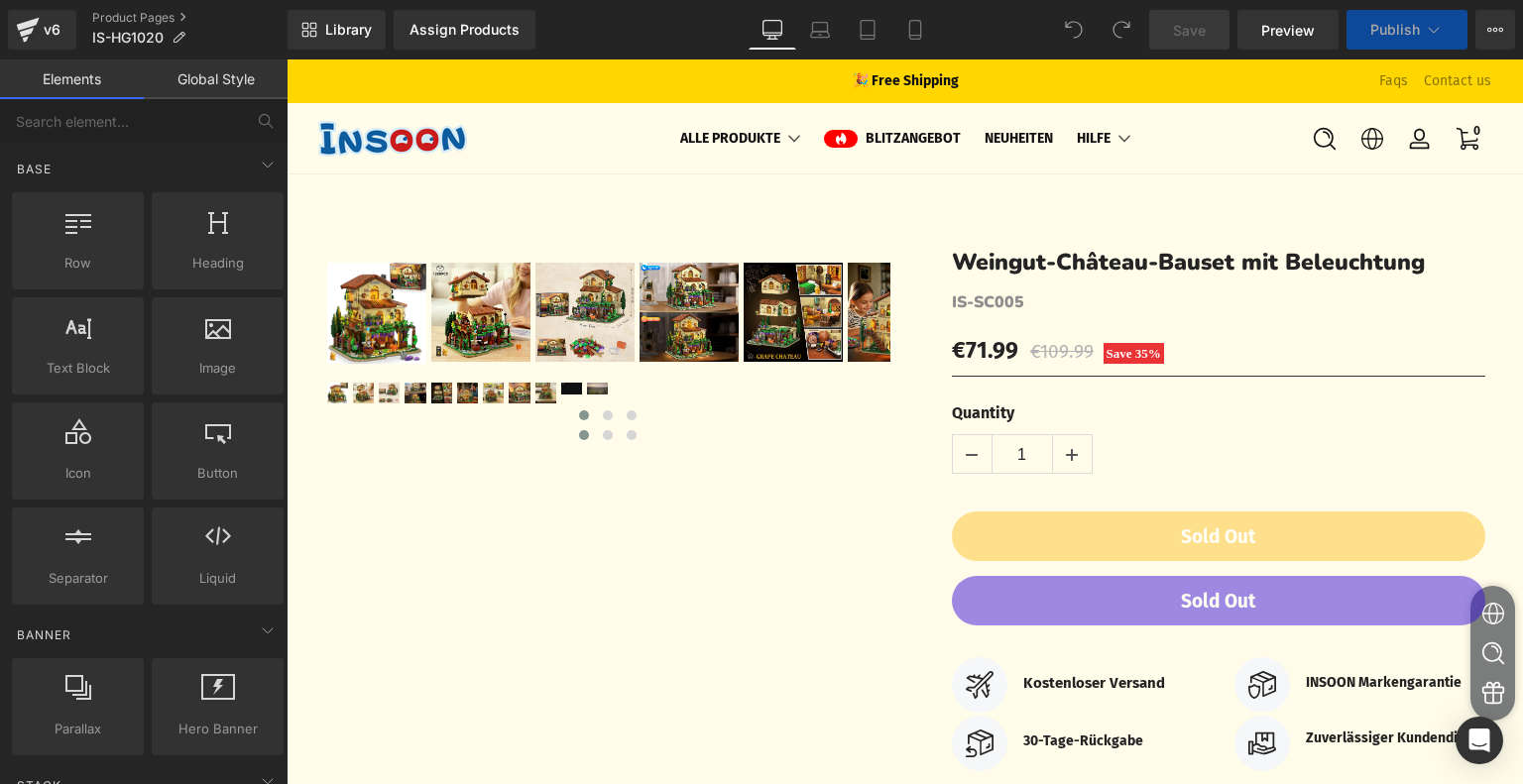 scroll, scrollTop: 0, scrollLeft: 0, axis: both 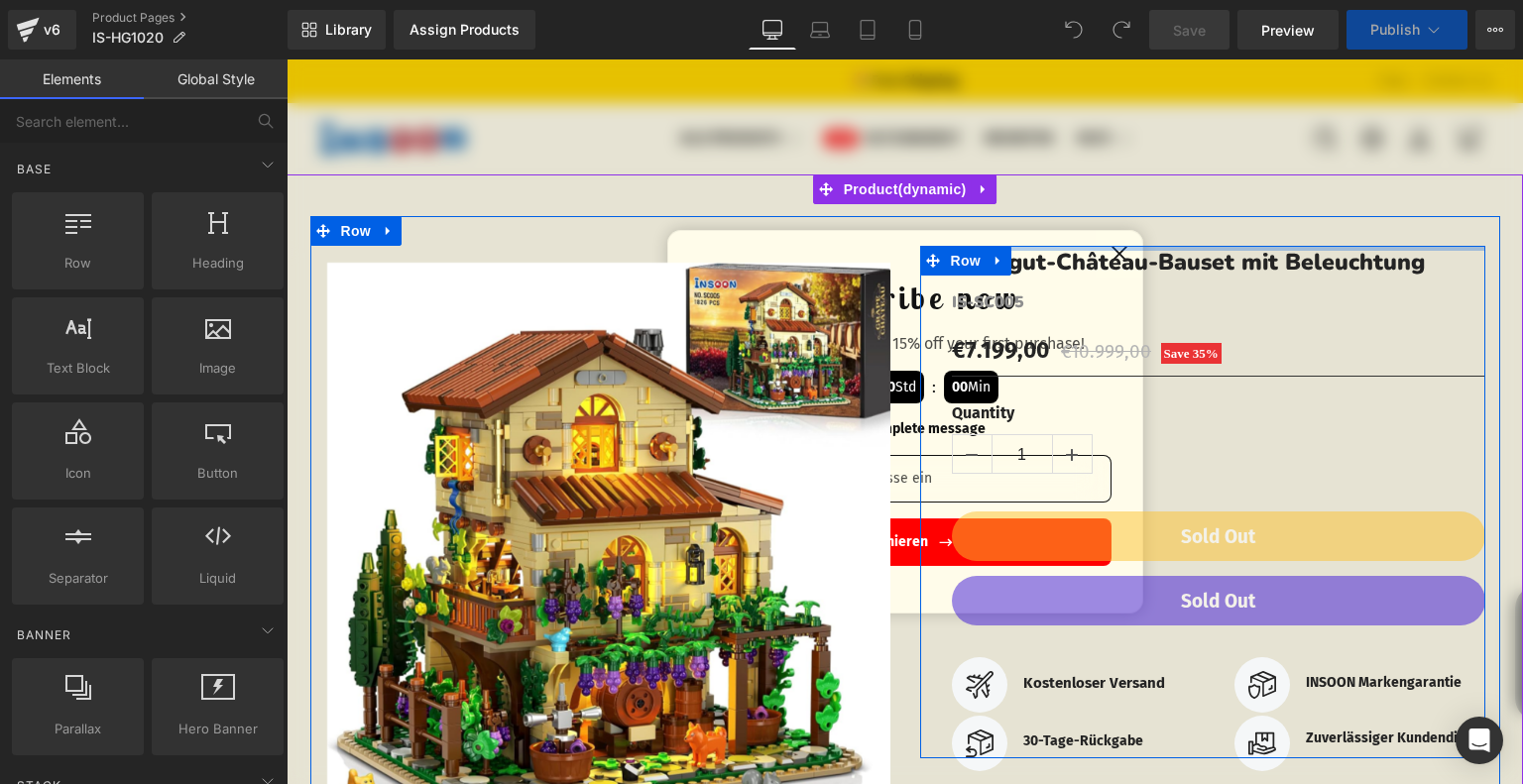click at bounding box center (1203, 248) 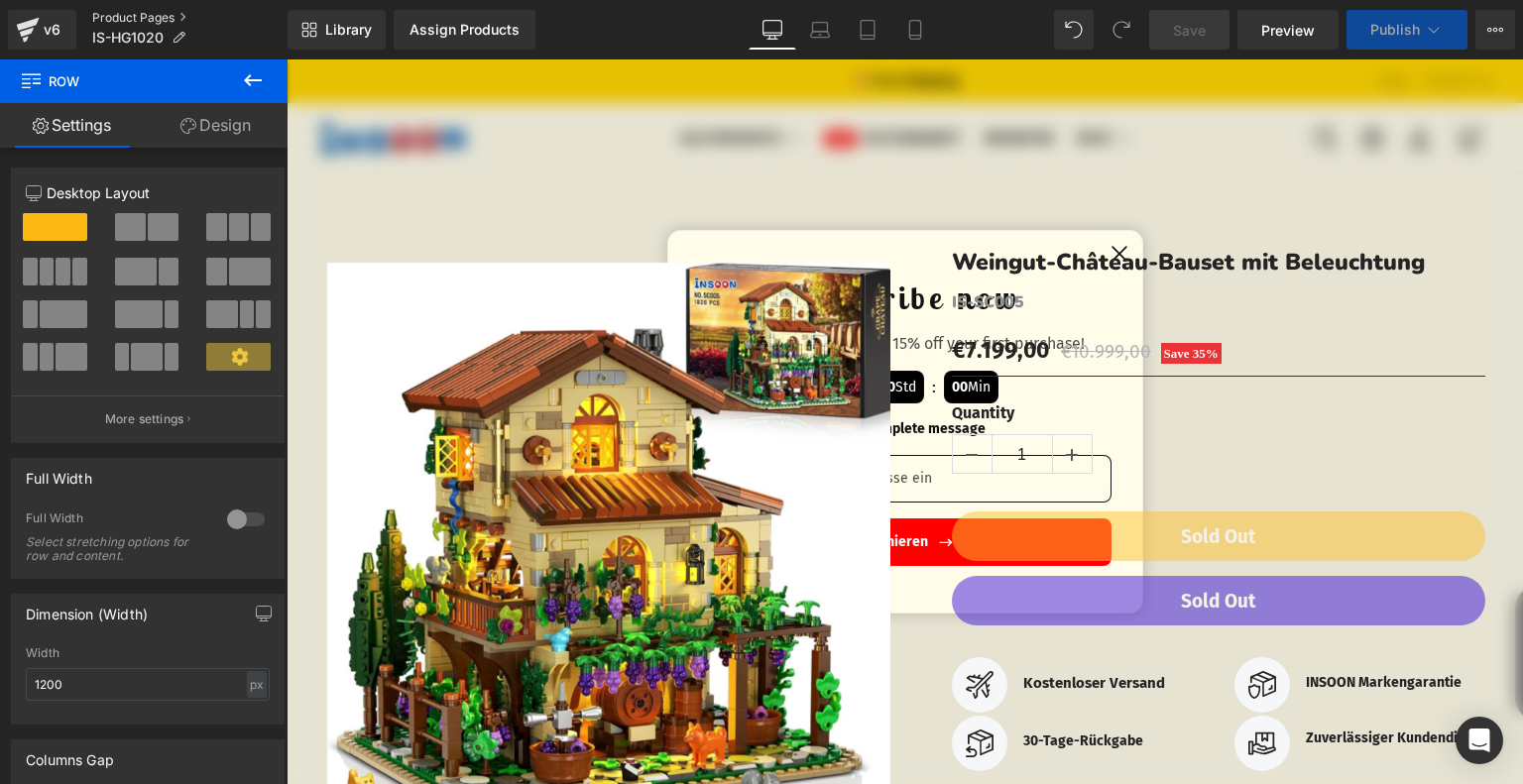 click on "Product Pages" at bounding box center [189, 18] 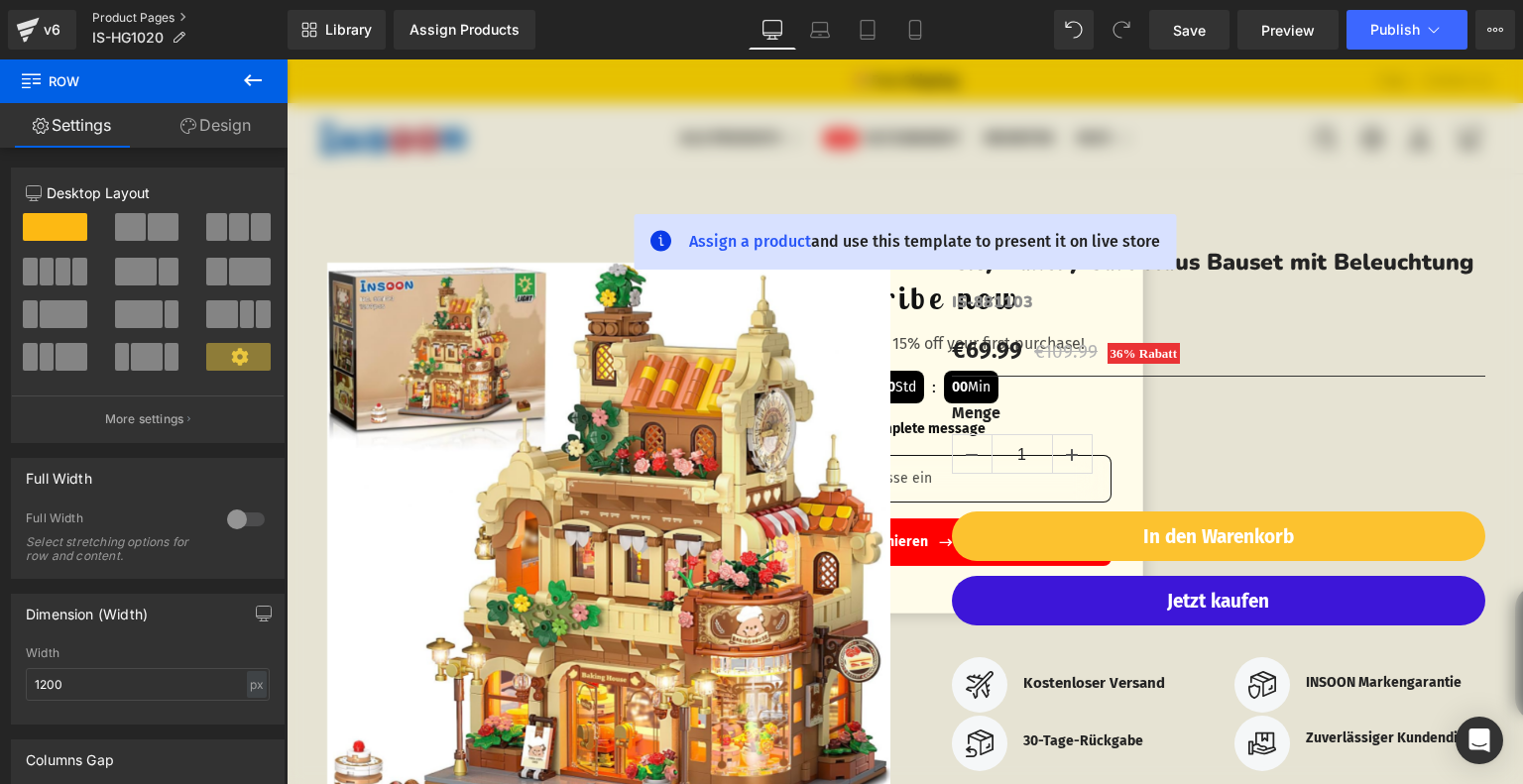 click on "Product Pages" at bounding box center (189, 18) 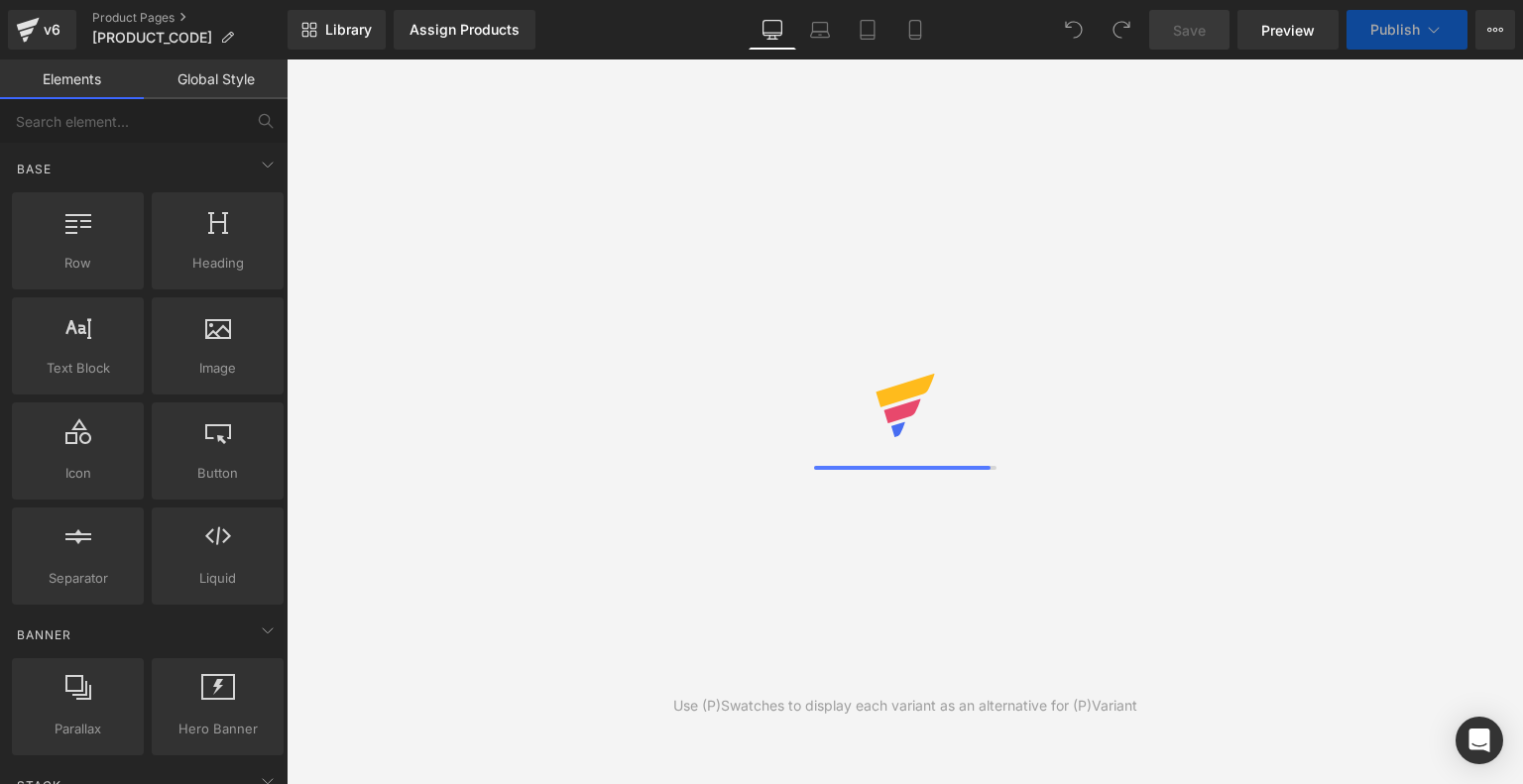 scroll, scrollTop: 0, scrollLeft: 0, axis: both 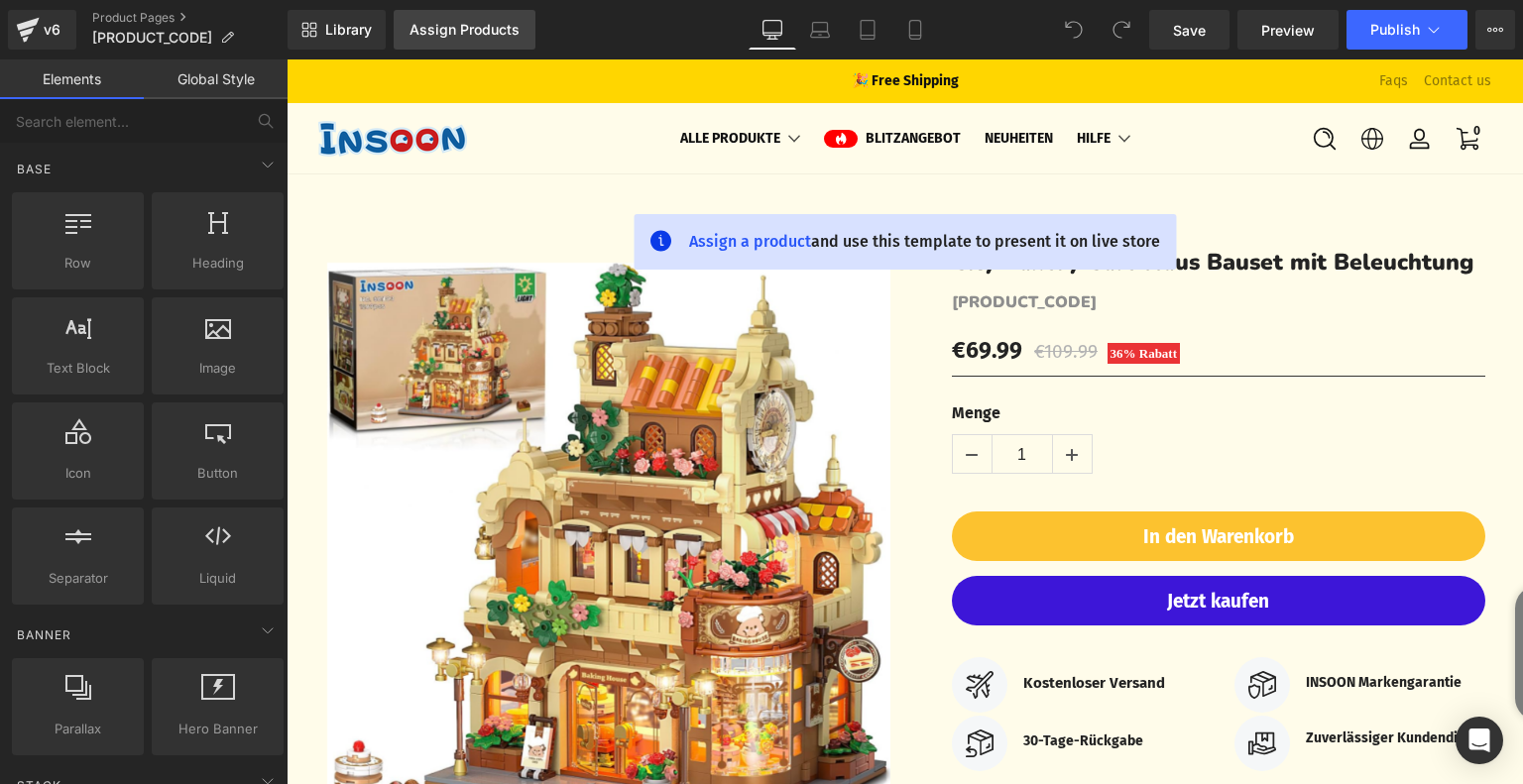 click on "Assign Products" at bounding box center [464, 30] 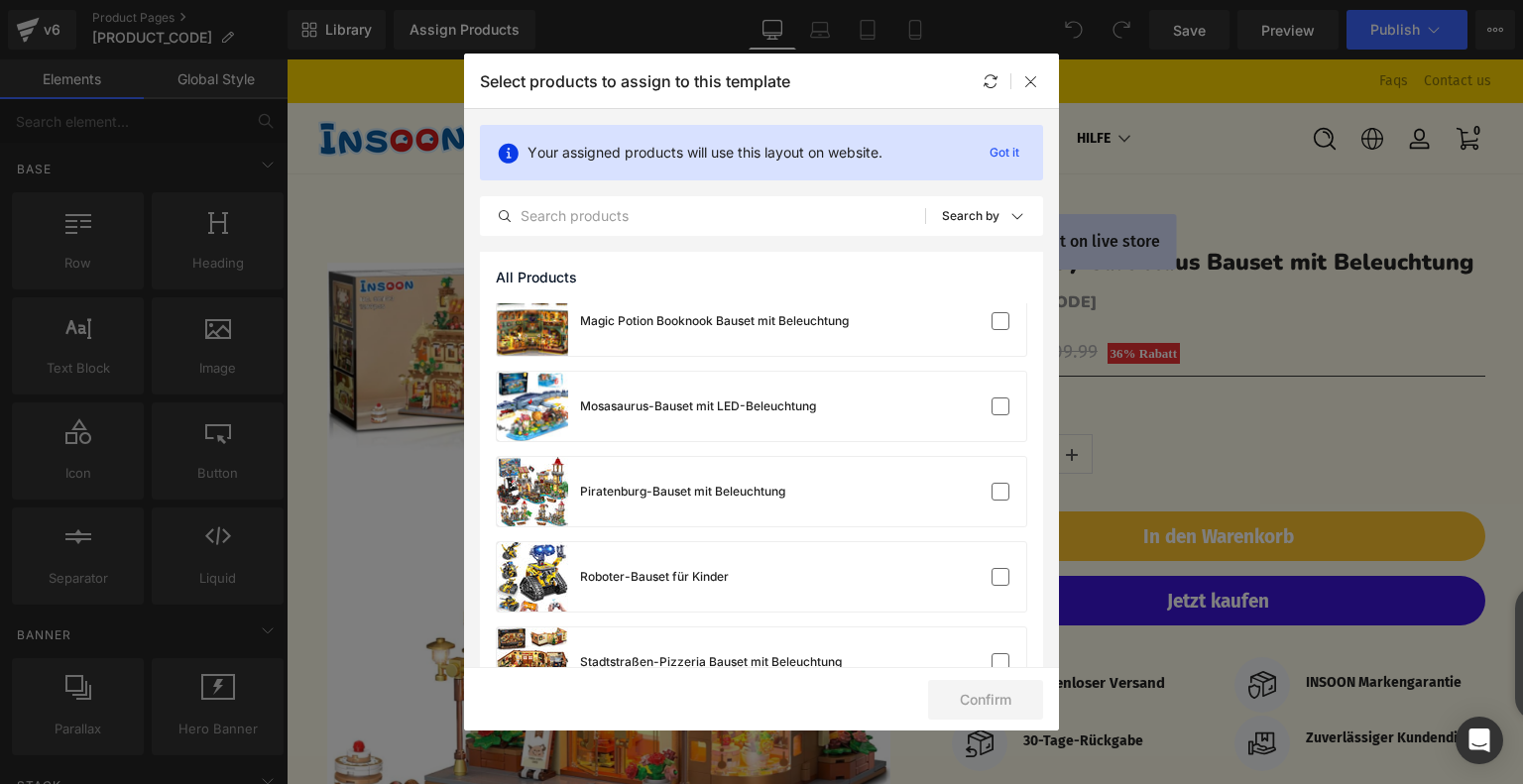 scroll, scrollTop: 774, scrollLeft: 0, axis: vertical 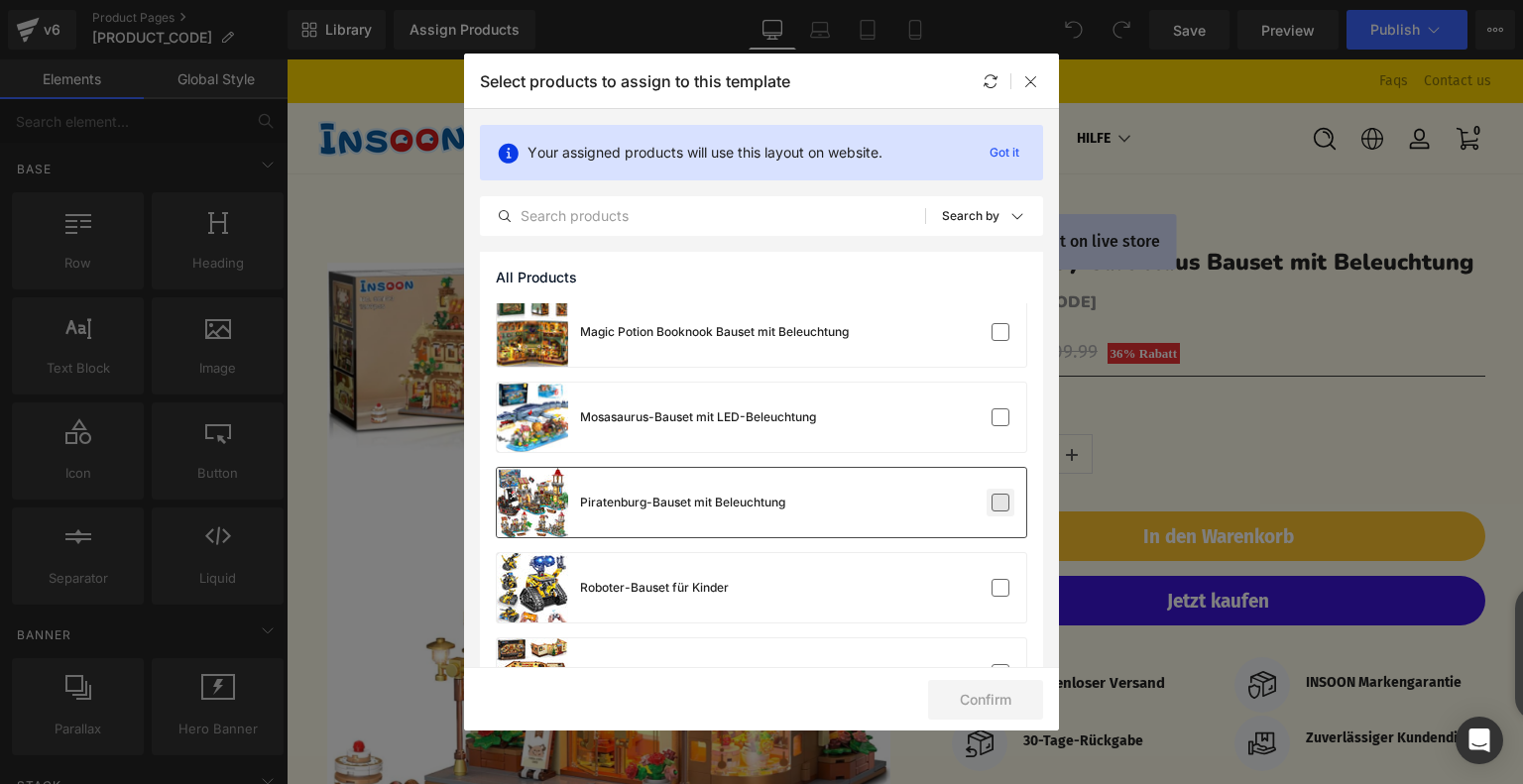 click at bounding box center (1000, 503) 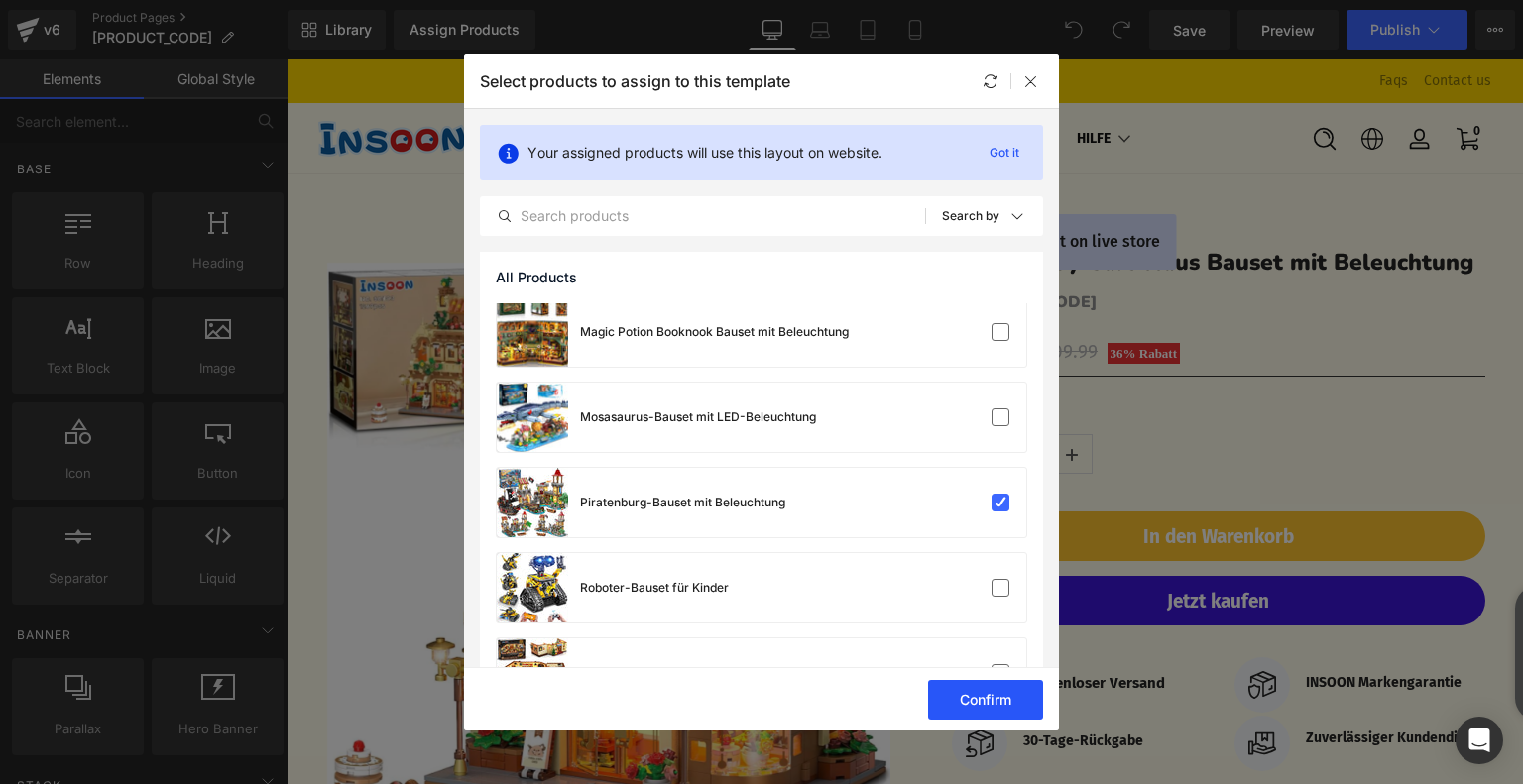 click on "Confirm" at bounding box center [986, 700] 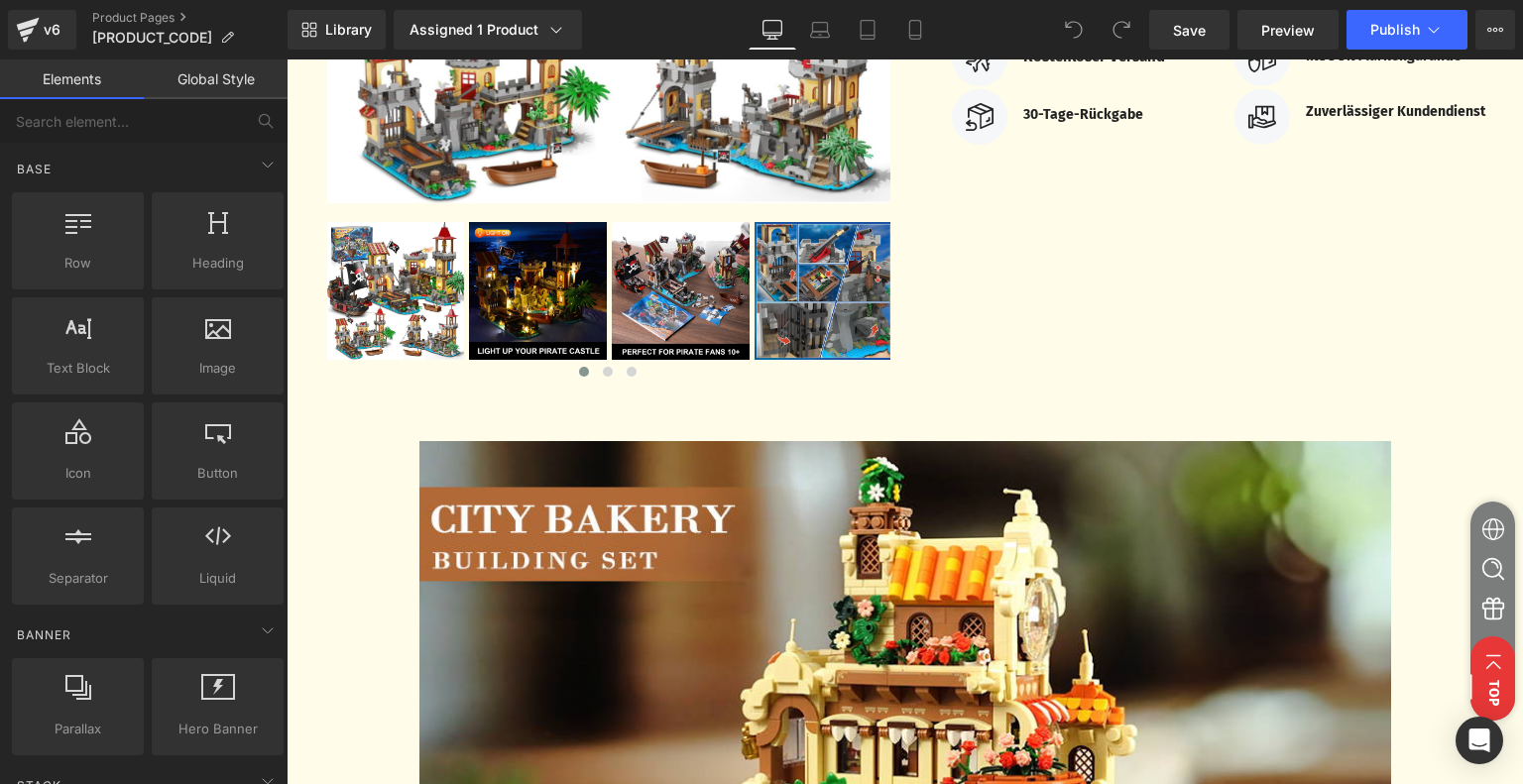 scroll, scrollTop: 793, scrollLeft: 0, axis: vertical 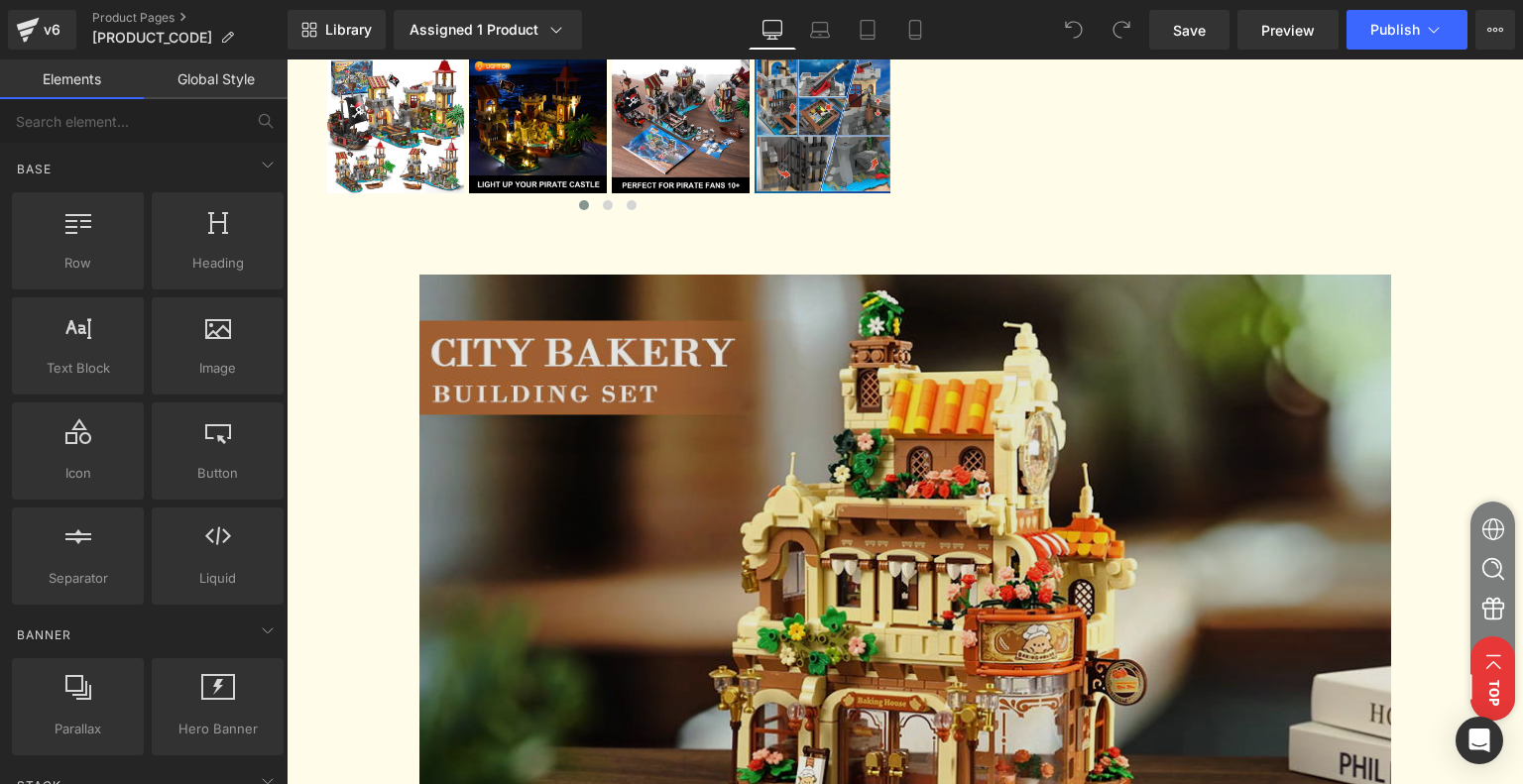 click at bounding box center [905, 575] 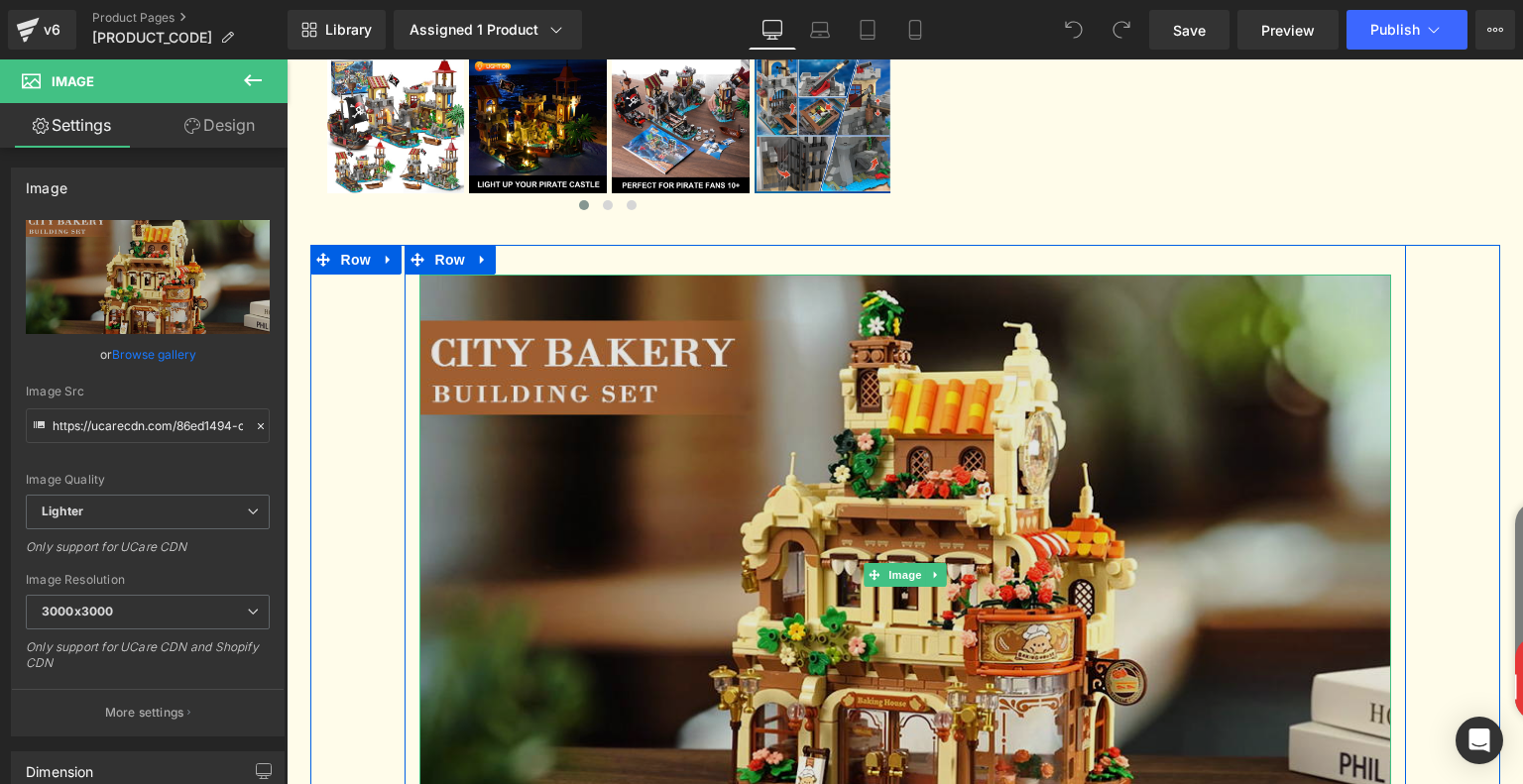 click at bounding box center [905, 575] 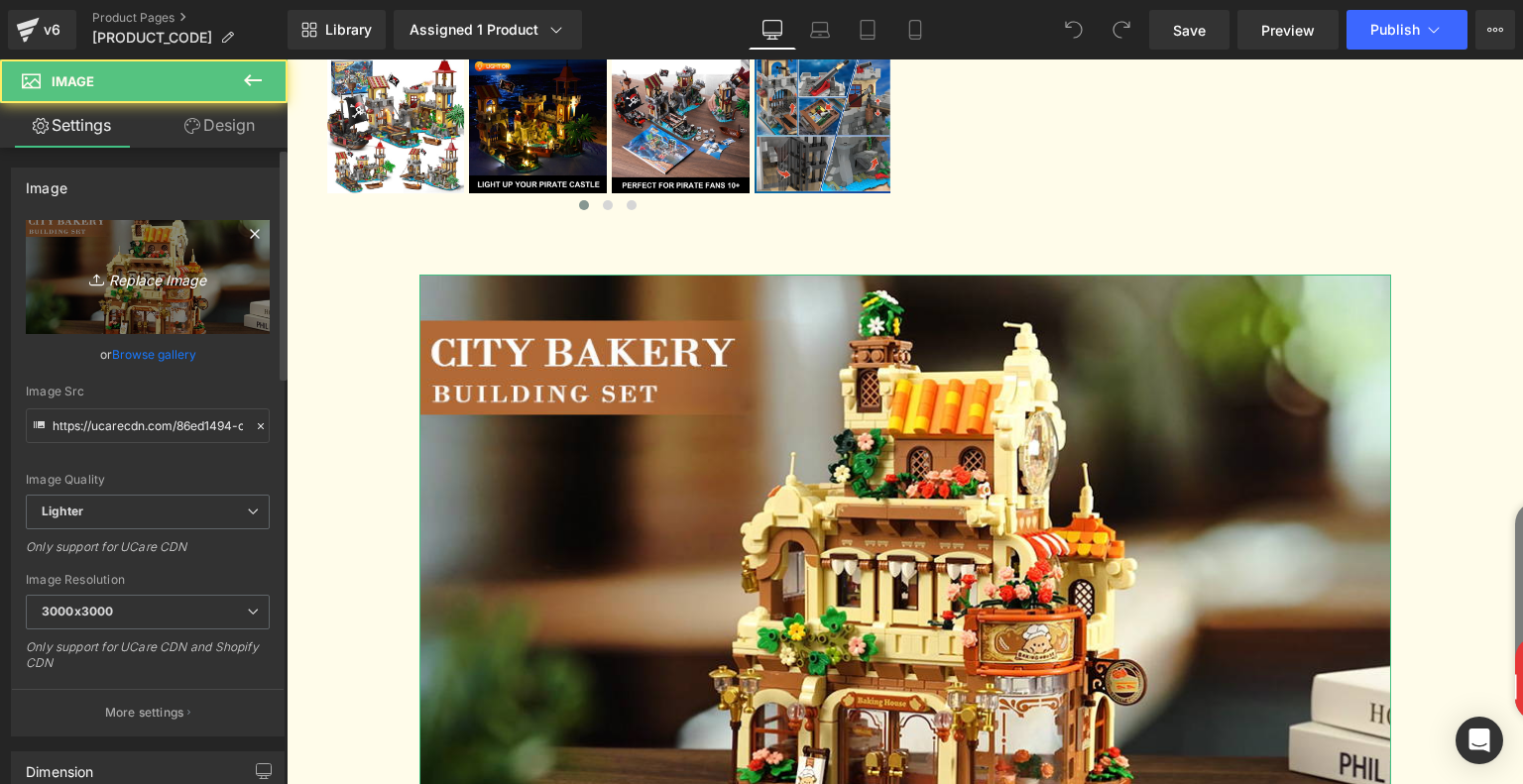 click on "Replace Image" at bounding box center (148, 277) 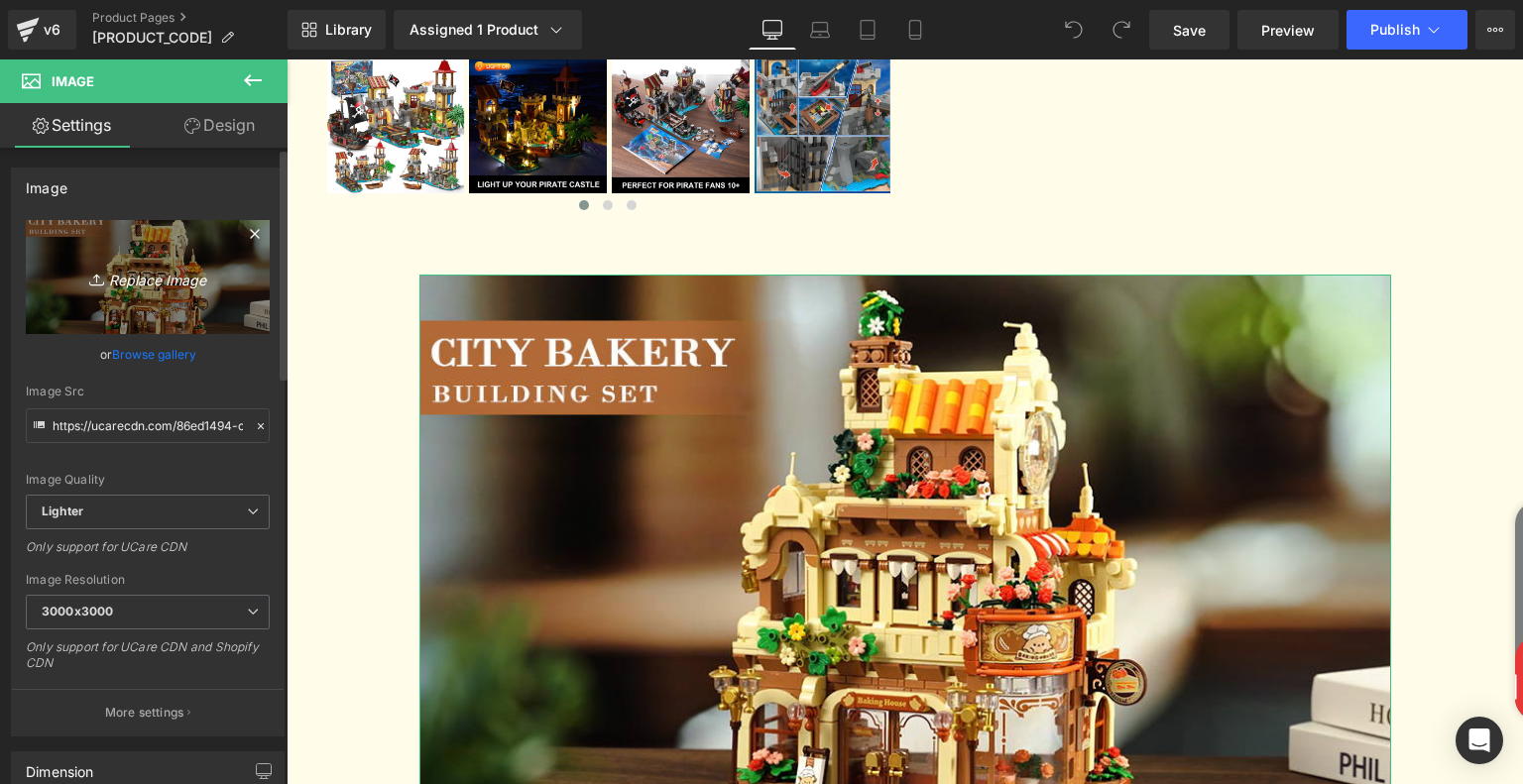 type on "C:\fakepath\267c476e-8d2e-4aaf-ad80-25f42a7621b6.__CR0,0,970,600_PT0_SX970_V1___.jpg" 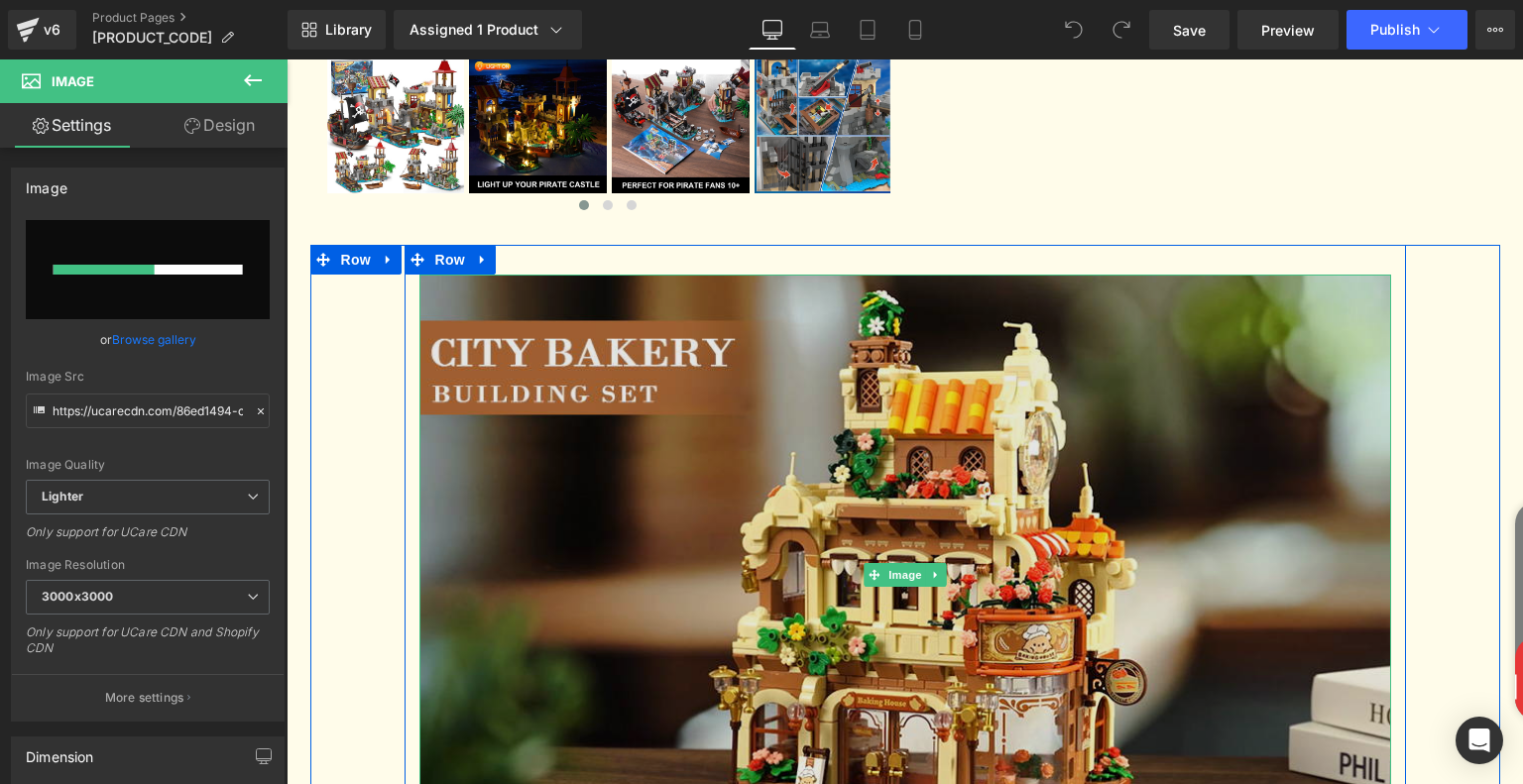 type 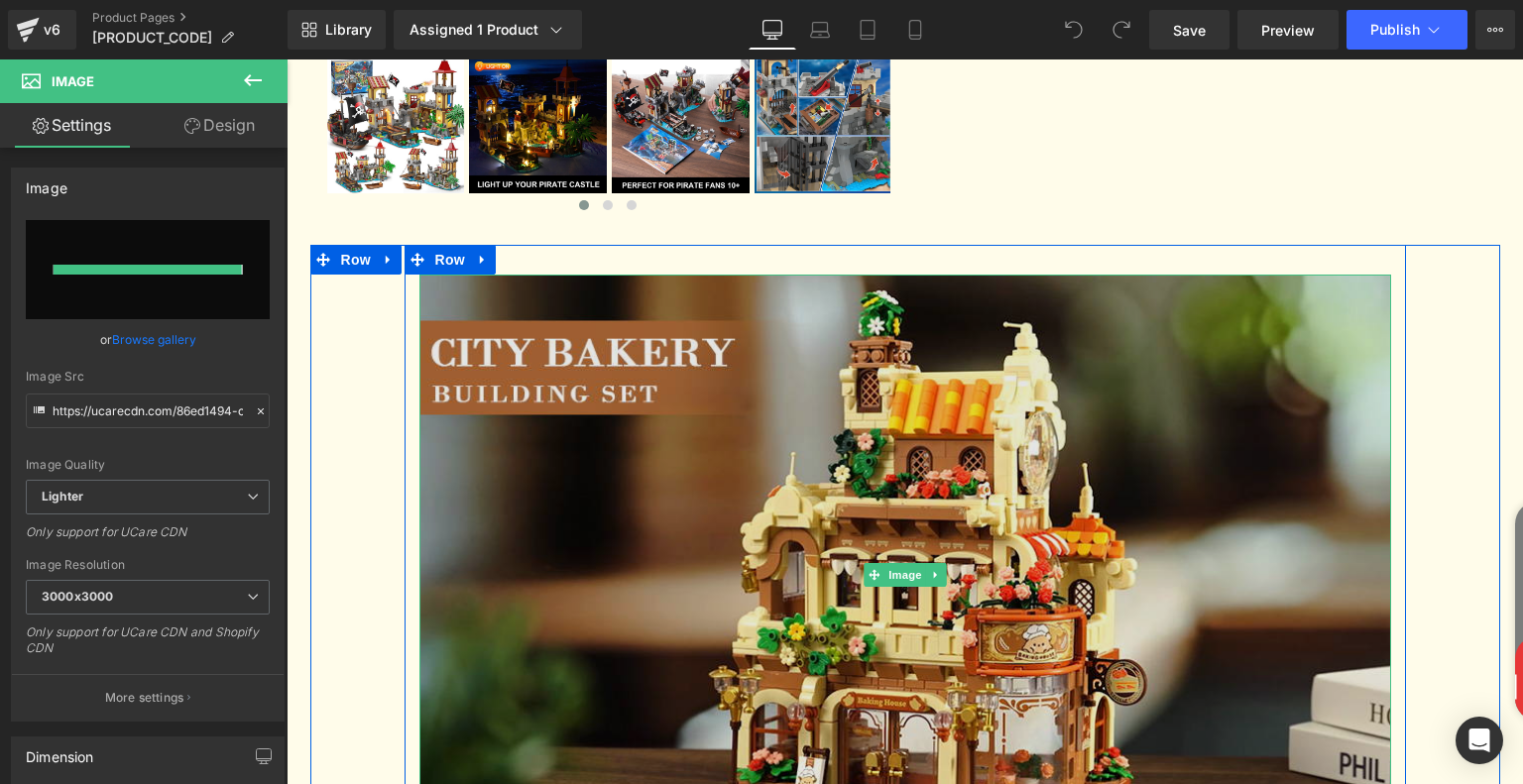 type on "https://ucarecdn.com/a8b72438-4af1-49dd-a1a8-a87117dcee76/-/format/auto/-/preview/3000x3000/-/quality/lighter/267c476e-8d2e-4aaf-ad80-25f42a7621b6.__CR0,0,970,600_PT0_SX970_V1___.jpg" 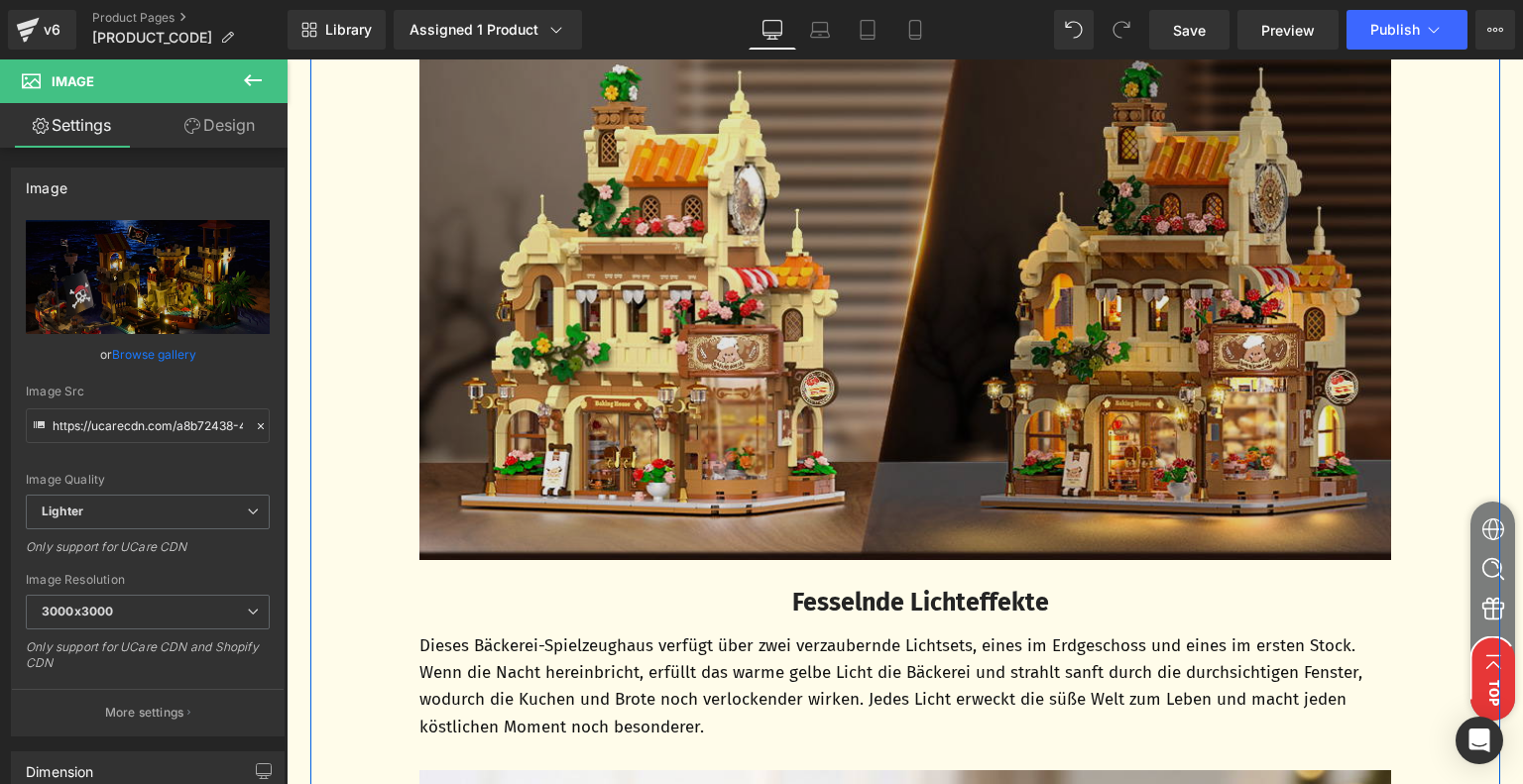 scroll, scrollTop: 3073, scrollLeft: 0, axis: vertical 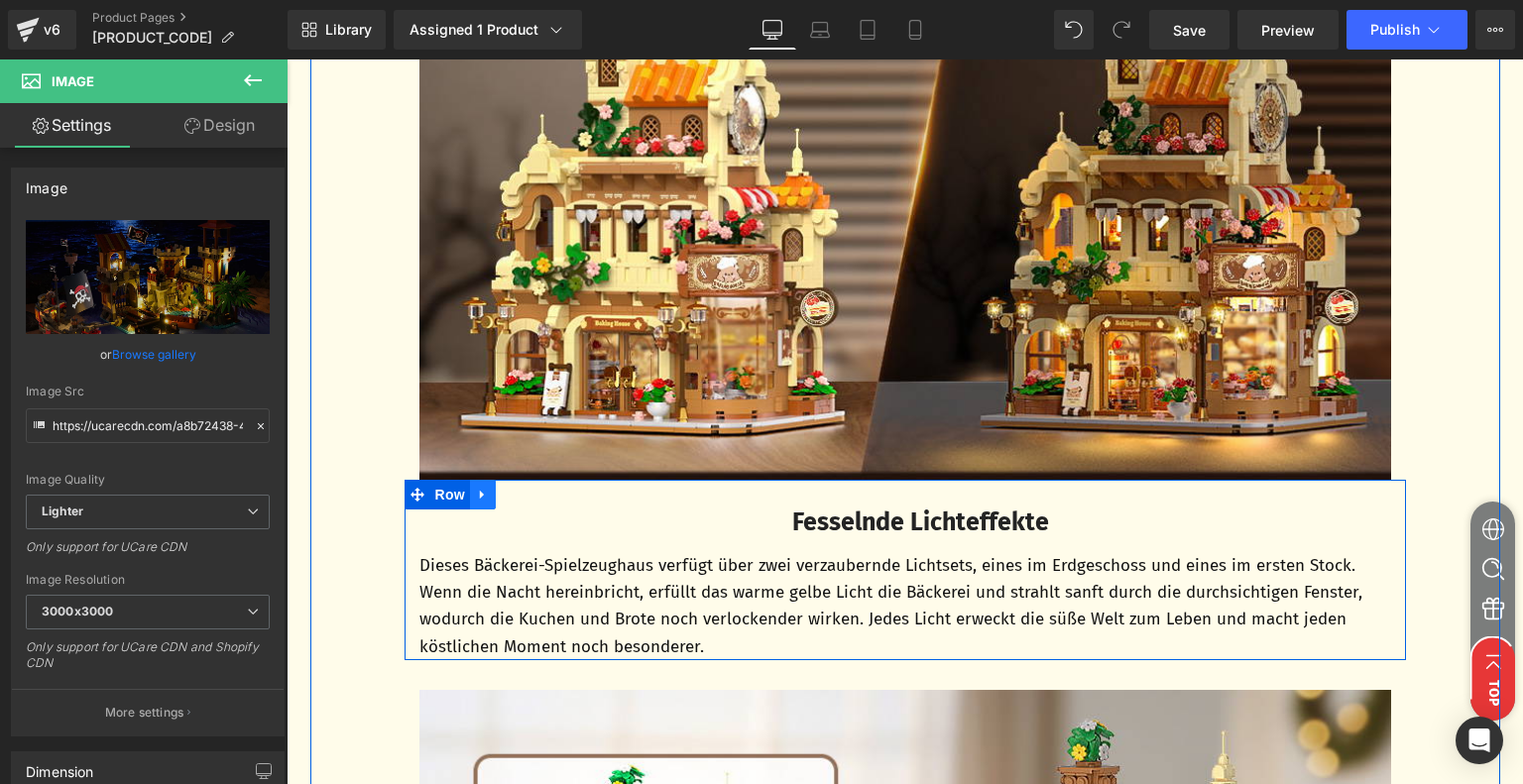 click 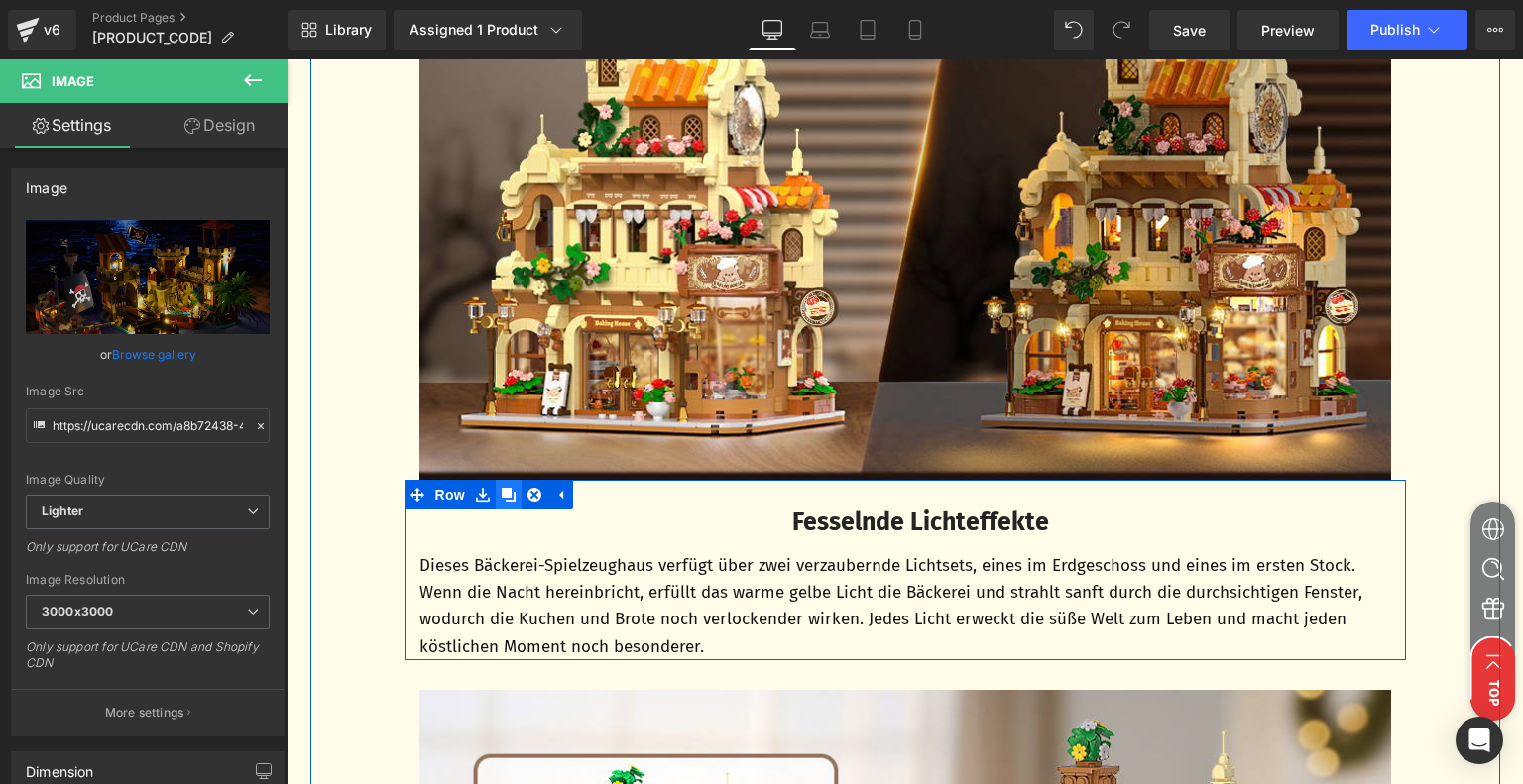 click 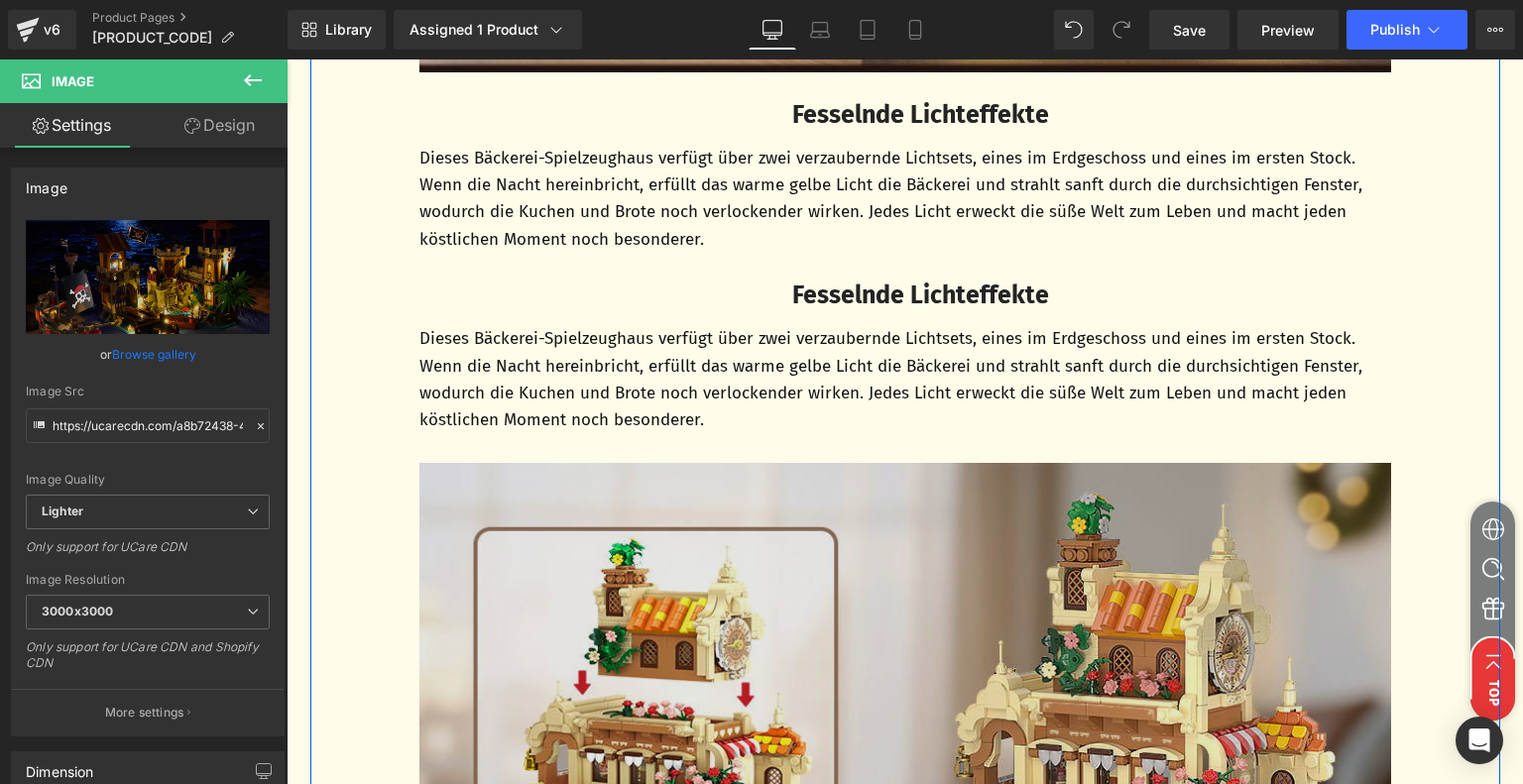 scroll, scrollTop: 3434, scrollLeft: 0, axis: vertical 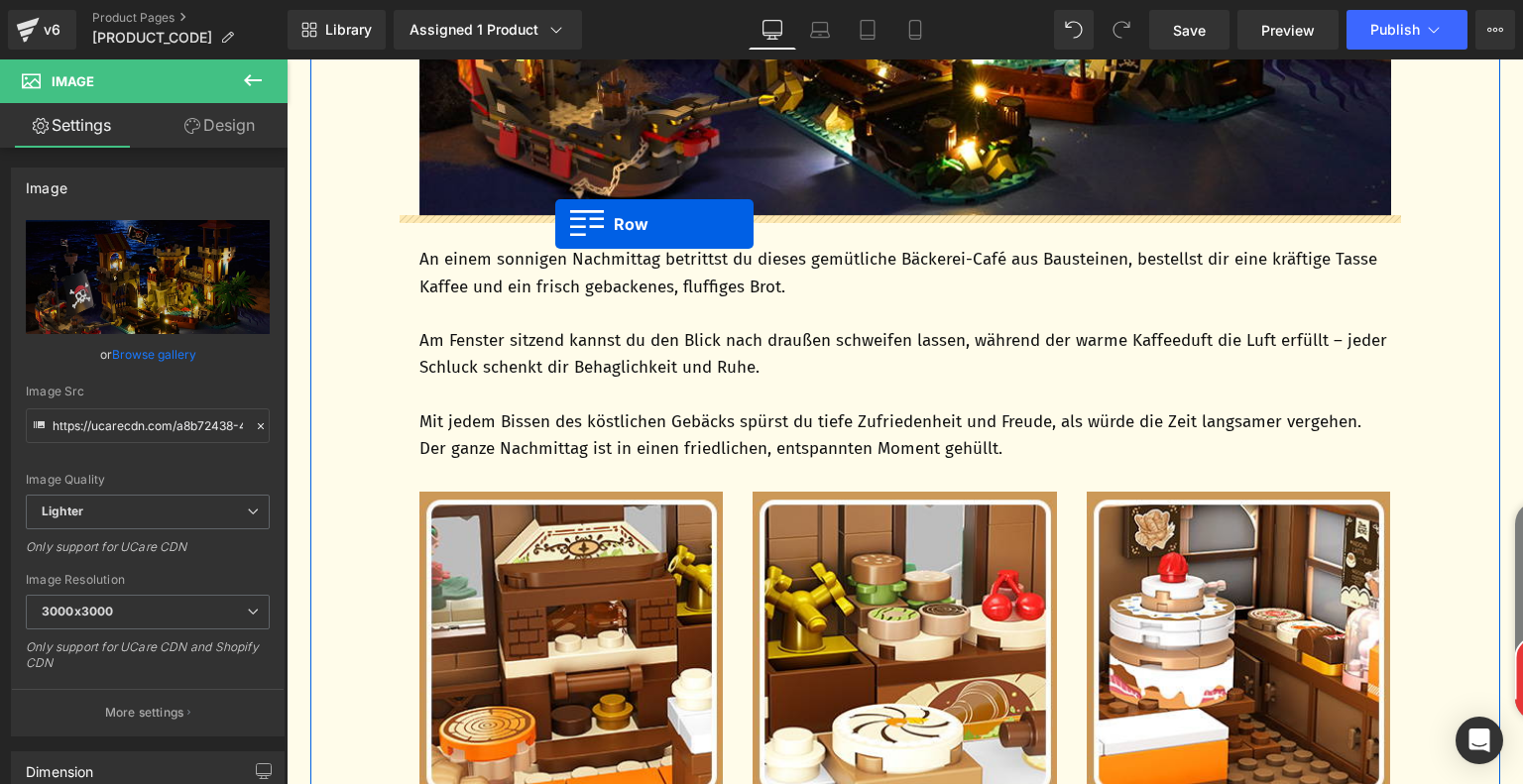 drag, startPoint x: 409, startPoint y: 312, endPoint x: 555, endPoint y: 225, distance: 169.95588 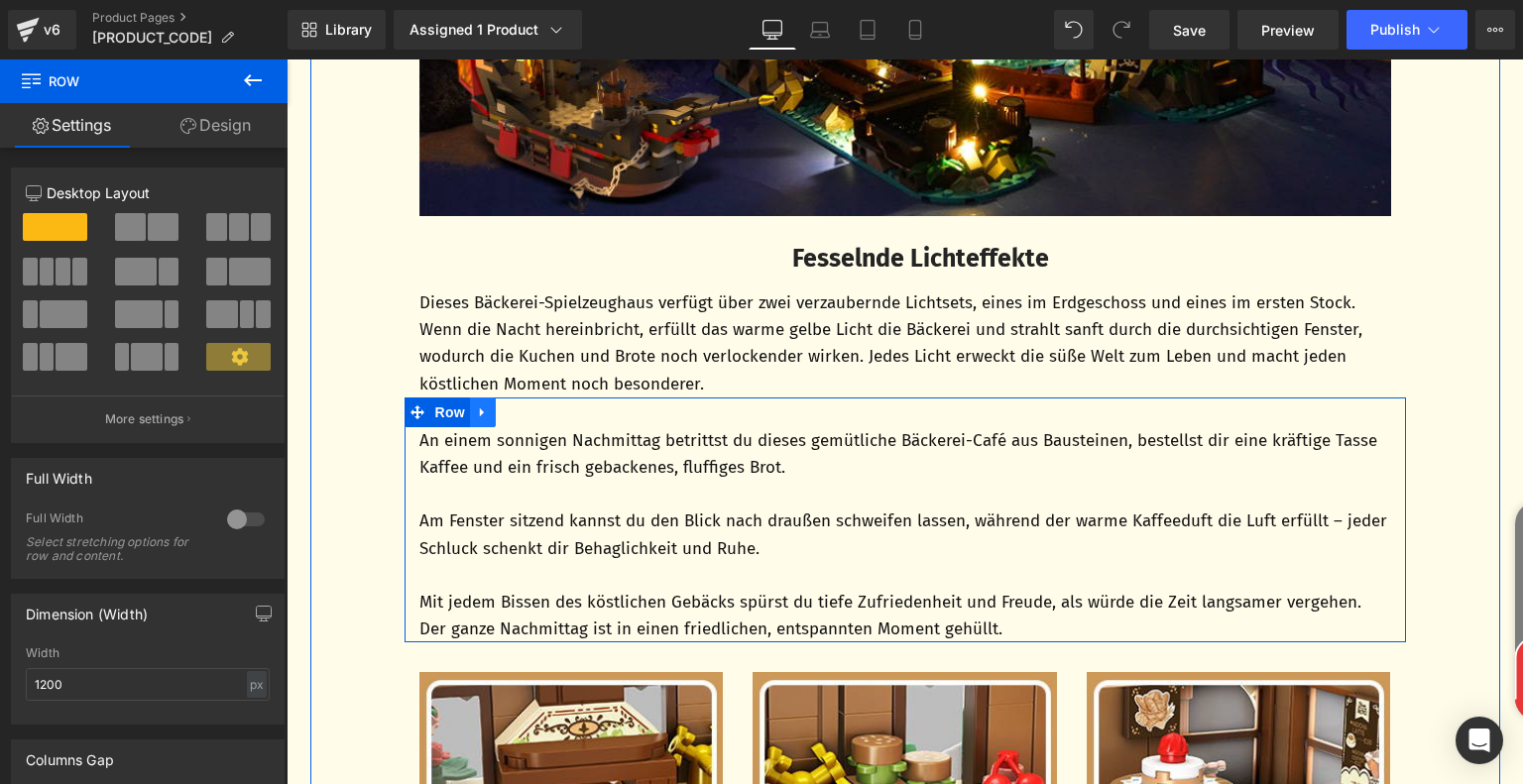click 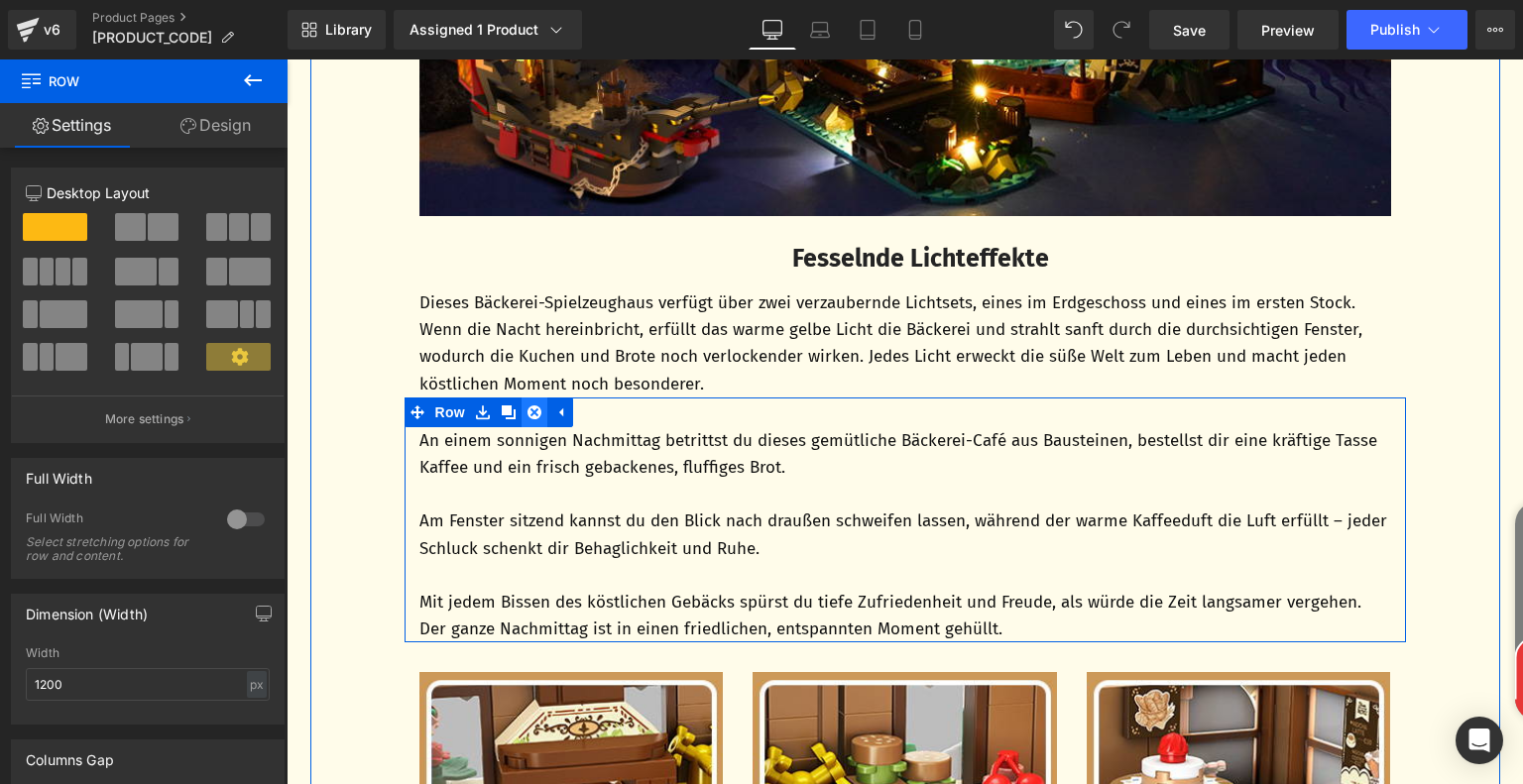 click 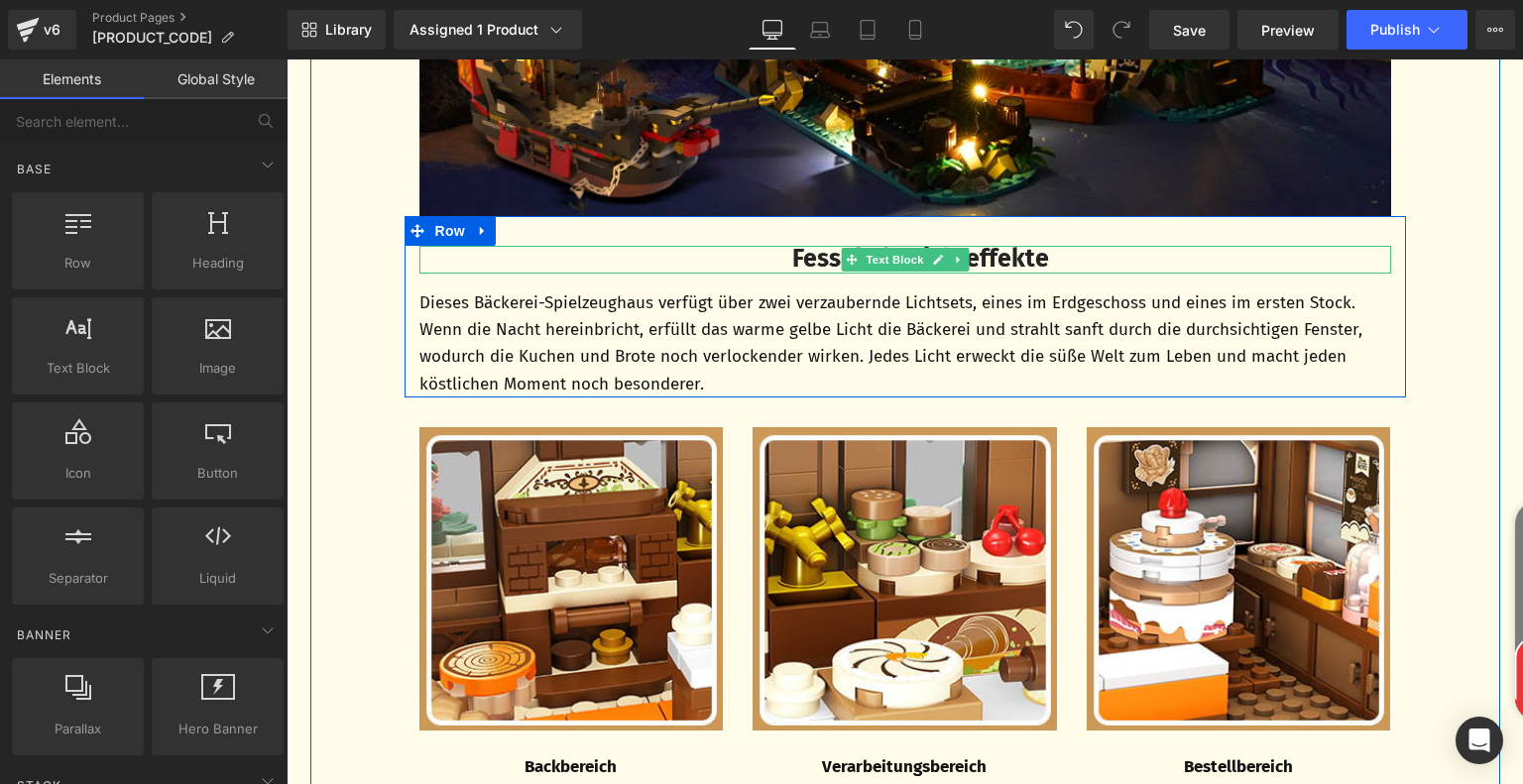 click on "Fesselnde Lichteffekte" at bounding box center [920, 259] 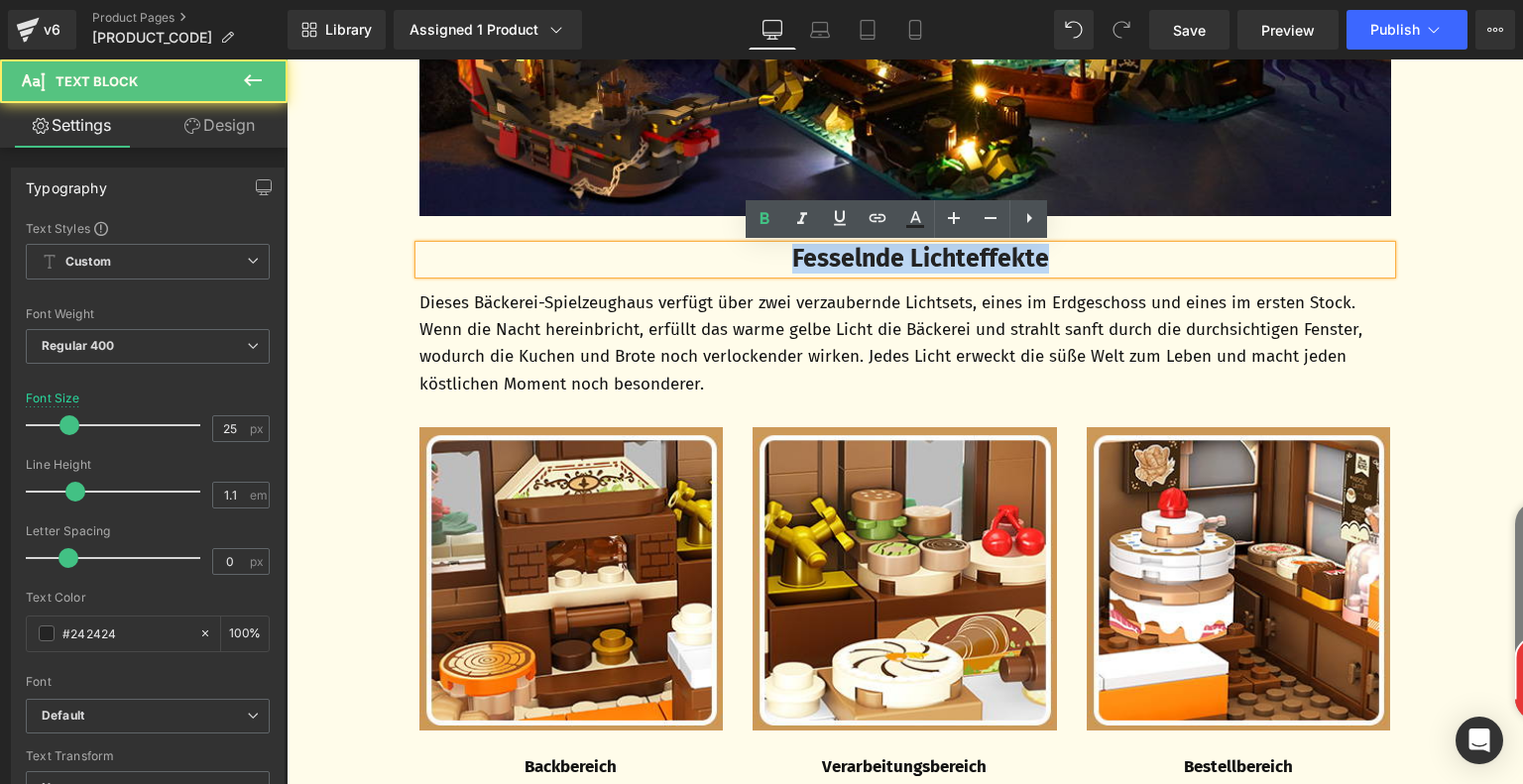 drag, startPoint x: 782, startPoint y: 261, endPoint x: 1113, endPoint y: 283, distance: 331.73 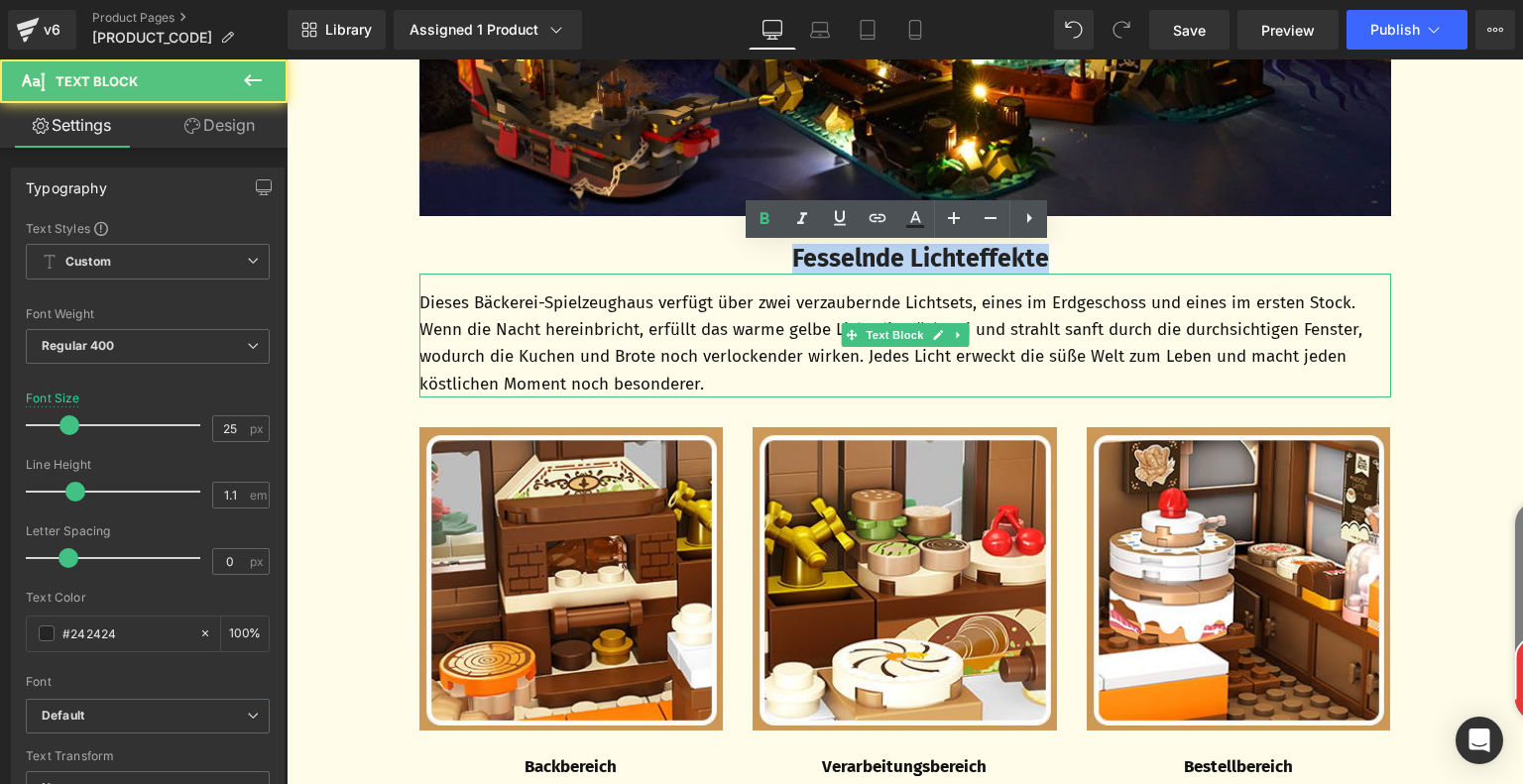 paste 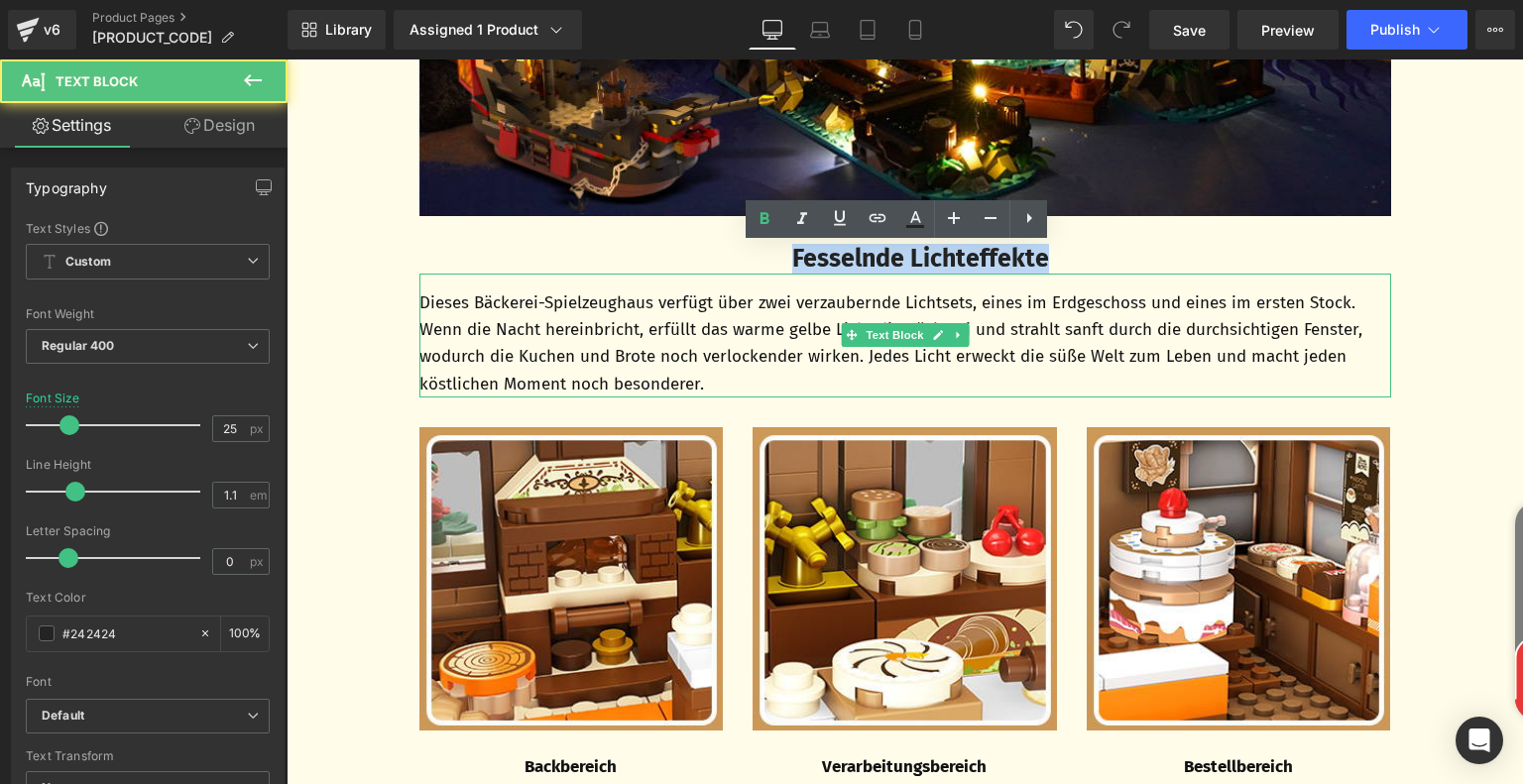 type 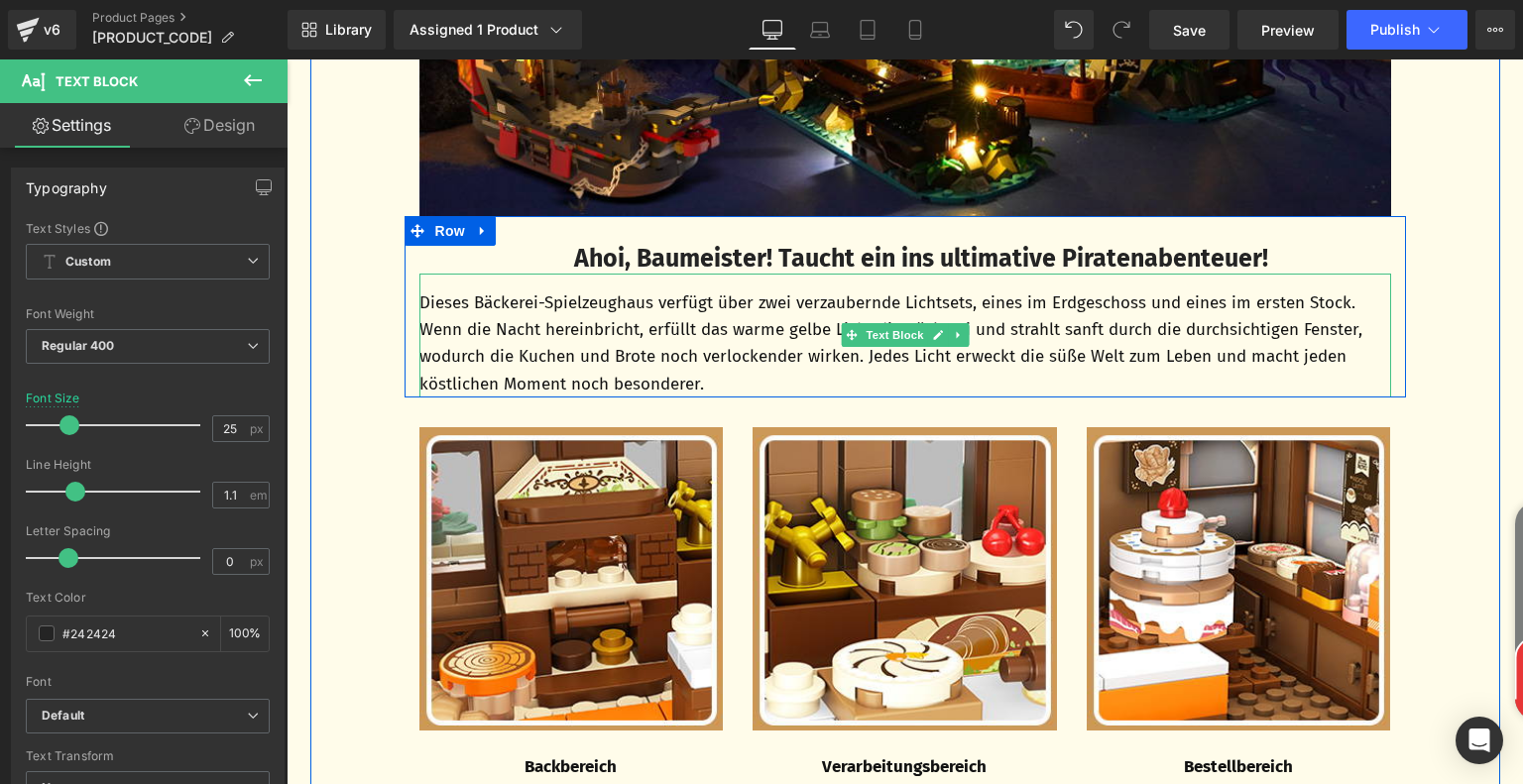 click on "Dieses Bäckerei-Spielzeughaus verfügt über zwei verzaubernde Lichtsets, eines im Erdgeschoss und eines im ersten Stock. Wenn die Nacht hereinbricht, erfüllt das warme gelbe Licht die Bäckerei und strahlt sanft durch die durchsichtigen Fenster, wodurch die Kuchen und Brote noch verlockender wirken. Jedes Licht erweckt die süße Welt zum Leben und macht jeden köstlichen Moment noch besonderer." at bounding box center [905, 343] 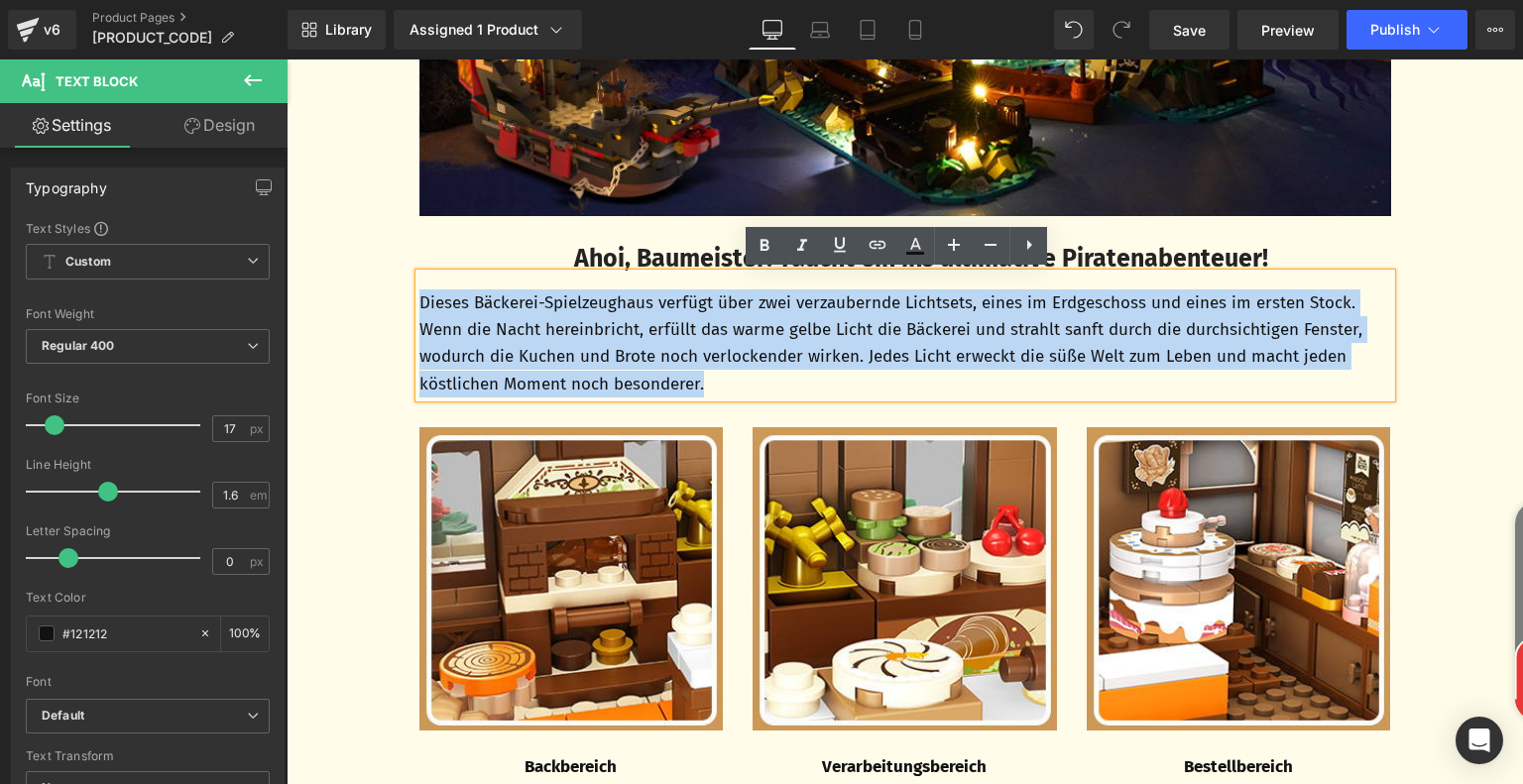drag, startPoint x: 413, startPoint y: 302, endPoint x: 738, endPoint y: 392, distance: 337.231 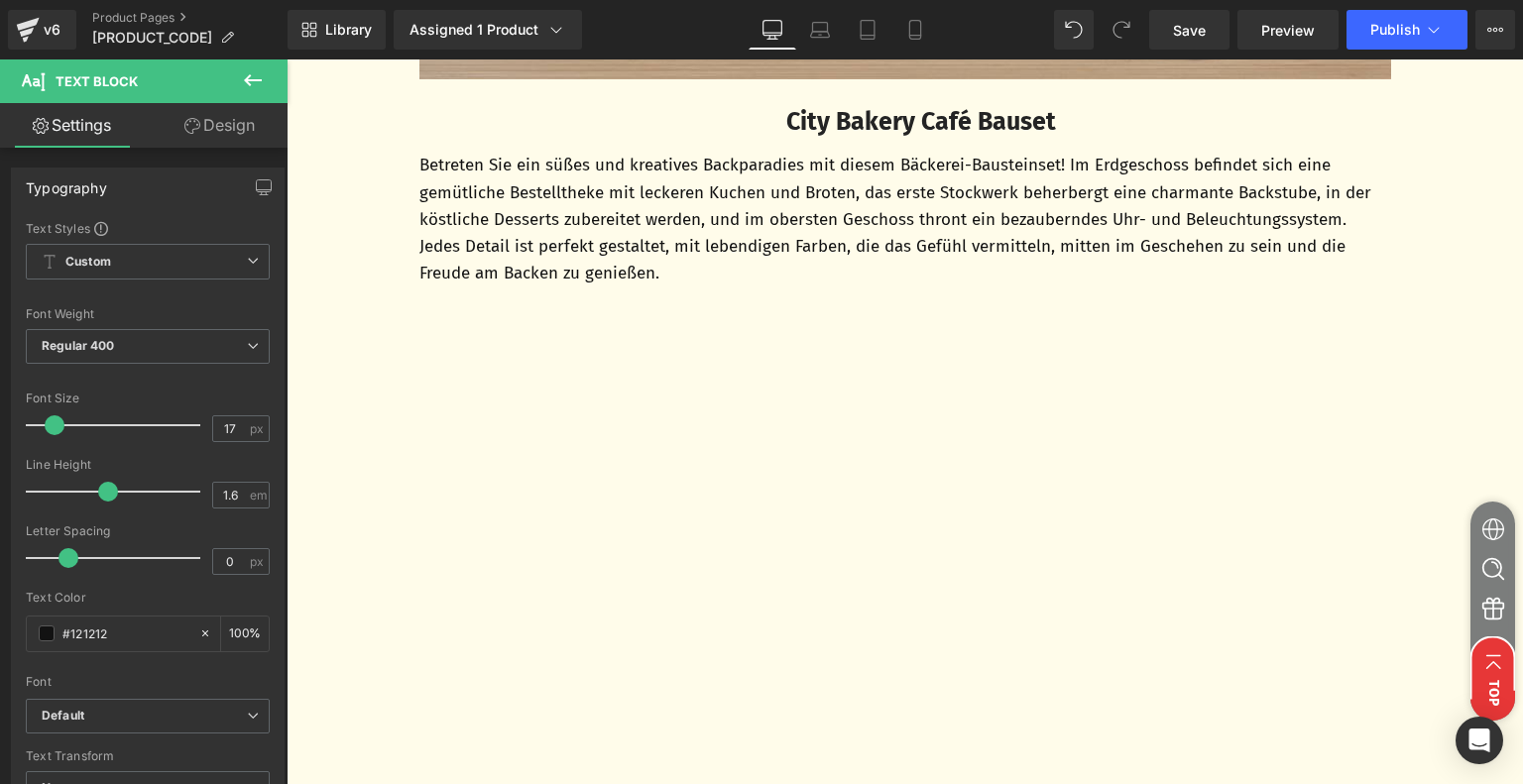 scroll, scrollTop: 4227, scrollLeft: 0, axis: vertical 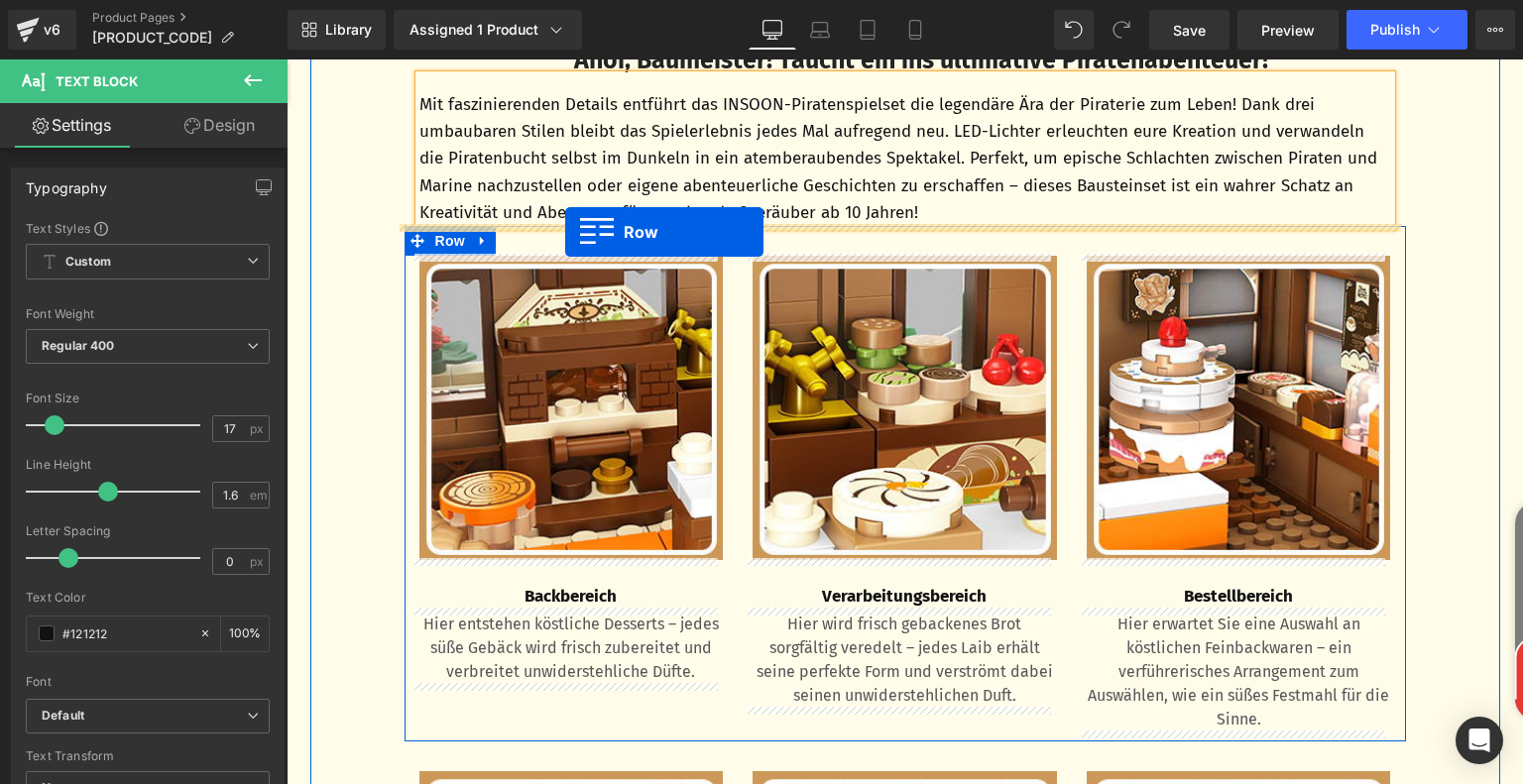 drag, startPoint x: 409, startPoint y: 320, endPoint x: 565, endPoint y: 233, distance: 178.61971 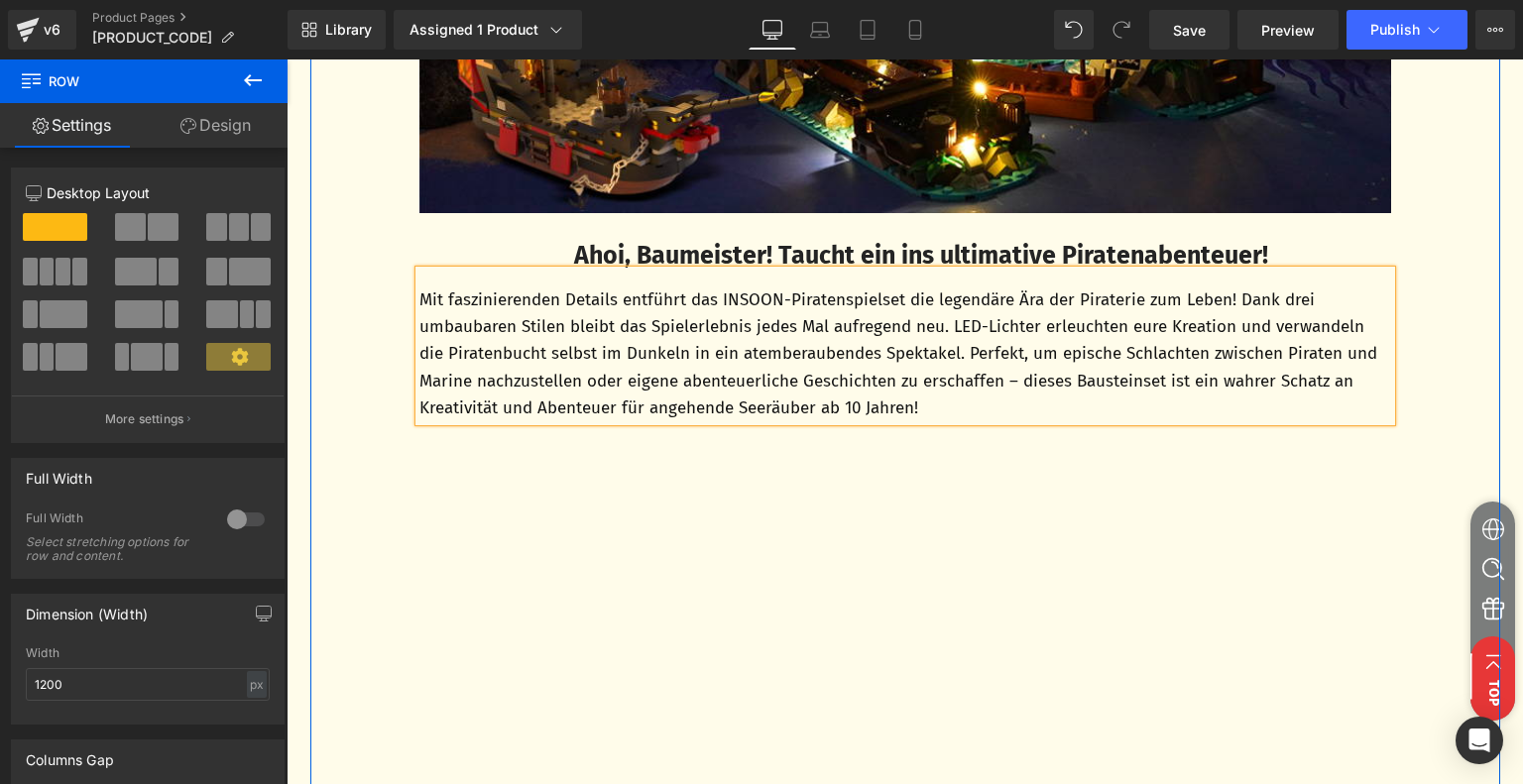scroll, scrollTop: 1452, scrollLeft: 0, axis: vertical 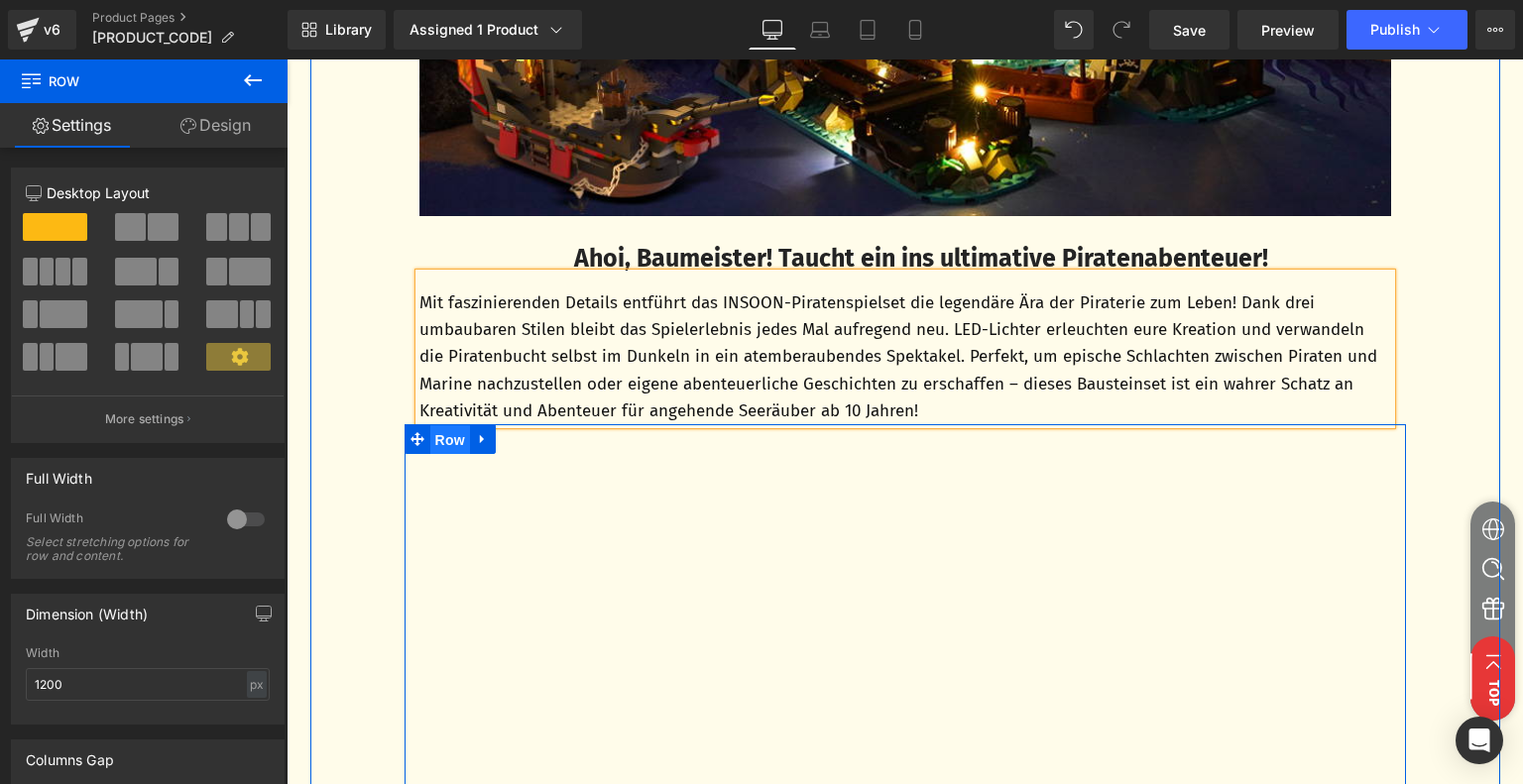 click on "Row" at bounding box center [450, 440] 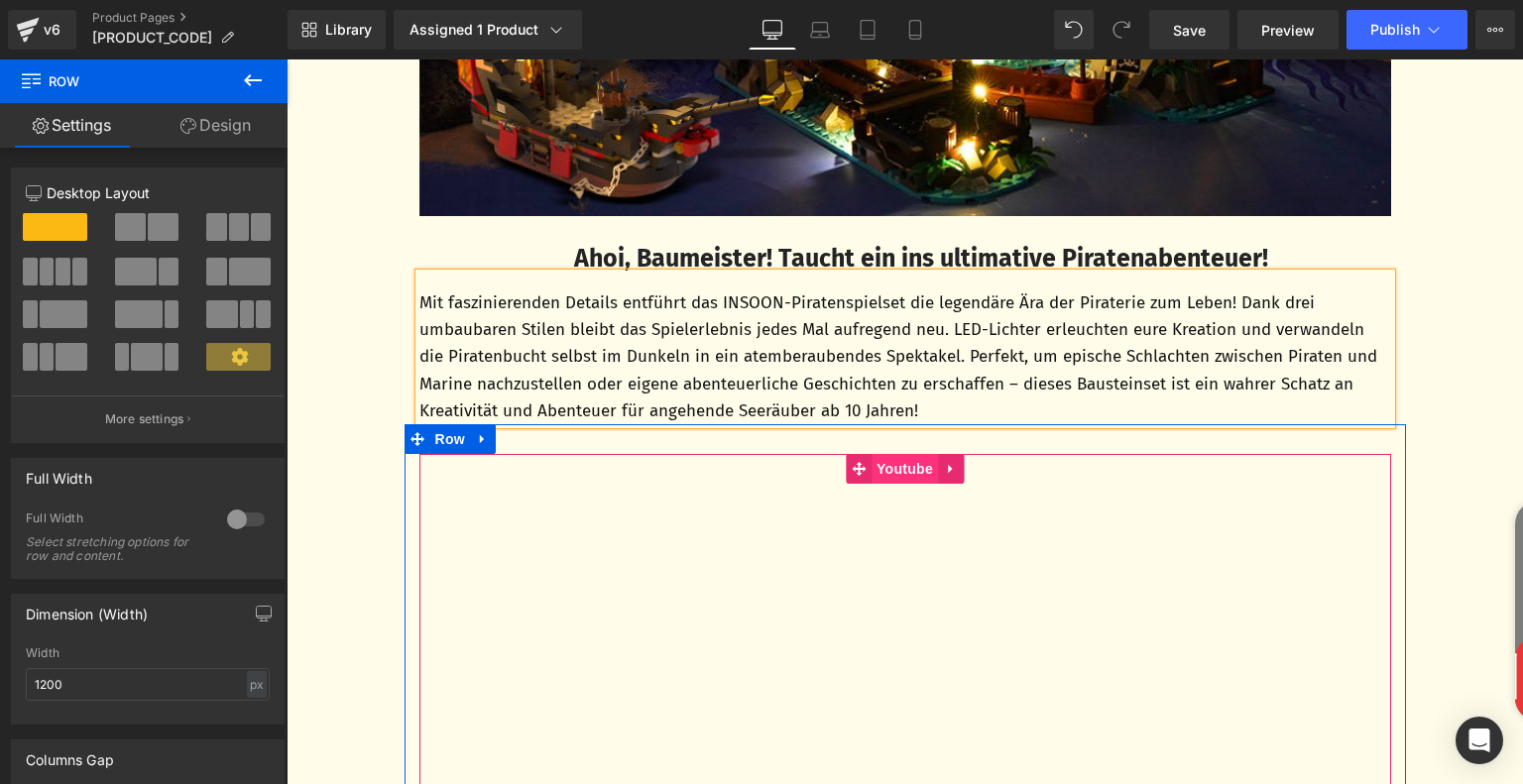 click on "Youtube" at bounding box center (904, 469) 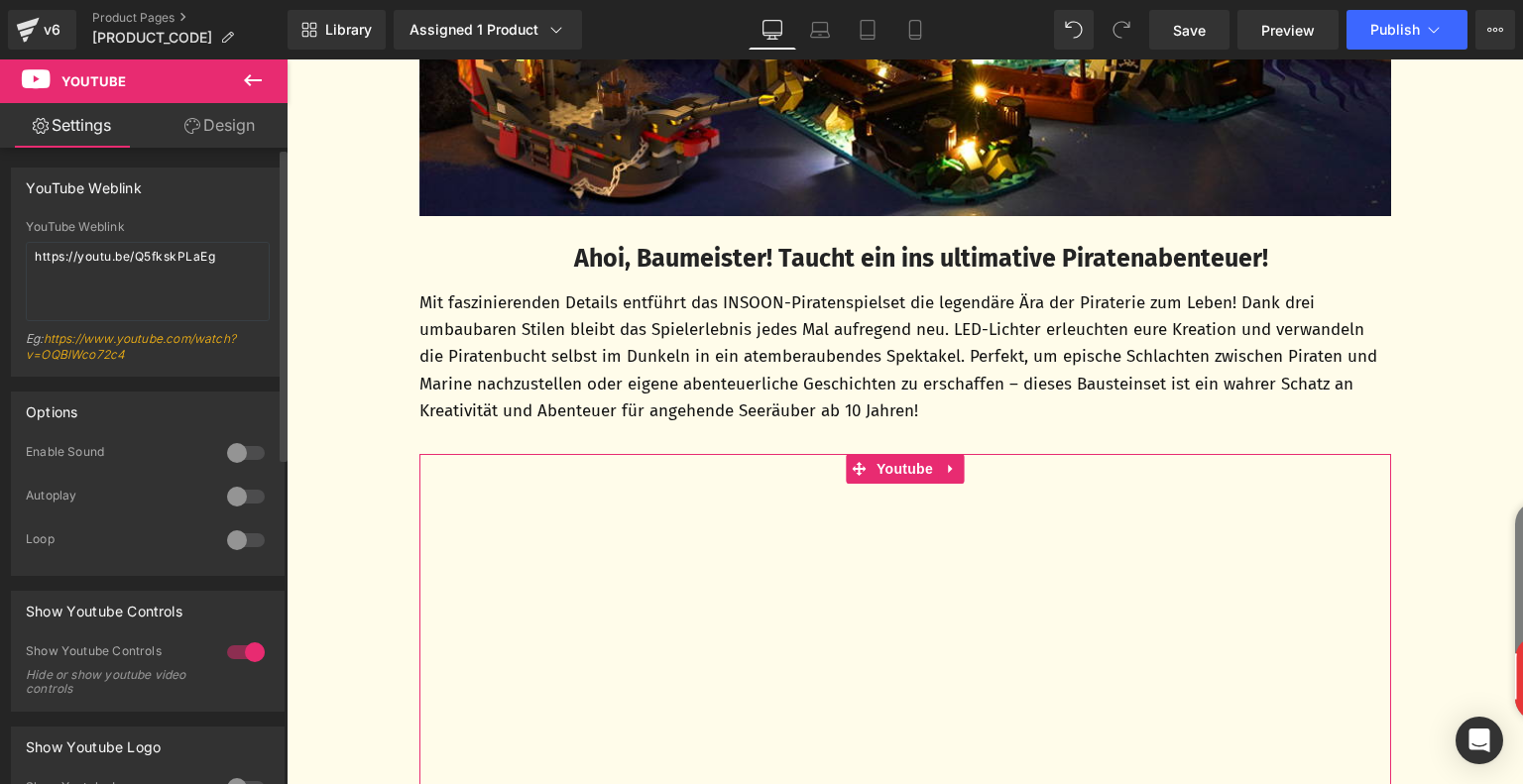 drag, startPoint x: 219, startPoint y: 263, endPoint x: 0, endPoint y: 261, distance: 219.00913 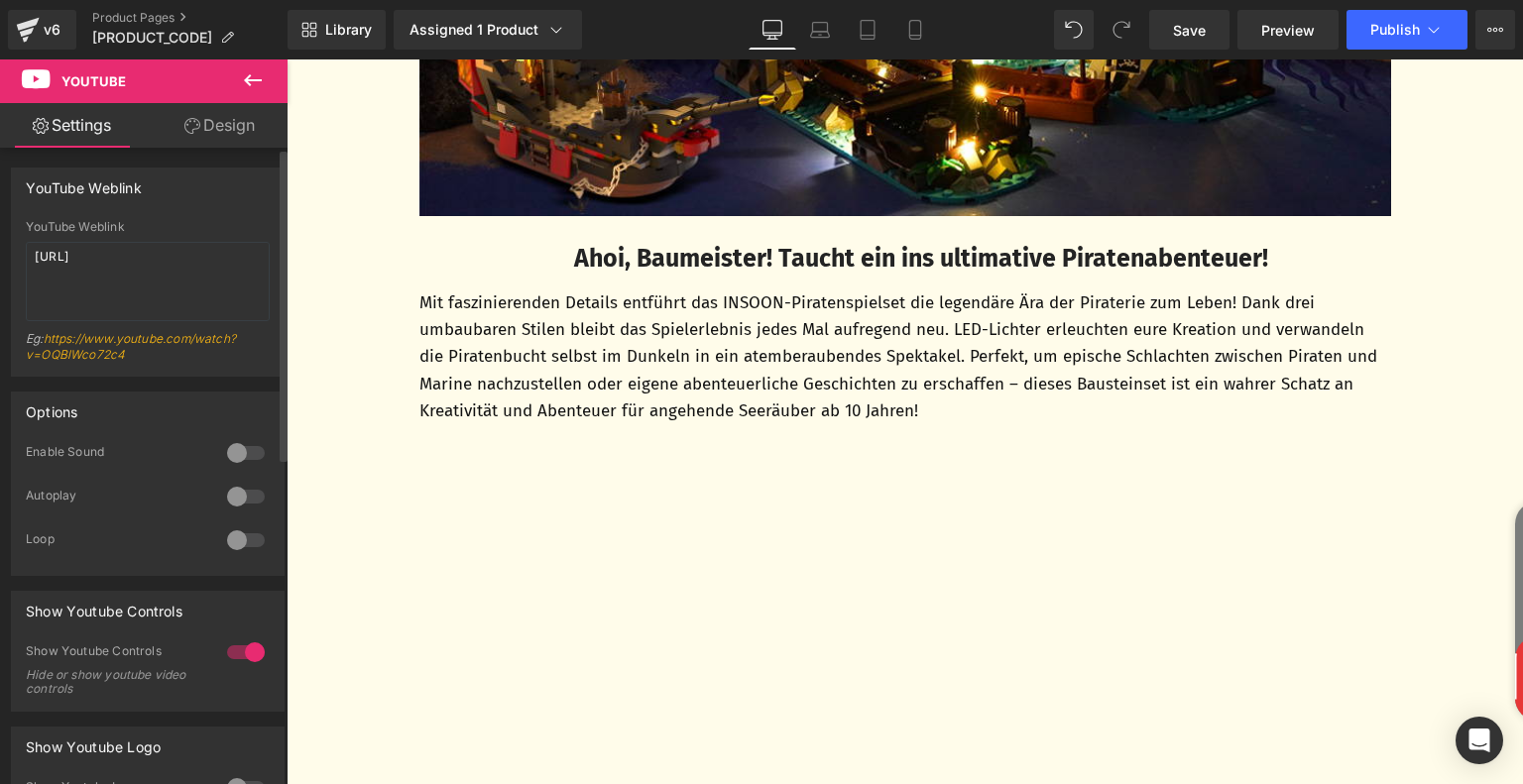 type on "https://youtu.be/w_3HW0kEsAw" 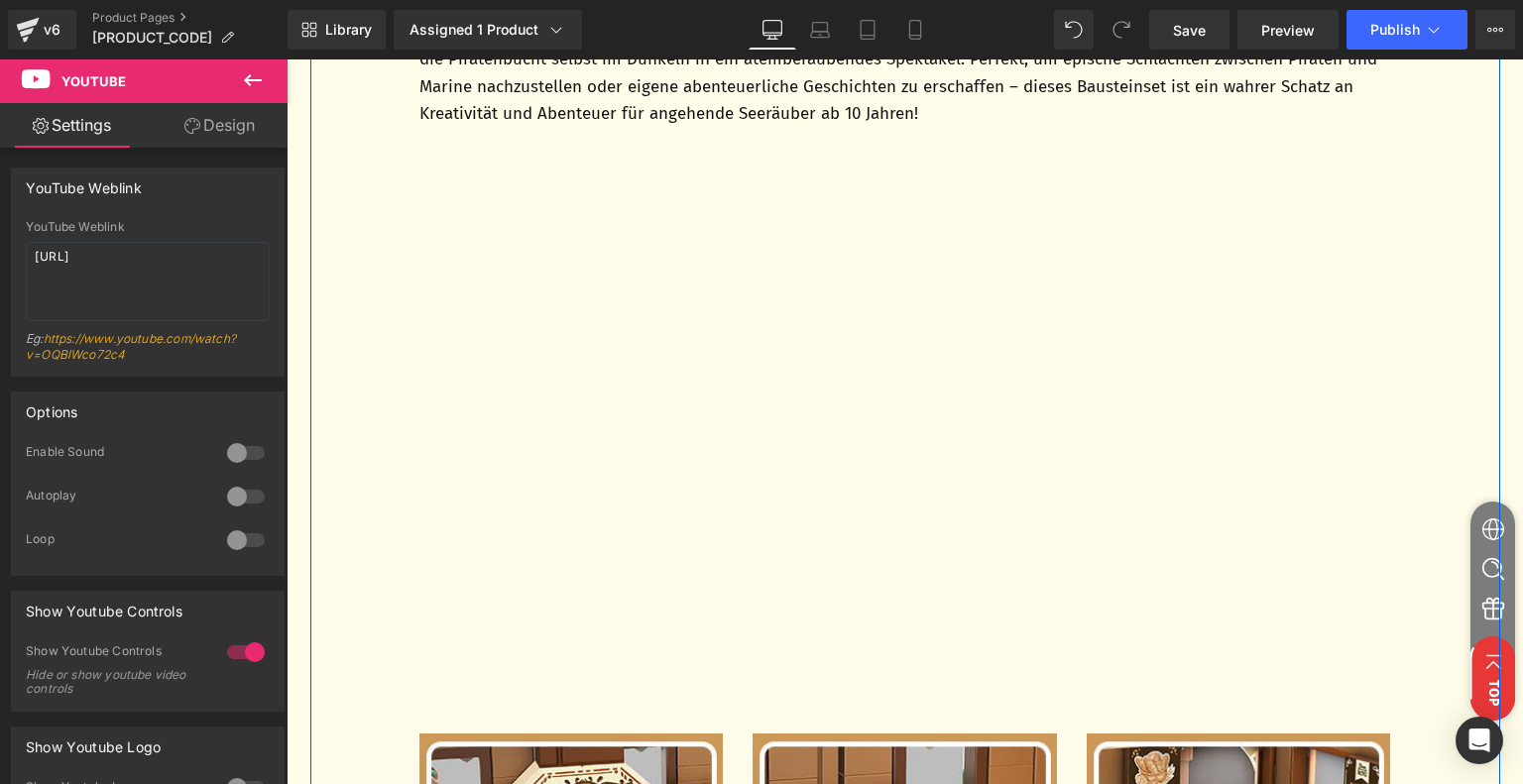 scroll, scrollTop: 1452, scrollLeft: 0, axis: vertical 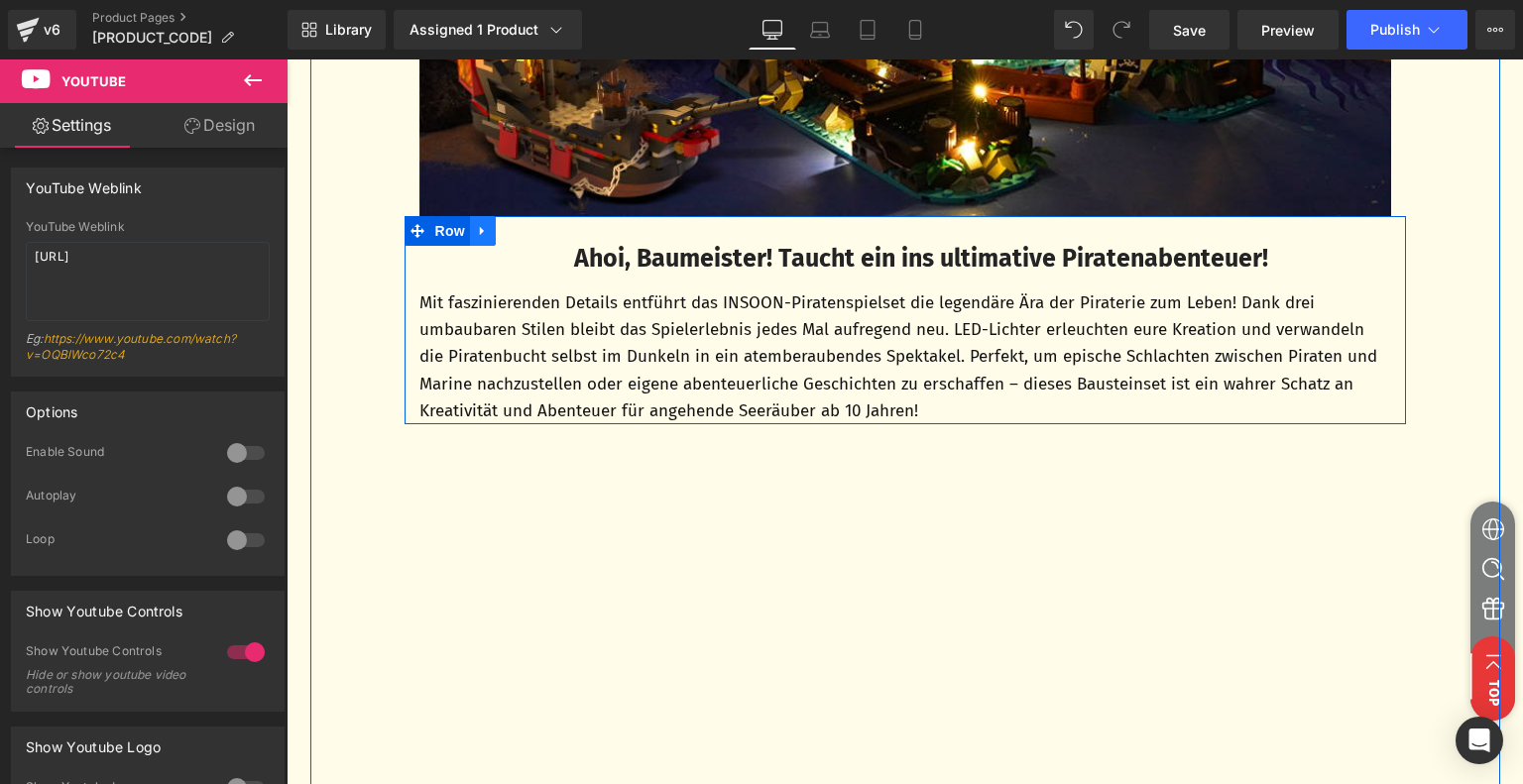 click 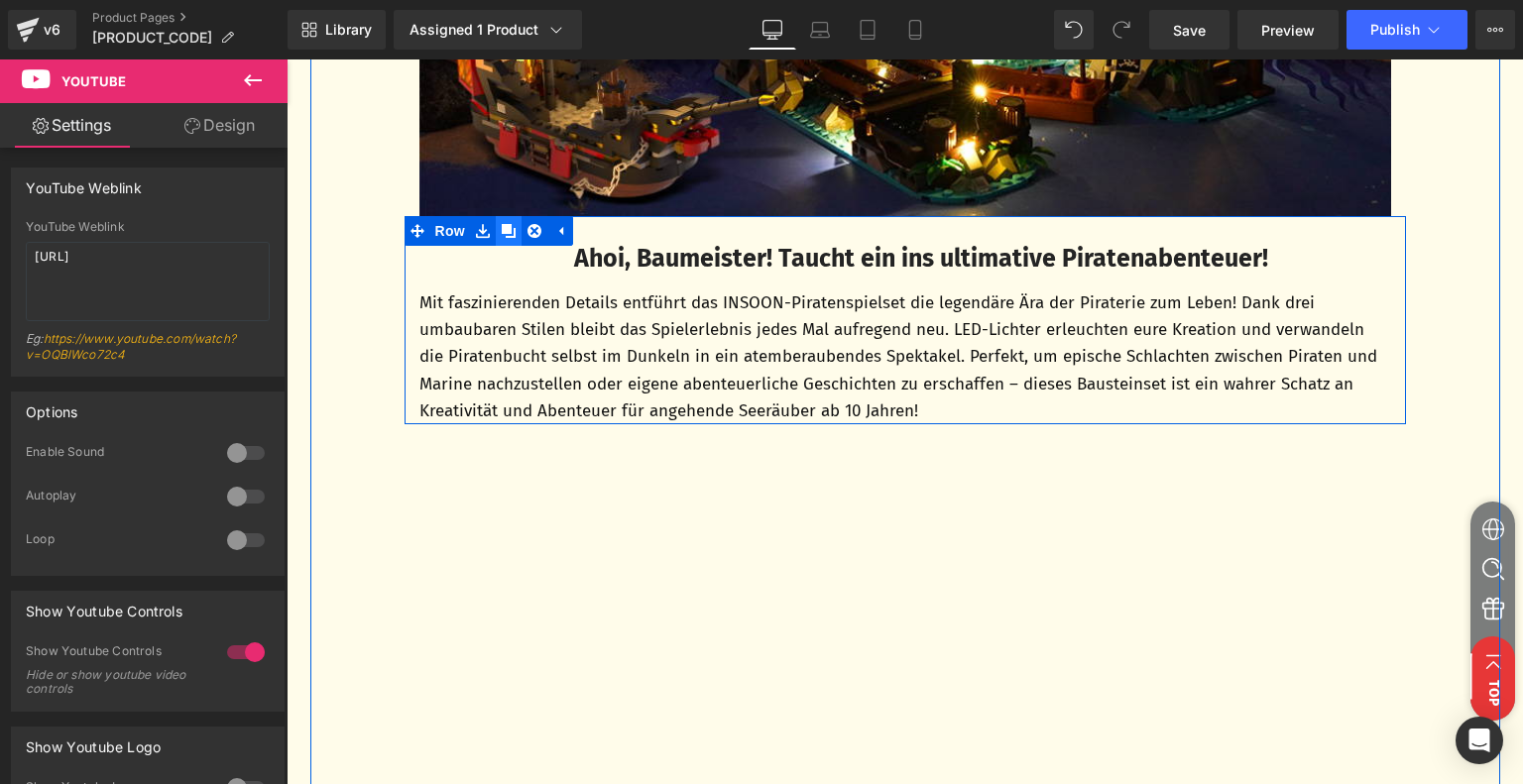click 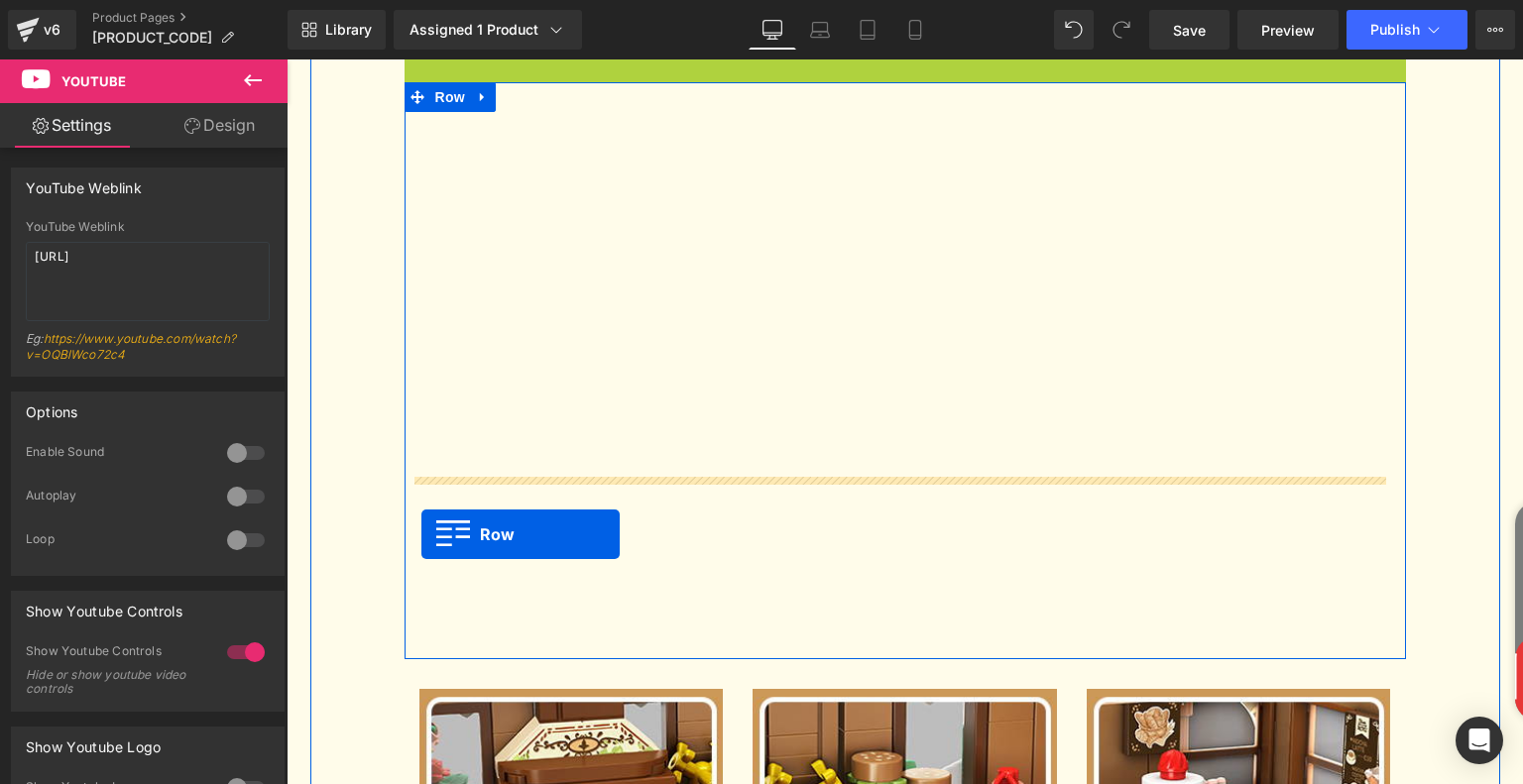 scroll, scrollTop: 1948, scrollLeft: 0, axis: vertical 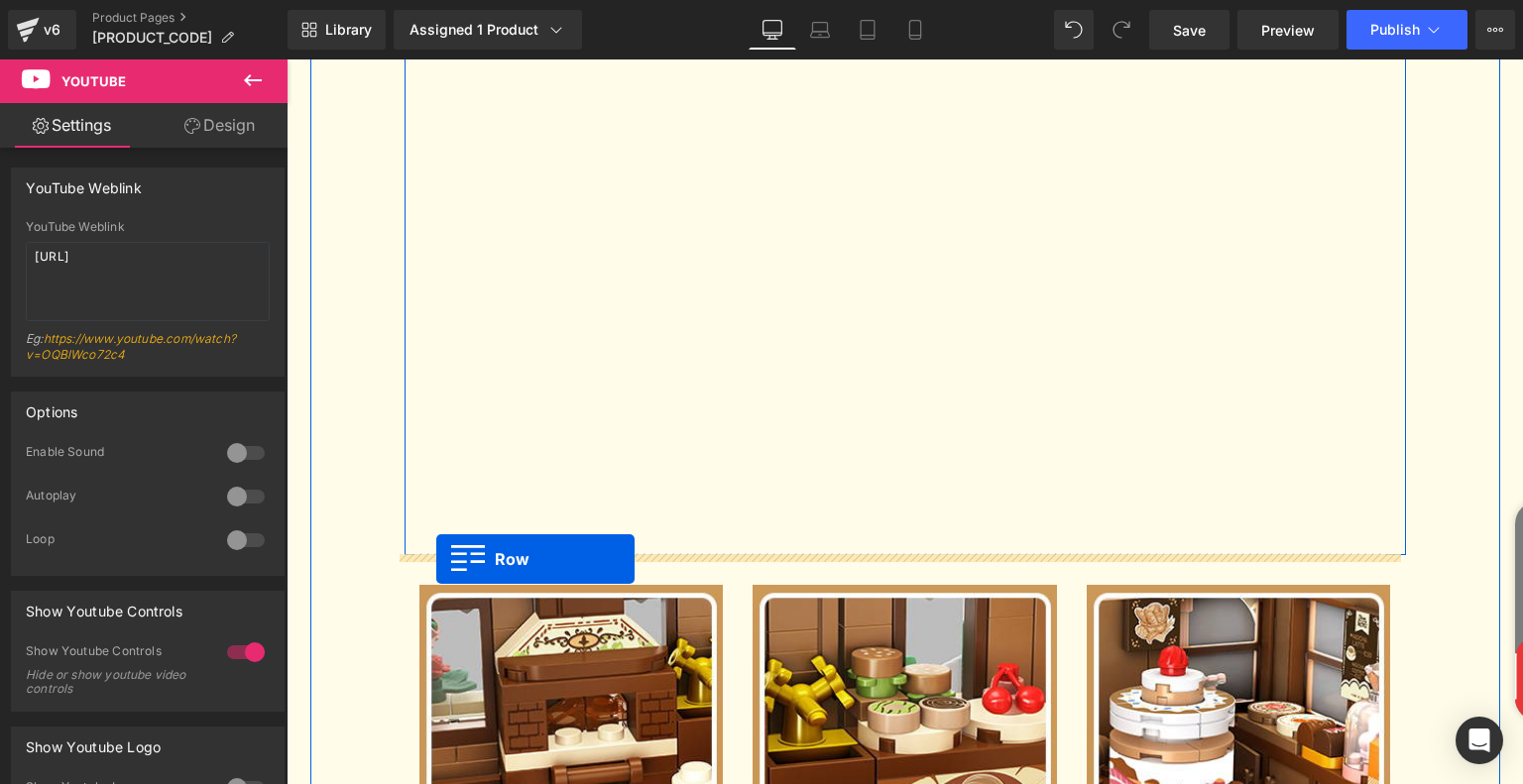drag, startPoint x: 410, startPoint y: 435, endPoint x: 436, endPoint y: 559, distance: 126.69649 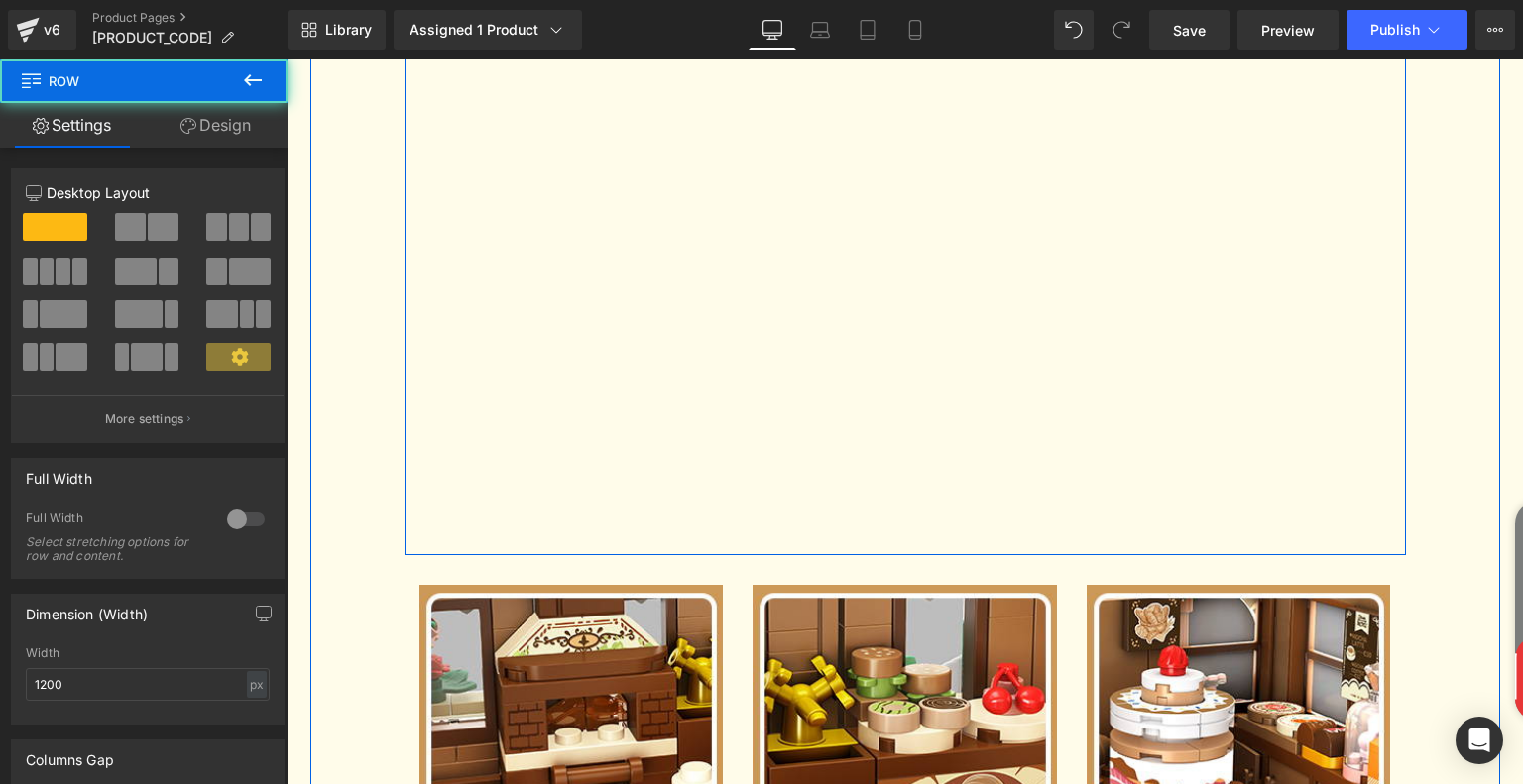 scroll, scrollTop: 1899, scrollLeft: 0, axis: vertical 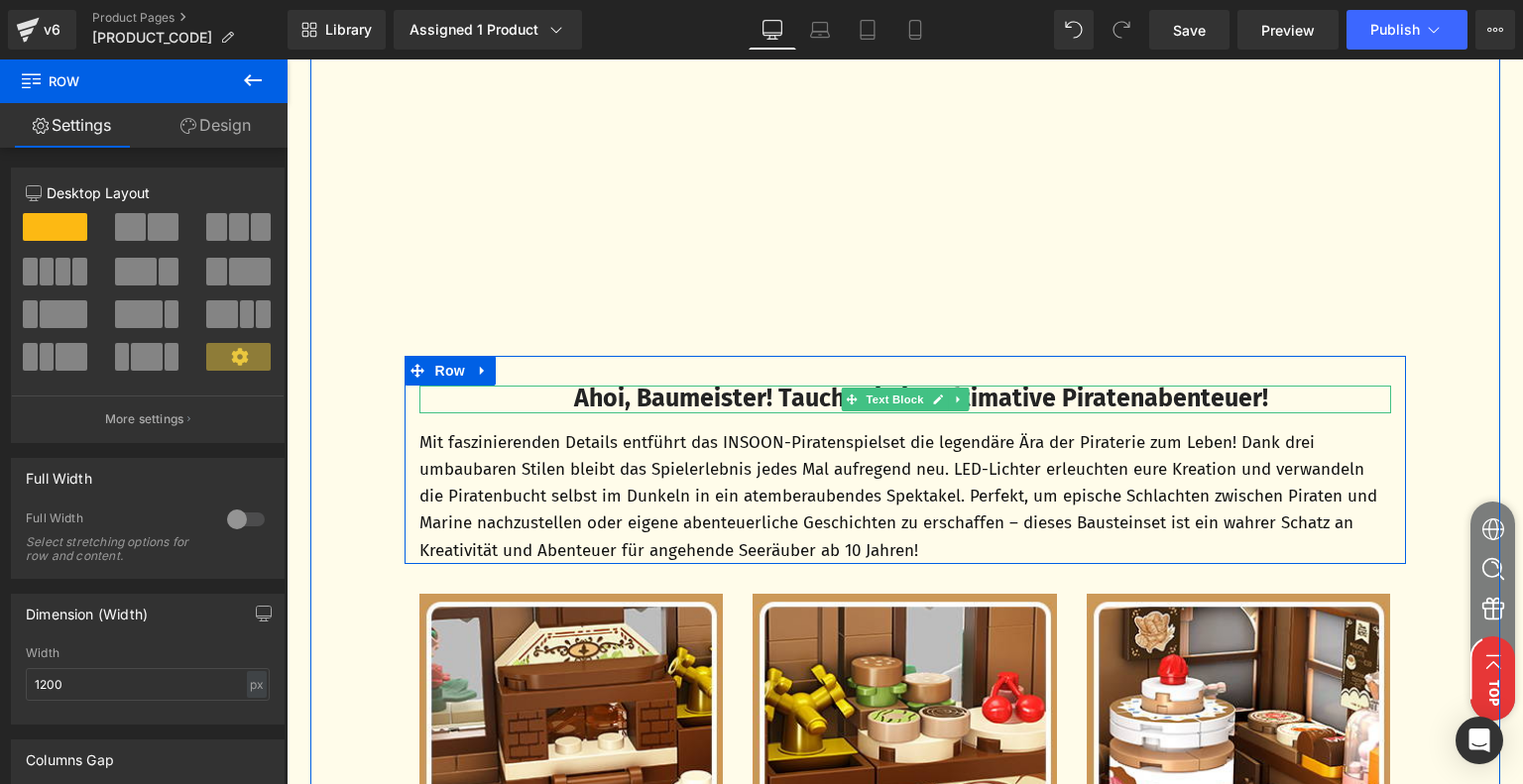 click on "Ahoi, Baumeister! Taucht ein ins ultimative Piratenabenteuer!" at bounding box center [921, 398] 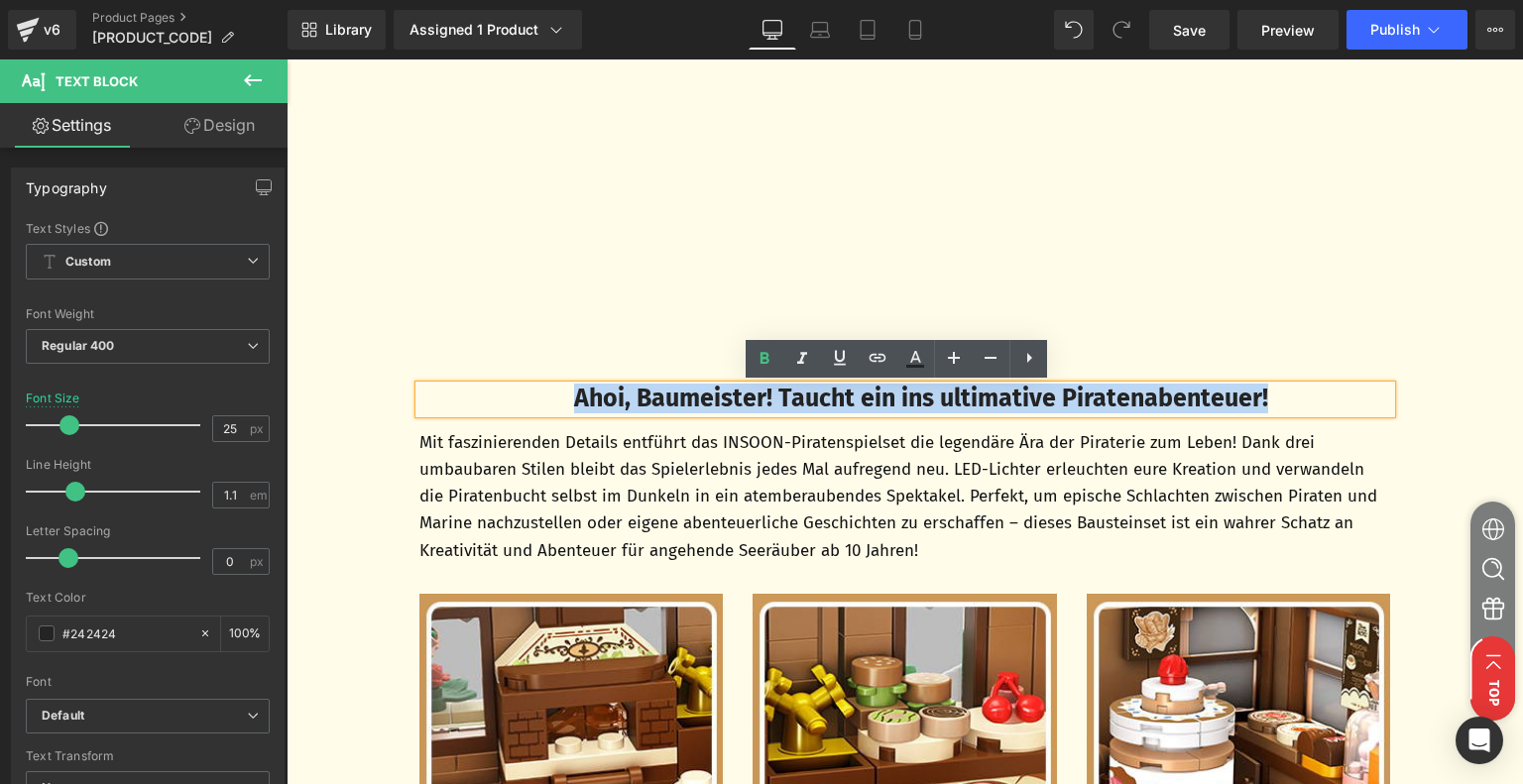 drag, startPoint x: 567, startPoint y: 399, endPoint x: 1293, endPoint y: 395, distance: 726.011 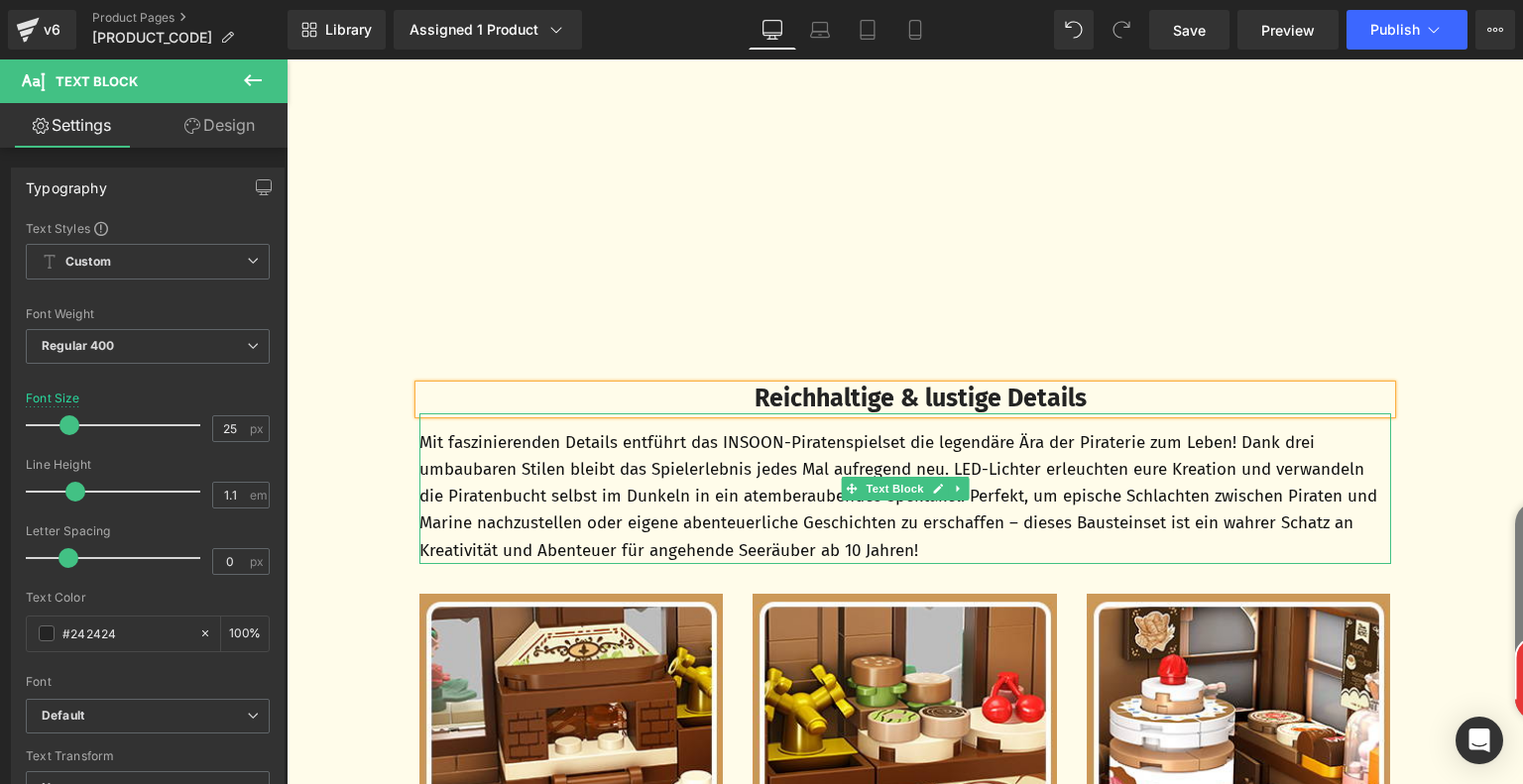click on "Mit faszinierenden Details entführt das INSOON-Piratenspielset die legendäre Ära der Piraterie zum Leben! Dank drei umbaubaren Stilen bleibt das Spielerlebnis jedes Mal aufregend neu. LED-Lichter erleuchten eure Kreation und verwandeln die Piratenbucht selbst im Dunkeln in ein atemberaubendes Spektakel. Perfekt, um epische Schlachten zwischen Piraten und Marine nachzustellen oder eigene abenteuerliche Geschichten zu erschaffen – dieses Bausteinset ist ein wahrer Schatz an Kreativität und Abenteuer für angehende Seeräuber ab 10 Jahren!" at bounding box center (905, 497) 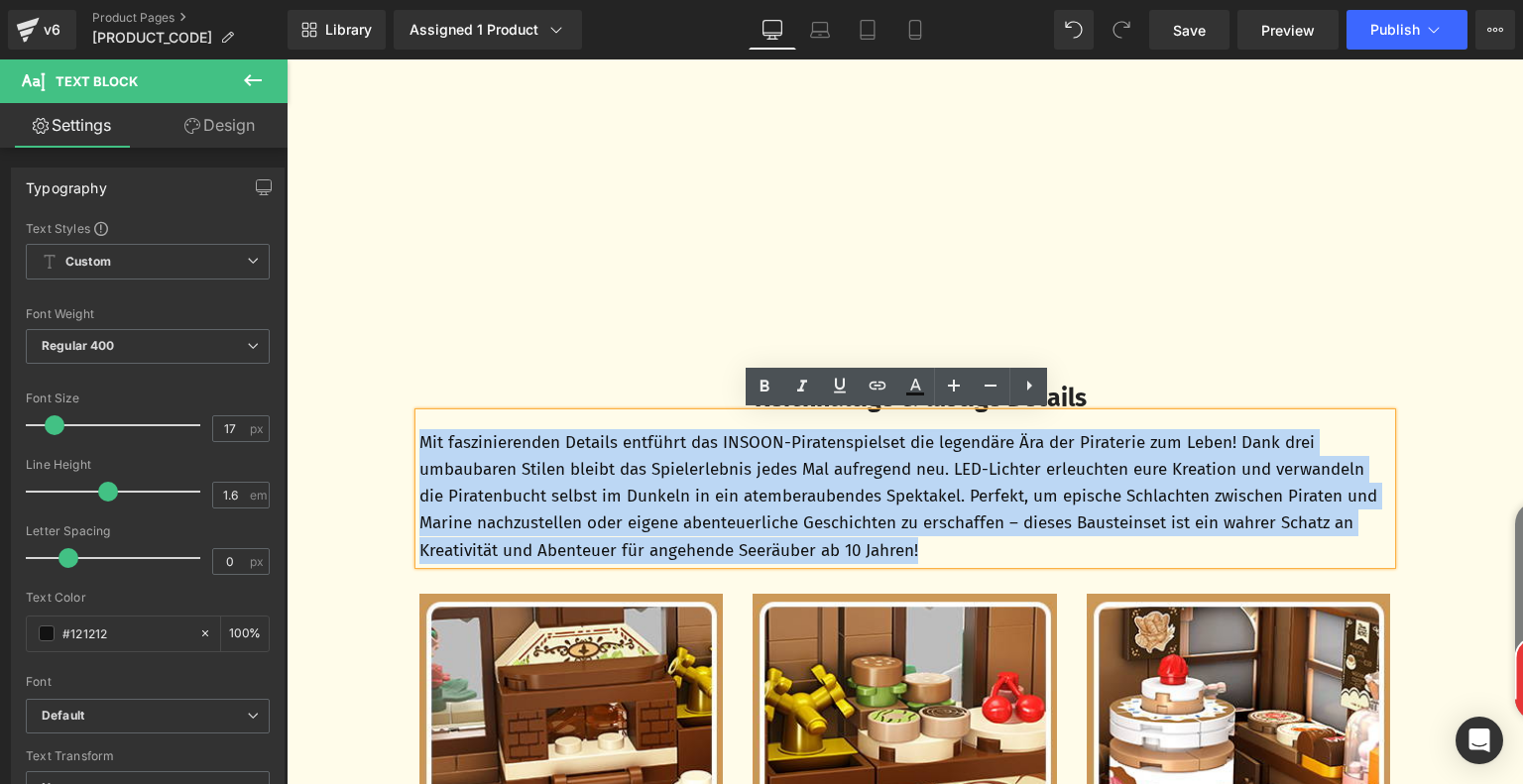 drag, startPoint x: 415, startPoint y: 443, endPoint x: 972, endPoint y: 552, distance: 567.565 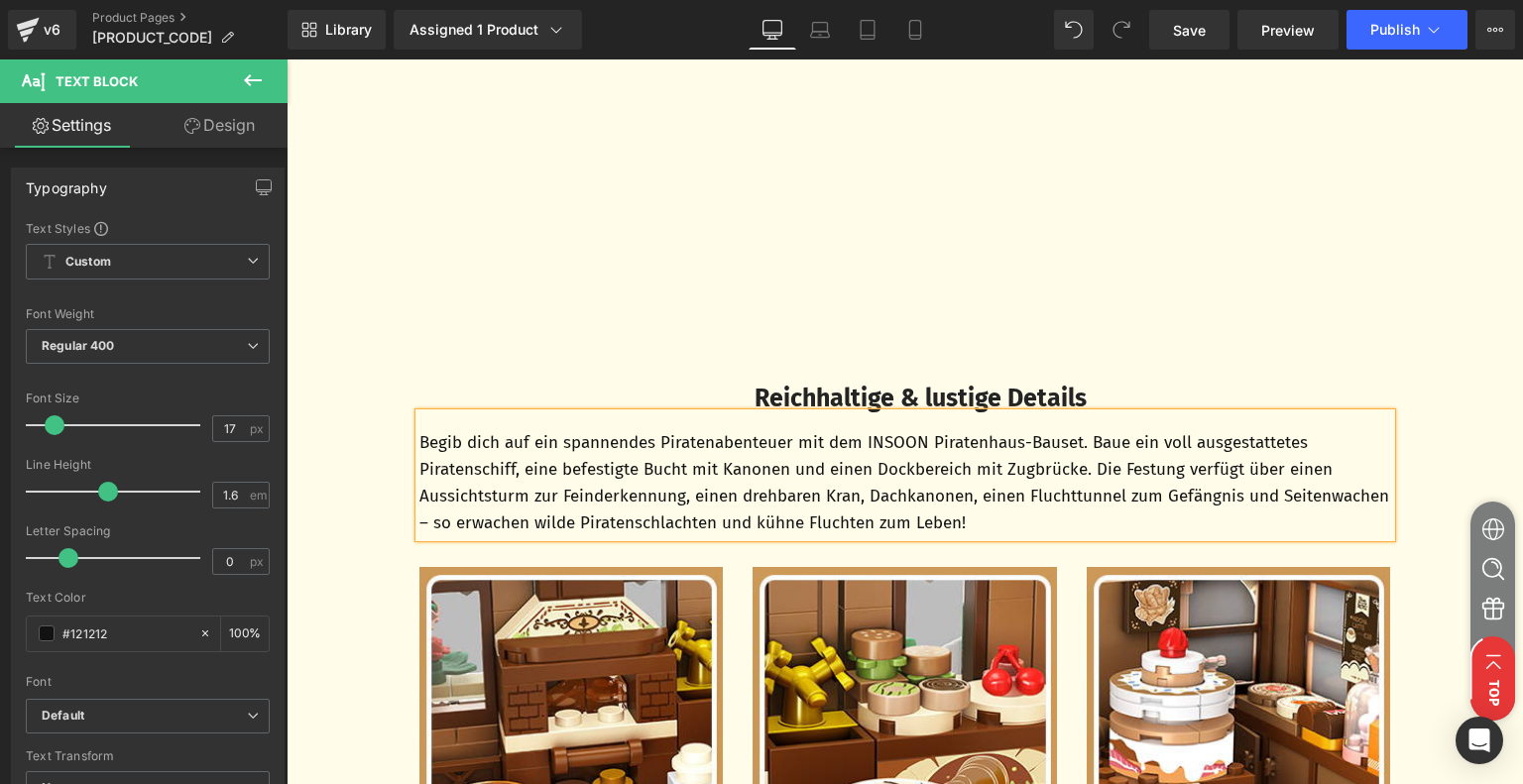 scroll, scrollTop: 2395, scrollLeft: 0, axis: vertical 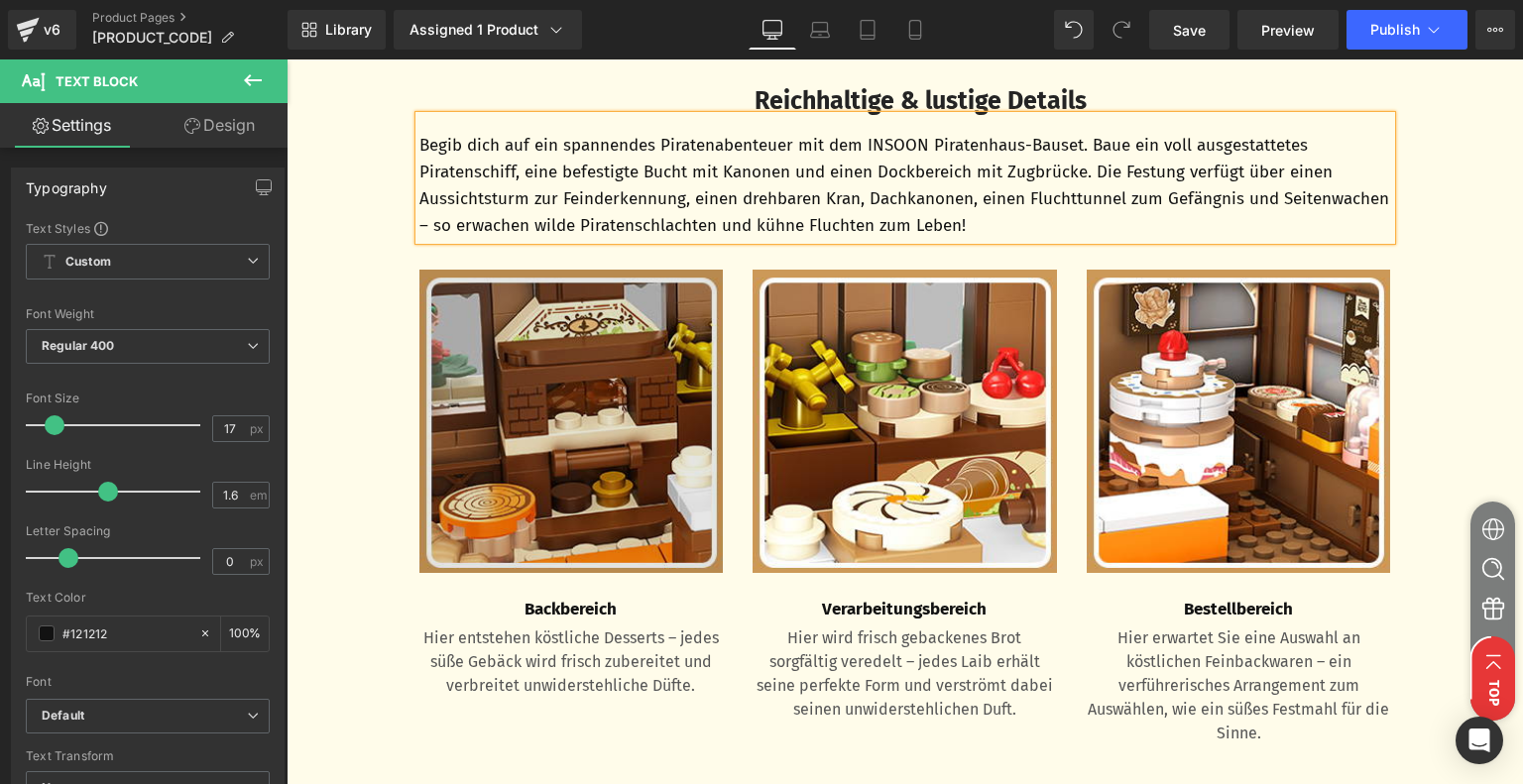 click on "Image" at bounding box center [571, 421] 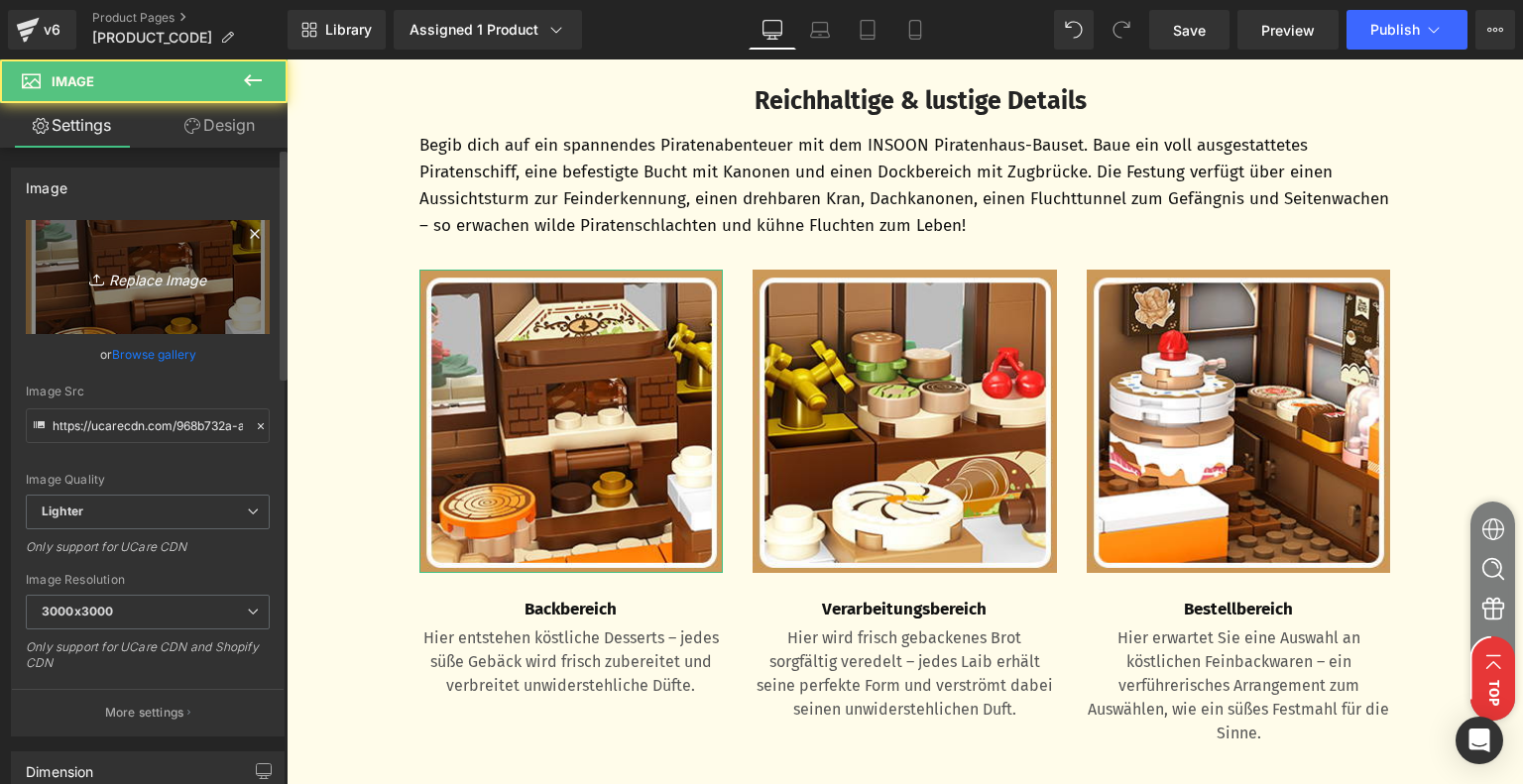 click on "Replace Image" at bounding box center [148, 277] 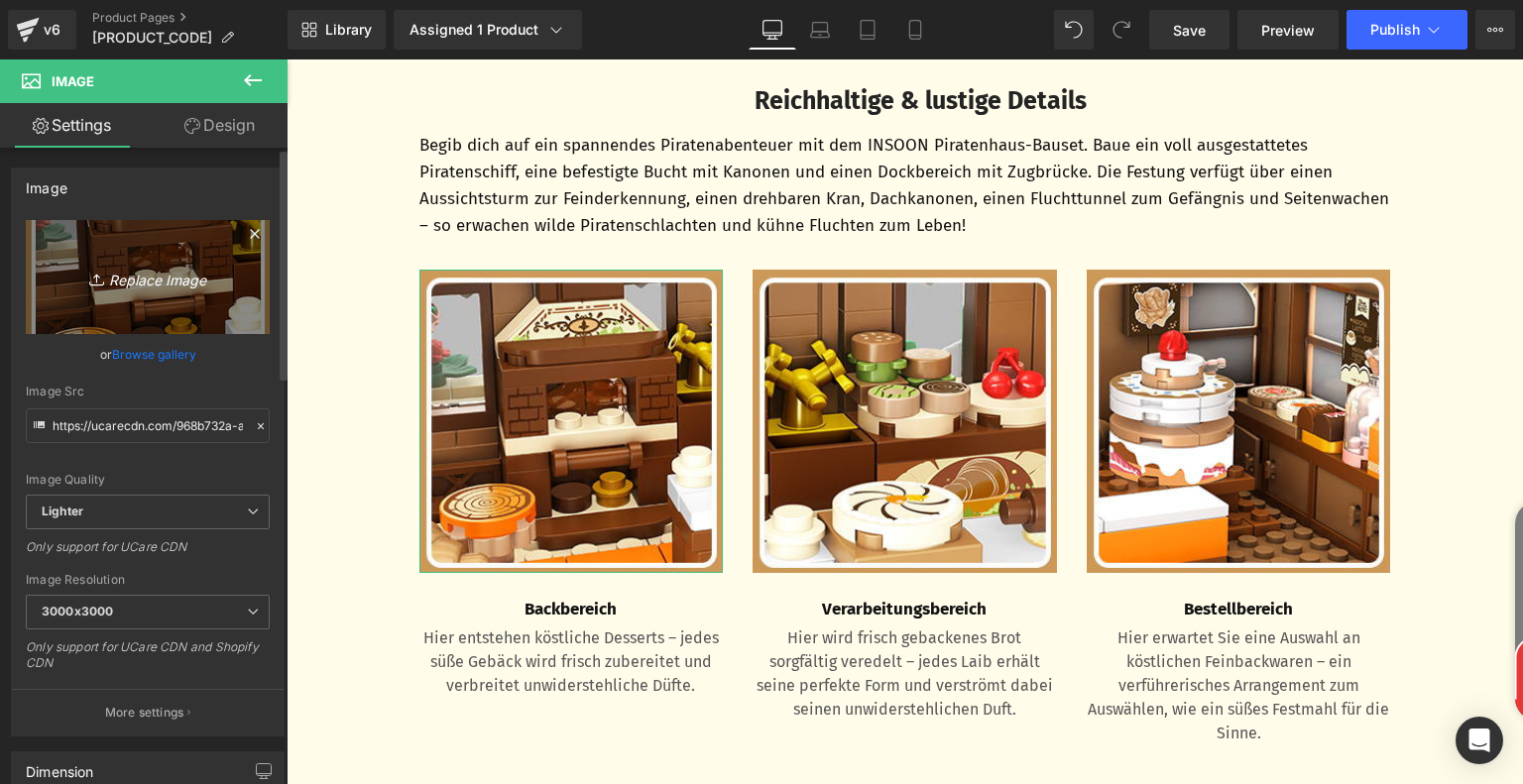 type on "C:\fakepath\67c3233d-949d-4e4a-a0ae-f1199804e47d.__CR0,0,300,300_PT0_SX300_V1___.jpg" 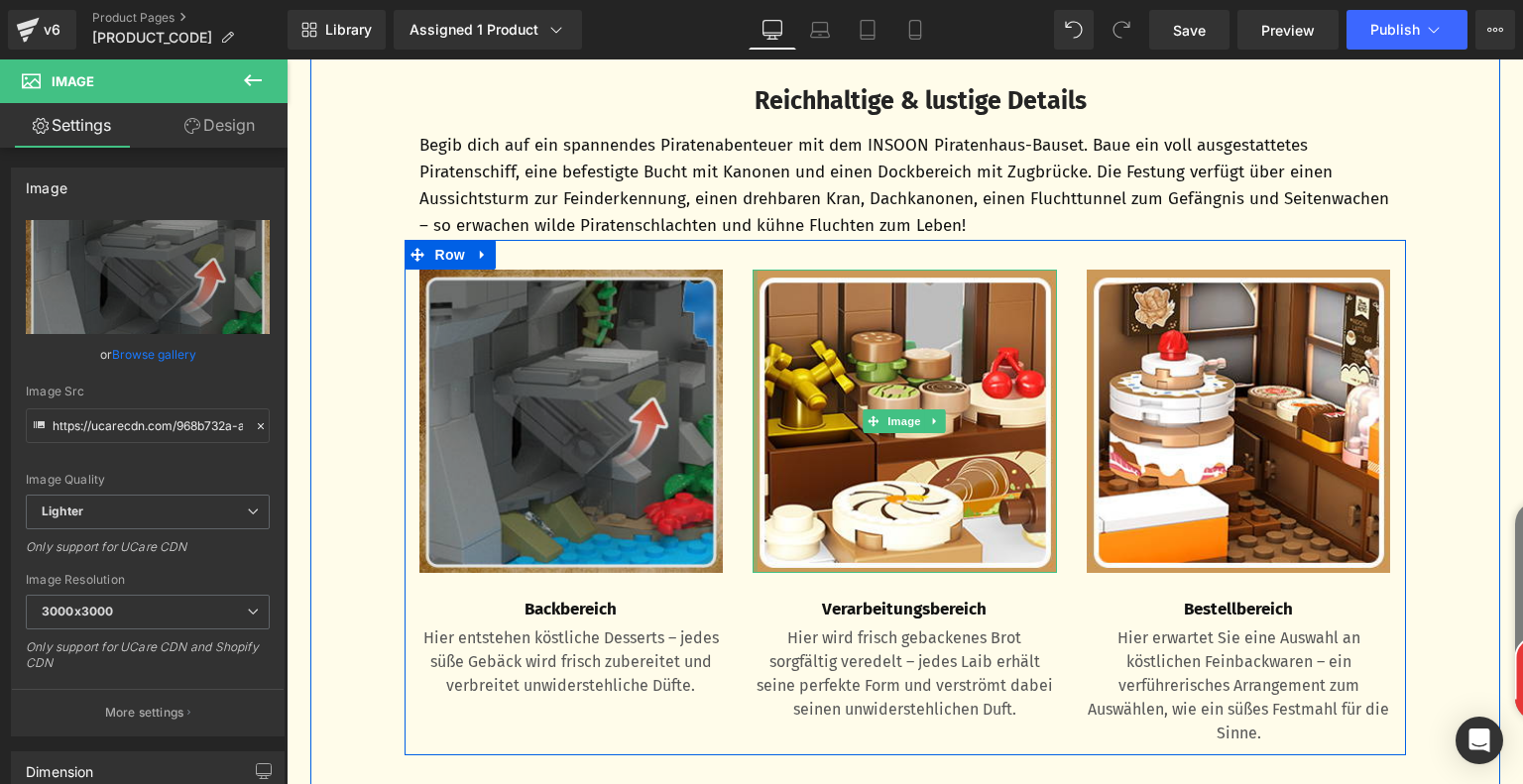 click at bounding box center [571, 421] 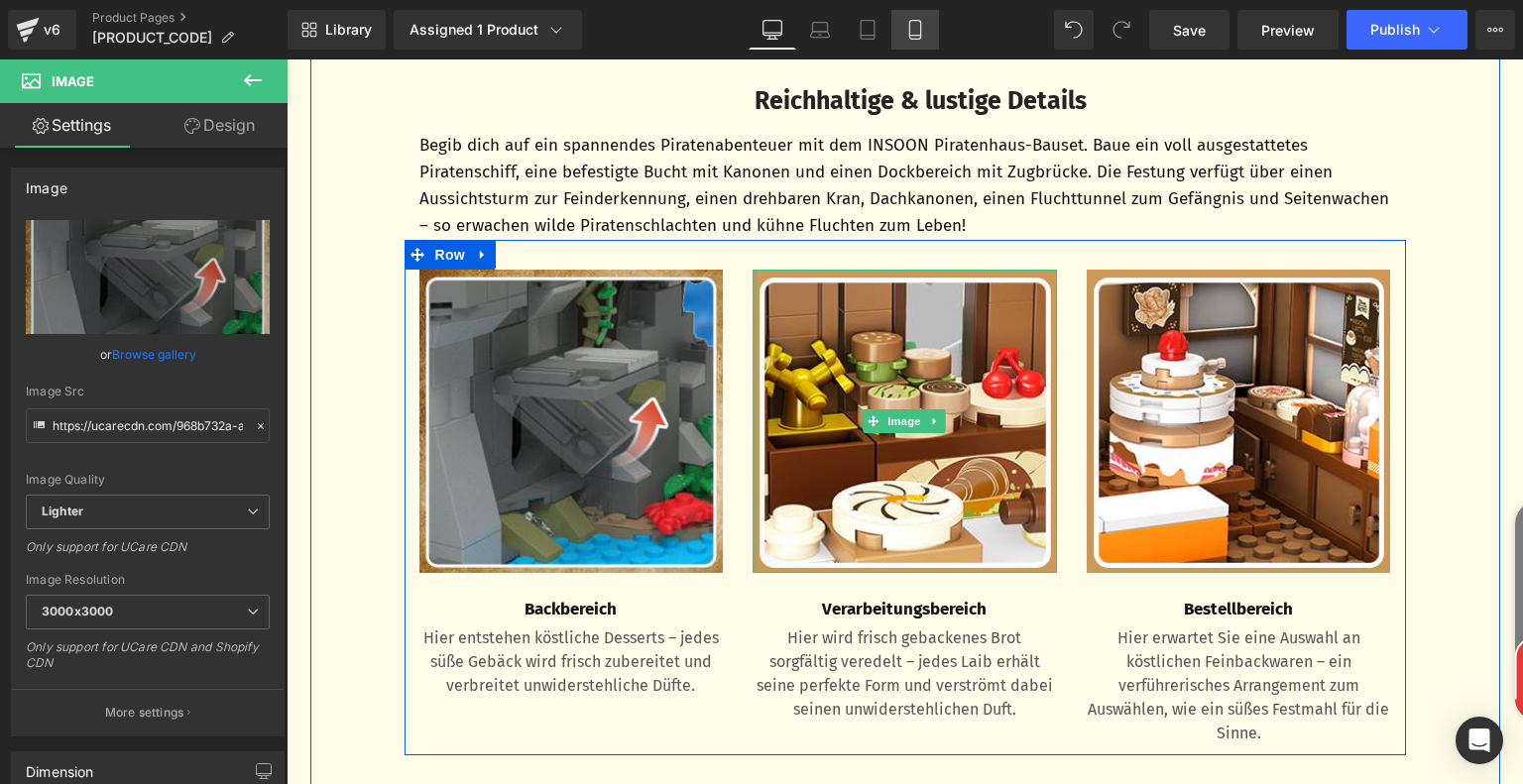 click on "Replace Image" at bounding box center [0, 0] 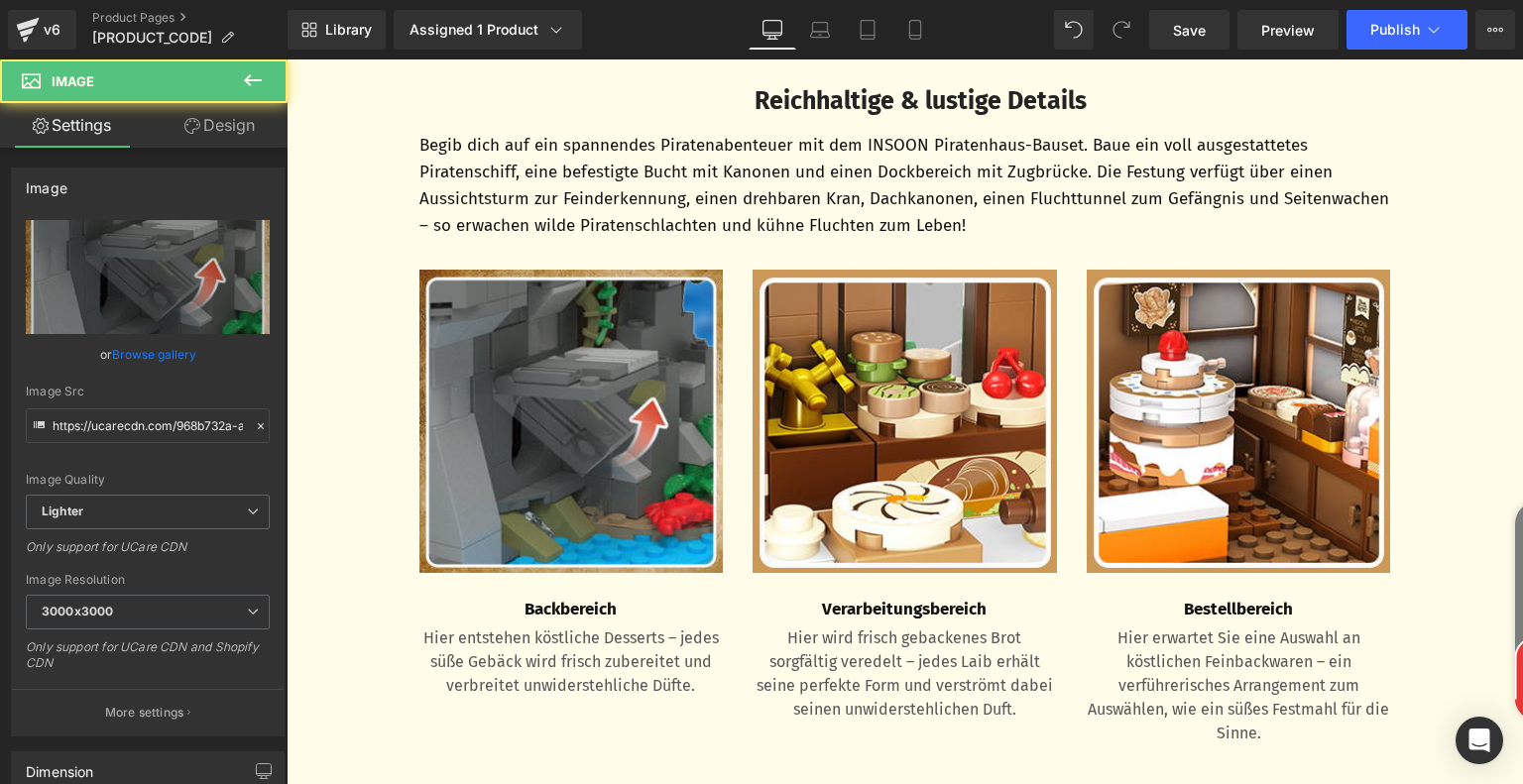 click at bounding box center [571, 421] 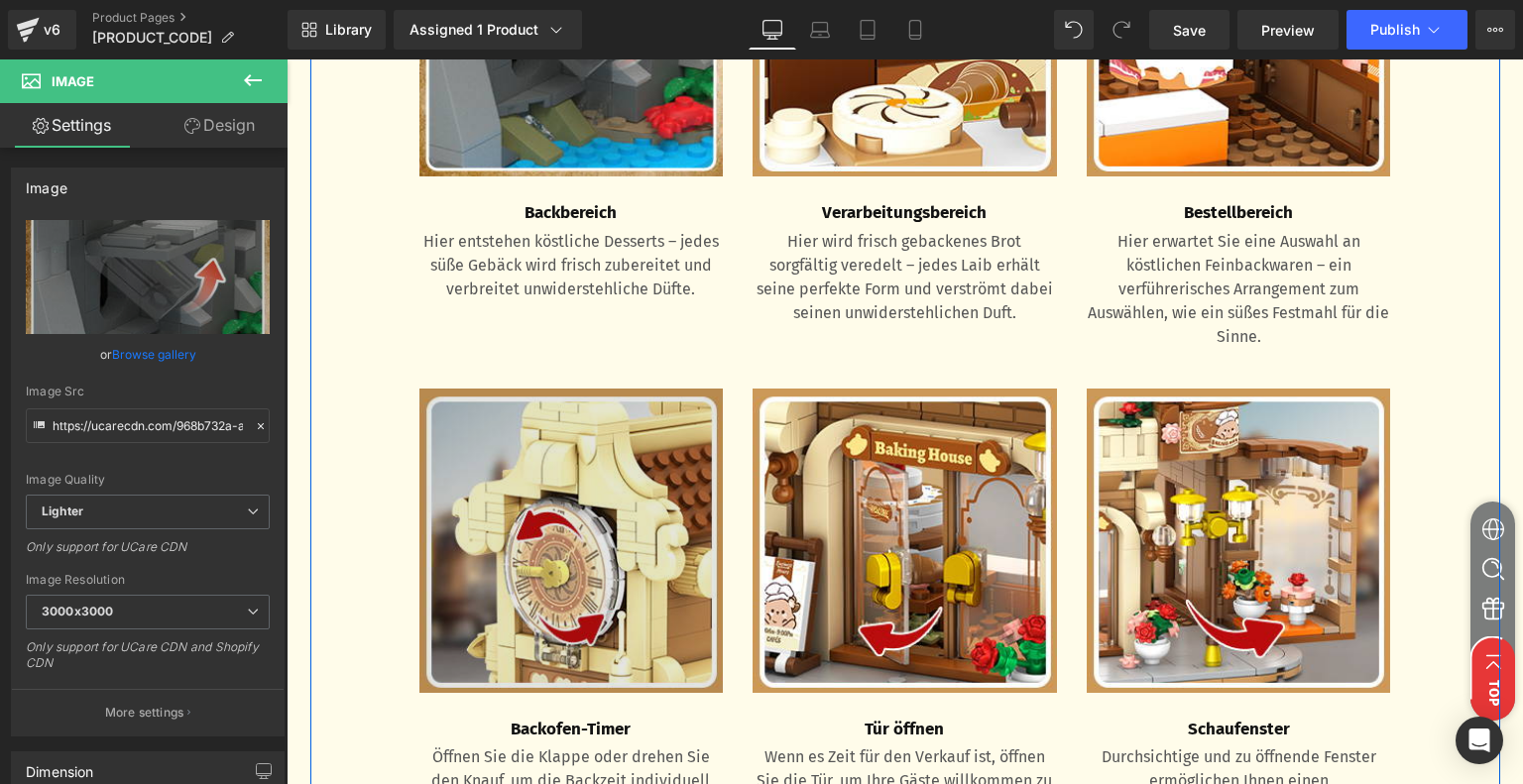 scroll, scrollTop: 2494, scrollLeft: 0, axis: vertical 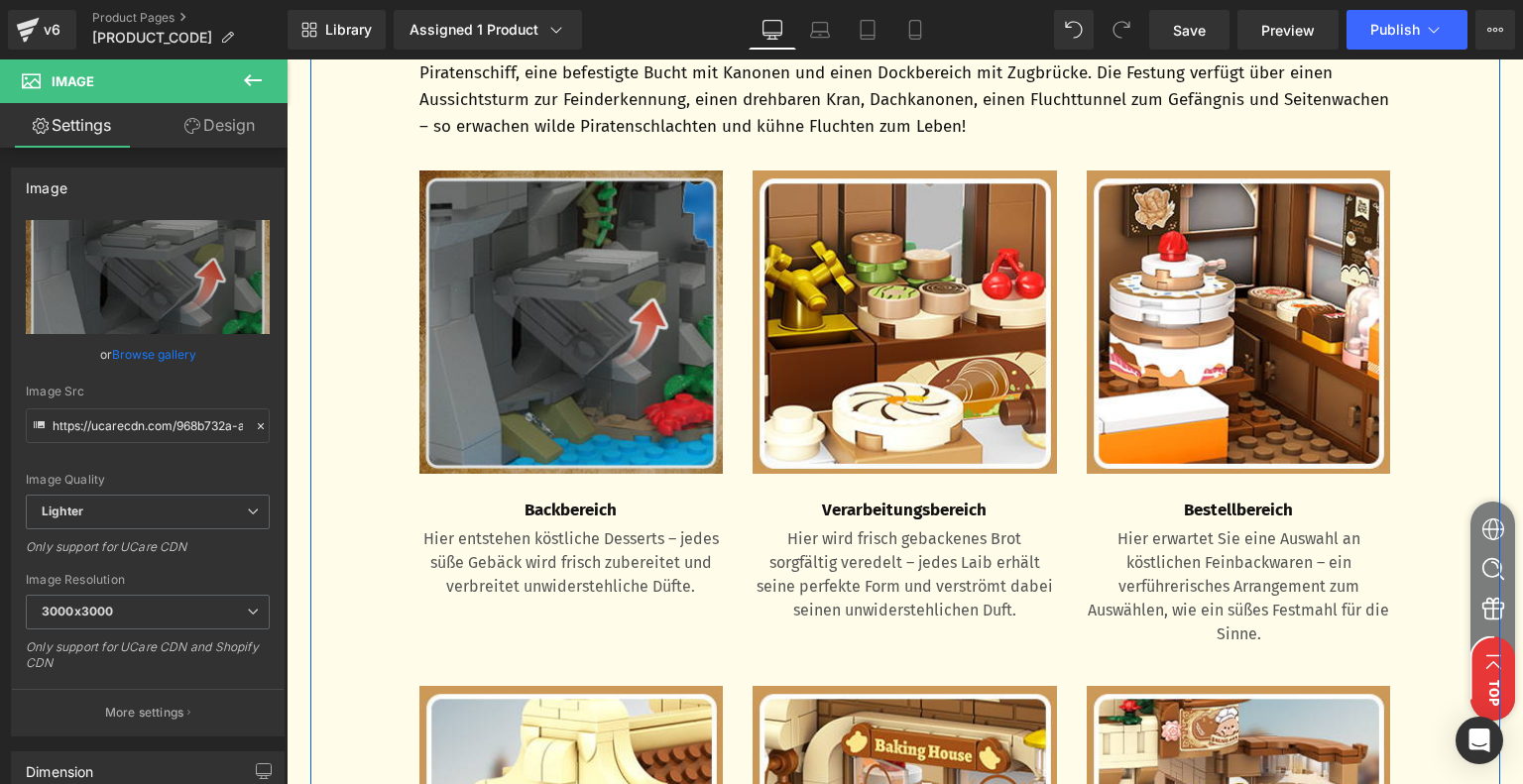 click on "Image" at bounding box center (571, 322) 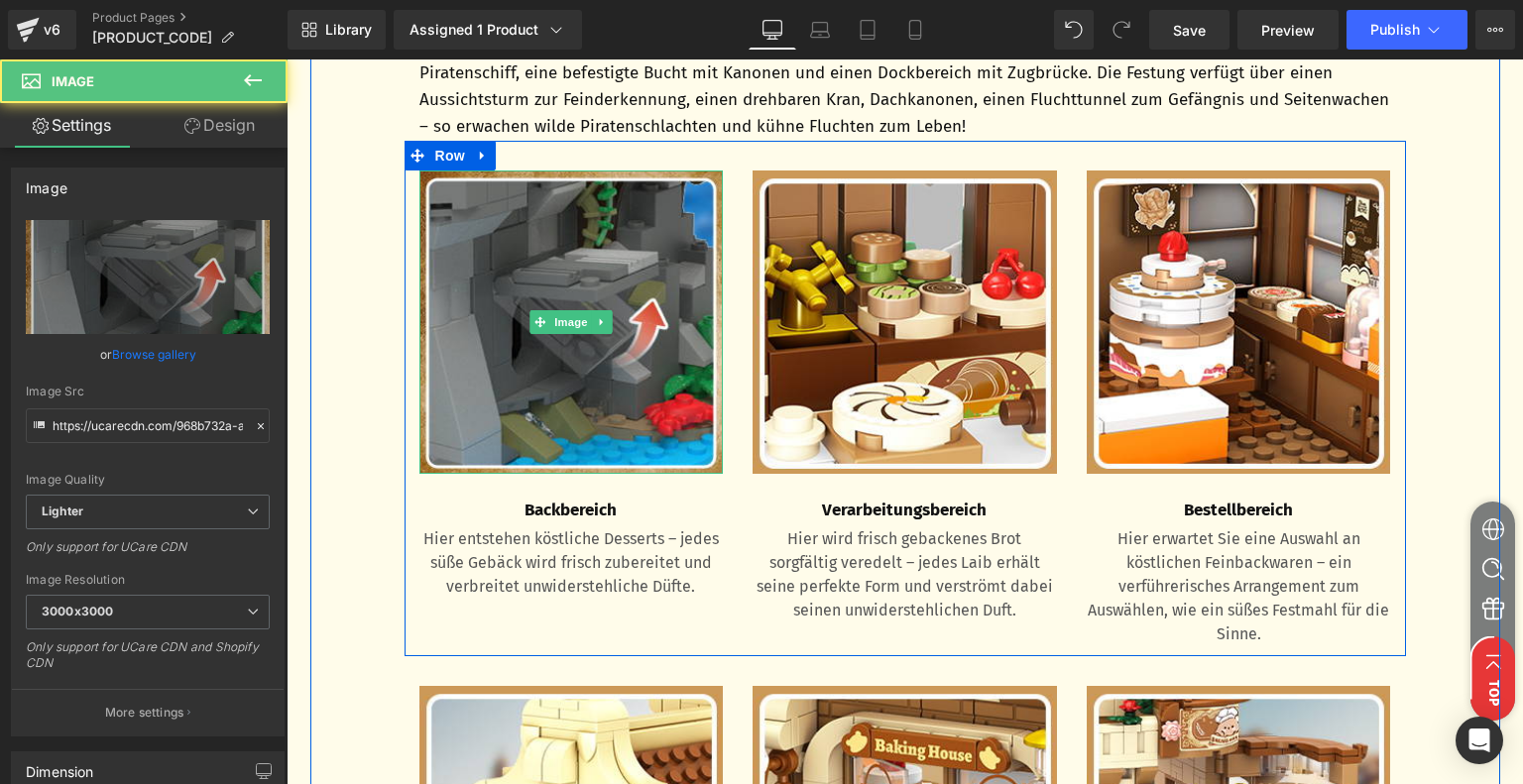 drag, startPoint x: 556, startPoint y: 315, endPoint x: 398, endPoint y: 326, distance: 158.38245 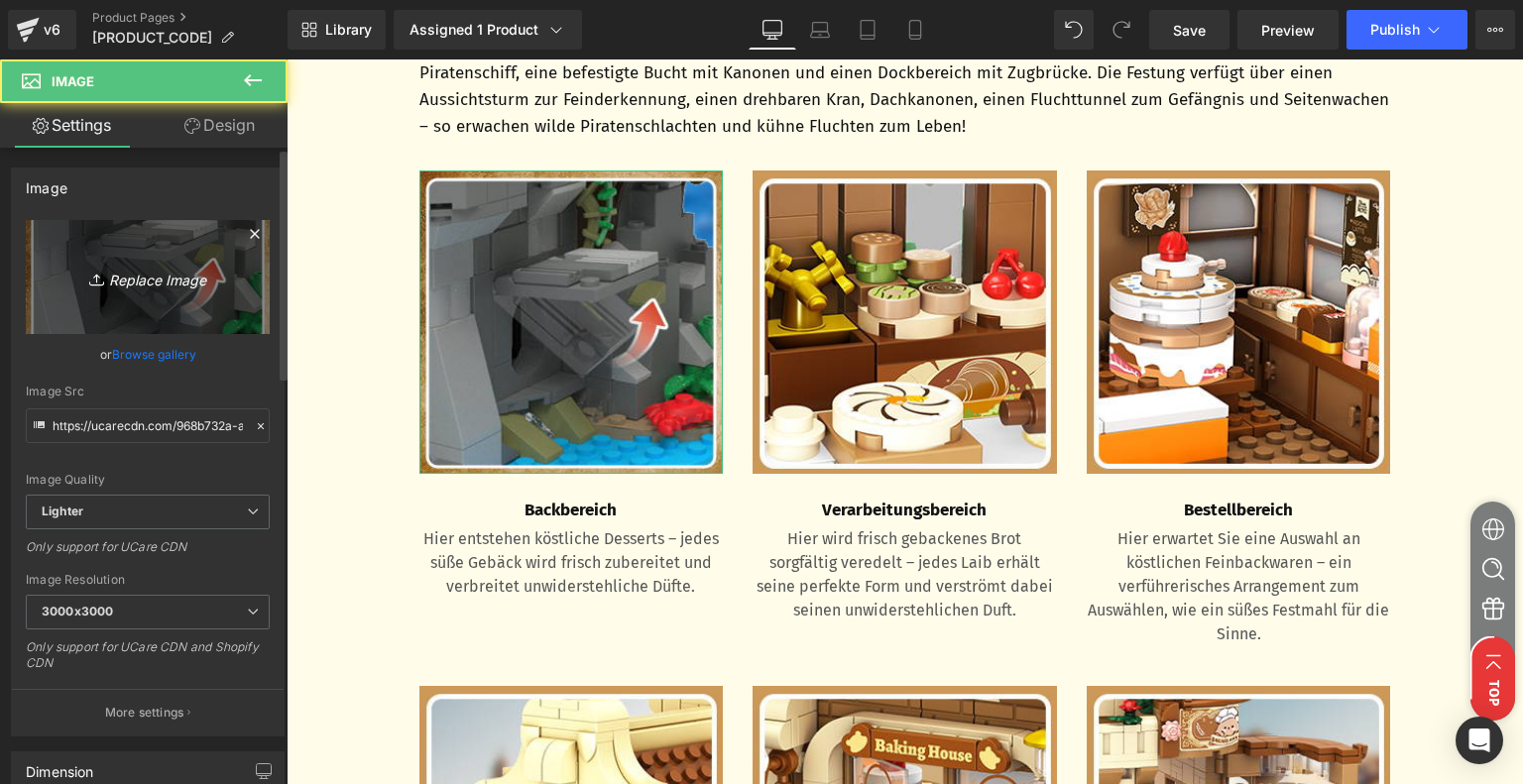 click on "Replace Image" at bounding box center [148, 277] 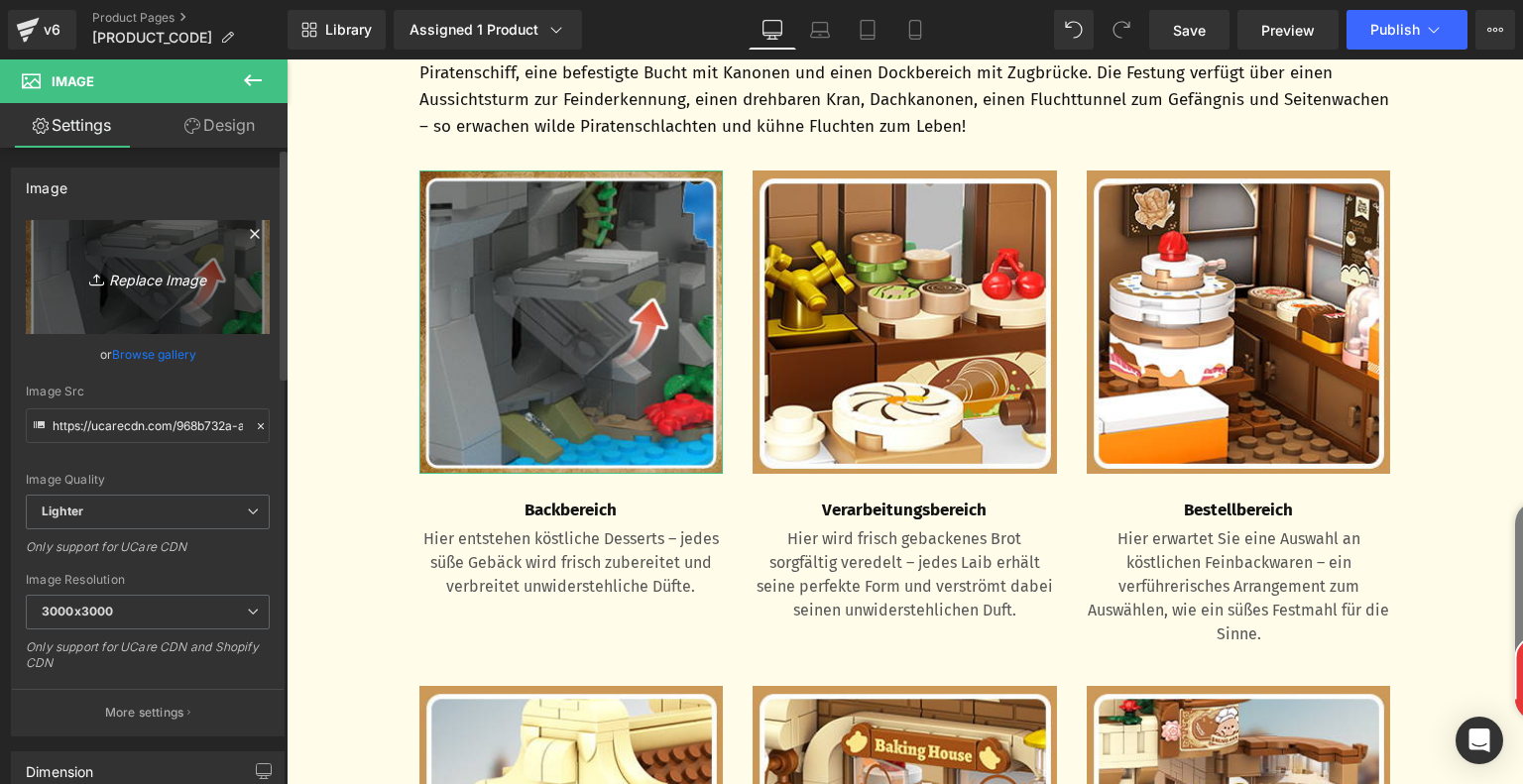 type on "C:\fakepath\af4208cb-e93e-437d-b474-0878b34a8dba.__CR0,0,300,300_PT0_SX300_V1___.jpg" 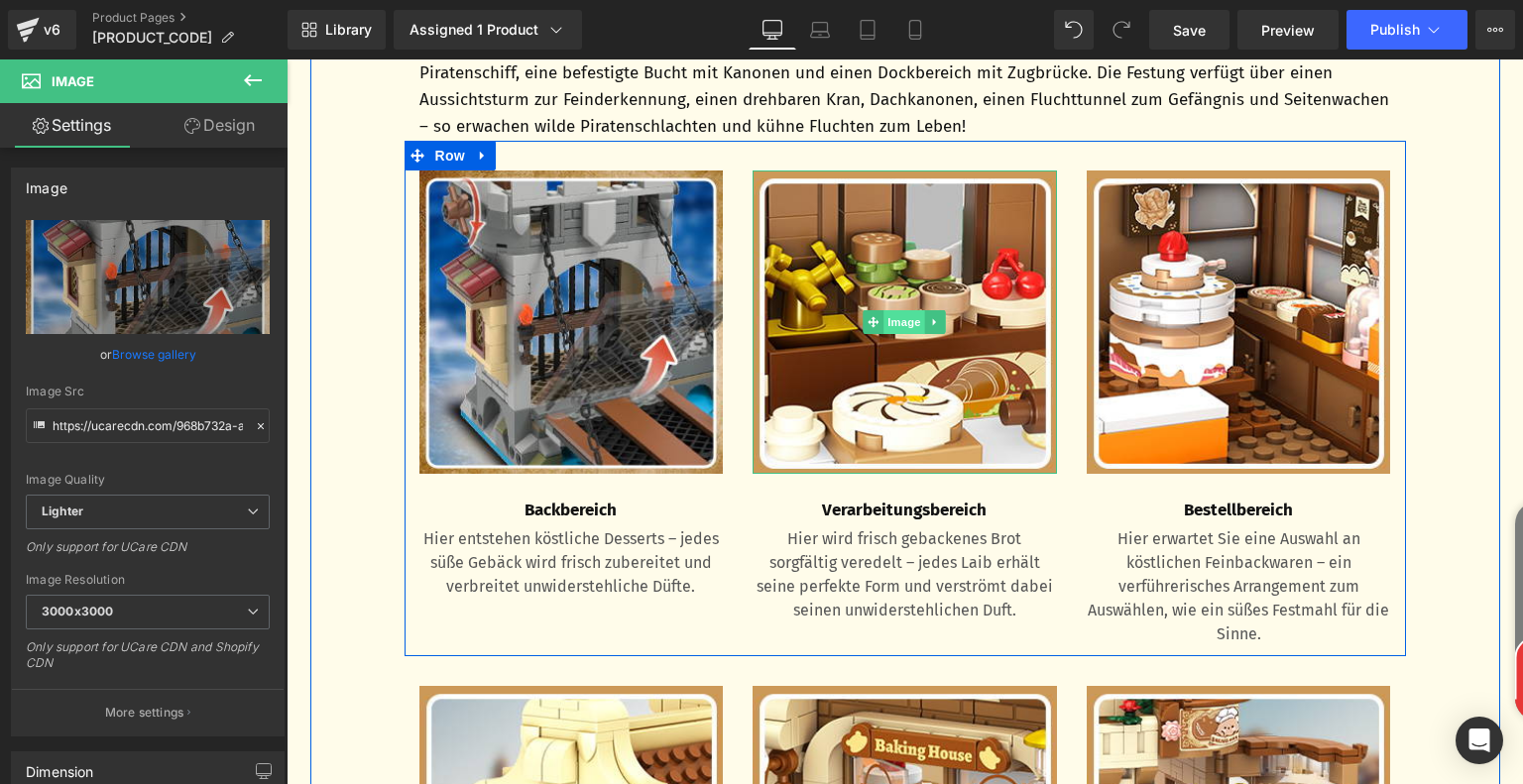 click on "Image" at bounding box center (905, 322) 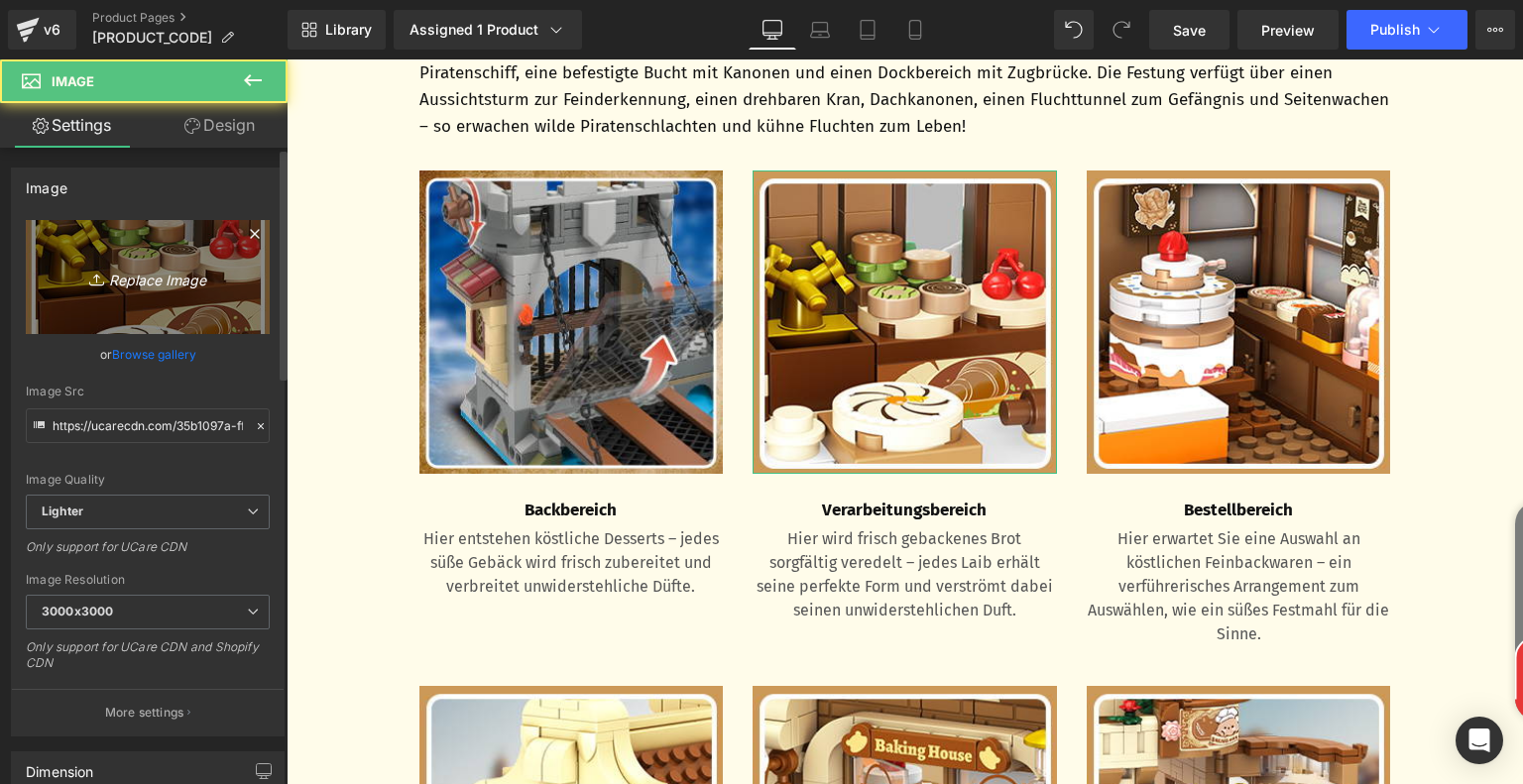 click on "Replace Image" at bounding box center [148, 277] 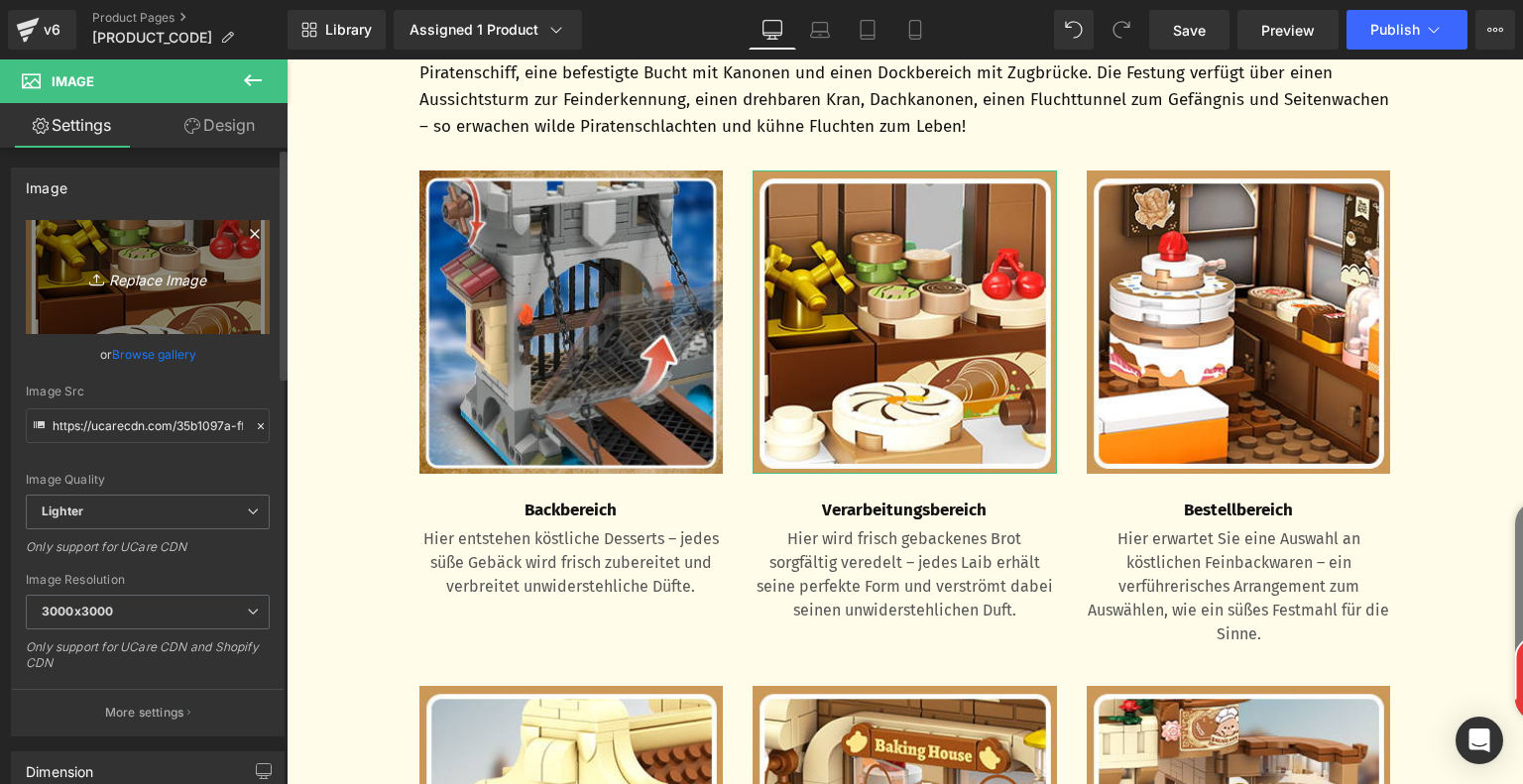 type on "C:\fakepath\101bb238-215f-49de-b356-c0864a60063f.__CR0,0,300,300_PT0_SX300_V1___.jpg" 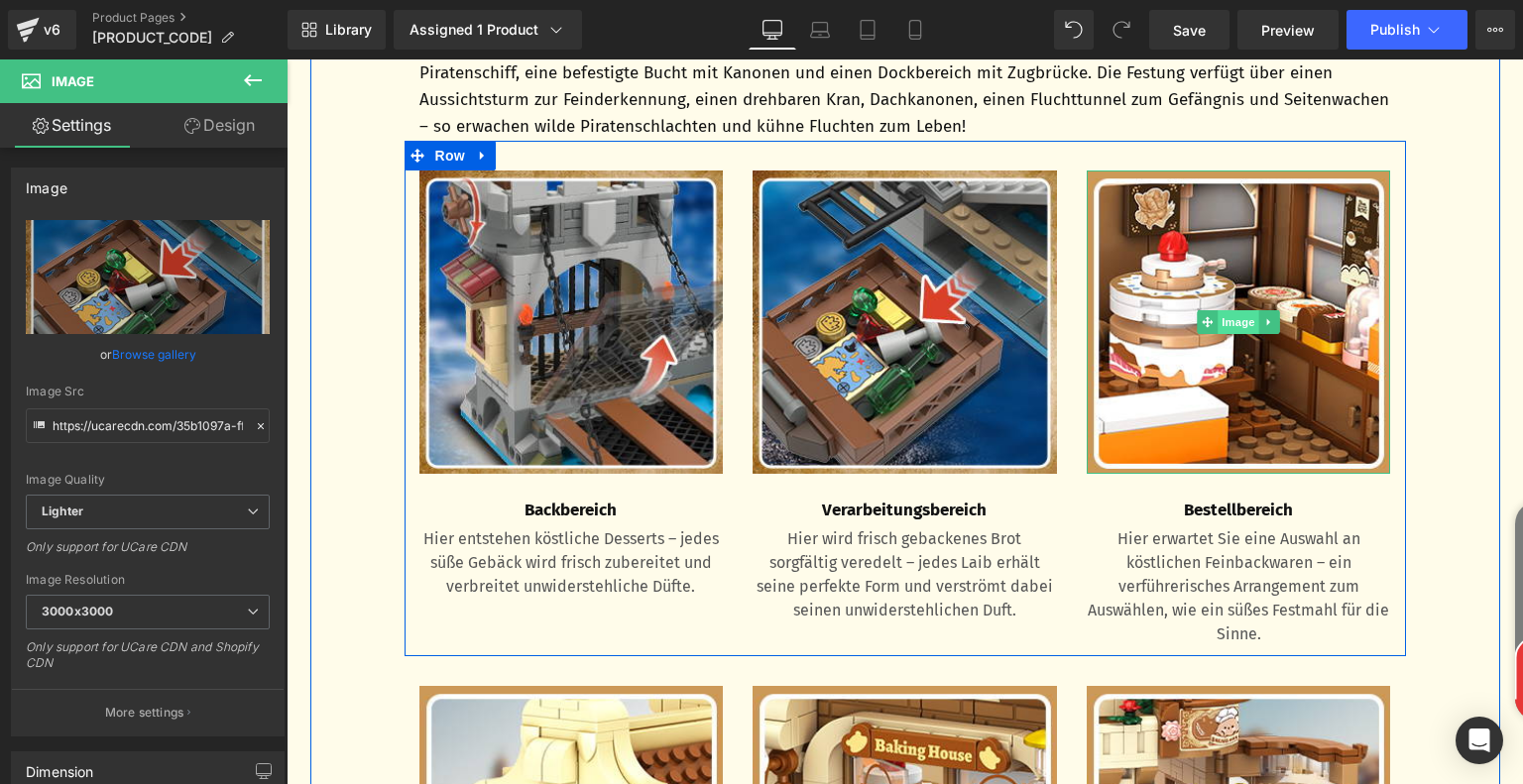 click on "Image" at bounding box center [1238, 322] 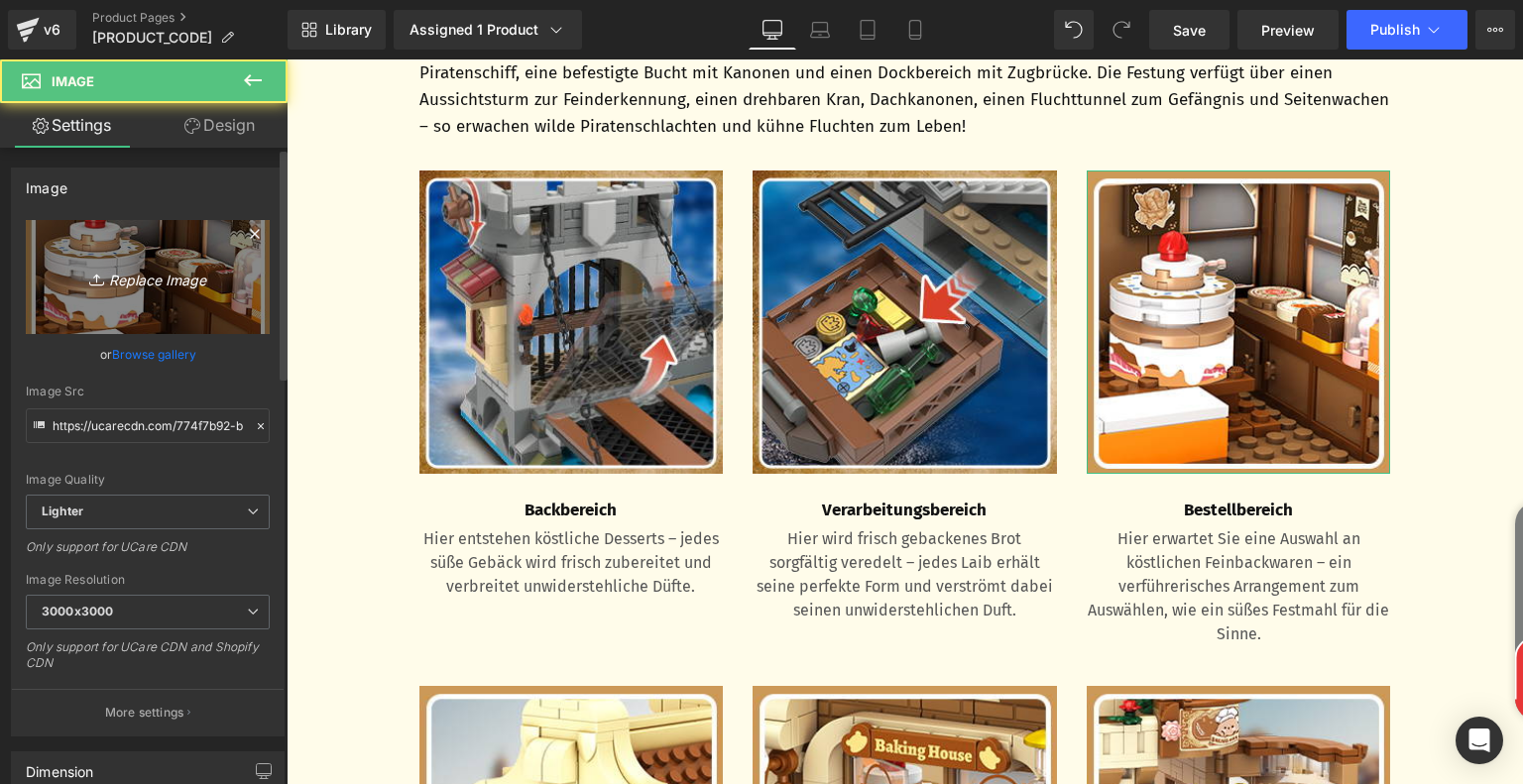 click on "Replace Image" at bounding box center [148, 277] 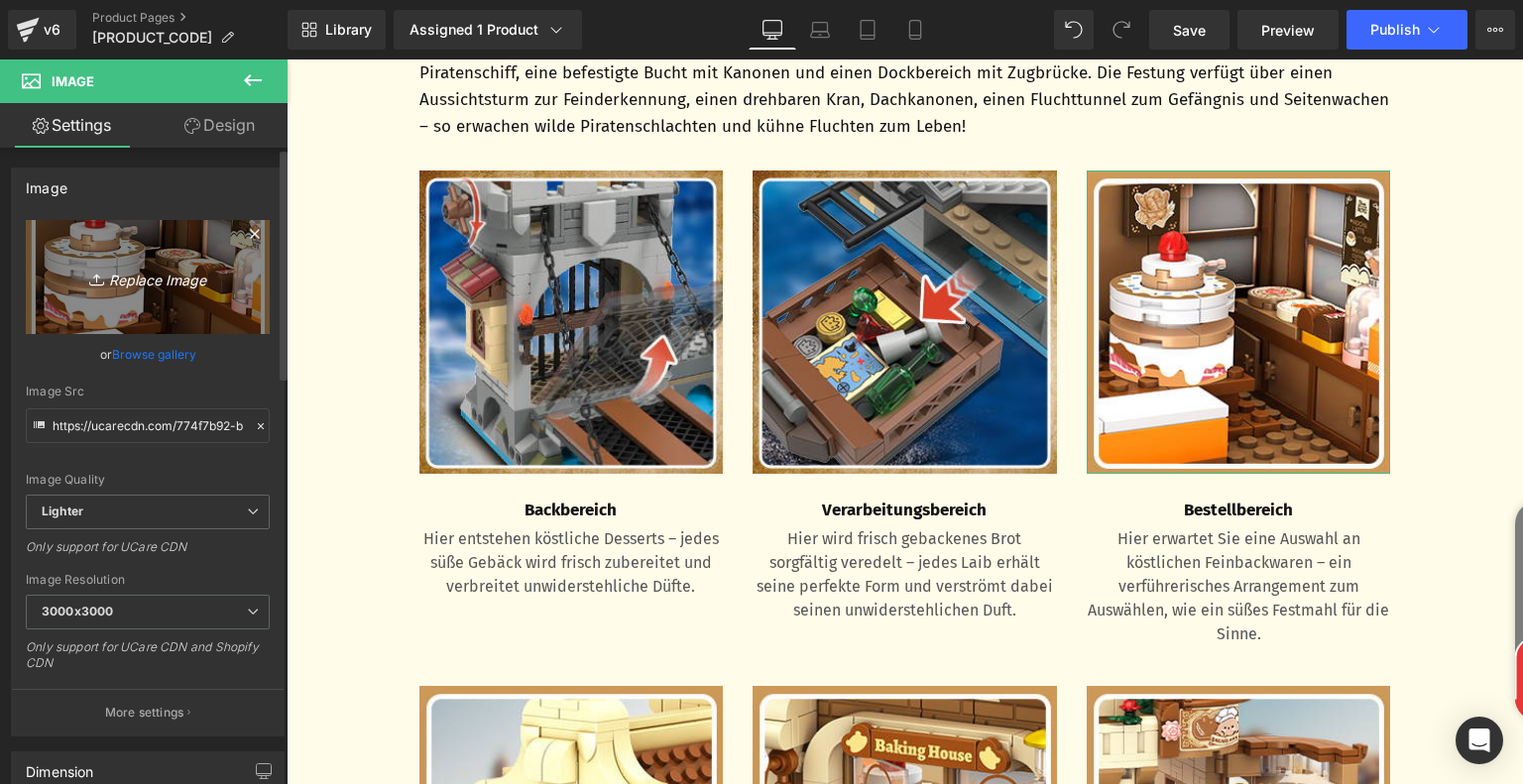 type on "C:\fakepath\5f51668d-47f9-4880-bc8b-ed1d624ca69f.__CR0,0,300,300_PT0_SX300_V1___.jpg" 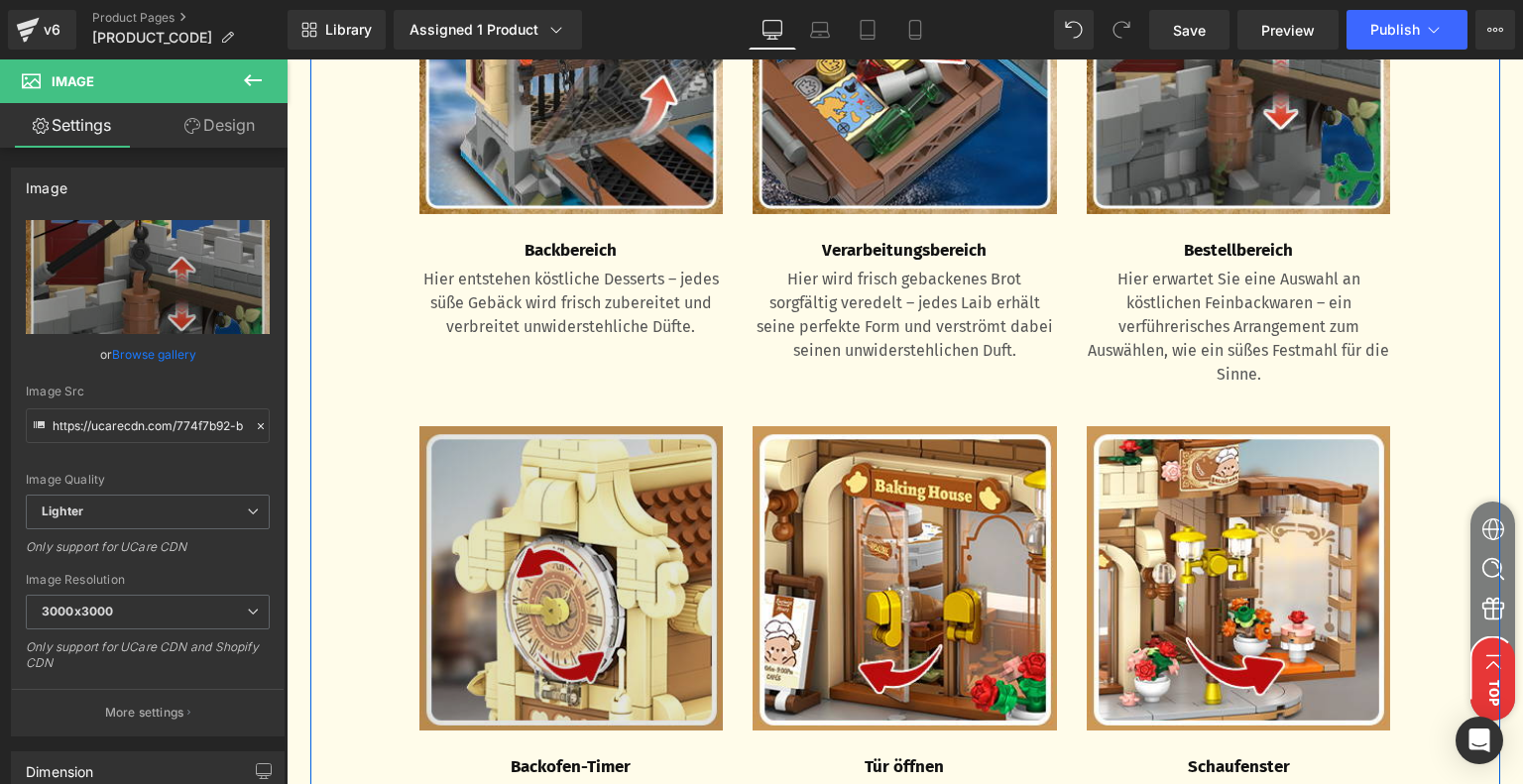 scroll, scrollTop: 2989, scrollLeft: 0, axis: vertical 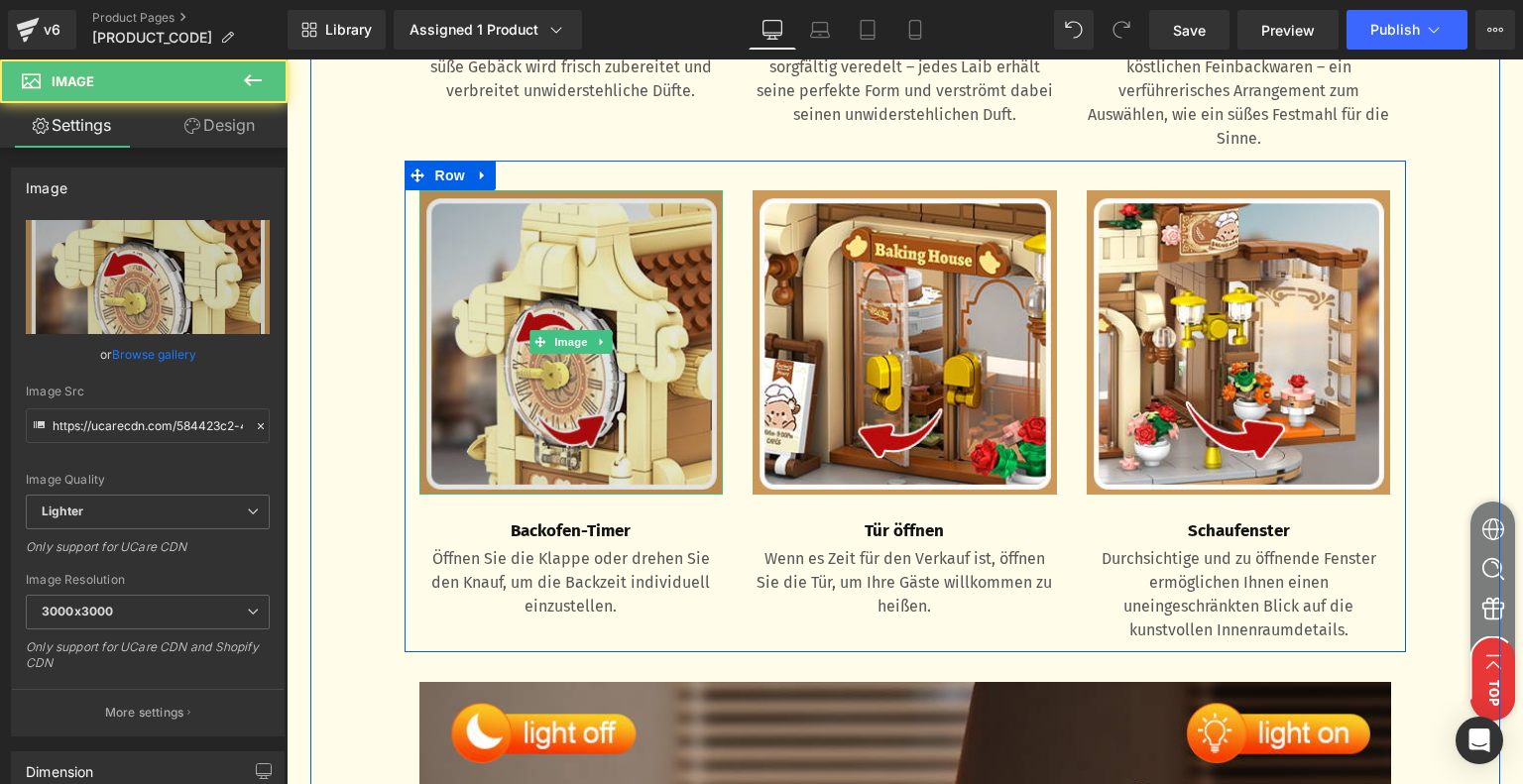 click on "Image" at bounding box center (571, 342) 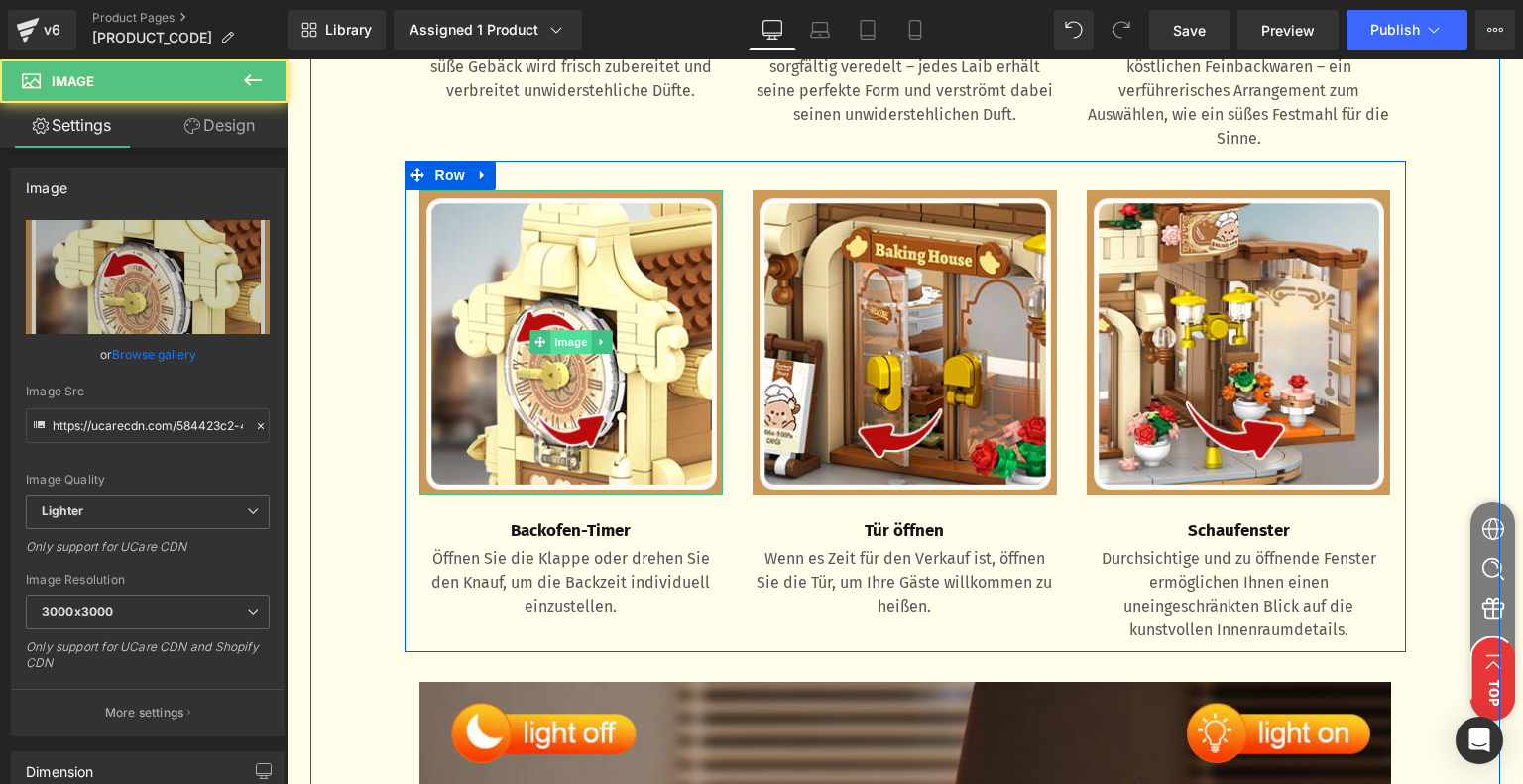 click on "Image" at bounding box center [571, 342] 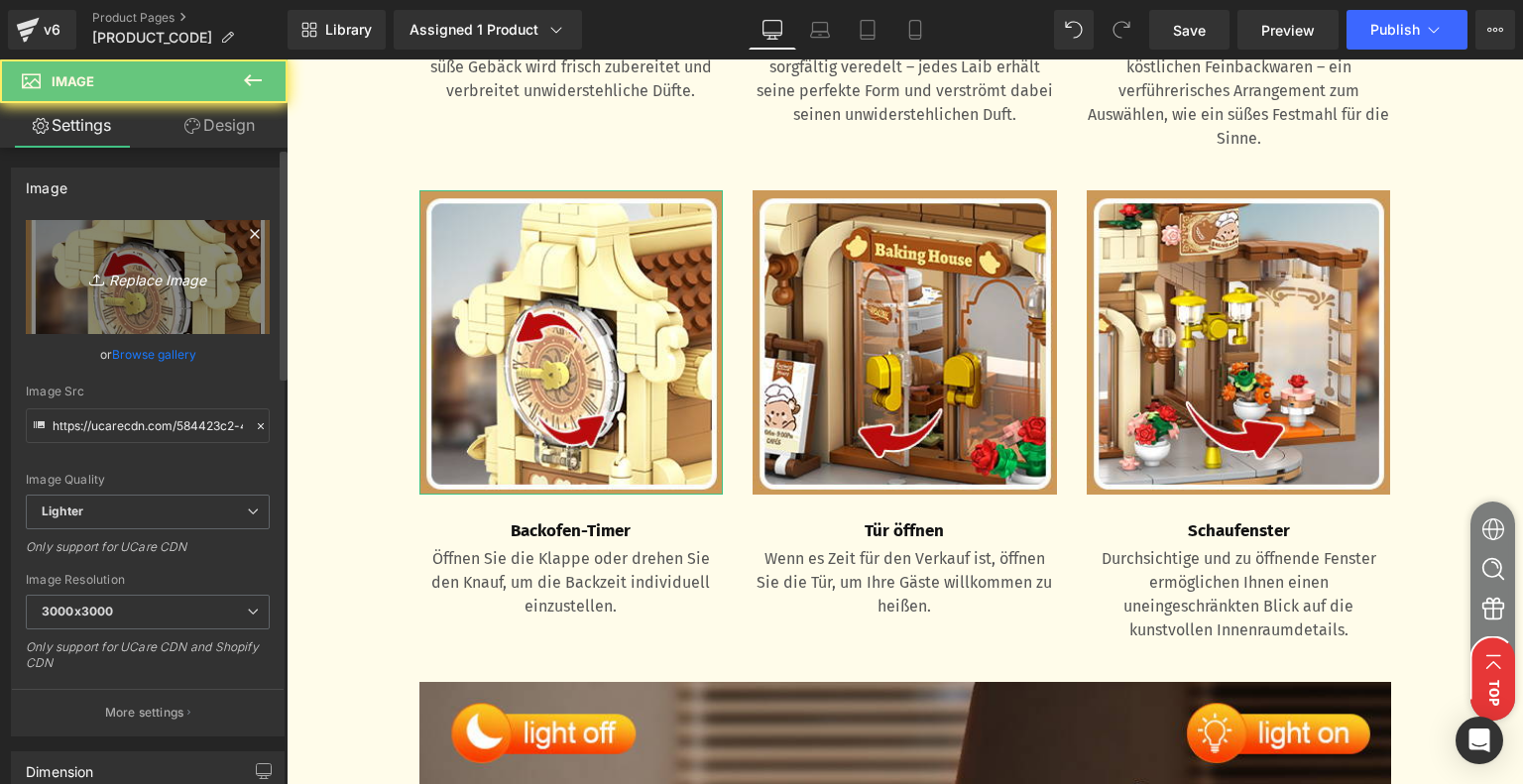 click on "Replace Image" at bounding box center [148, 277] 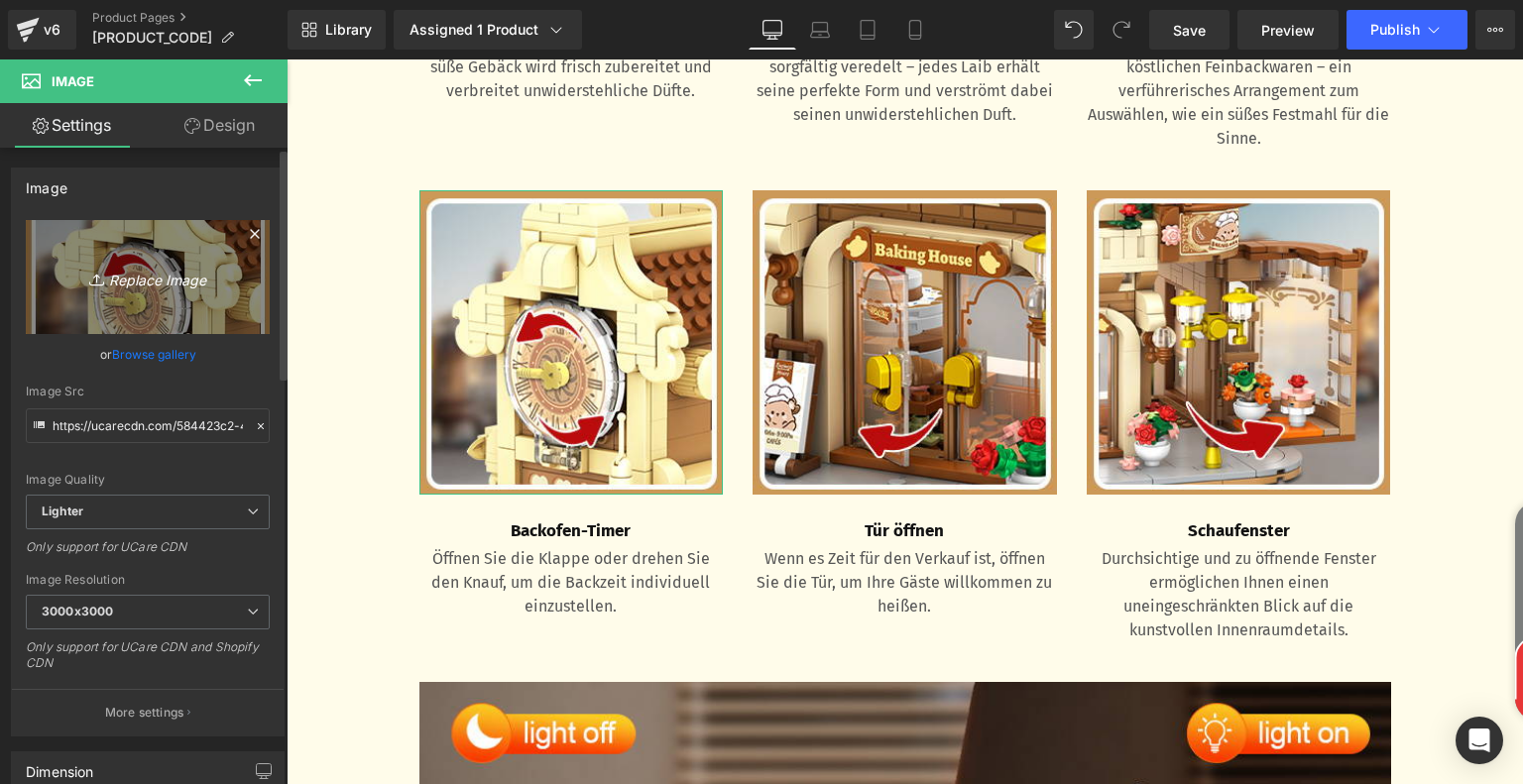 type on "C:\fakepath\d1c4a255-401a-4a07-9b96-af53d6495e75.__CR0,0,300,300_PT0_SX300_V1___.jpg" 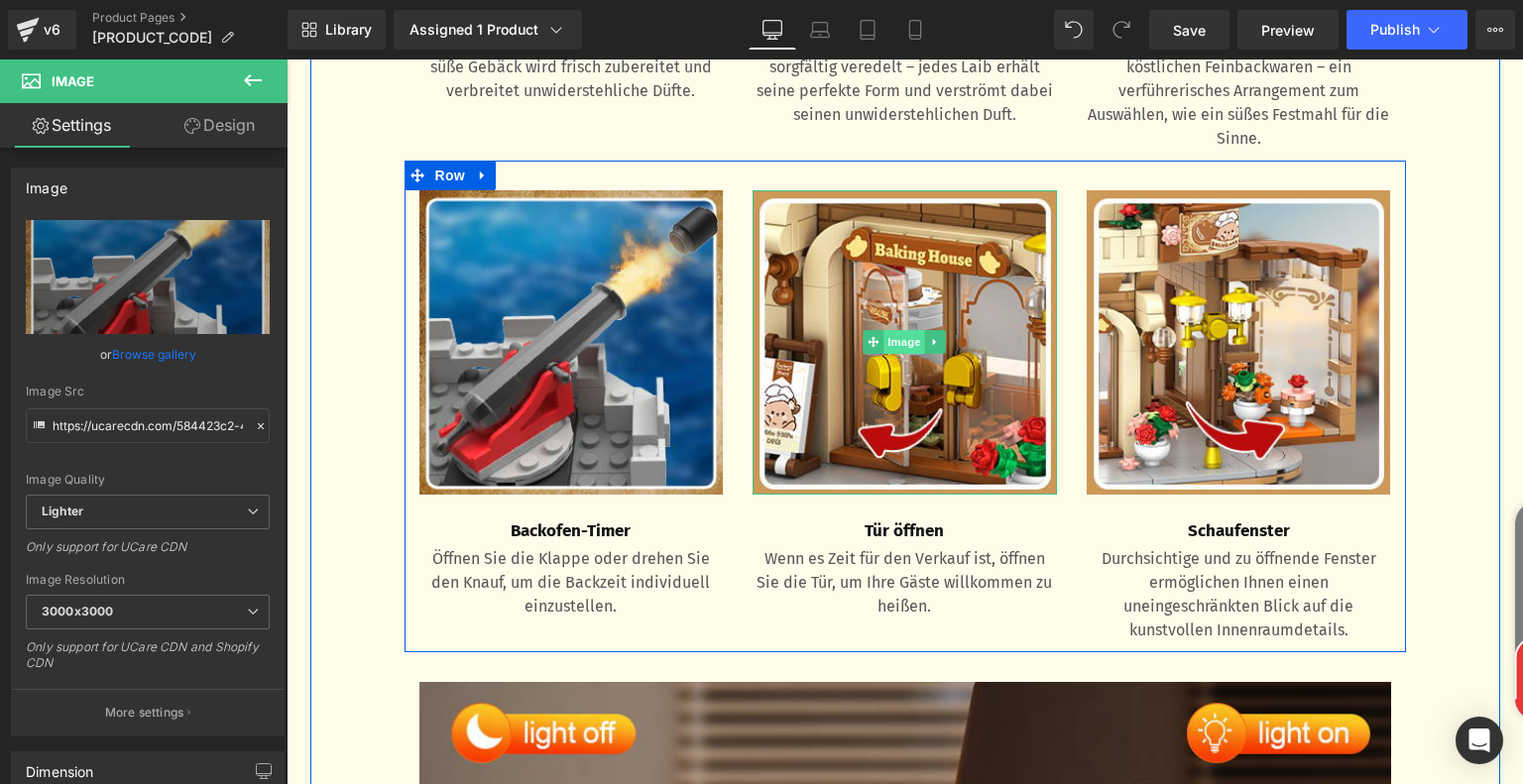 click on "Image" at bounding box center [905, 342] 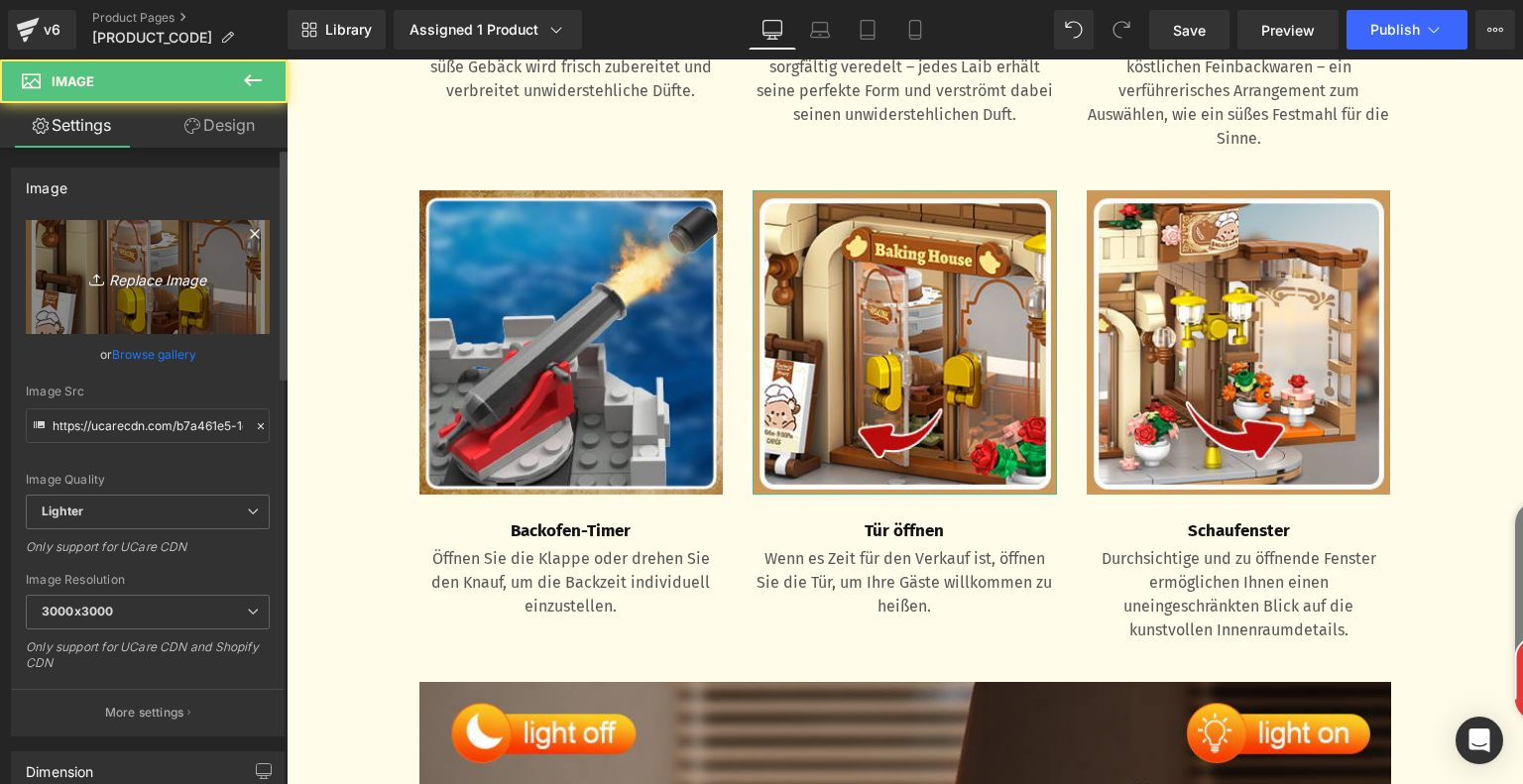 click on "Replace Image" at bounding box center (148, 277) 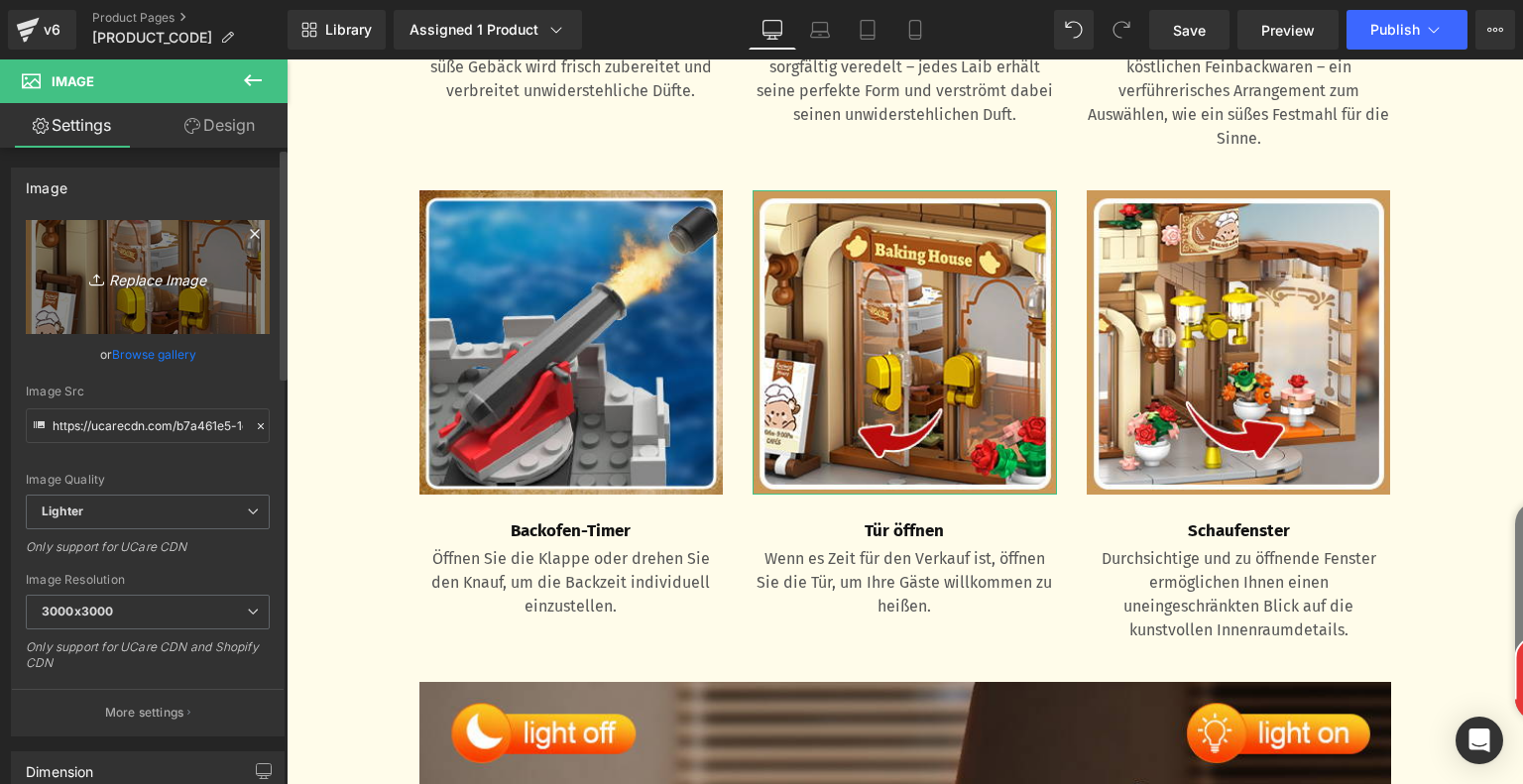 type on "C:\fakepath\97fbbf75-a74d-4eee-b64b-e3a391486e1c.__CR0,0,300,300_PT0_SX300_V1___.jpg" 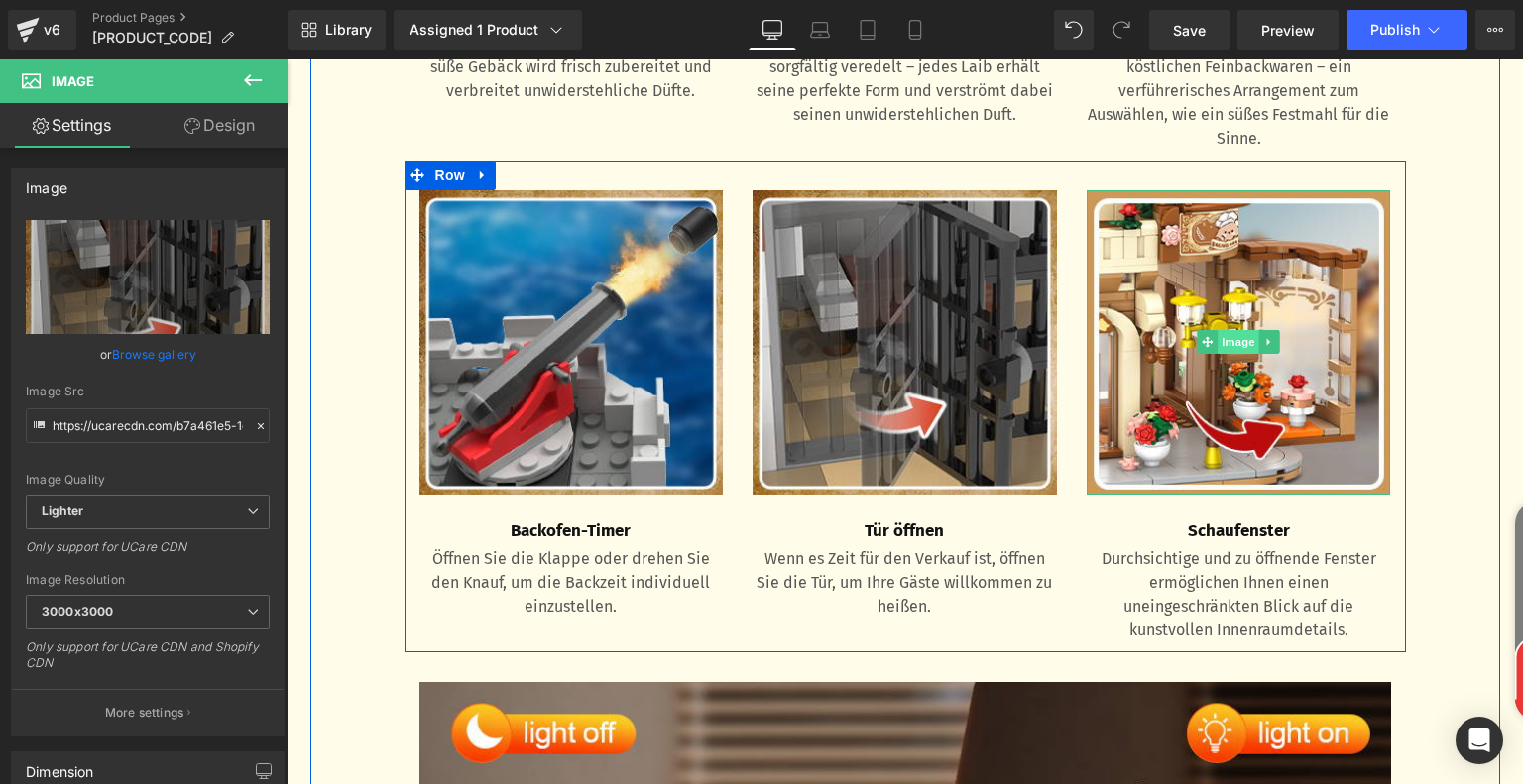 click on "Image" at bounding box center (1238, 342) 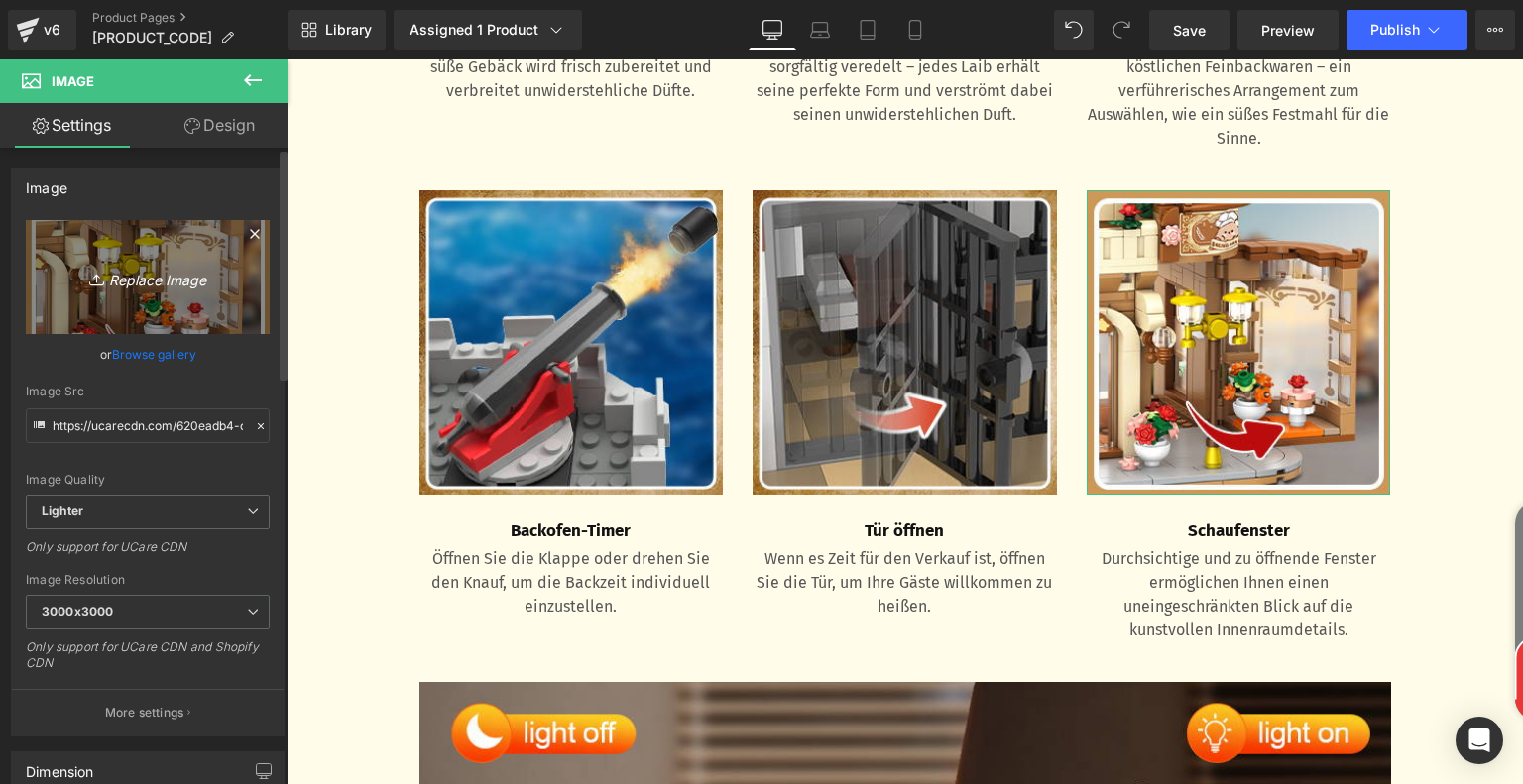 click on "Replace Image" at bounding box center (148, 277) 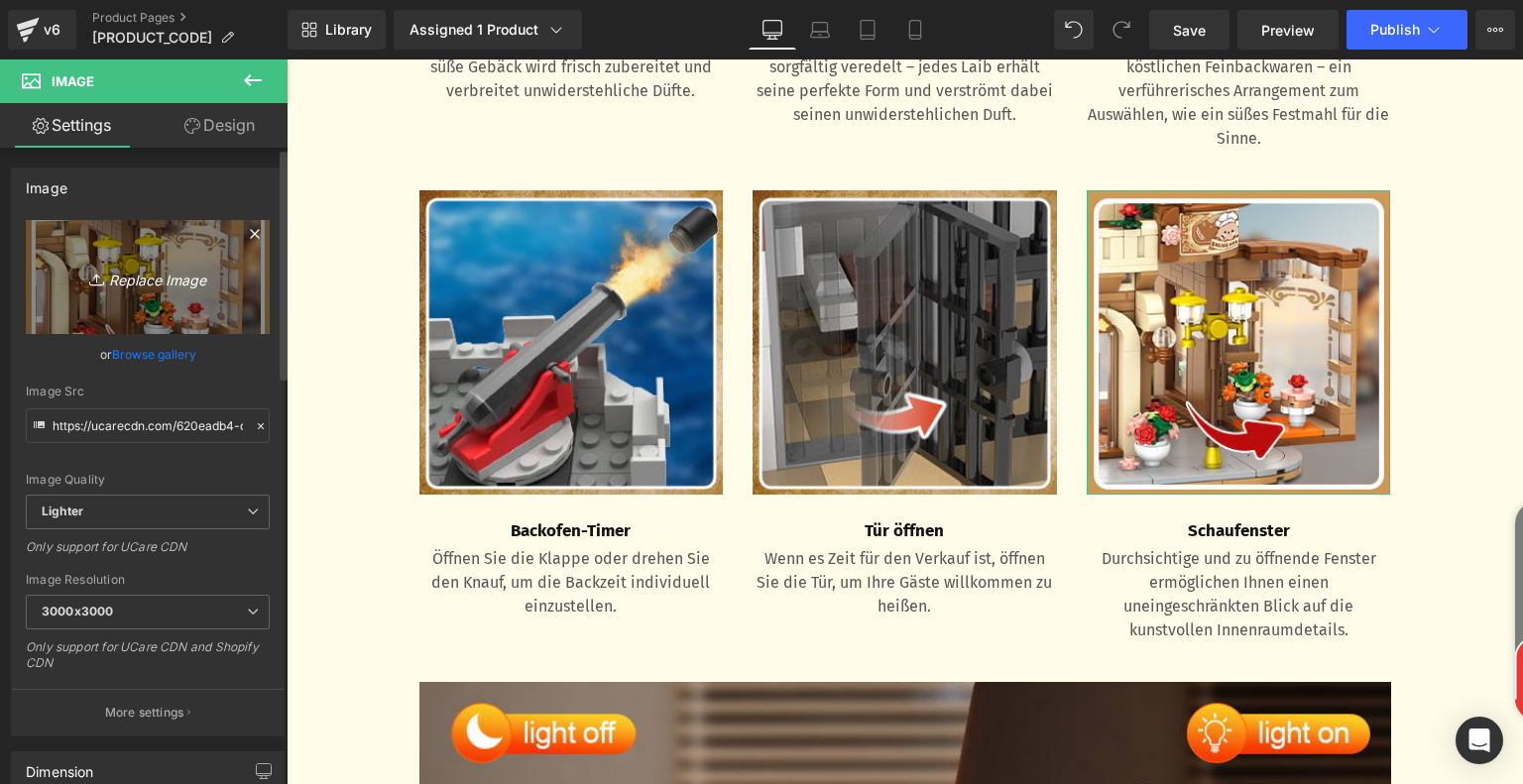 type on "C:\fakepath\67c3233d-949d-4e4a-a0ae-f1199804e47d.__CR0,0,300,300_PT0_SX300_V1___.jpg" 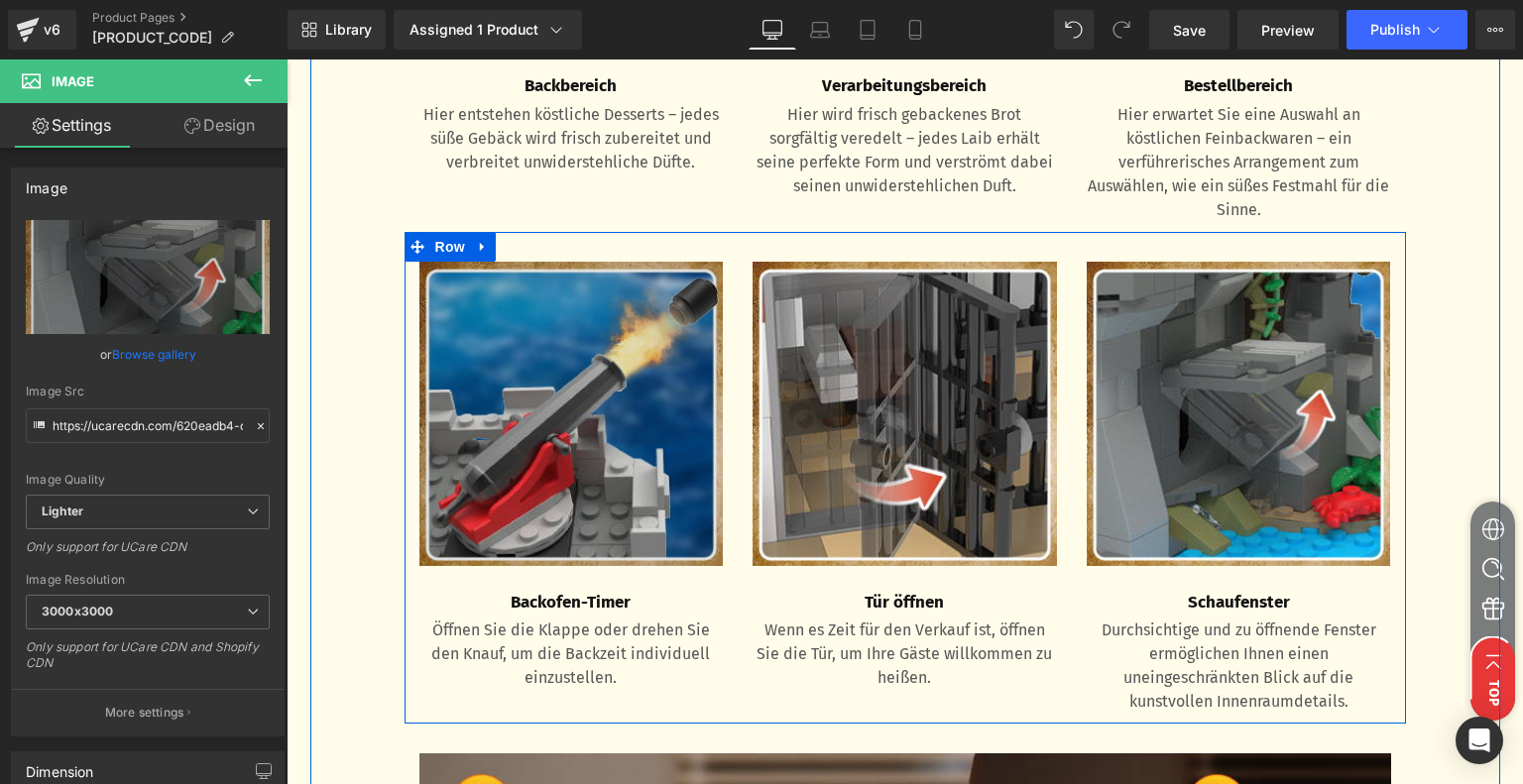 scroll, scrollTop: 2692, scrollLeft: 0, axis: vertical 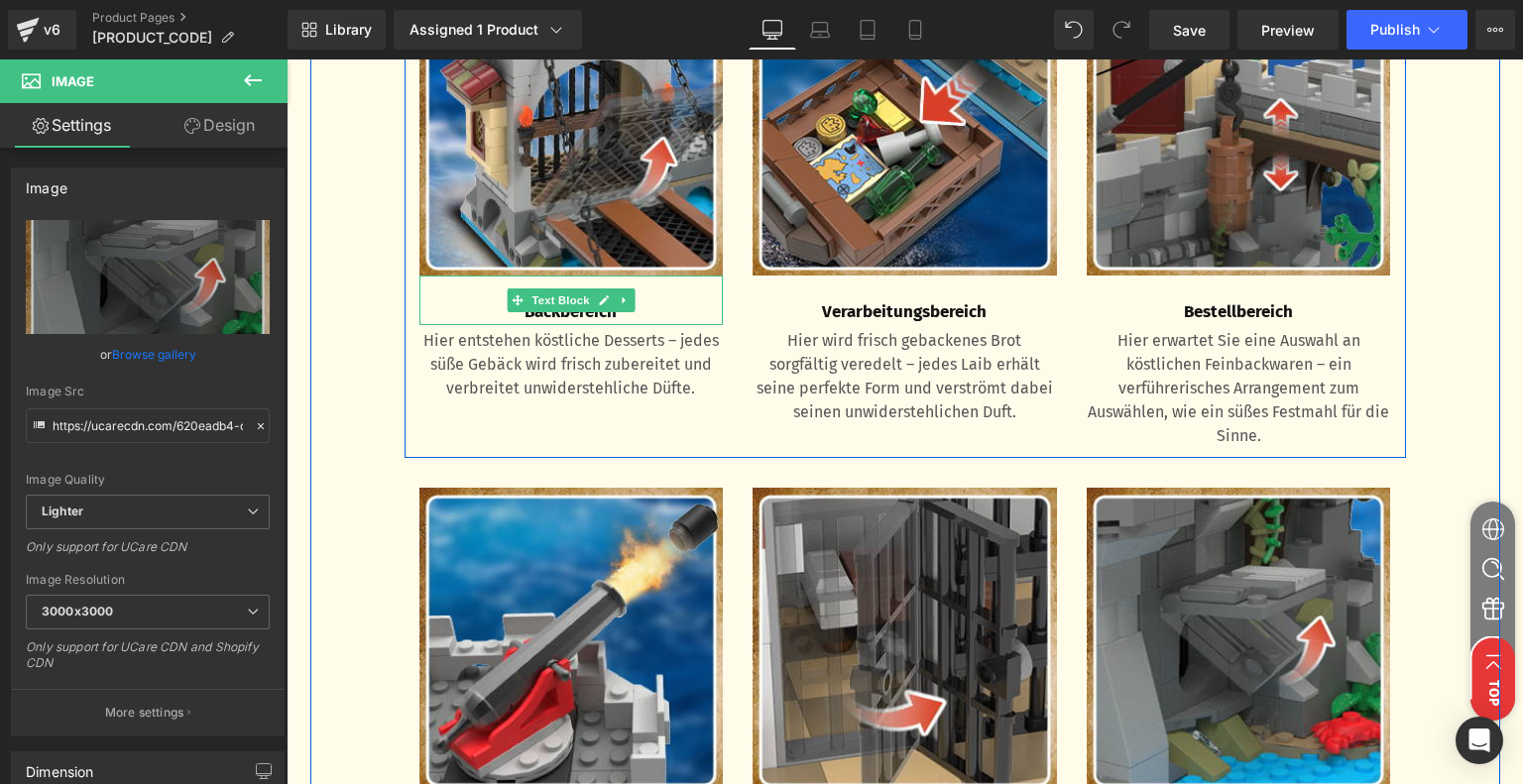 click on "Backbereich" at bounding box center [571, 312] 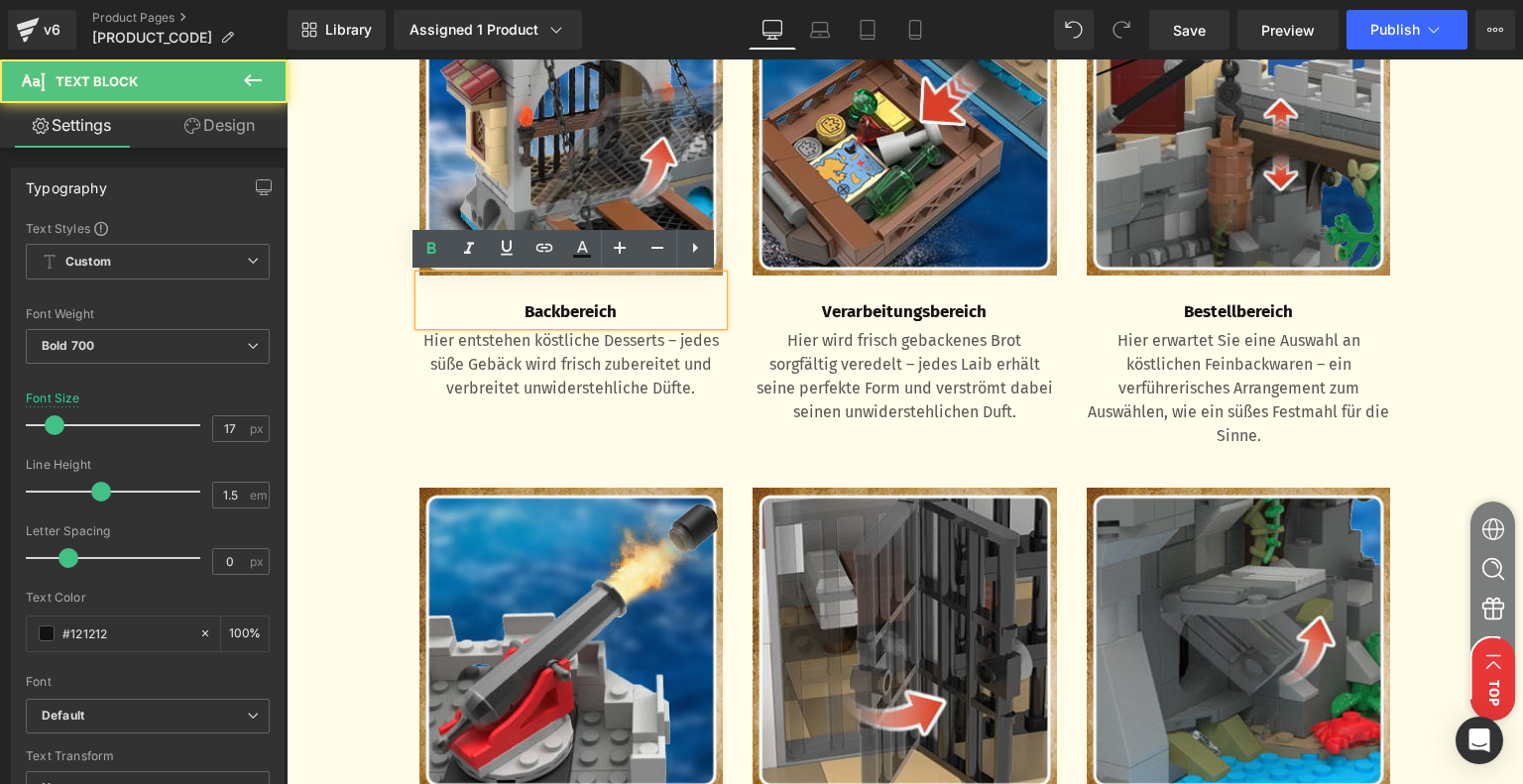 click on "Backbereich" at bounding box center [571, 312] 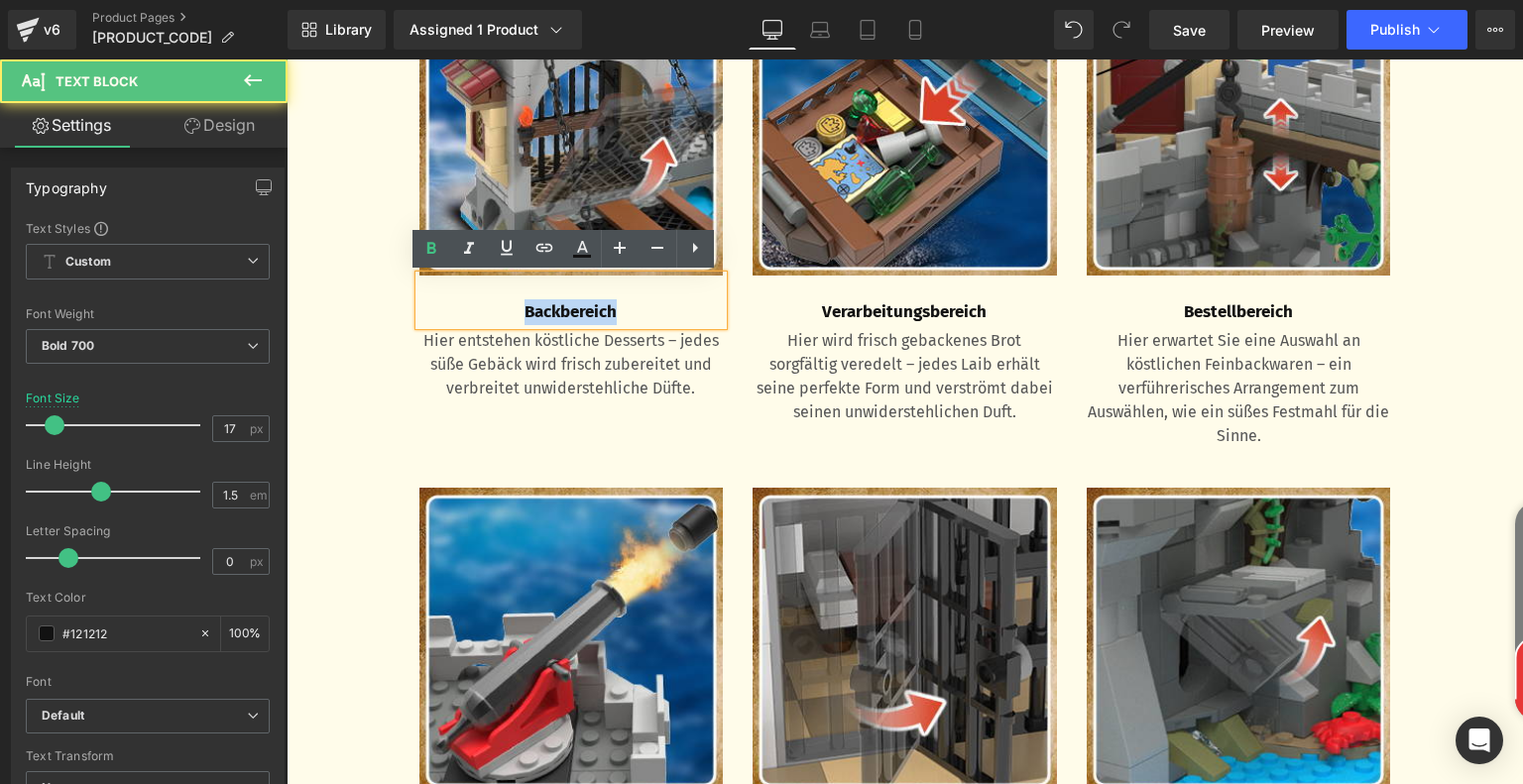 drag, startPoint x: 625, startPoint y: 312, endPoint x: 490, endPoint y: 303, distance: 135.29967 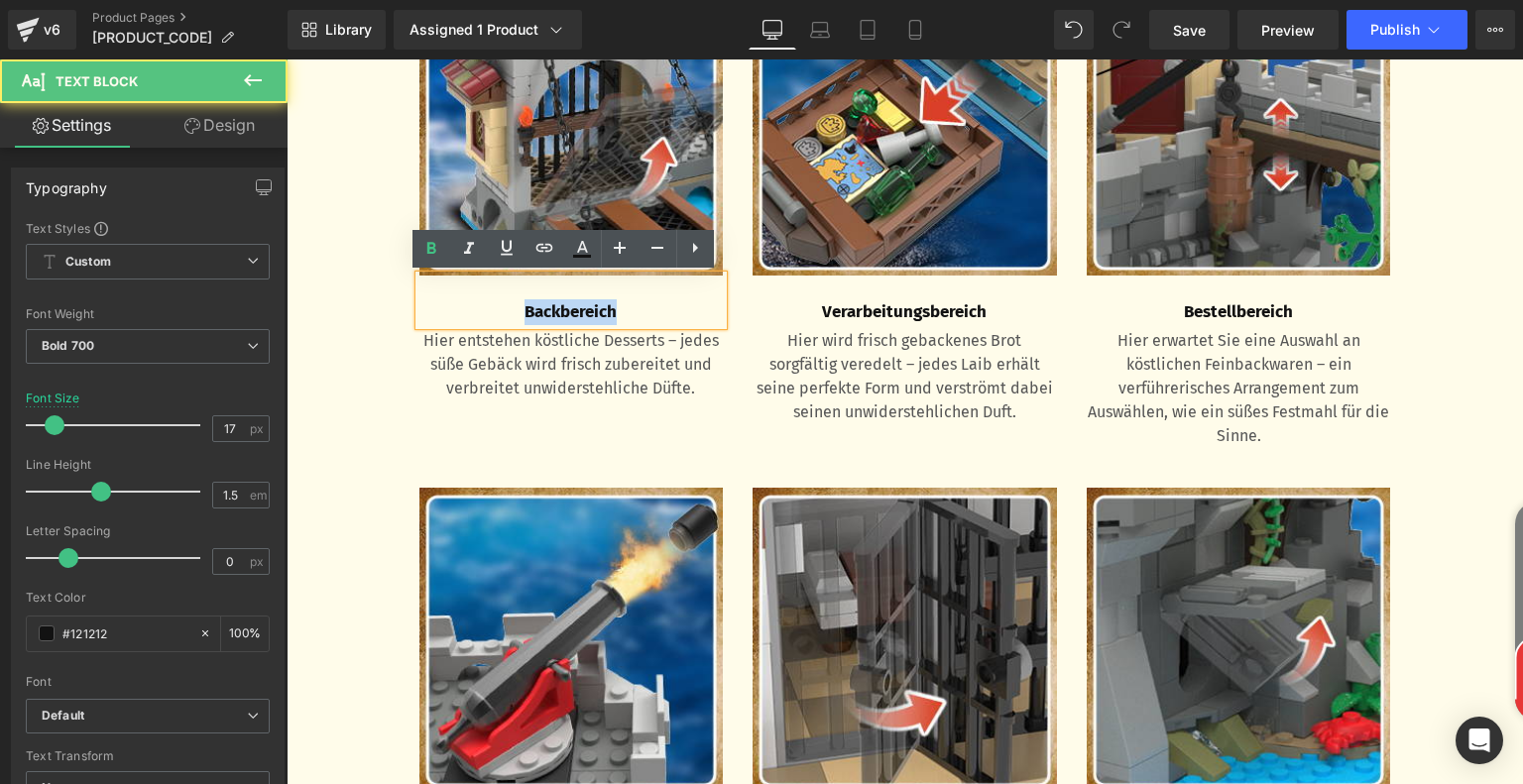 click on "Backbereich" at bounding box center [571, 312] 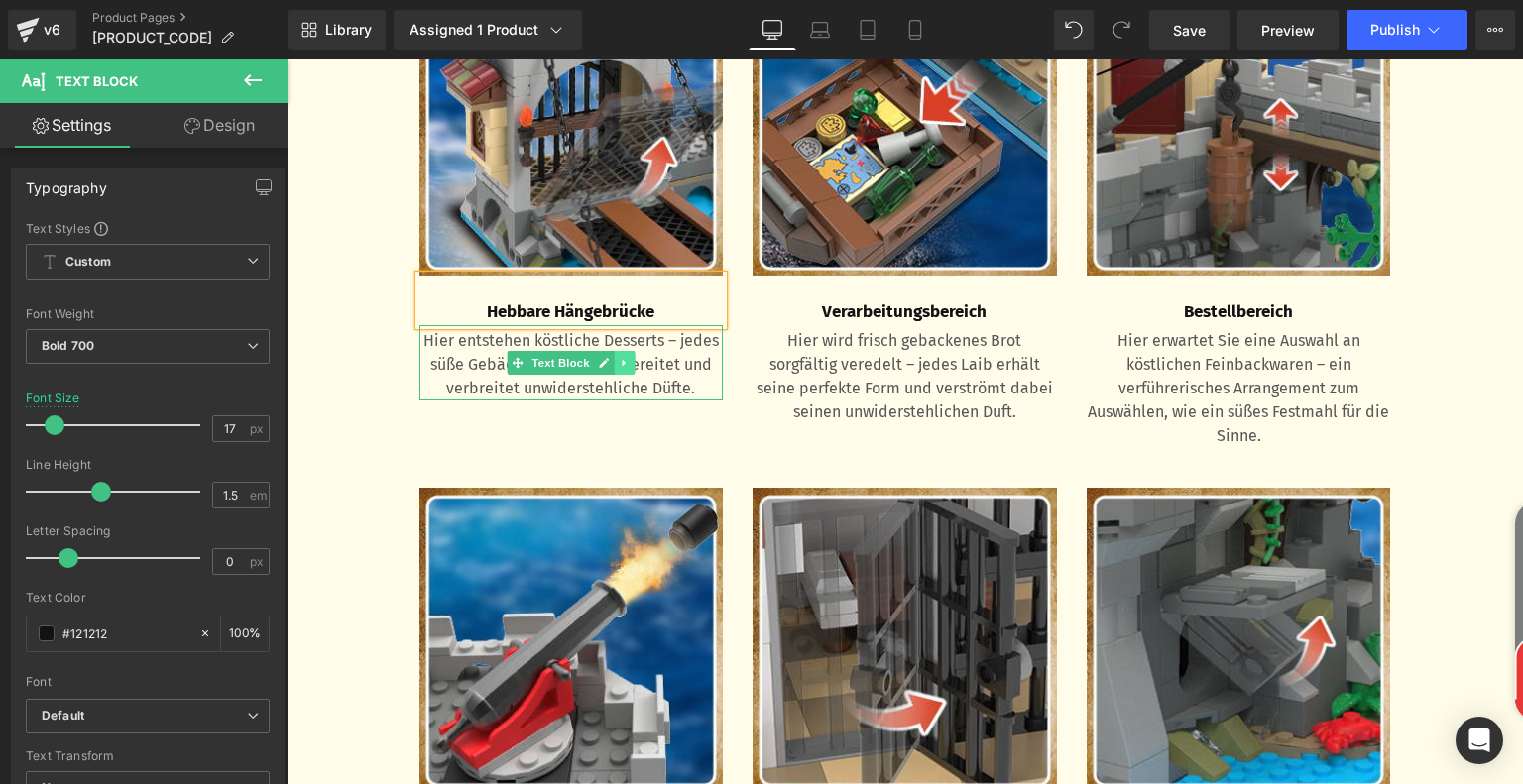 click 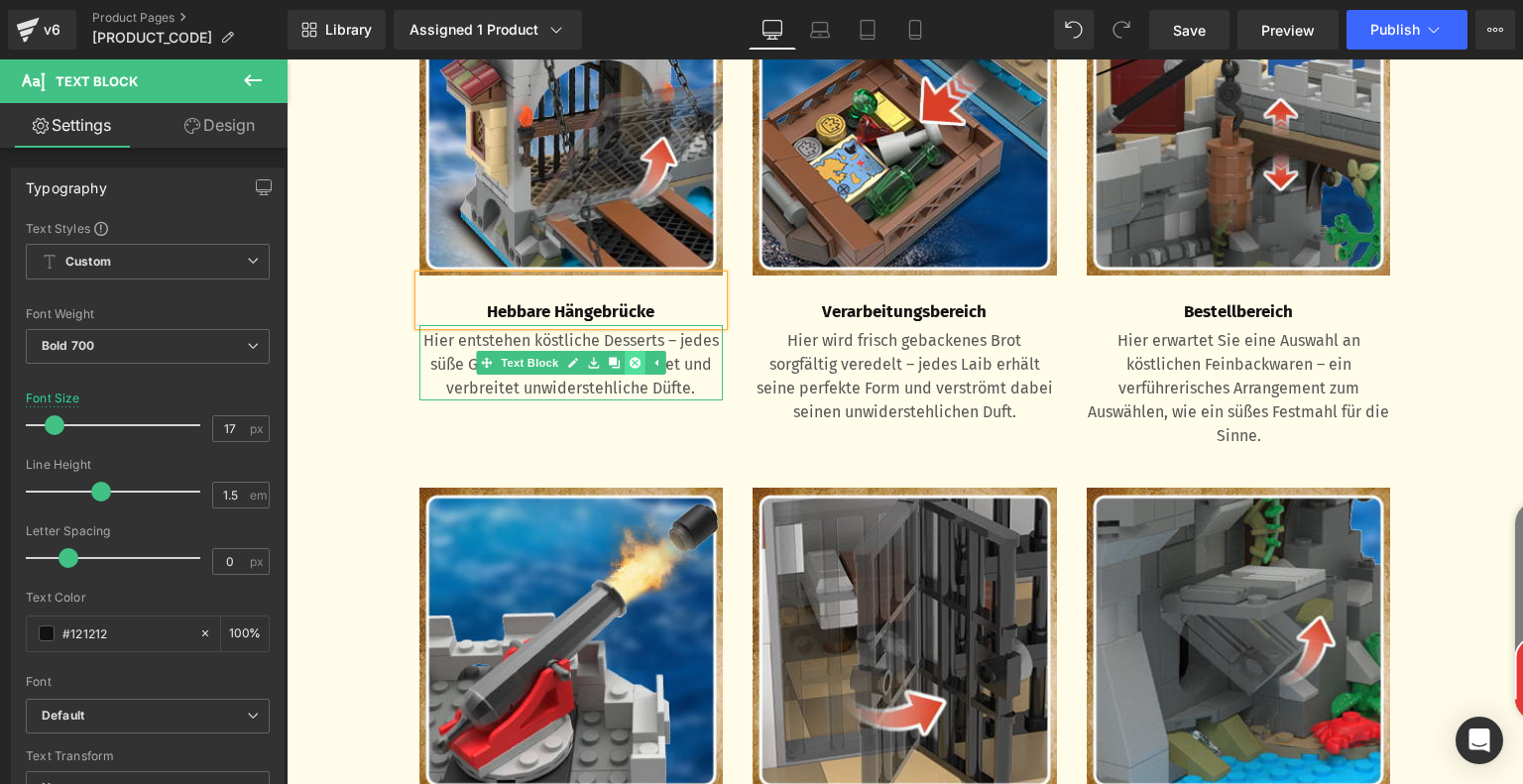 click 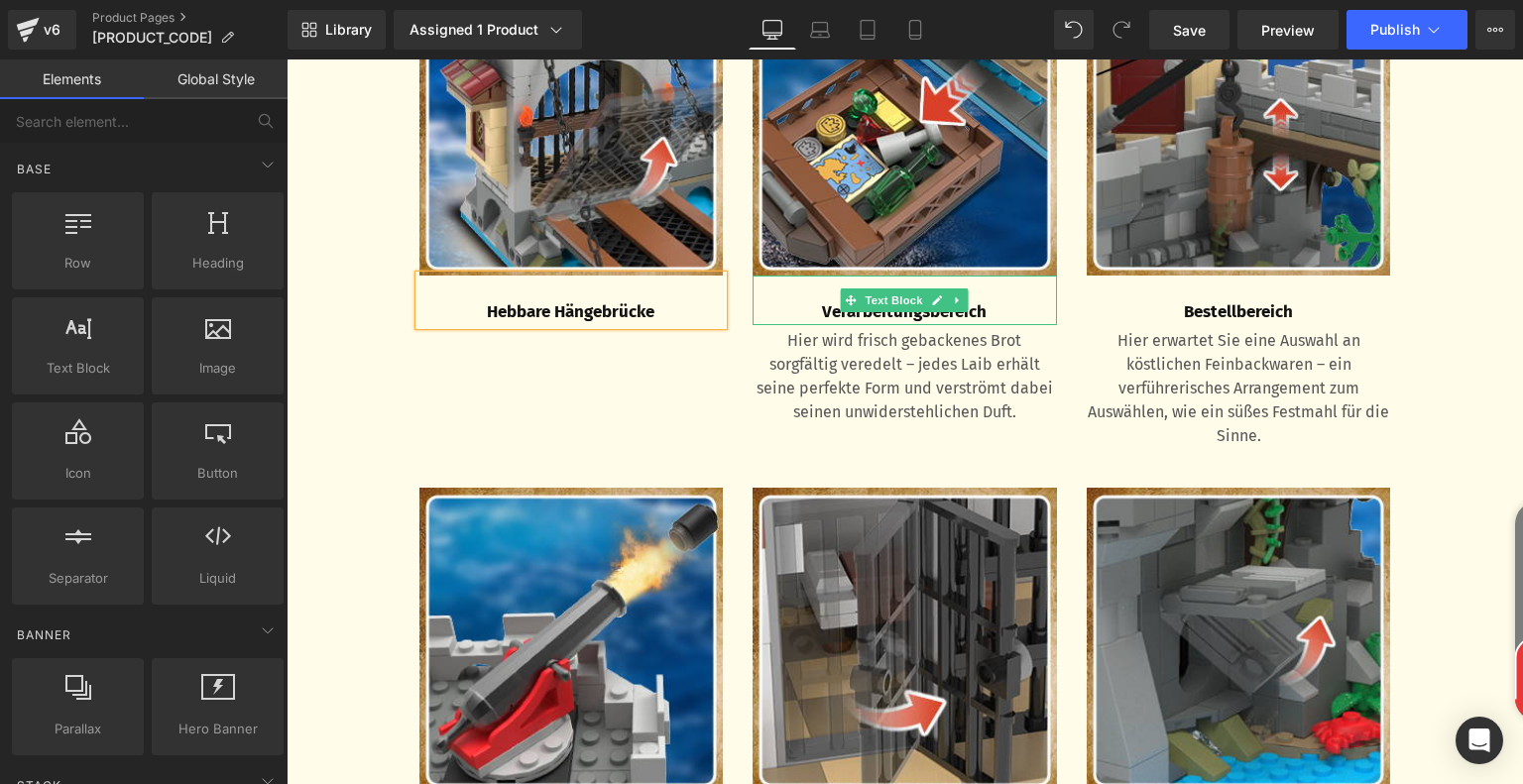 click on "Verarbeitungsbereich" at bounding box center [904, 312] 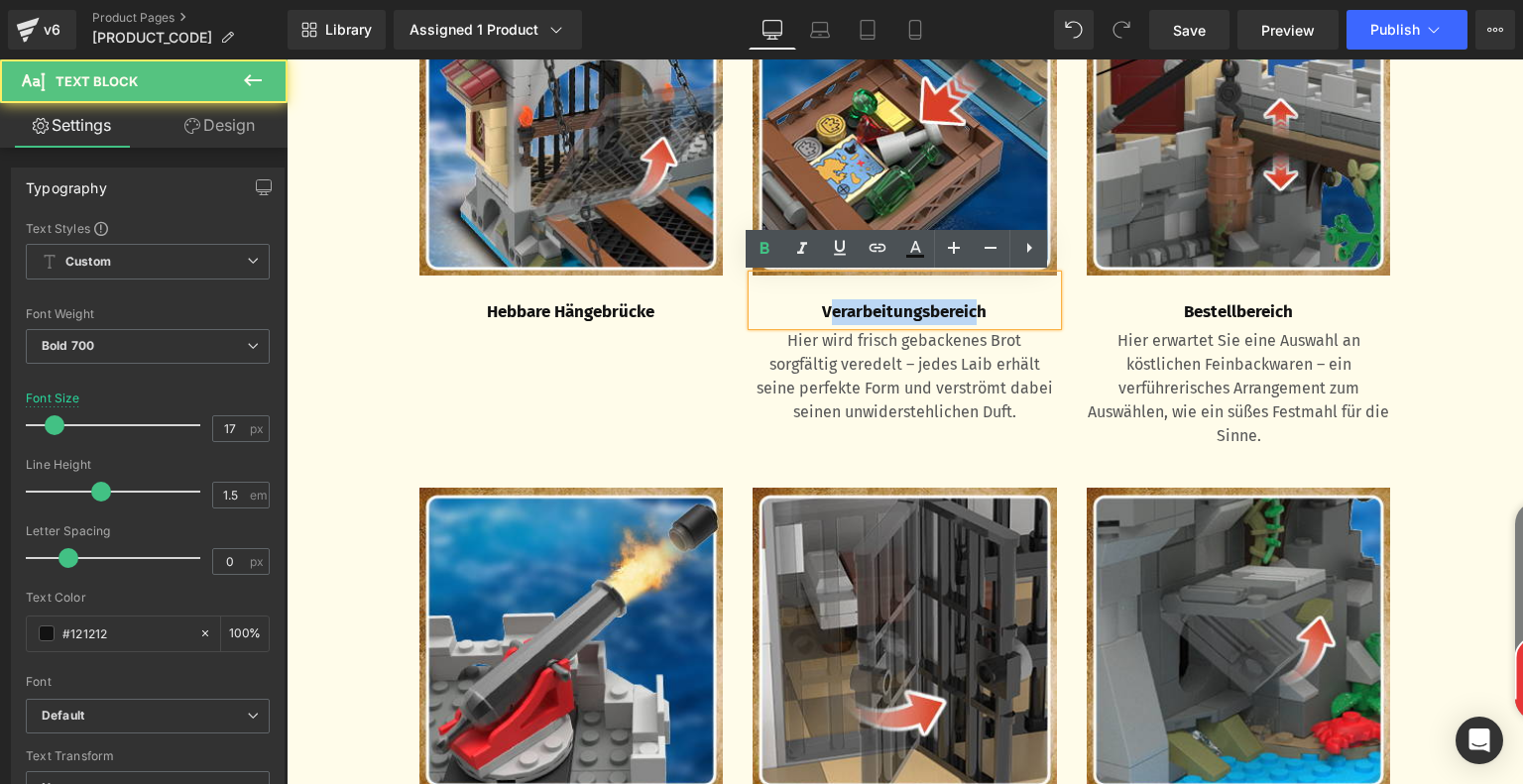 drag, startPoint x: 811, startPoint y: 312, endPoint x: 980, endPoint y: 312, distance: 169 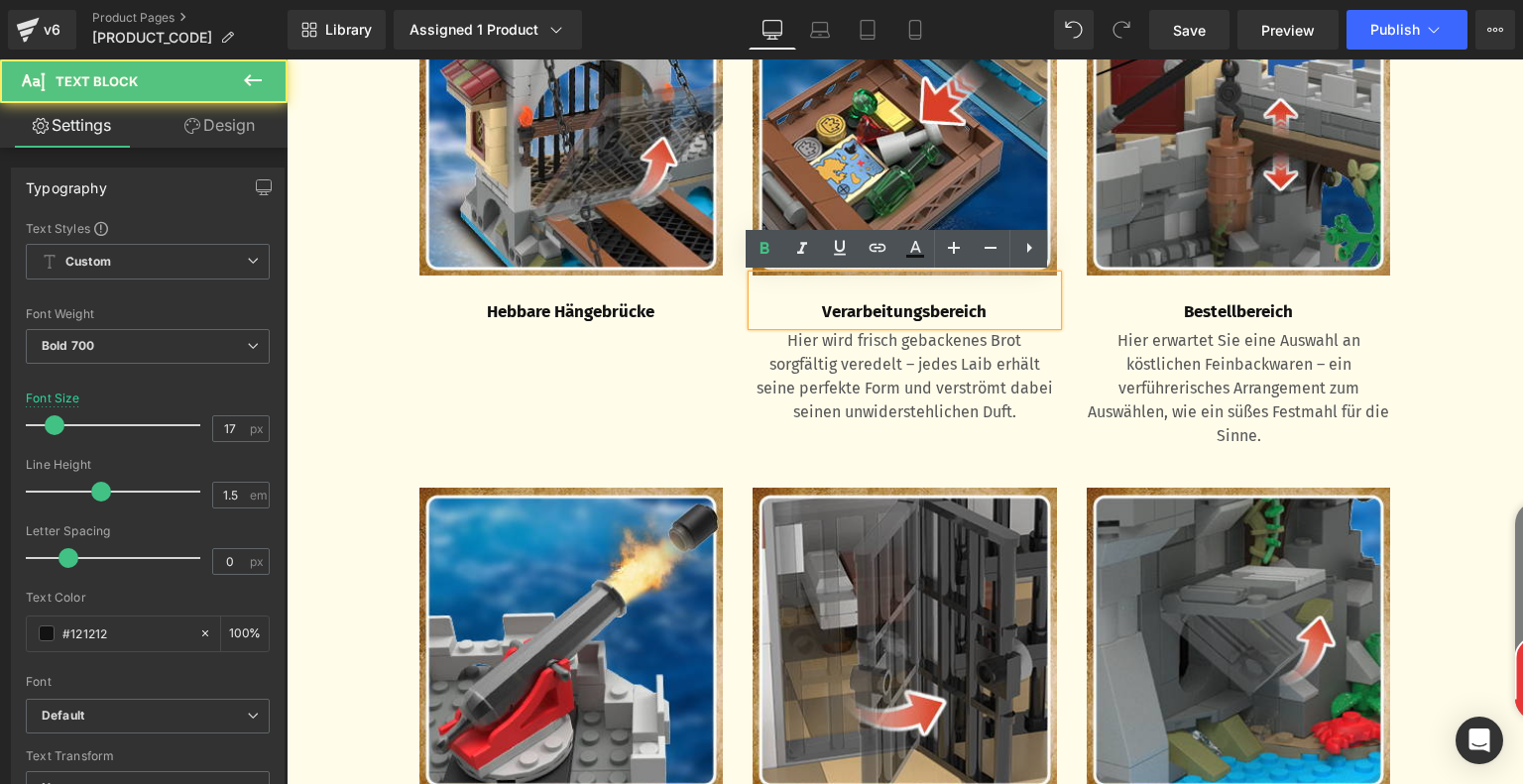 click on "Verarbeitungsbereich" at bounding box center [904, 312] 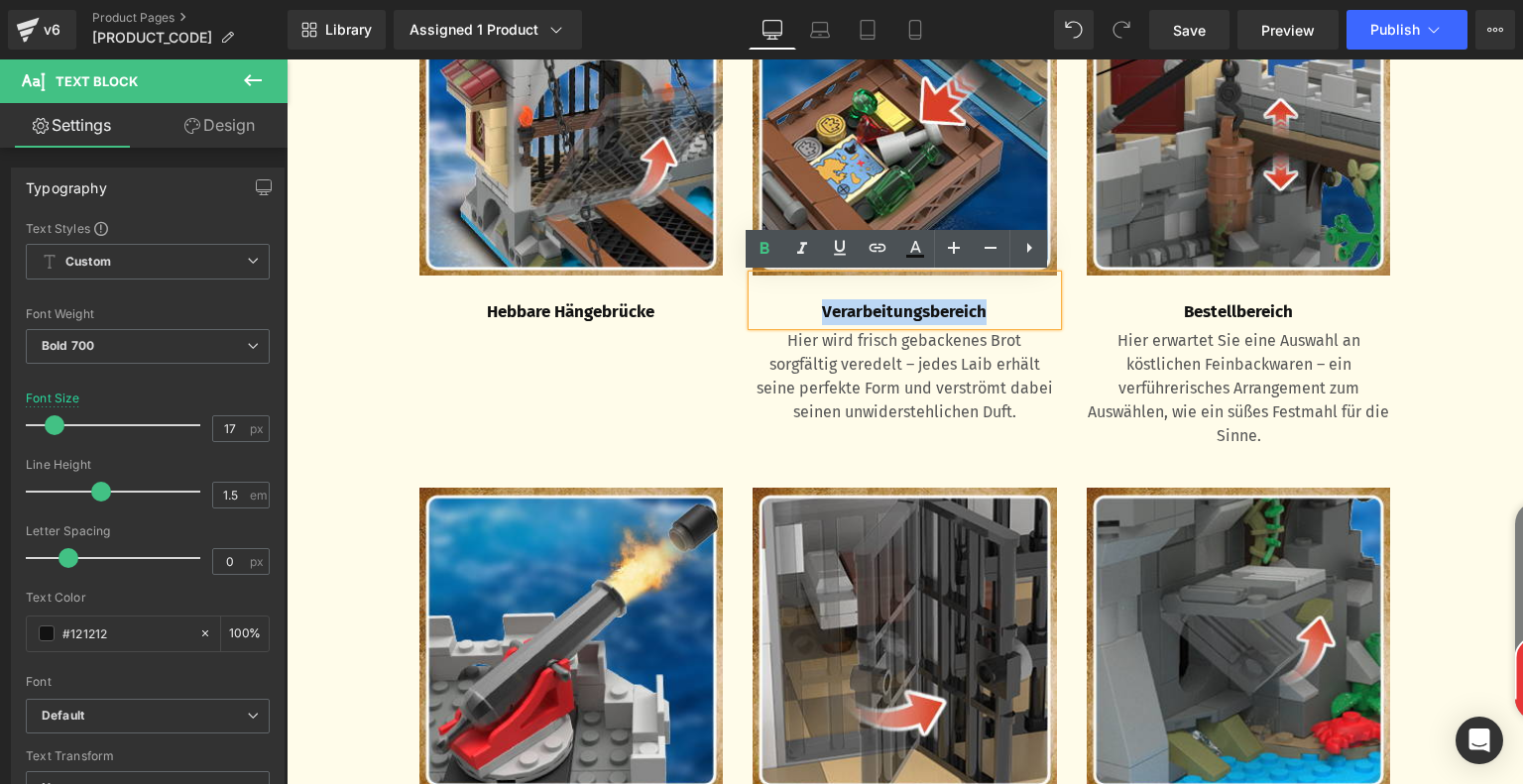 drag, startPoint x: 990, startPoint y: 309, endPoint x: 769, endPoint y: 312, distance: 221.02036 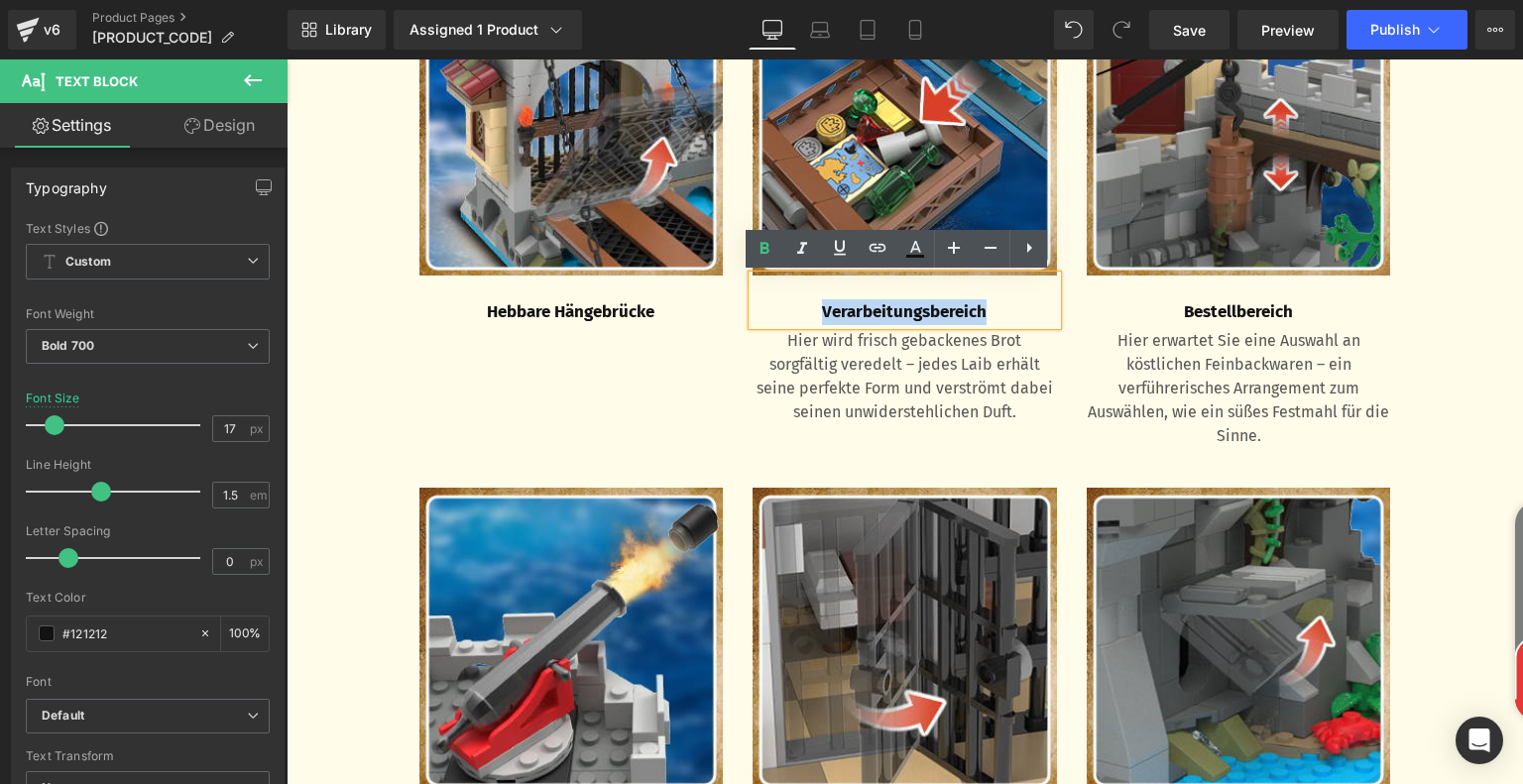 click on "Verarbeitungsbereich" at bounding box center (904, 312) 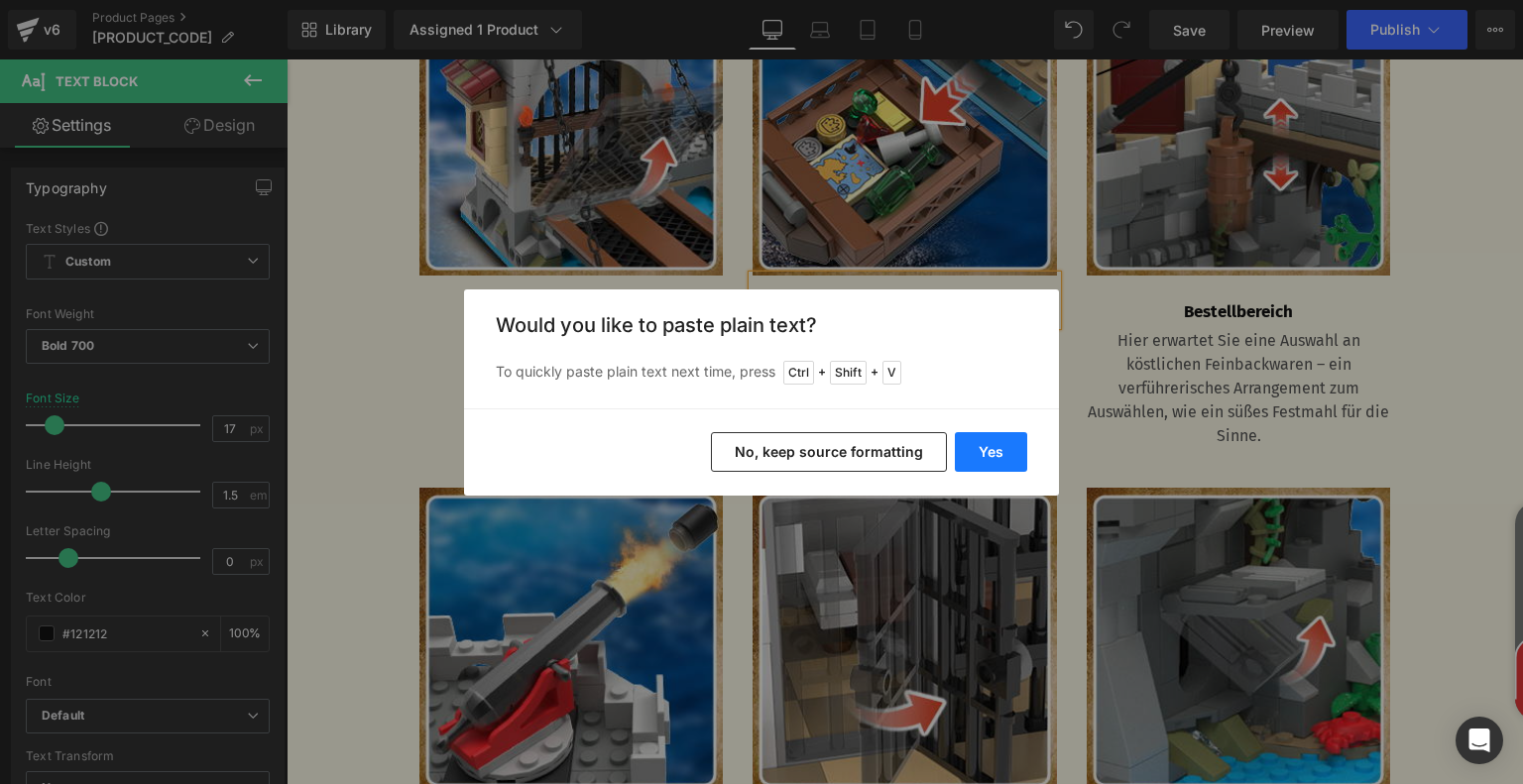 click on "Yes" at bounding box center (991, 452) 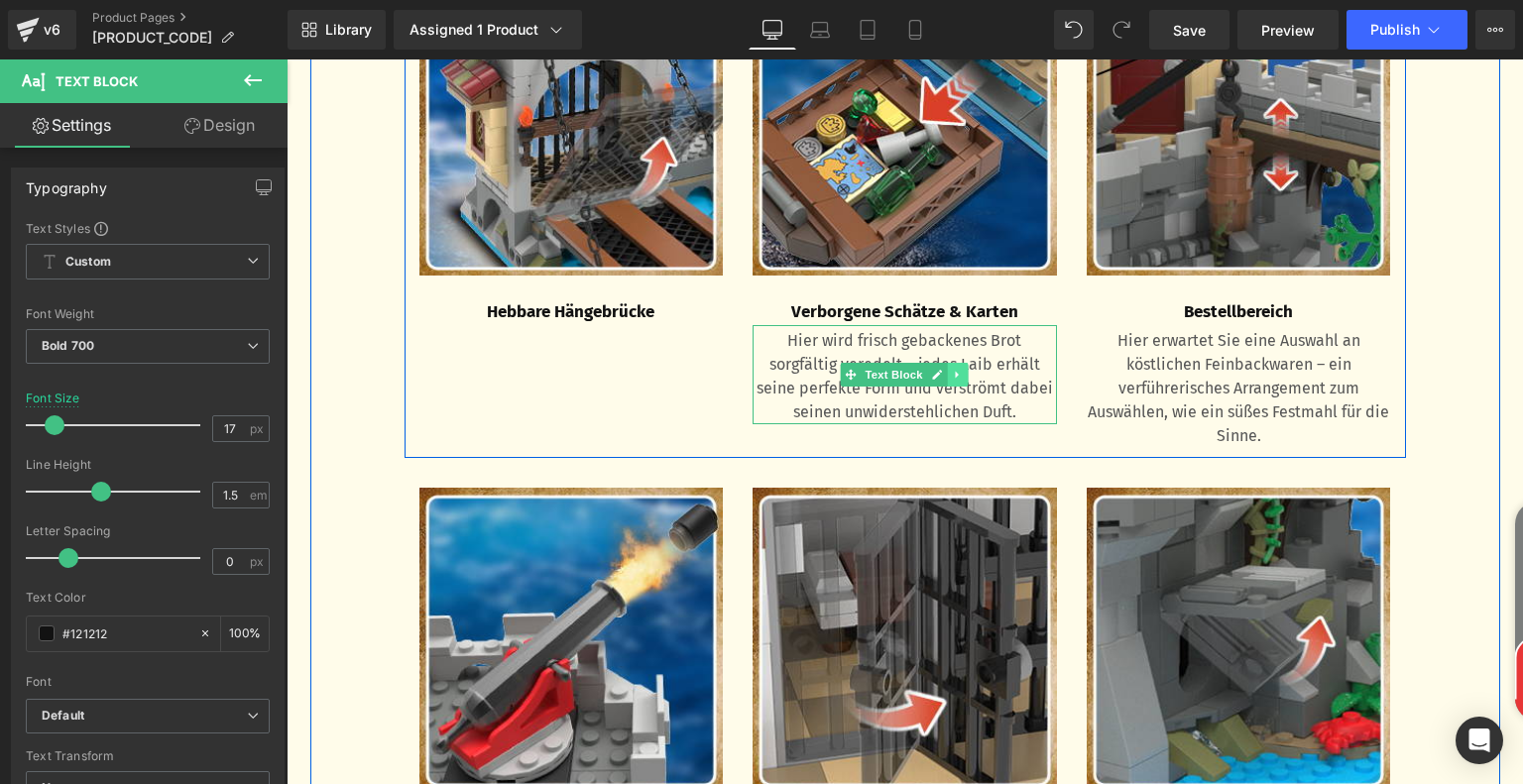click at bounding box center (958, 375) 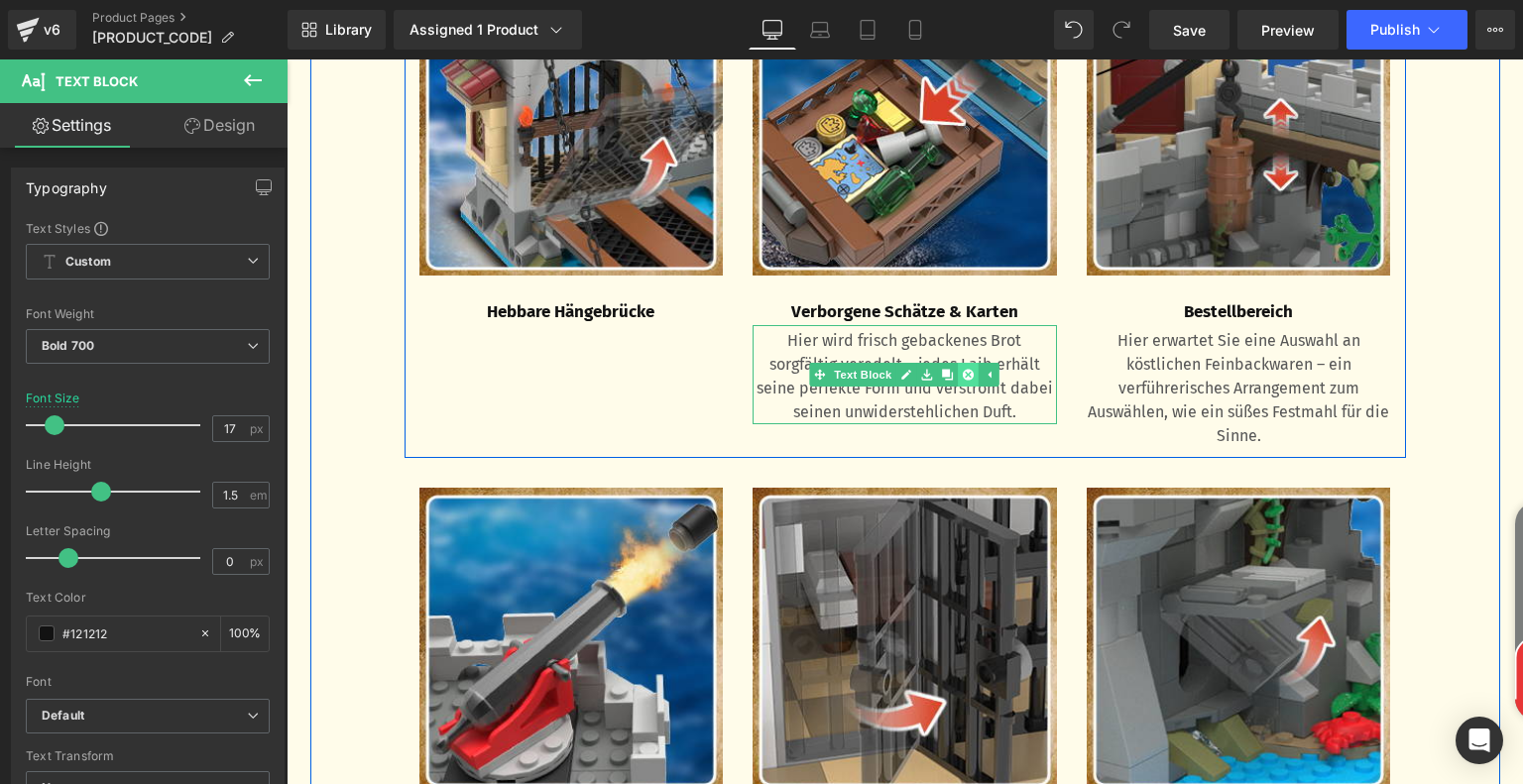 click 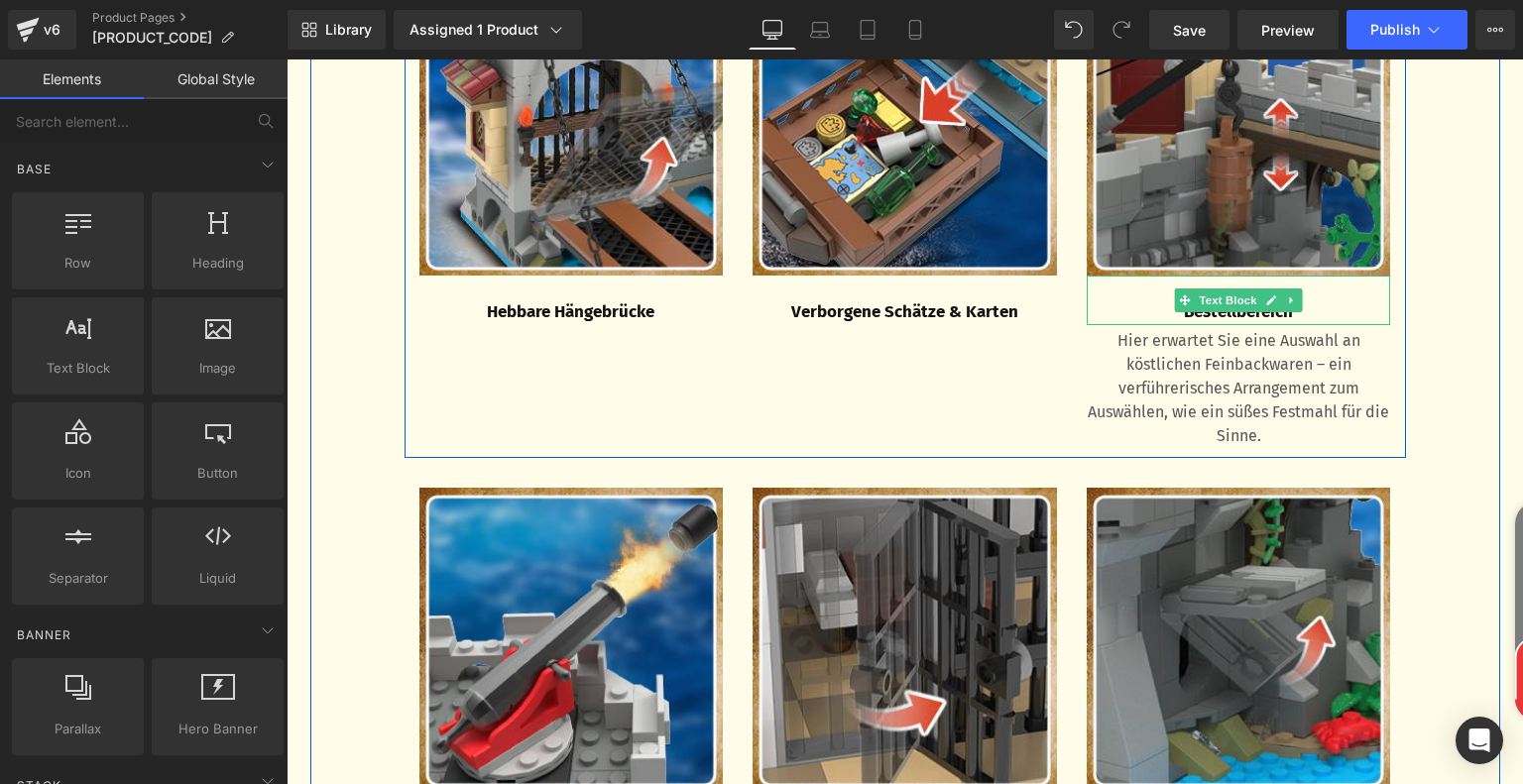 click on "Bestellbereich" at bounding box center [1238, 312] 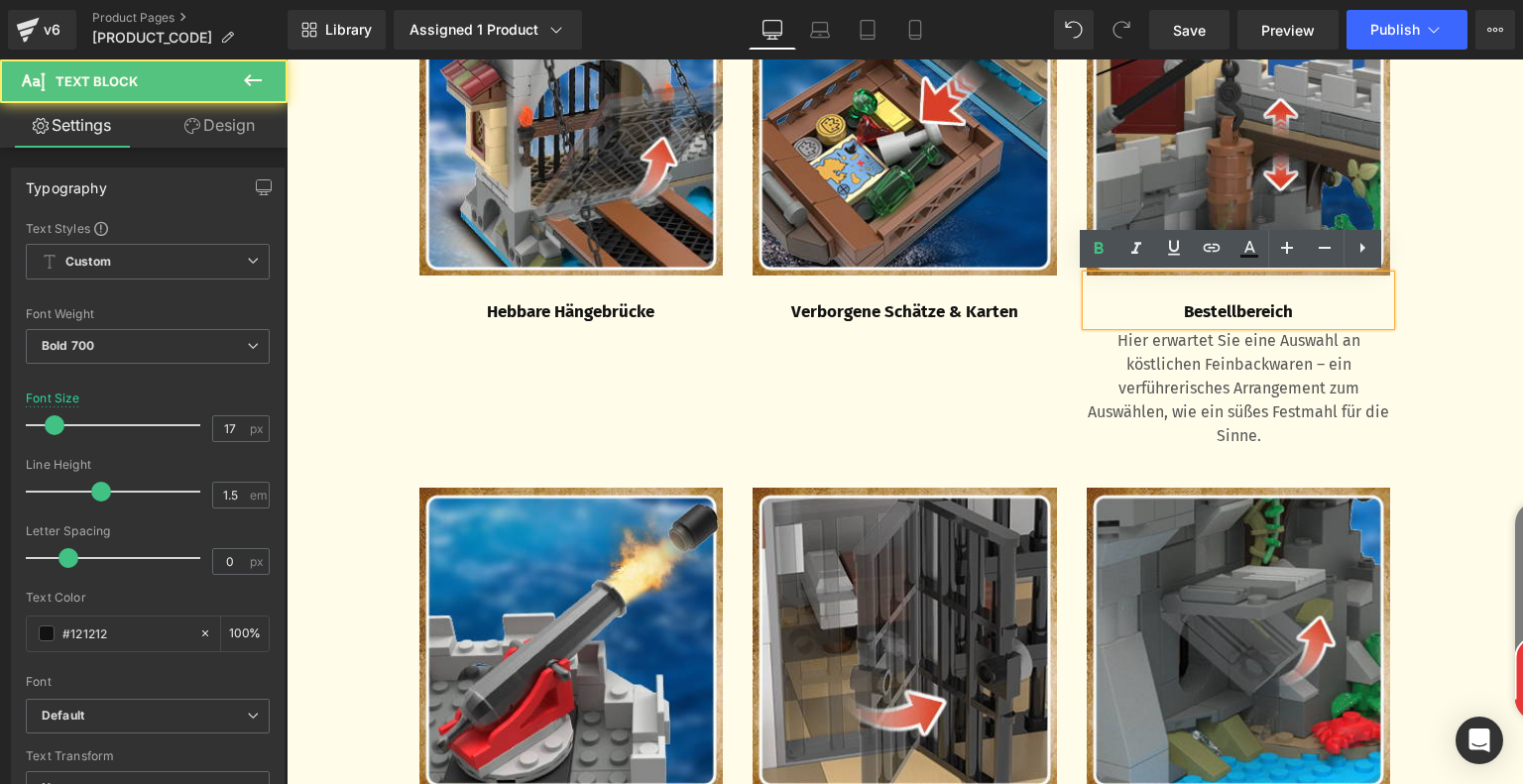 click on "Bestellbereich" at bounding box center [1238, 312] 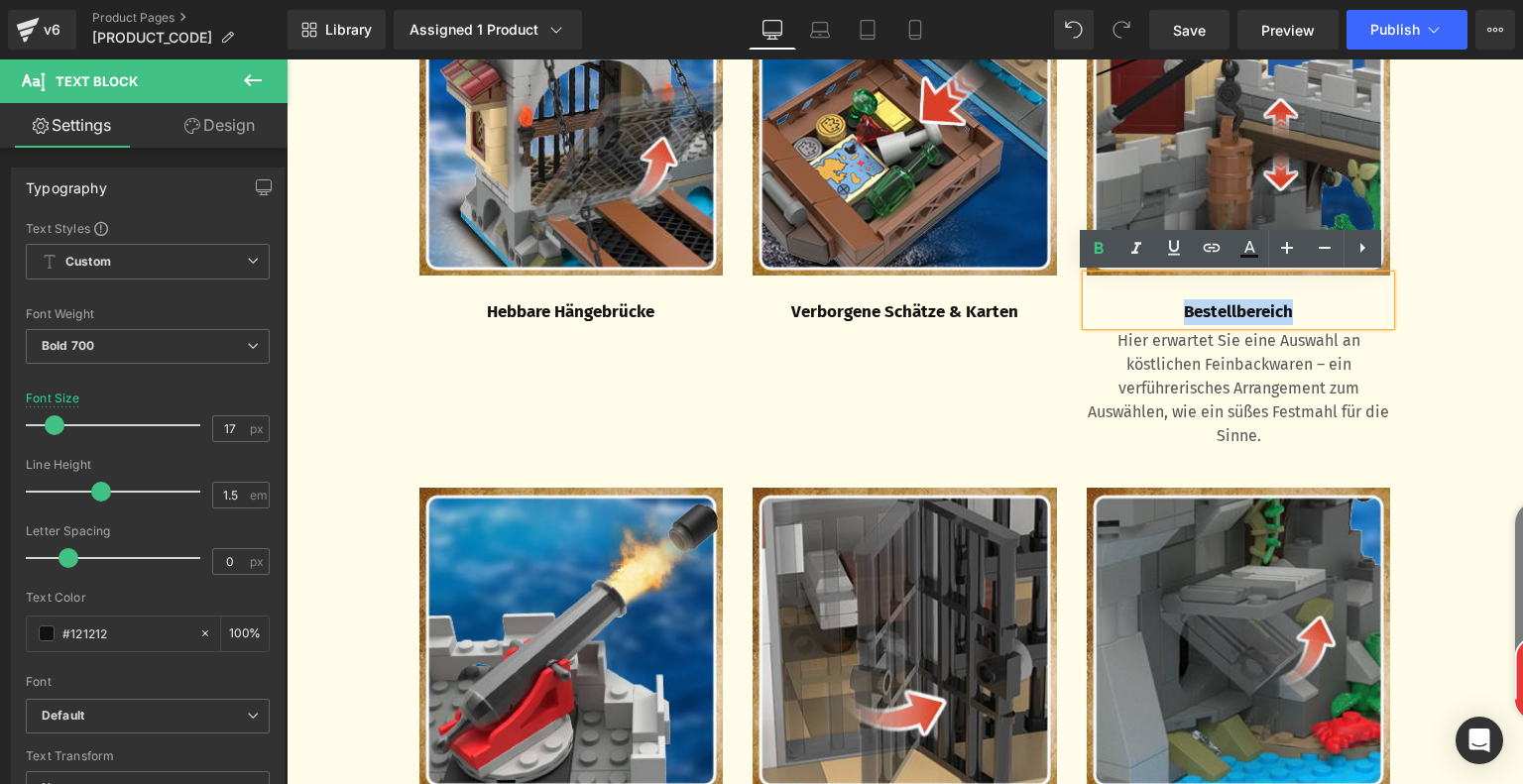 drag, startPoint x: 1297, startPoint y: 311, endPoint x: 1146, endPoint y: 314, distance: 151.0298 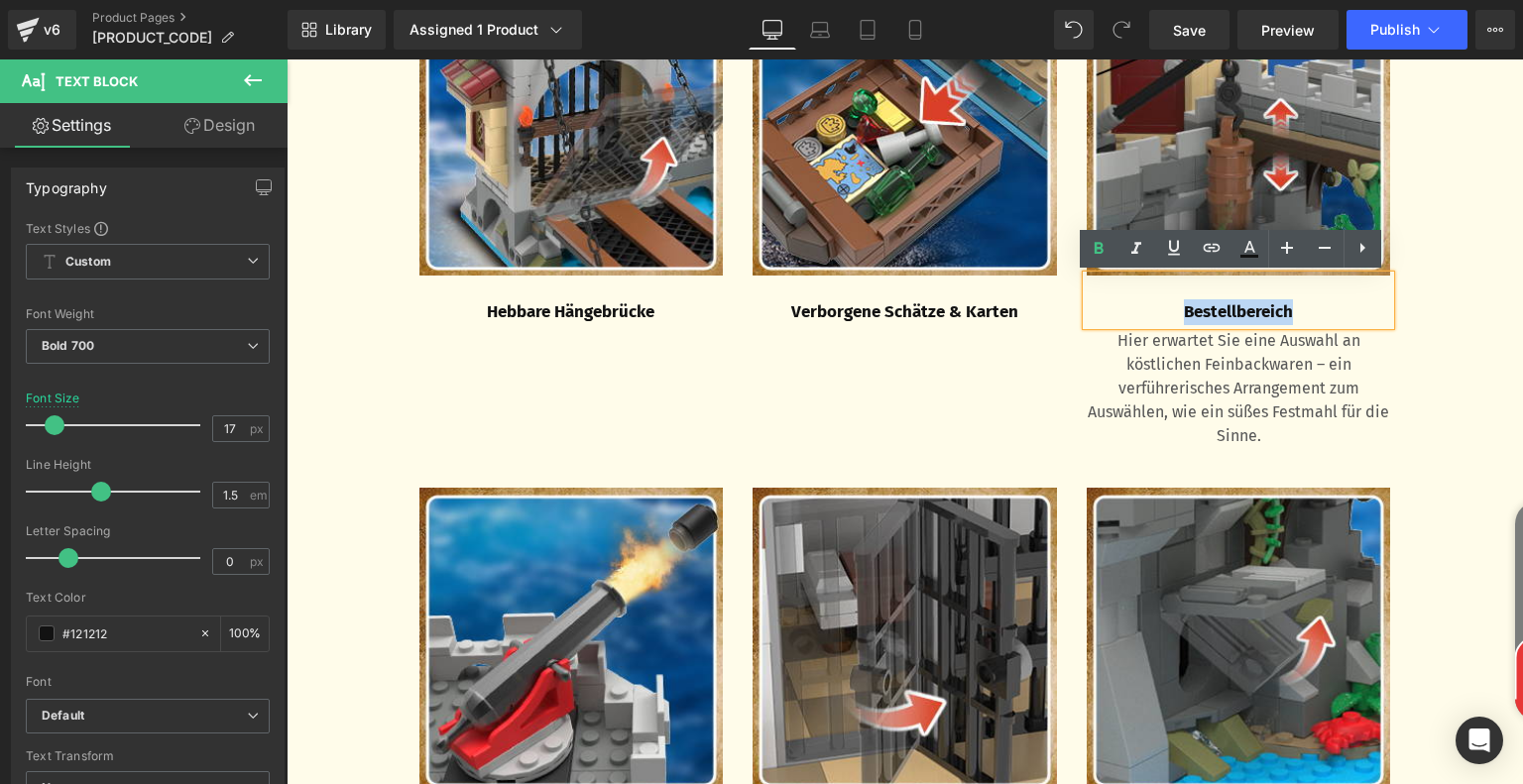 click on "Bestellbereich" at bounding box center (1238, 312) 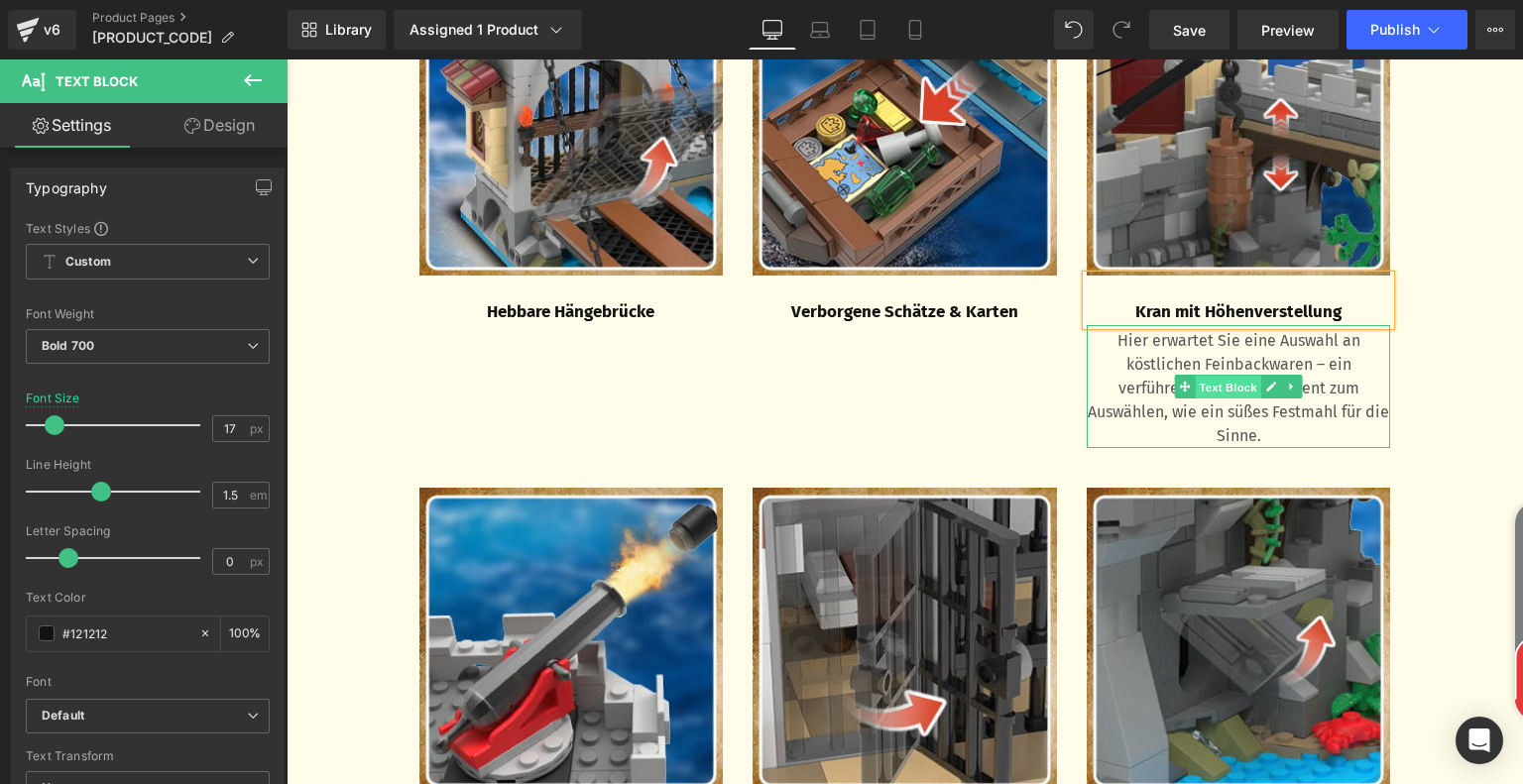 click on "Text Block" at bounding box center [1229, 388] 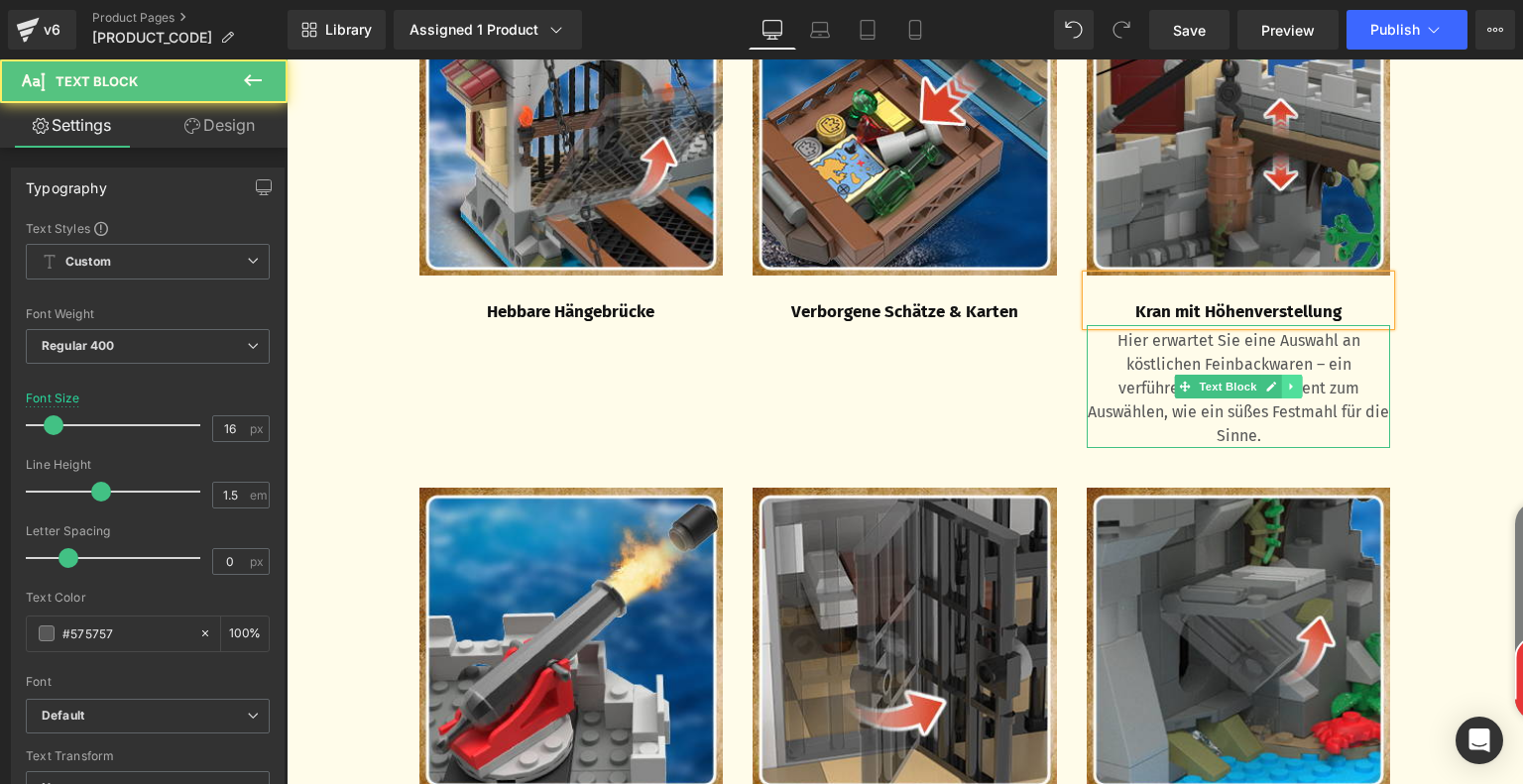 click at bounding box center [1292, 387] 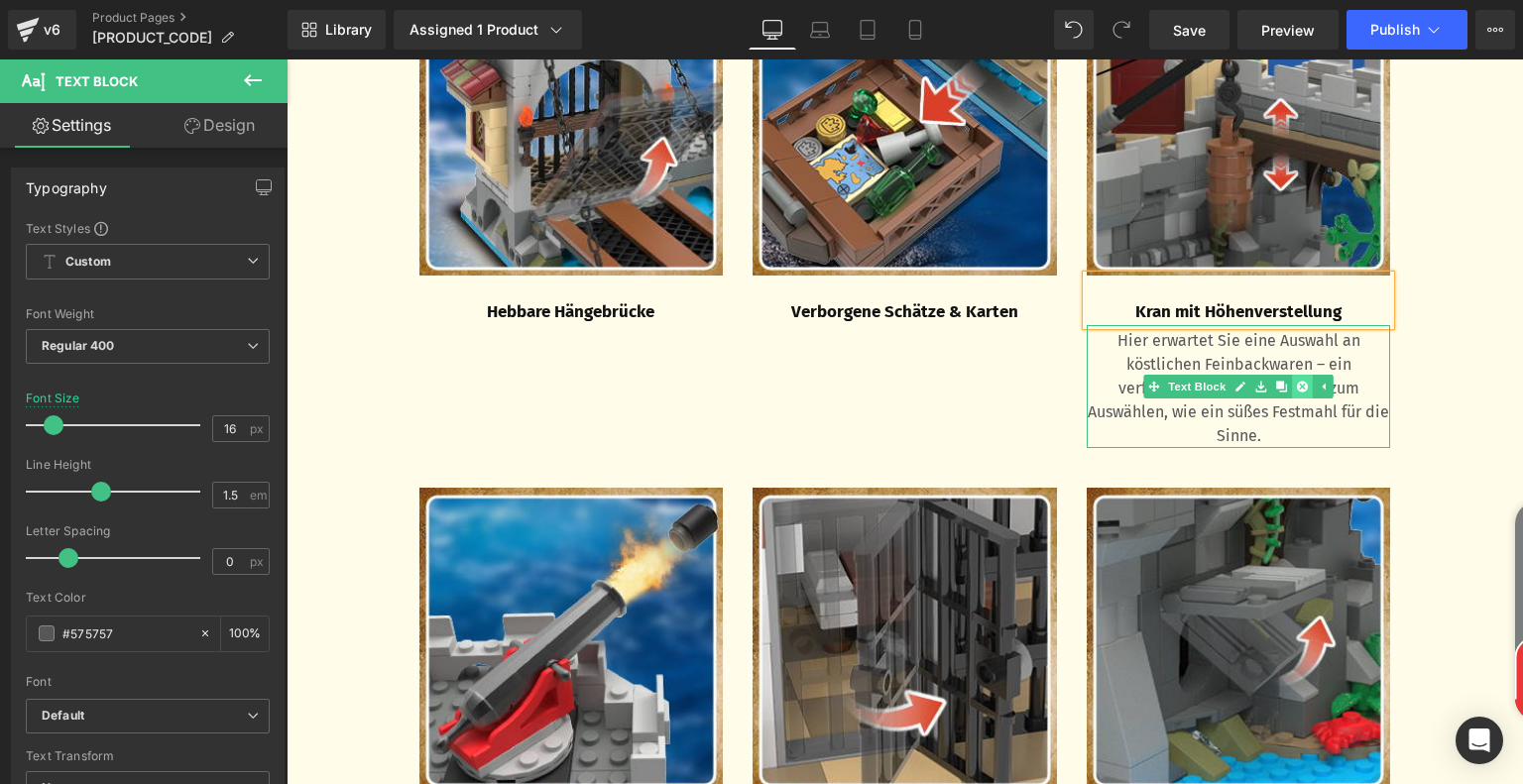 click 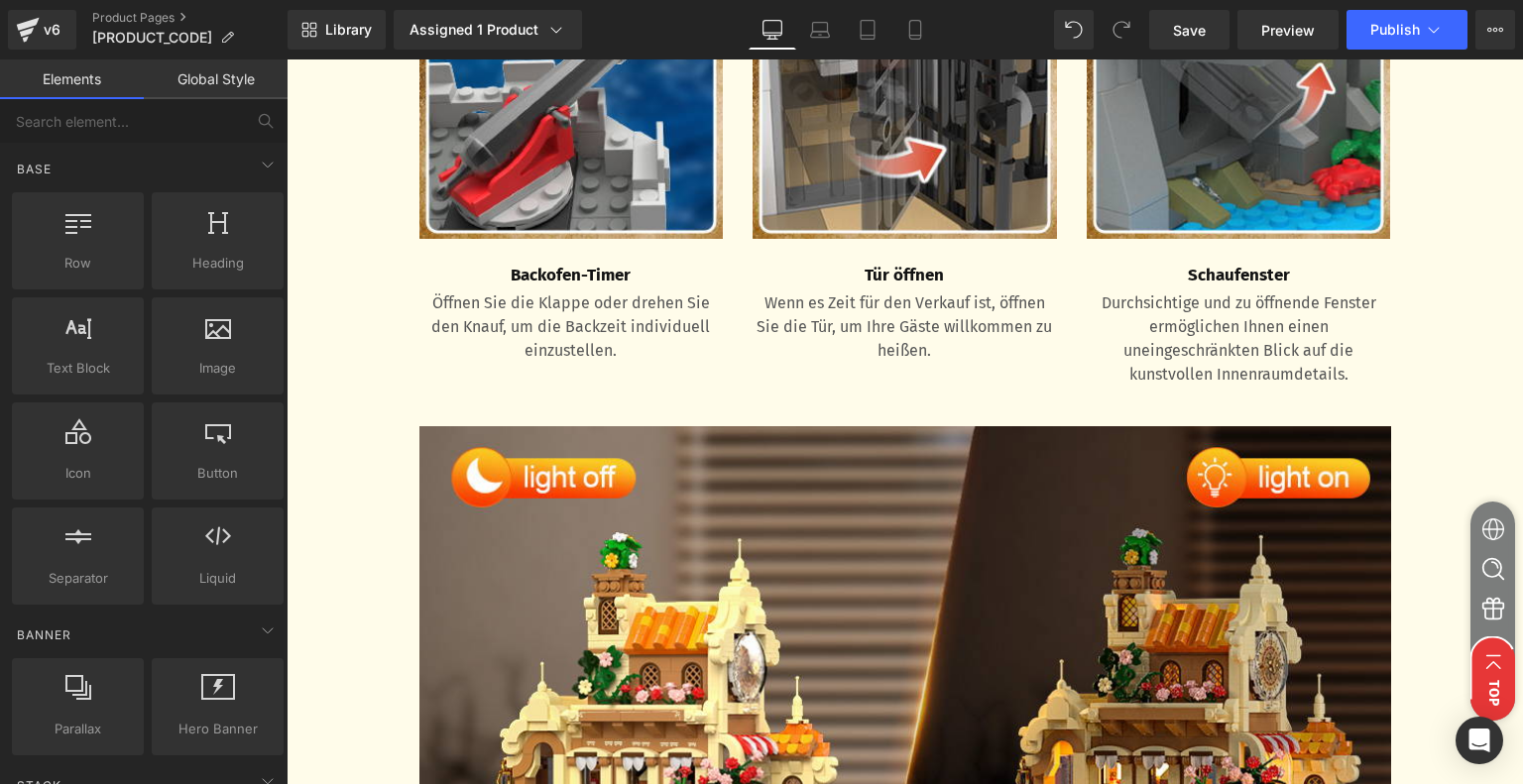 scroll, scrollTop: 3088, scrollLeft: 0, axis: vertical 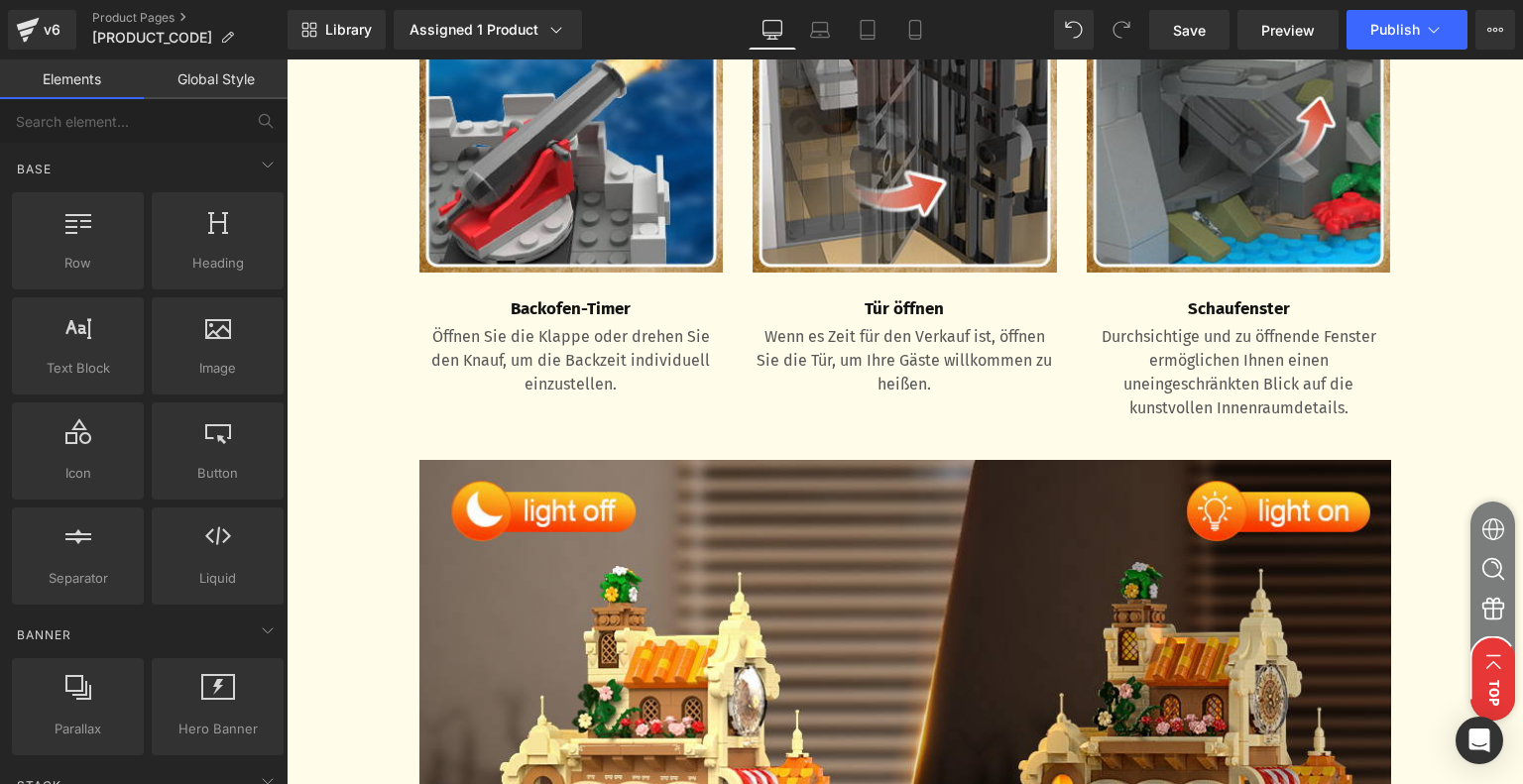 click on "Backofen-Timer" at bounding box center (571, 309) 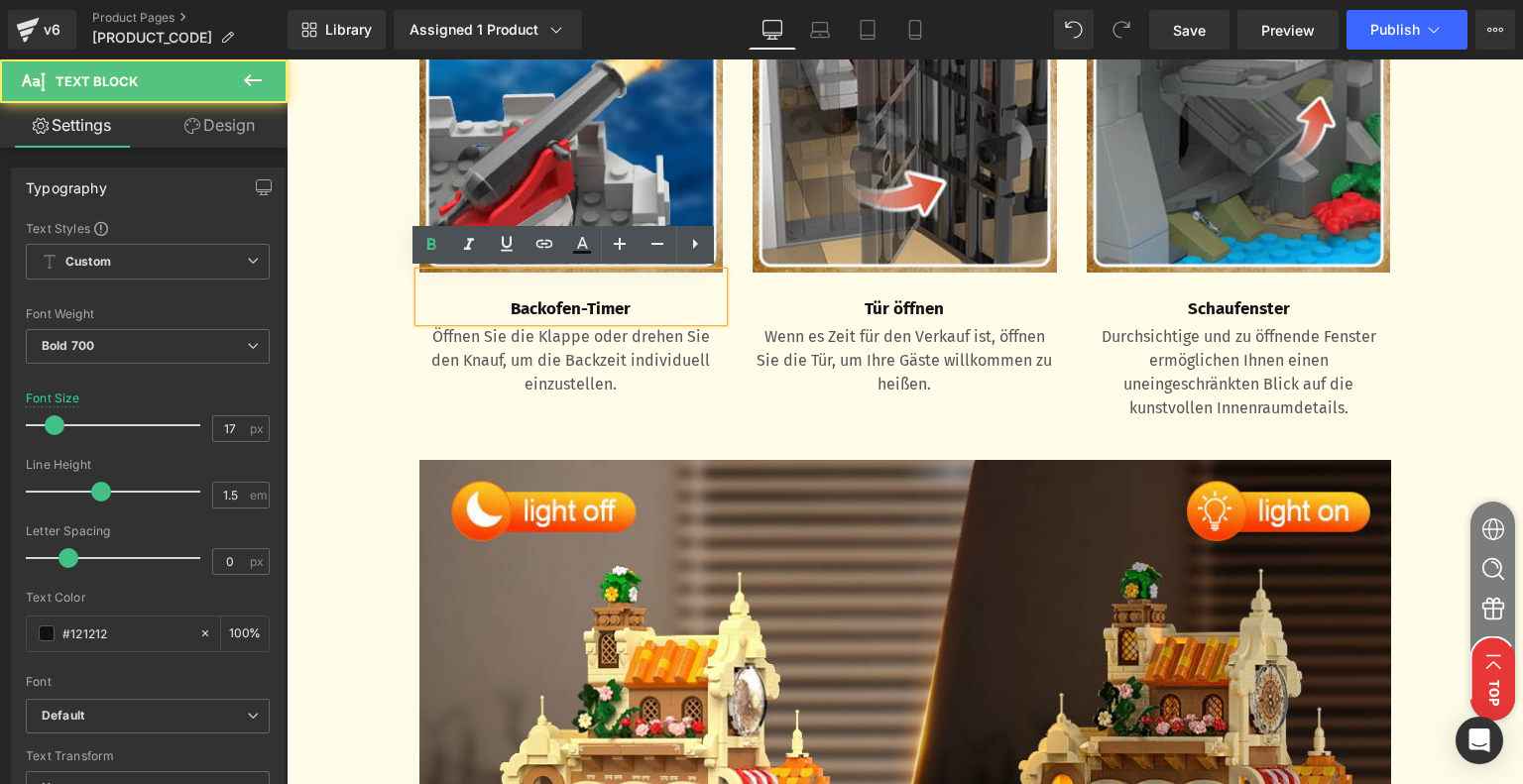 click on "Backofen-Timer" at bounding box center (571, 309) 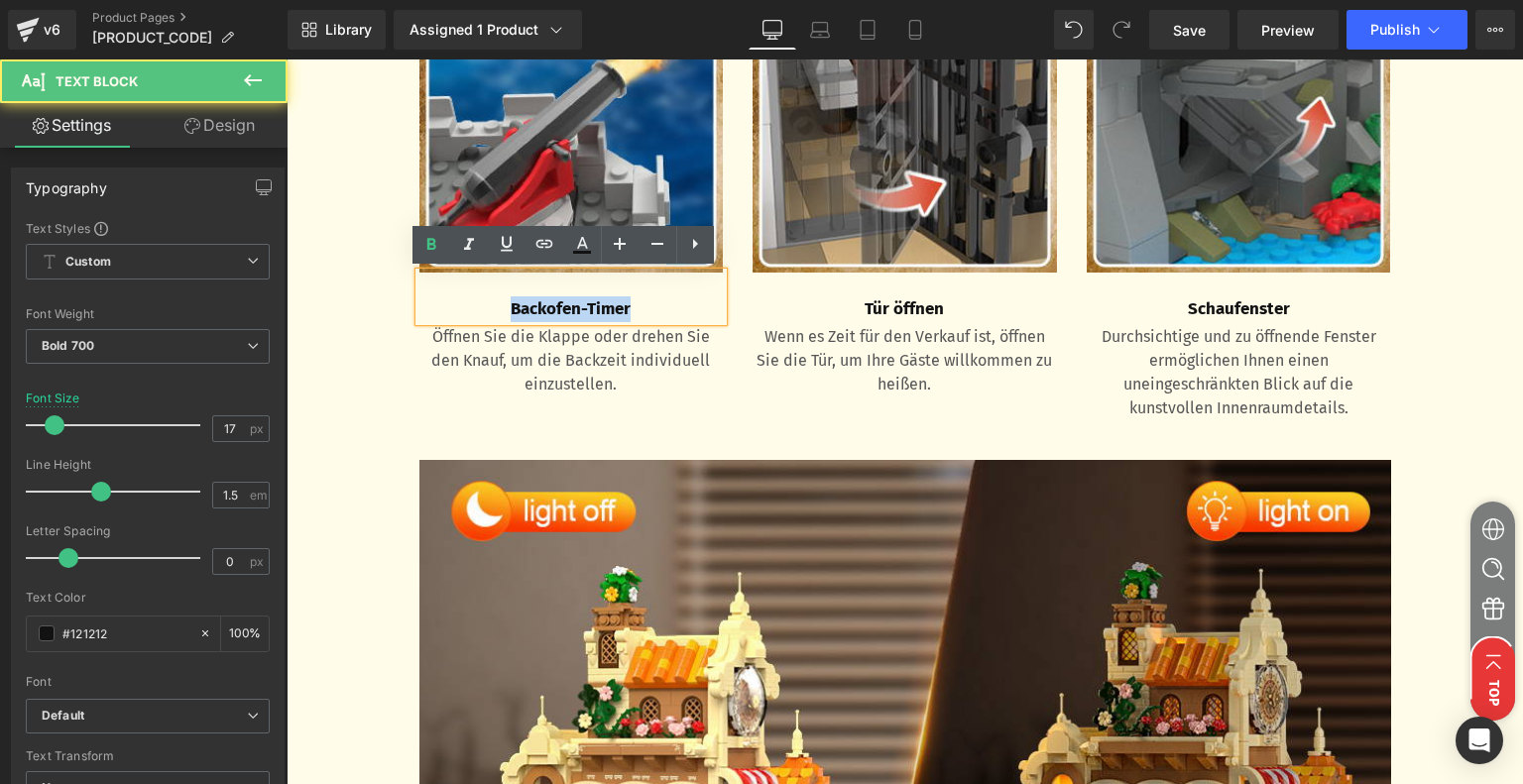 drag, startPoint x: 500, startPoint y: 309, endPoint x: 661, endPoint y: 309, distance: 161 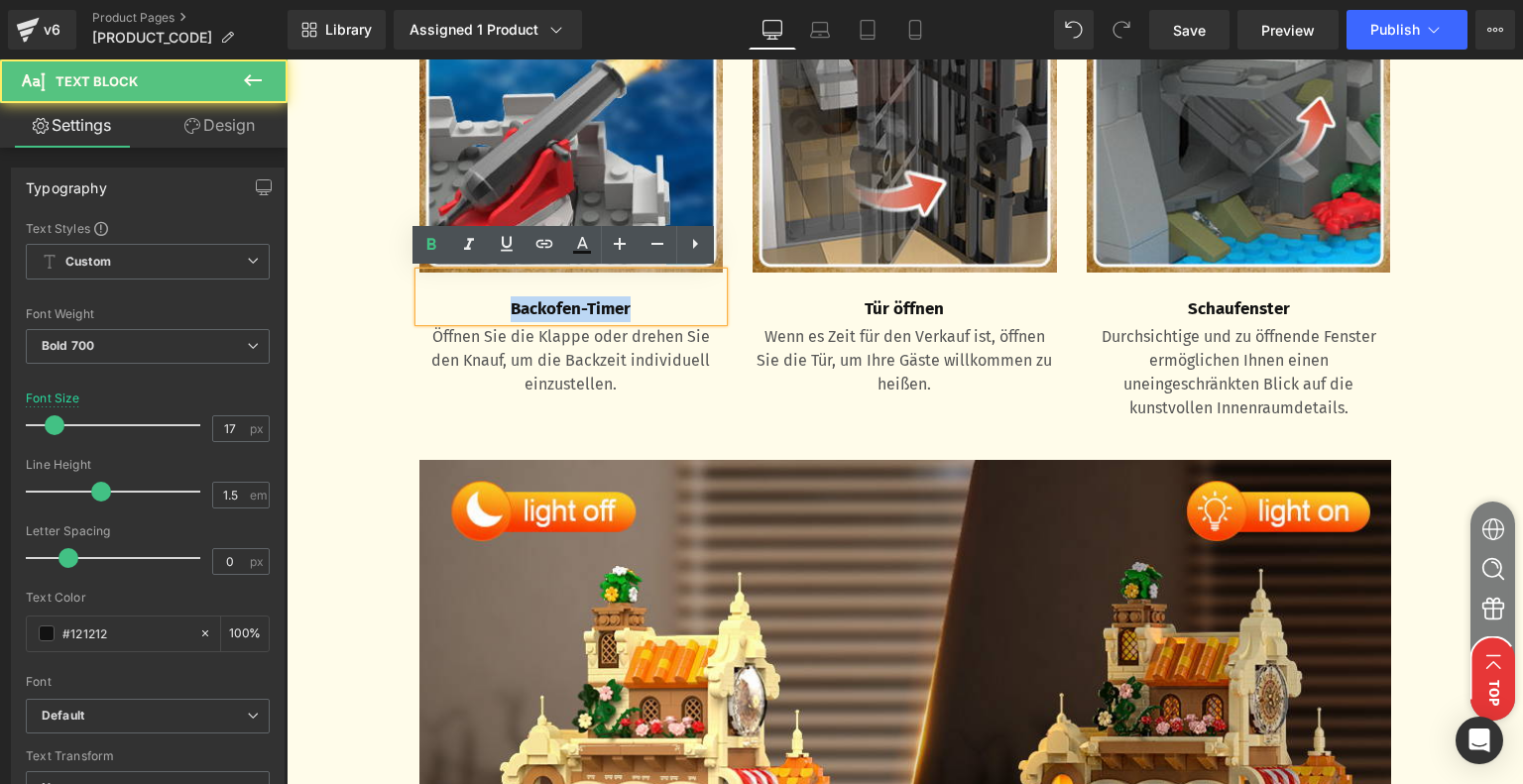click on "Backofen-Timer" at bounding box center [571, 309] 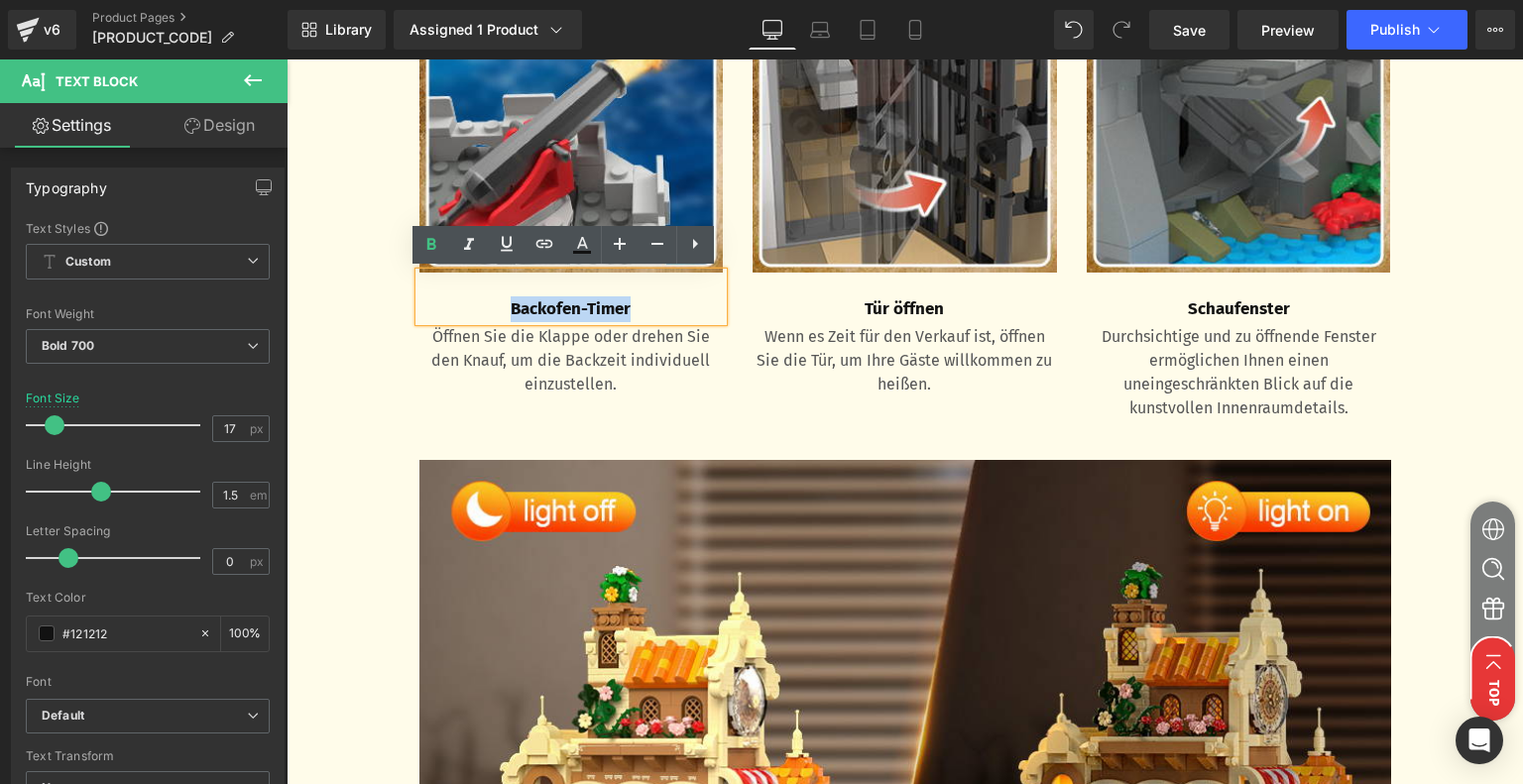 paste 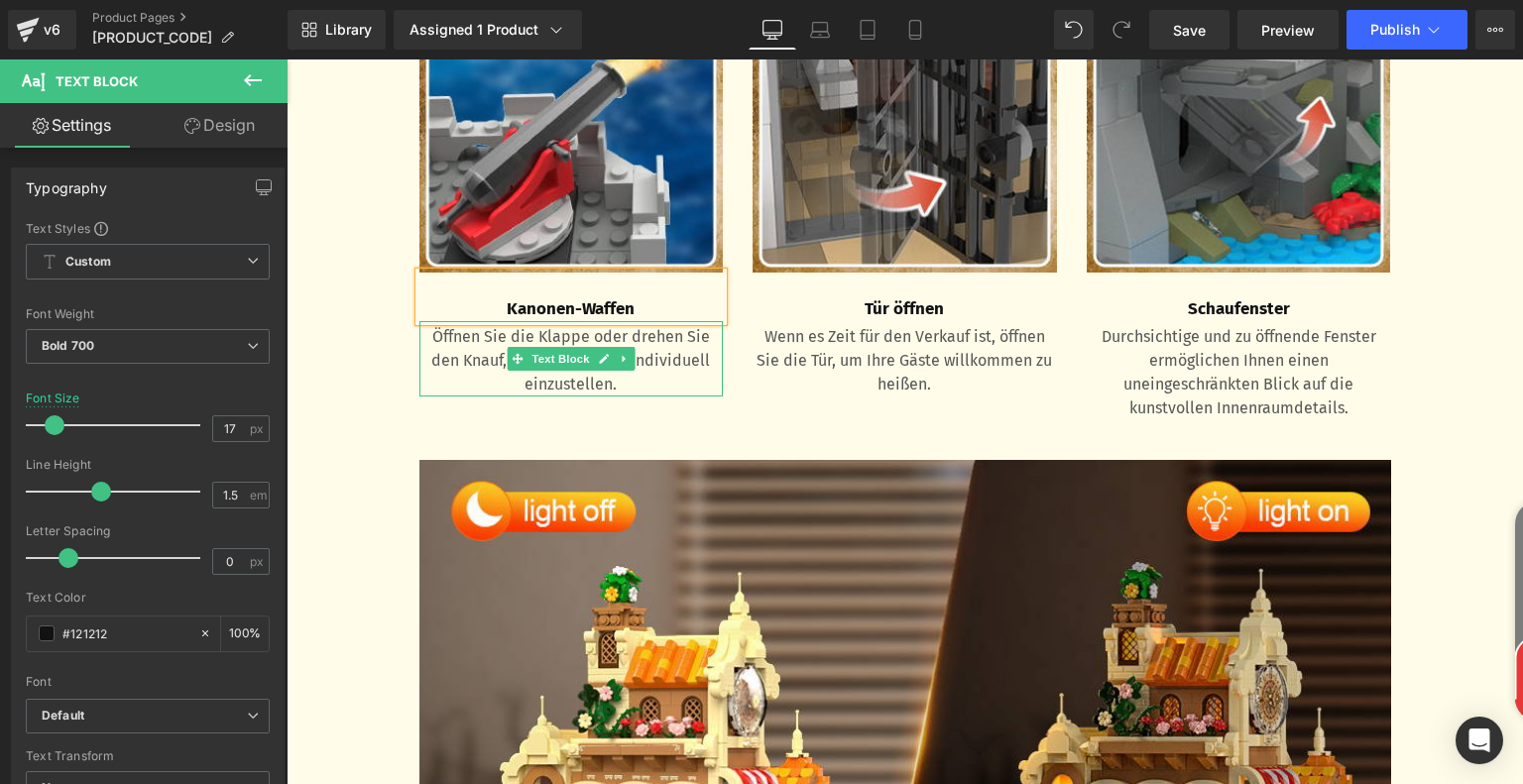click on "Öffnen Sie die Klappe oder drehen Sie den Knauf, um die Backzeit individuell einzustellen." at bounding box center [571, 361] 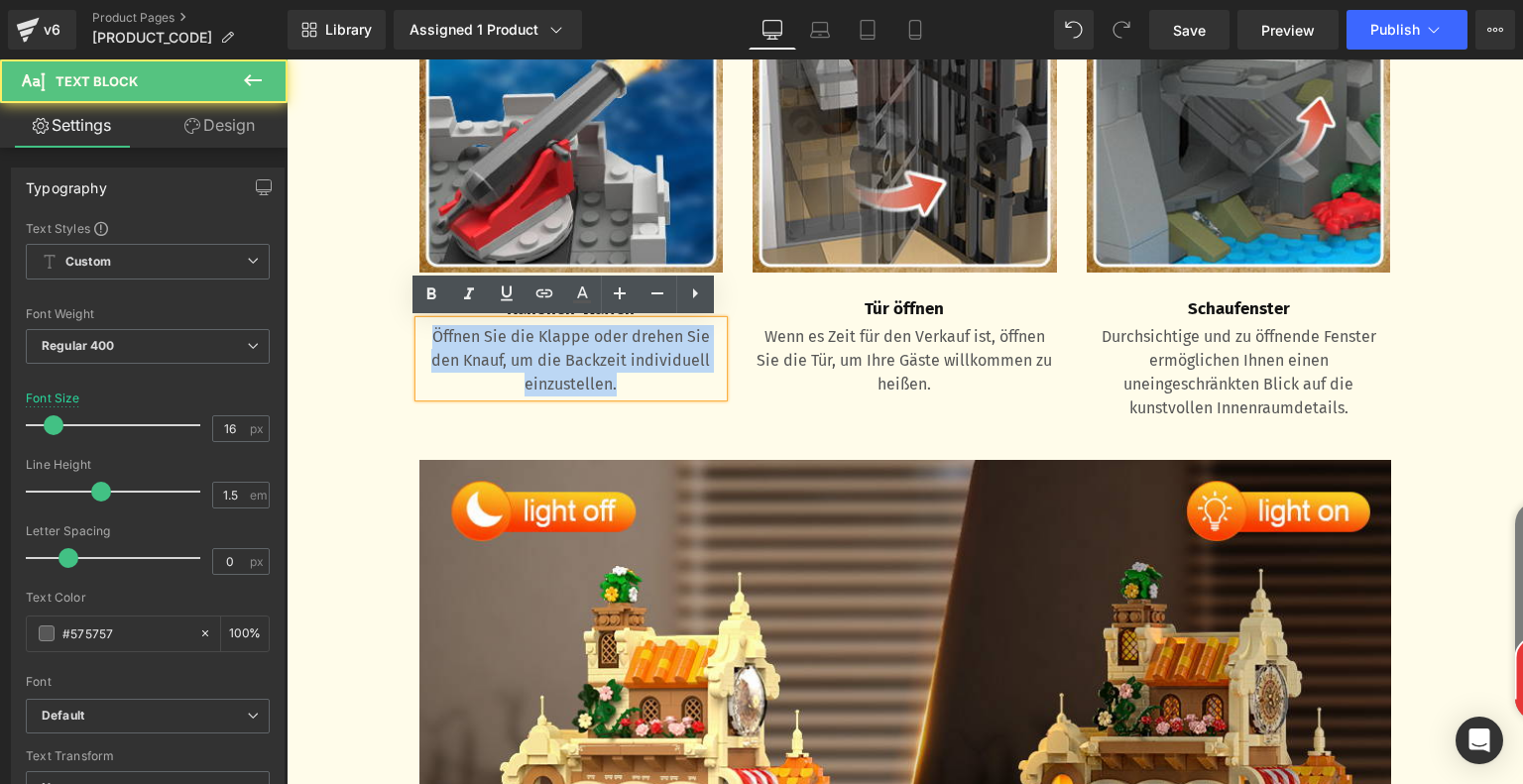 drag, startPoint x: 422, startPoint y: 338, endPoint x: 639, endPoint y: 399, distance: 225.4107 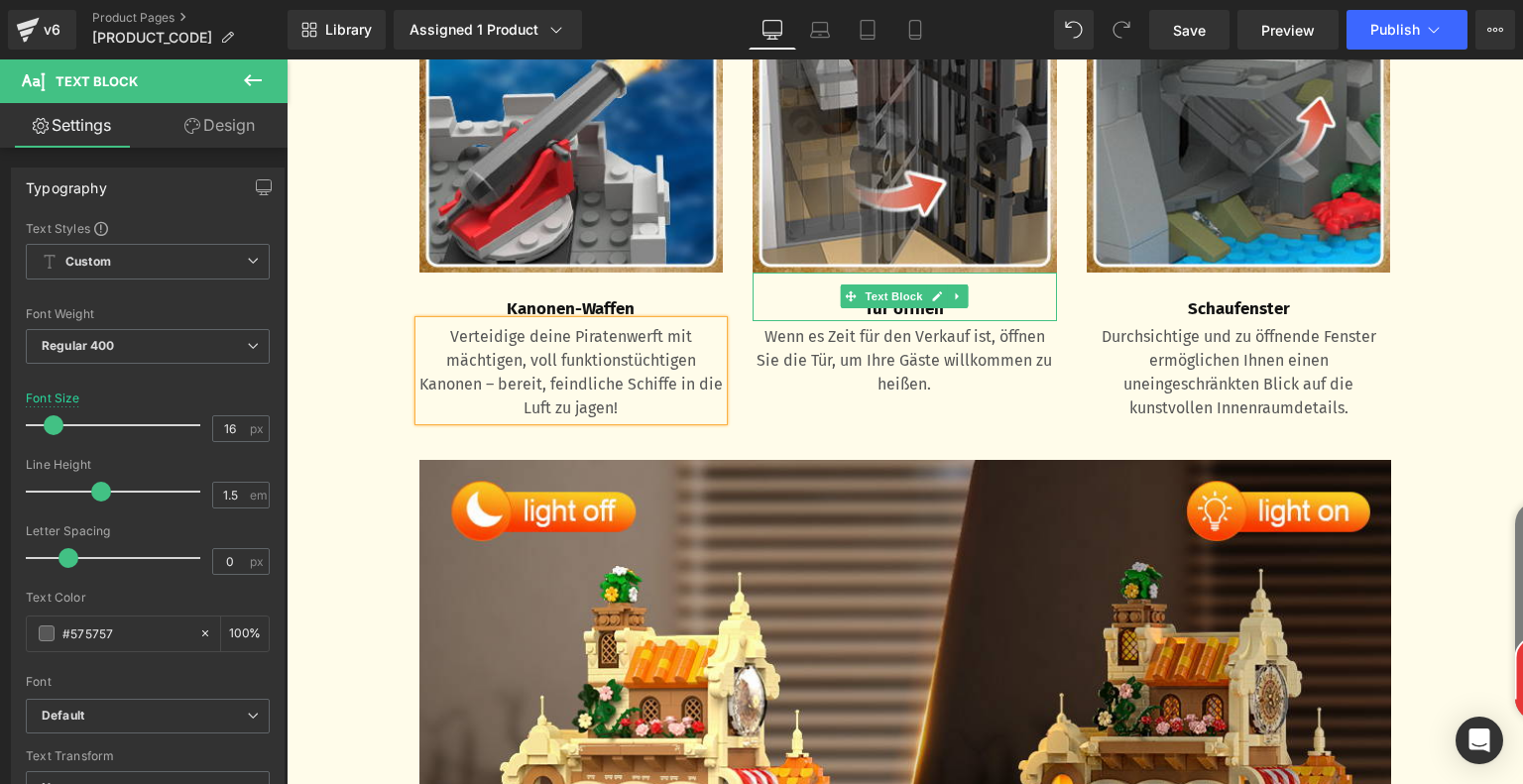 click on "Tür öffnen" at bounding box center [904, 309] 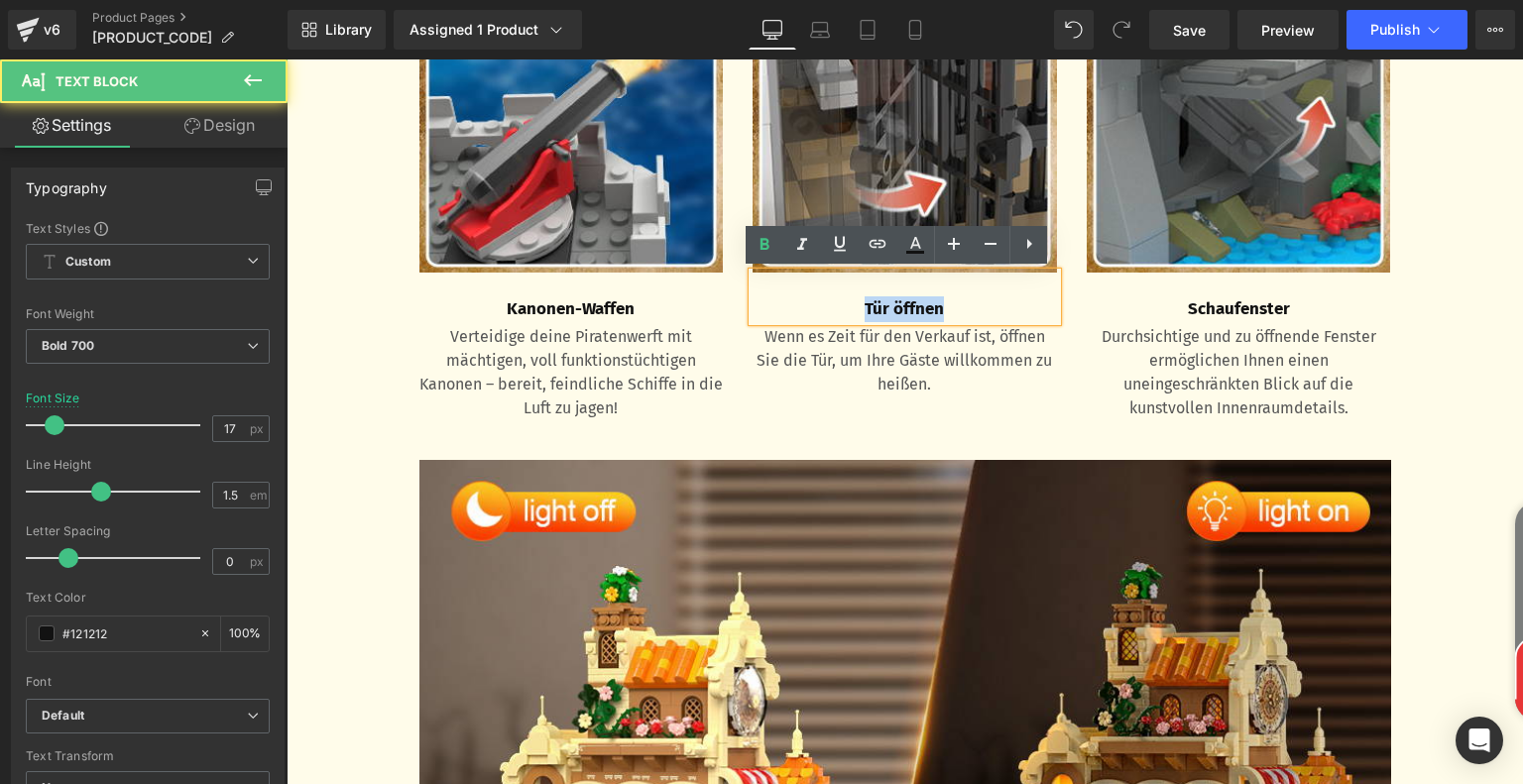 drag, startPoint x: 853, startPoint y: 309, endPoint x: 988, endPoint y: 312, distance: 135.03333 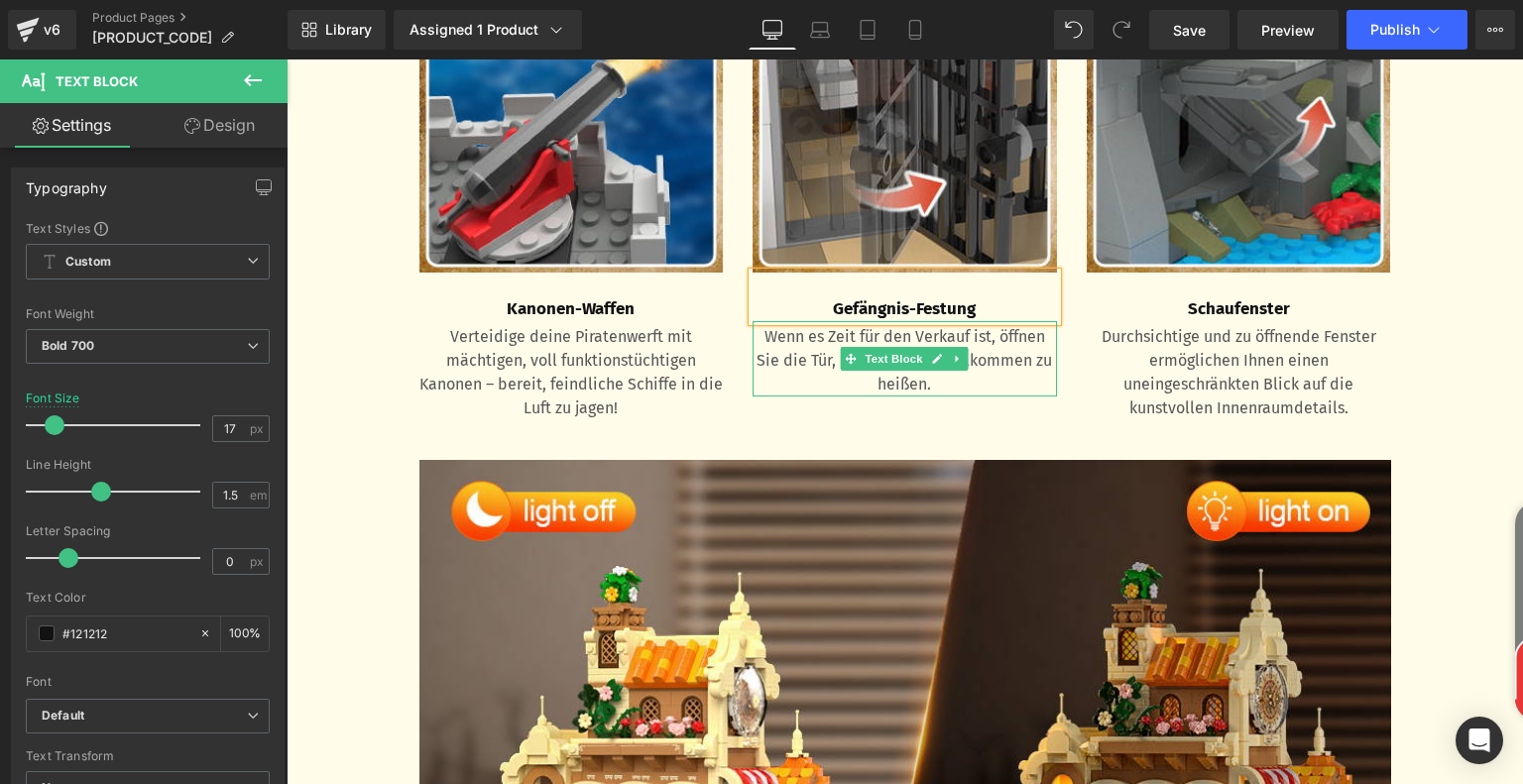 click on "Wenn es Zeit für den Verkauf ist, öffnen Sie die Tür, um Ihre Gäste willkommen zu heißen." at bounding box center (904, 361) 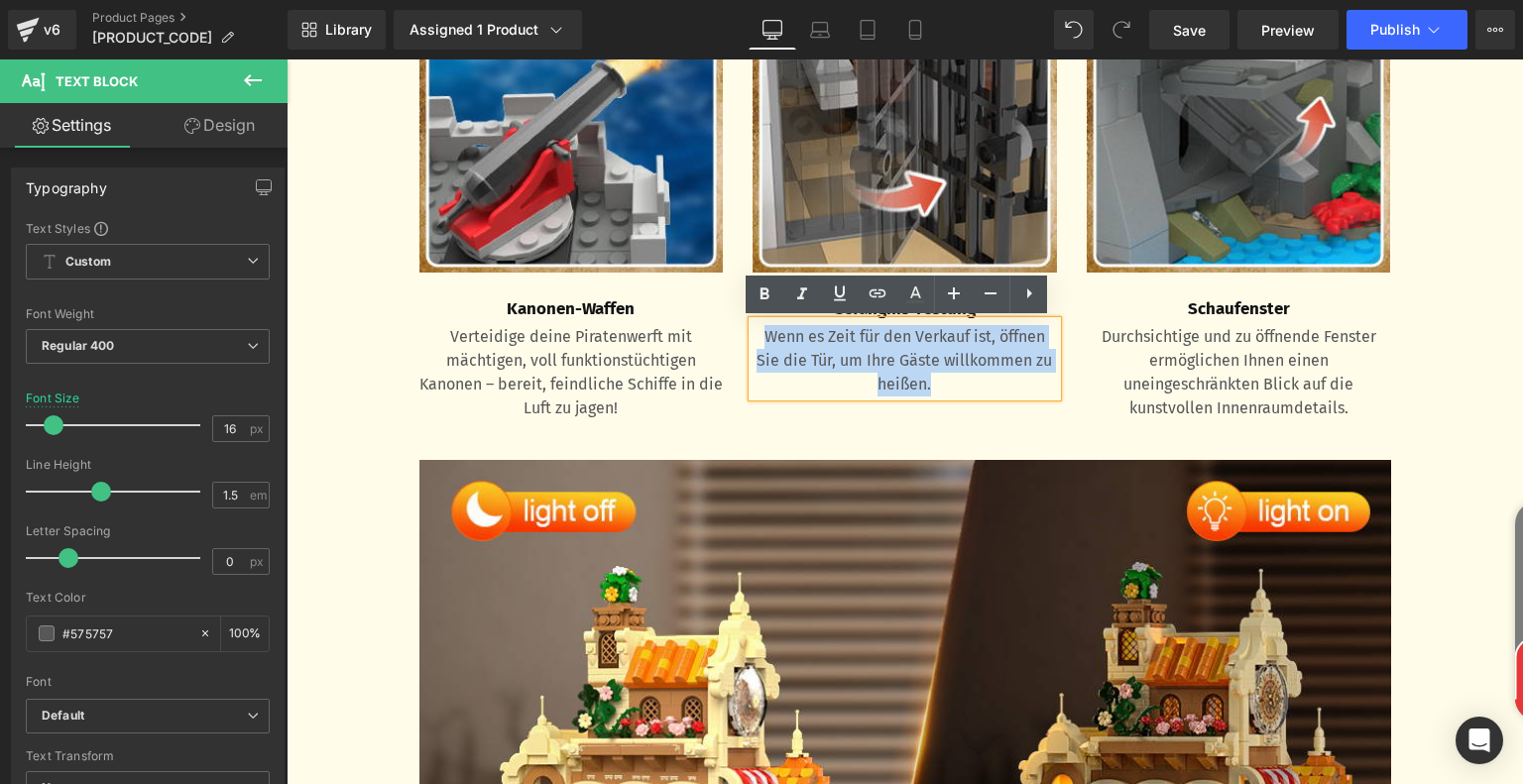 drag, startPoint x: 757, startPoint y: 337, endPoint x: 953, endPoint y: 400, distance: 205.87618 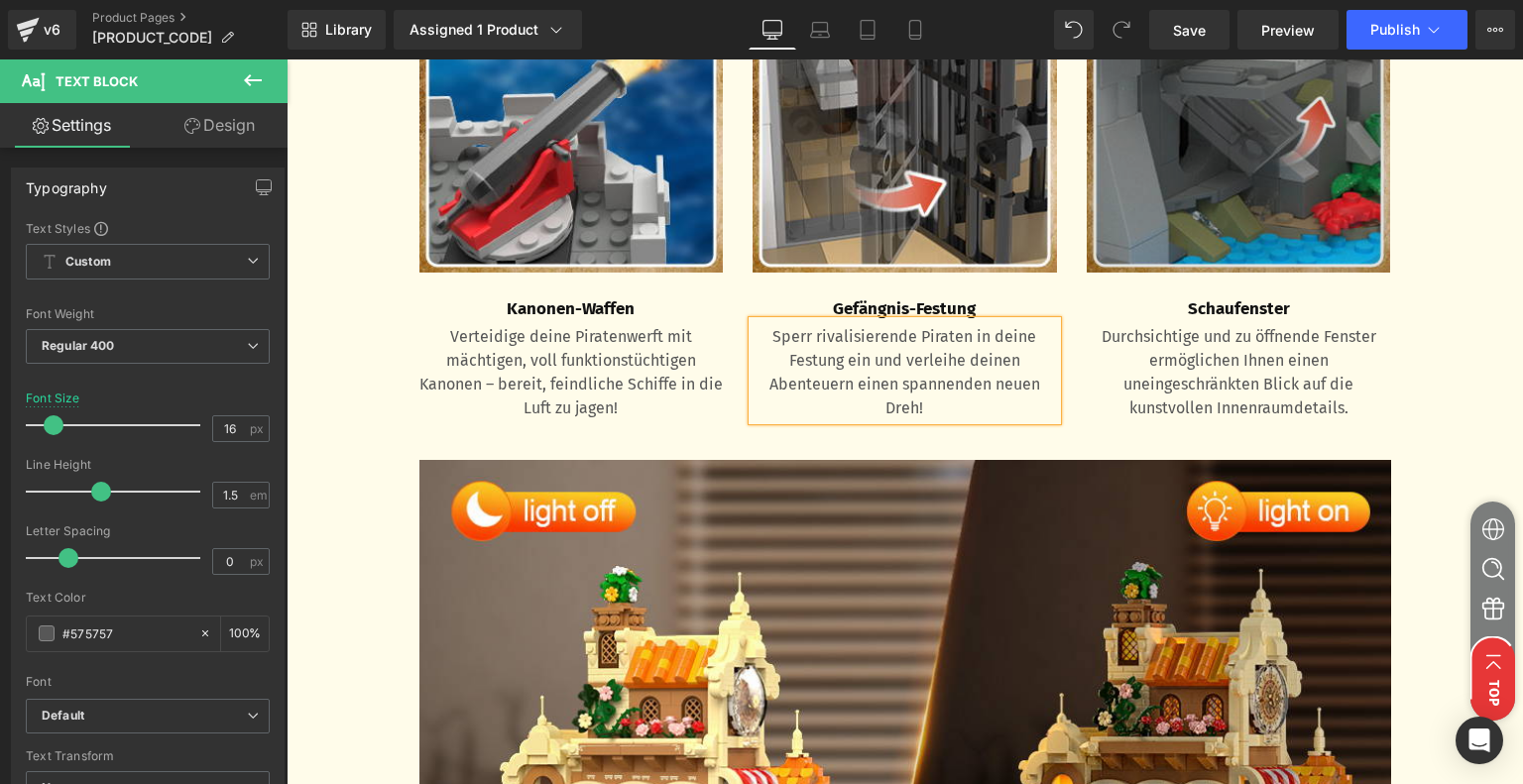 scroll, scrollTop: 2989, scrollLeft: 0, axis: vertical 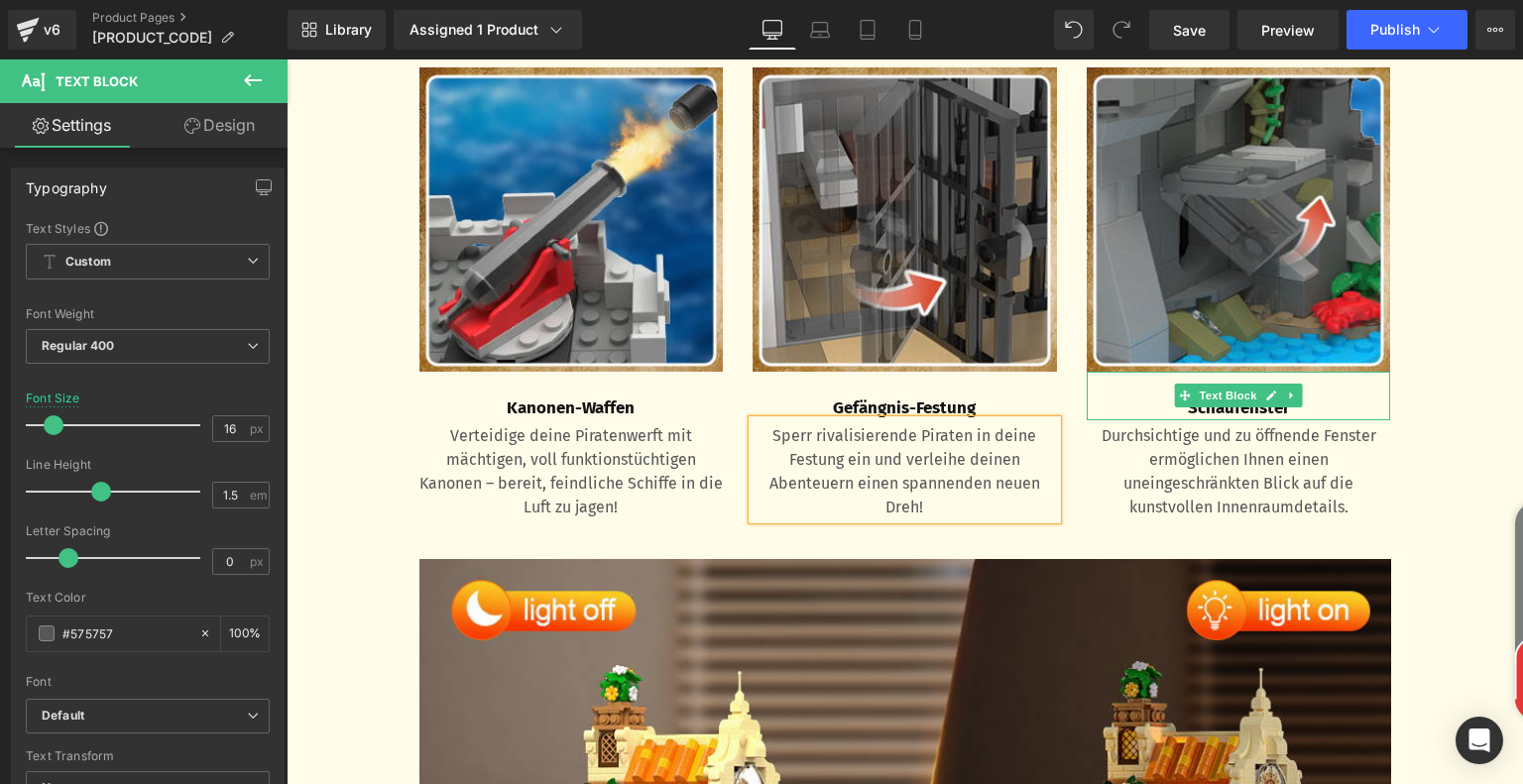 click on "Schaufenster" at bounding box center [1238, 408] 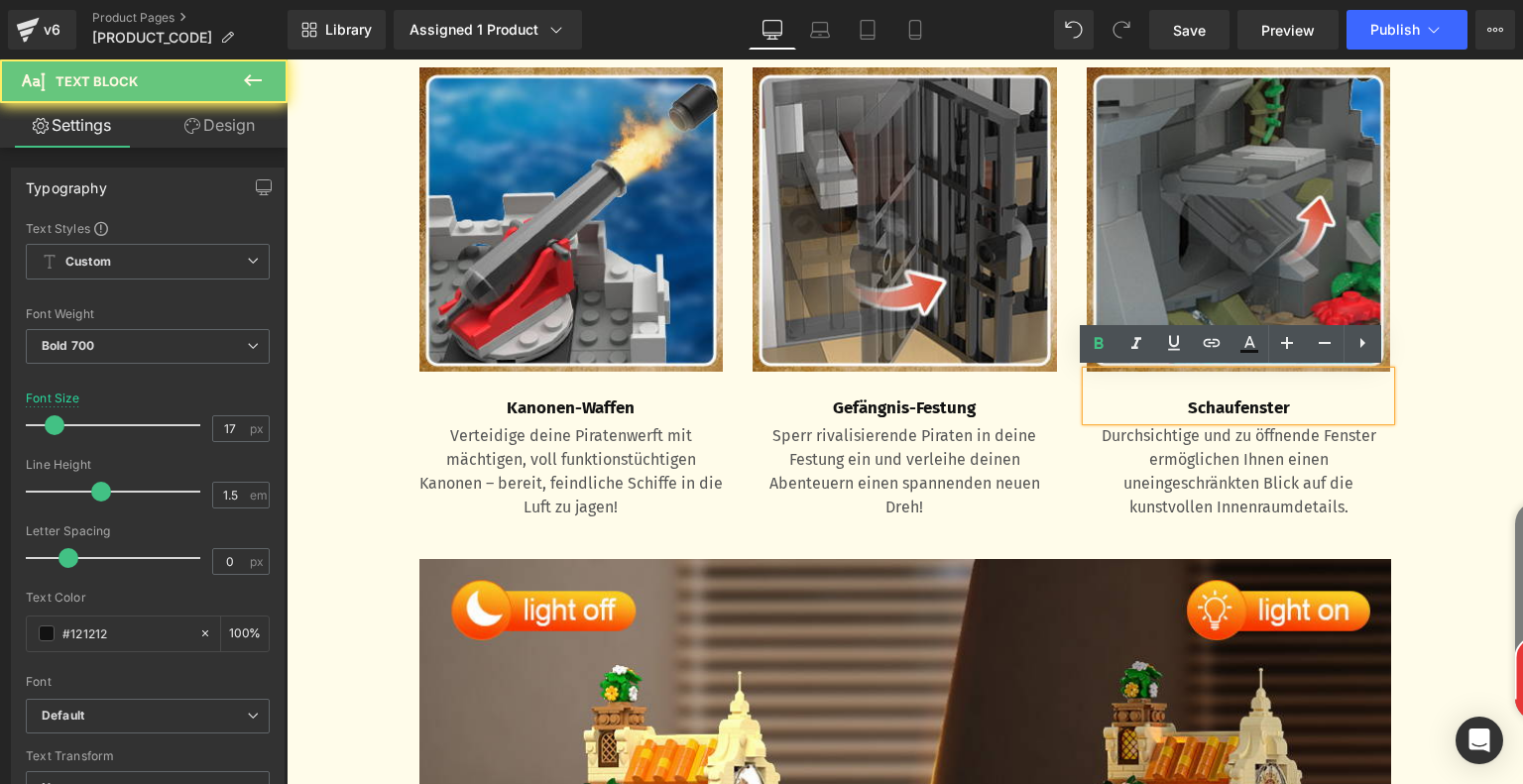 click on "Schaufenster" at bounding box center (1238, 408) 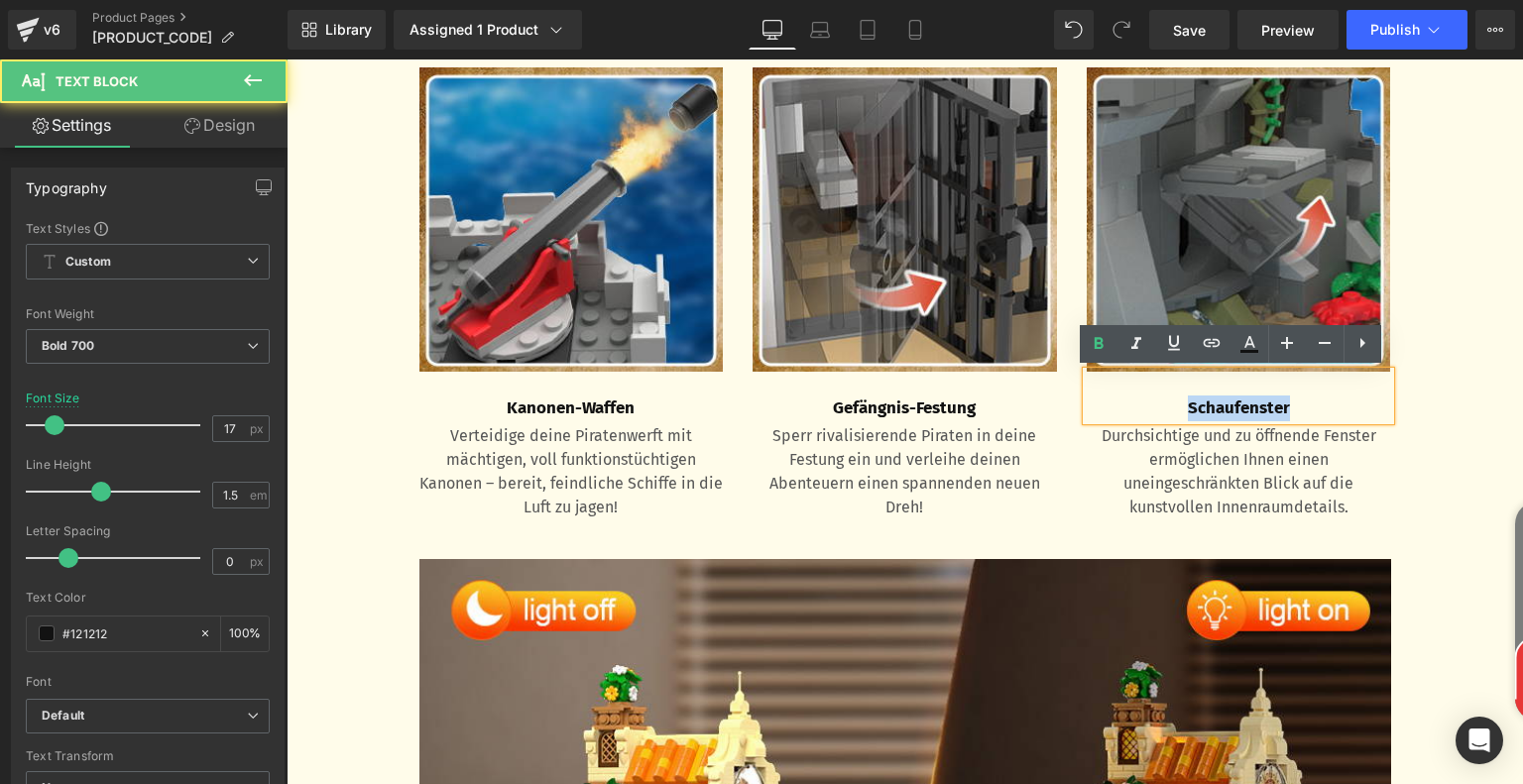 drag, startPoint x: 1174, startPoint y: 406, endPoint x: 1316, endPoint y: 407, distance: 142.0035 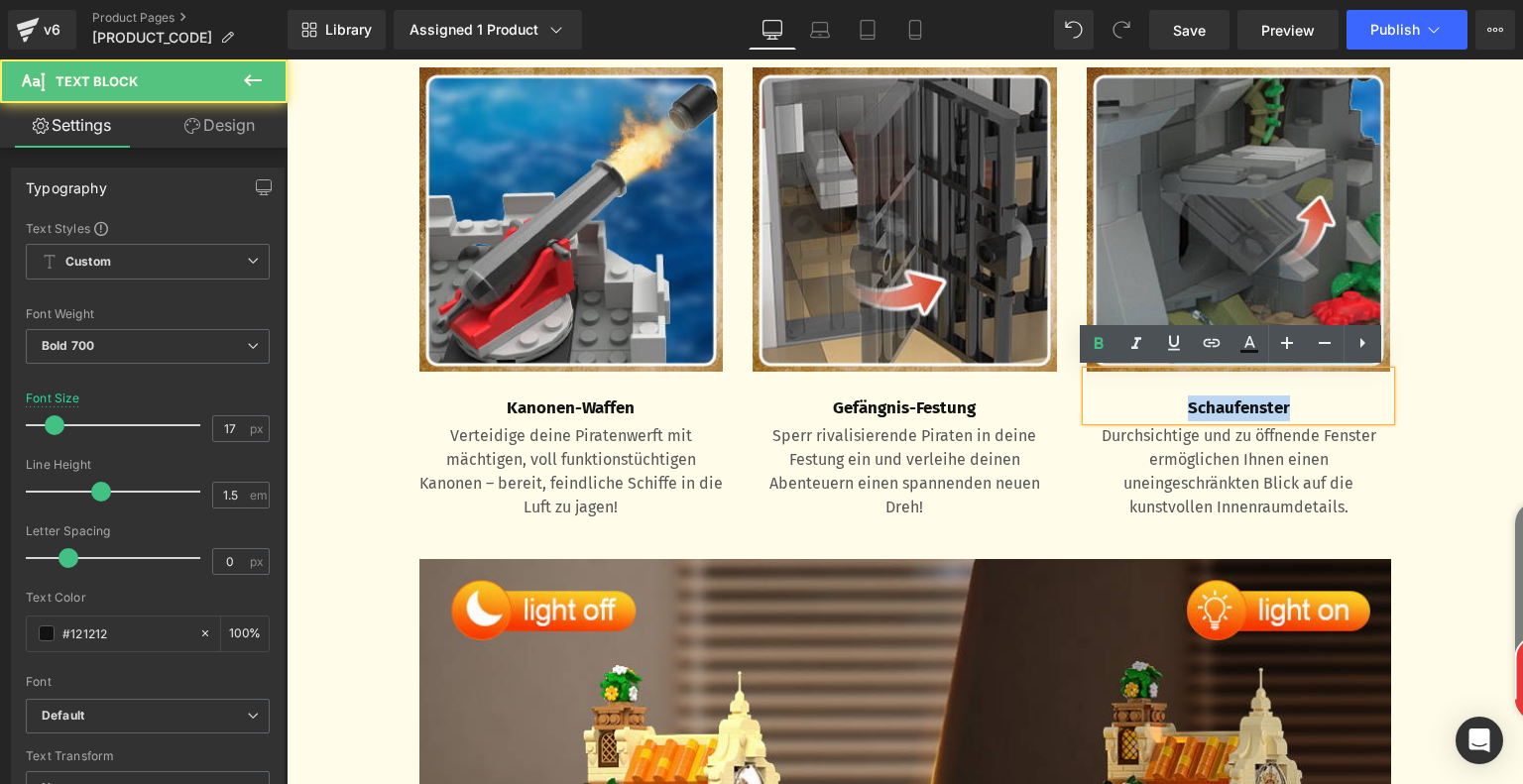 click on "Schaufenster" at bounding box center (1238, 408) 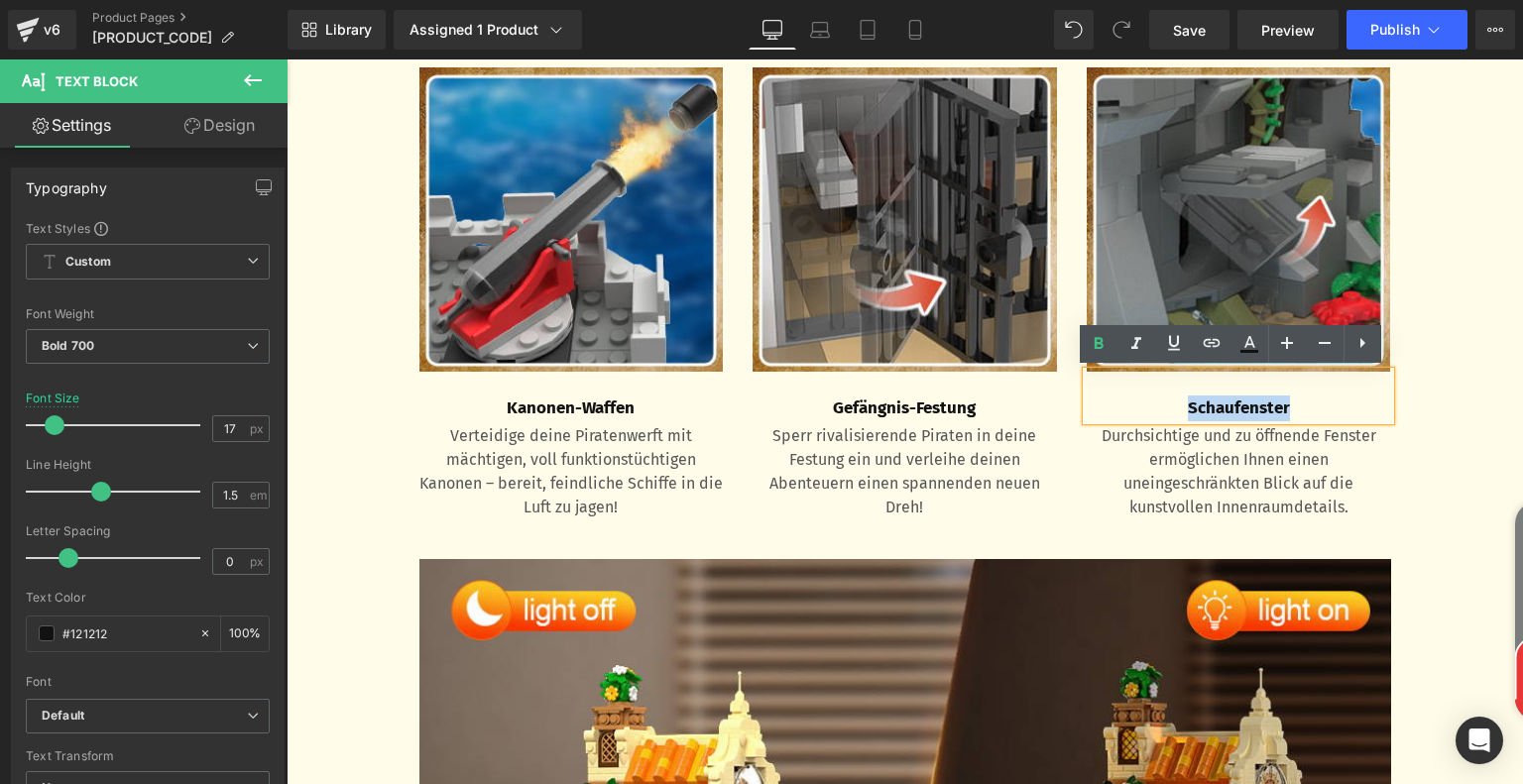 paste 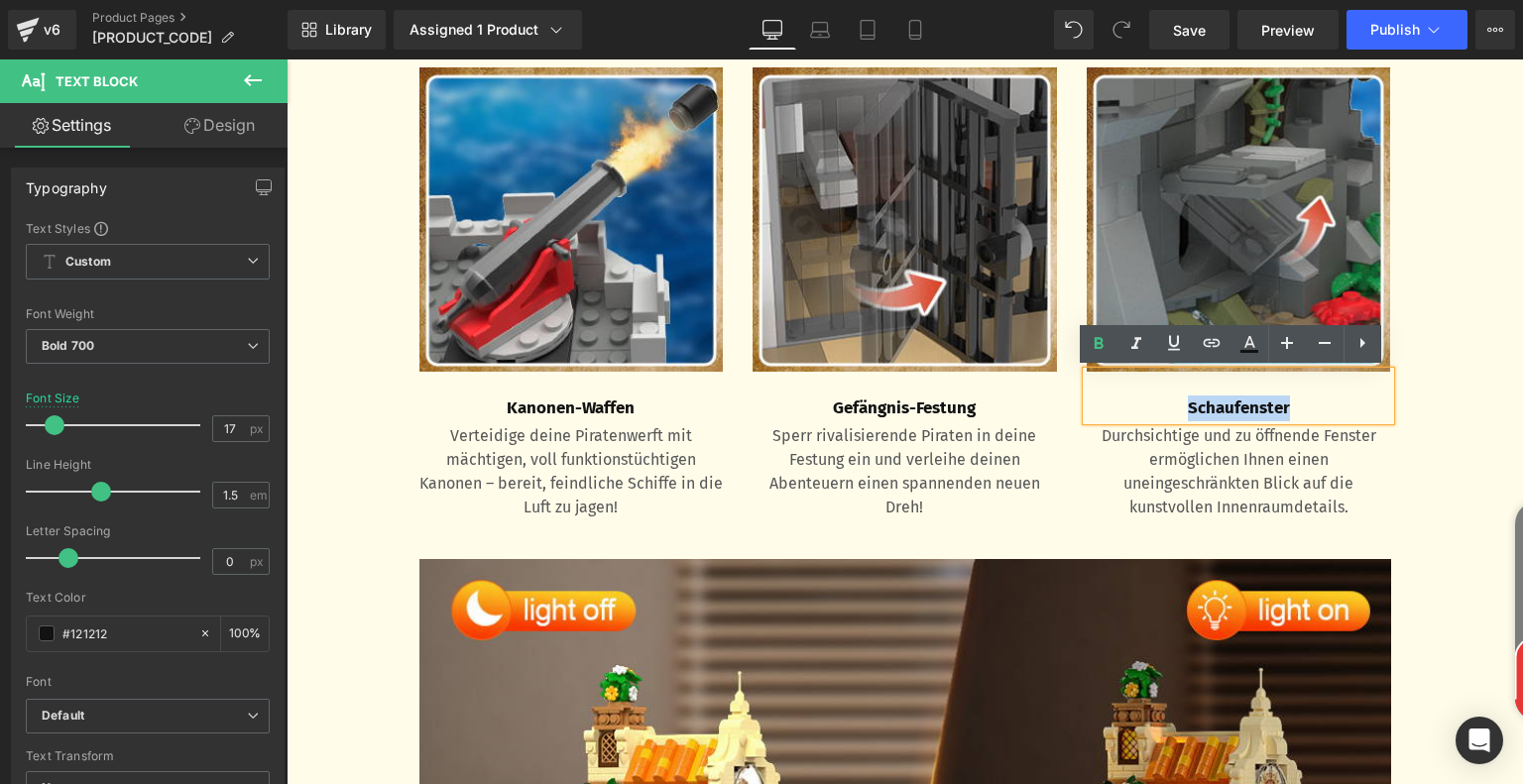 type 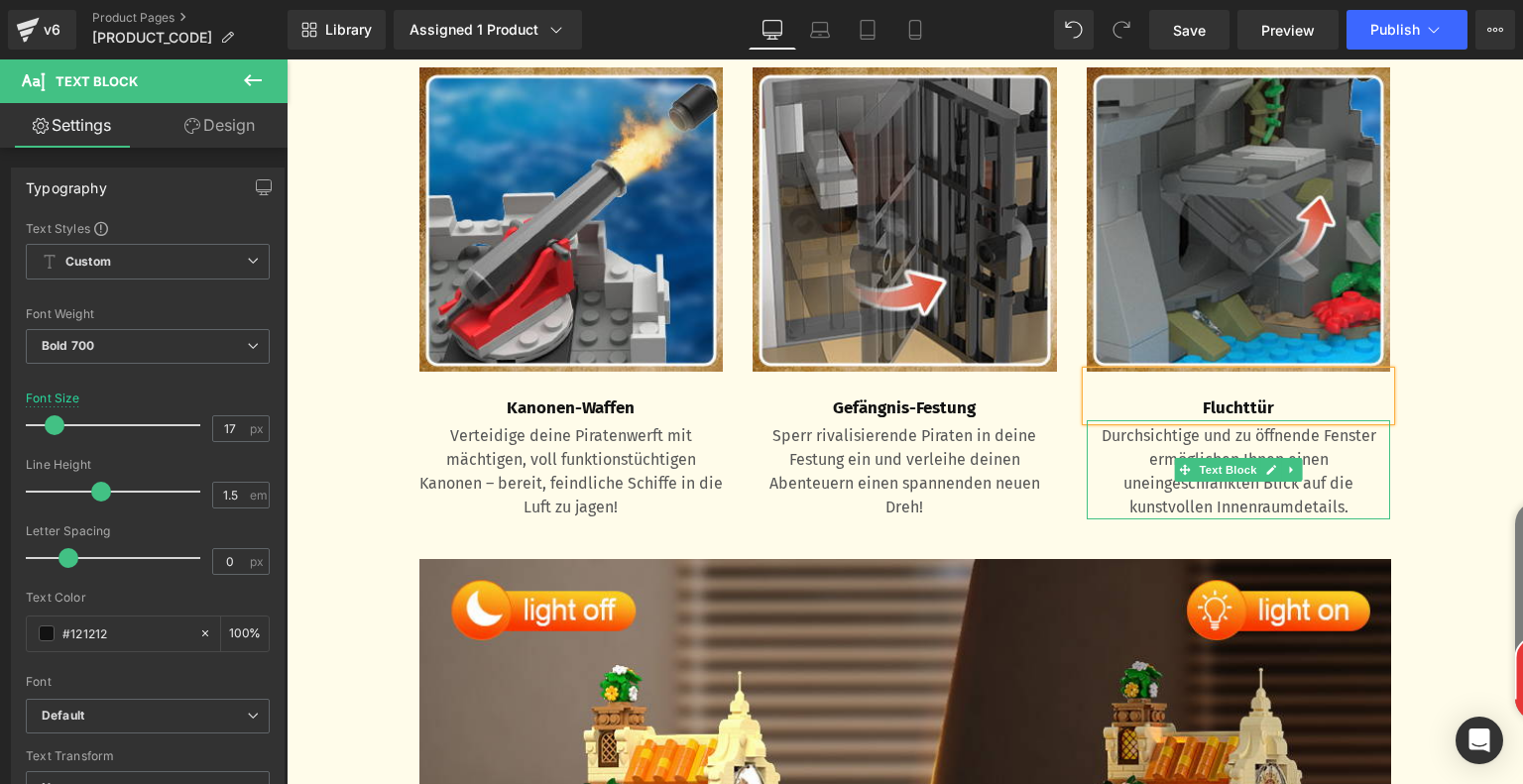 click on "Durchsichtige und zu öffnende Fenster ermöglichen Ihnen einen uneingeschränkten Blick auf die kunstvollen Innenraumdetails." at bounding box center (1238, 472) 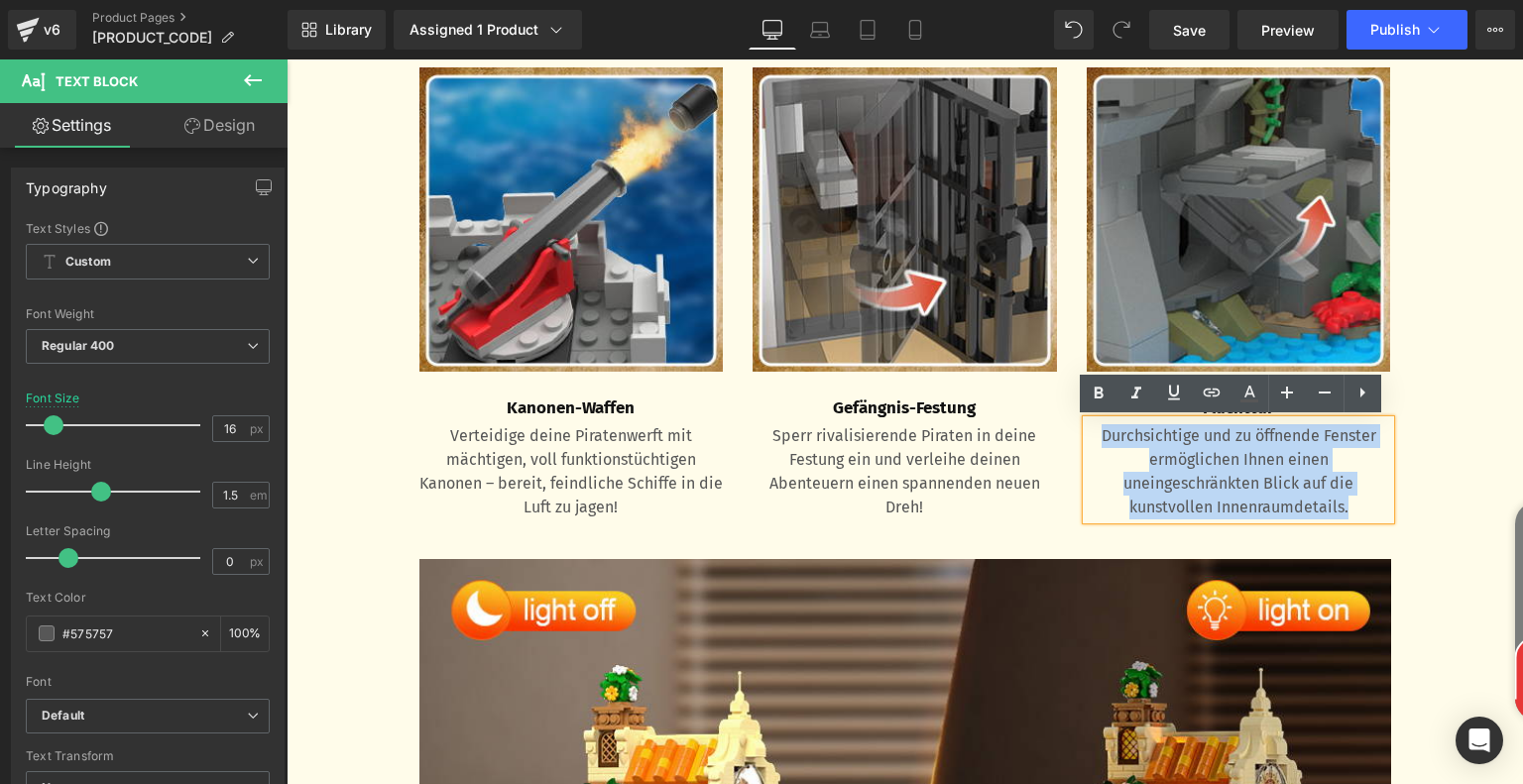 drag, startPoint x: 1091, startPoint y: 435, endPoint x: 1354, endPoint y: 503, distance: 271.6487 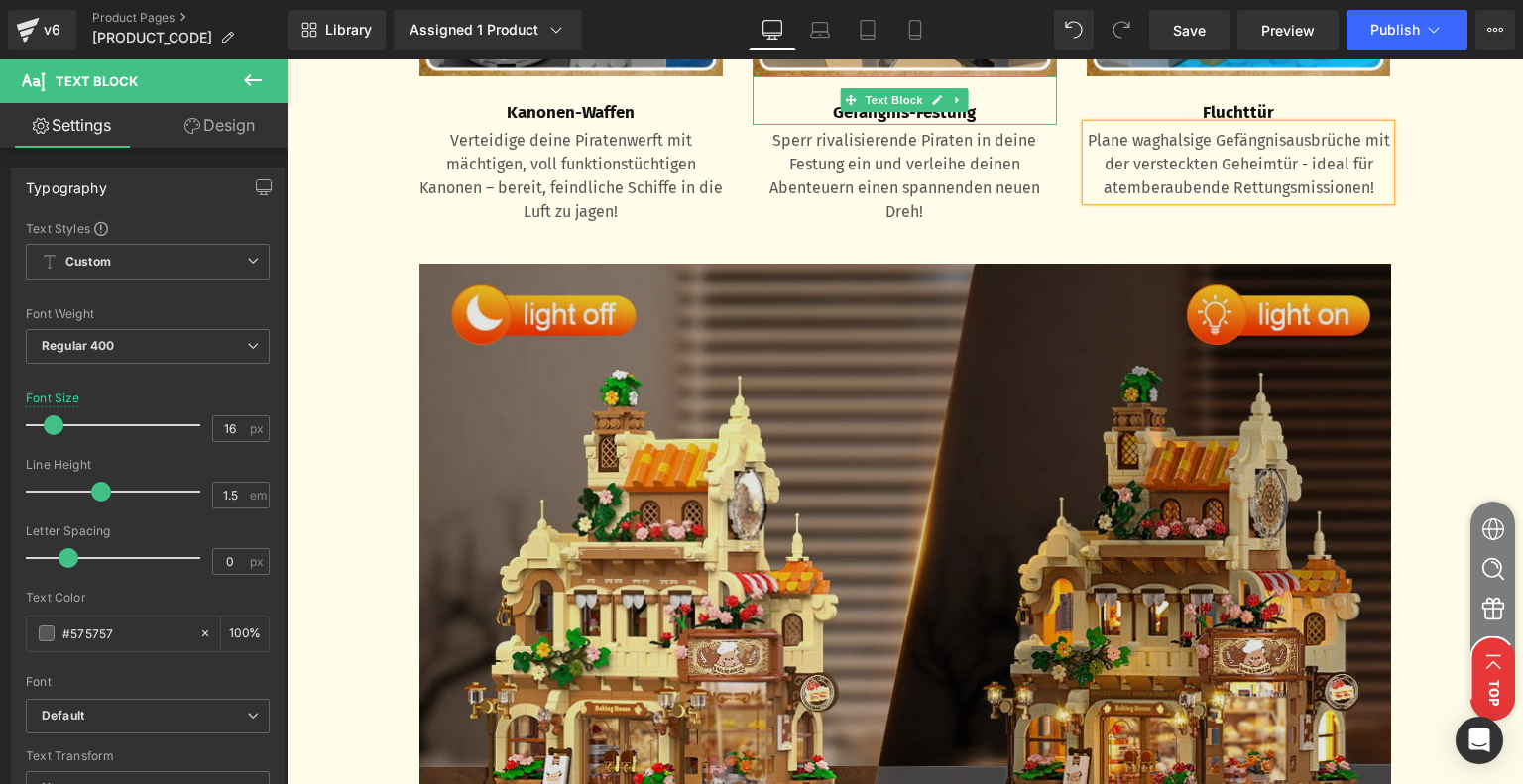 scroll, scrollTop: 3287, scrollLeft: 0, axis: vertical 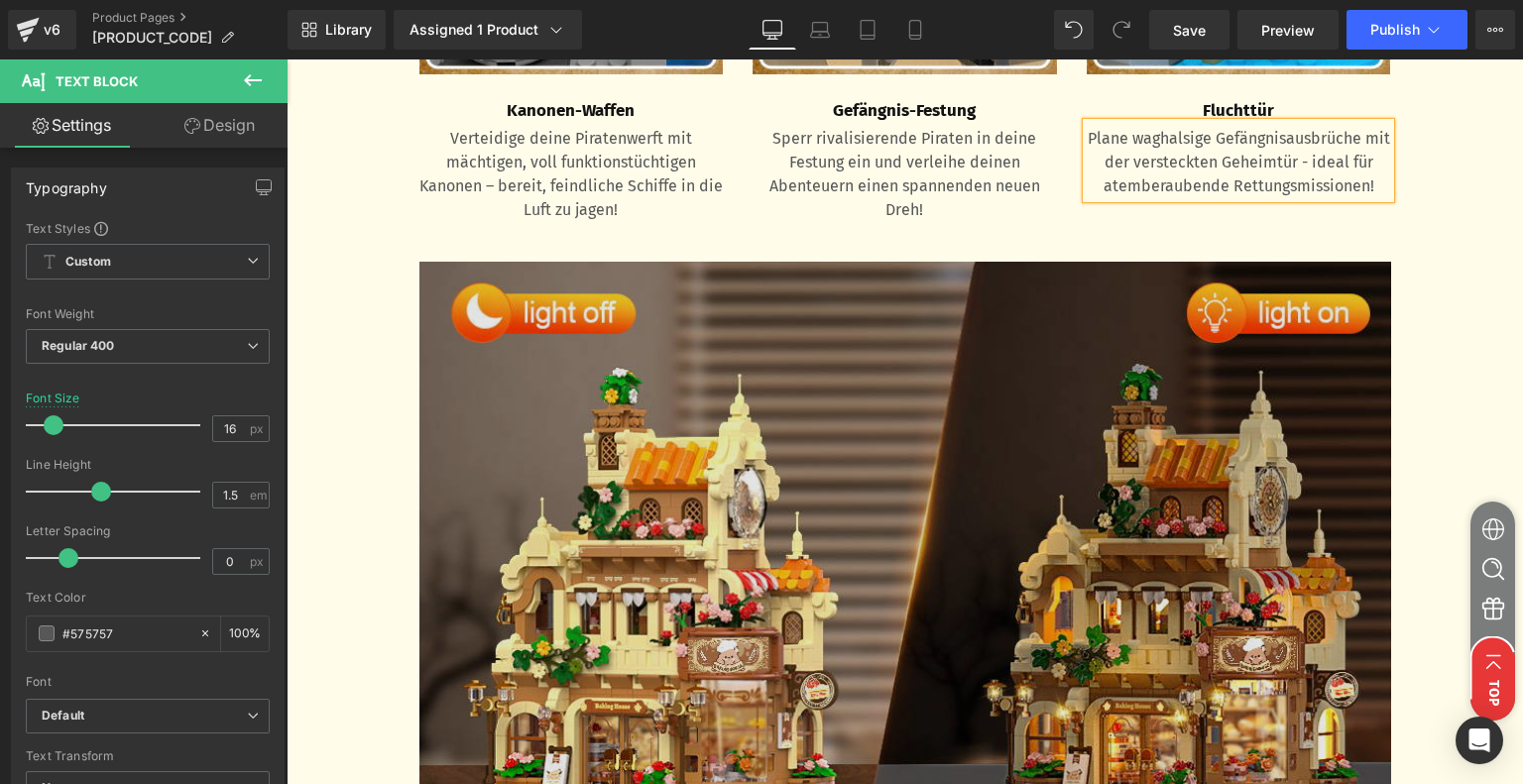 click at bounding box center [905, 562] 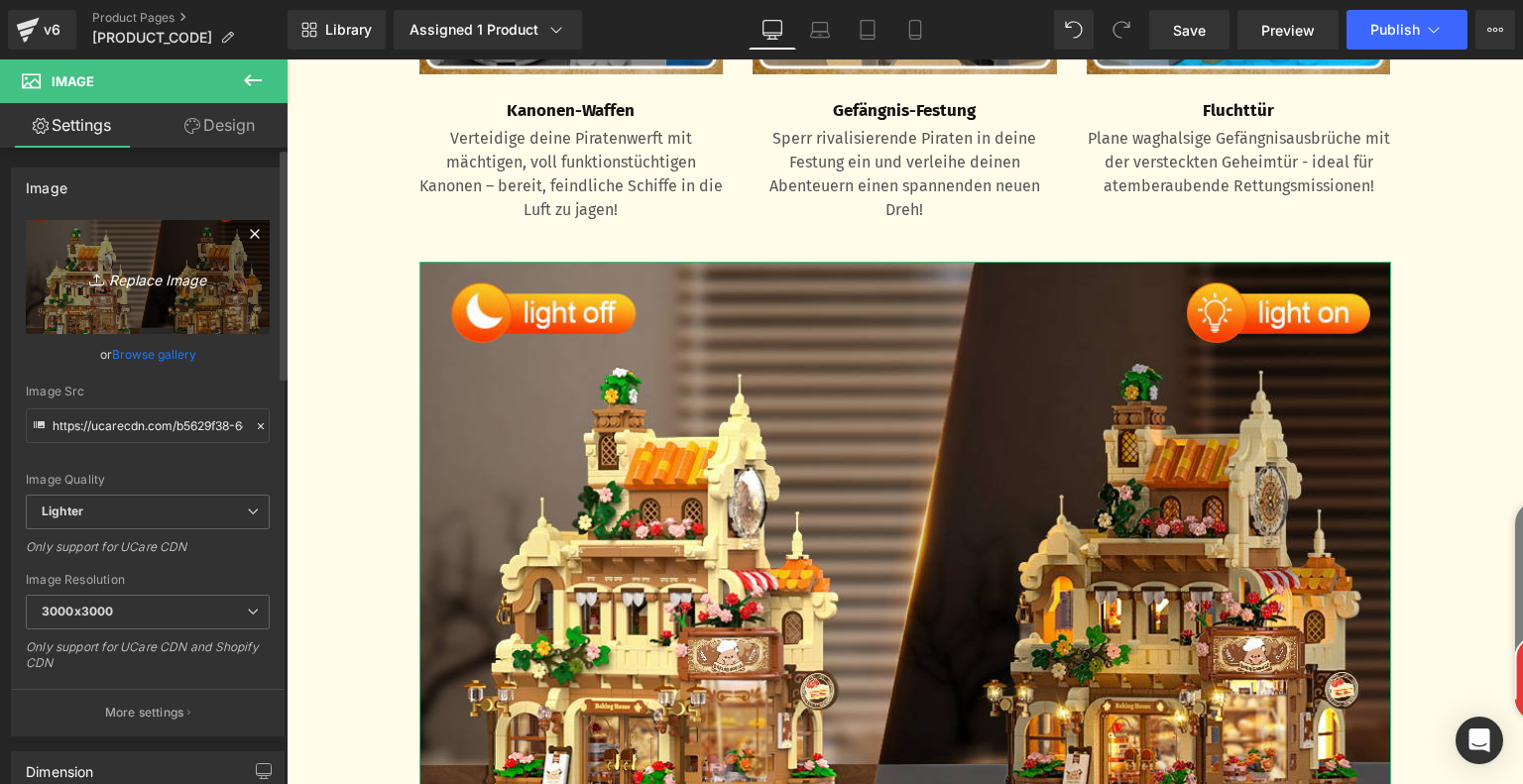 click on "Replace Image" at bounding box center [148, 277] 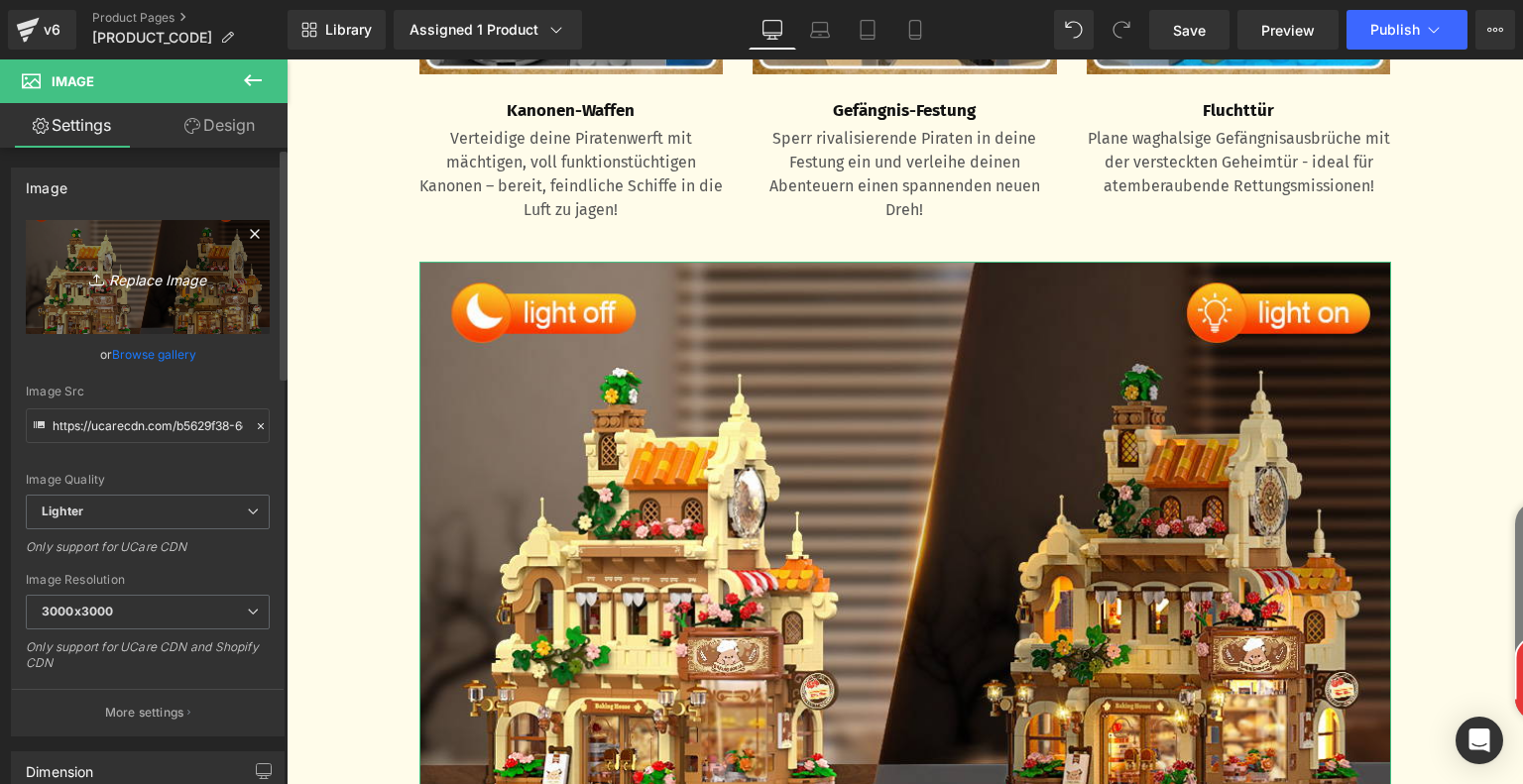 type on "C:\fakepath\836a1b09-1d64-4b2d-b783-7a832a7c3c82.__CR0,0,970,600_PT0_SX970_V1___.jpg" 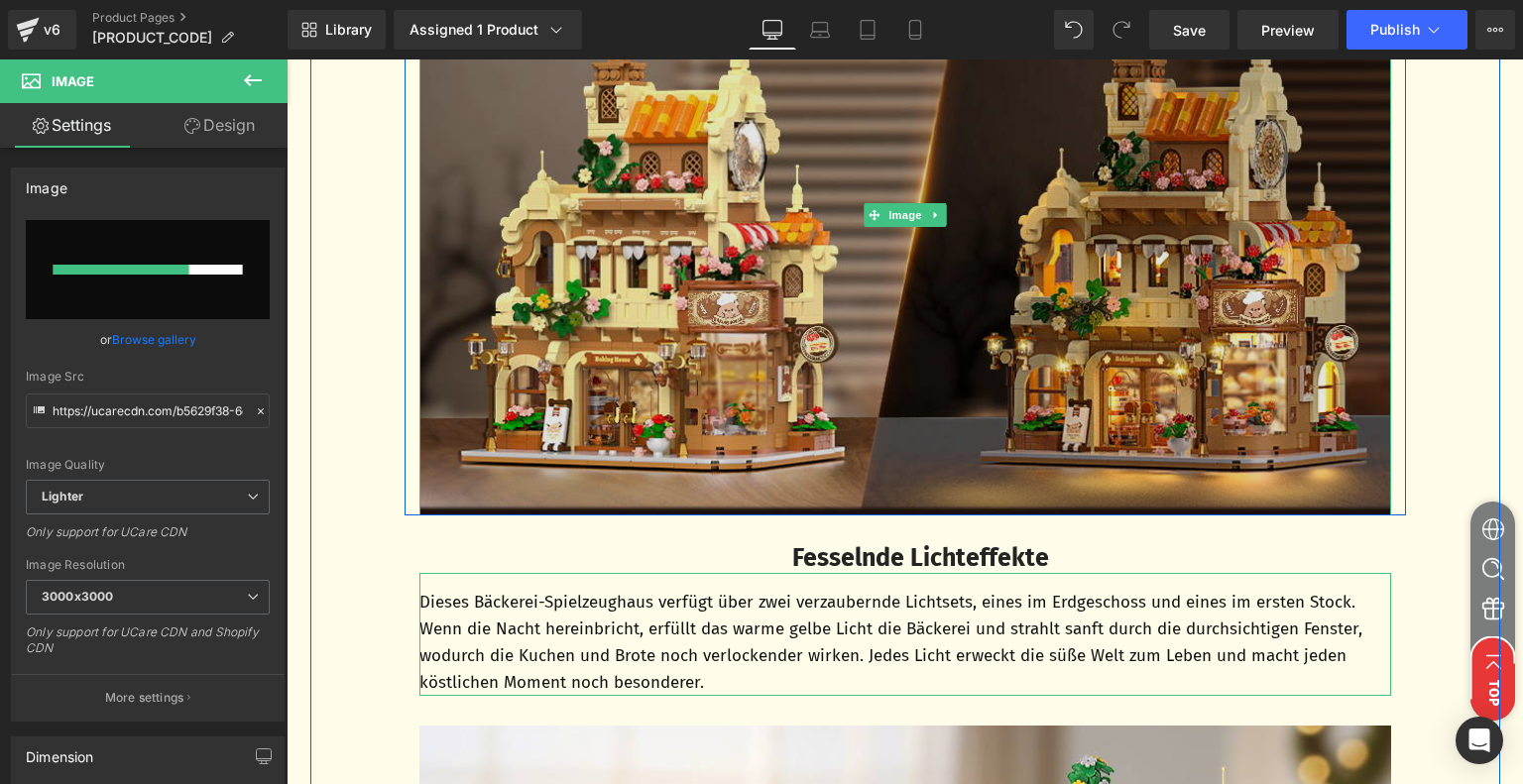 scroll, scrollTop: 3683, scrollLeft: 0, axis: vertical 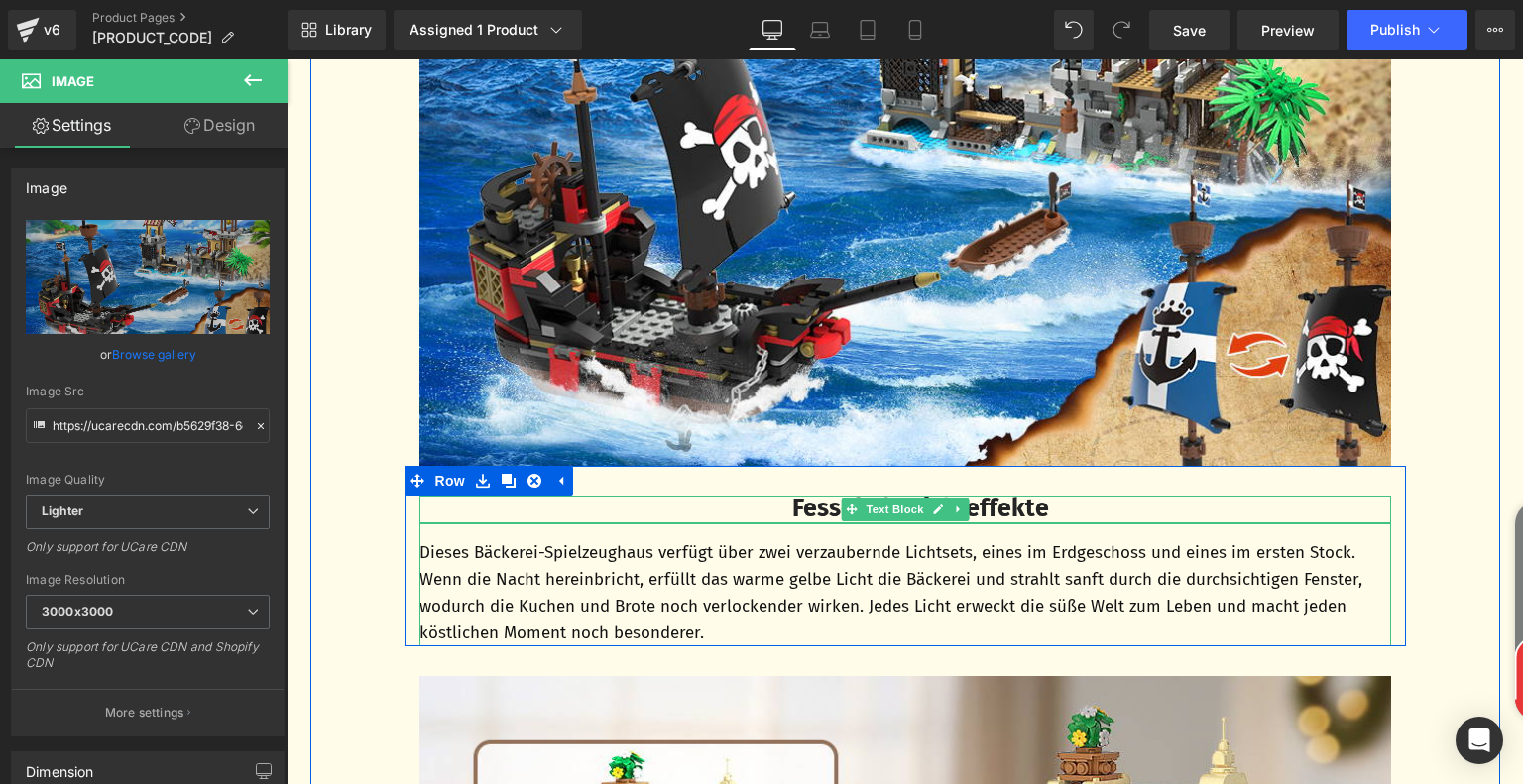 click on "Fesselnde Lichteffekte" at bounding box center (920, 508) 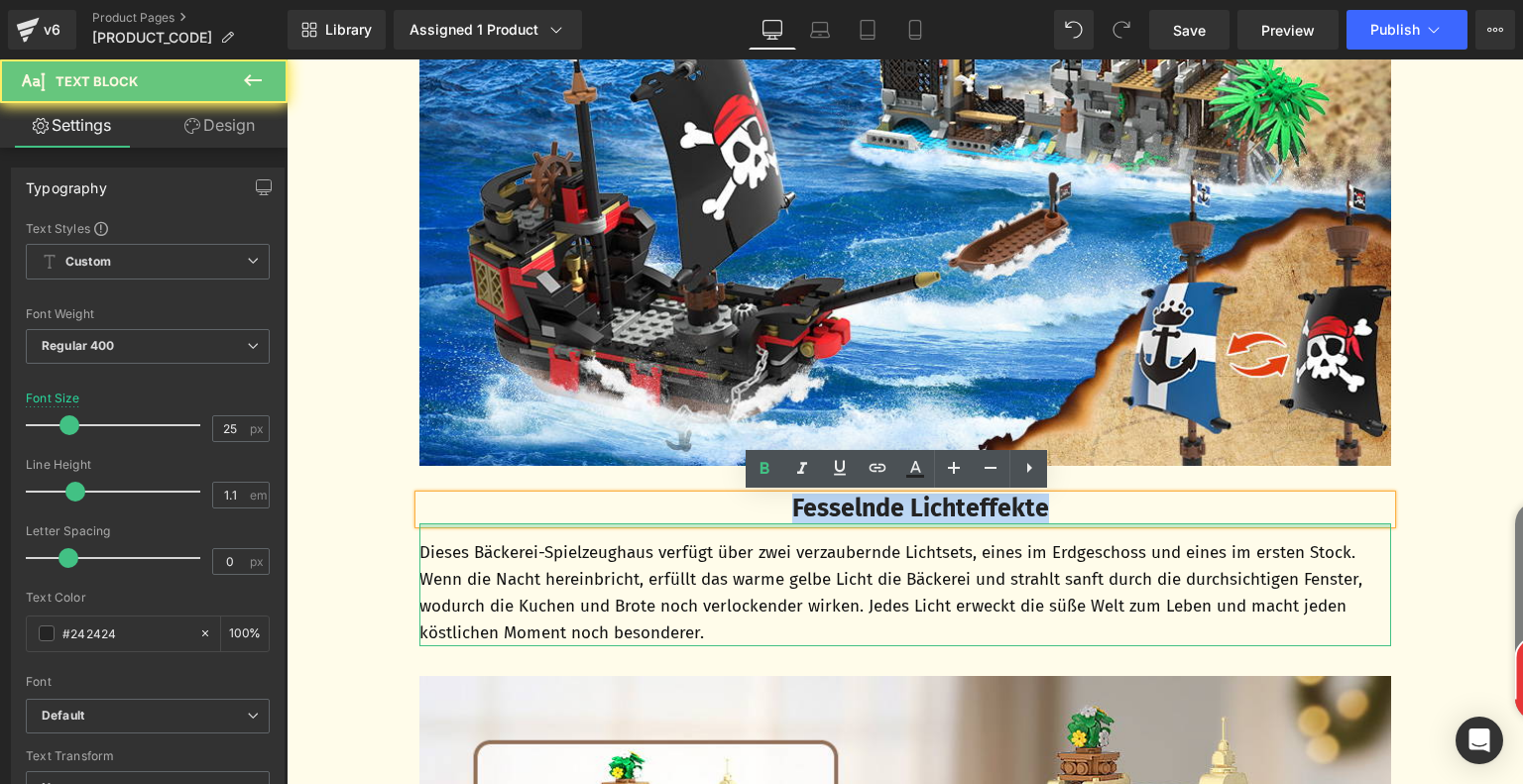 drag, startPoint x: 779, startPoint y: 506, endPoint x: 1071, endPoint y: 524, distance: 292.5543 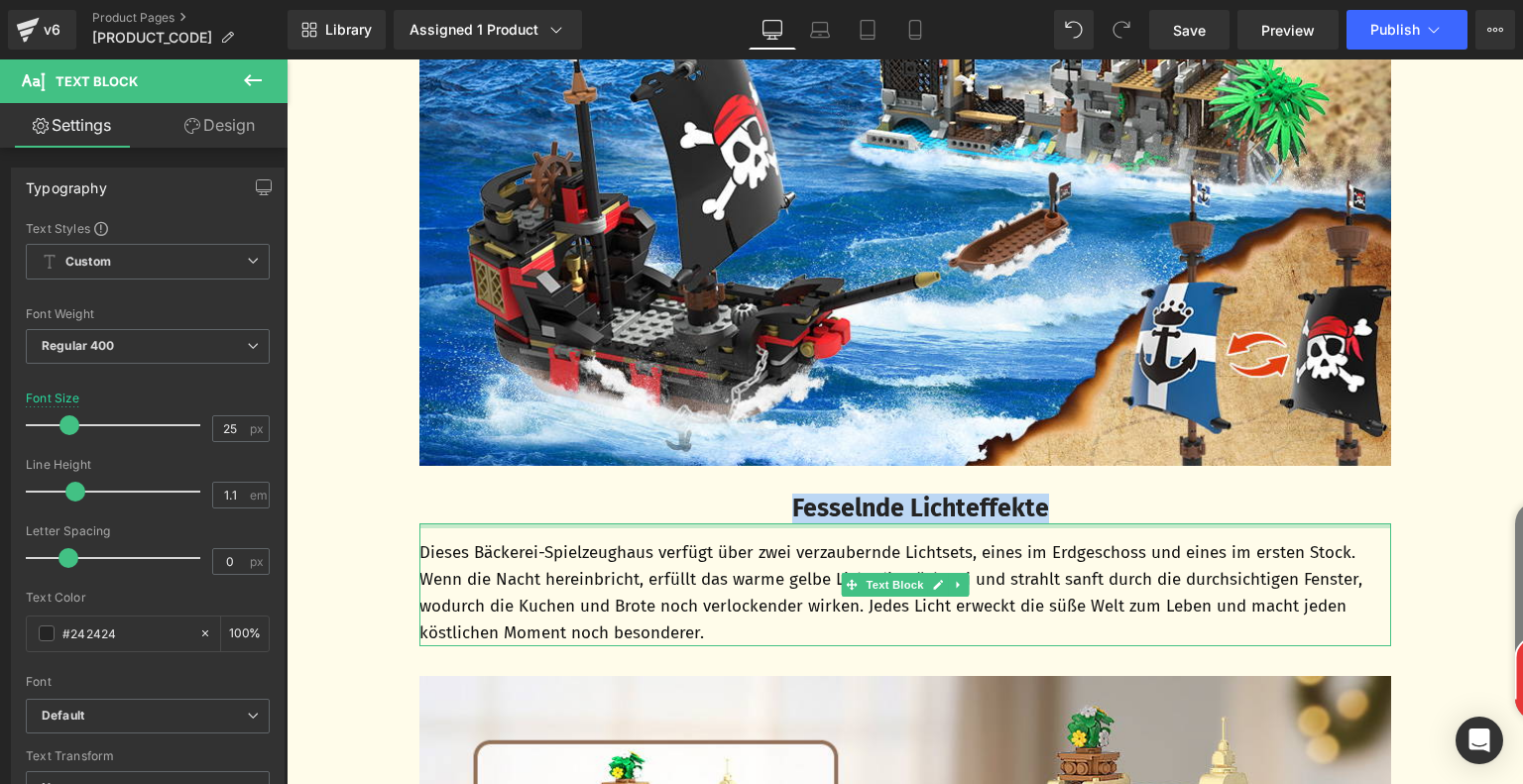paste 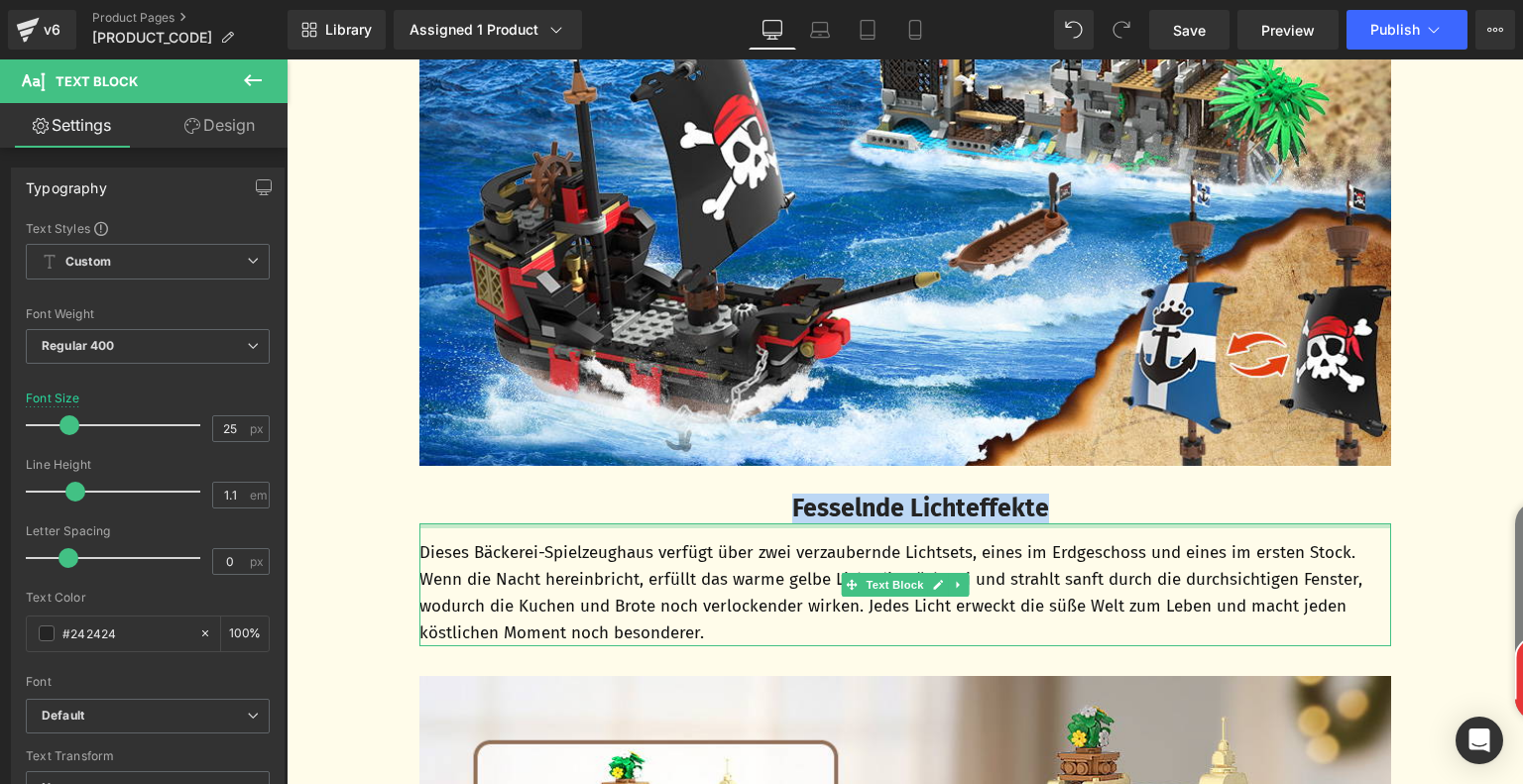 type 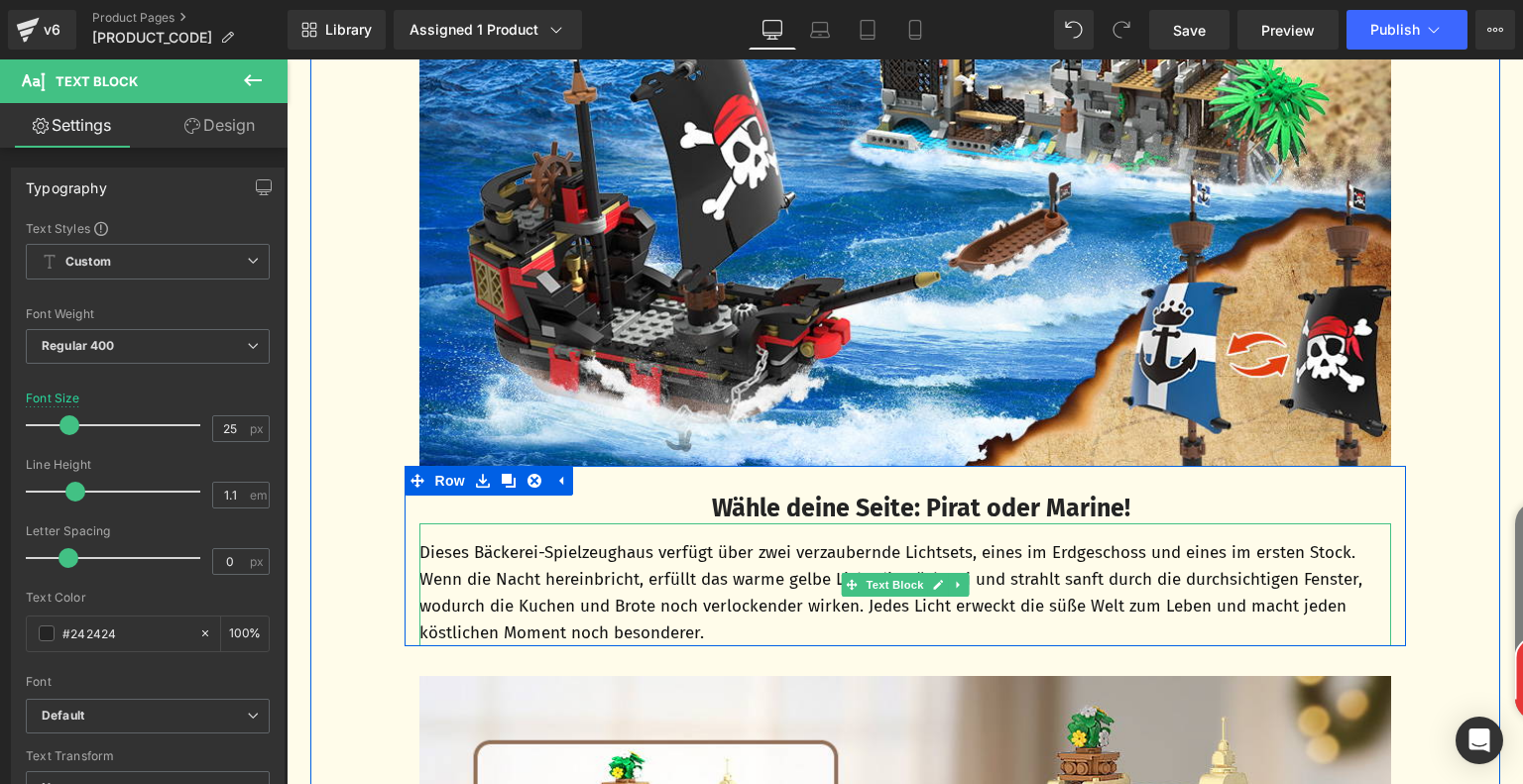 click on "Dieses Bäckerei-Spielzeughaus verfügt über zwei verzaubernde Lichtsets, eines im Erdgeschoss und eines im ersten Stock. Wenn die Nacht hereinbricht, erfüllt das warme gelbe Licht die Bäckerei und strahlt sanft durch die durchsichtigen Fenster, wodurch die Kuchen und Brote noch verlockender wirken. Jedes Licht erweckt die süße Welt zum Leben und macht jeden köstlichen Moment noch besonderer." at bounding box center (905, 593) 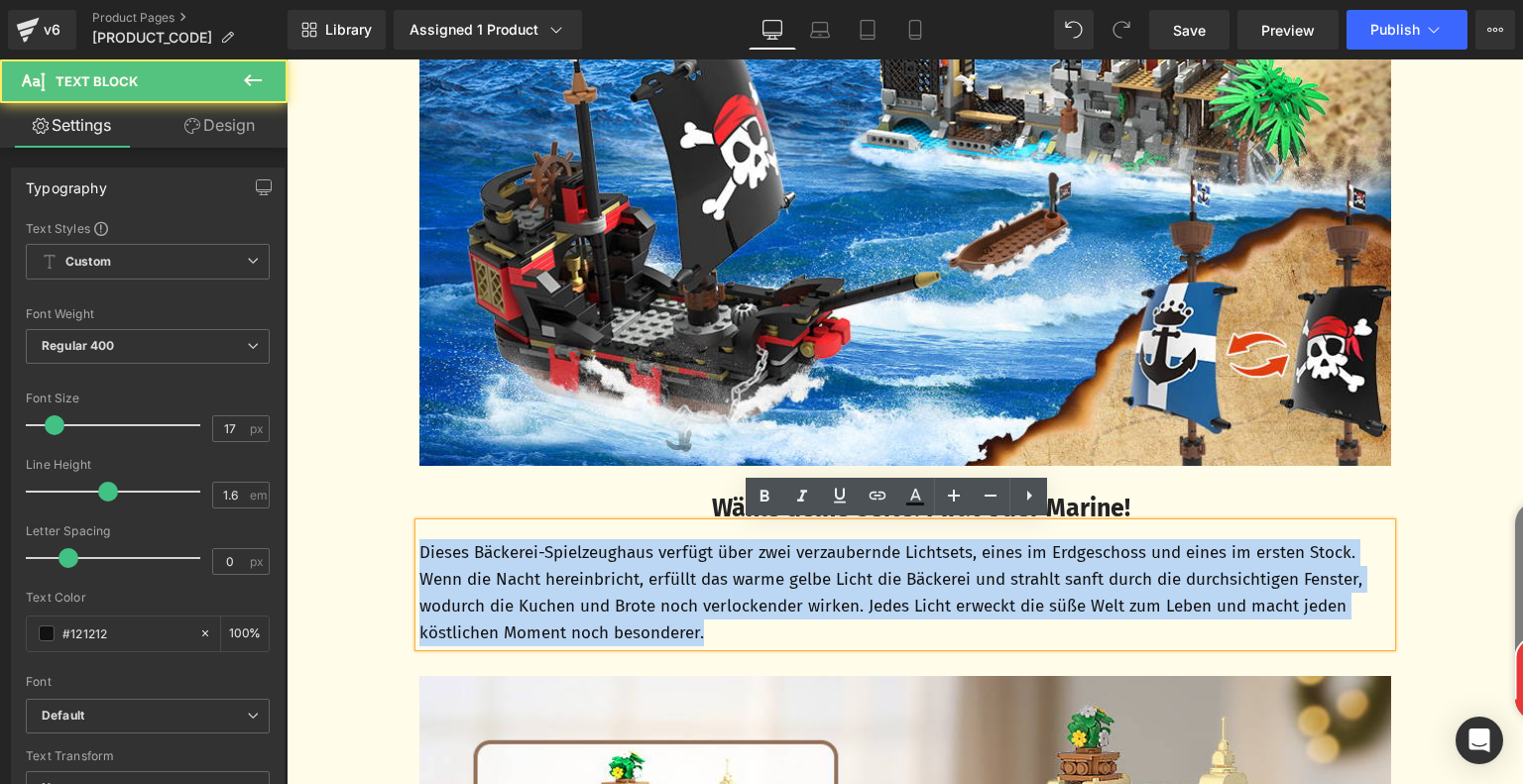 drag, startPoint x: 415, startPoint y: 550, endPoint x: 763, endPoint y: 637, distance: 358.71019 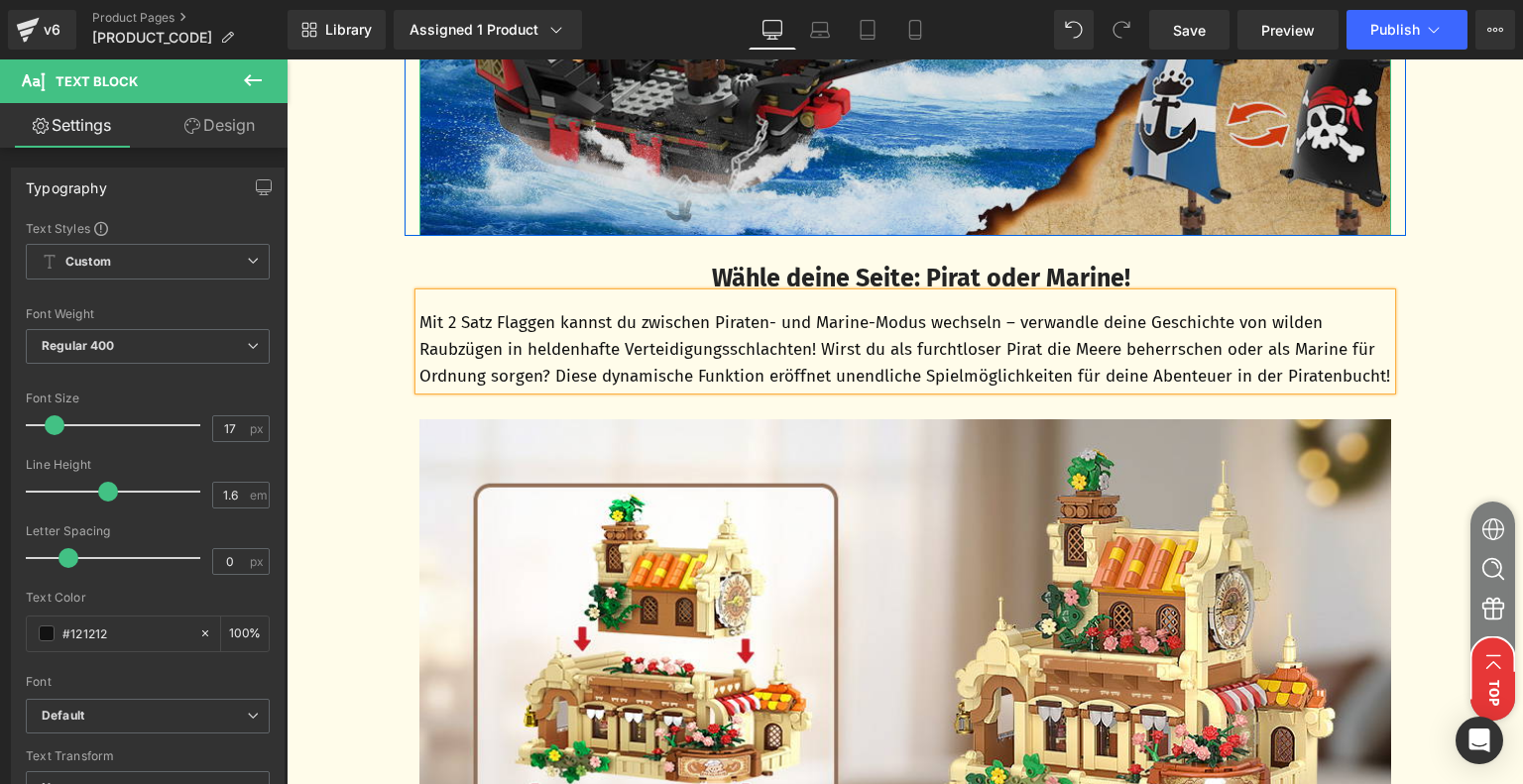 scroll, scrollTop: 4080, scrollLeft: 0, axis: vertical 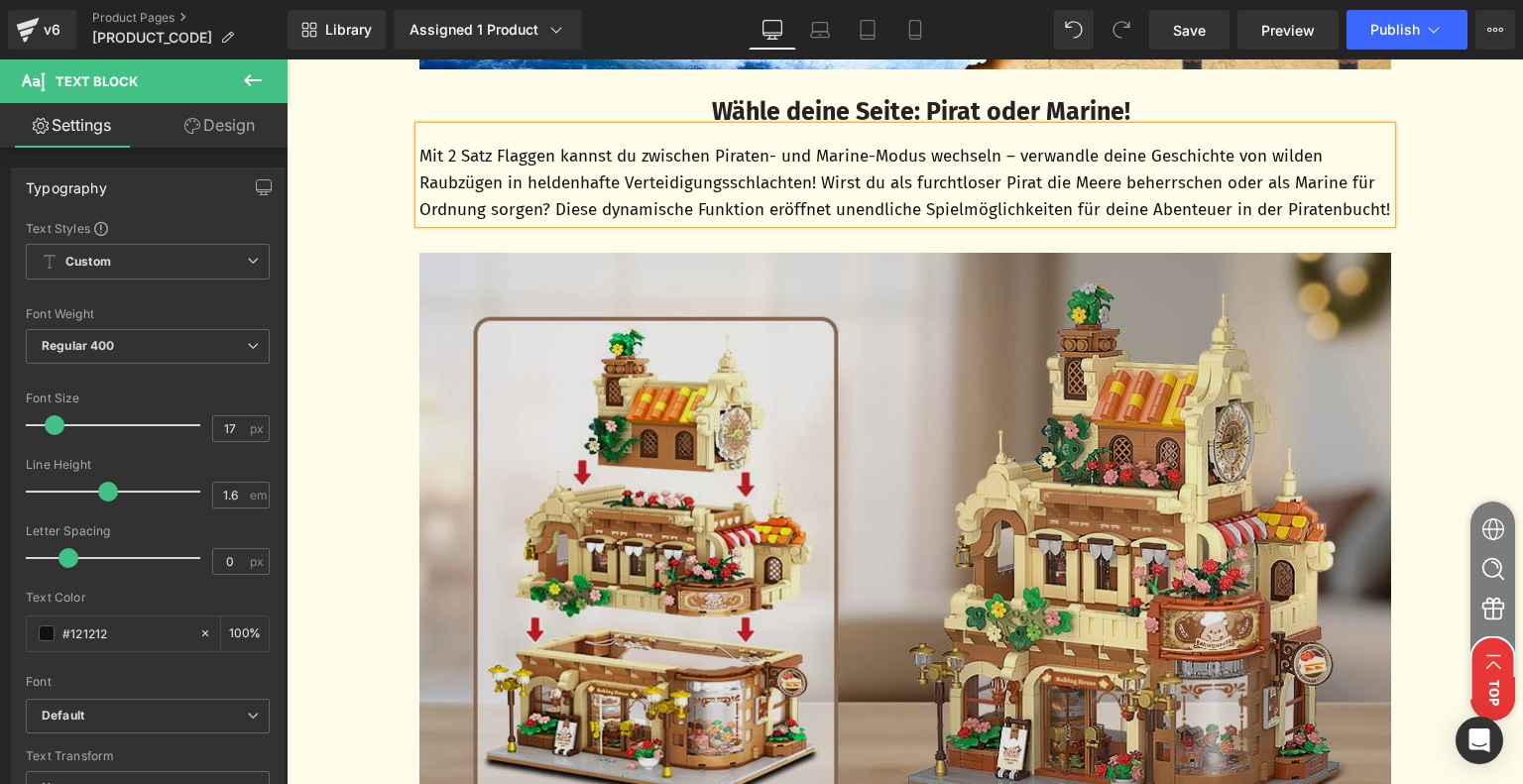 click at bounding box center (905, 553) 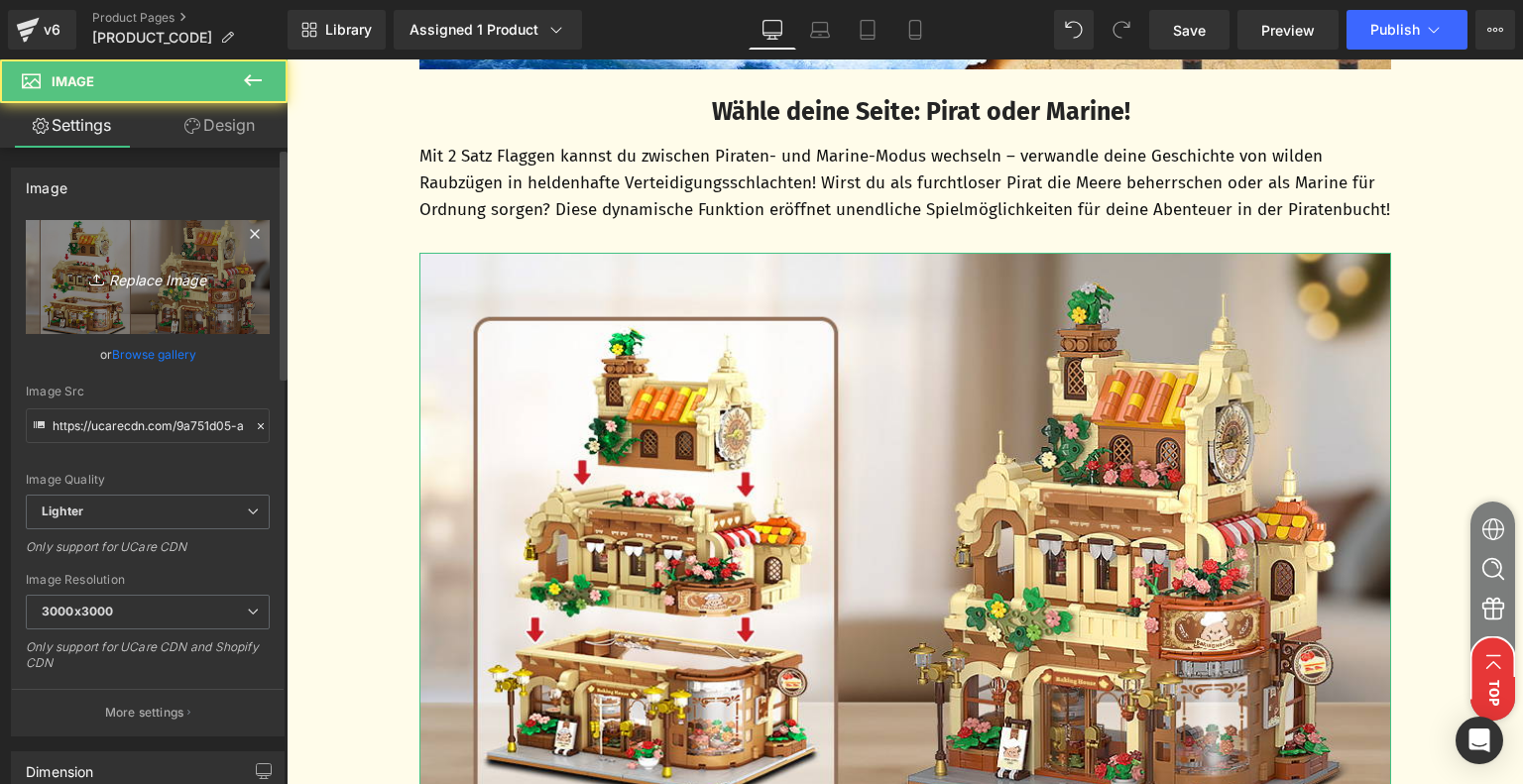 click on "Replace Image" at bounding box center (148, 277) 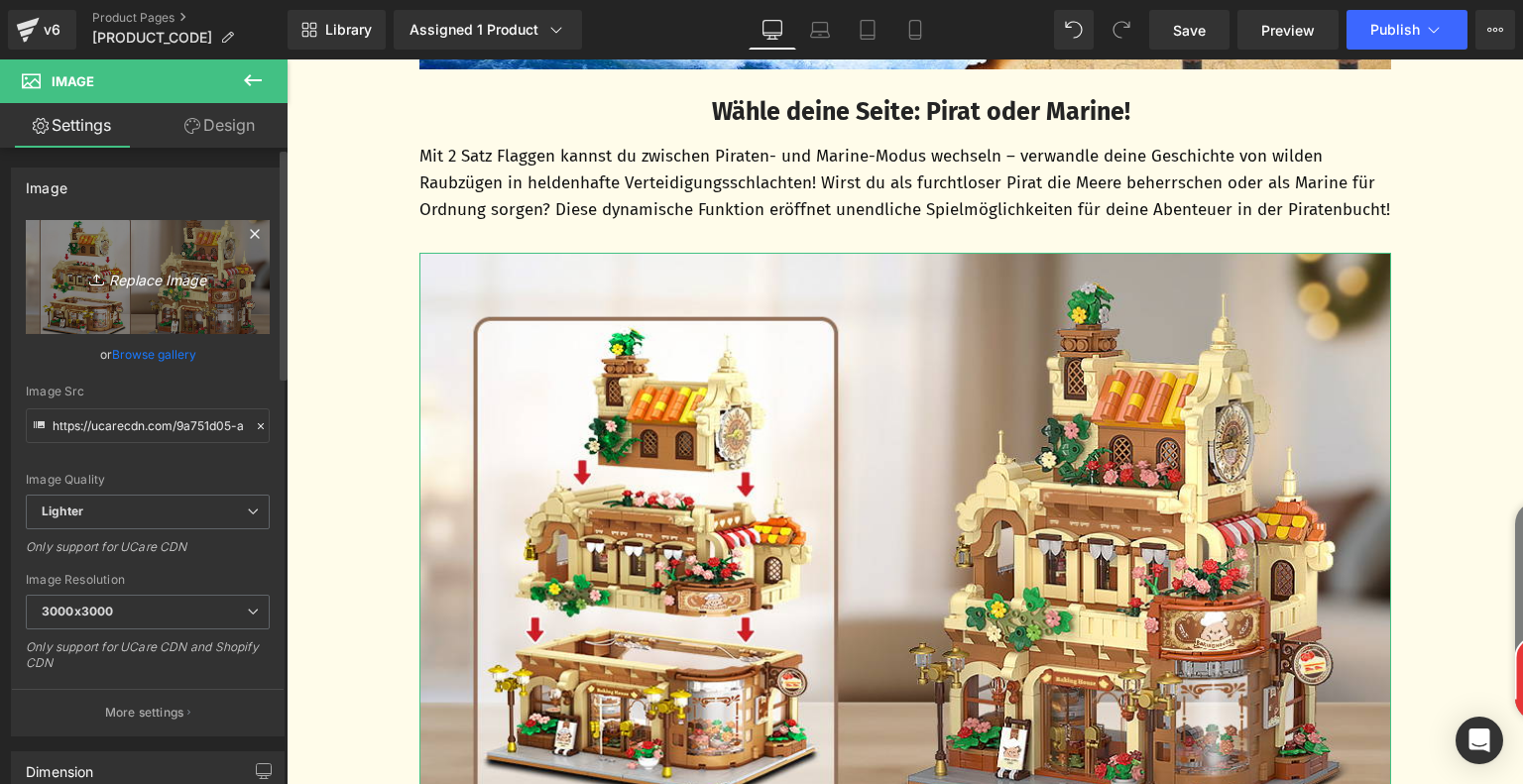 type on "C:\fakepath\326efc20-114a-4e90-b537-341dc9604c60.__CR0,0,970,600_PT0_SX970_V1___.jpg" 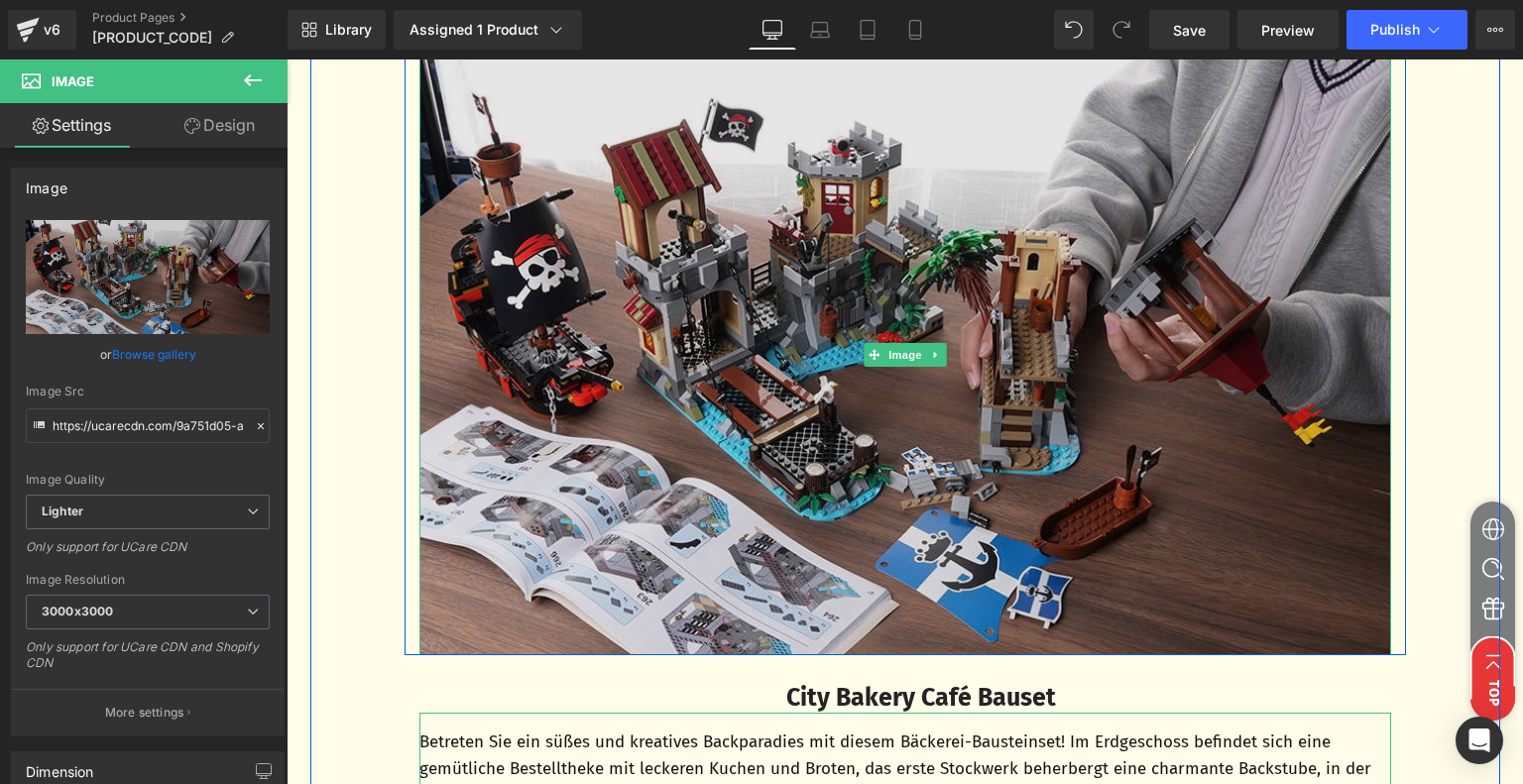 scroll, scrollTop: 4674, scrollLeft: 0, axis: vertical 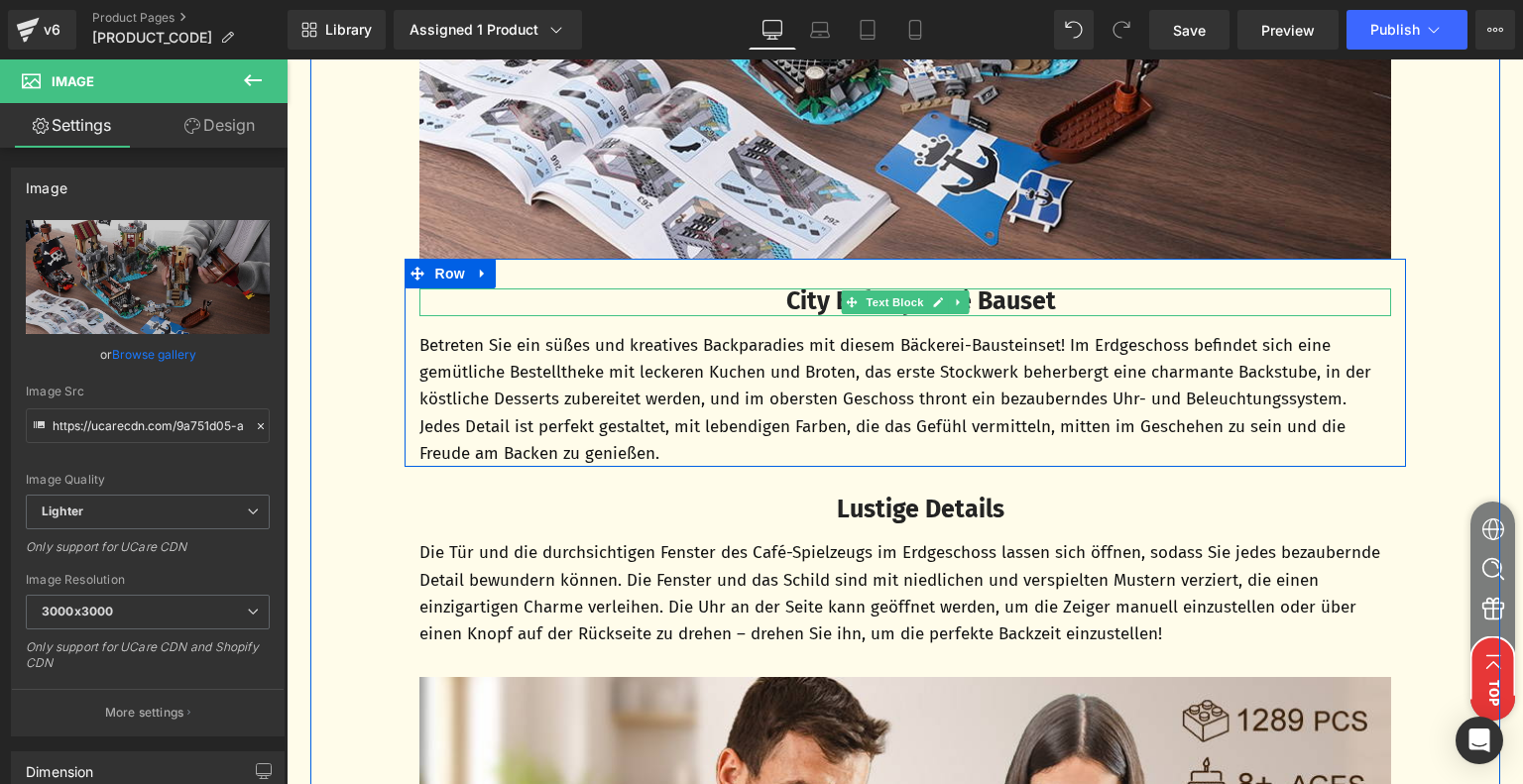 click on "City Bakery Café Bauset" at bounding box center (921, 301) 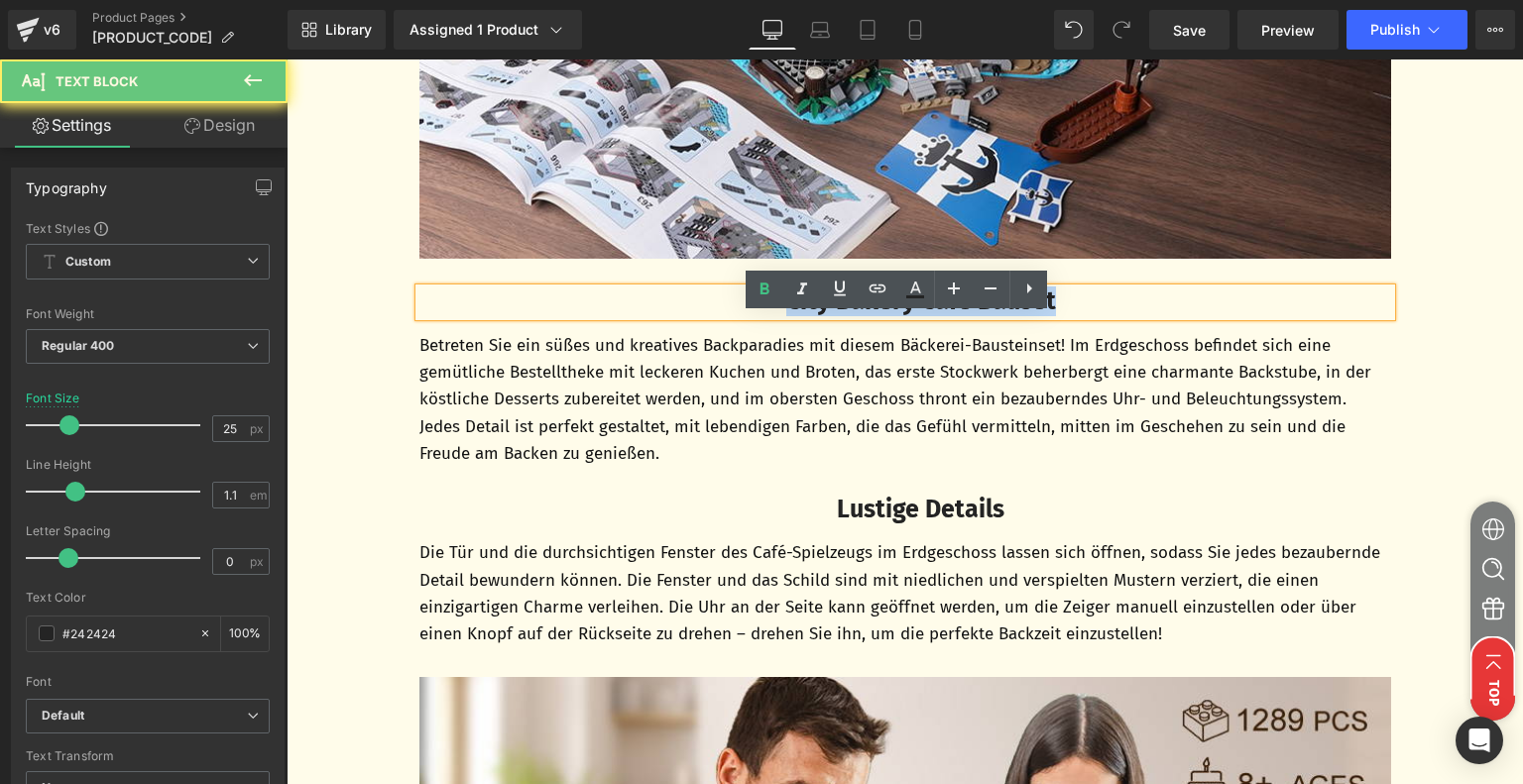 drag, startPoint x: 771, startPoint y: 327, endPoint x: 1134, endPoint y: 339, distance: 363.19829 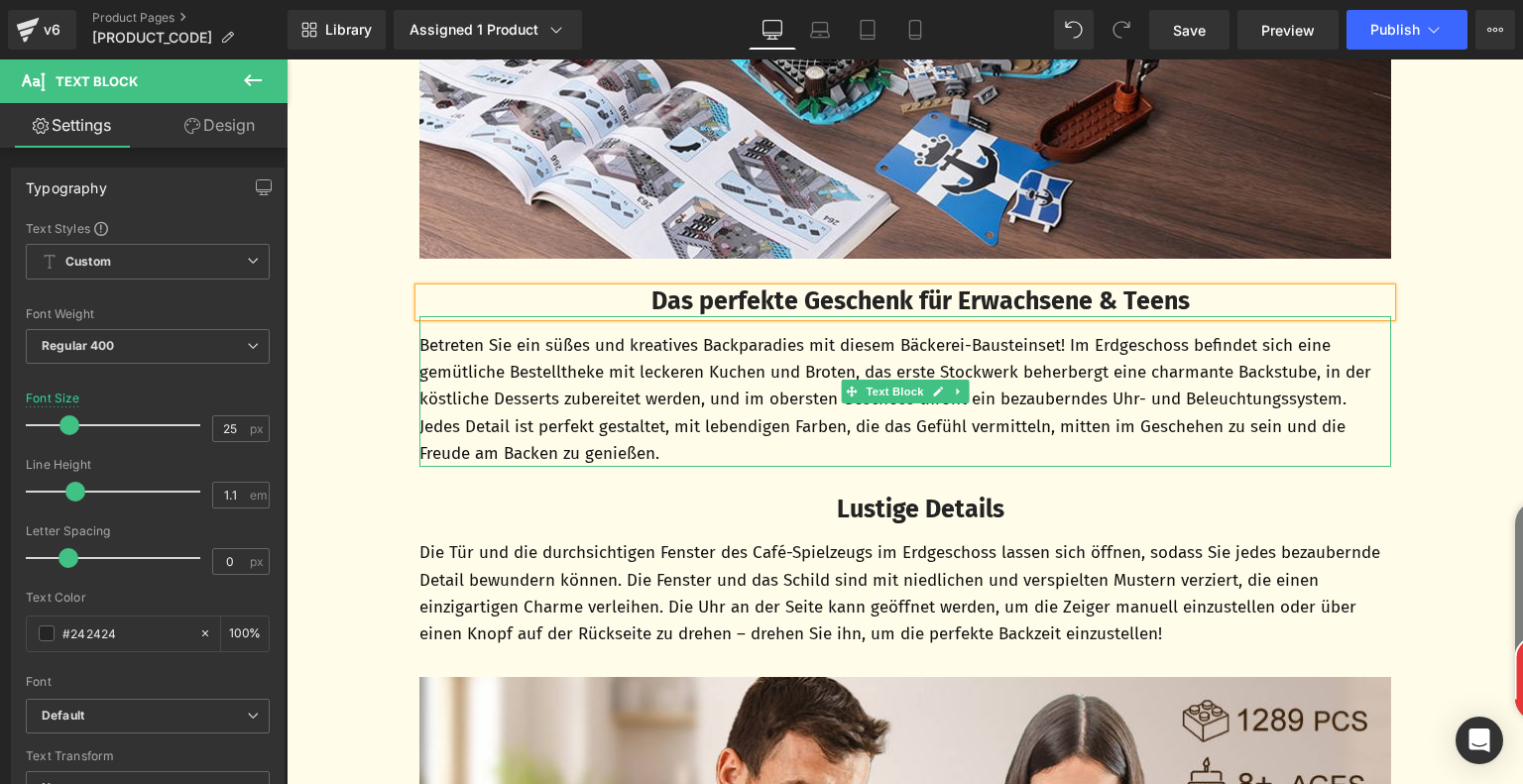 click on "Betreten Sie ein süßes und kreatives Backparadies mit diesem Bäckerei-Bausteinset! Im Erdgeschoss befindet sich eine gemütliche Bestelltheke mit leckeren Kuchen und Broten, das erste Stockwerk beherbergt eine charmante Backstube, in der köstliche Desserts zubereitet werden, und im obersten Geschoss thront ein bezauberndes Uhr- und Beleuchtungssystem. Jedes Detail ist perfekt gestaltet, mit lebendigen Farben, die das Gefühl vermitteln, mitten im Geschehen zu sein und die Freude am Backen zu genießen." at bounding box center [905, 399] 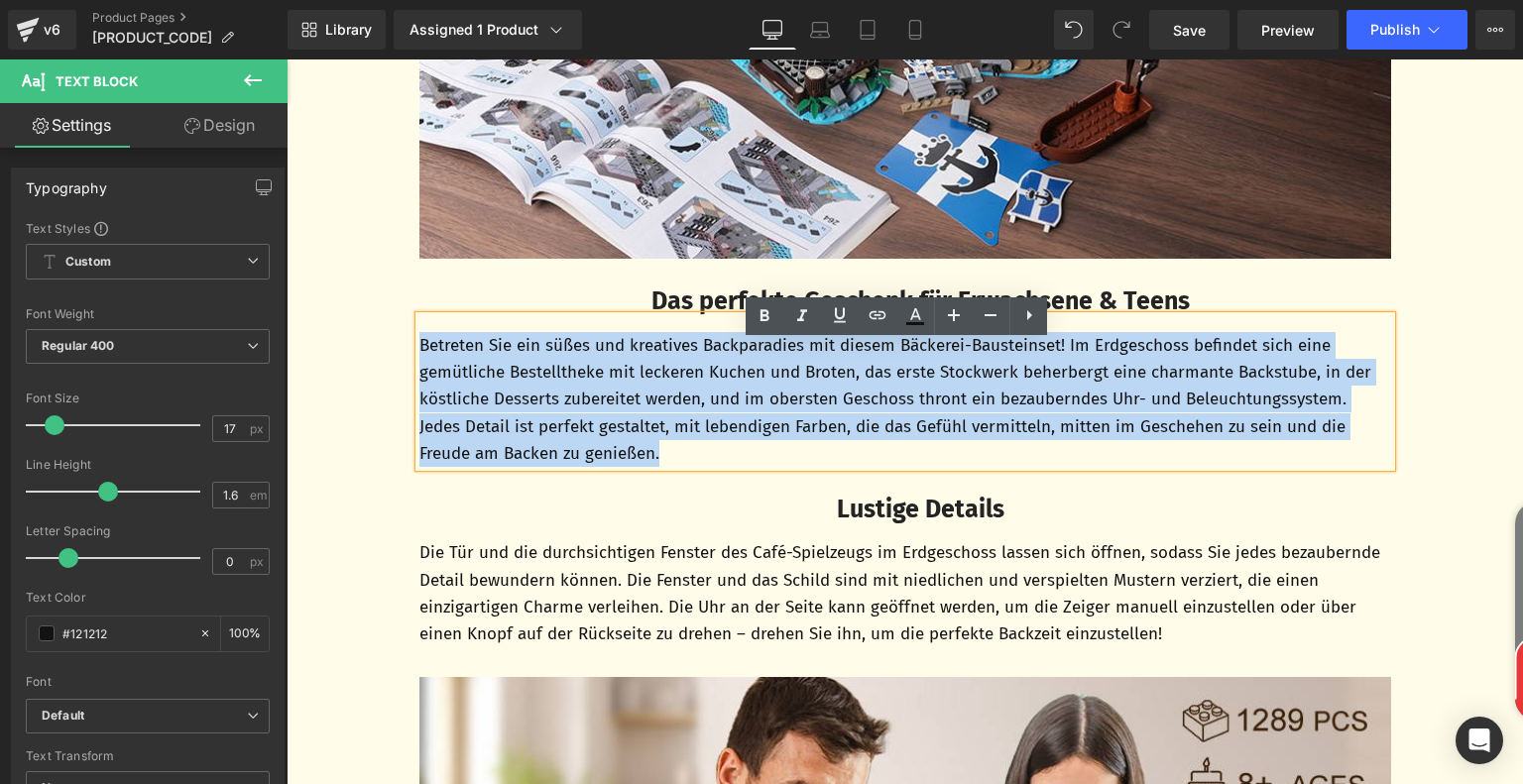 drag, startPoint x: 412, startPoint y: 372, endPoint x: 709, endPoint y: 484, distance: 317.4161 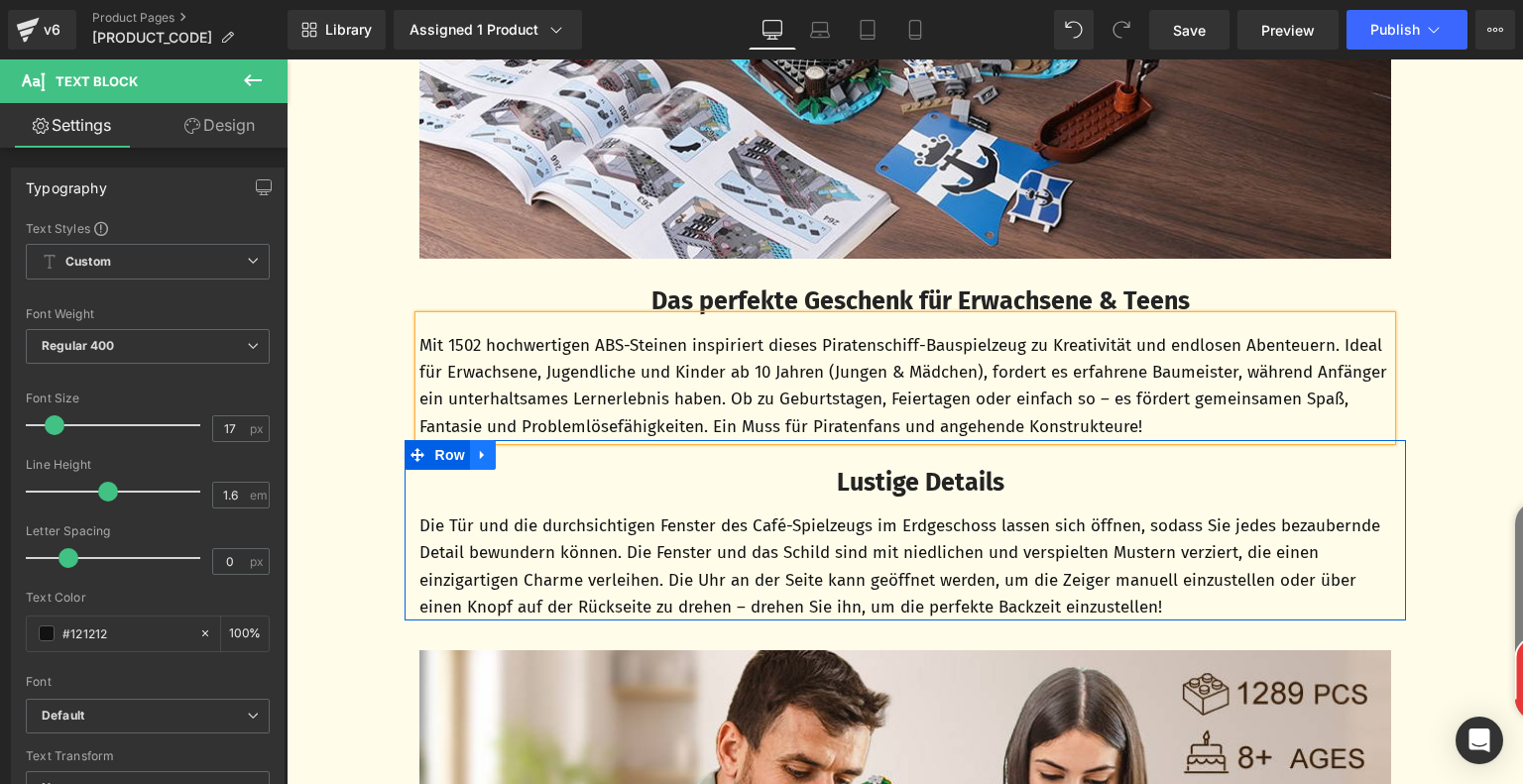 click 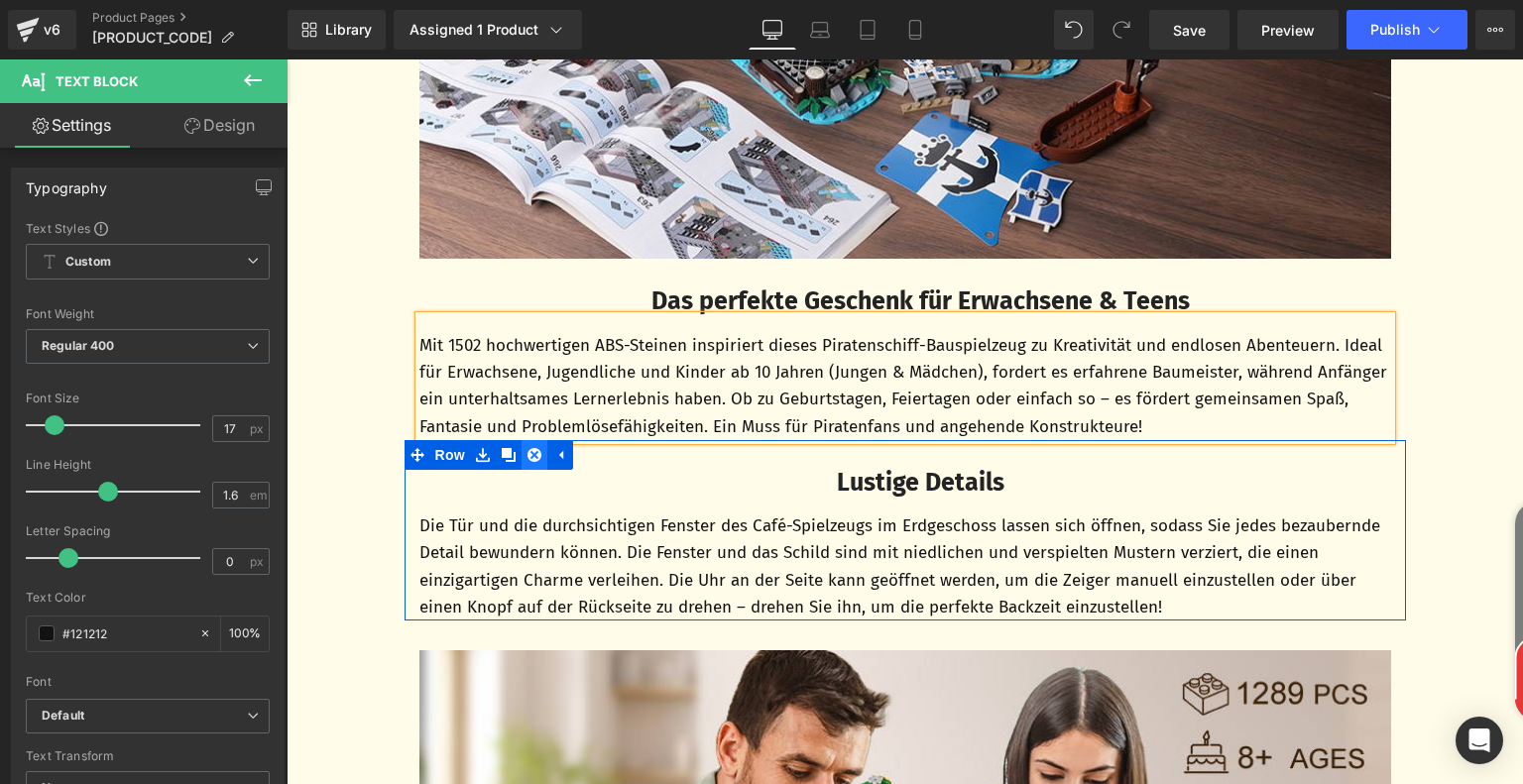 click 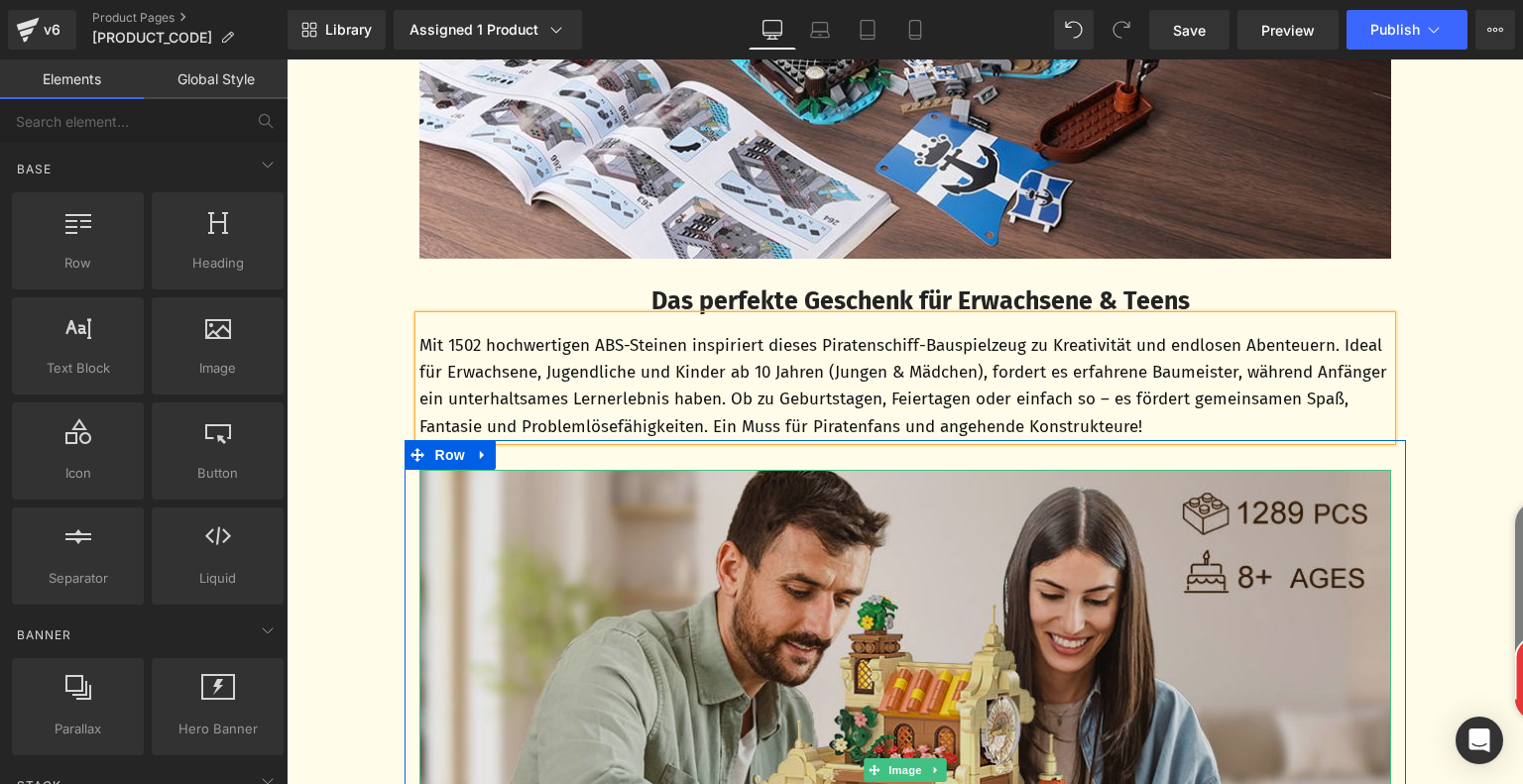 click at bounding box center [905, 770] 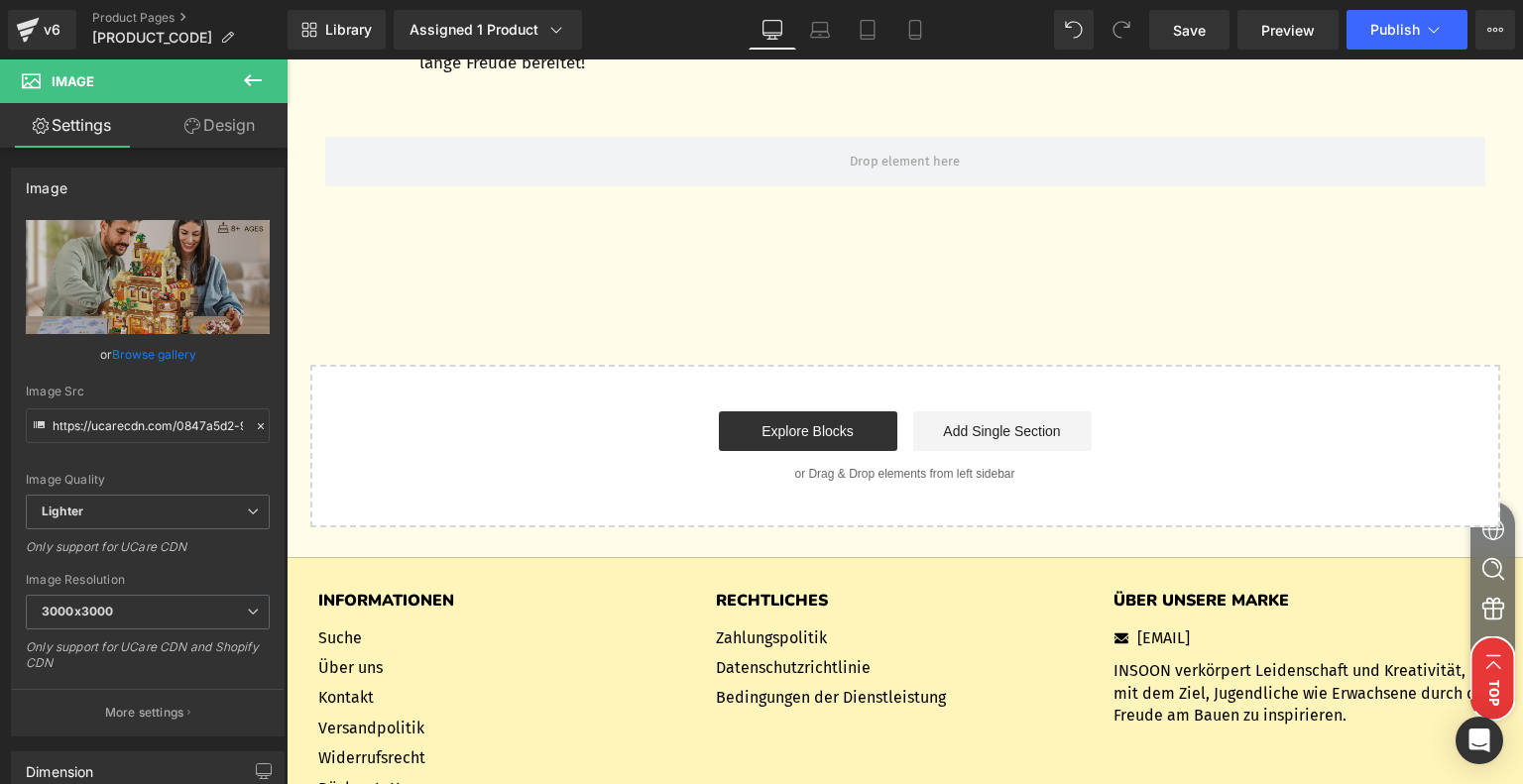 scroll, scrollTop: 6260, scrollLeft: 0, axis: vertical 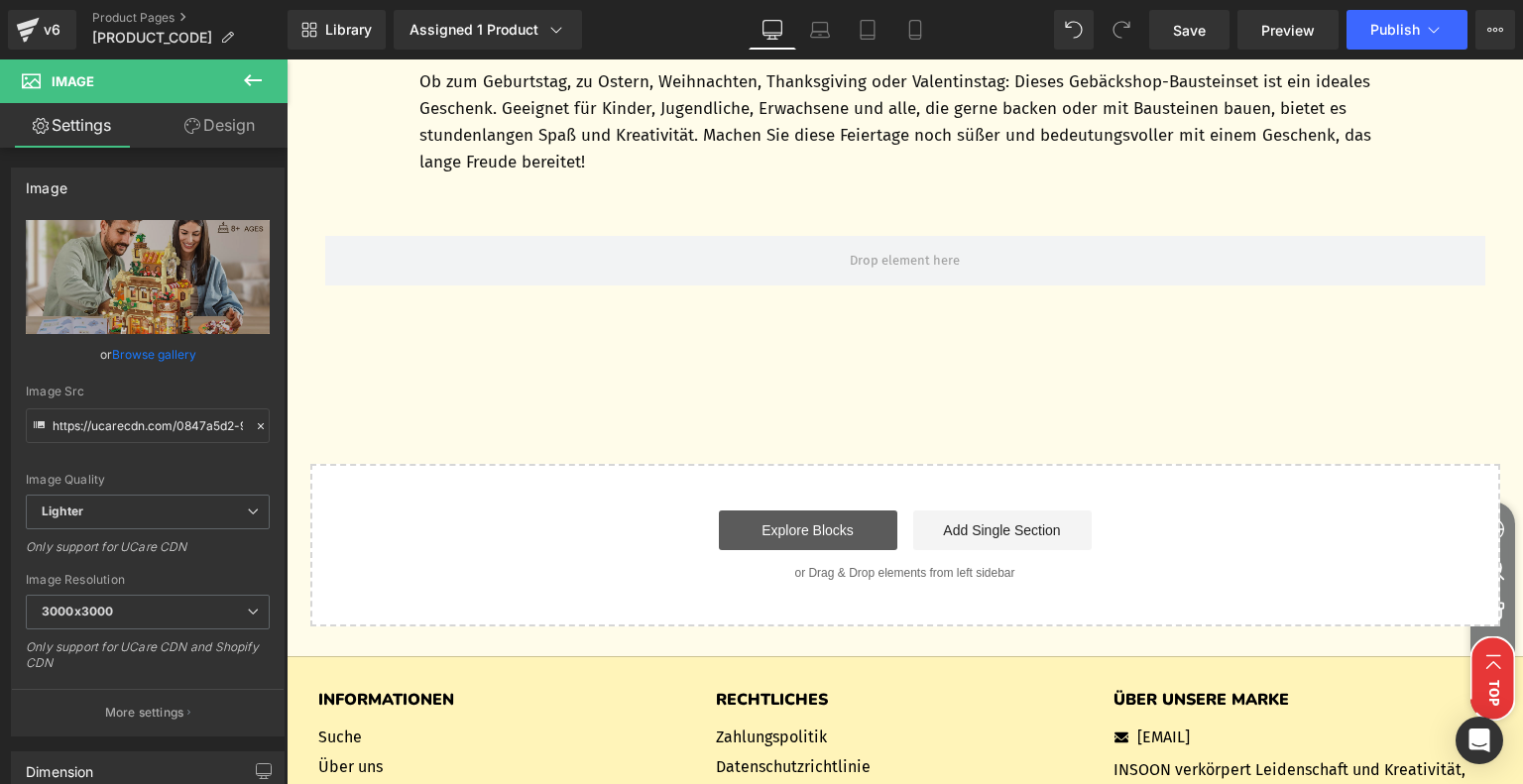 click on "Explore Blocks" at bounding box center (808, 530) 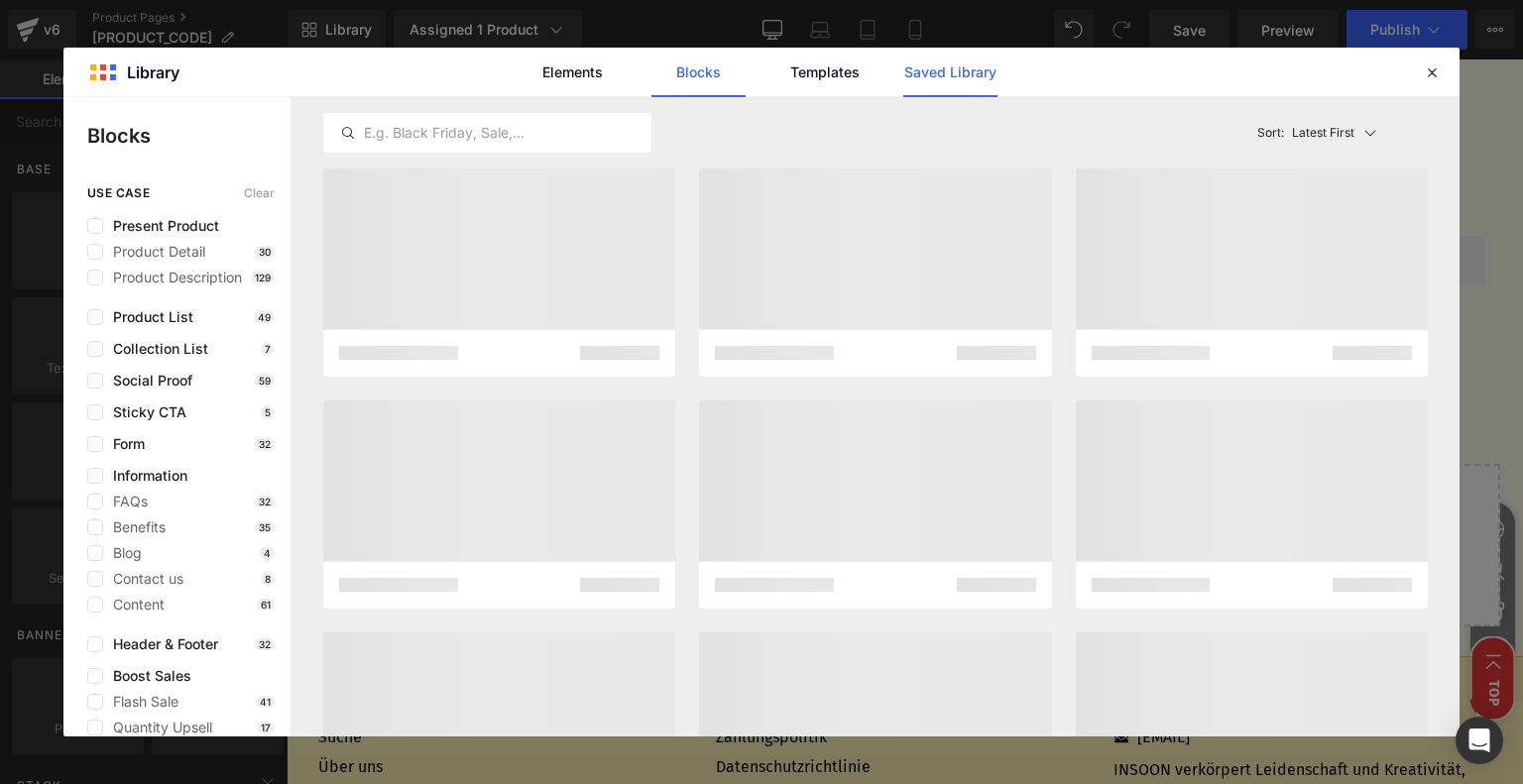 click on "Saved Library" 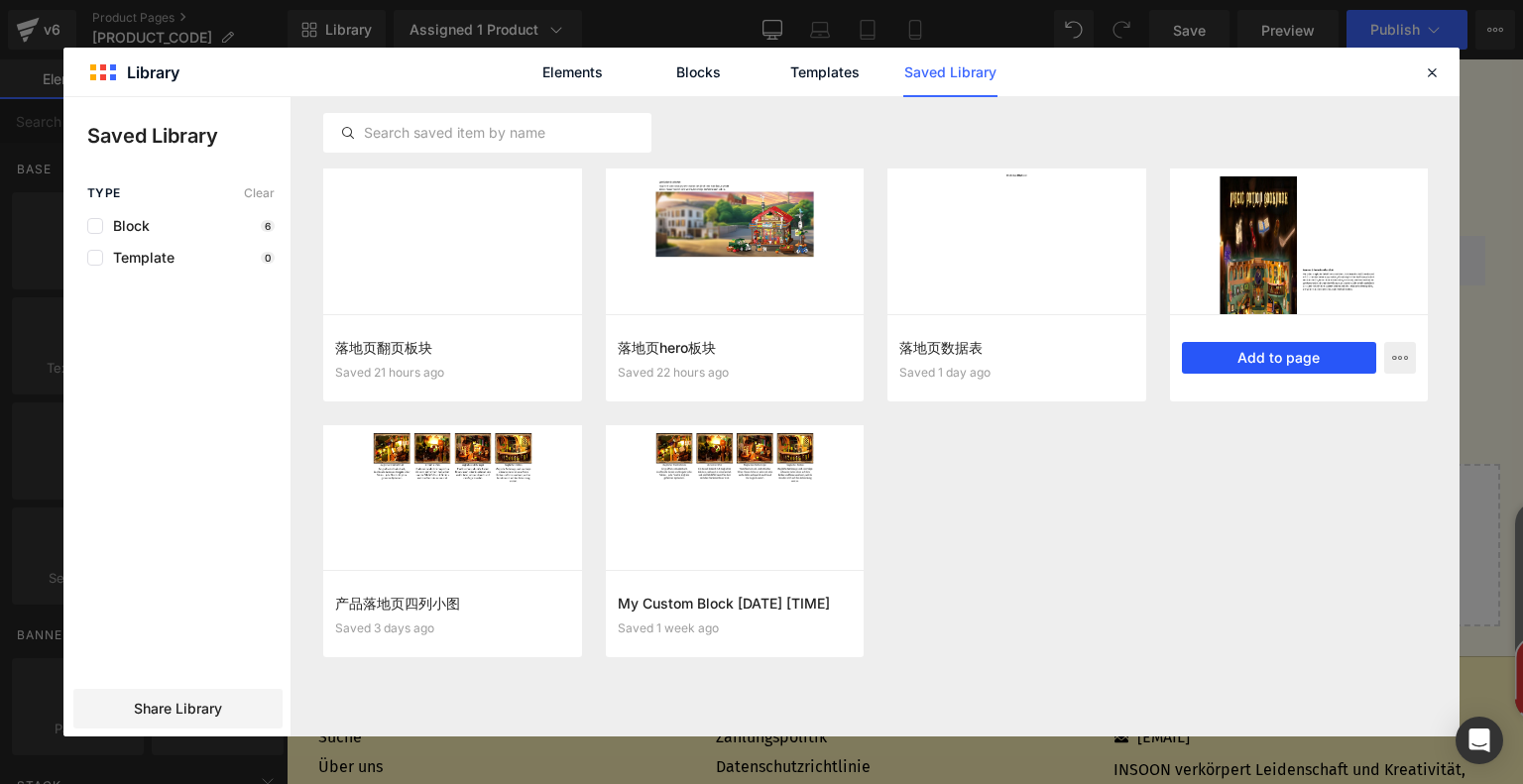 click on "Add to page" at bounding box center [1279, 358] 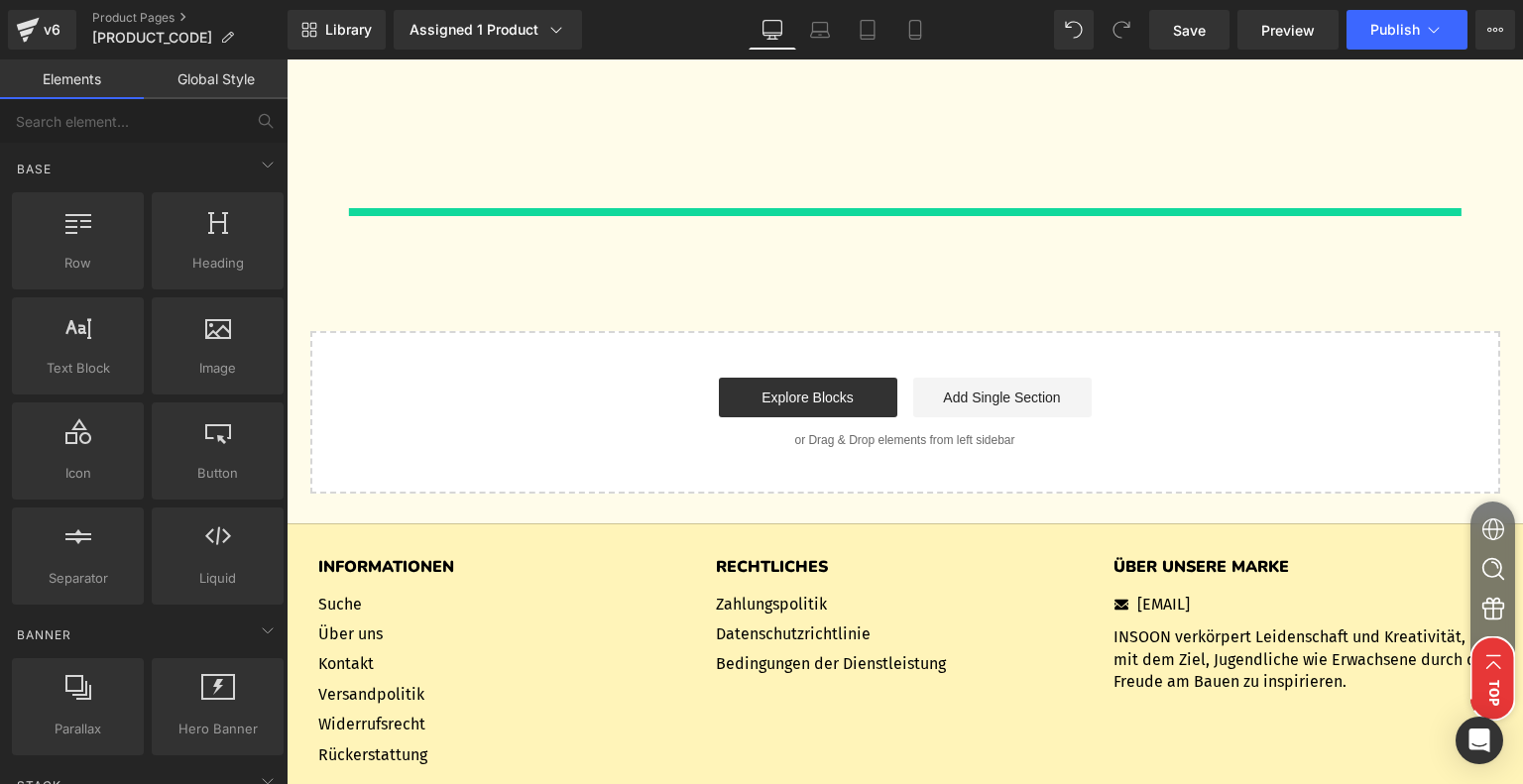 scroll, scrollTop: 6294, scrollLeft: 0, axis: vertical 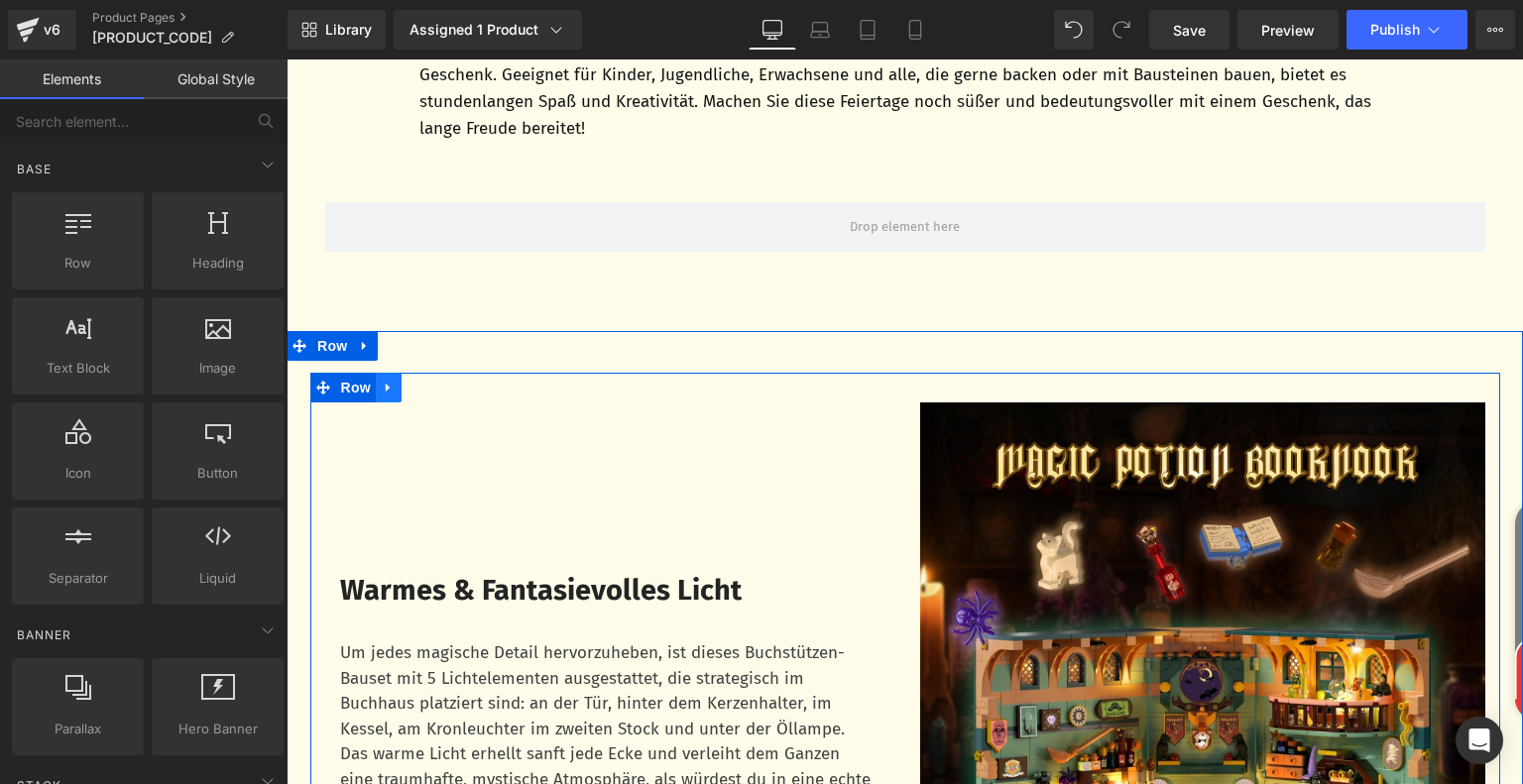 click 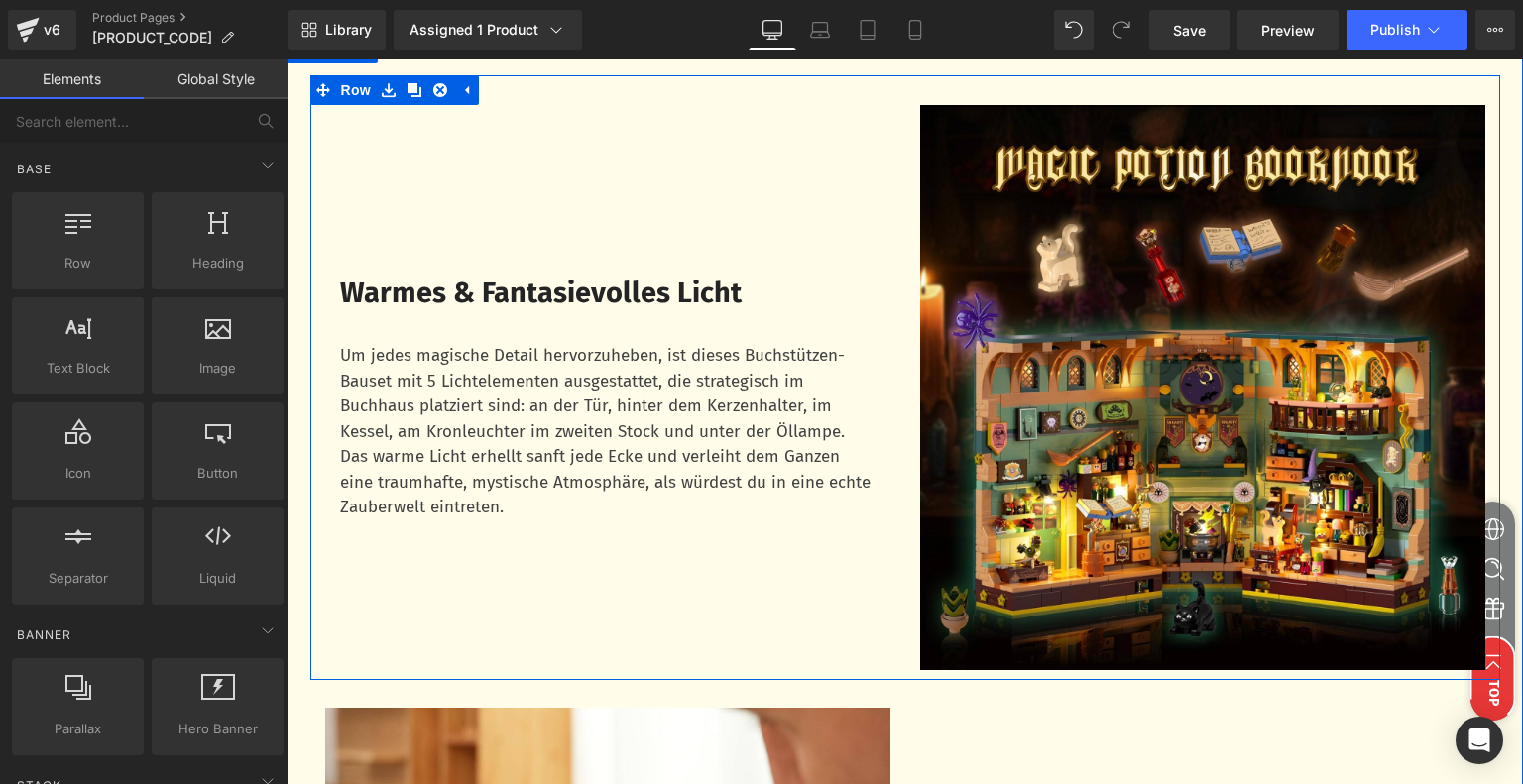 scroll, scrollTop: 6988, scrollLeft: 0, axis: vertical 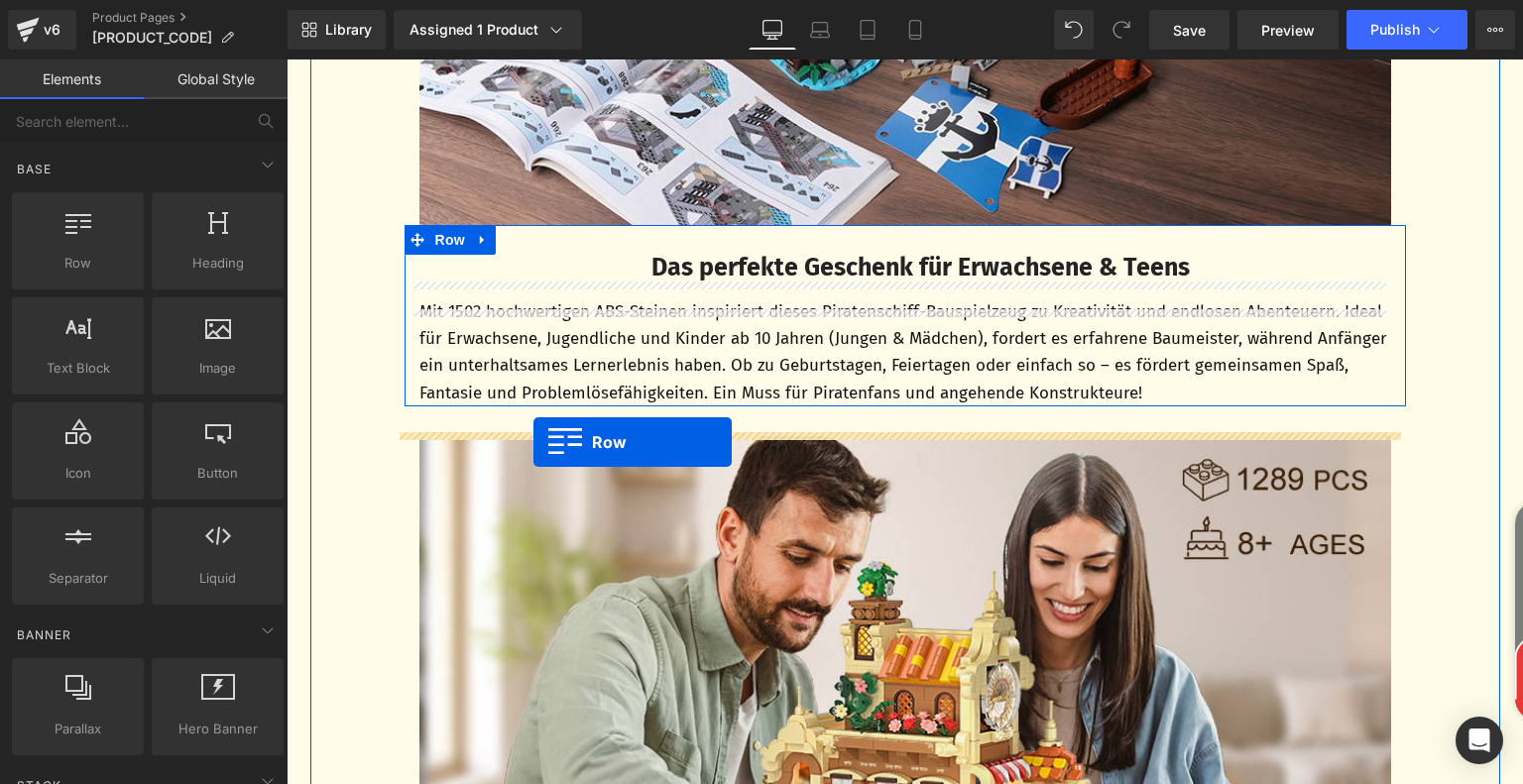 drag, startPoint x: 309, startPoint y: 320, endPoint x: 533, endPoint y: 442, distance: 255.0686 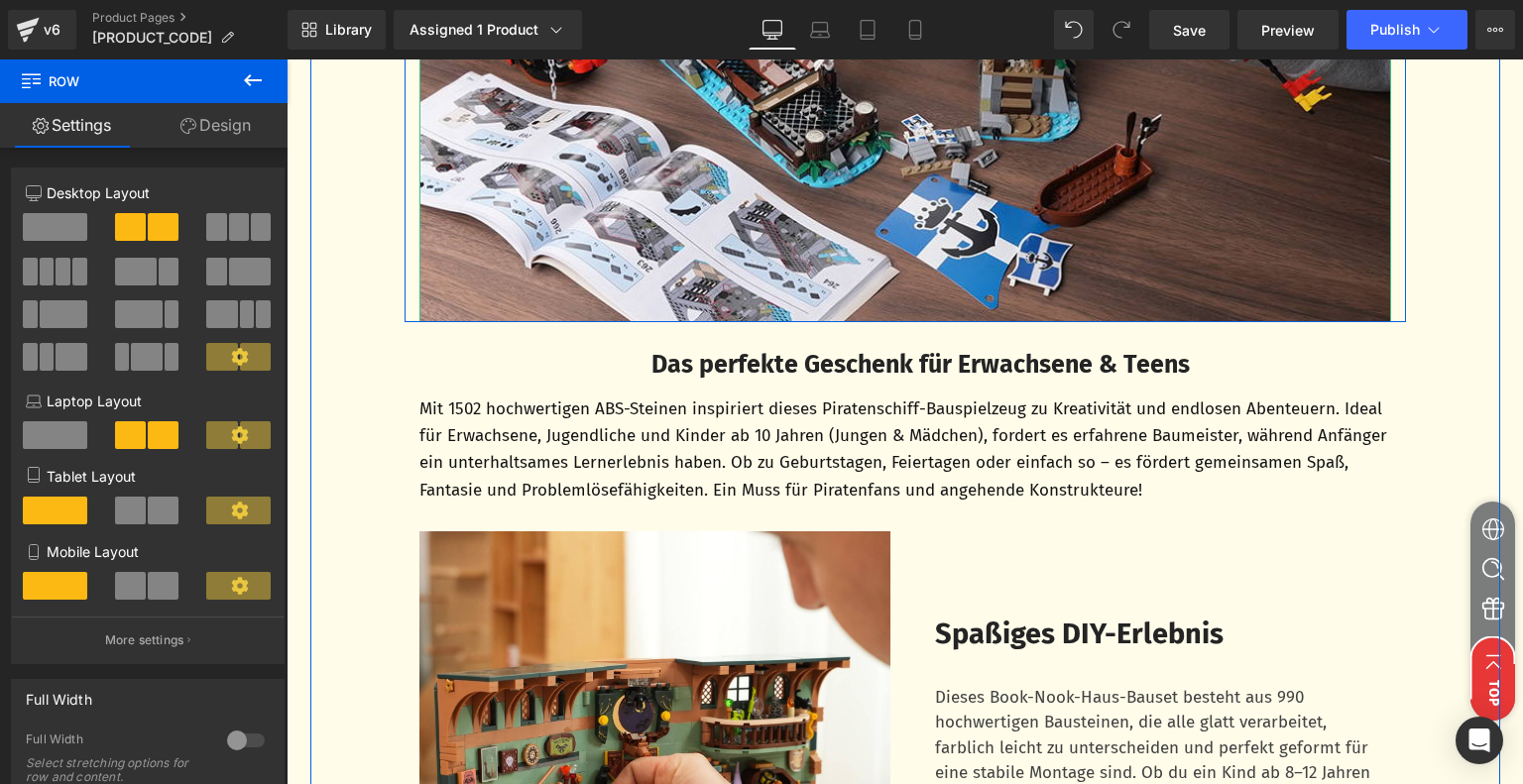 scroll, scrollTop: 4807, scrollLeft: 0, axis: vertical 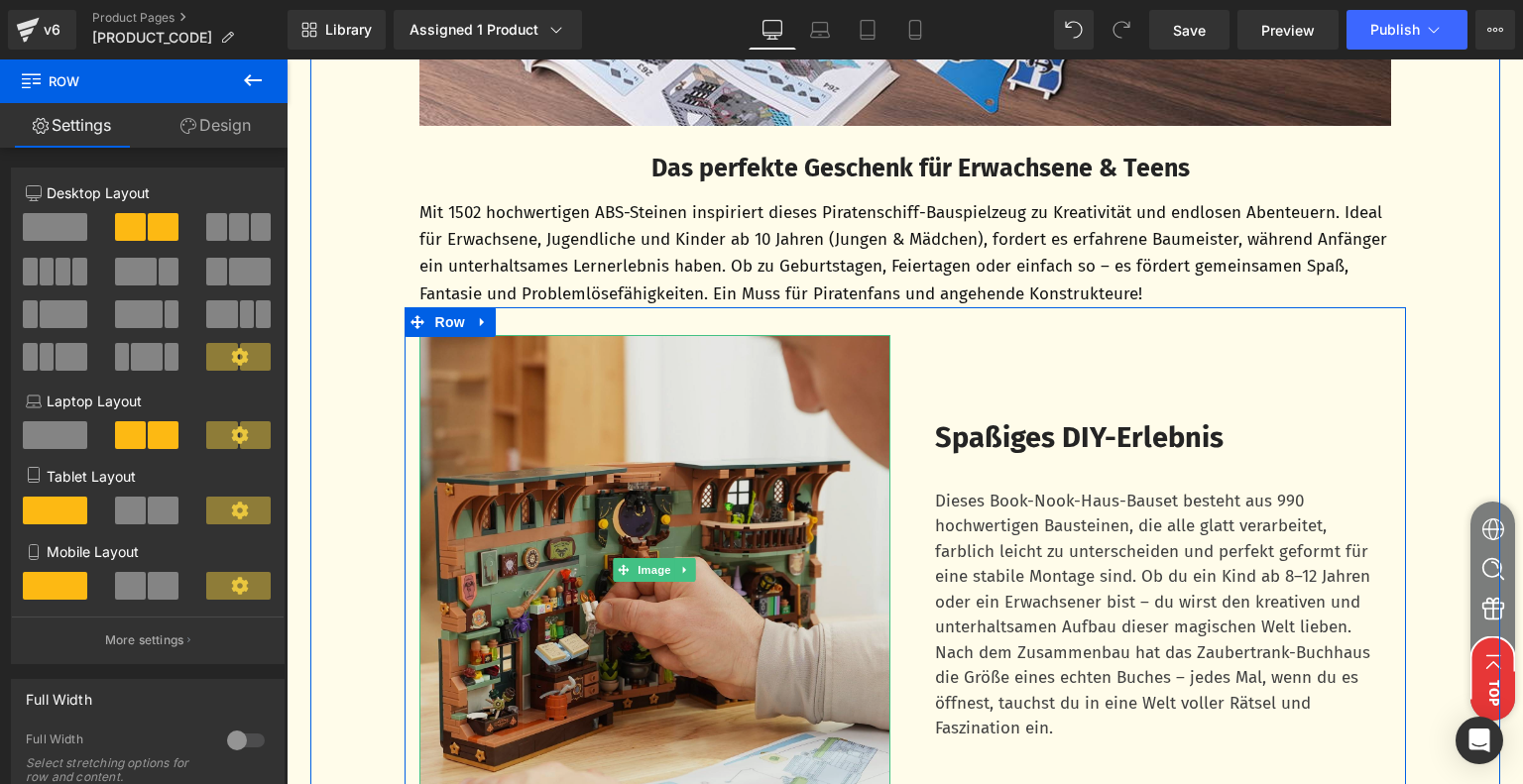click at bounding box center (654, 570) 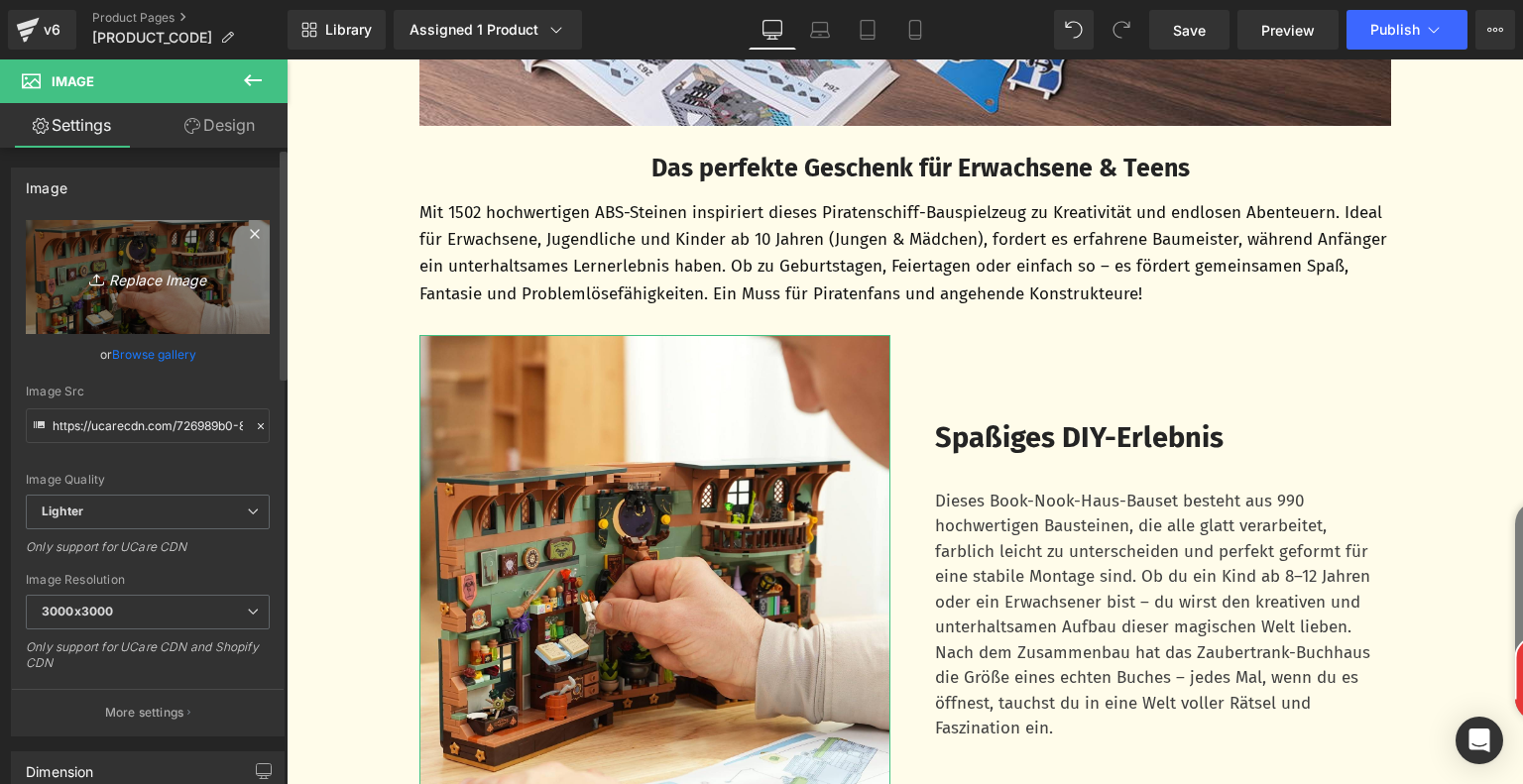 click on "Replace Image" at bounding box center (148, 277) 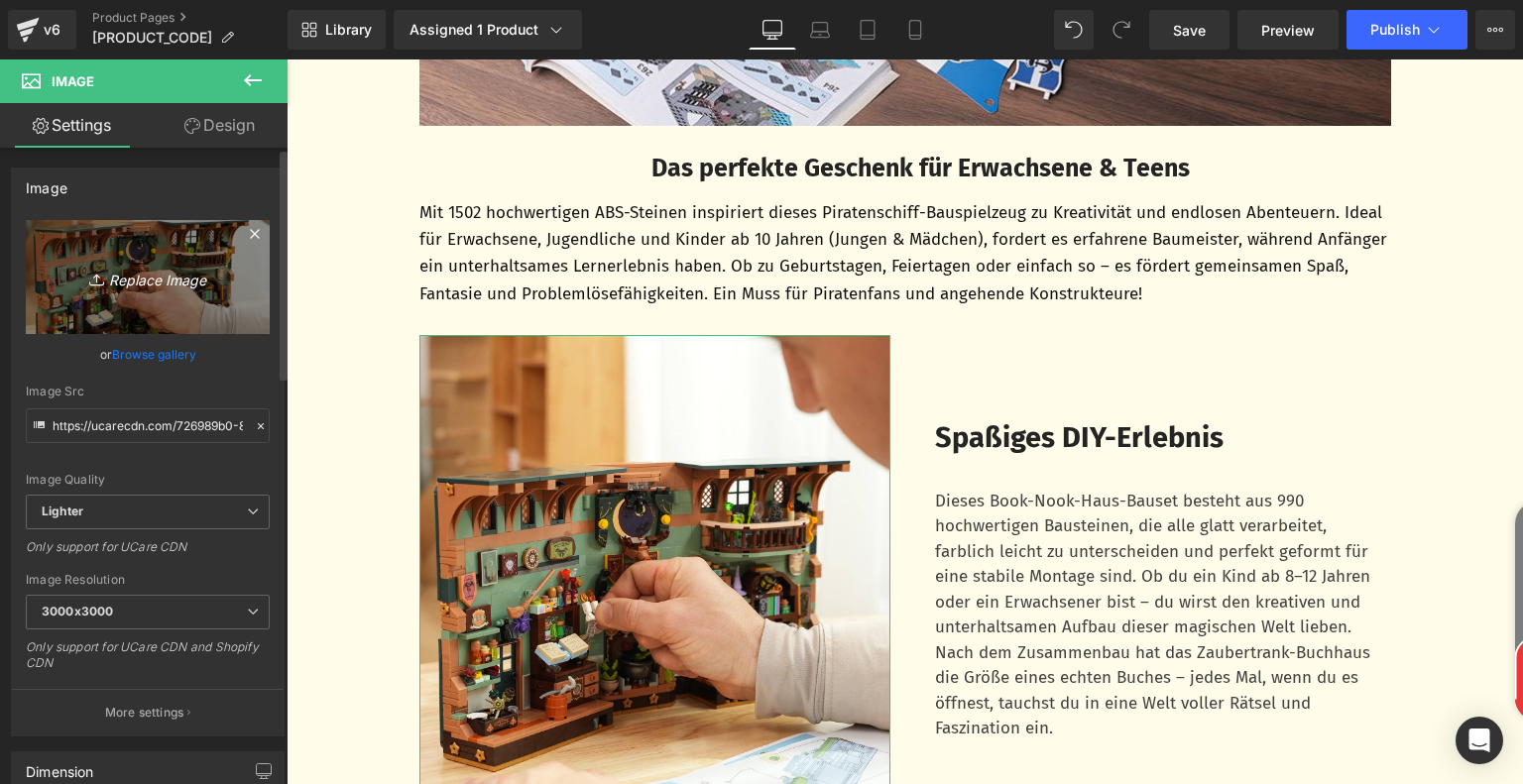 type on "C:\fakepath\717WbefE+RL._AC_SL1500_.jpg" 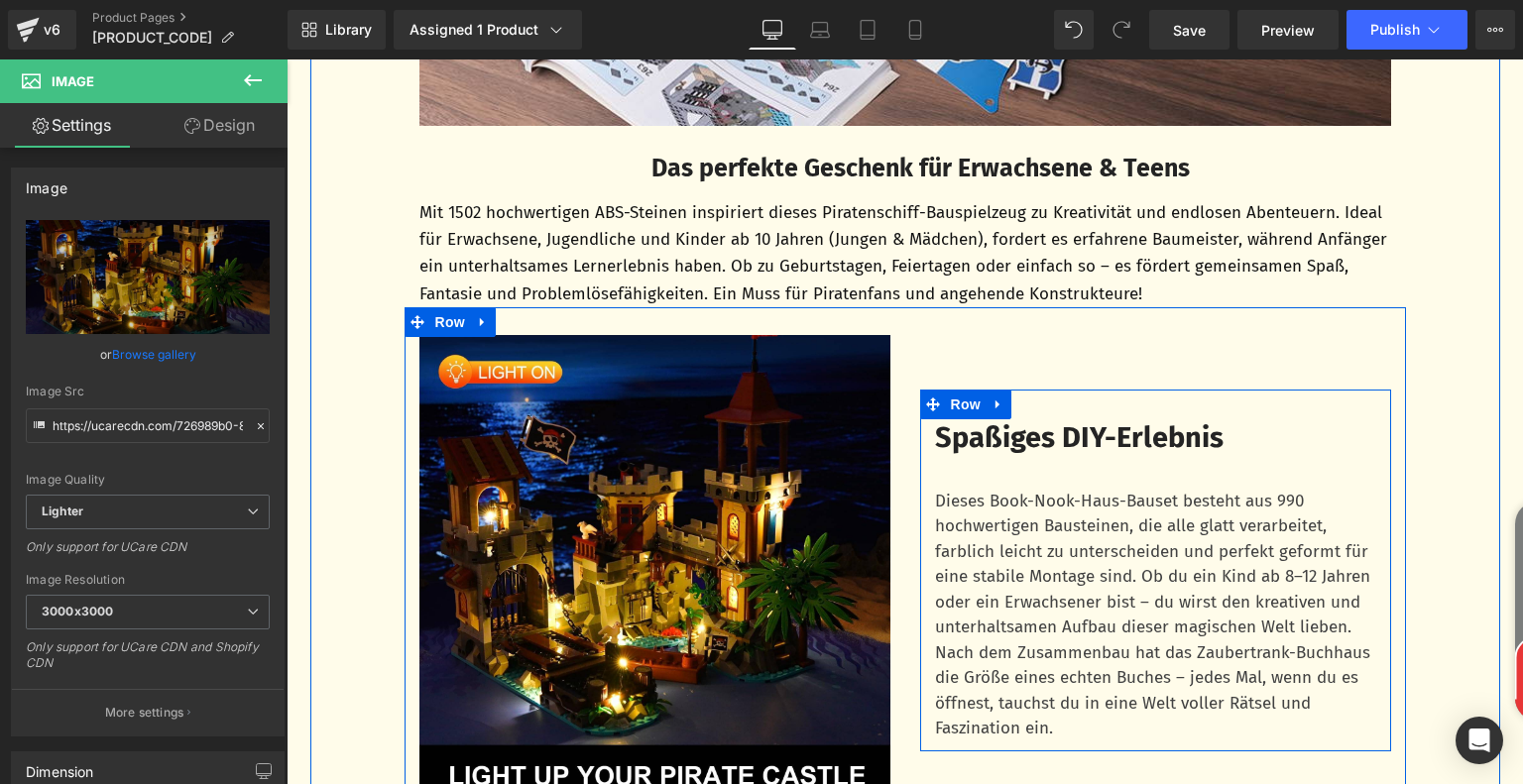 click on "Spaßiges DIY-Erlebnis" at bounding box center [1079, 437] 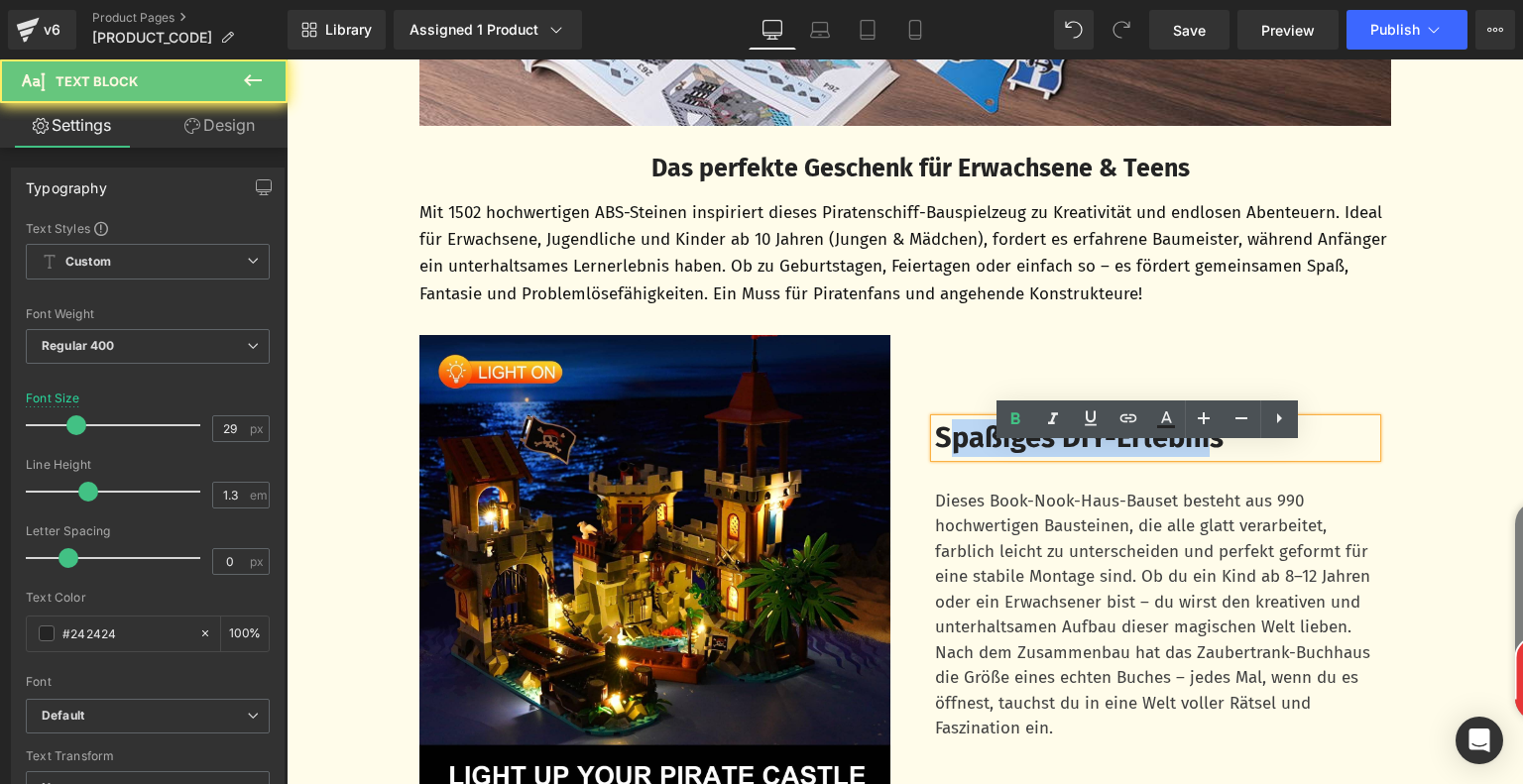 drag, startPoint x: 935, startPoint y: 471, endPoint x: 1222, endPoint y: 470, distance: 287.00174 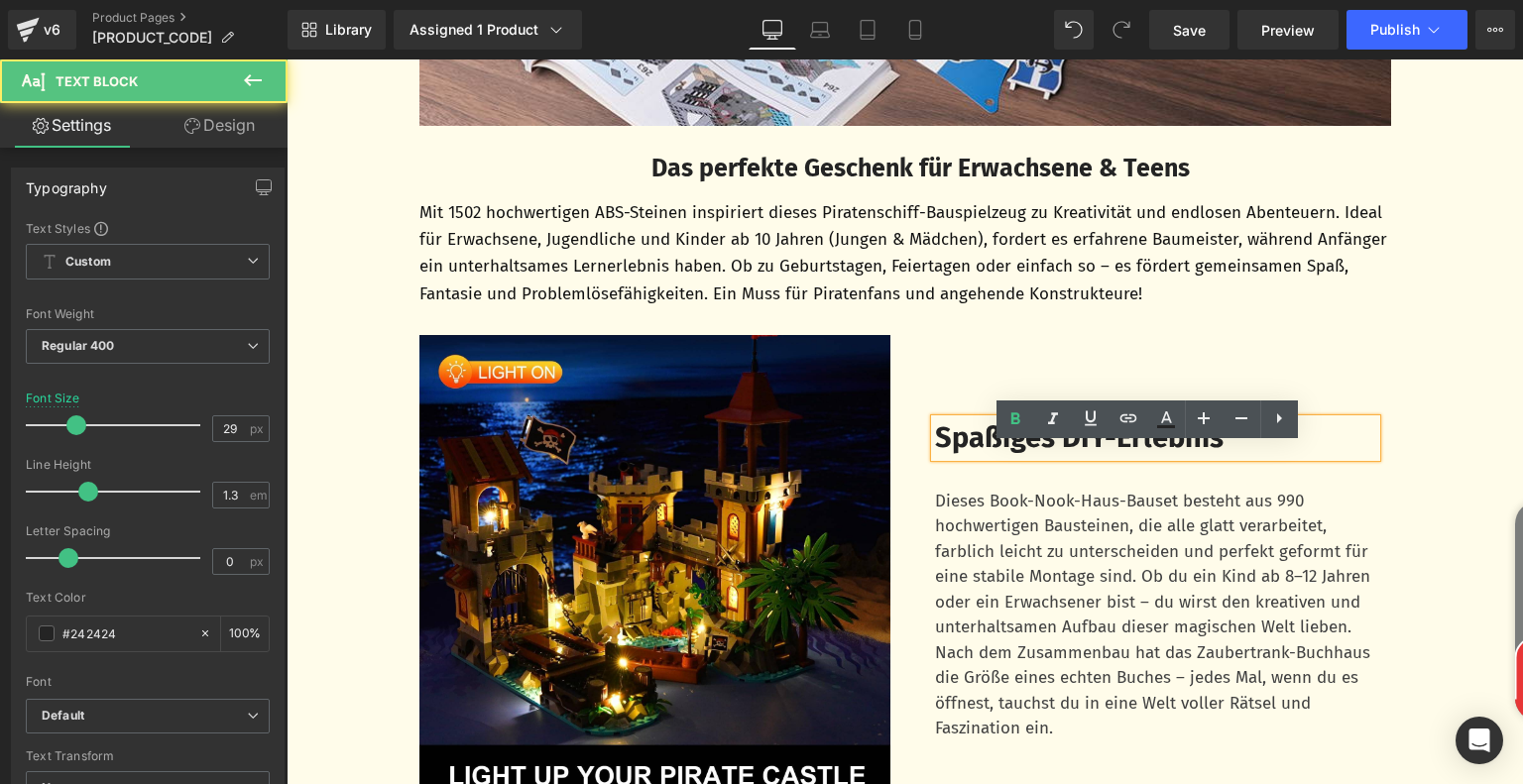 click on "Spaßiges DIY-Erlebnis" at bounding box center [1155, 438] 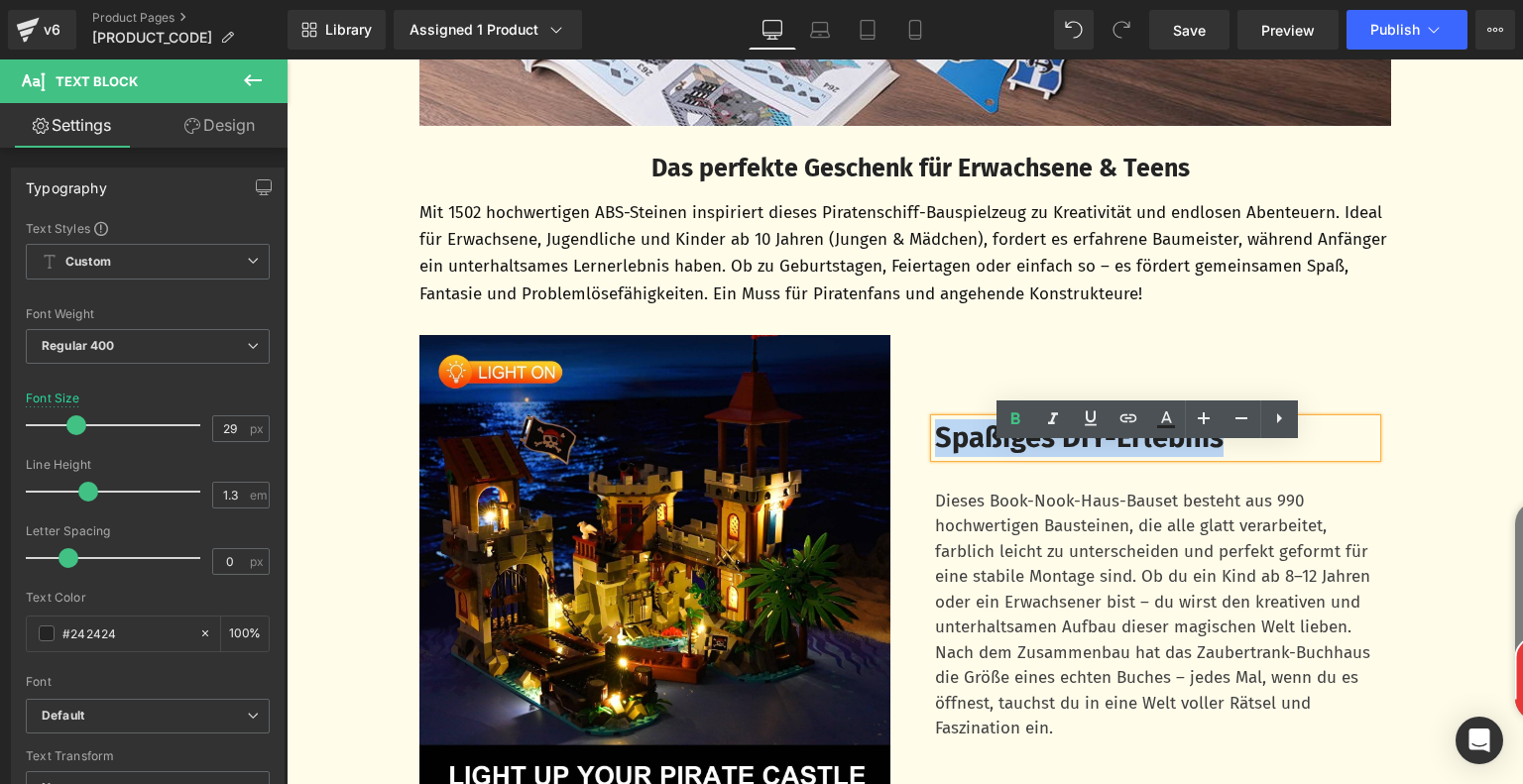 drag, startPoint x: 1228, startPoint y: 471, endPoint x: 925, endPoint y: 471, distance: 303 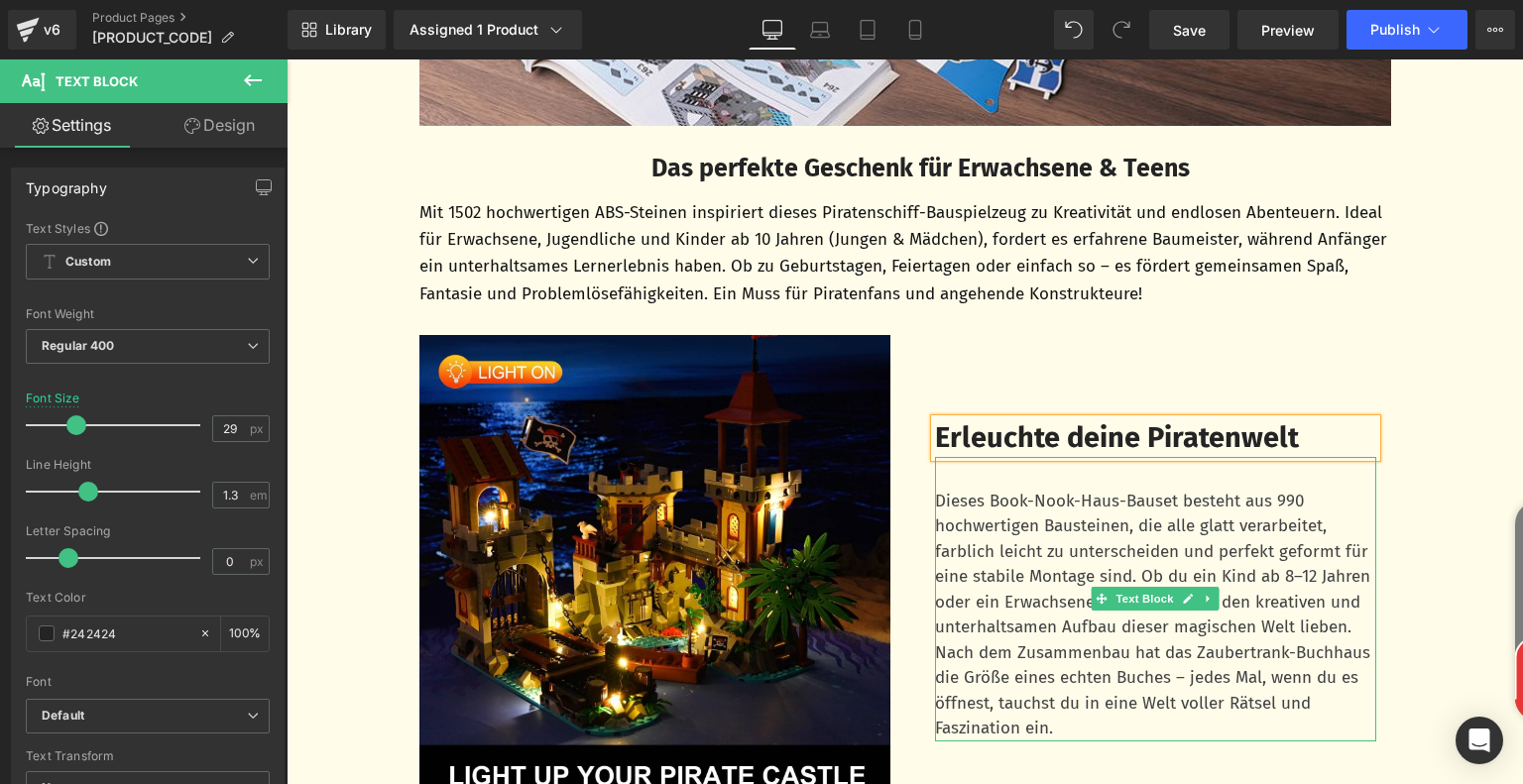 click on "Dieses Book-Nook-Haus-Bauset besteht aus 990 hochwertigen Bausteinen, die alle glatt verarbeitet, farblich leicht zu unterscheiden und perfekt geformt für eine stabile Montage sind. Ob du ein Kind ab 8–12 Jahren oder ein Erwachsener bist – du wirst den kreativen und unterhaltsamen Aufbau dieser magischen Welt lieben. Nach dem Zusammenbau hat das Zaubertrank-Buchhaus die Größe eines echten Buches – jedes Mal, wenn du es öffnest, tauchst du in eine Welt voller Rätsel und Faszination ein." at bounding box center (1155, 615) 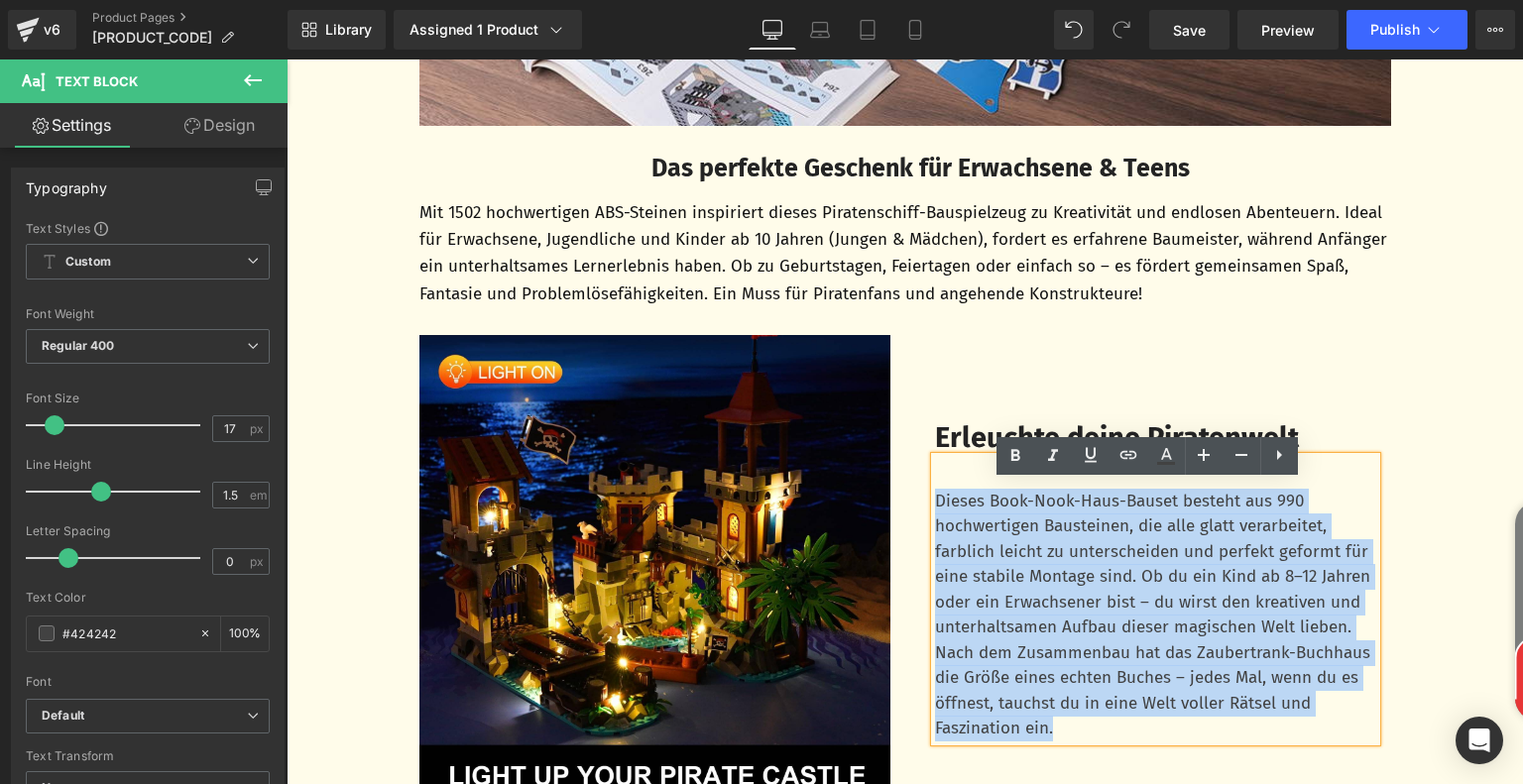 drag, startPoint x: 931, startPoint y: 527, endPoint x: 1206, endPoint y: 758, distance: 359.14621 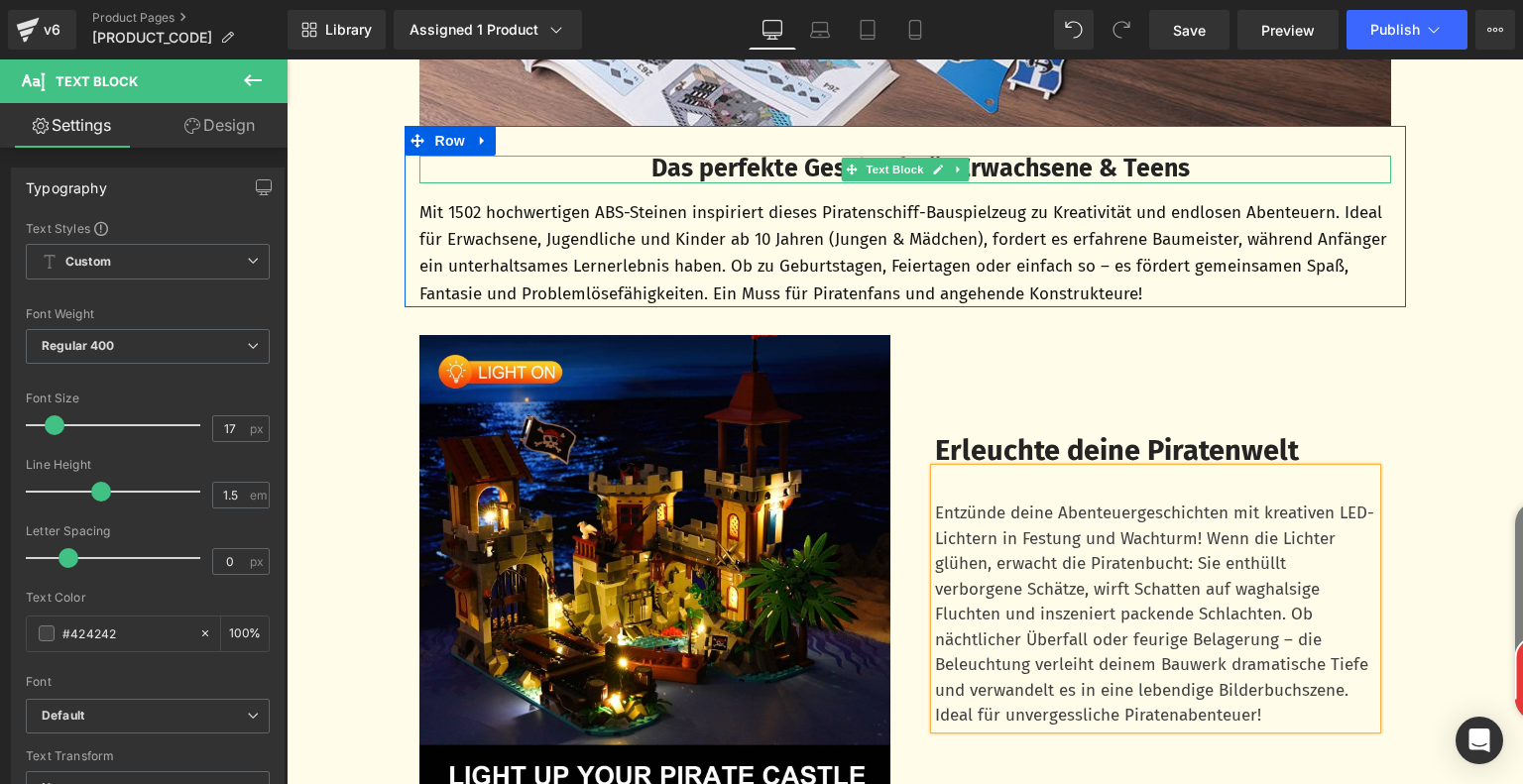 click on "Das perfekte Geschenk für Erwachsene & Teens" at bounding box center (920, 168) 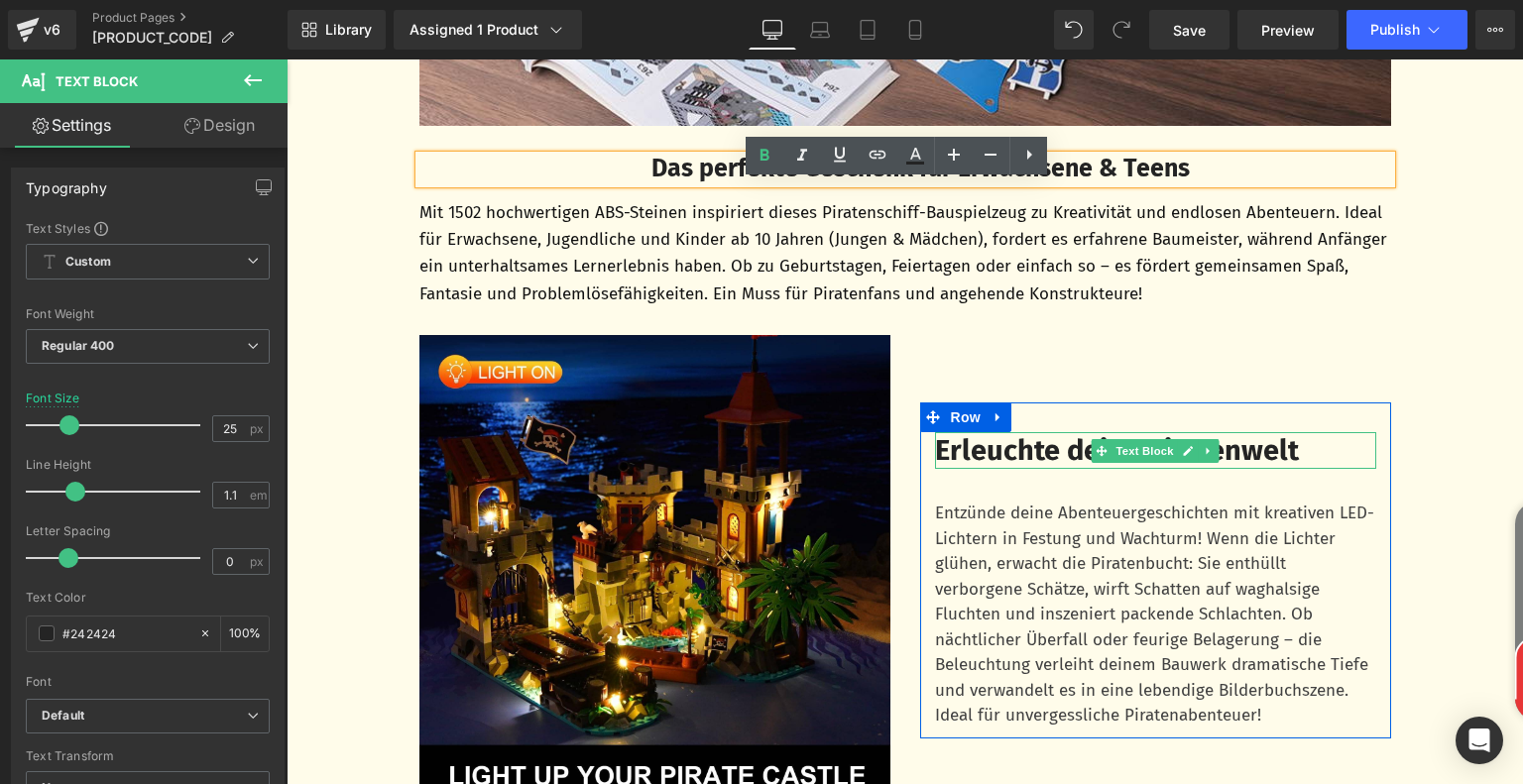 click on "Erleuchte deine Piratenwelt" at bounding box center (1116, 450) 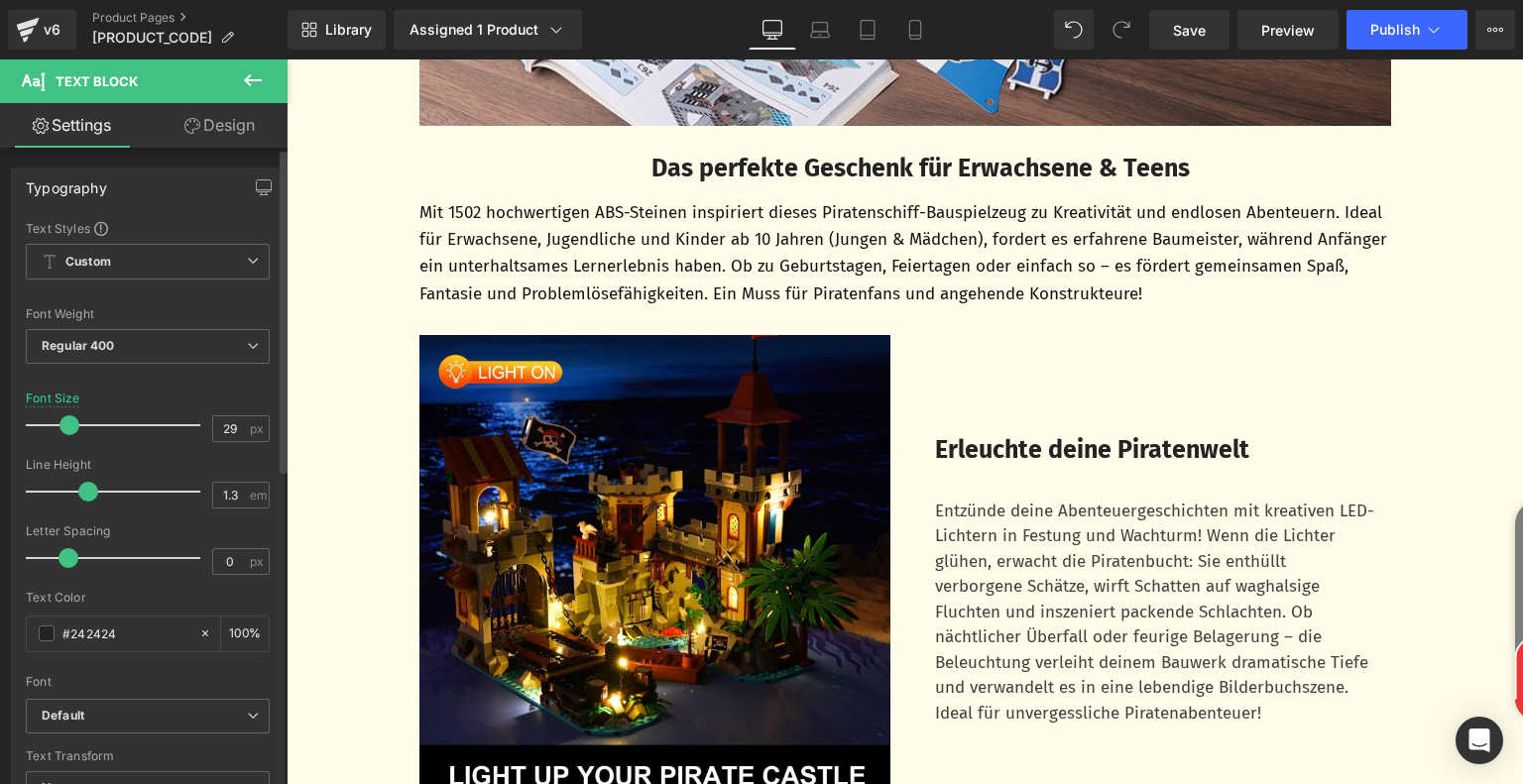 click at bounding box center [69, 425] 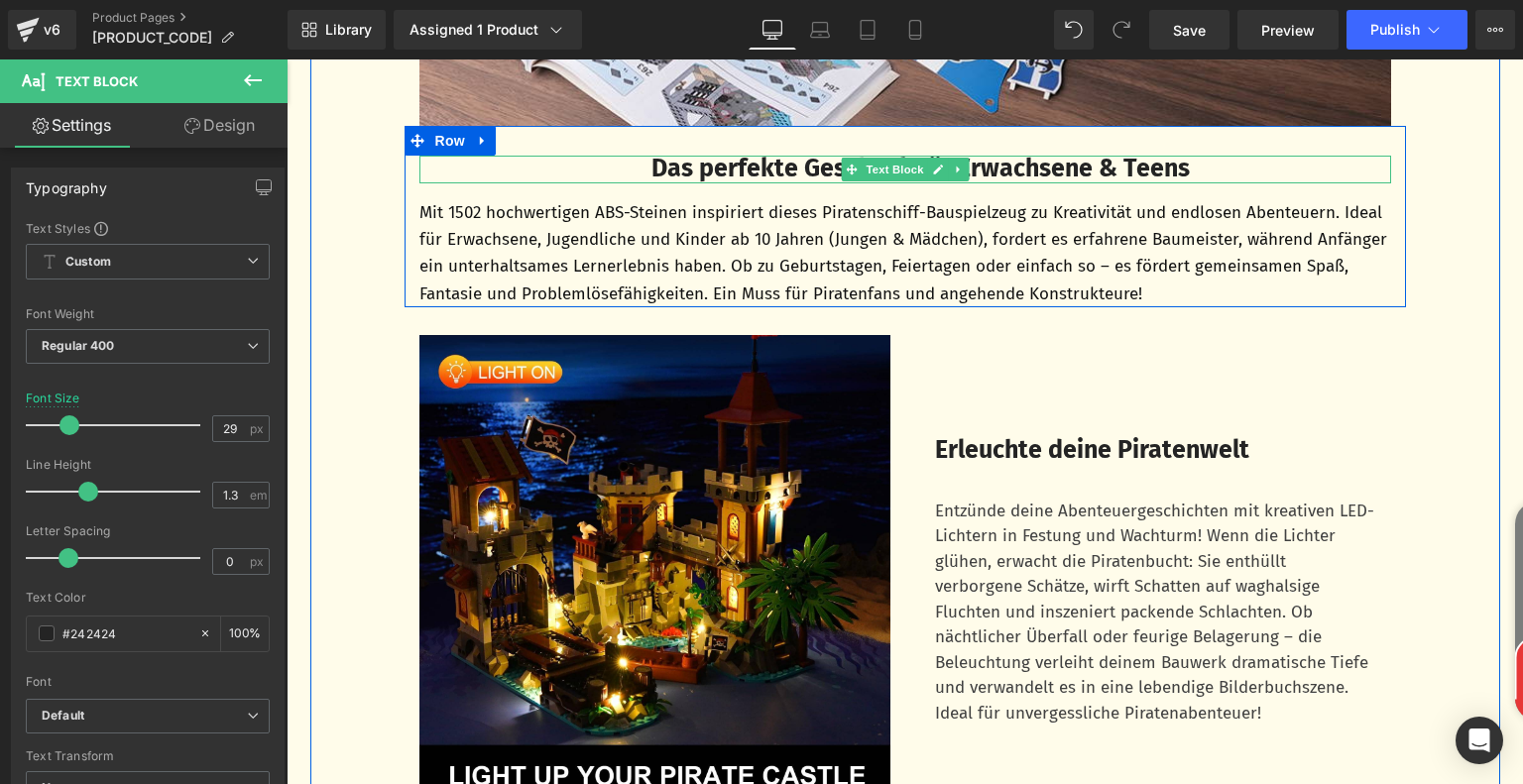 click on "Das perfekte Geschenk für Erwachsene & Teens" at bounding box center (920, 168) 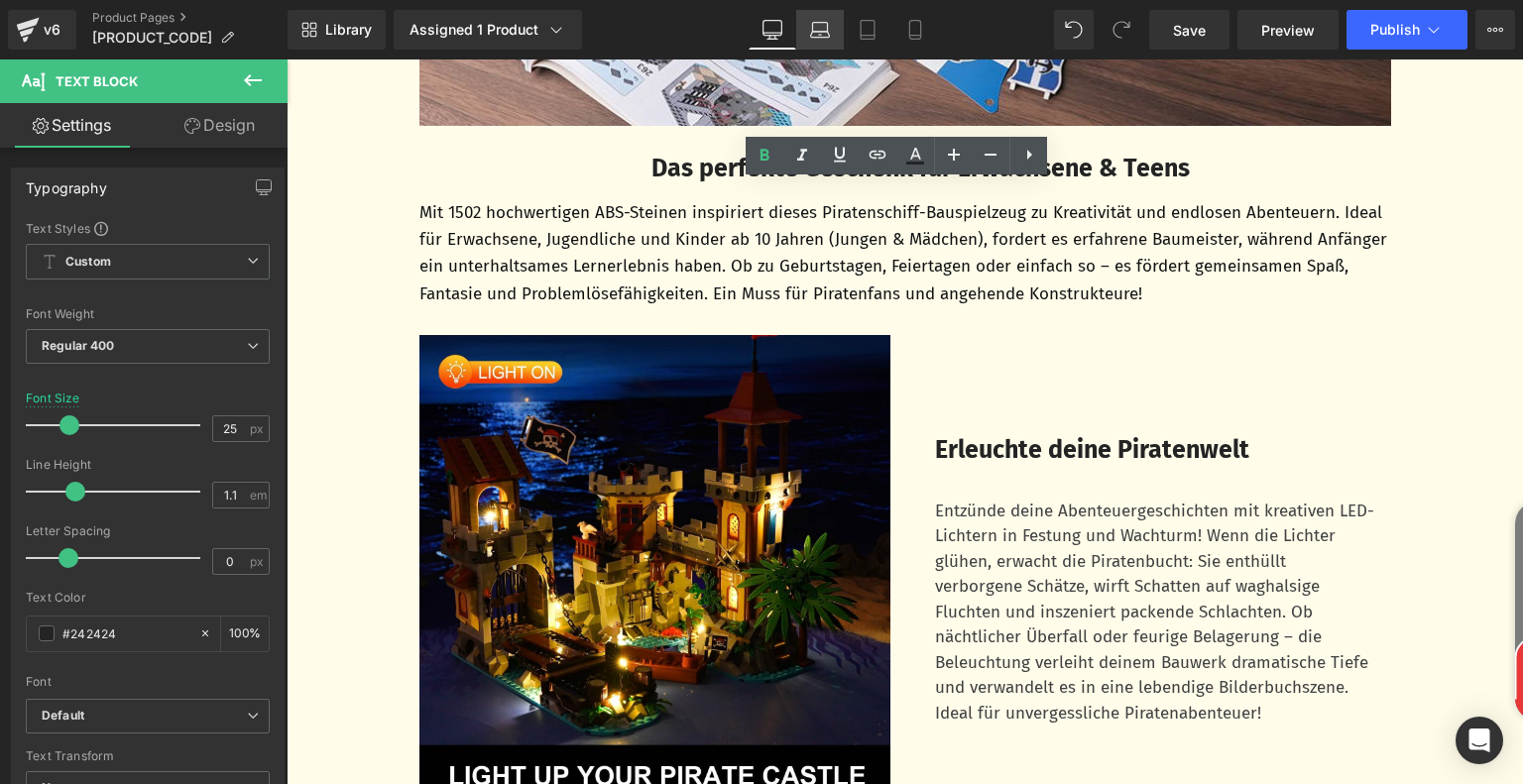 click 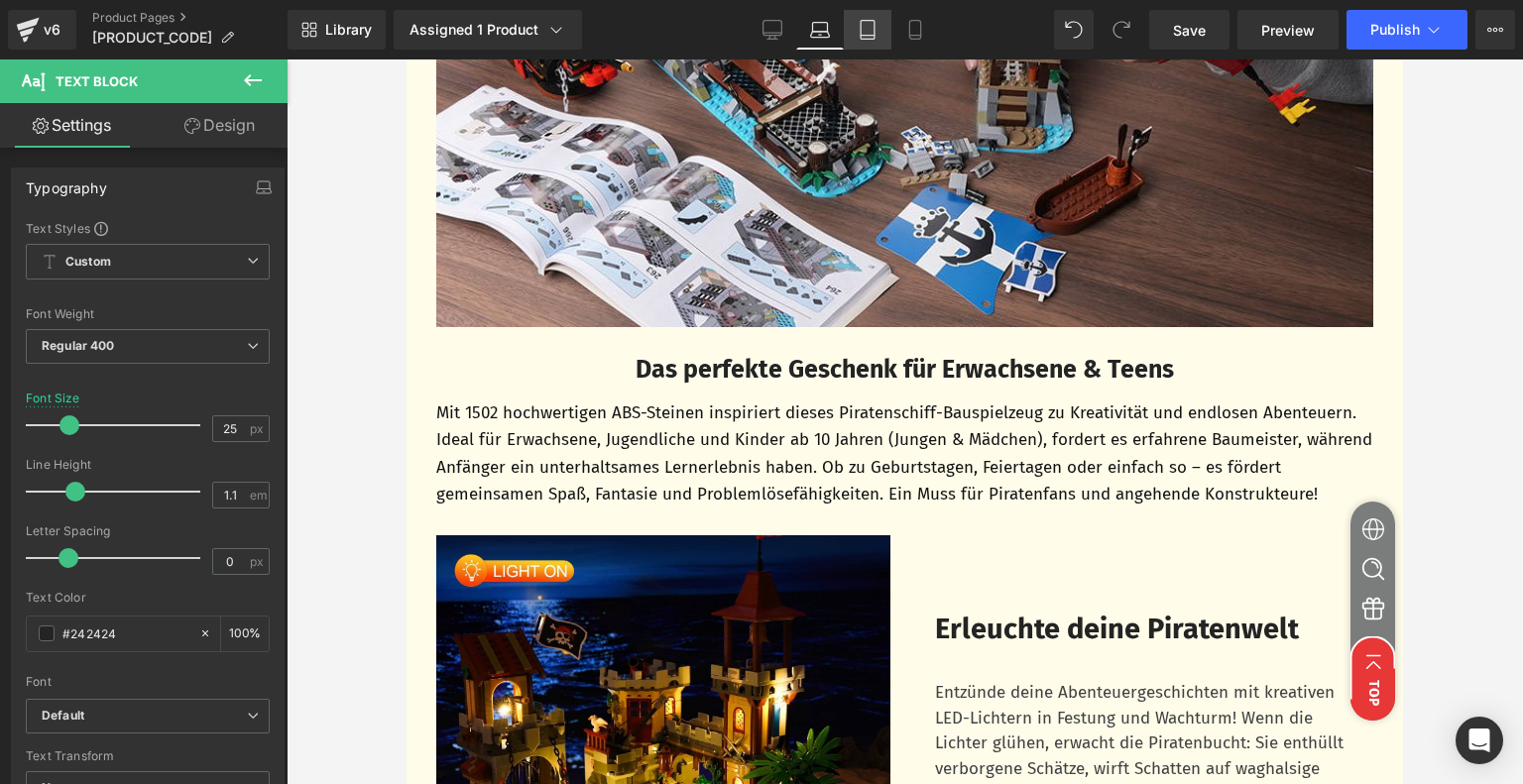 click 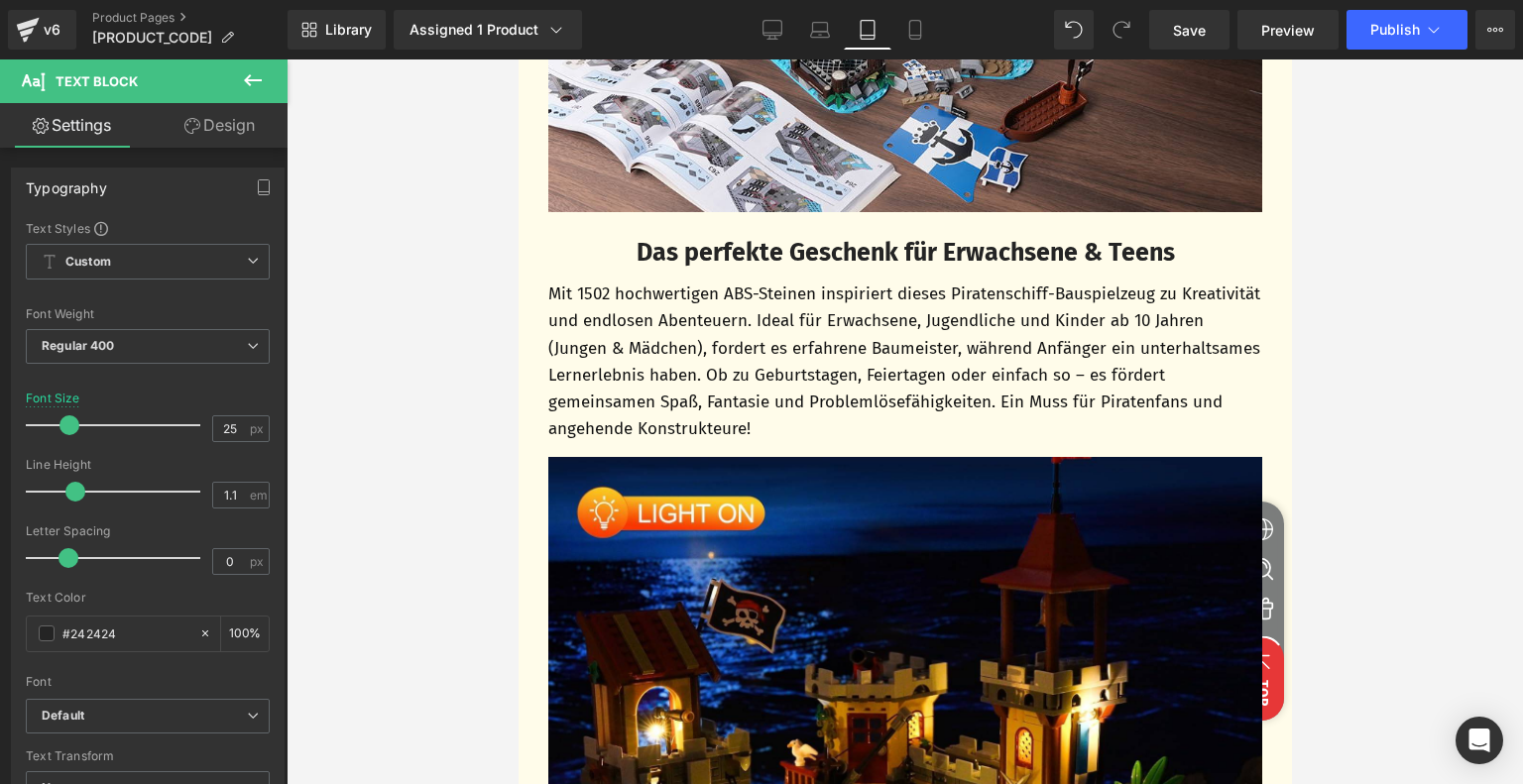 scroll, scrollTop: 3802, scrollLeft: 0, axis: vertical 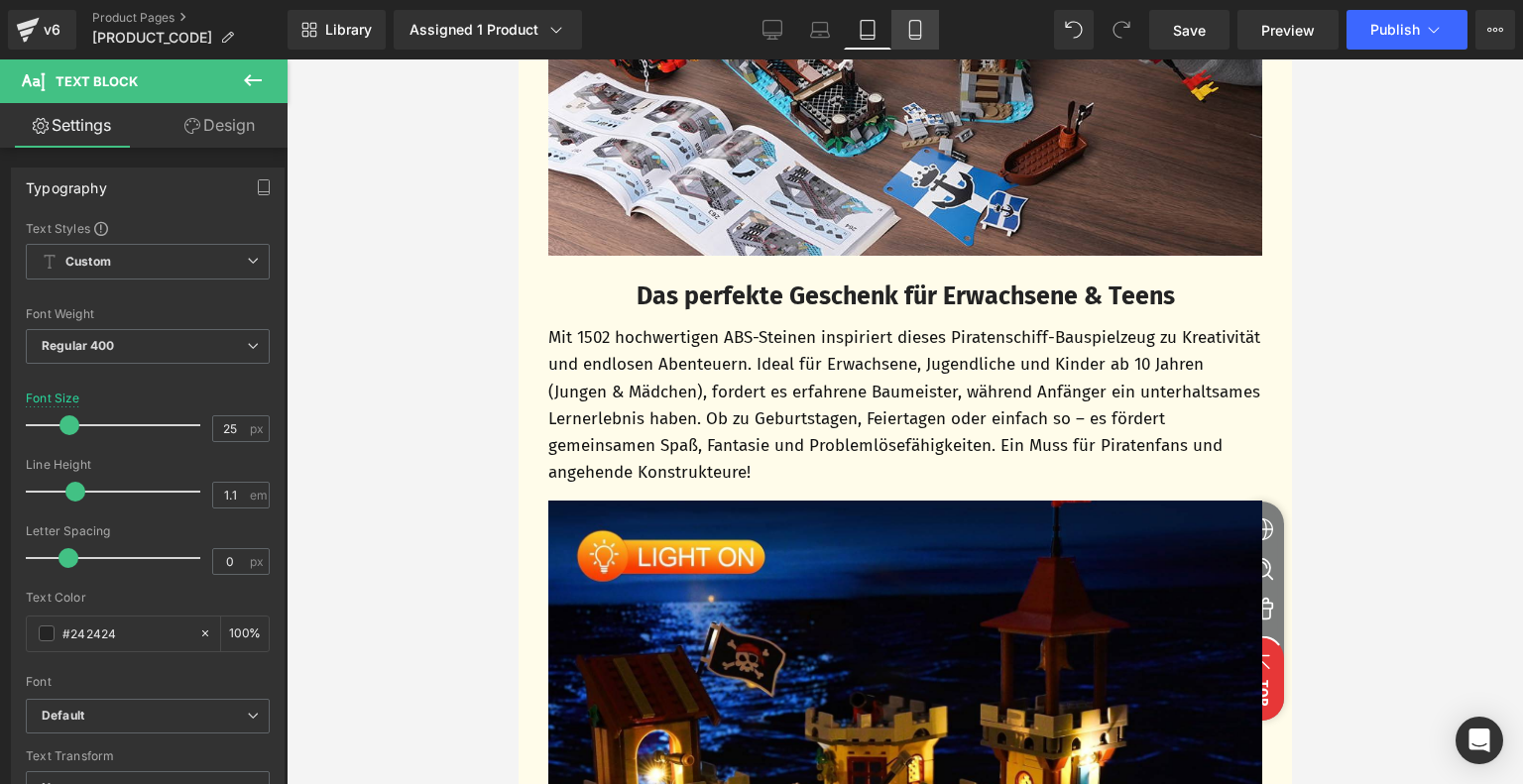click 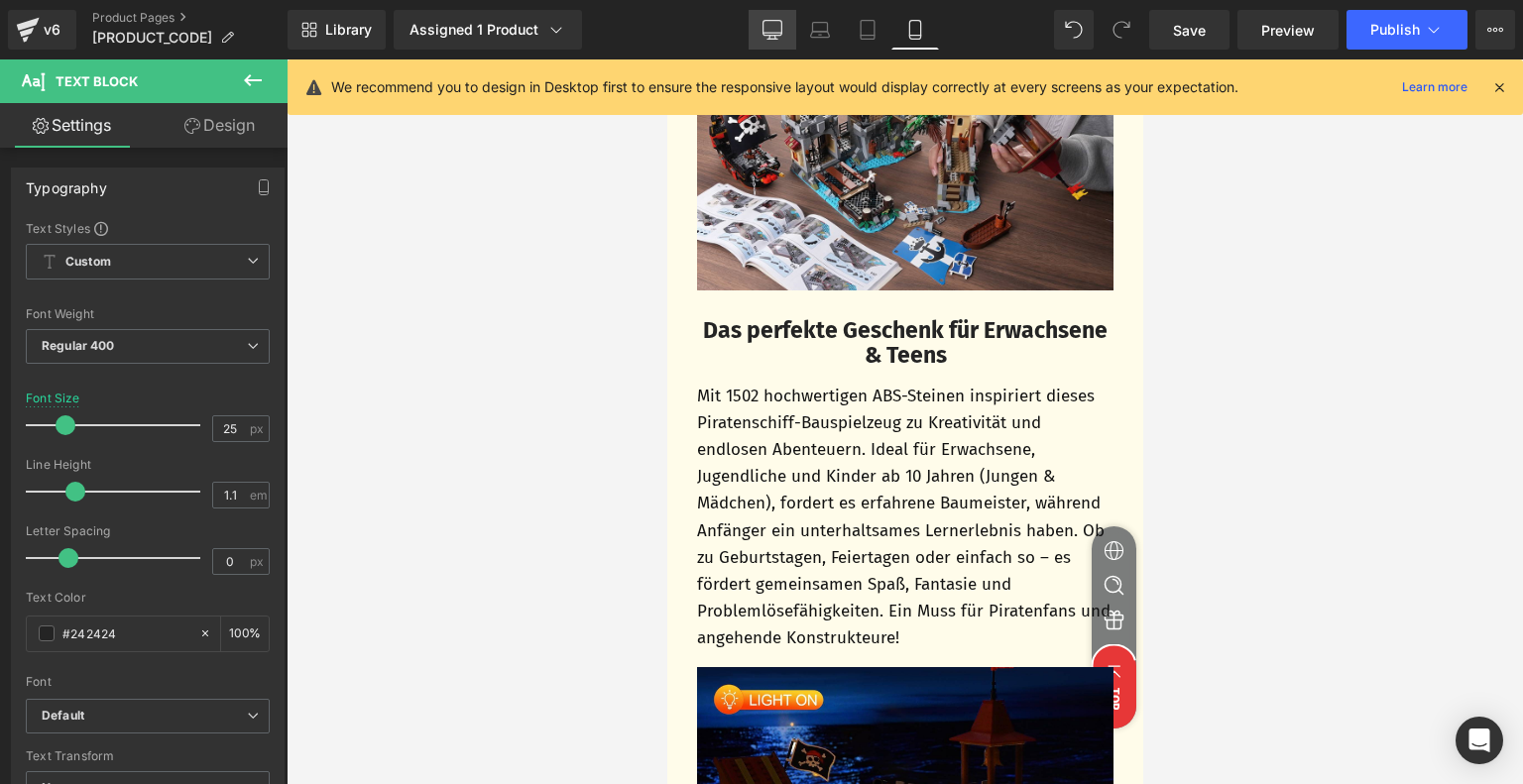 click 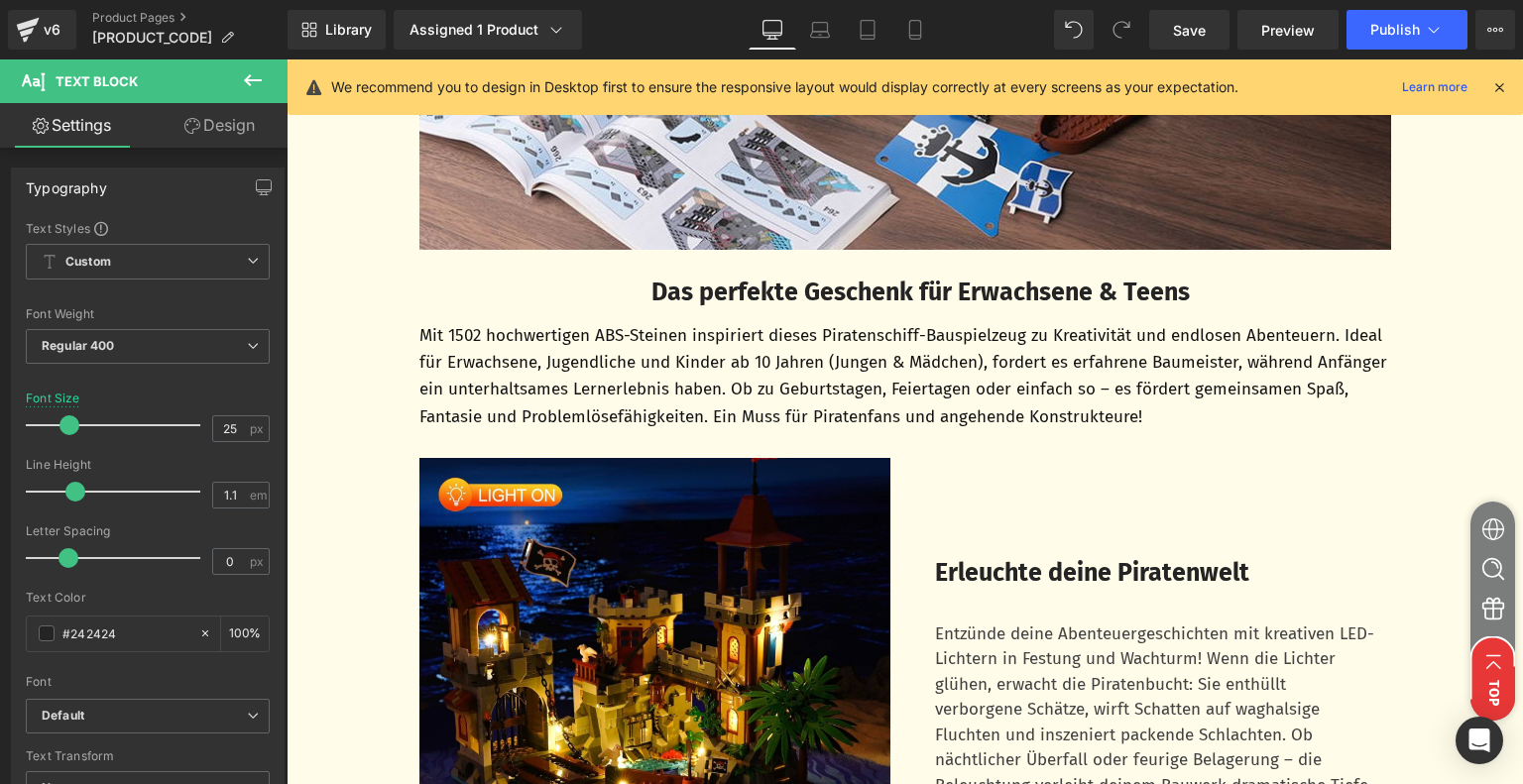 scroll, scrollTop: 4684, scrollLeft: 0, axis: vertical 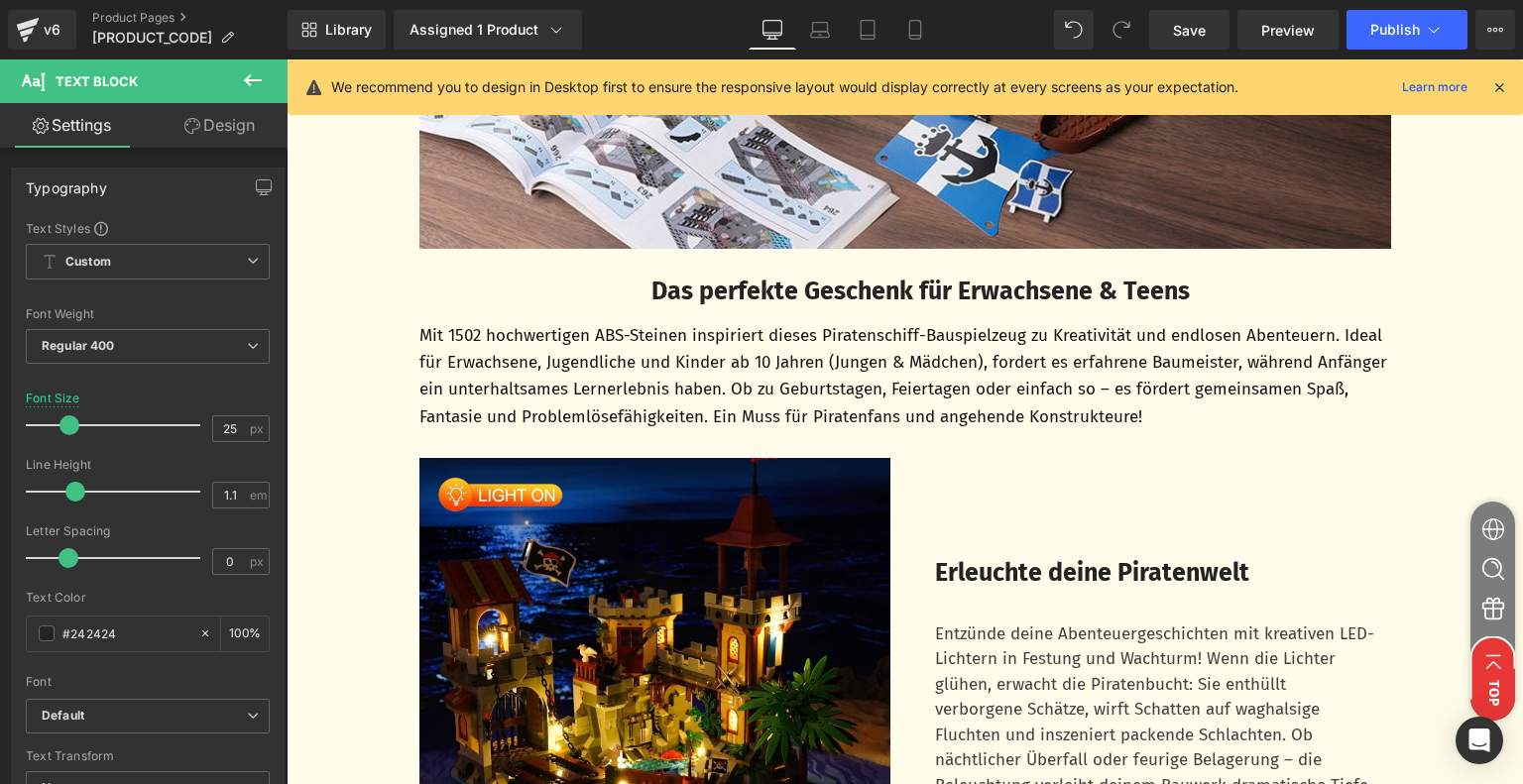 click on "Erleuchte deine Piratenwelt" at bounding box center (1092, 573) 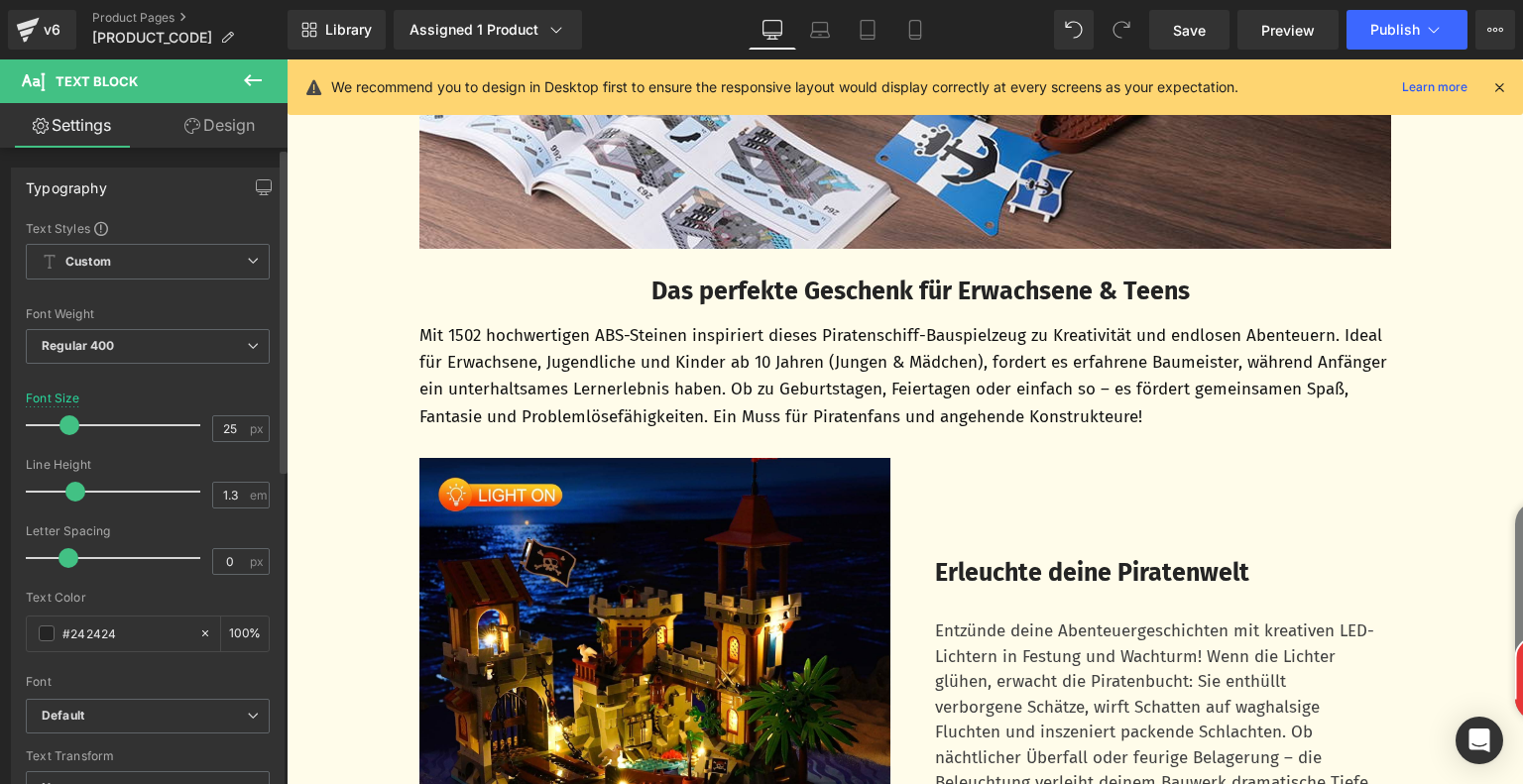 drag, startPoint x: 83, startPoint y: 491, endPoint x: 72, endPoint y: 492, distance: 11.045361 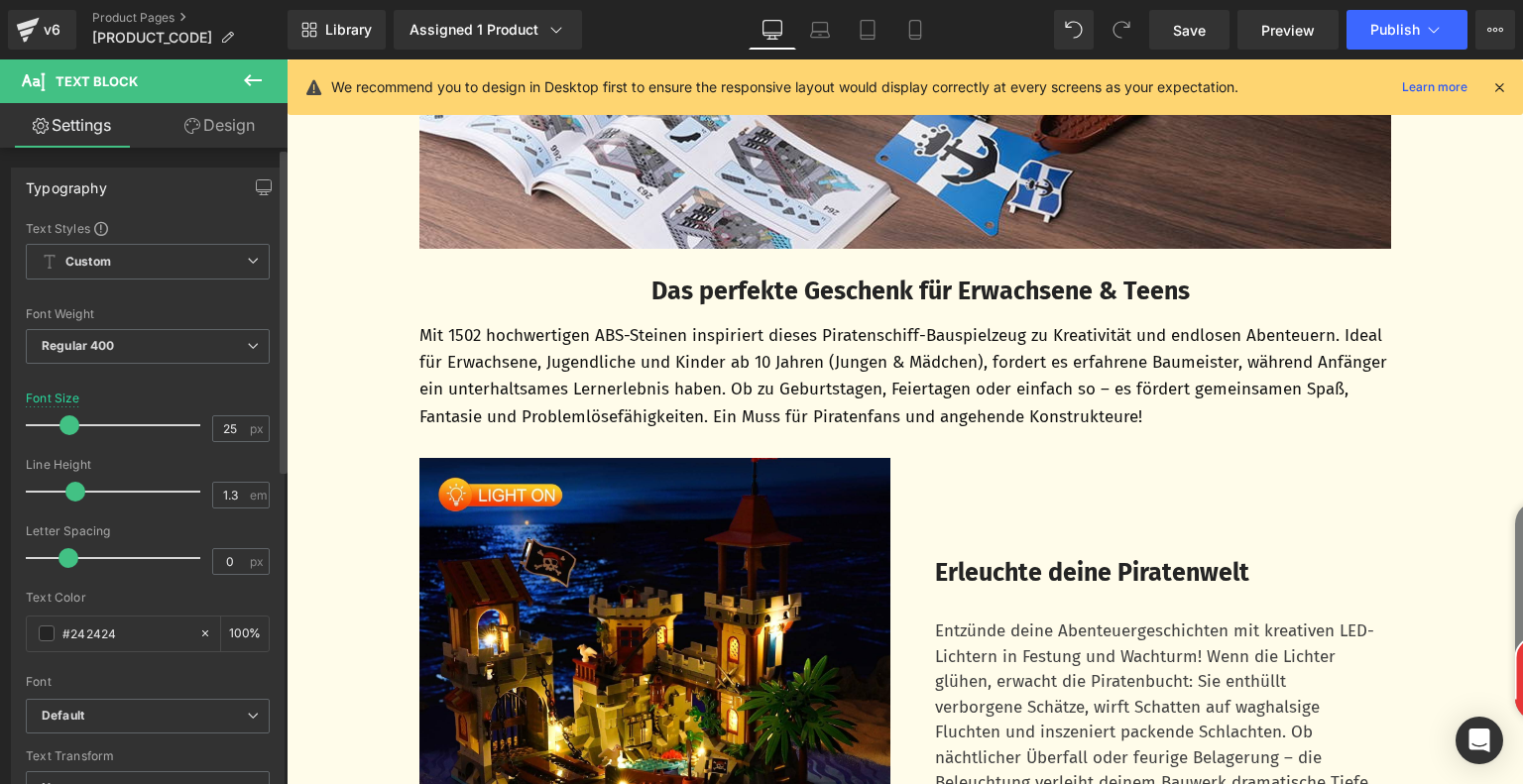 click at bounding box center [75, 492] 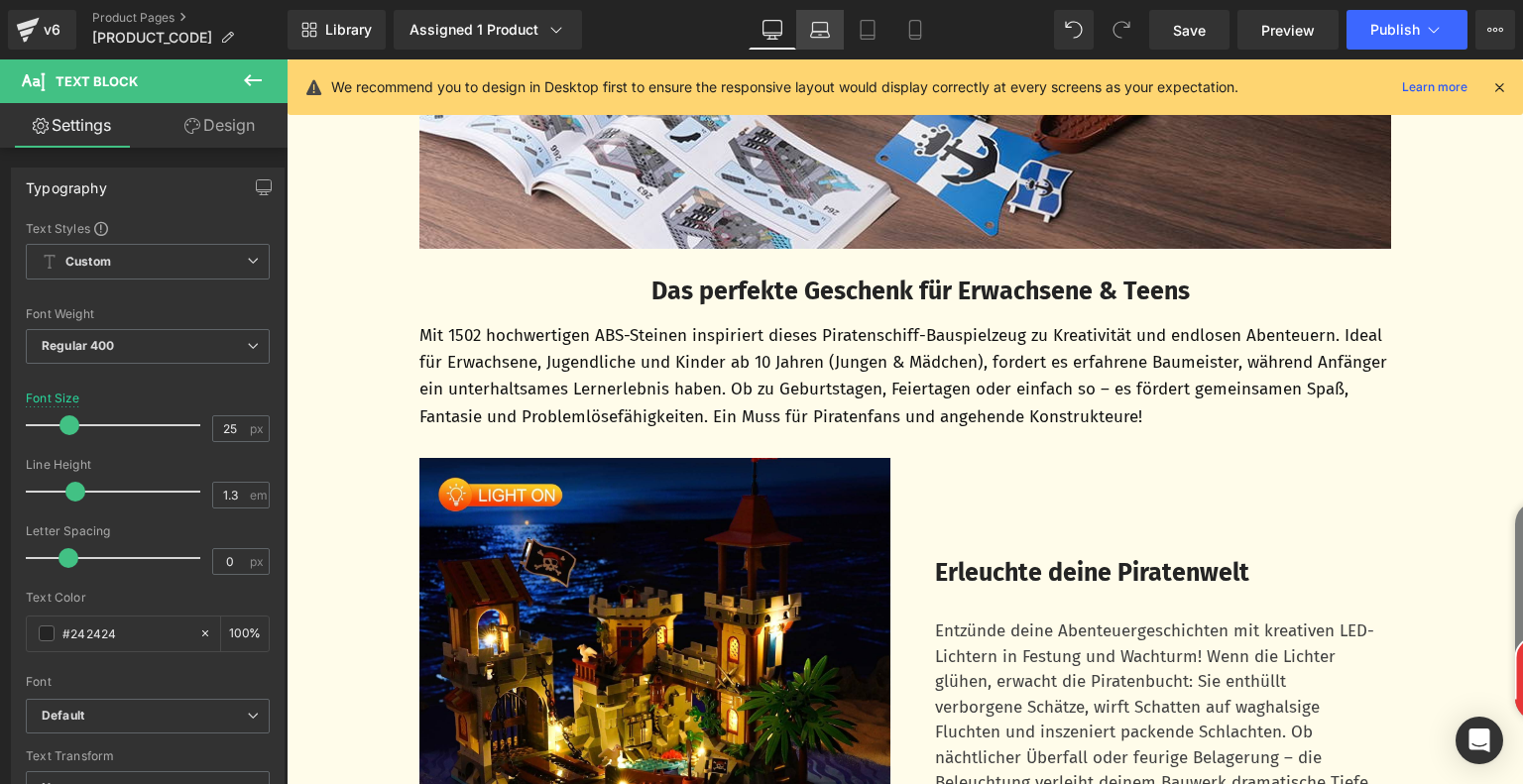 click 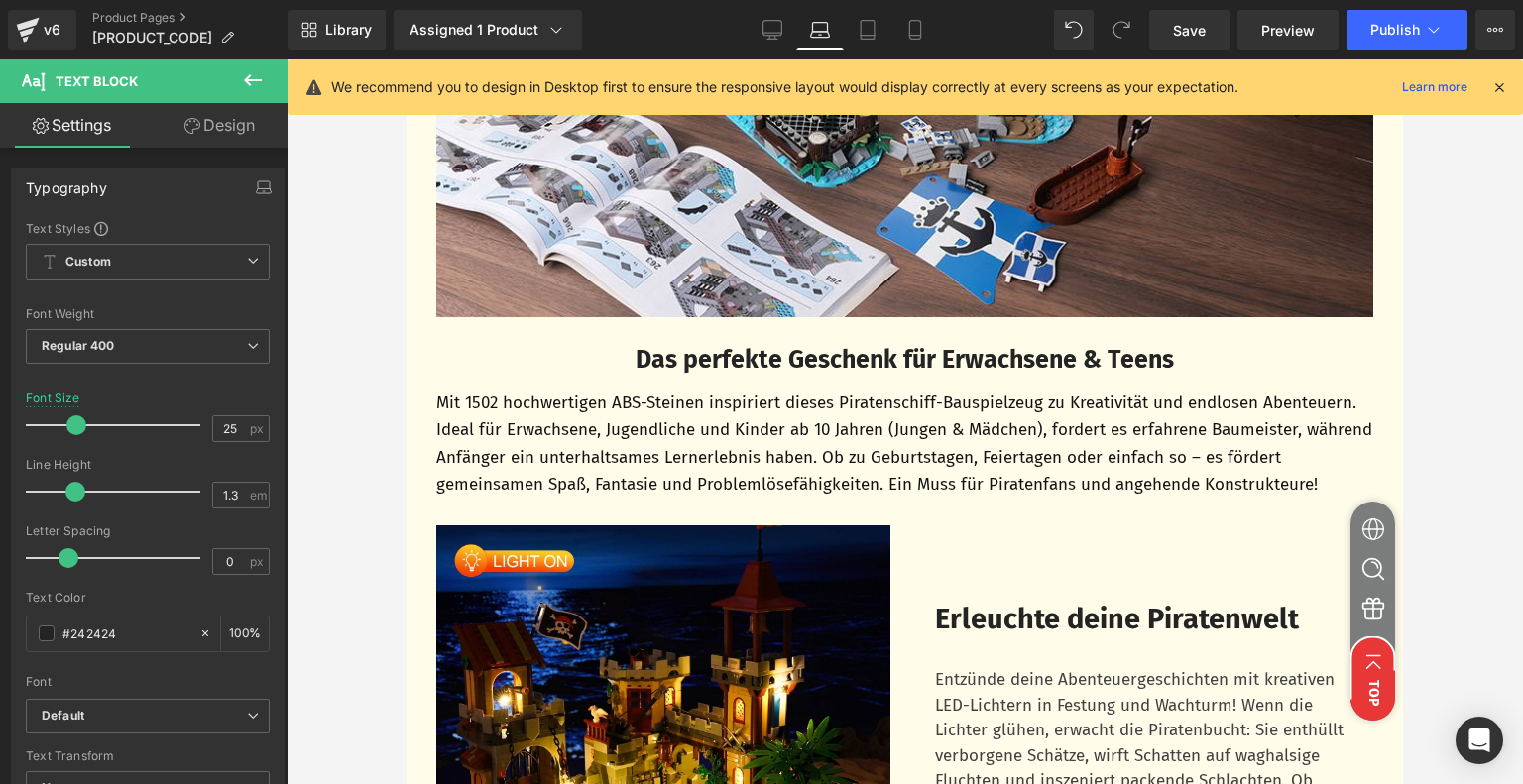 scroll, scrollTop: 4401, scrollLeft: 0, axis: vertical 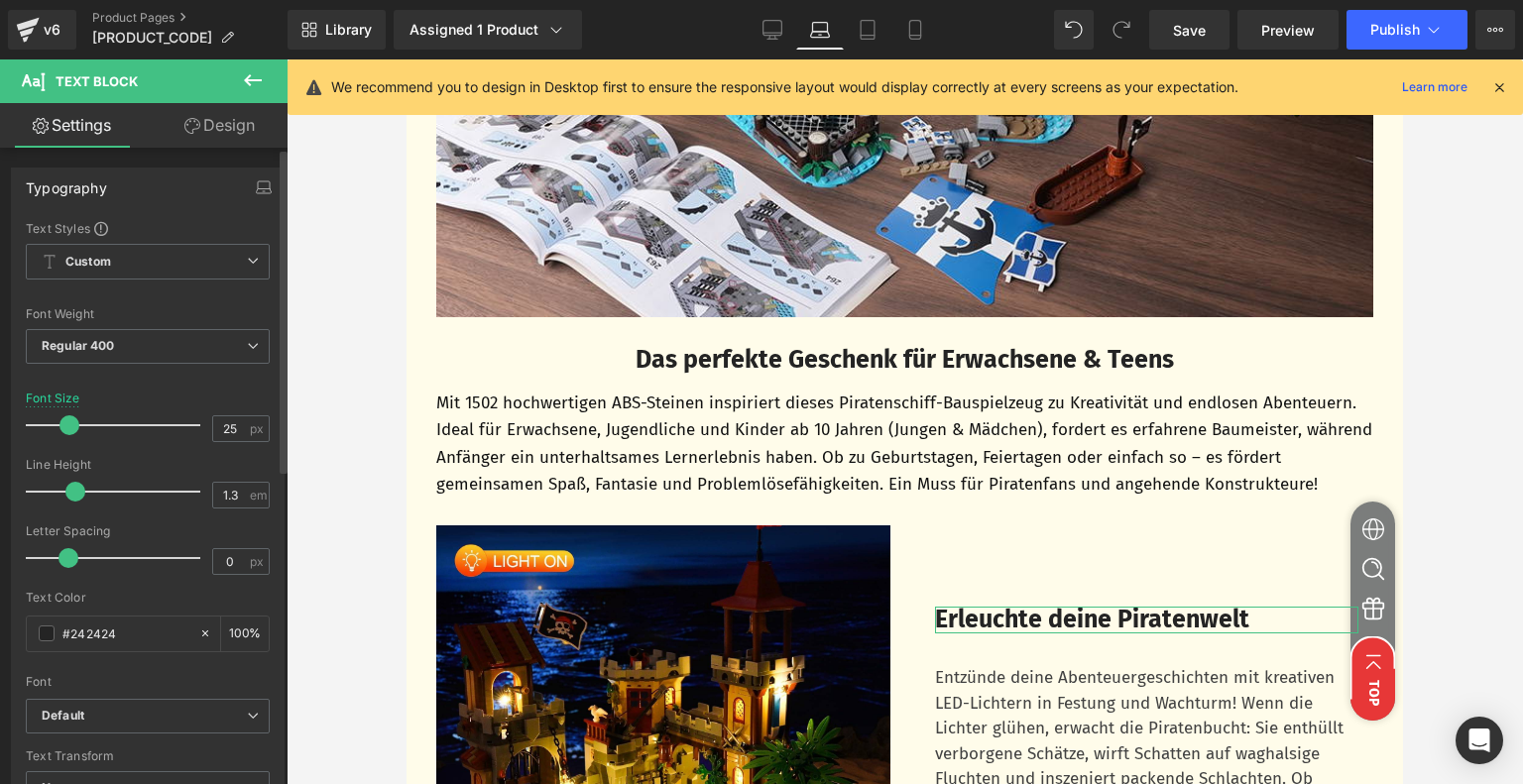 click at bounding box center (69, 425) 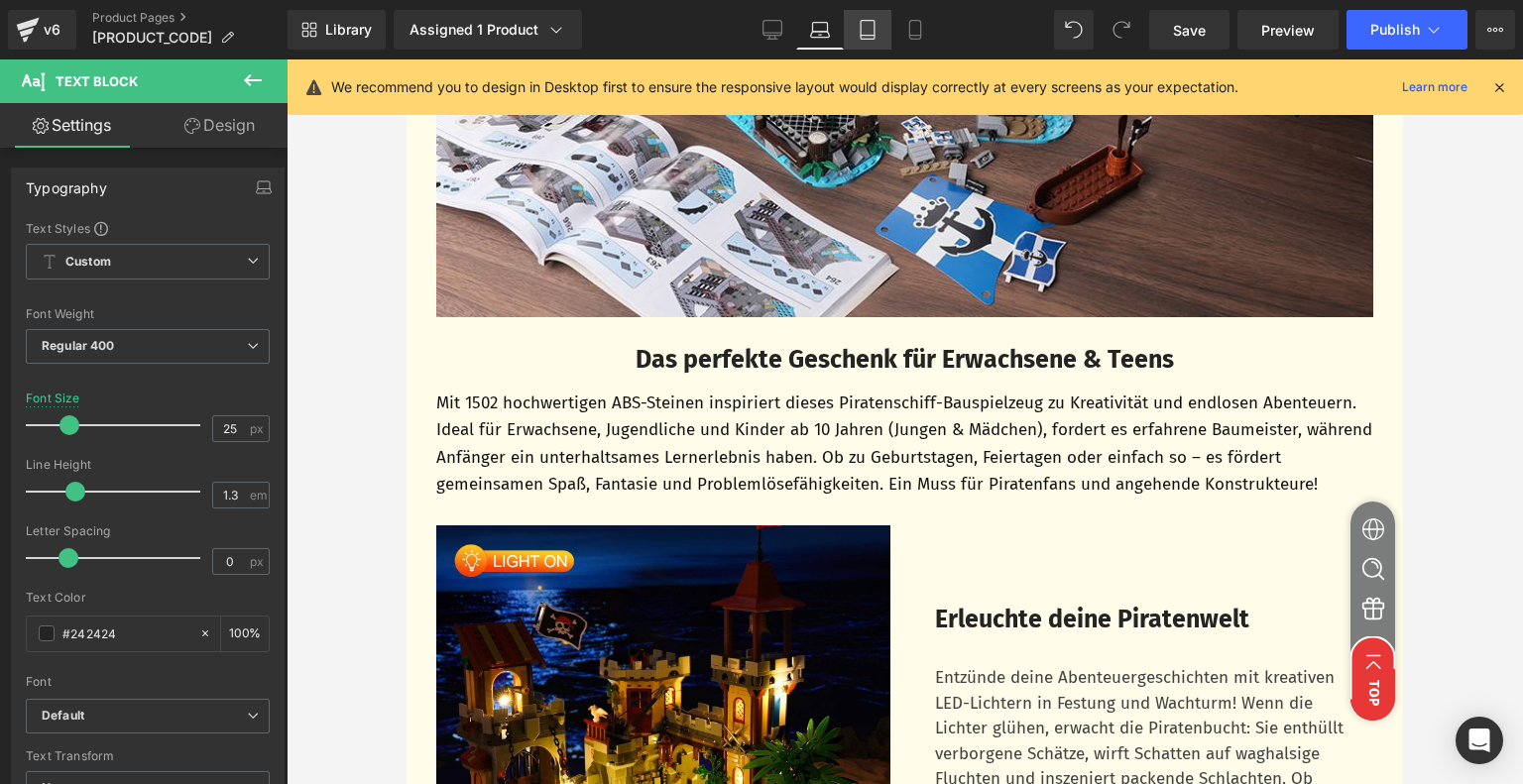 click on "Tablet" at bounding box center [868, 30] 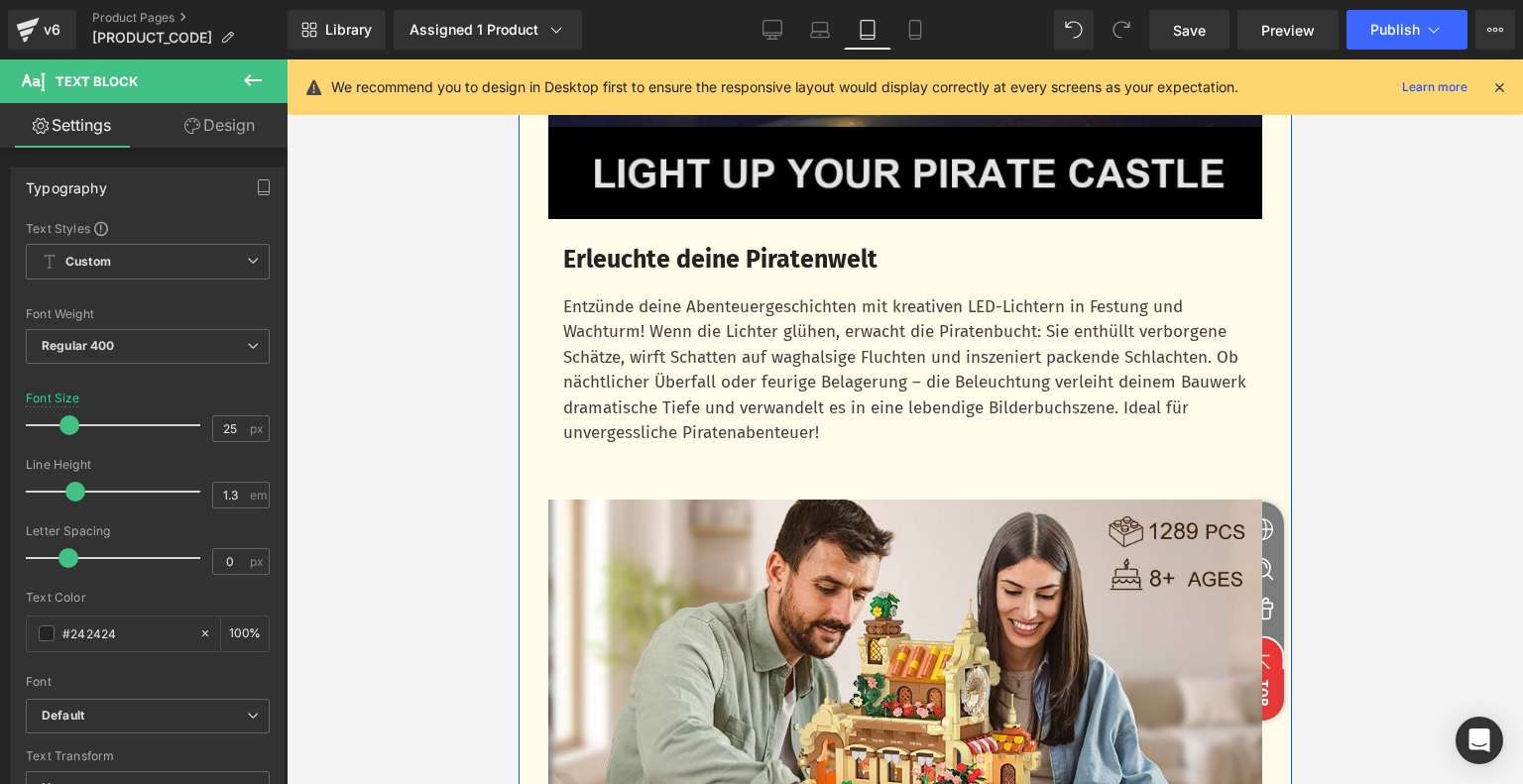 scroll, scrollTop: 4798, scrollLeft: 0, axis: vertical 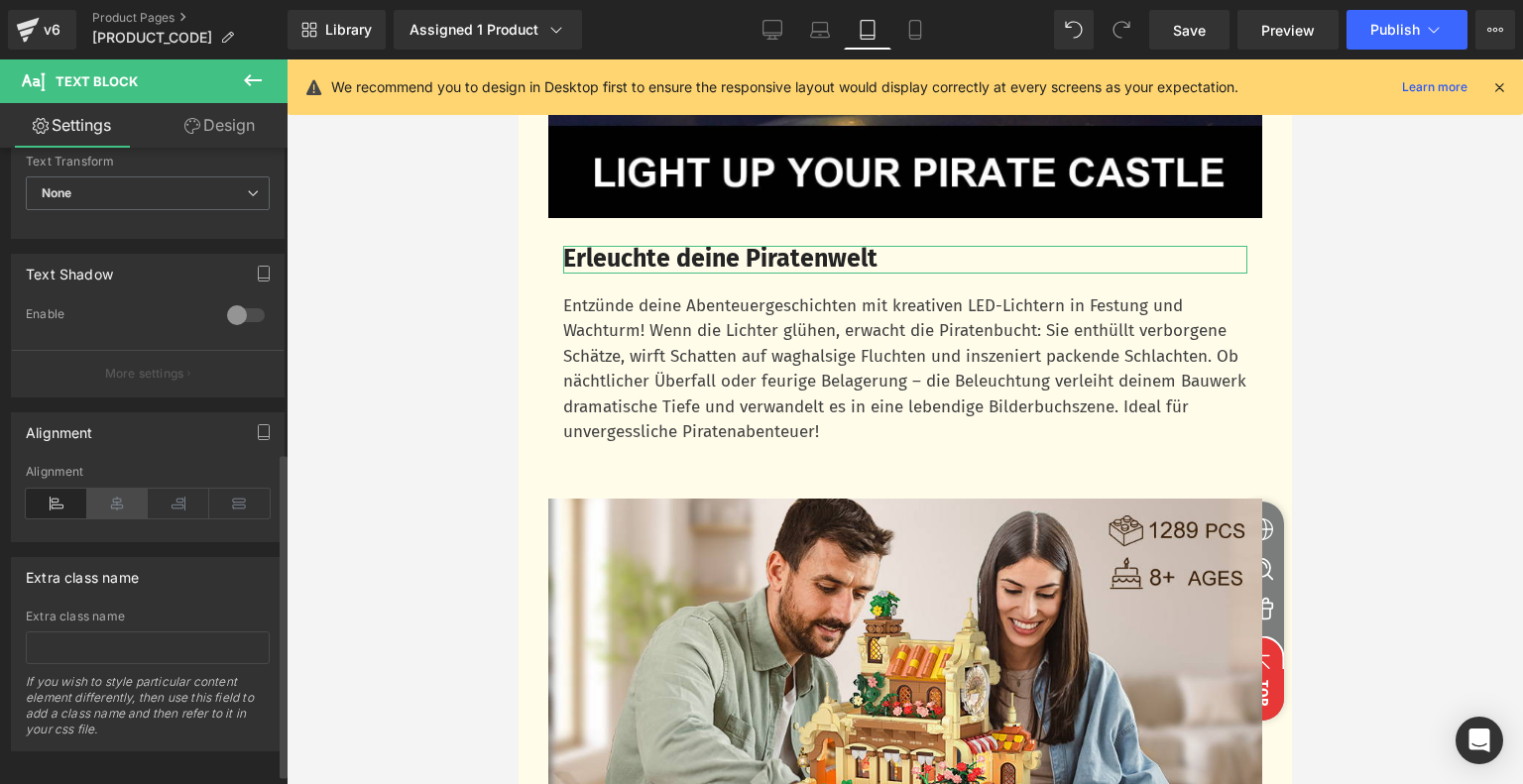 click at bounding box center [118, 504] 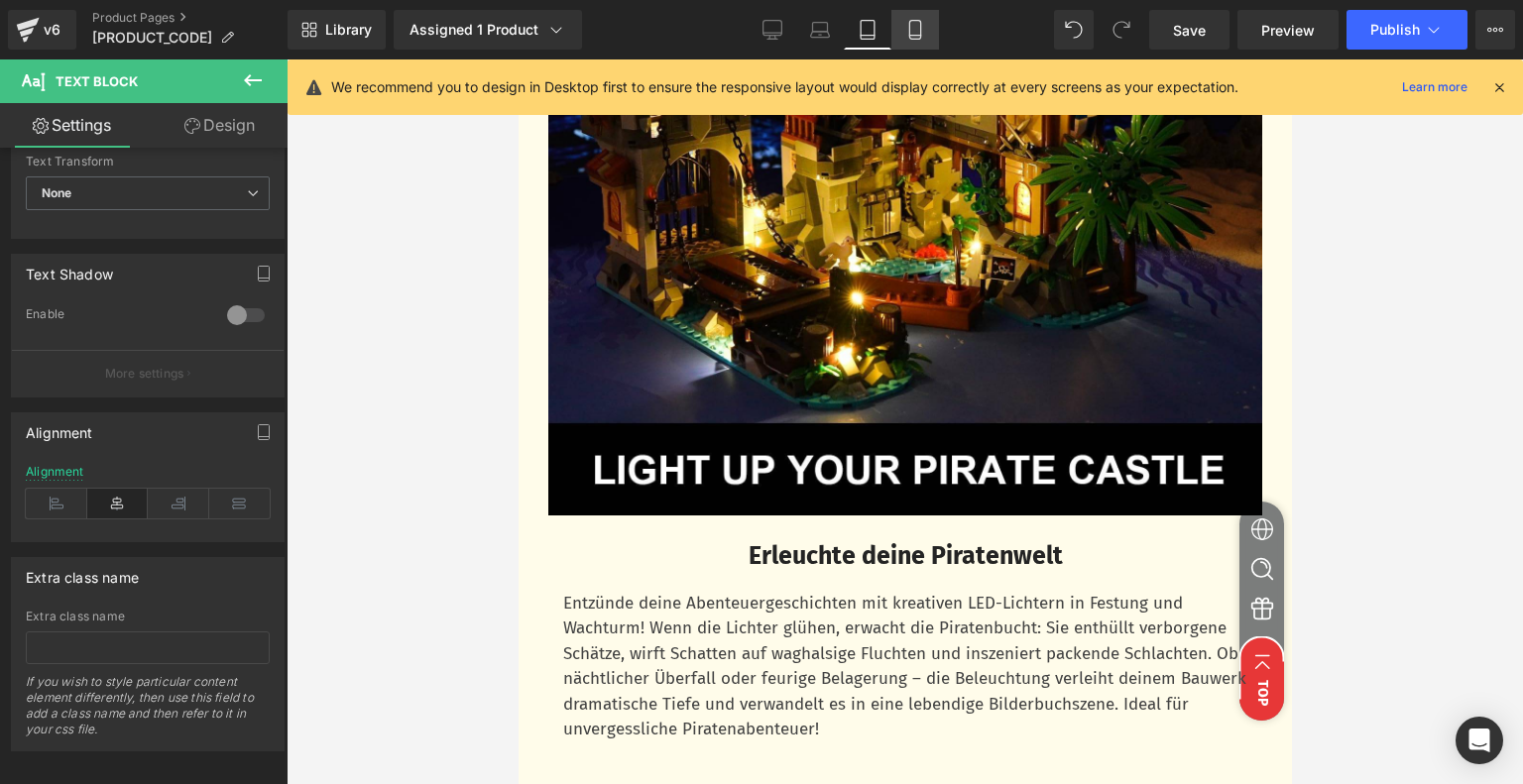 click 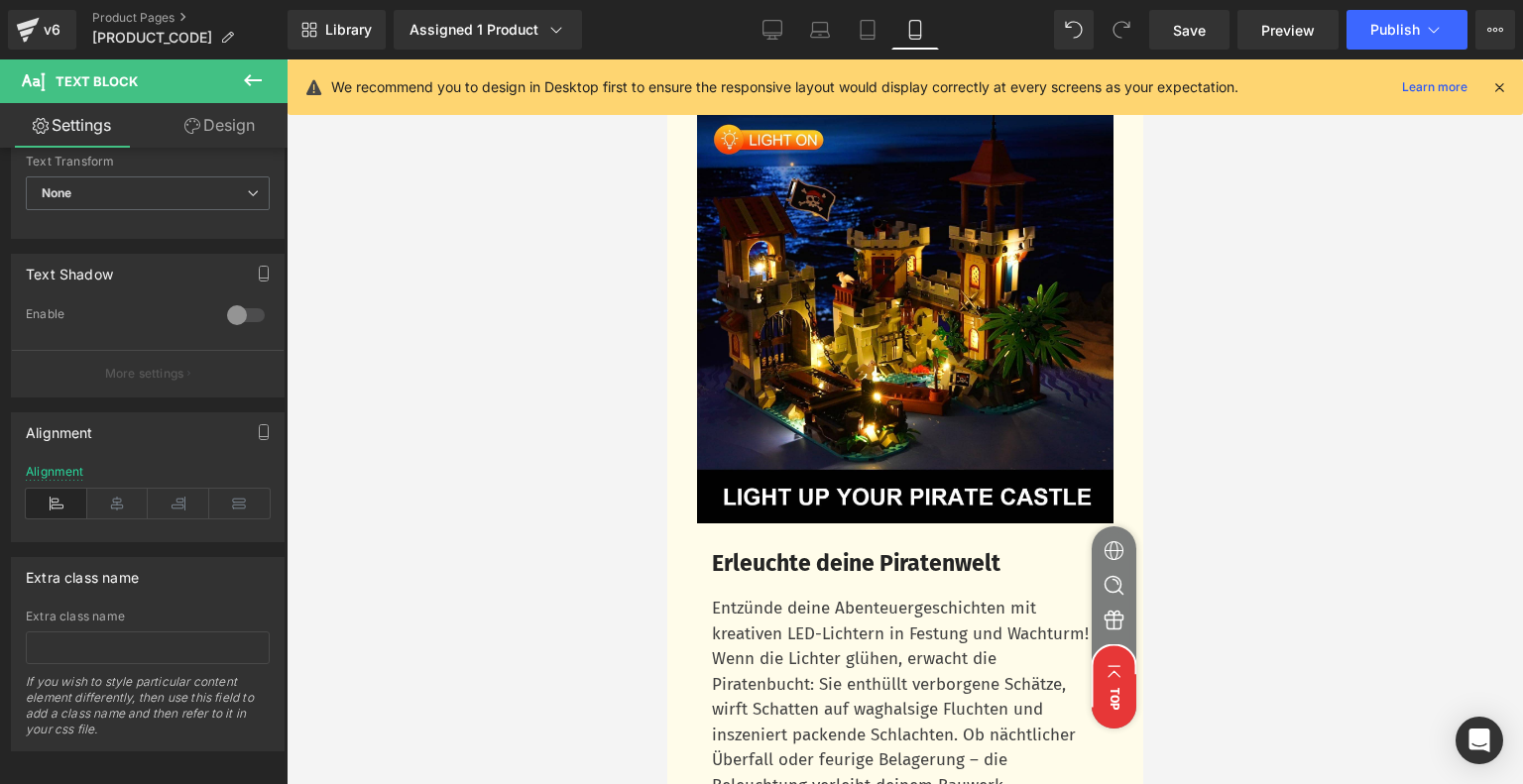 scroll, scrollTop: 4546, scrollLeft: 0, axis: vertical 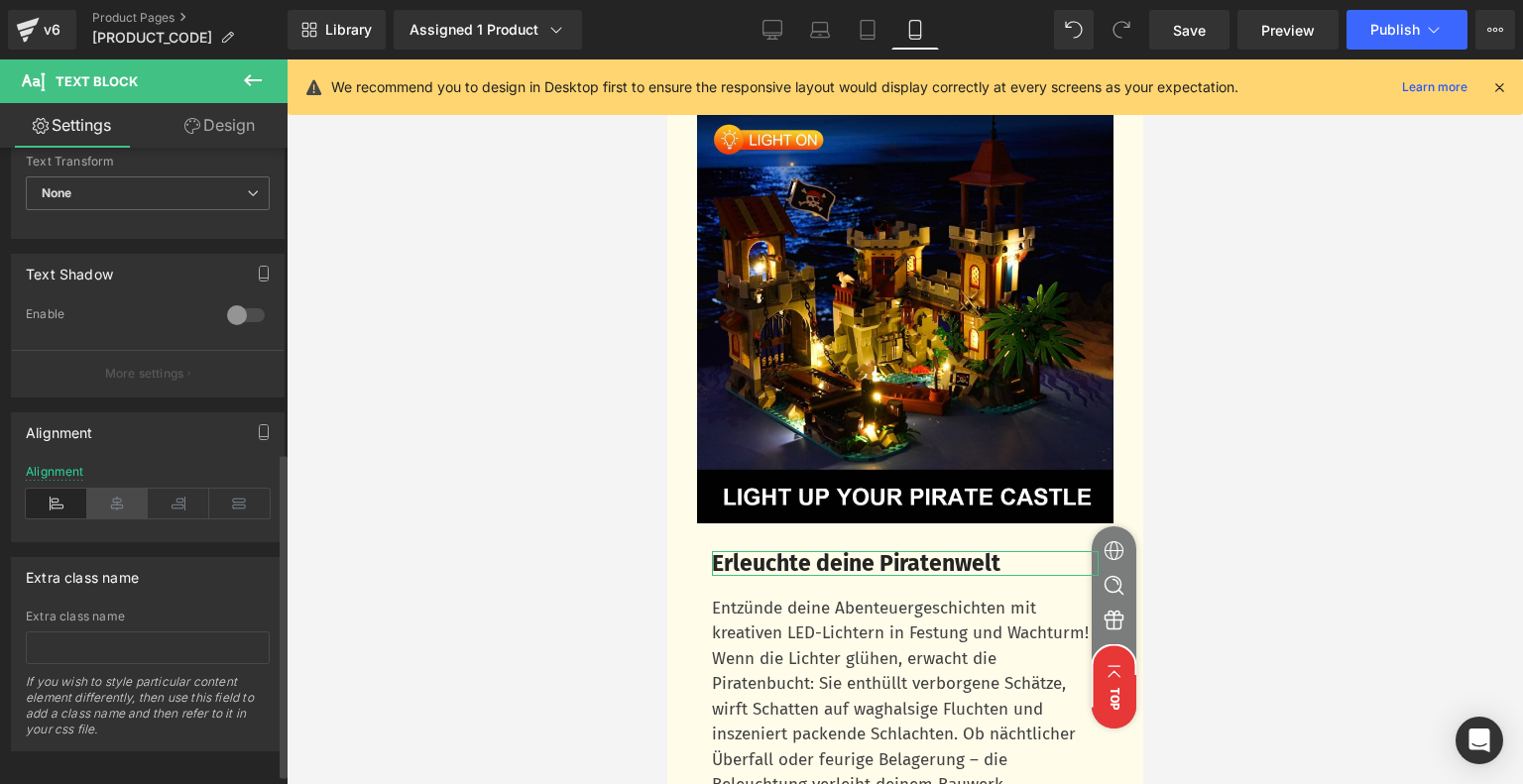 click at bounding box center [118, 504] 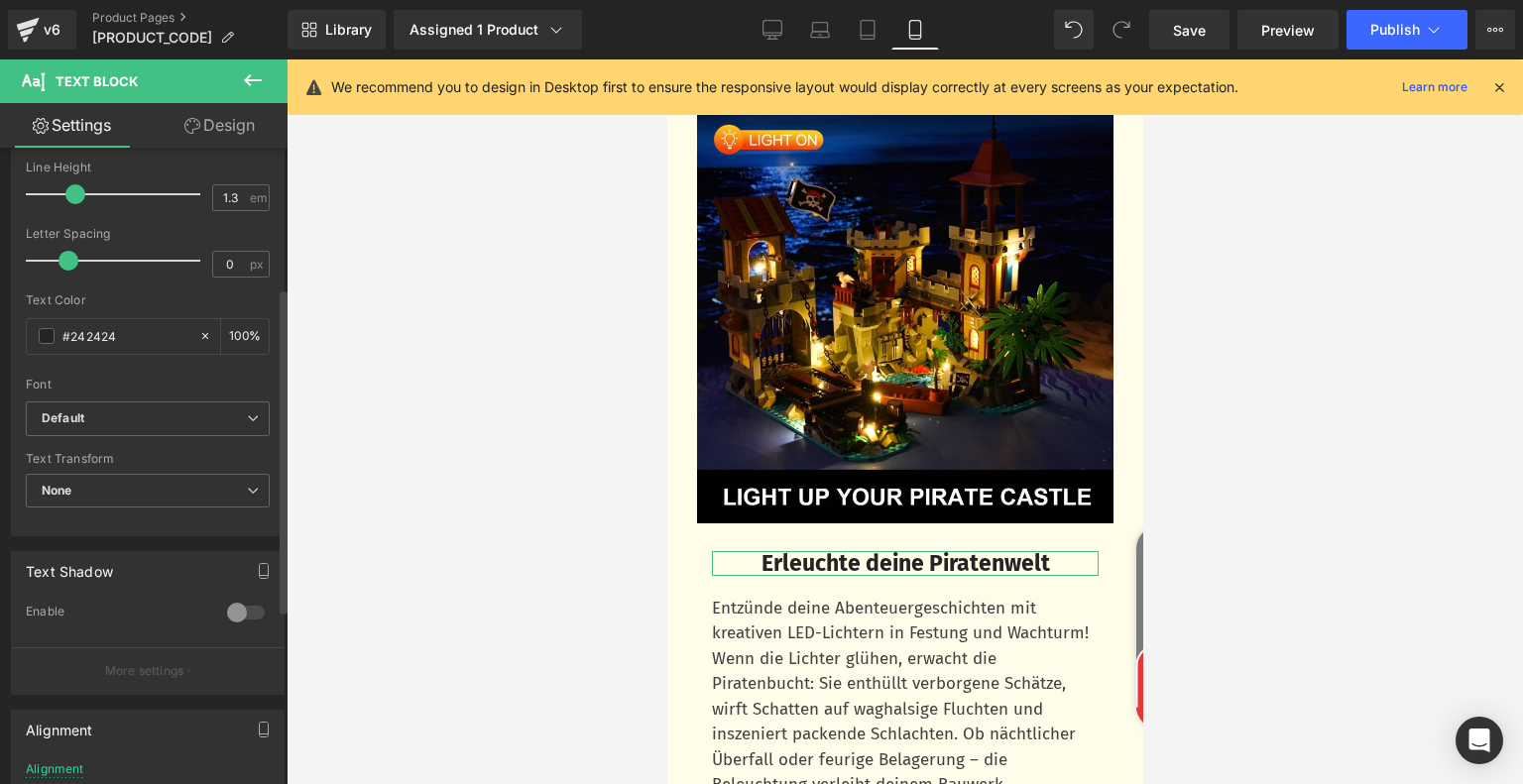 scroll, scrollTop: 99, scrollLeft: 0, axis: vertical 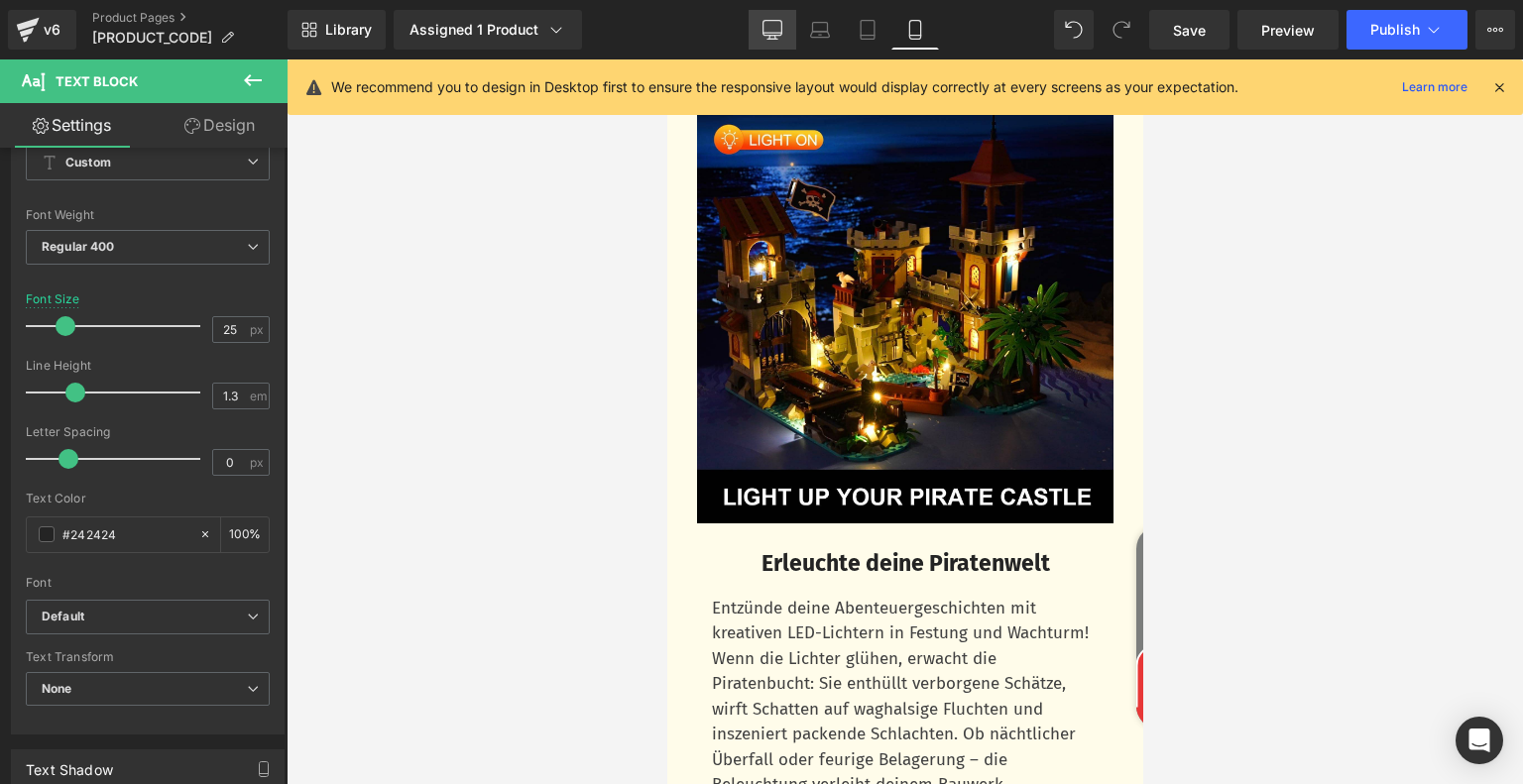 click on "Desktop" at bounding box center (772, 30) 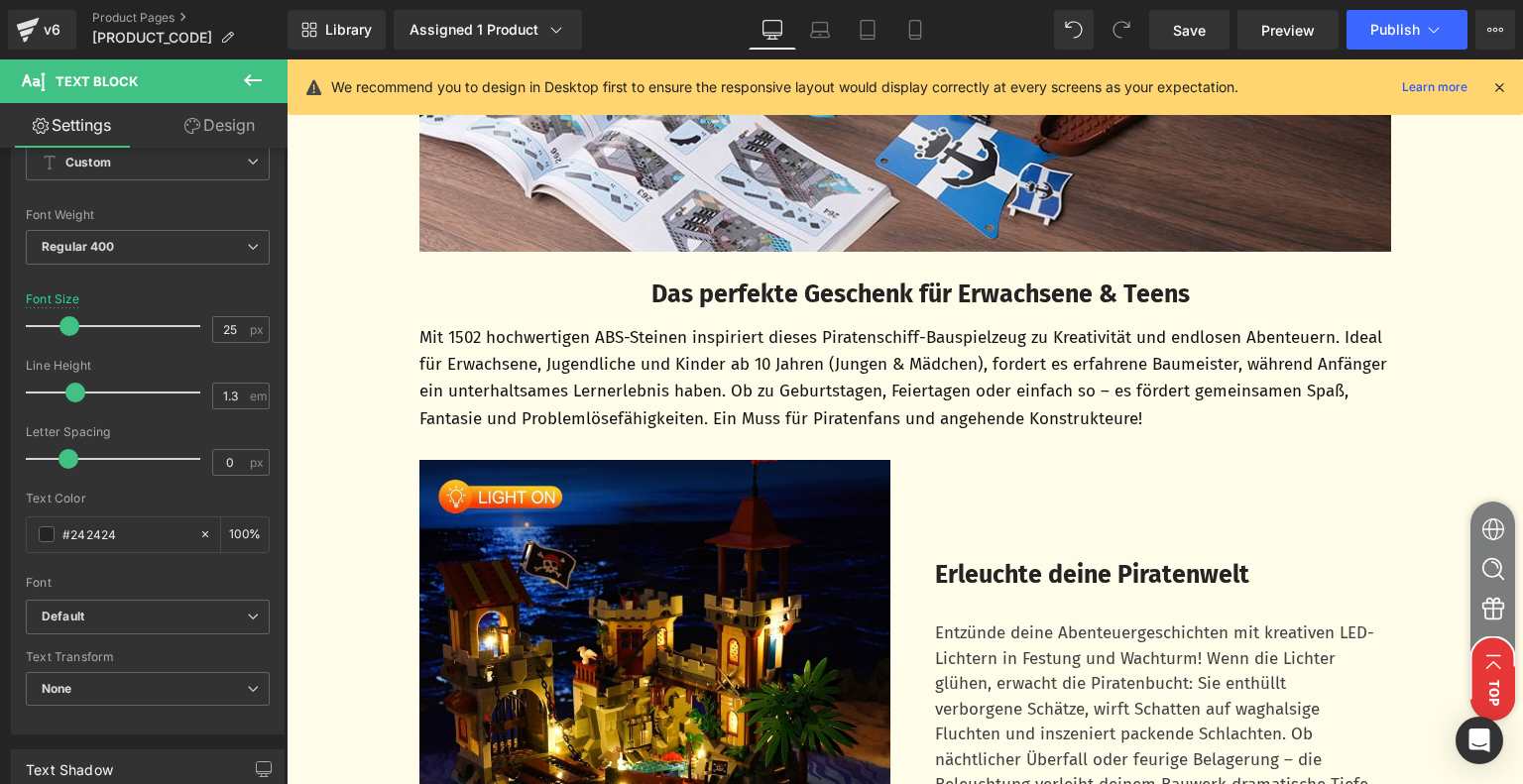 scroll, scrollTop: 4682, scrollLeft: 0, axis: vertical 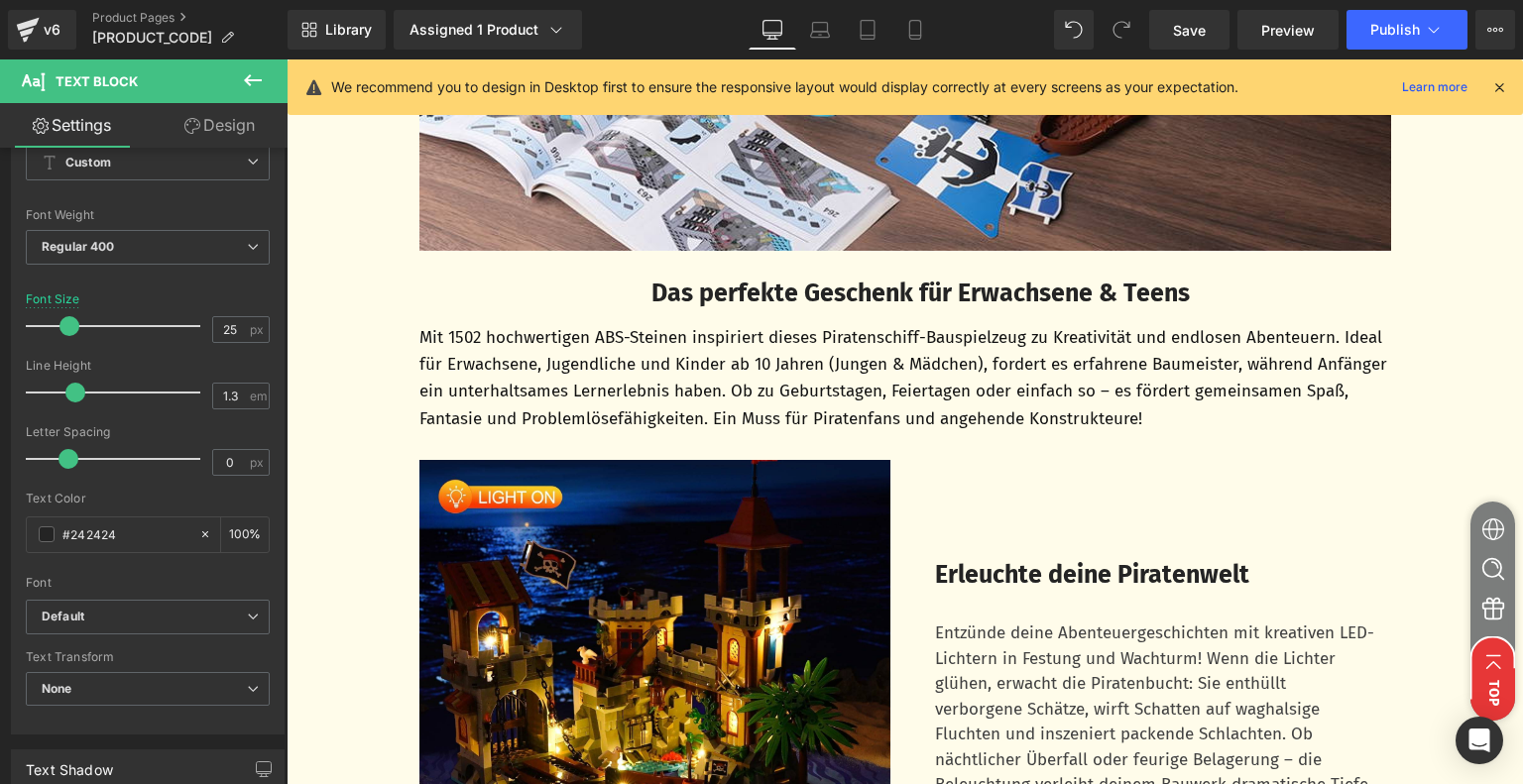 click on "Mit 1502 hochwertigen ABS-Steinen inspiriert dieses Piratenschiff-Bauspielzeug zu Kreativität und endlosen Abenteuern. Ideal für Erwachsene, Jugendliche und Kinder ab 10 Jahren (Jungen & Mädchen), fordert es erfahrene Baumeister, während Anfänger ein unterhaltsames Lernerlebnis haben. Ob zu Geburtstagen, Feiertagen oder einfach so – es fördert gemeinsamen Spaß, Fantasie und Problemlösefähigkeiten. Ein Muss für Piratenfans und angehende Konstrukteure!" at bounding box center [905, 378] 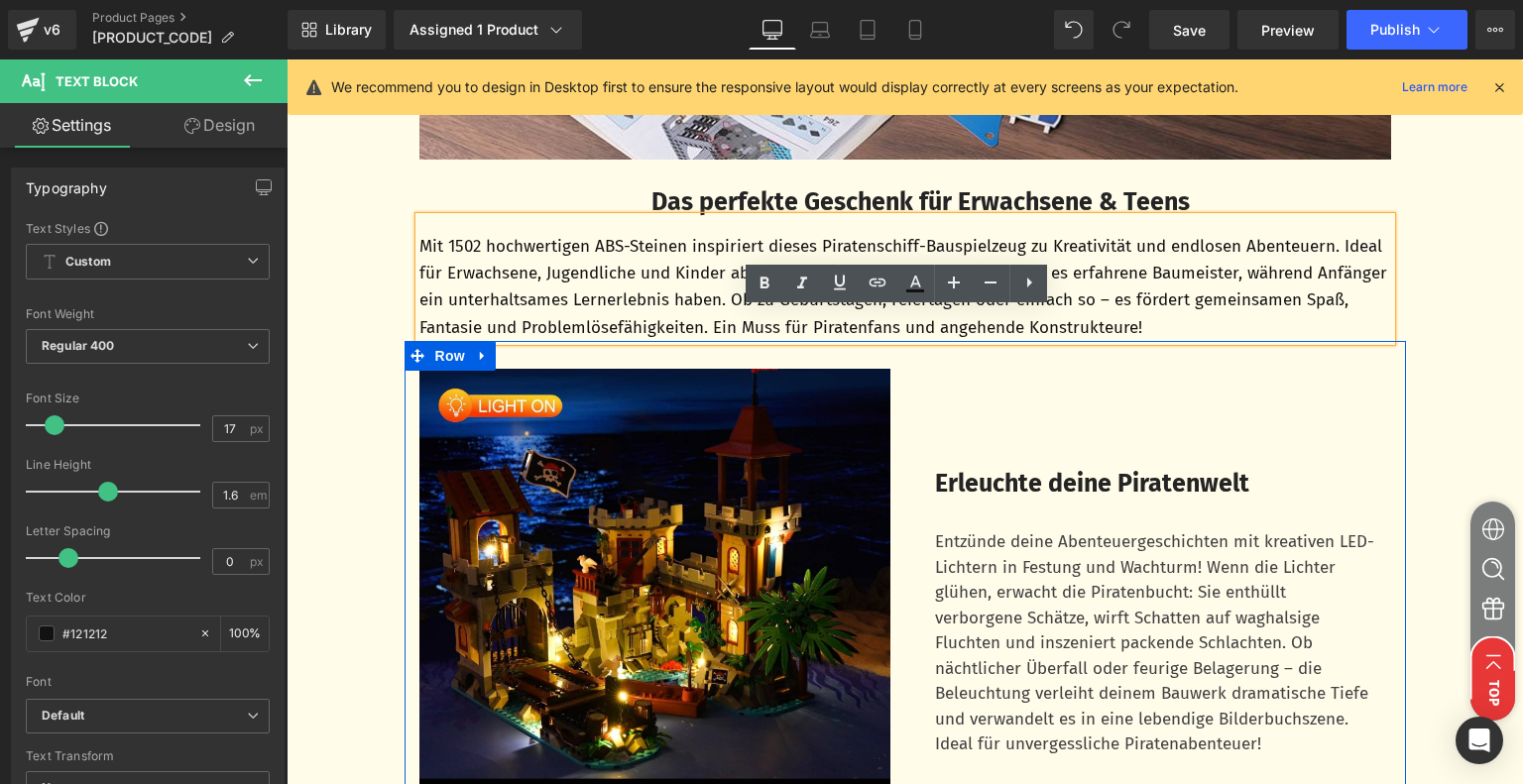 scroll, scrollTop: 4880, scrollLeft: 0, axis: vertical 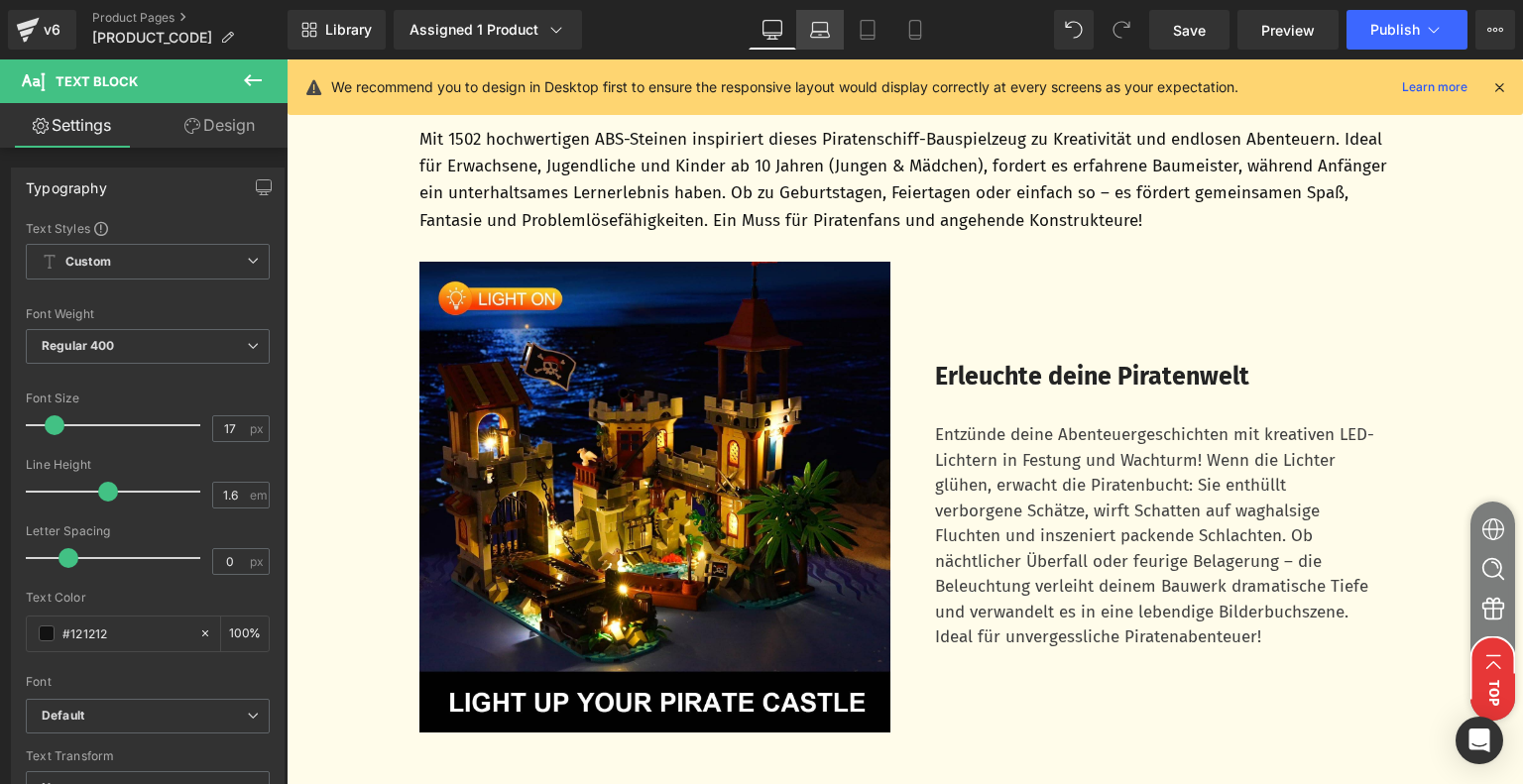 click 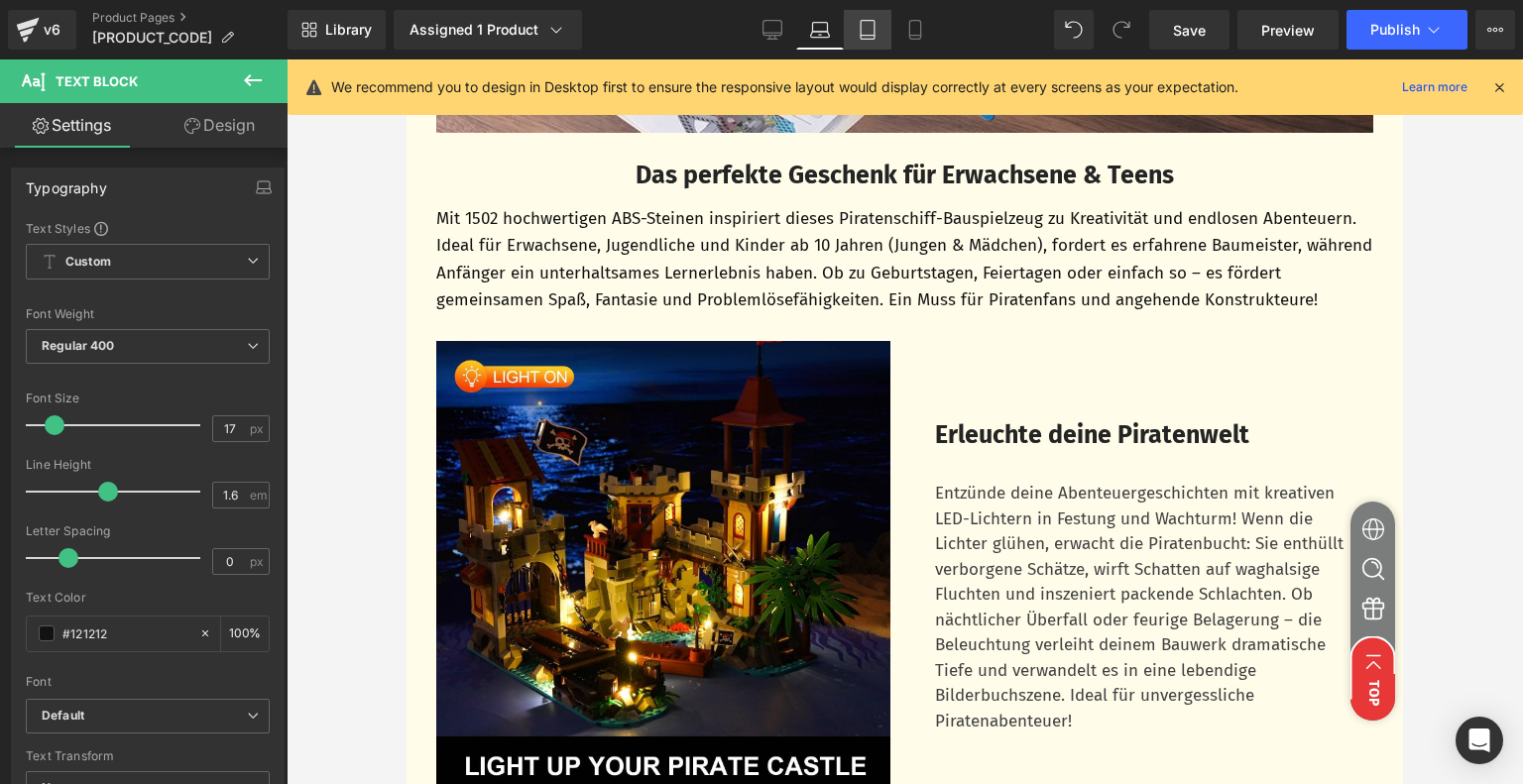 click on "Tablet" at bounding box center (868, 30) 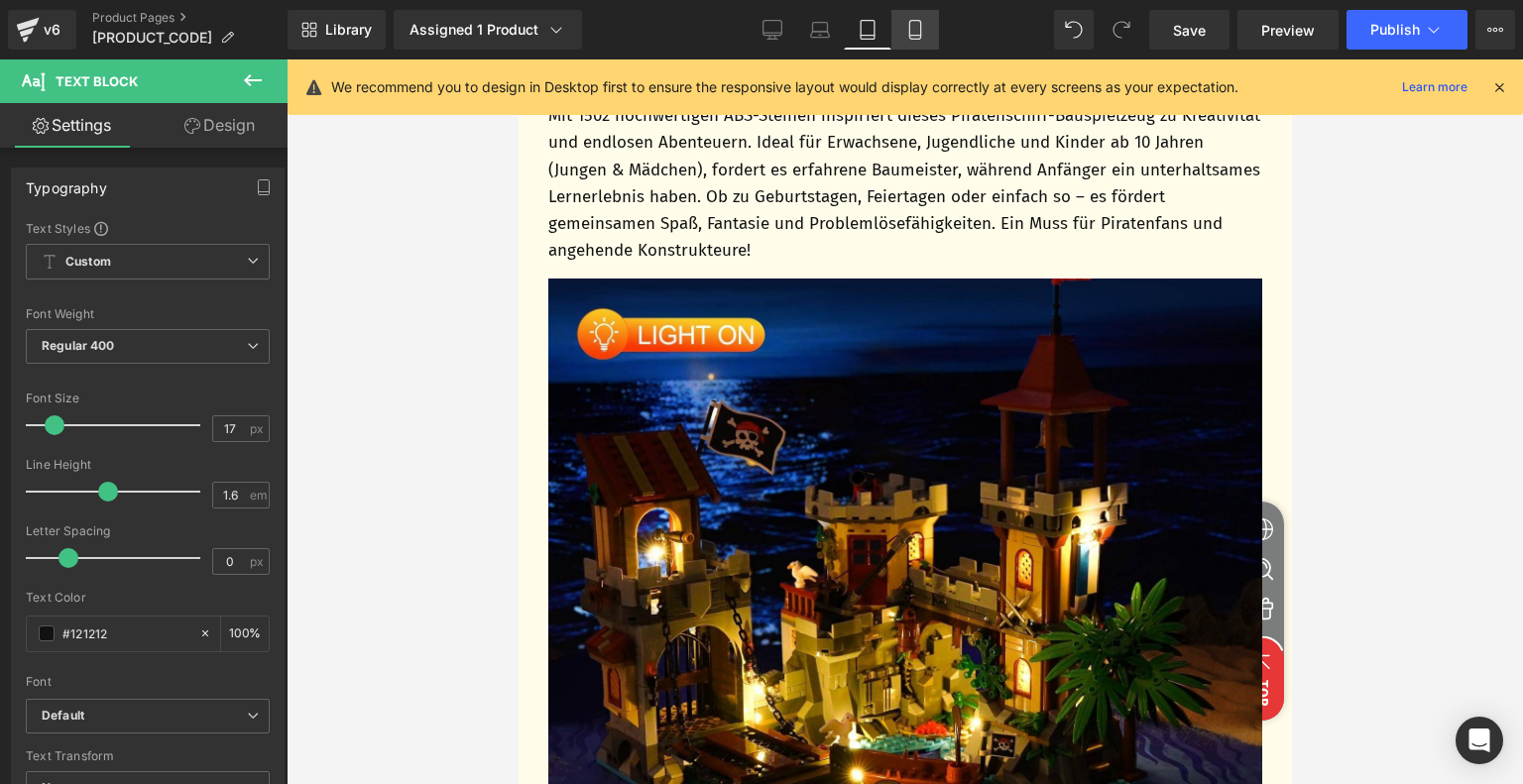click 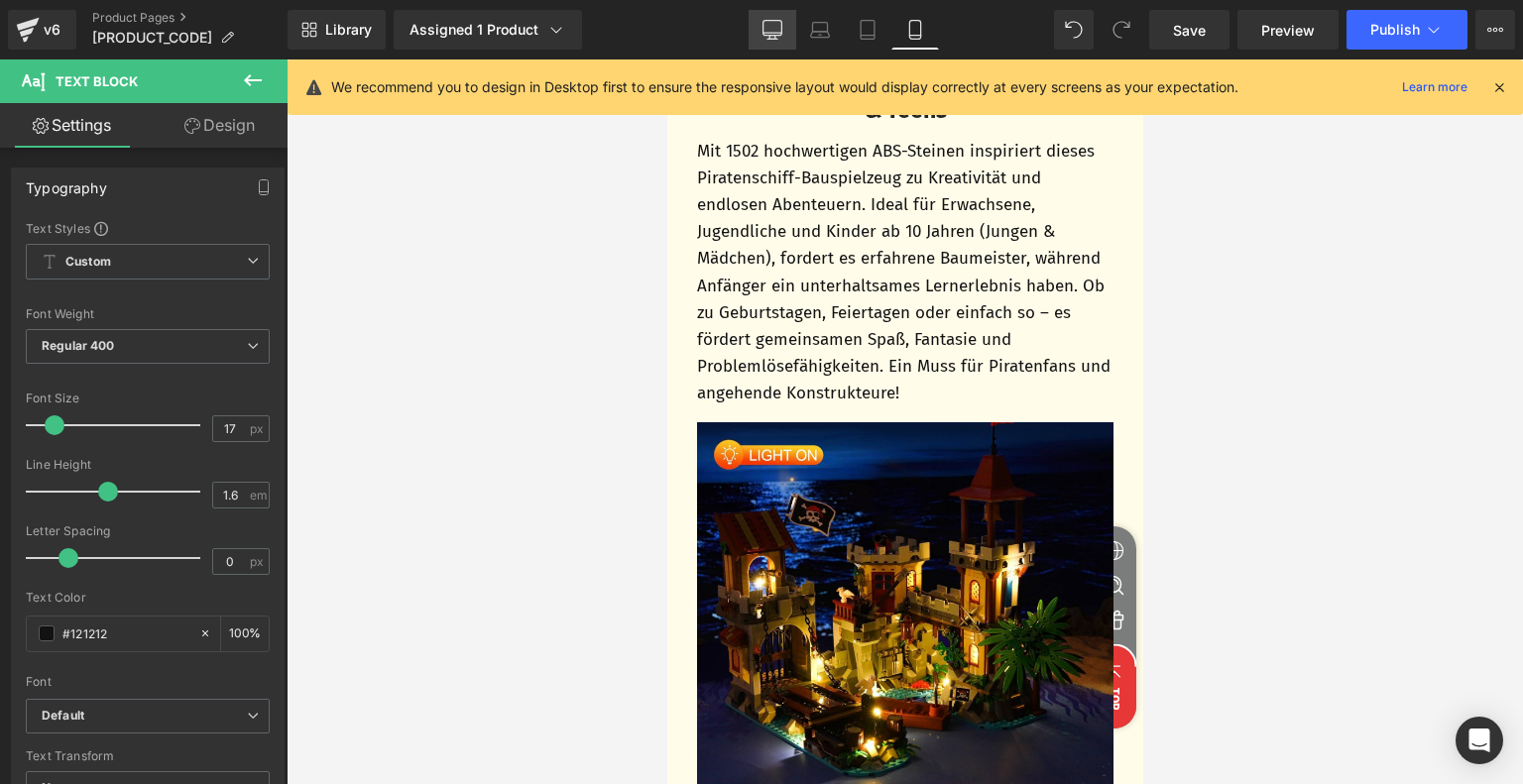 click 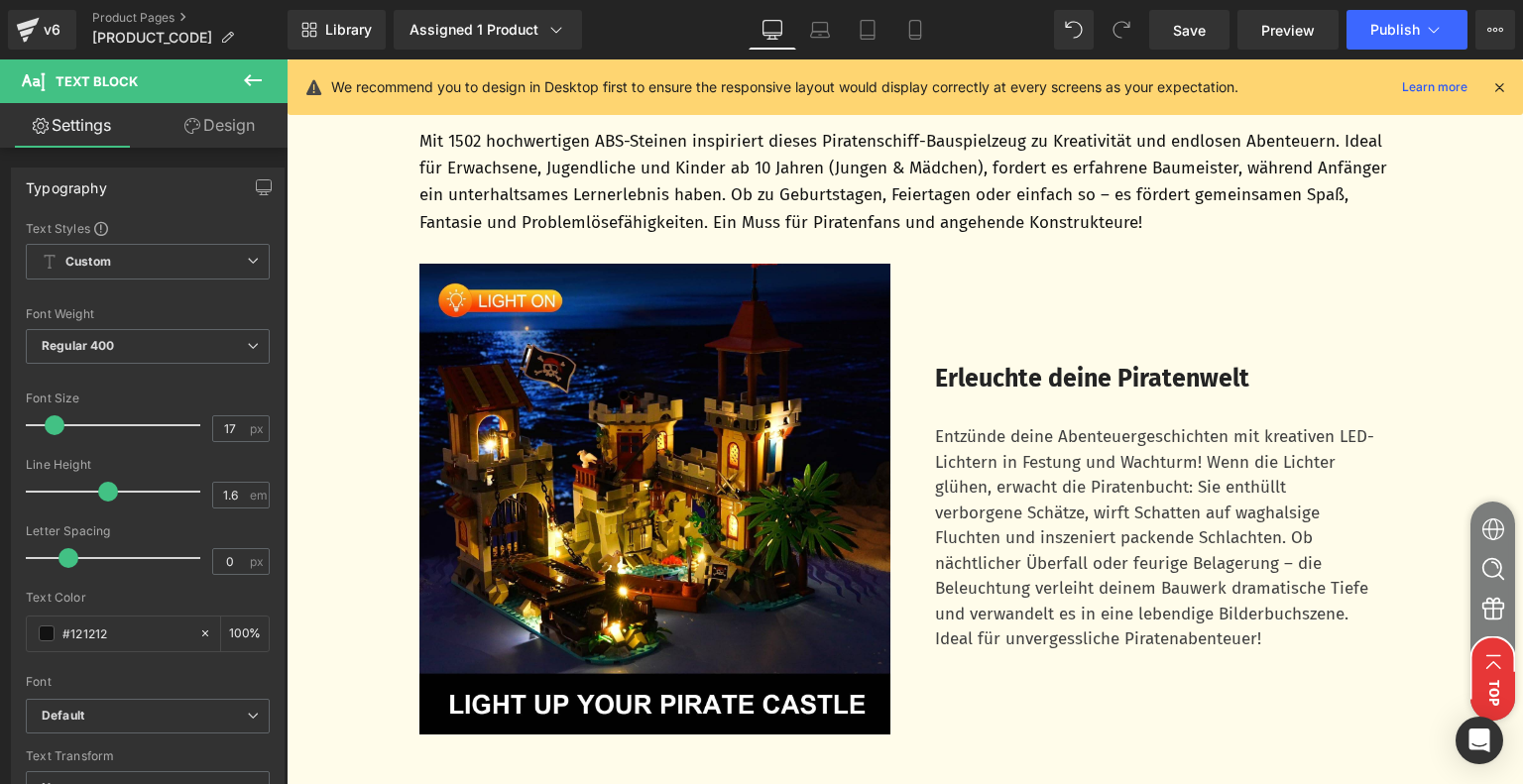 scroll, scrollTop: 4878, scrollLeft: 0, axis: vertical 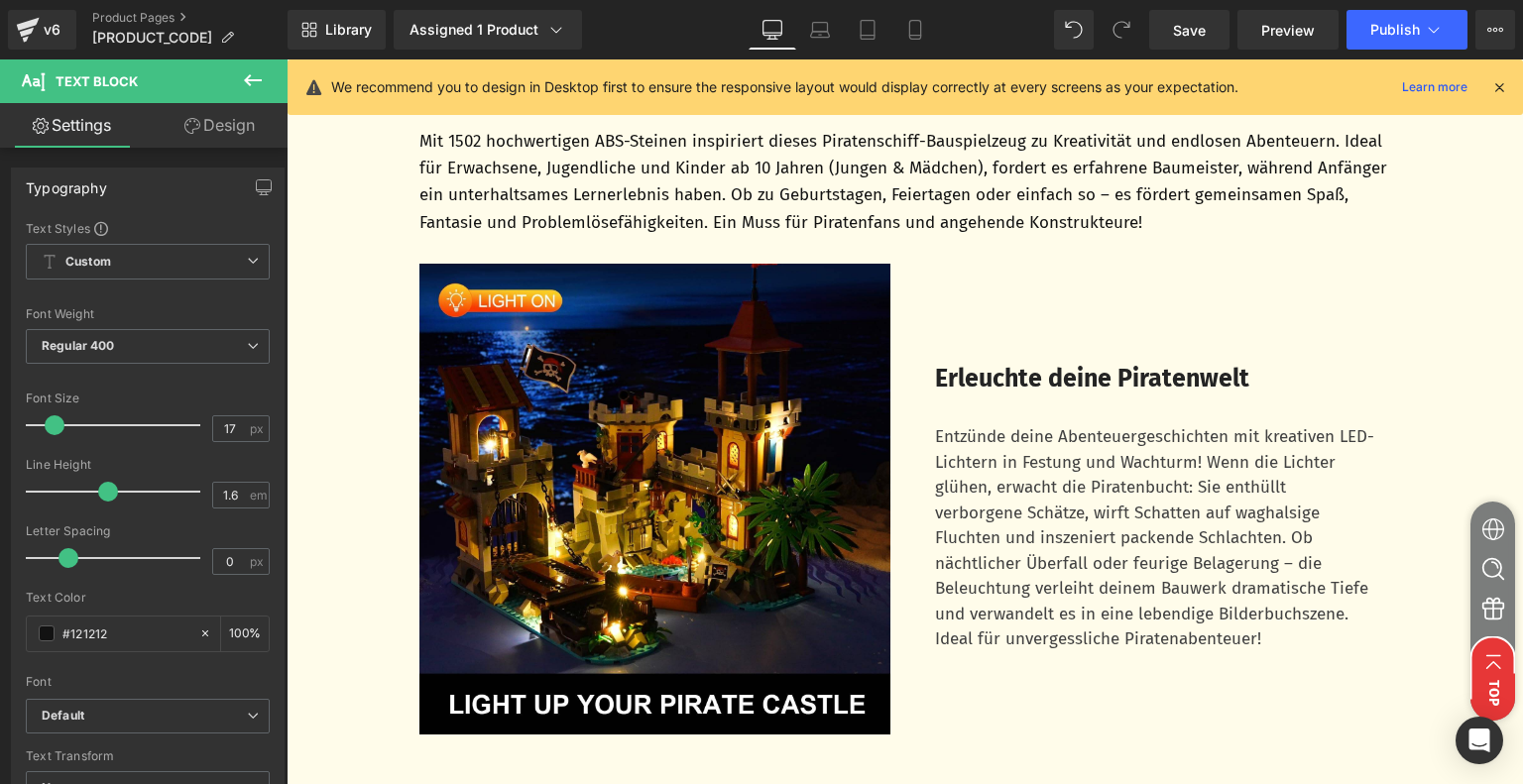 click on "Entzünde deine Abenteuergeschichten mit kreativen LED-Lichtern in Festung und Wachturm! Wenn die Lichter glühen, erwacht die Piratenbucht: Sie enthüllt verborgene Schätze, wirft Schatten auf waghalsige Fluchten und inszeniert packende Schlachten. Ob nächtlicher Überfall oder feurige Belagerung – die Beleuchtung verleiht deinem Bauwerk dramatische Tiefe und verwandelt es in eine lebendige Bilderbuchszene. Ideal für unvergessliche Piratenabenteuer!" at bounding box center [1155, 538] 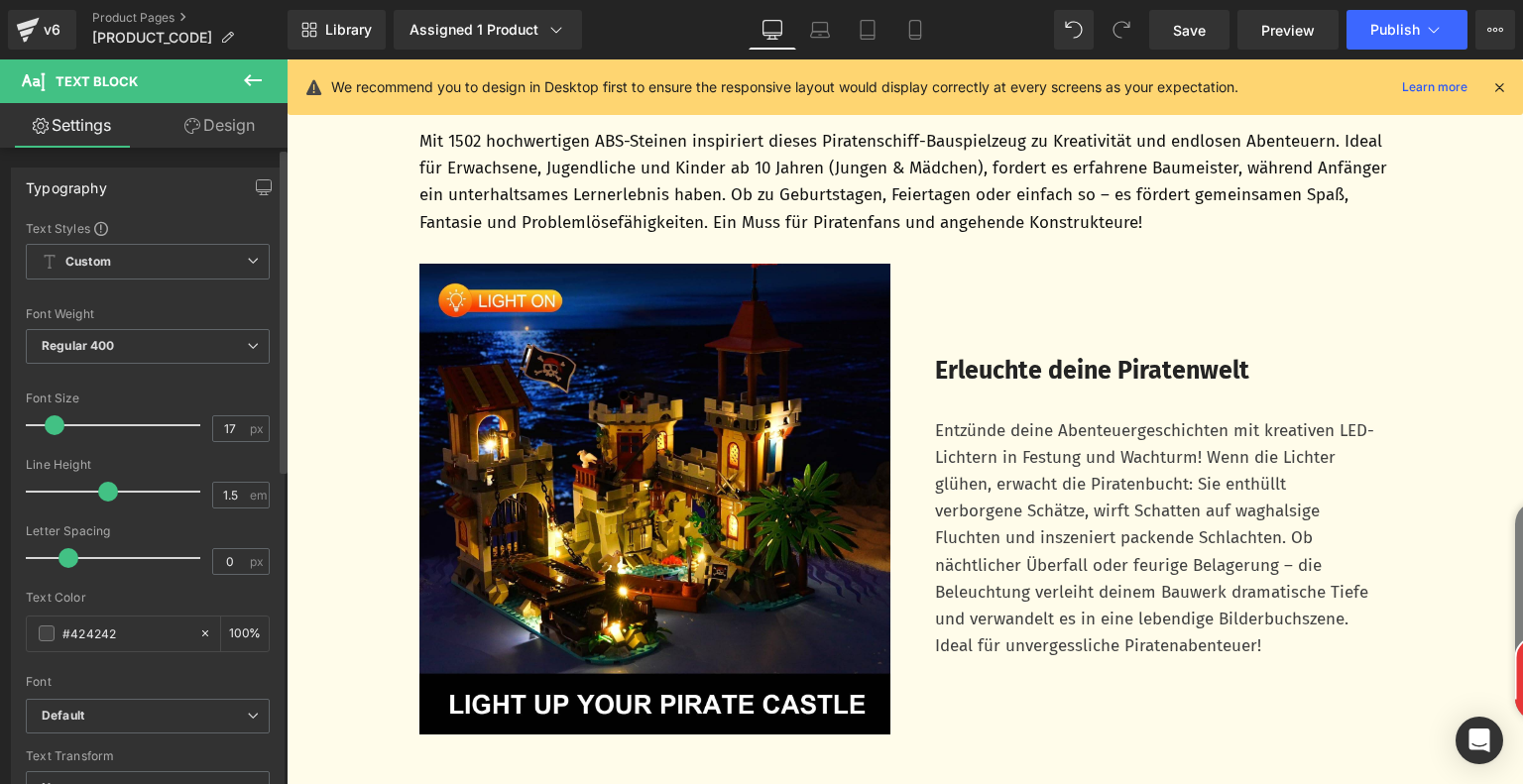 click at bounding box center [108, 492] 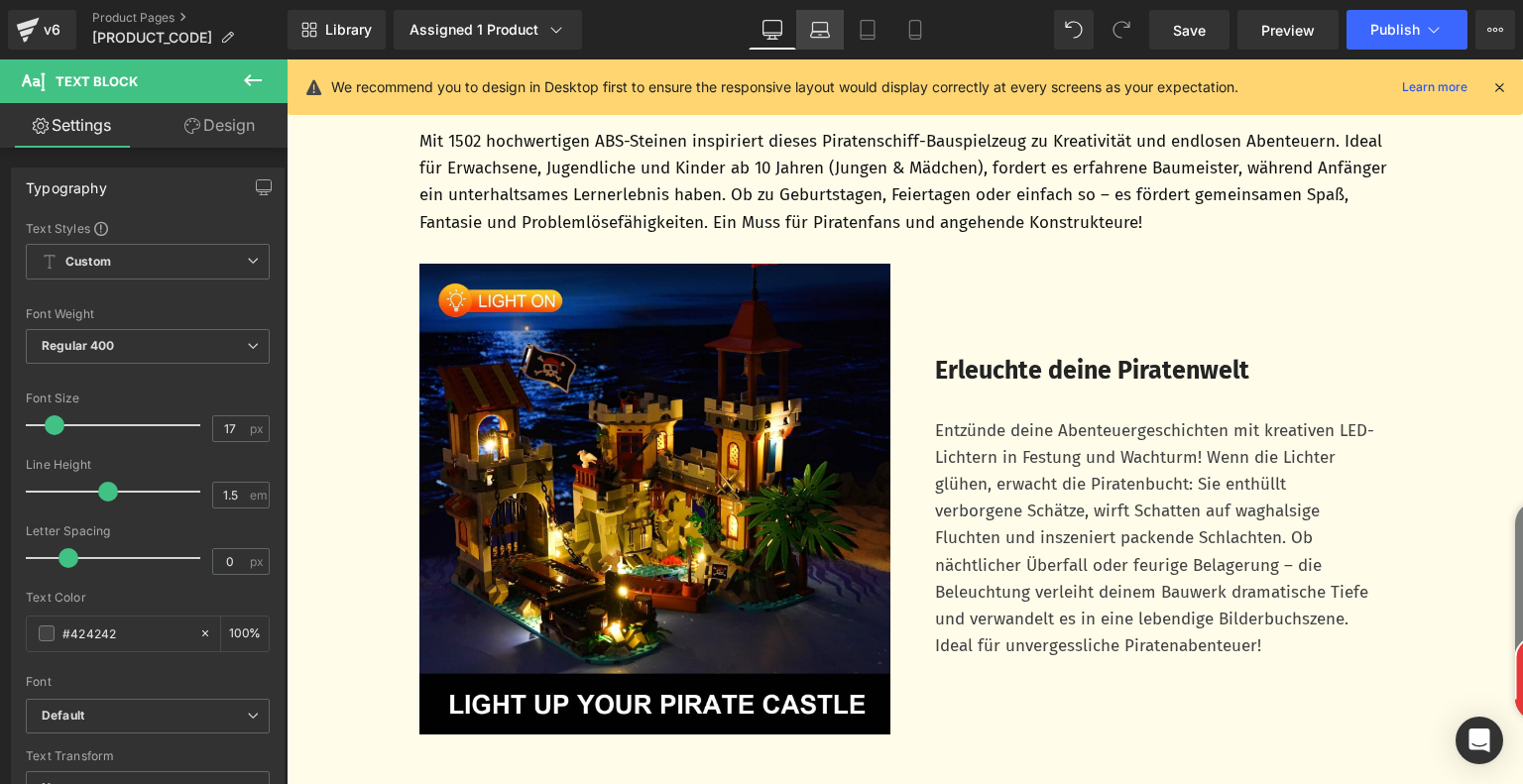 click on "Laptop" at bounding box center (820, 30) 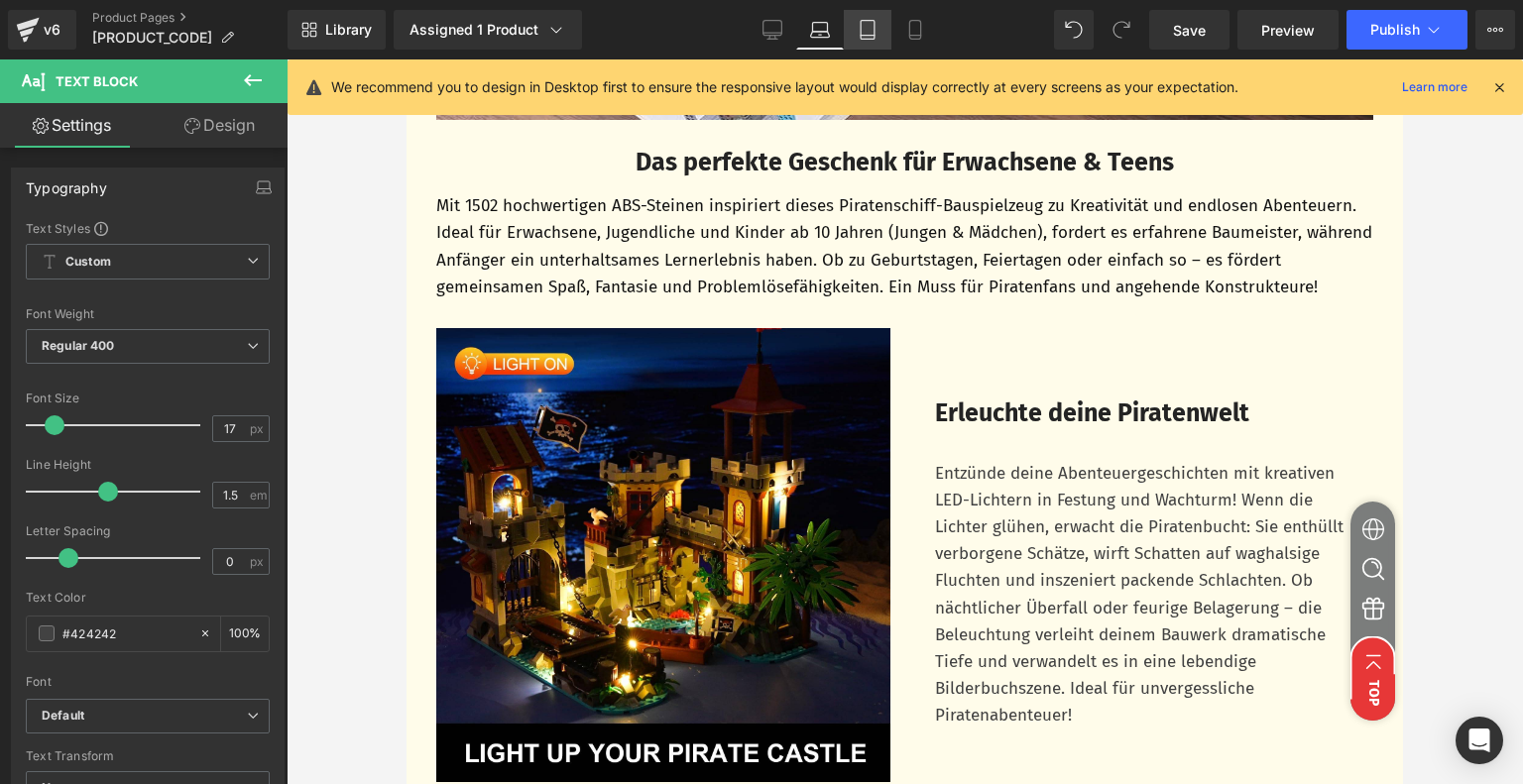 click on "Tablet" at bounding box center [868, 30] 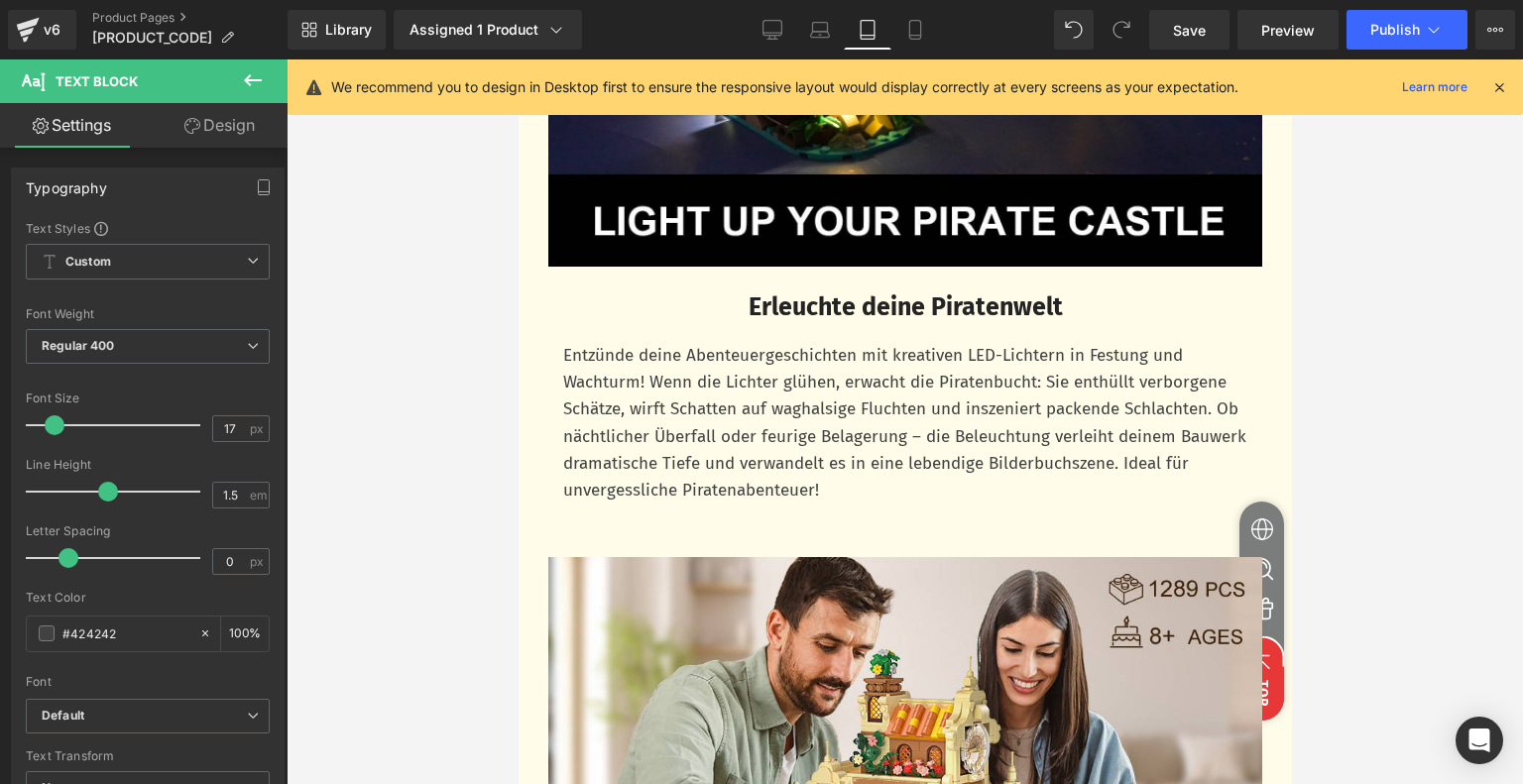 scroll, scrollTop: 4706, scrollLeft: 0, axis: vertical 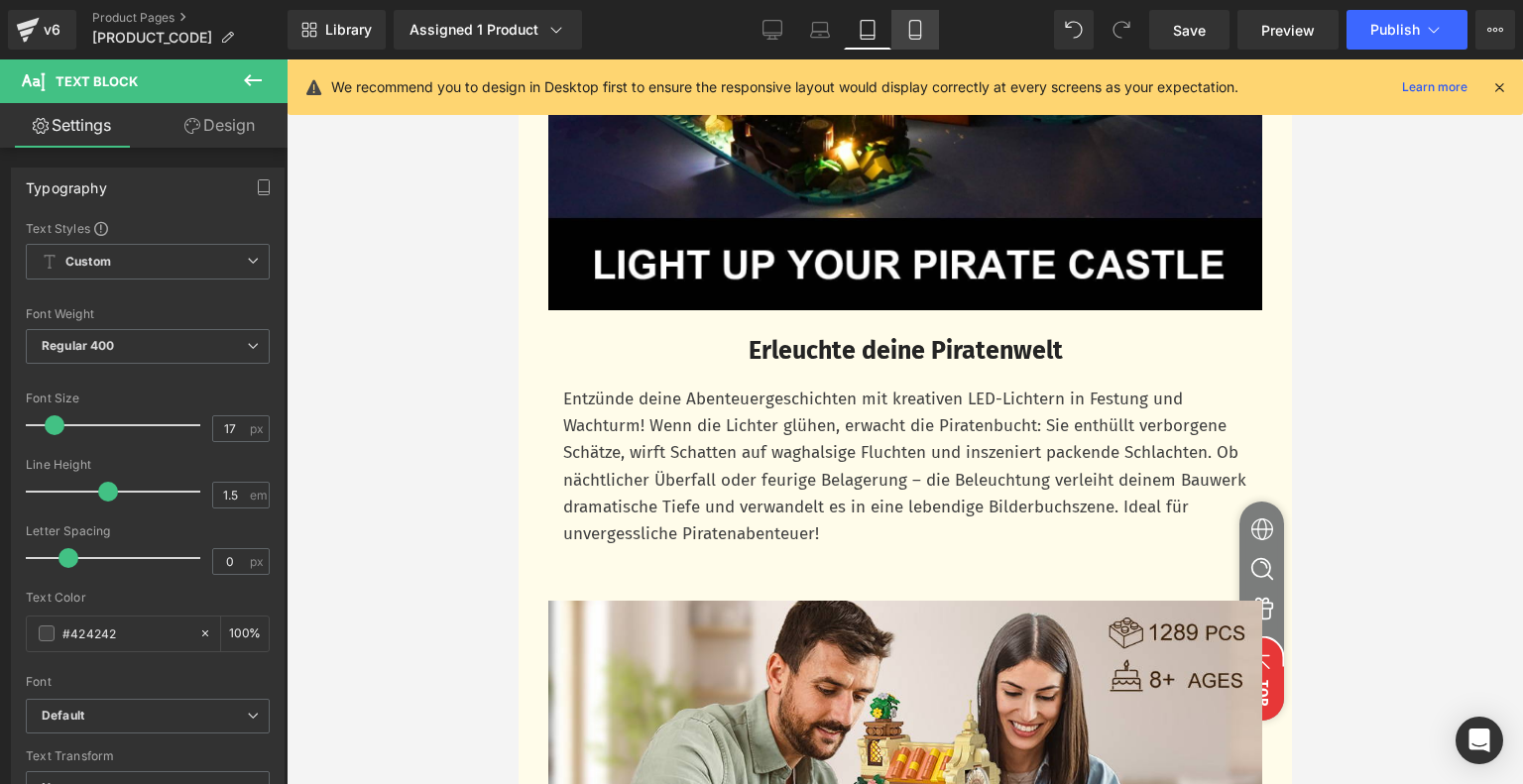 click 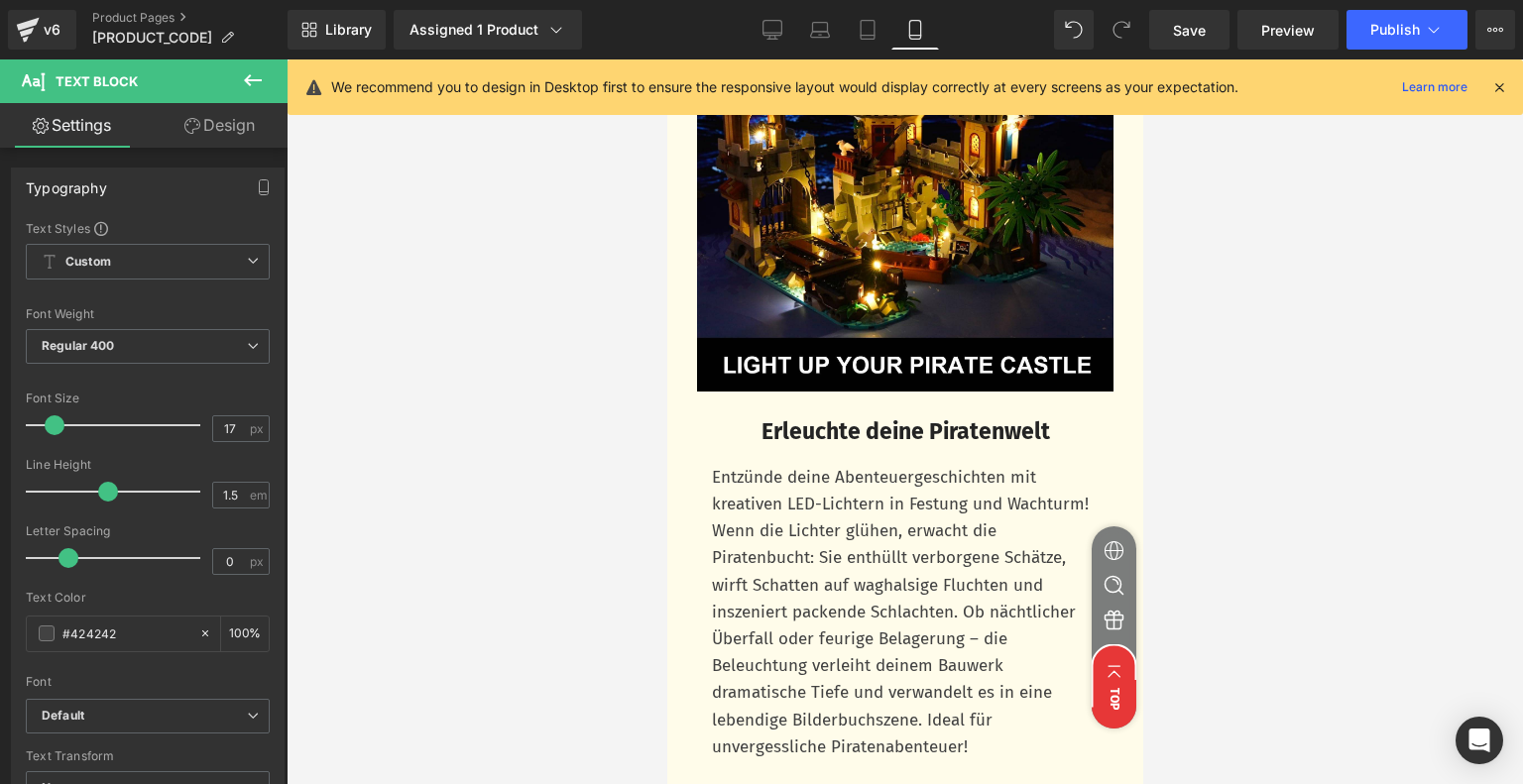 scroll, scrollTop: 4750, scrollLeft: 0, axis: vertical 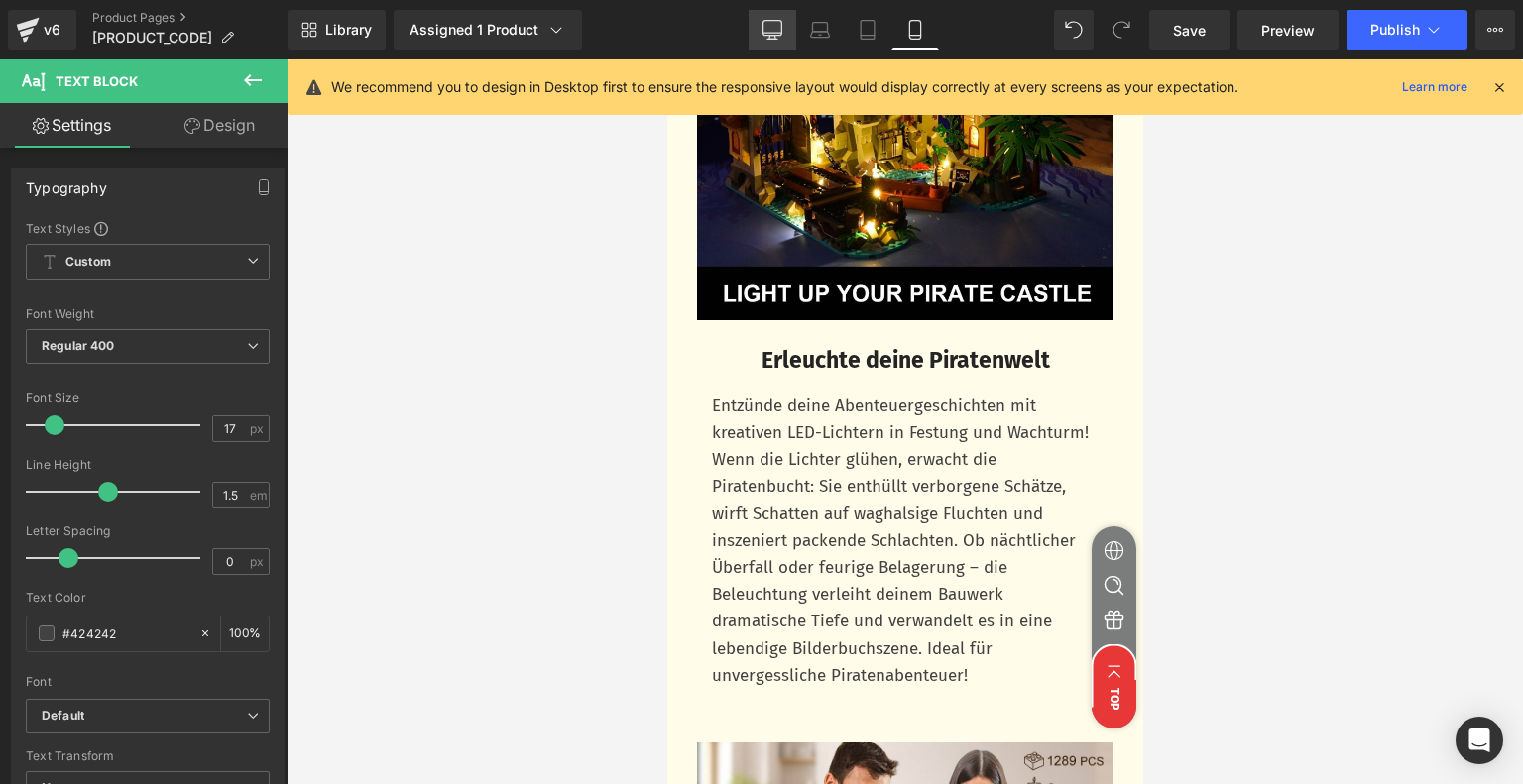 click on "Desktop" at bounding box center (772, 30) 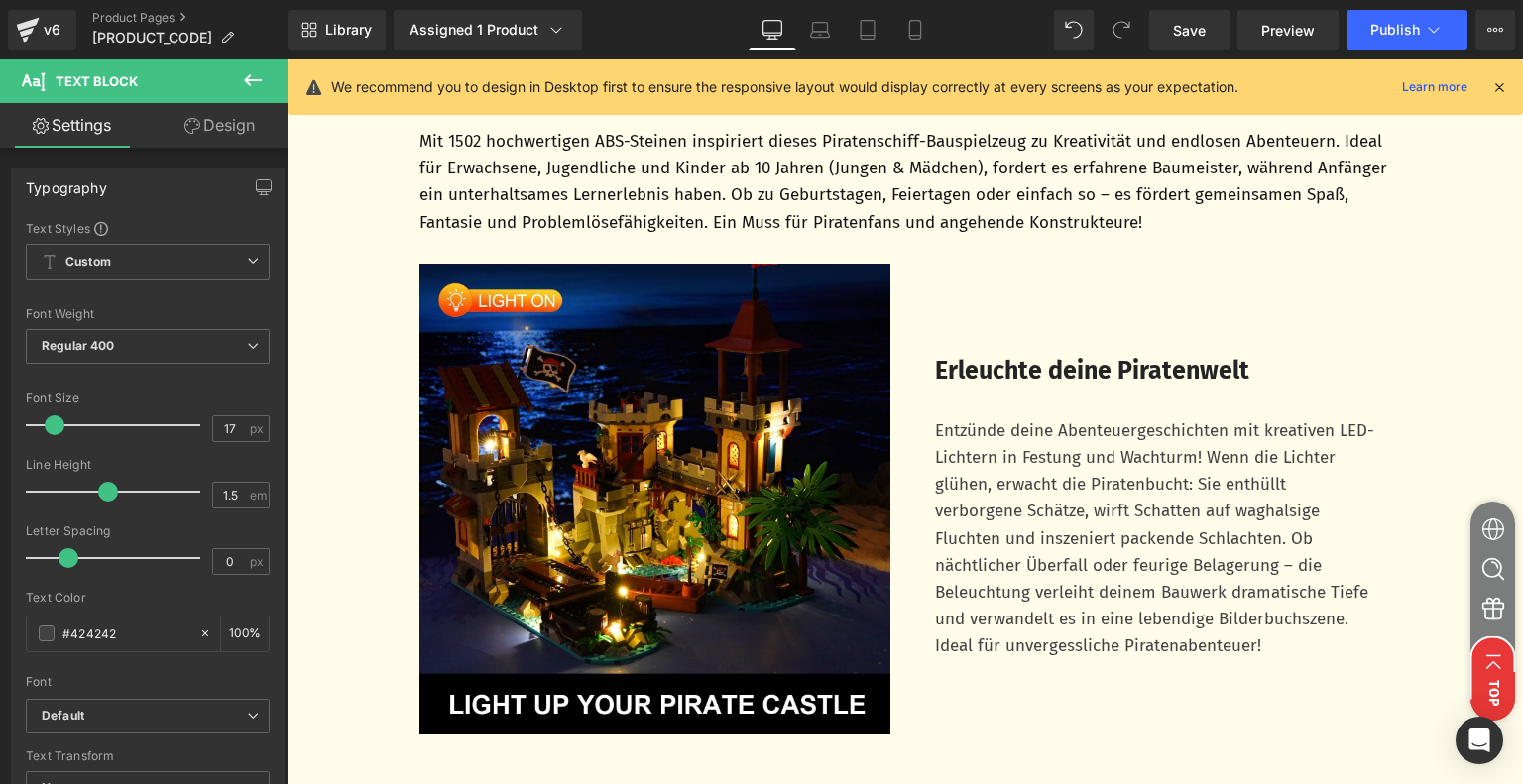 scroll, scrollTop: 4878, scrollLeft: 0, axis: vertical 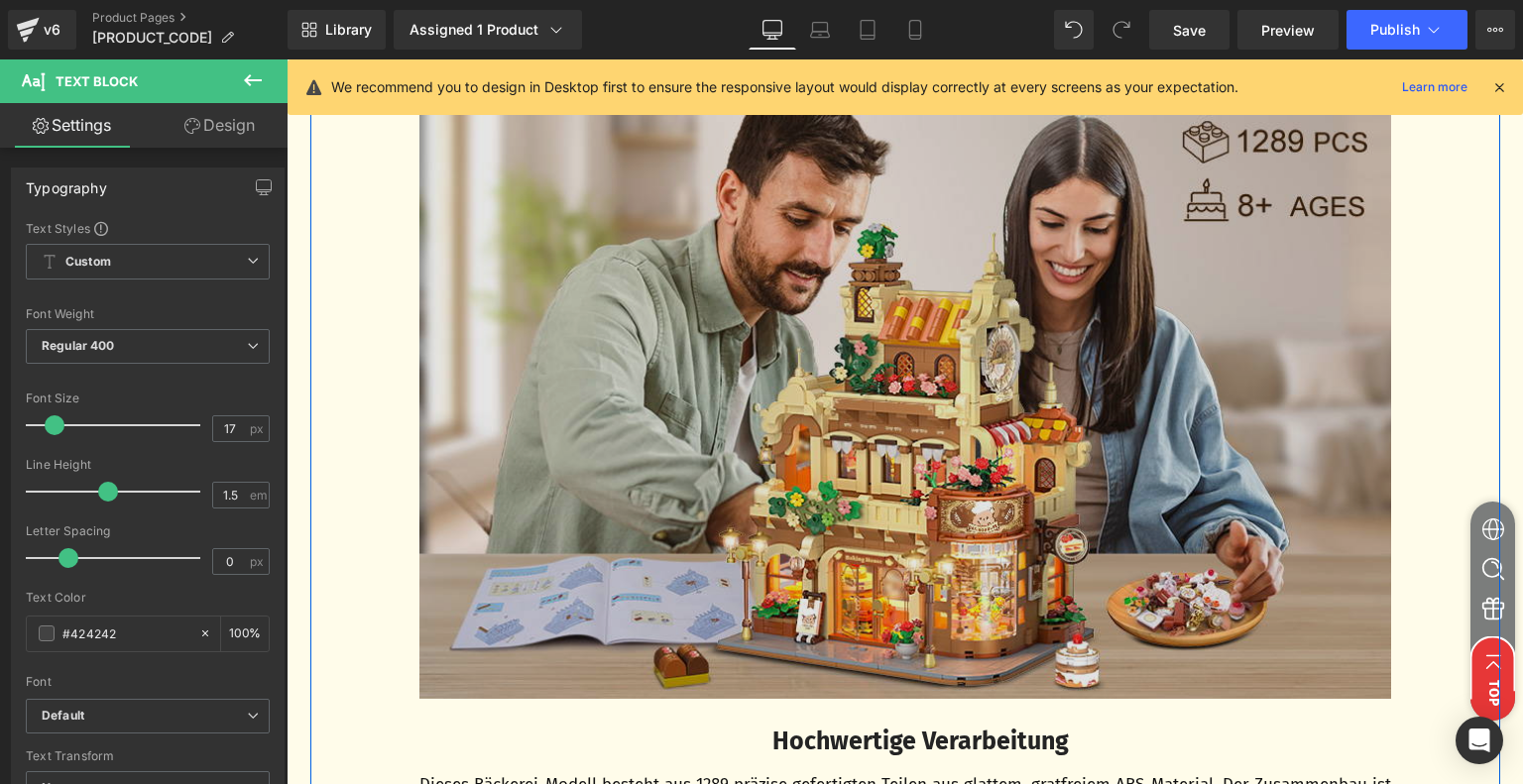 click at bounding box center [905, 398] 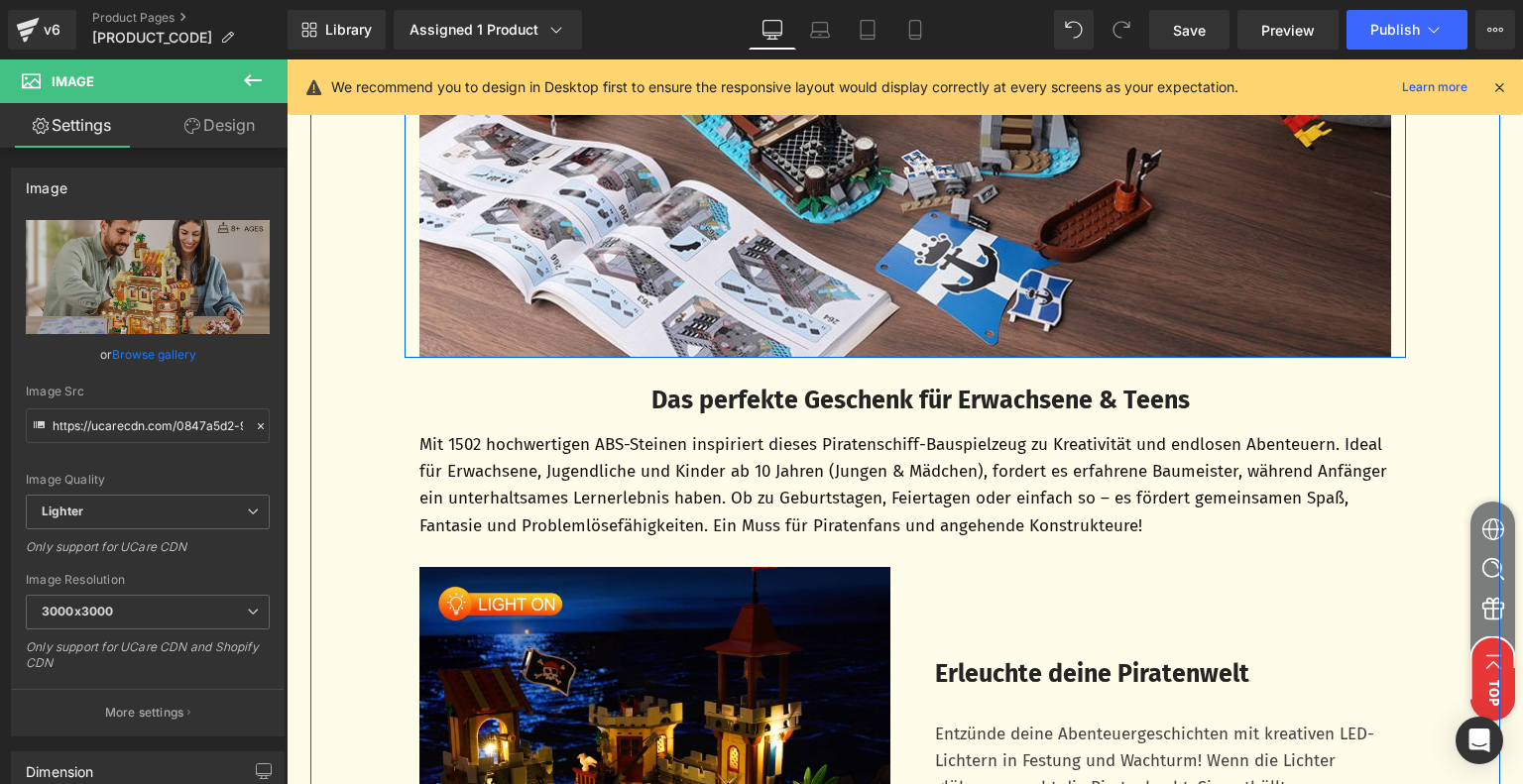 scroll, scrollTop: 4680, scrollLeft: 0, axis: vertical 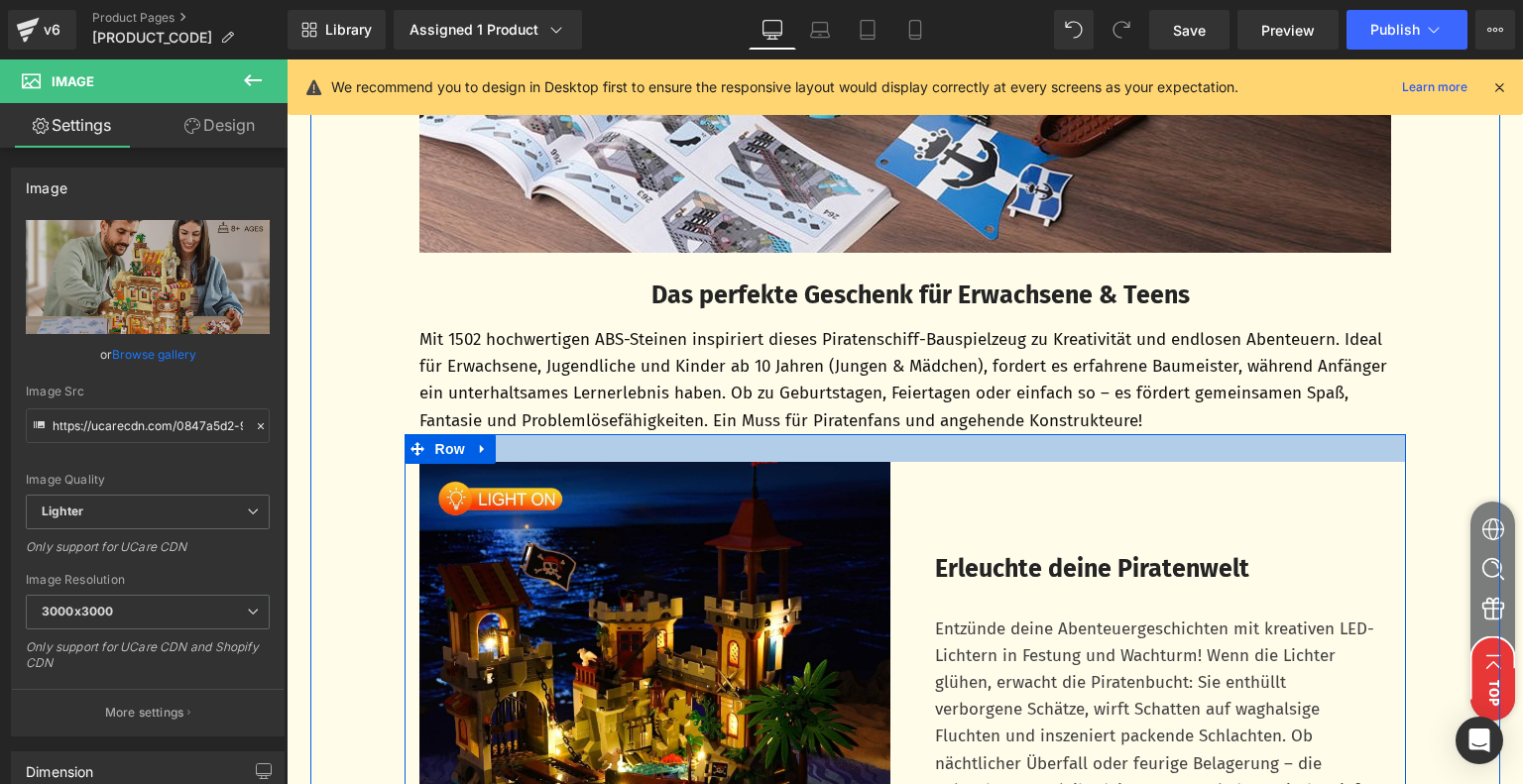 click at bounding box center (905, 448) 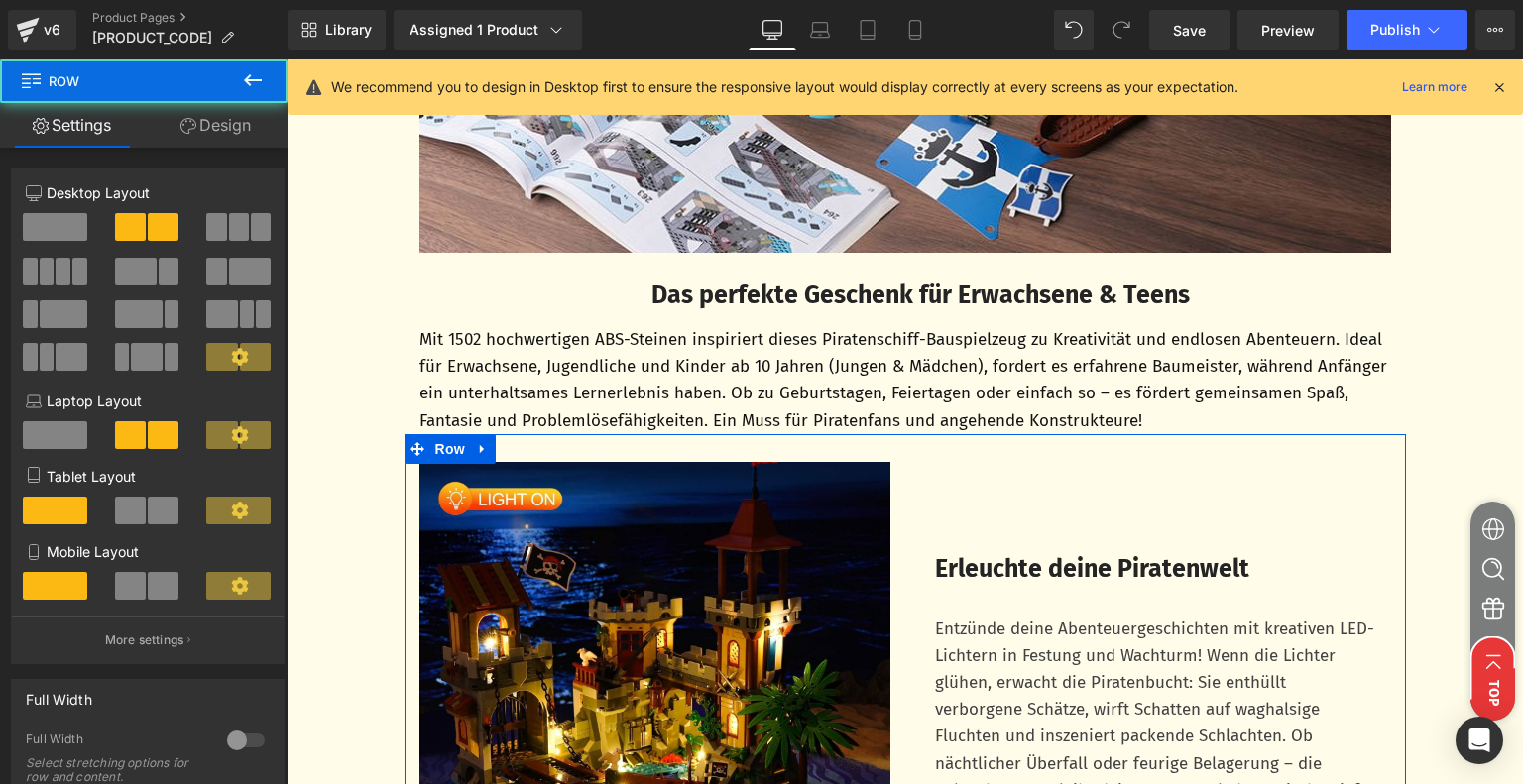 click on "Design" at bounding box center [215, 125] 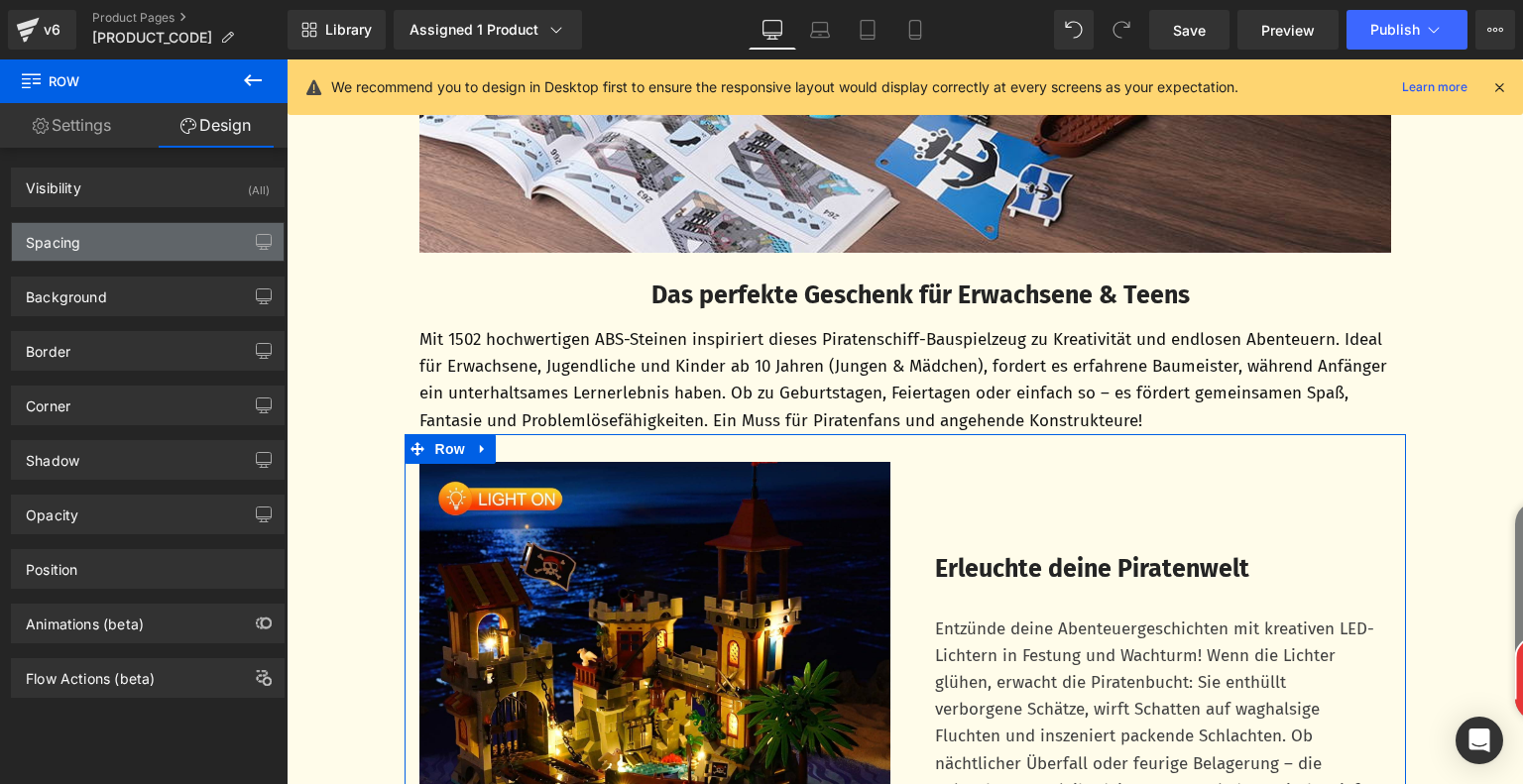 click on "Spacing" at bounding box center (148, 242) 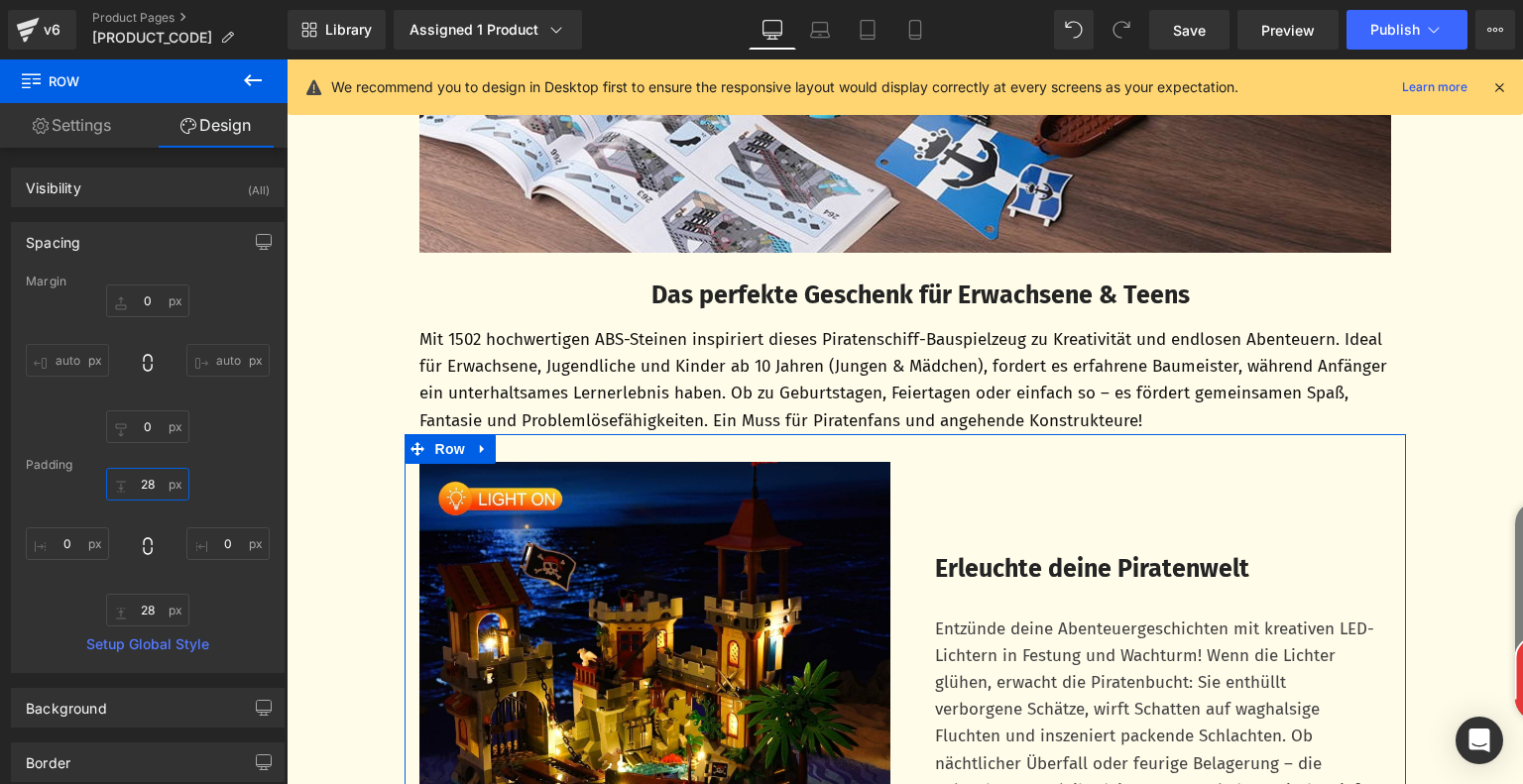click on "28" at bounding box center [148, 484] 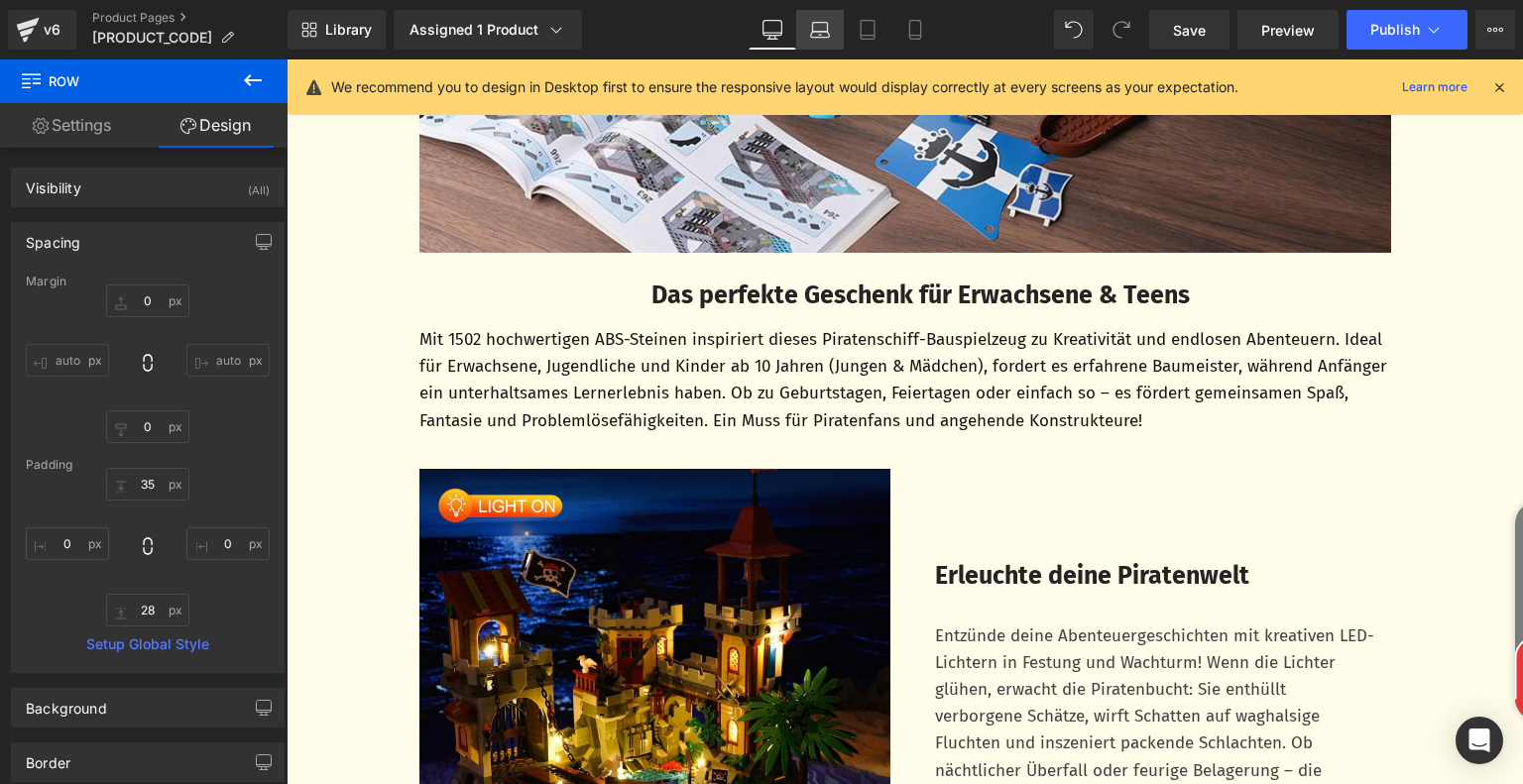 click 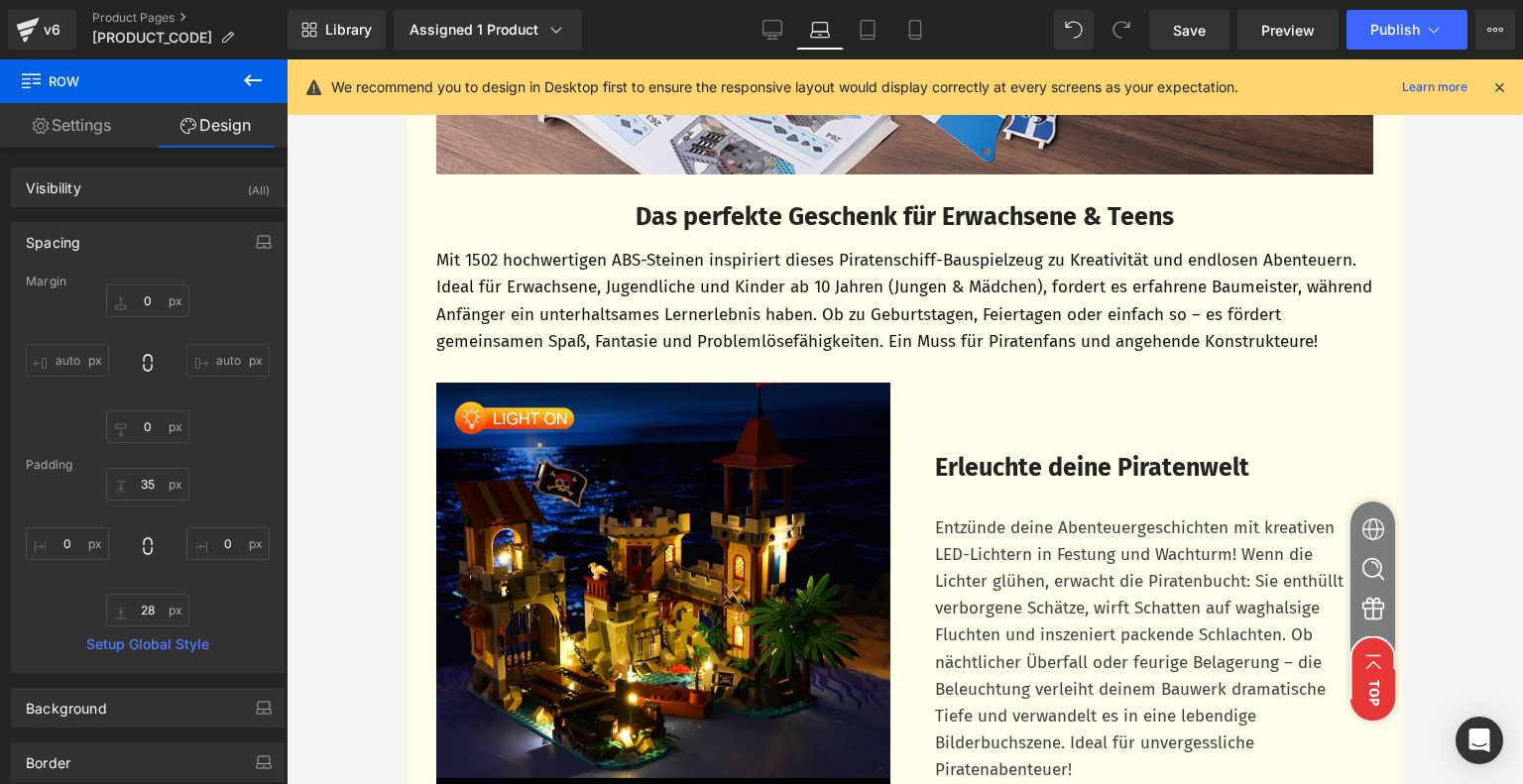 scroll, scrollTop: 4413, scrollLeft: 0, axis: vertical 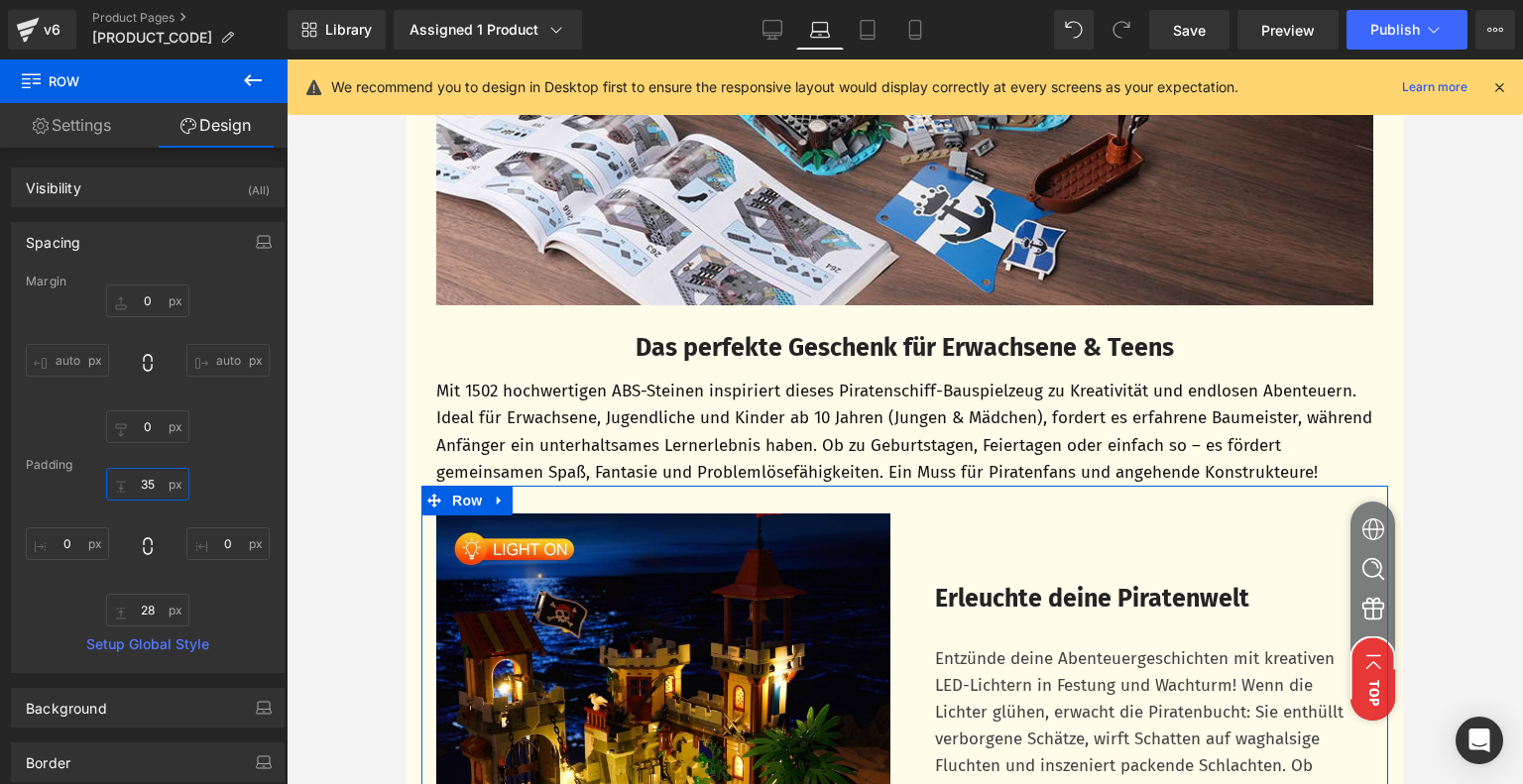 click on "35" at bounding box center (148, 484) 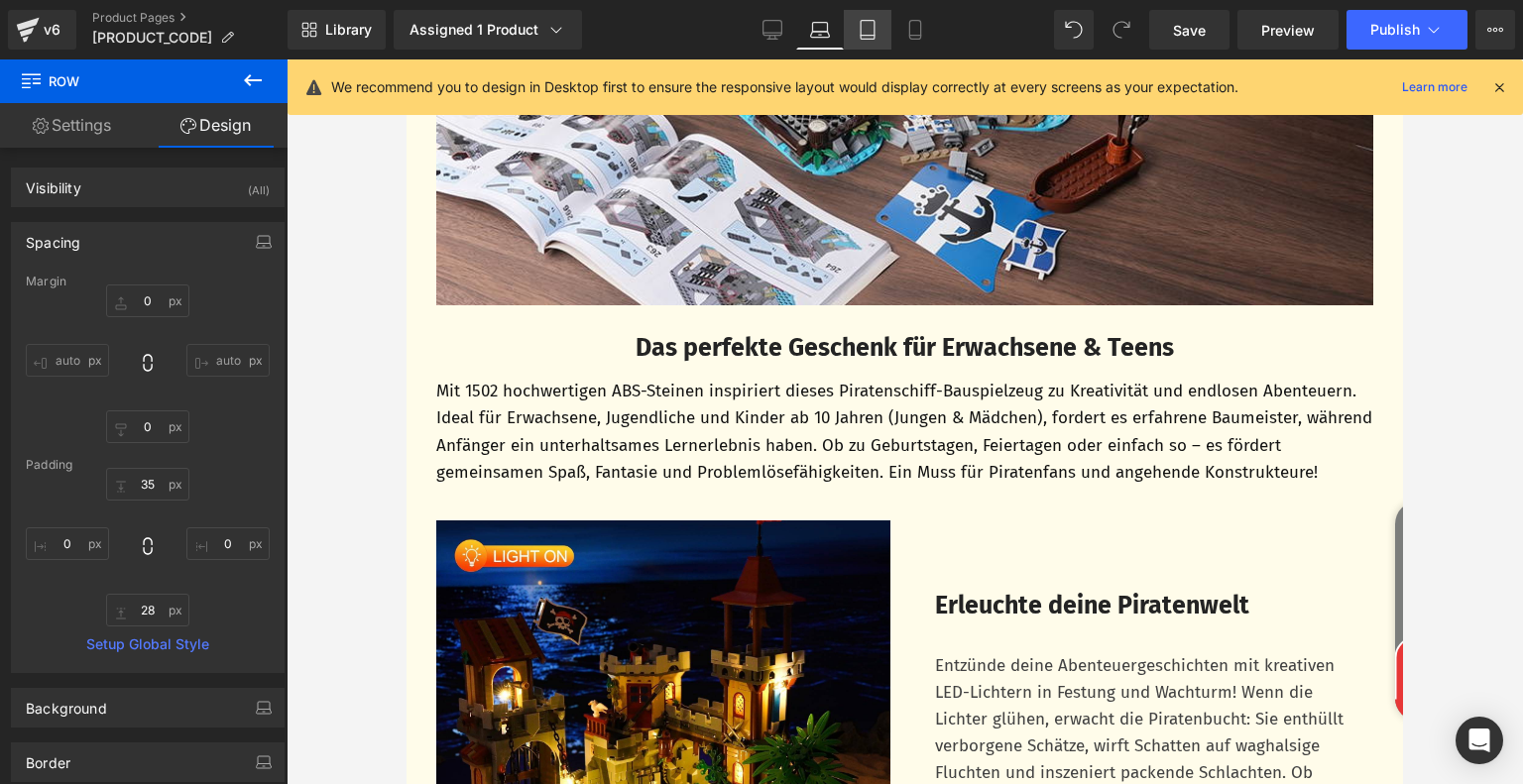 click 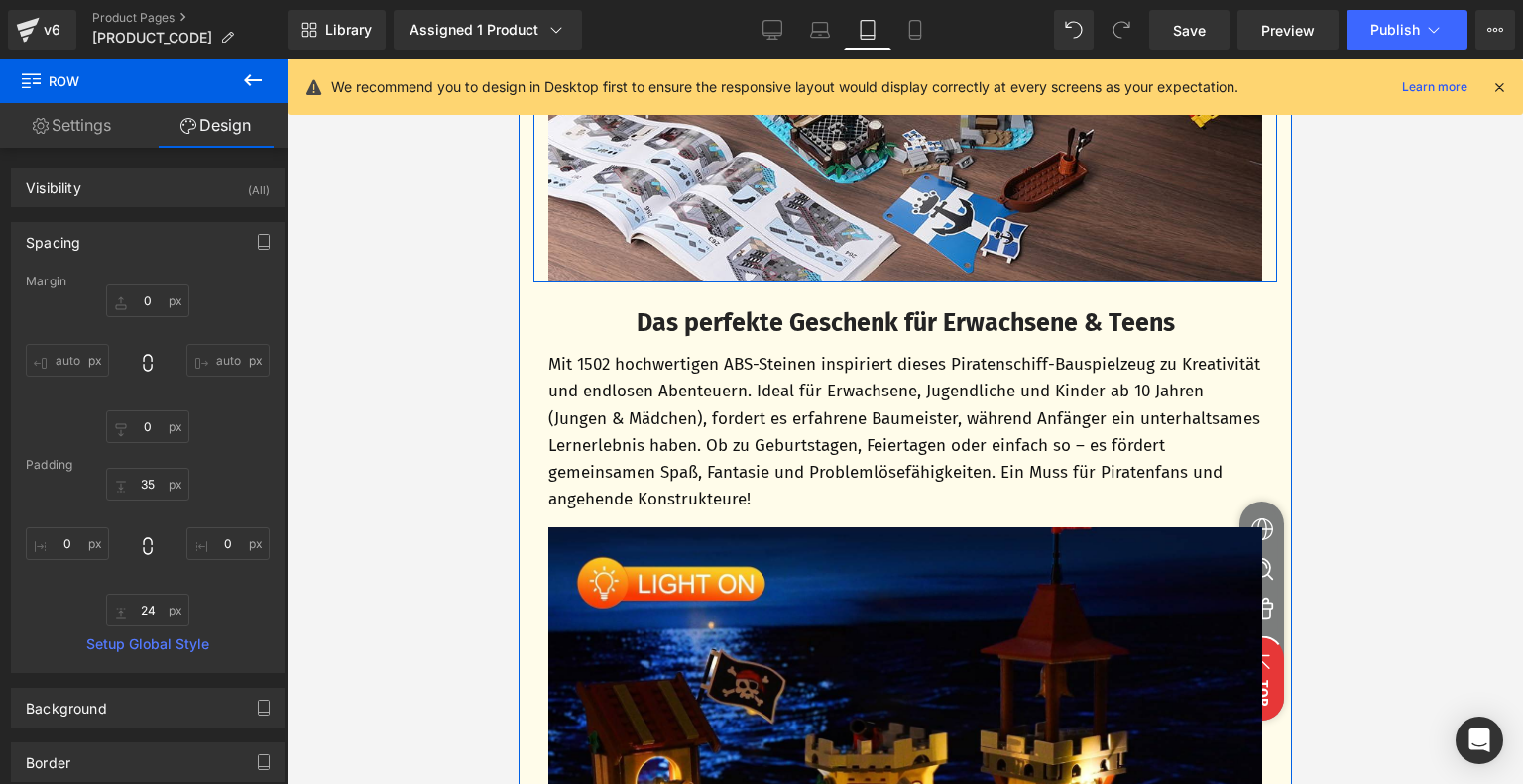 scroll, scrollTop: 3777, scrollLeft: 0, axis: vertical 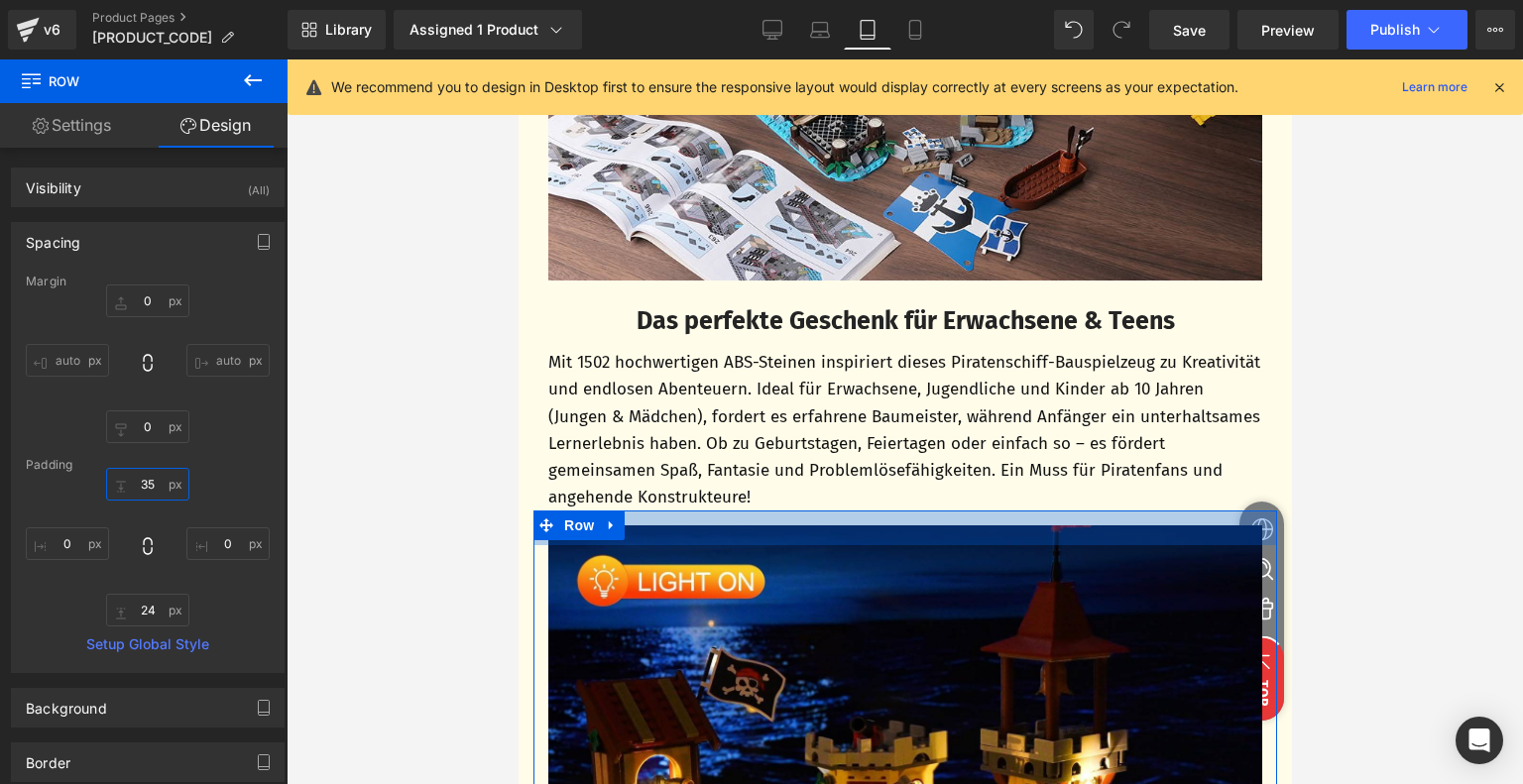click on "35" at bounding box center (148, 484) 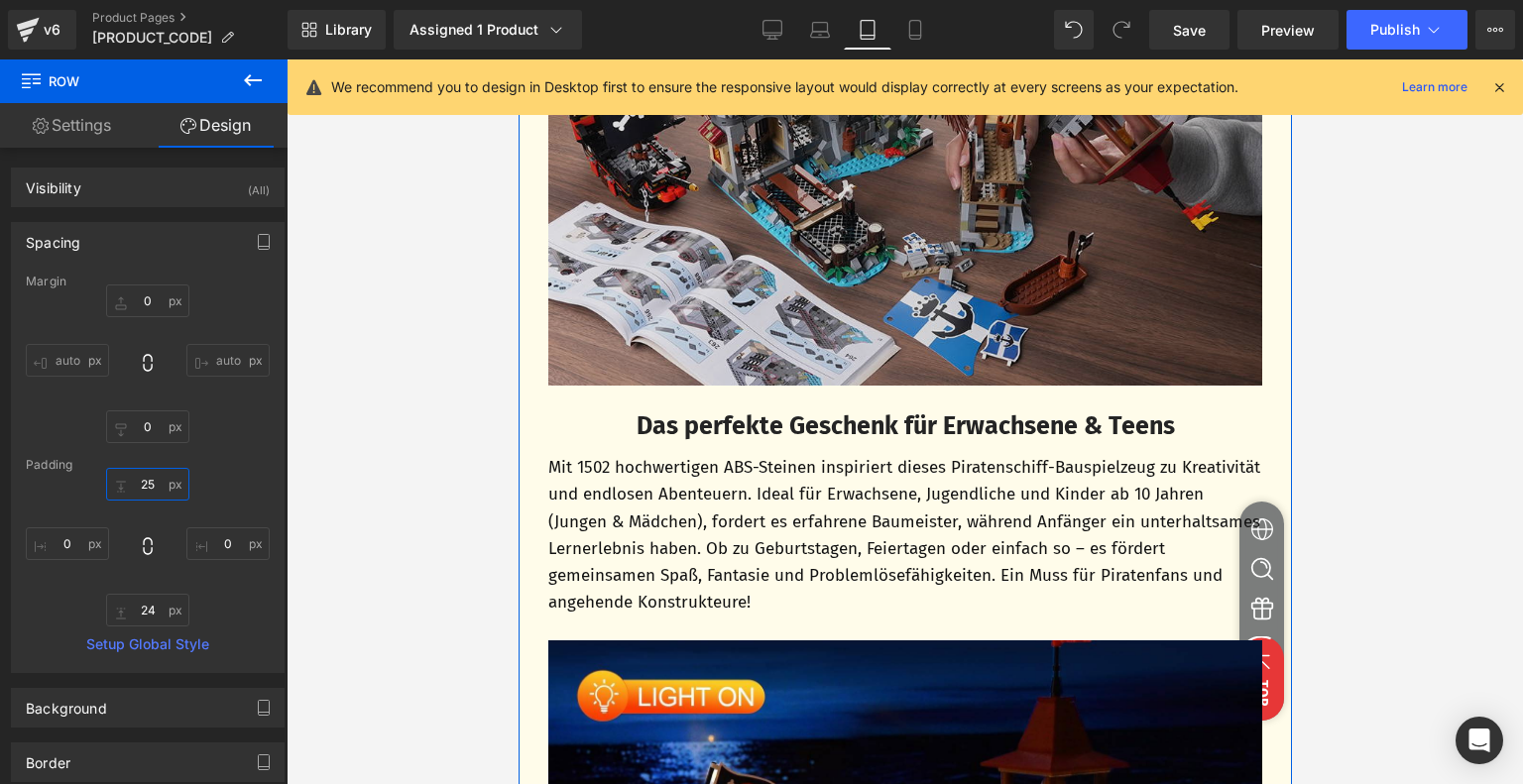 scroll, scrollTop: 3876, scrollLeft: 0, axis: vertical 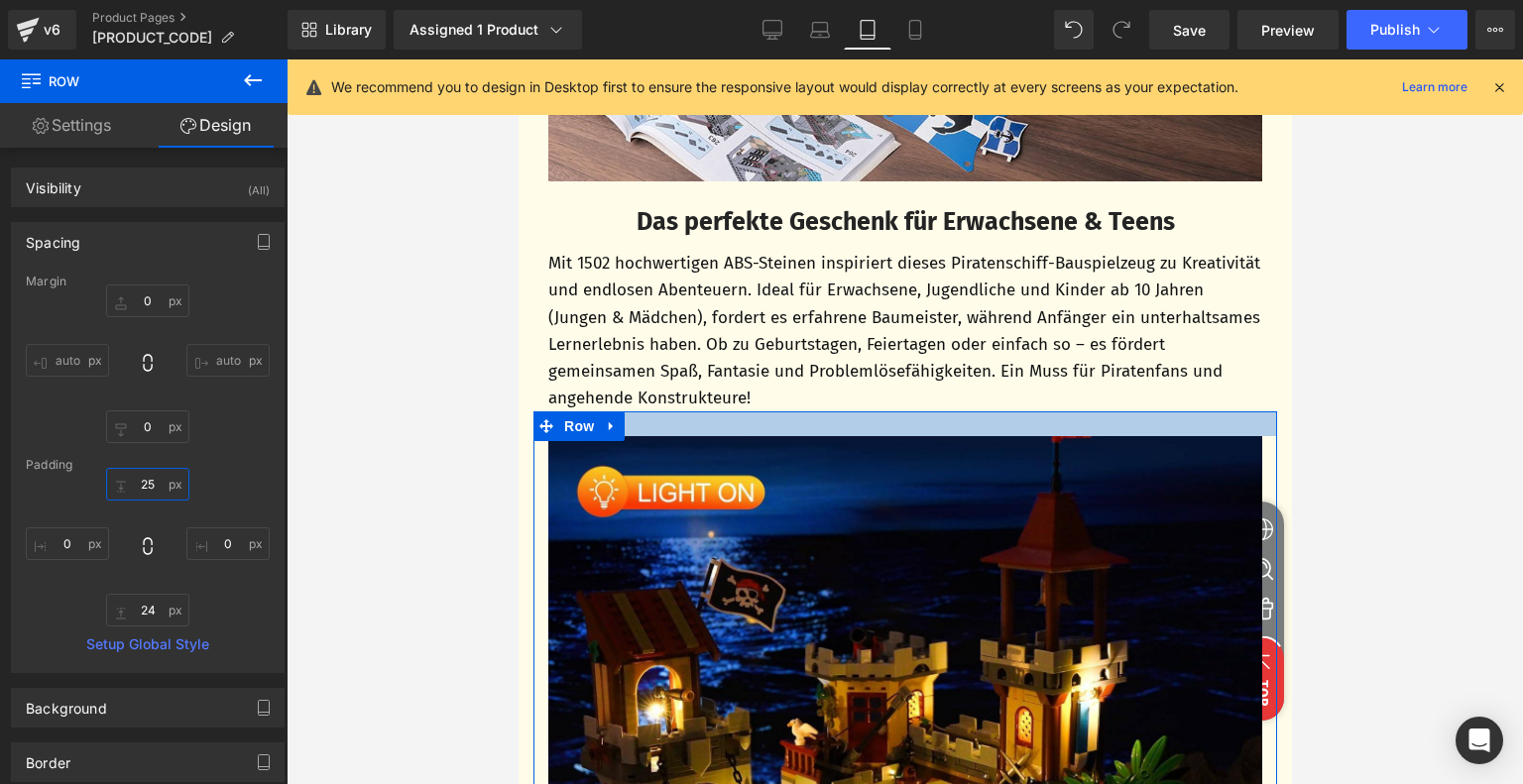 drag, startPoint x: 155, startPoint y: 486, endPoint x: 135, endPoint y: 488, distance: 20.09975 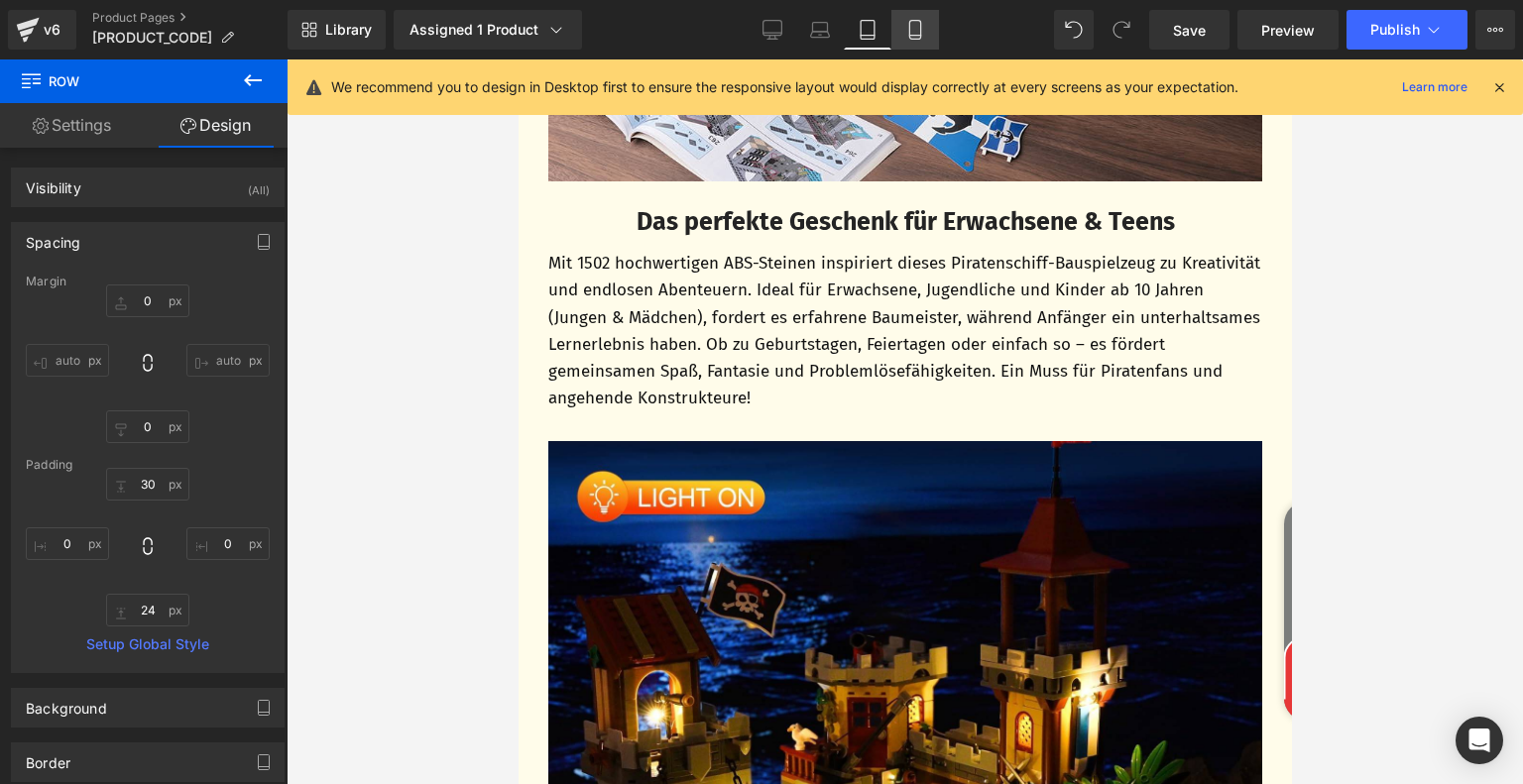 click on "Mobile" at bounding box center (915, 30) 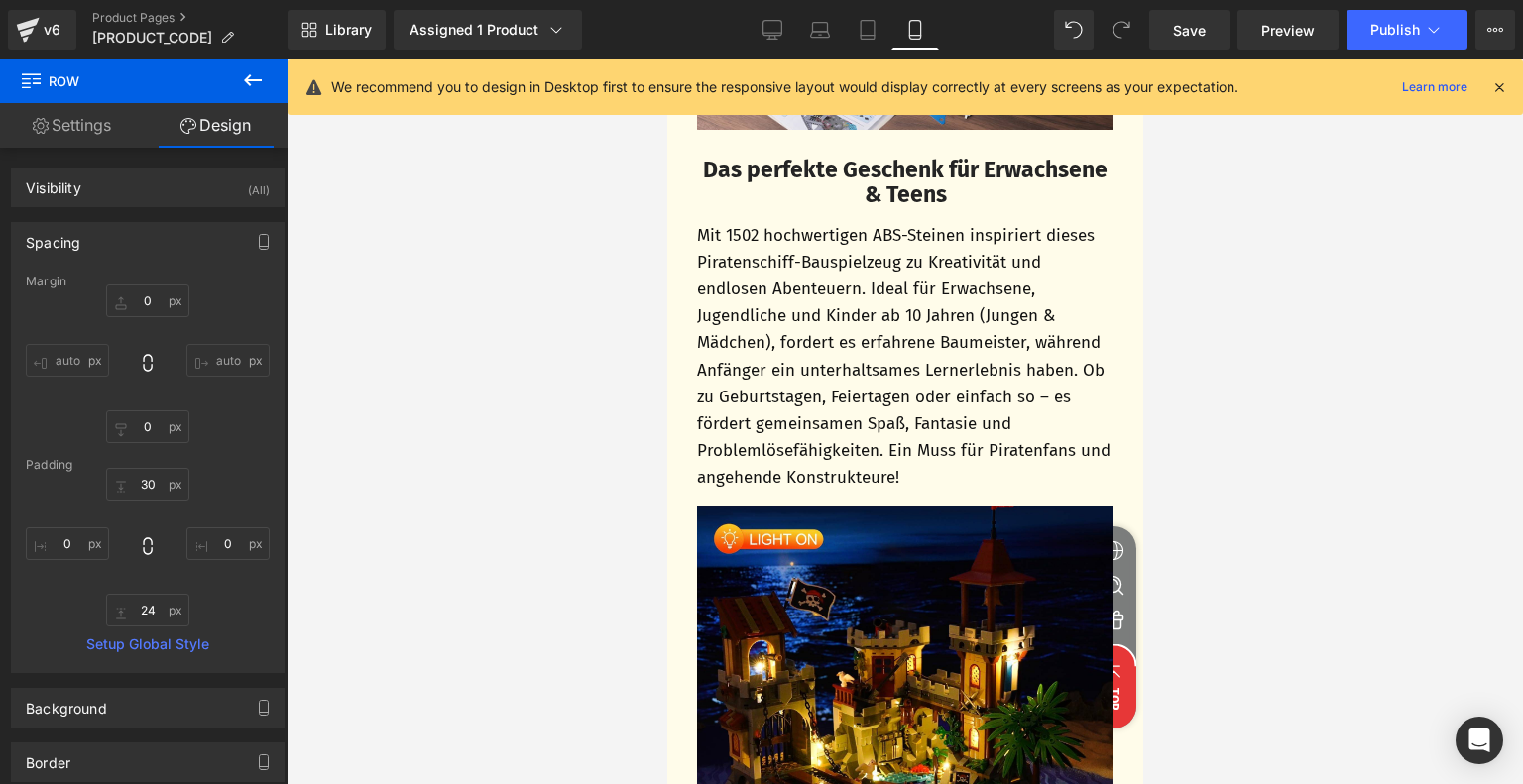 scroll, scrollTop: 4218, scrollLeft: 0, axis: vertical 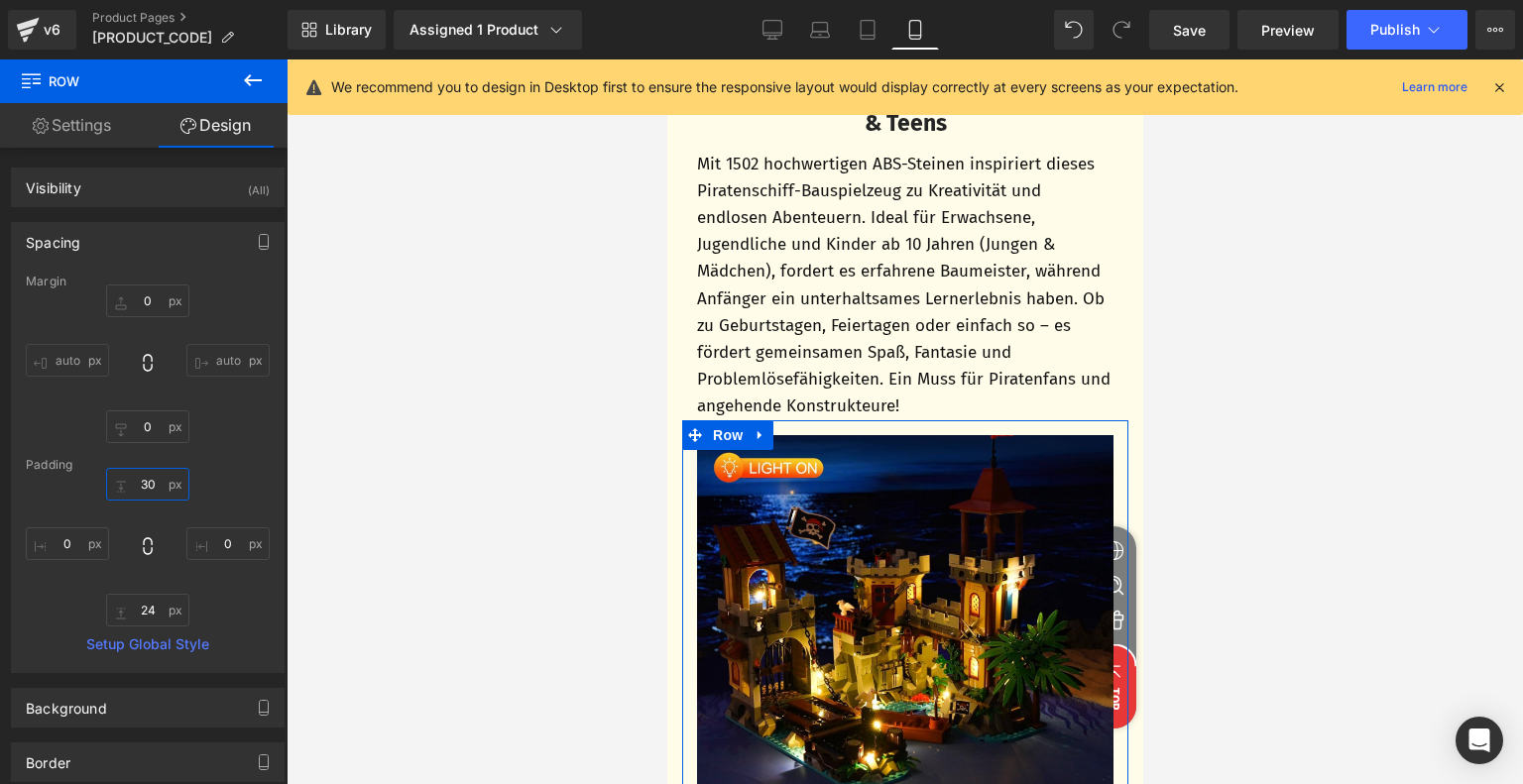 click on "30" at bounding box center [148, 484] 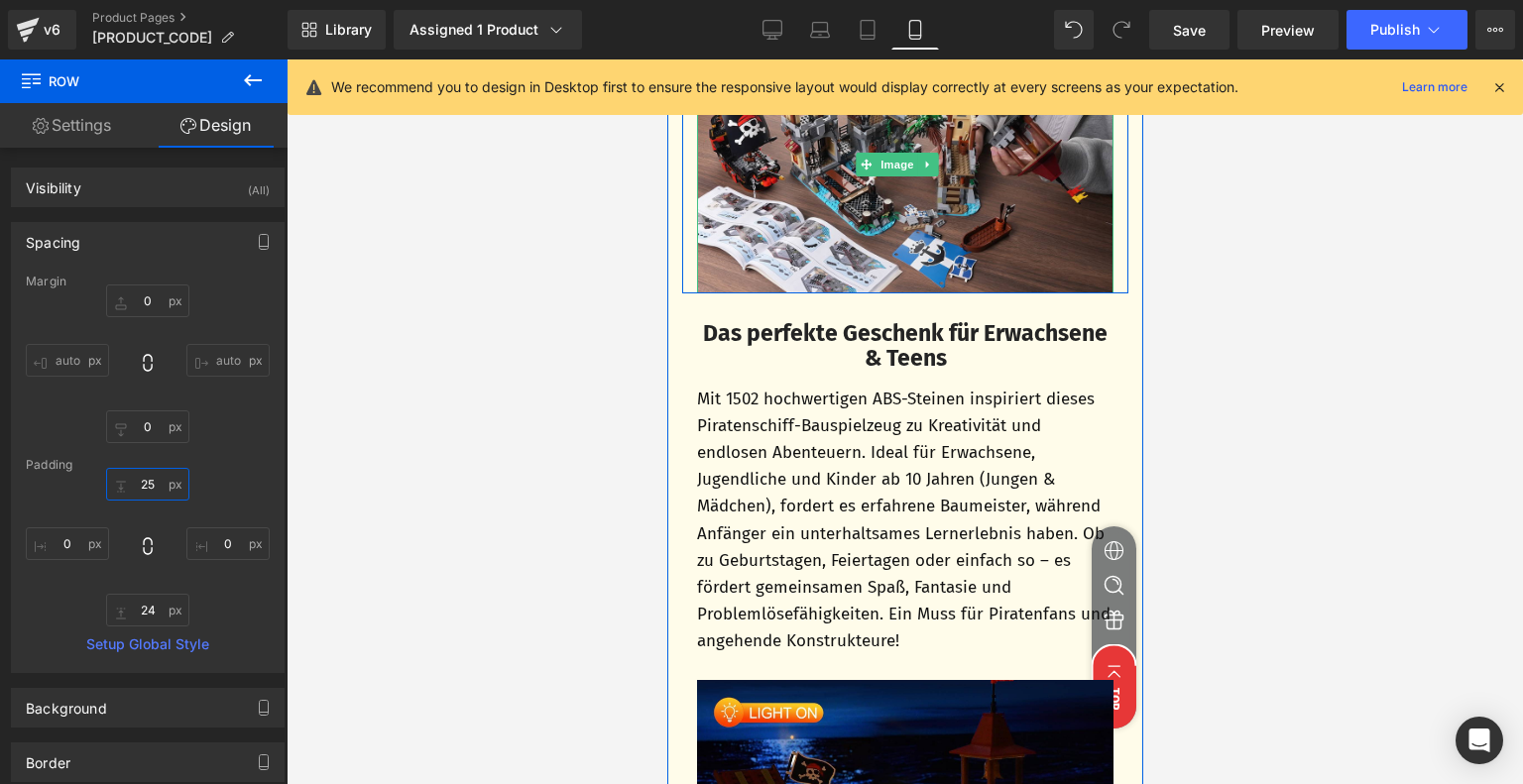 scroll, scrollTop: 4218, scrollLeft: 0, axis: vertical 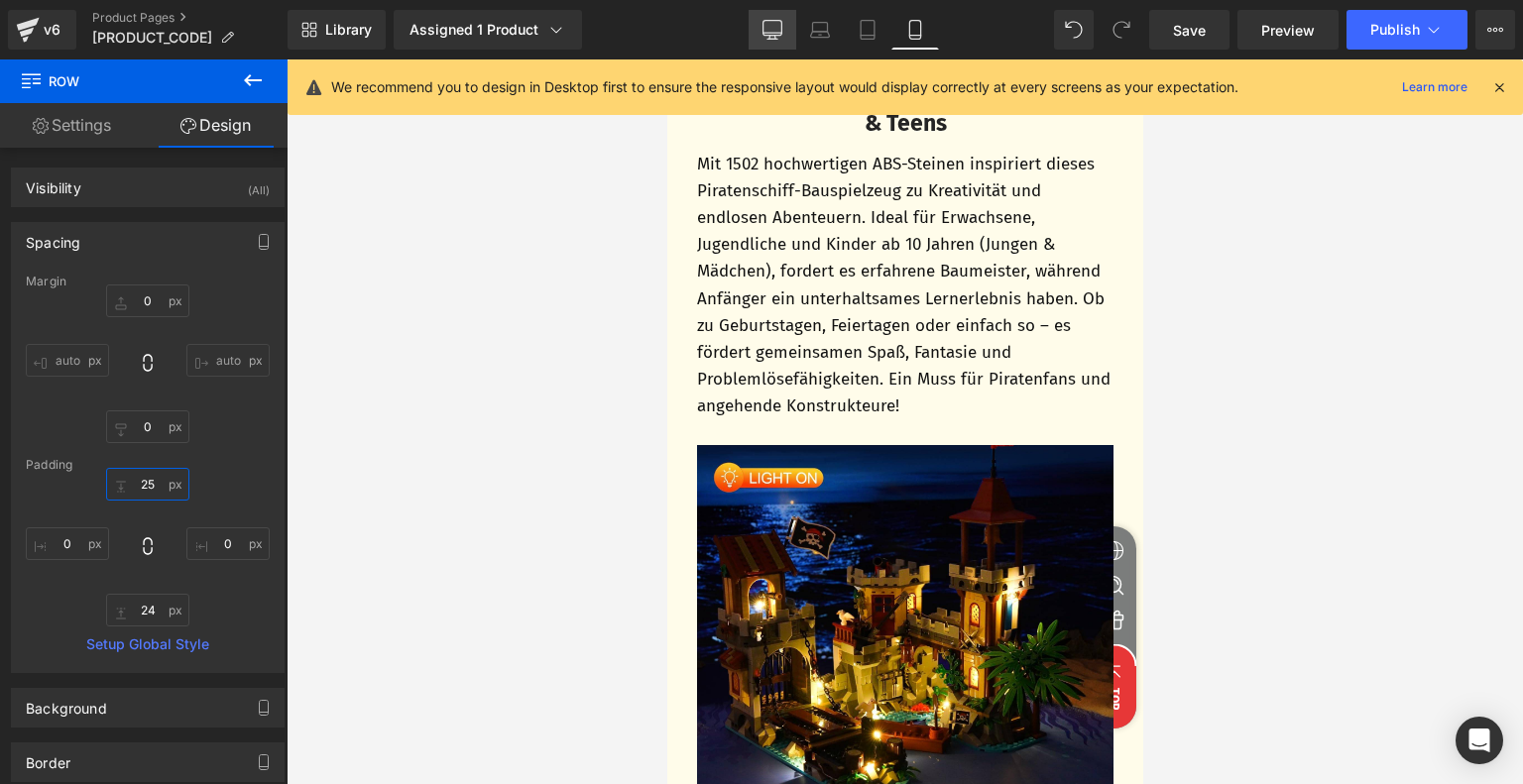 type on "25" 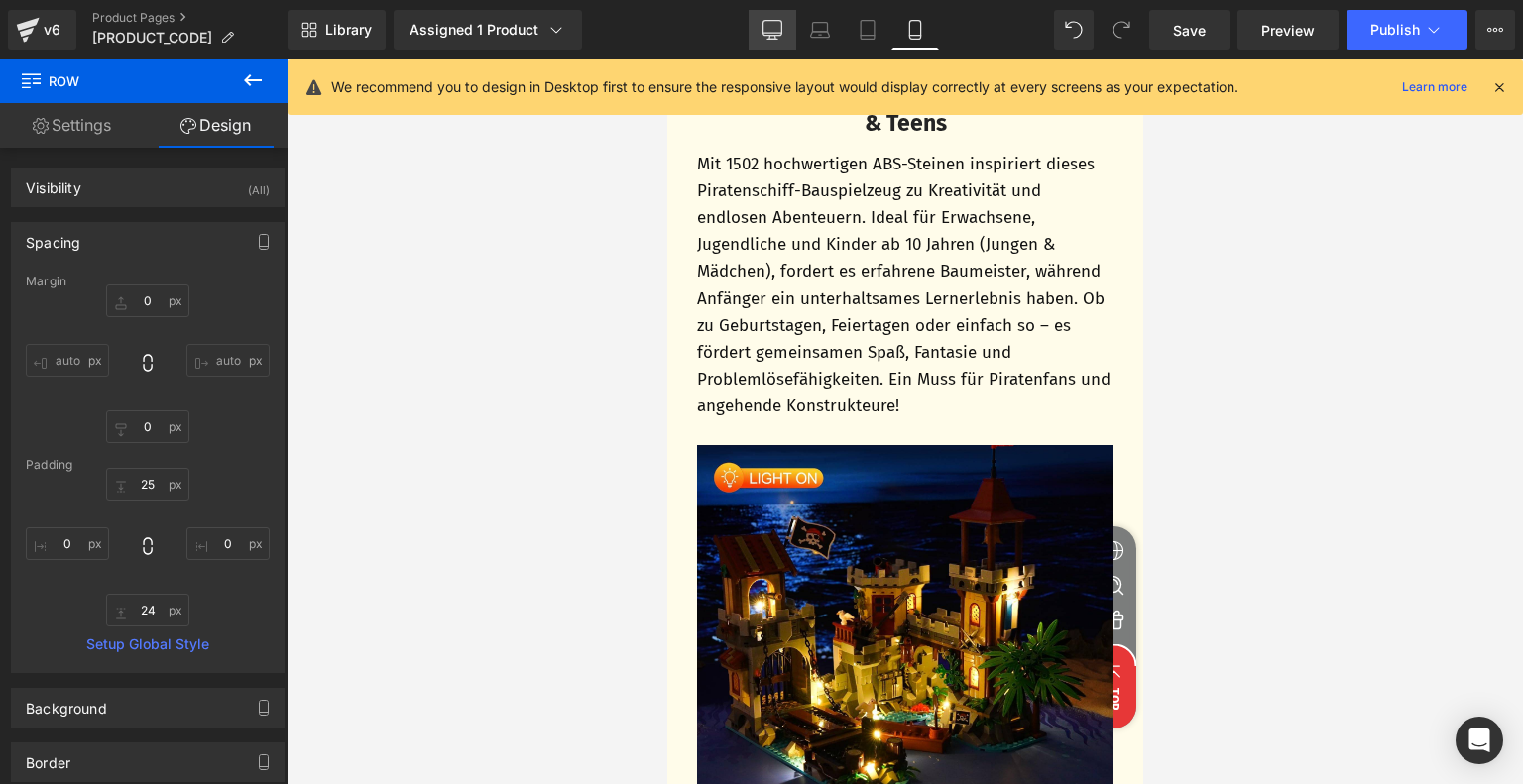 click 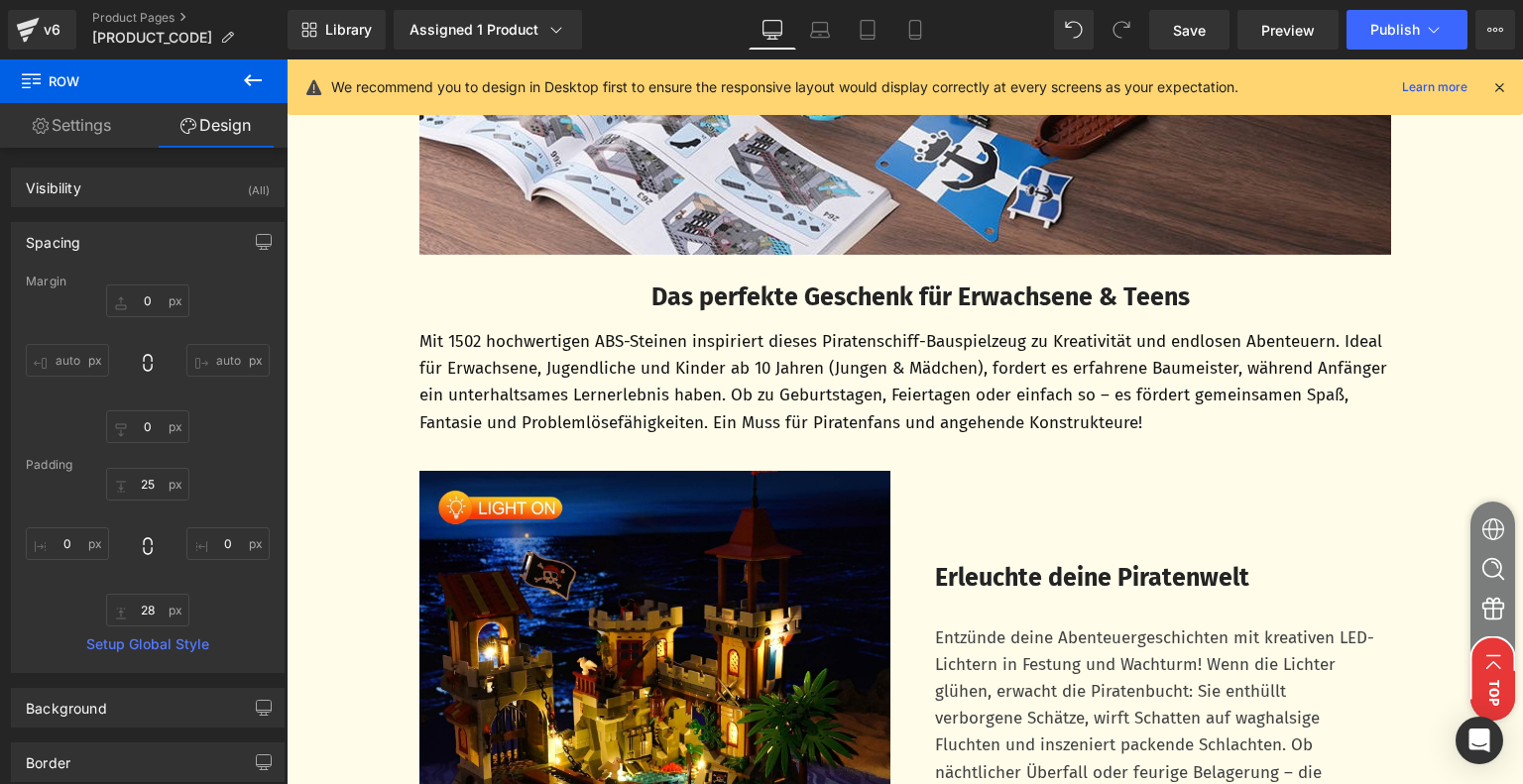 scroll, scrollTop: 5174, scrollLeft: 0, axis: vertical 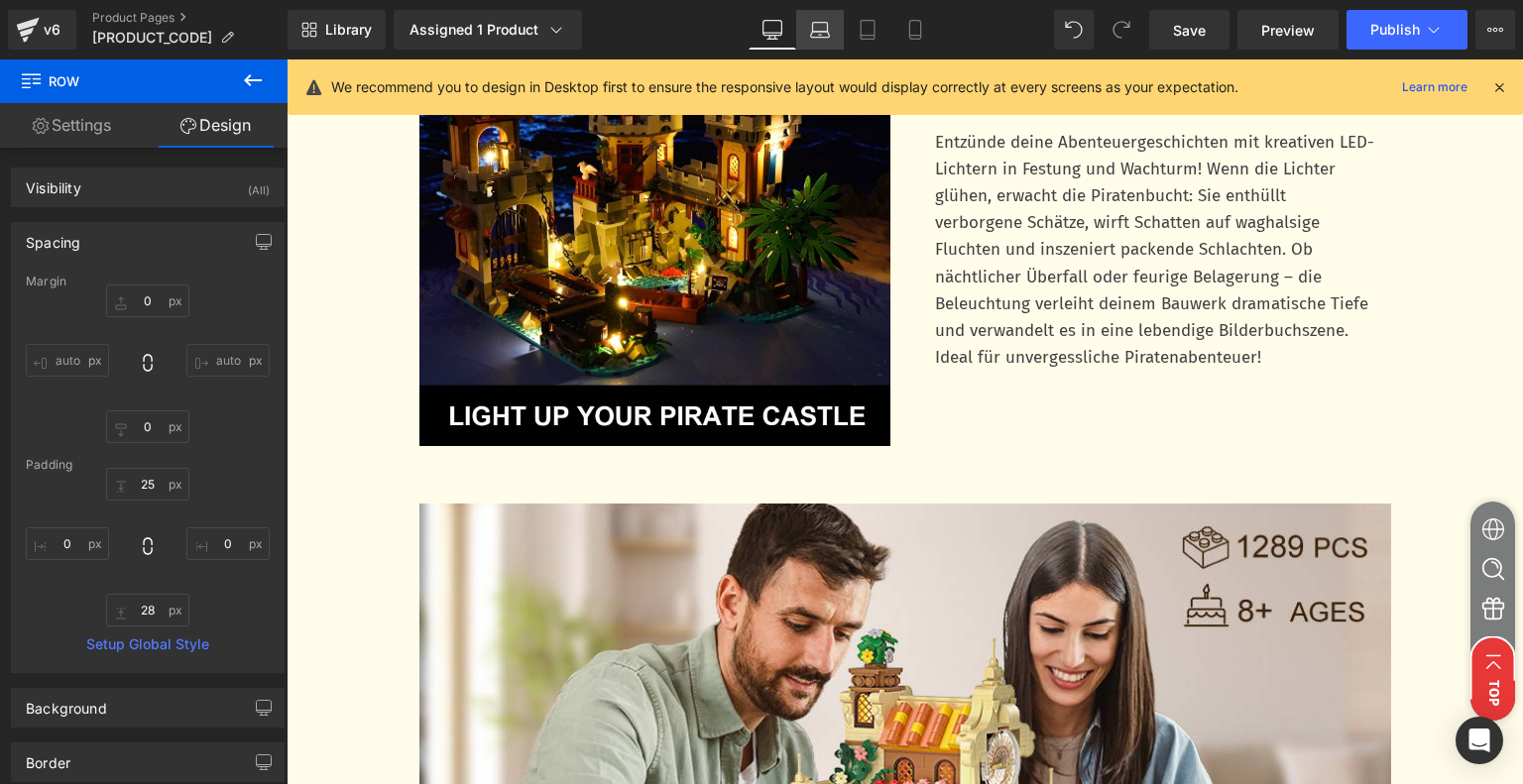 click 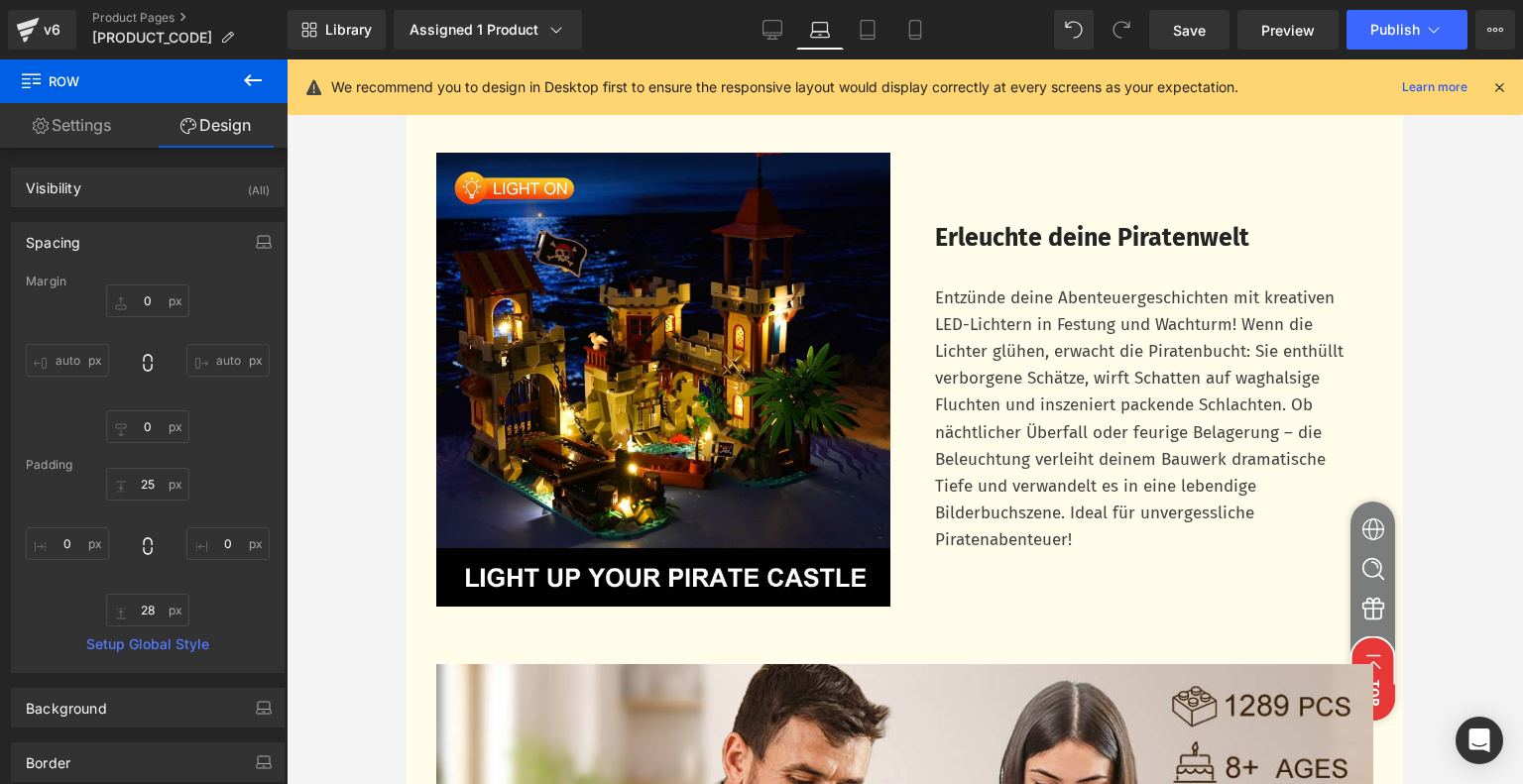 scroll, scrollTop: 5064, scrollLeft: 0, axis: vertical 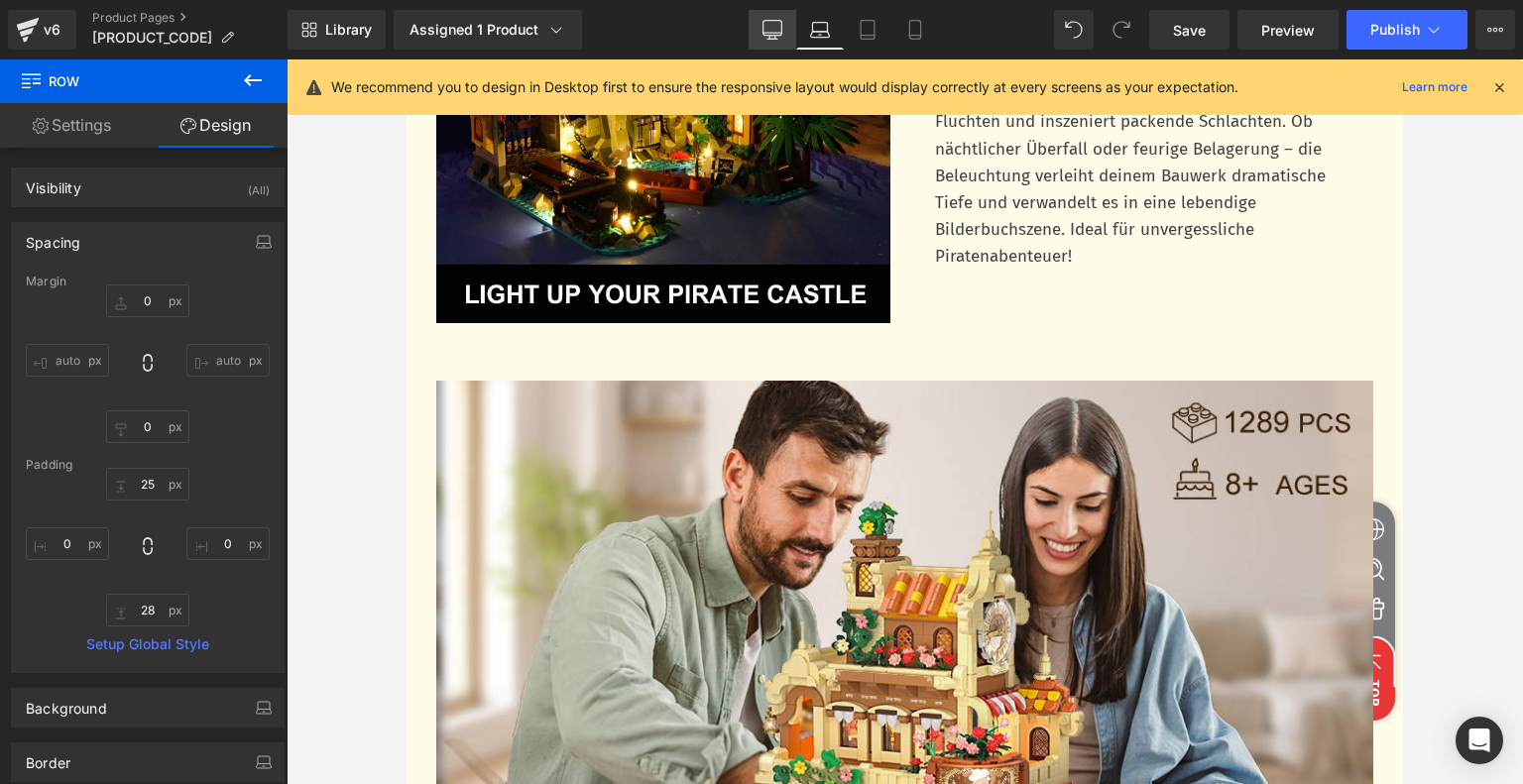 click 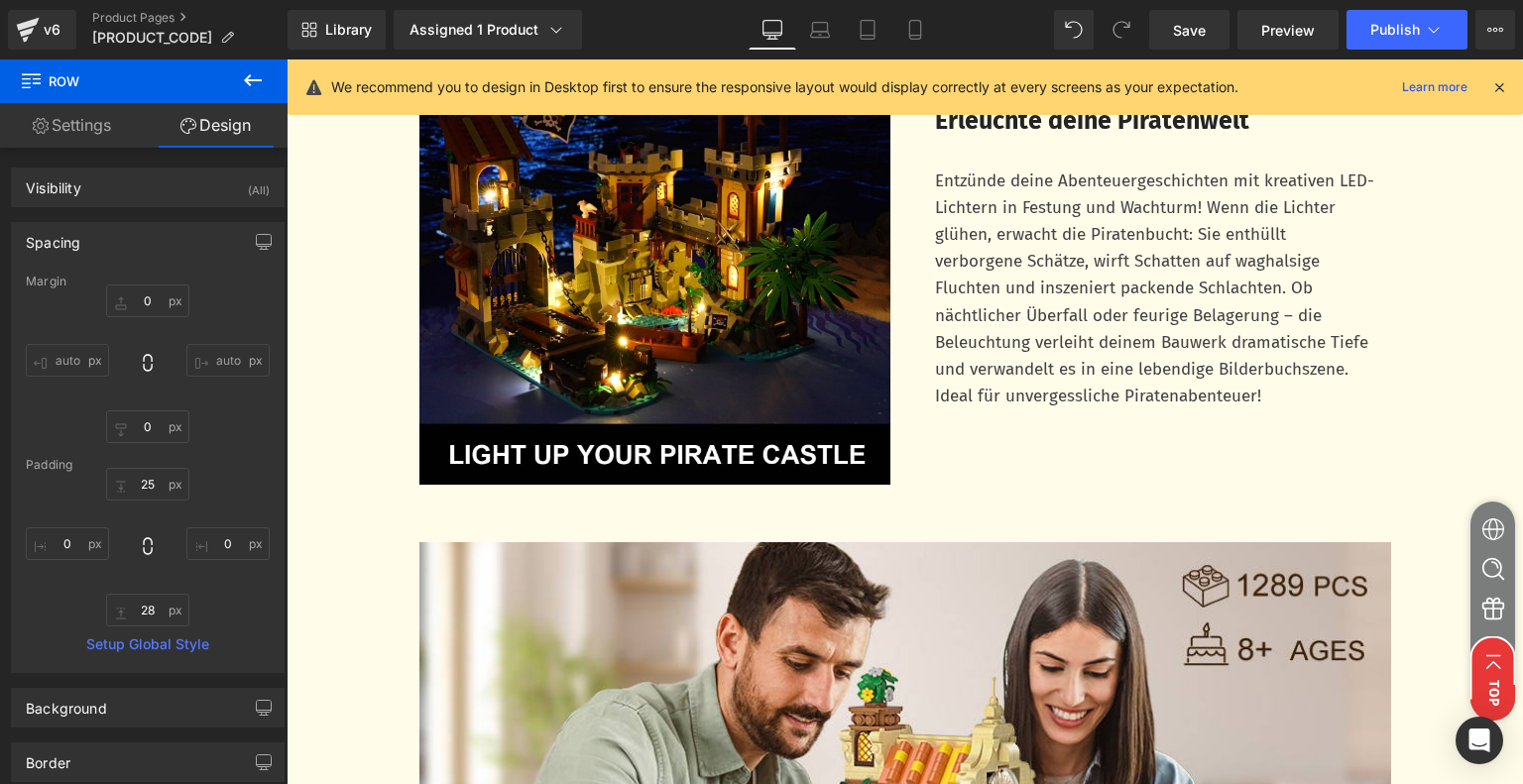 scroll, scrollTop: 5331, scrollLeft: 0, axis: vertical 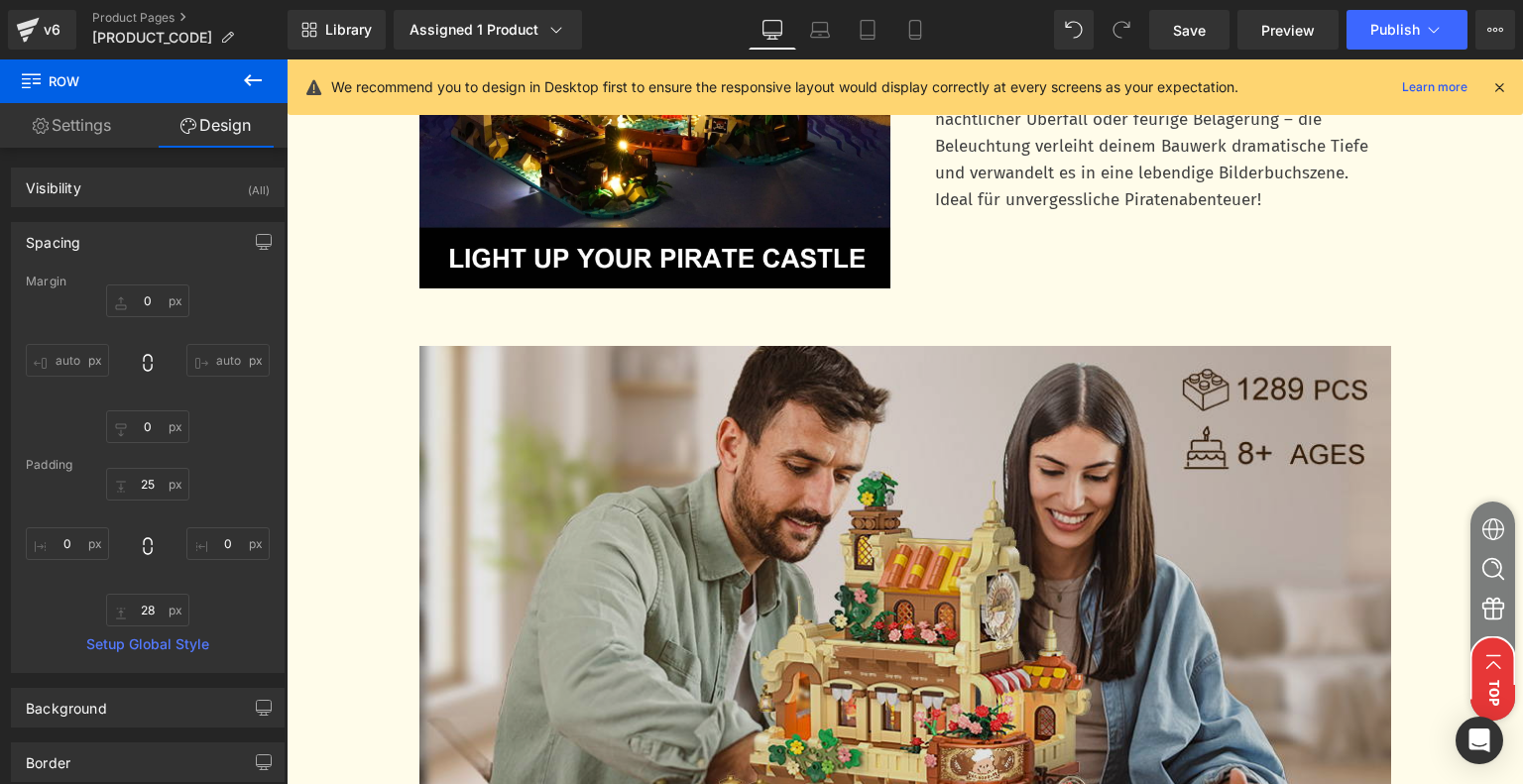 click at bounding box center (905, 646) 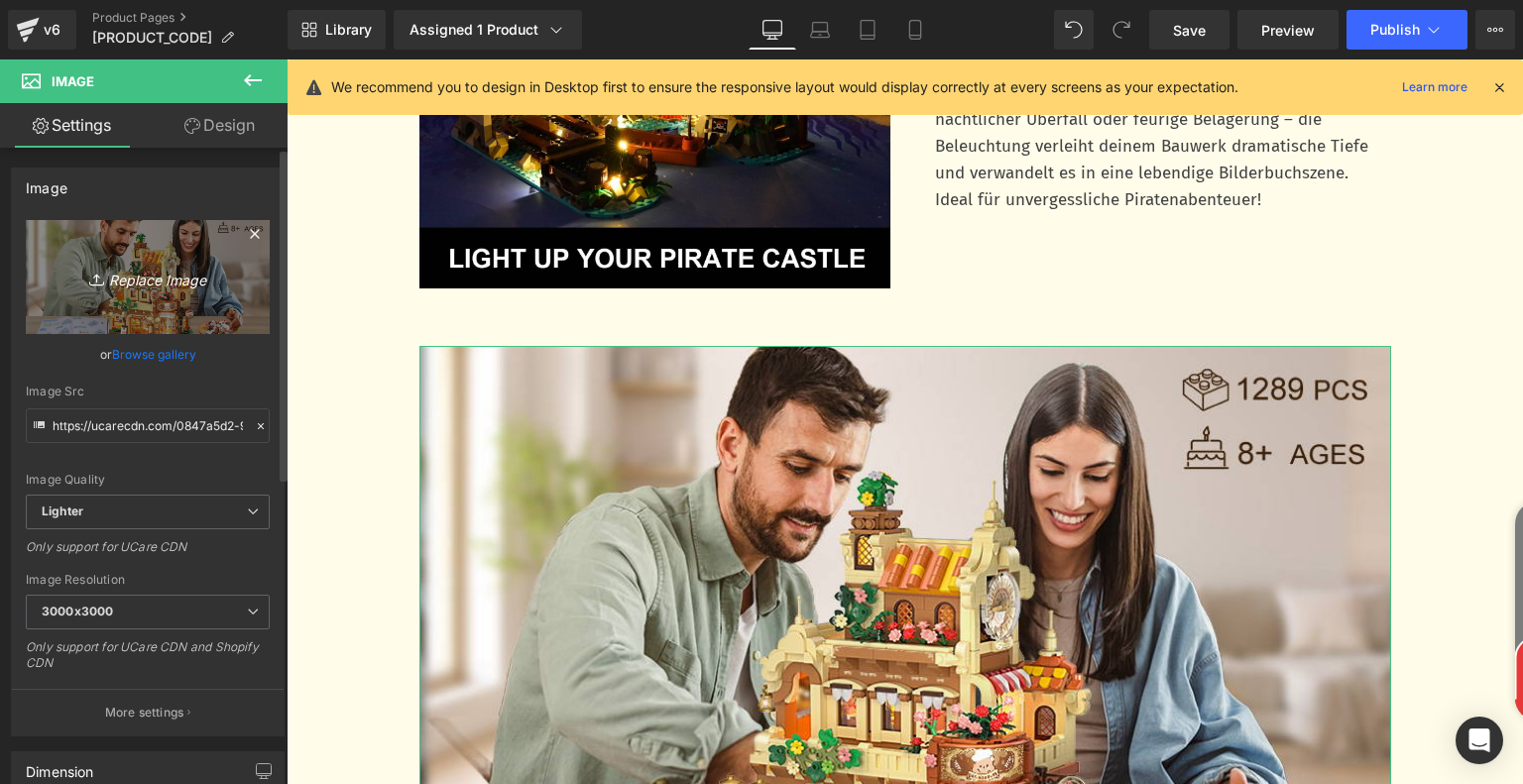 click on "Replace Image" at bounding box center (148, 277) 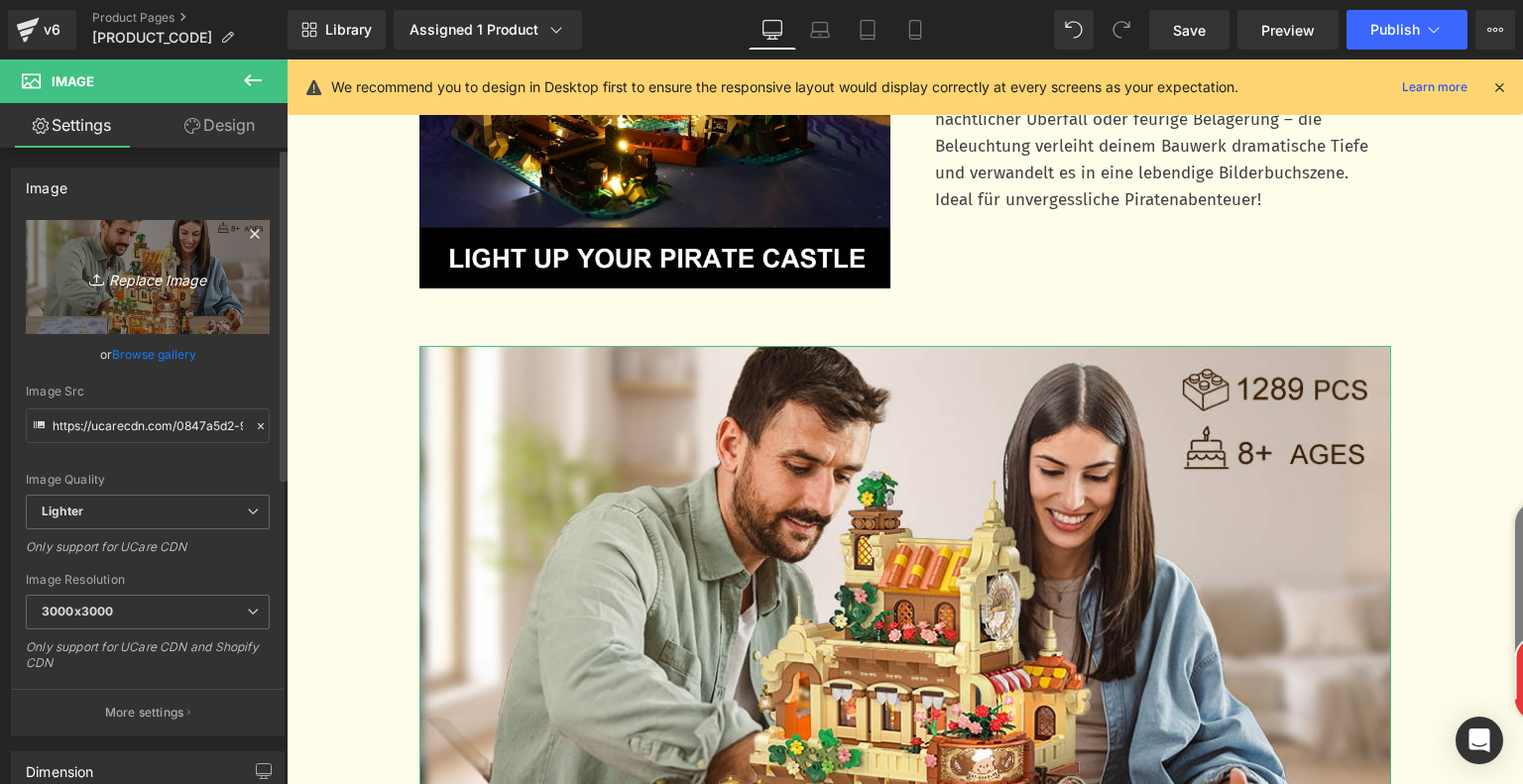 type on "C:\fakepath\b9d5c57f-a700-4ada-a627-c9b6cc7cb9d2.__CR0,0,970,600_PT0_SX970_V1___.jpg" 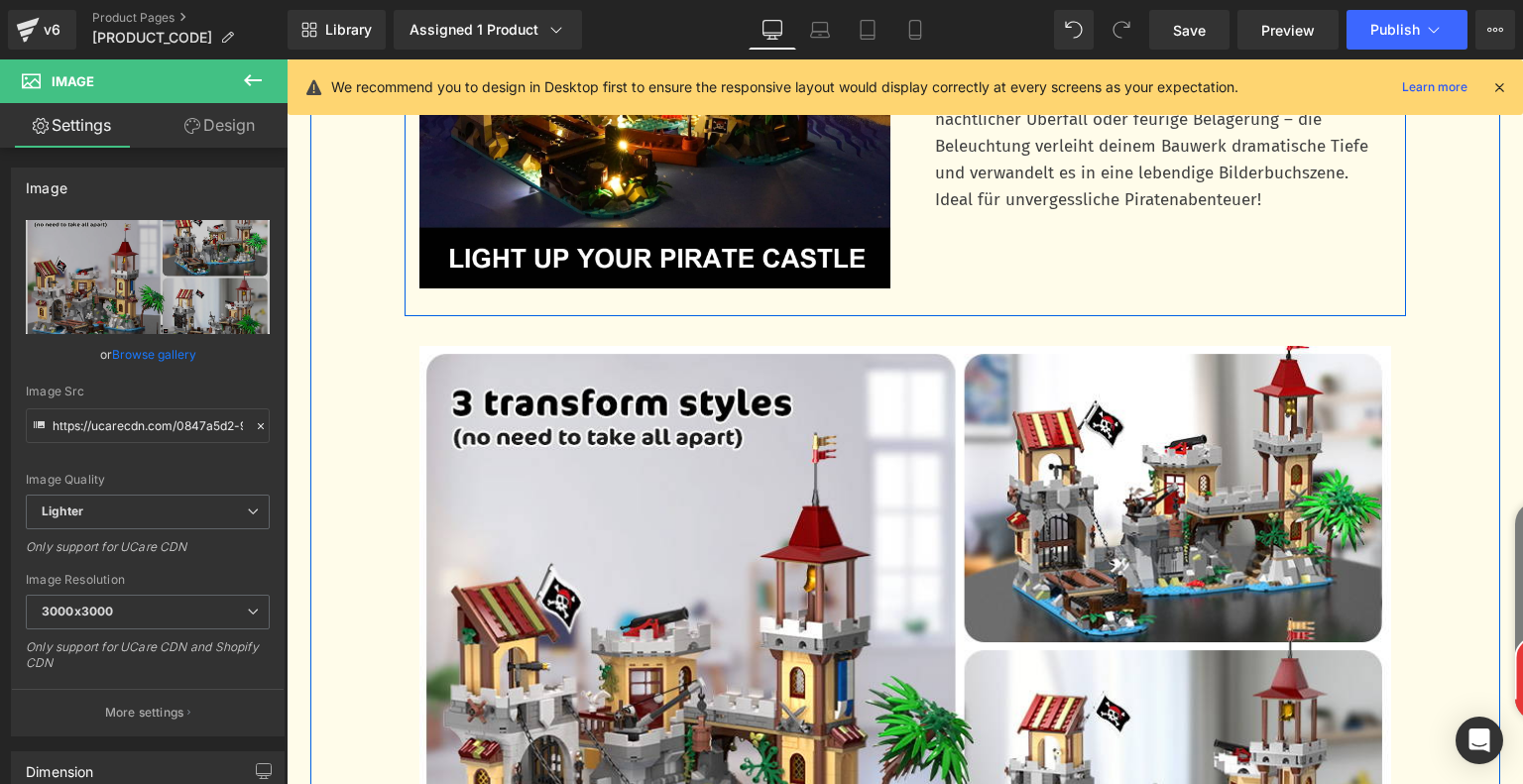 click on "Erleuchte deine Piratenwelt Text Block         Entzünde deine Abenteuergeschichten mit kreativen LED-Lichtern in Festung und Wachturm! Wenn die Lichter glühen, erwacht die Piratenbucht: Sie enthüllt verborgene Schätze, wirft Schatten auf waghalsige Fluchten und inszeniert packende Schlachten. Ob nächtlicher Überfall oder feurige Belagerung – die Beleuchtung verleiht deinem Bauwerk dramatische Tiefe und verwandelt es in eine lebendige Bilderbuchszene. Ideal für unvergessliche Piratenabenteuer! Text Block         Row" at bounding box center [1155, 53] 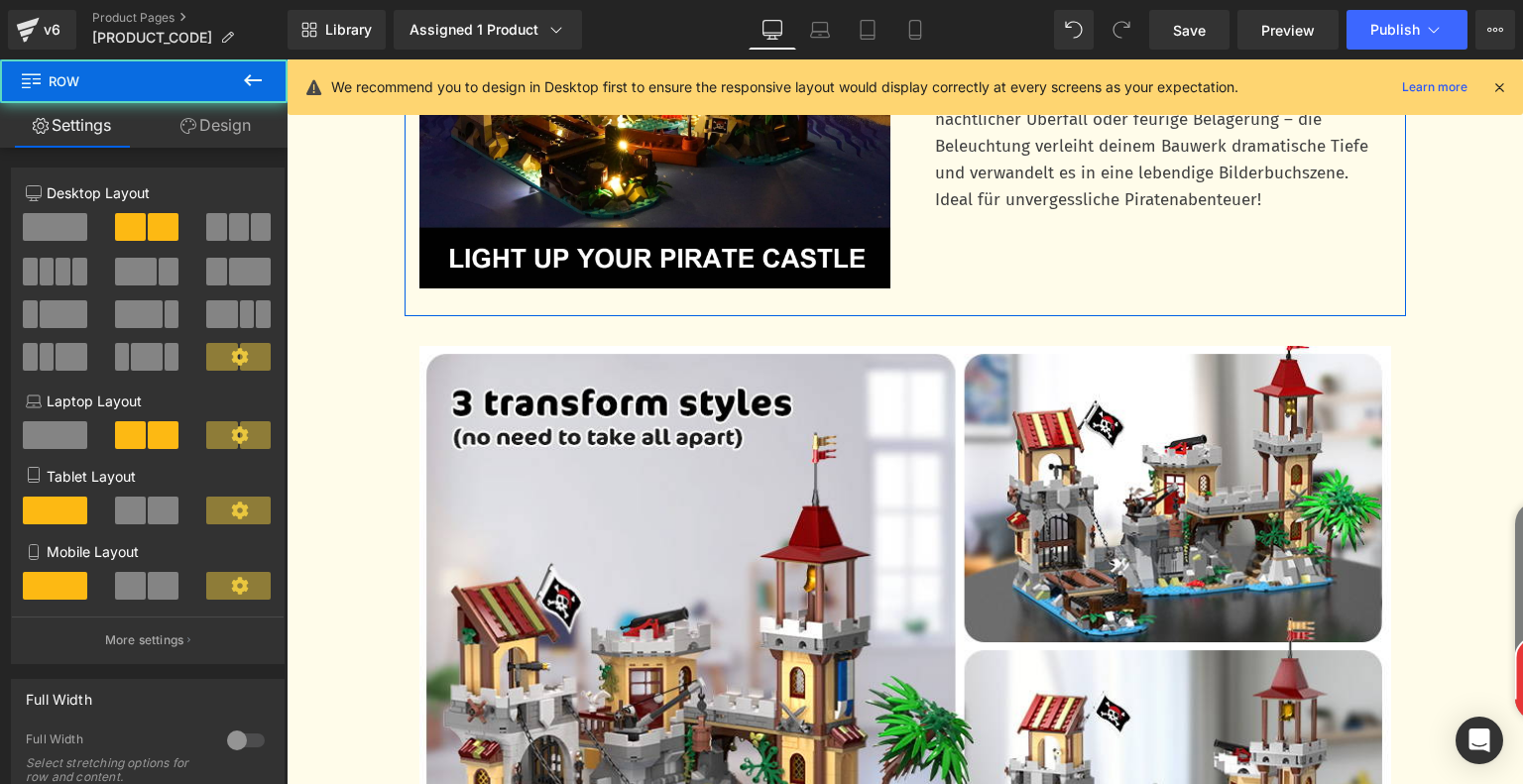 click on "Design" at bounding box center [215, 125] 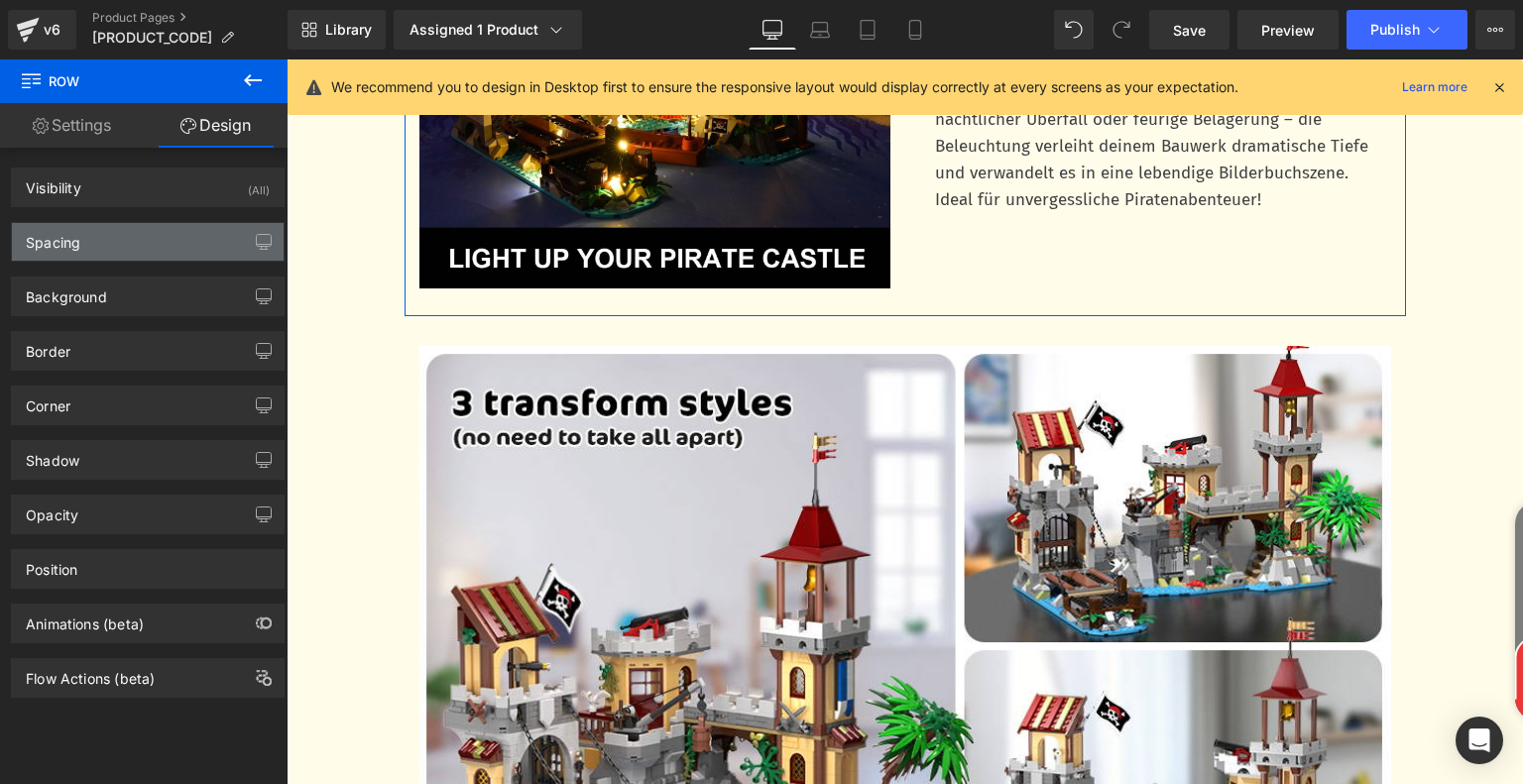 click on "Spacing" at bounding box center (148, 242) 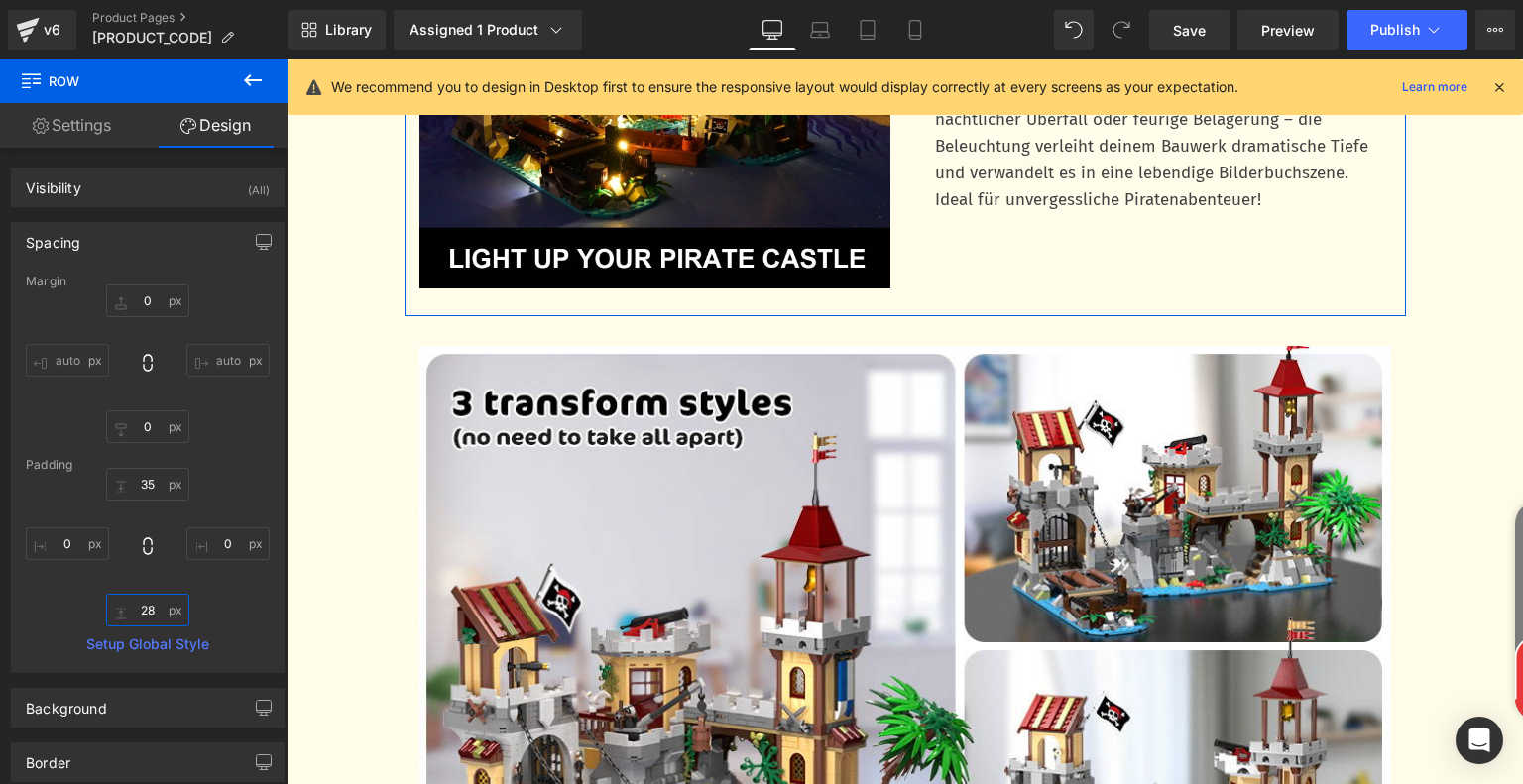 click on "28" at bounding box center (148, 610) 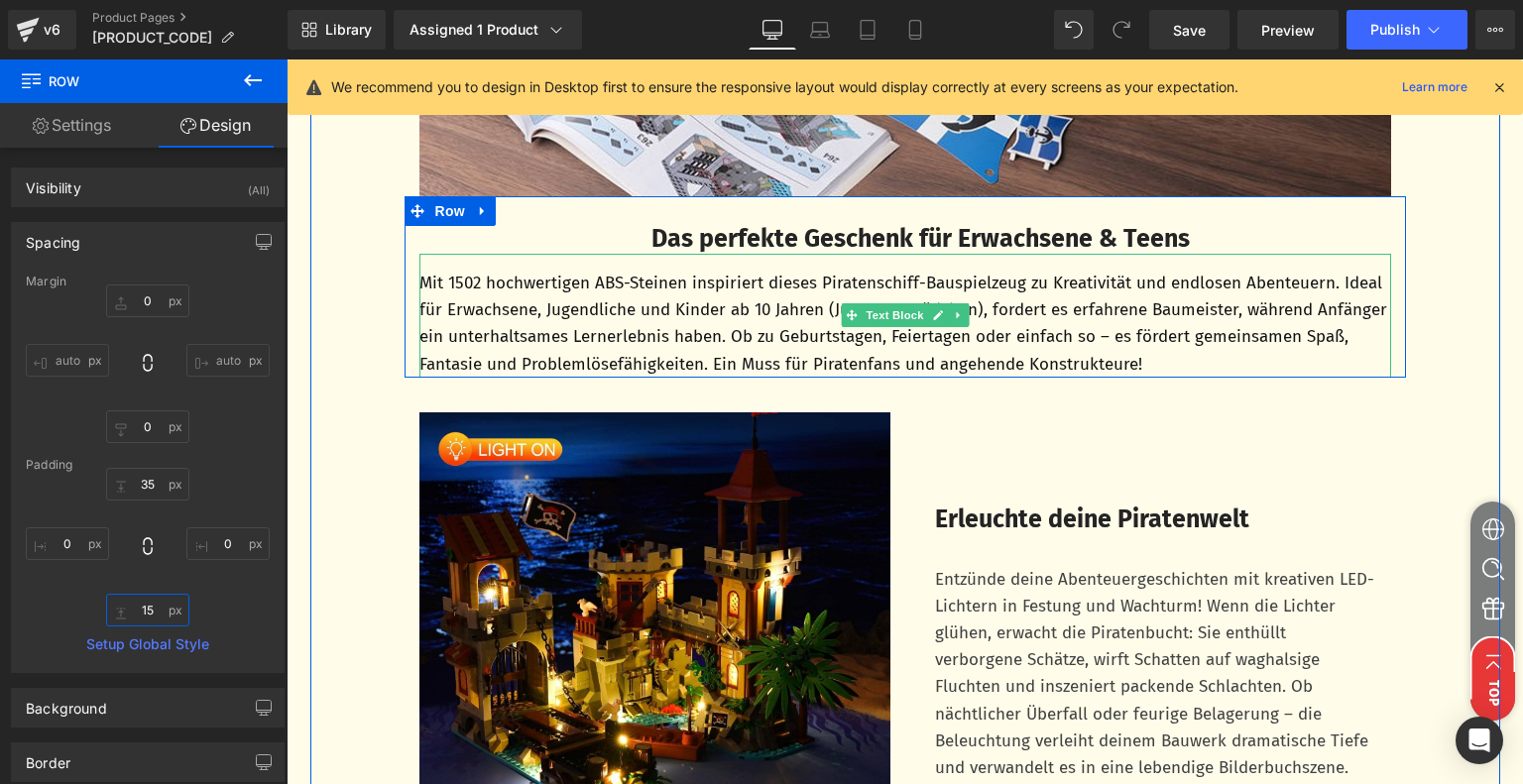 scroll, scrollTop: 5331, scrollLeft: 0, axis: vertical 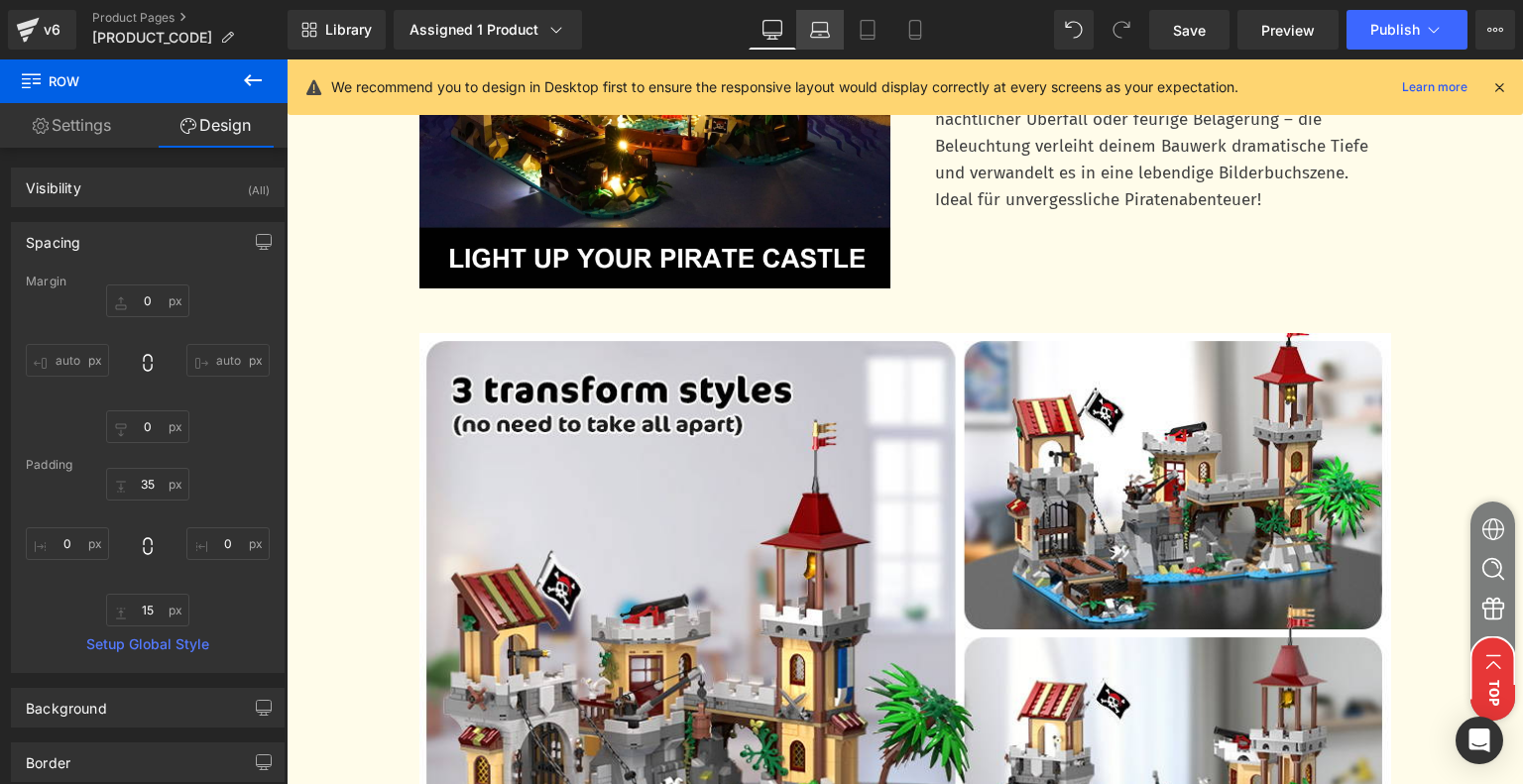 click 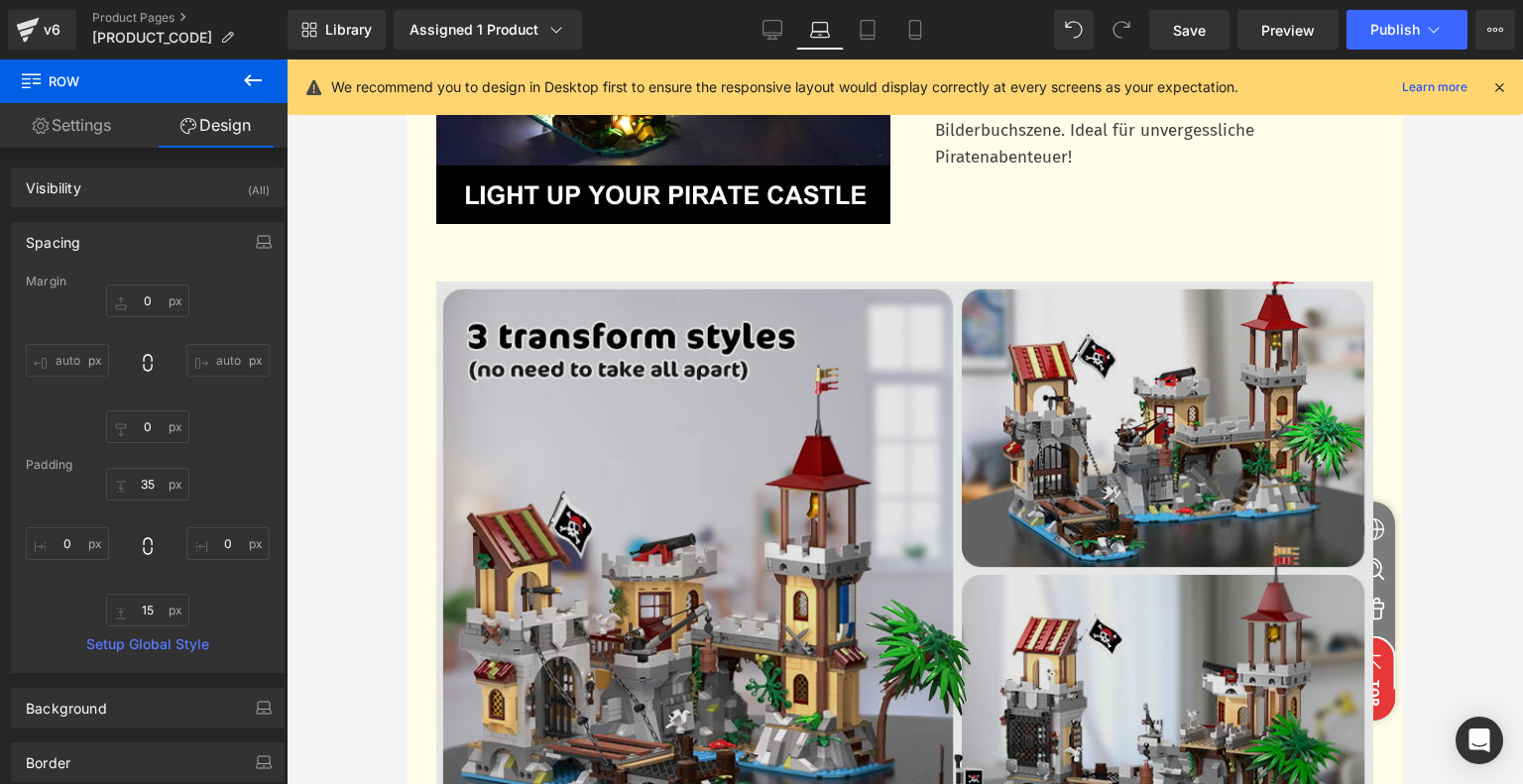 scroll, scrollTop: 5064, scrollLeft: 0, axis: vertical 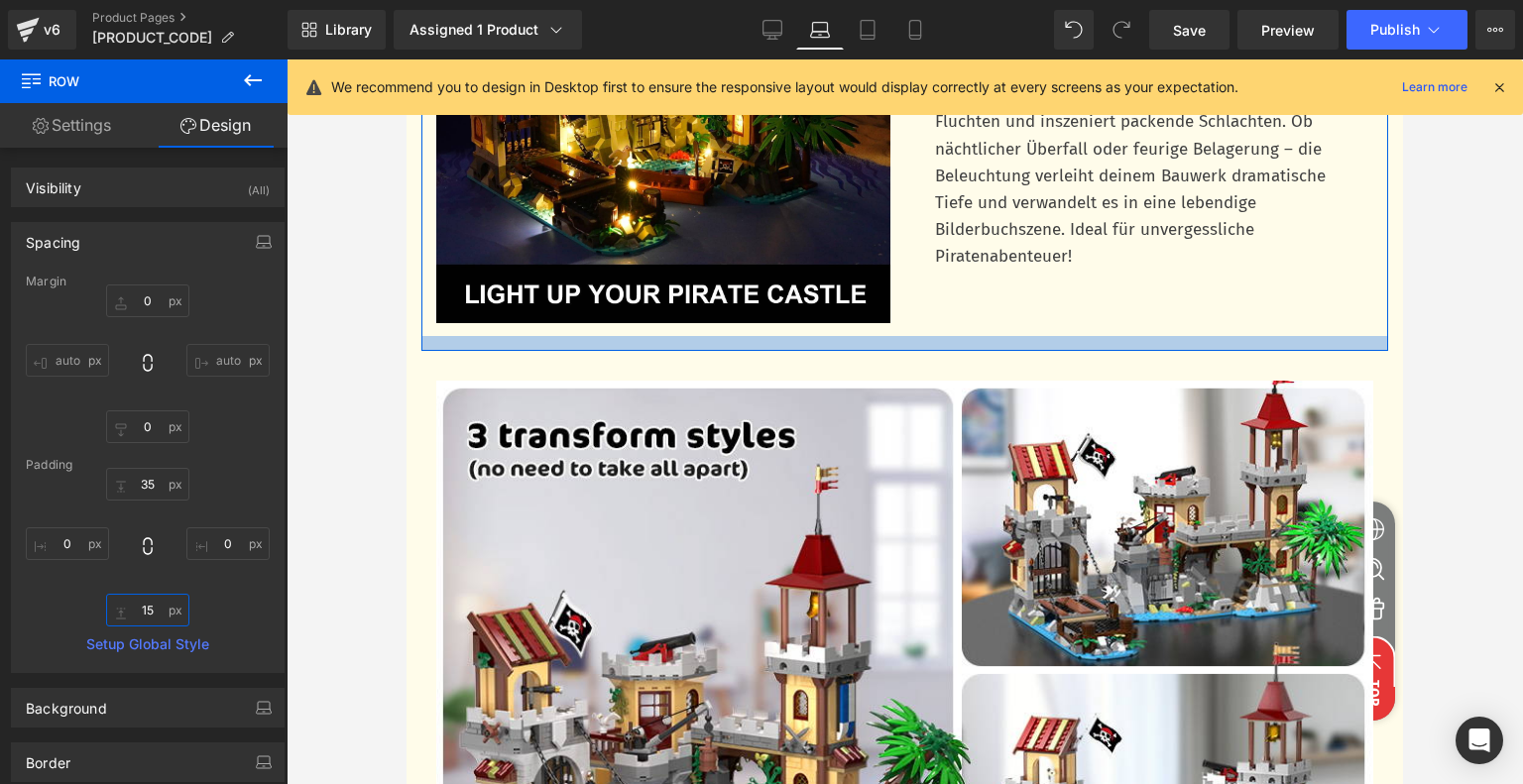 click on "15" at bounding box center (148, 610) 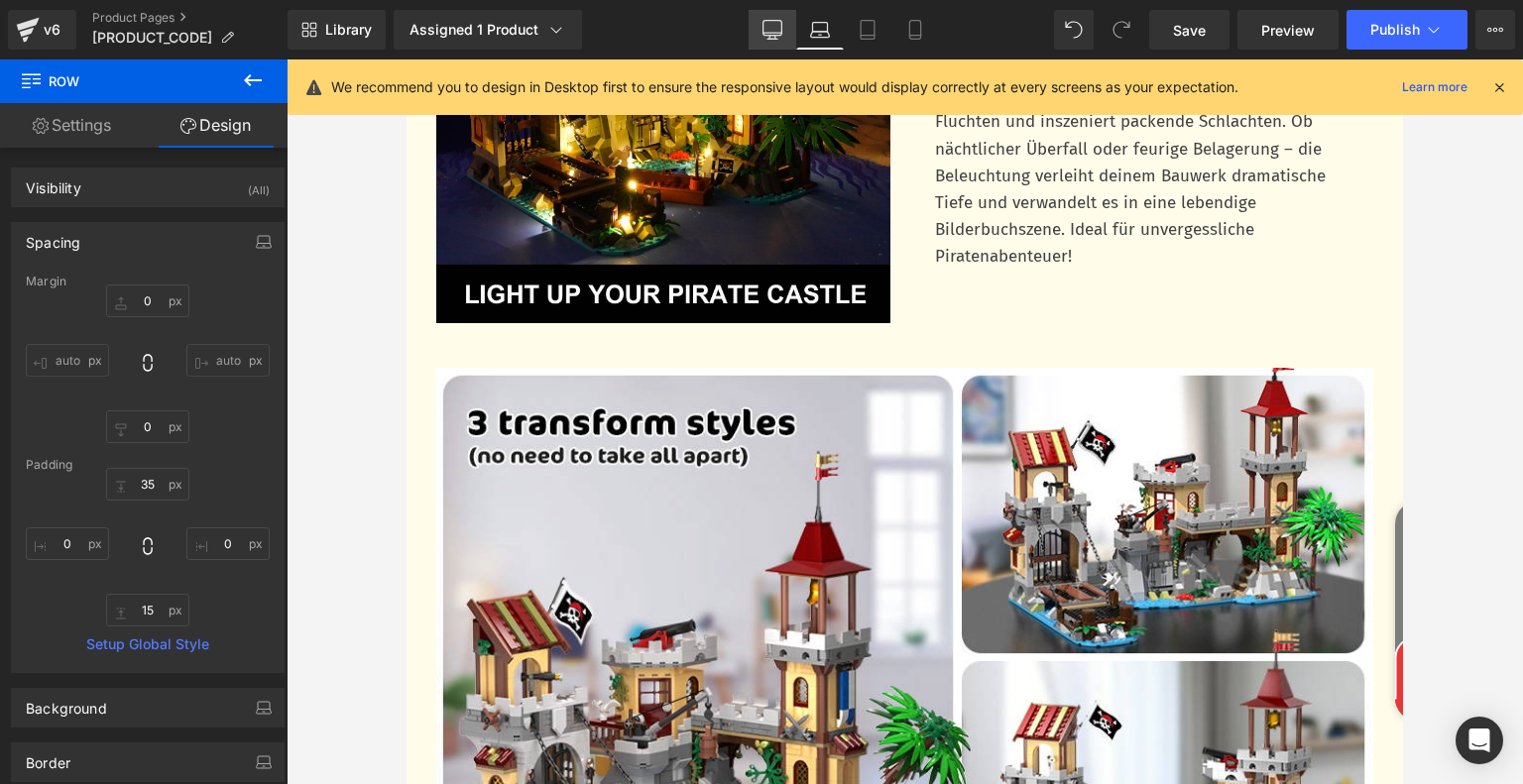 click 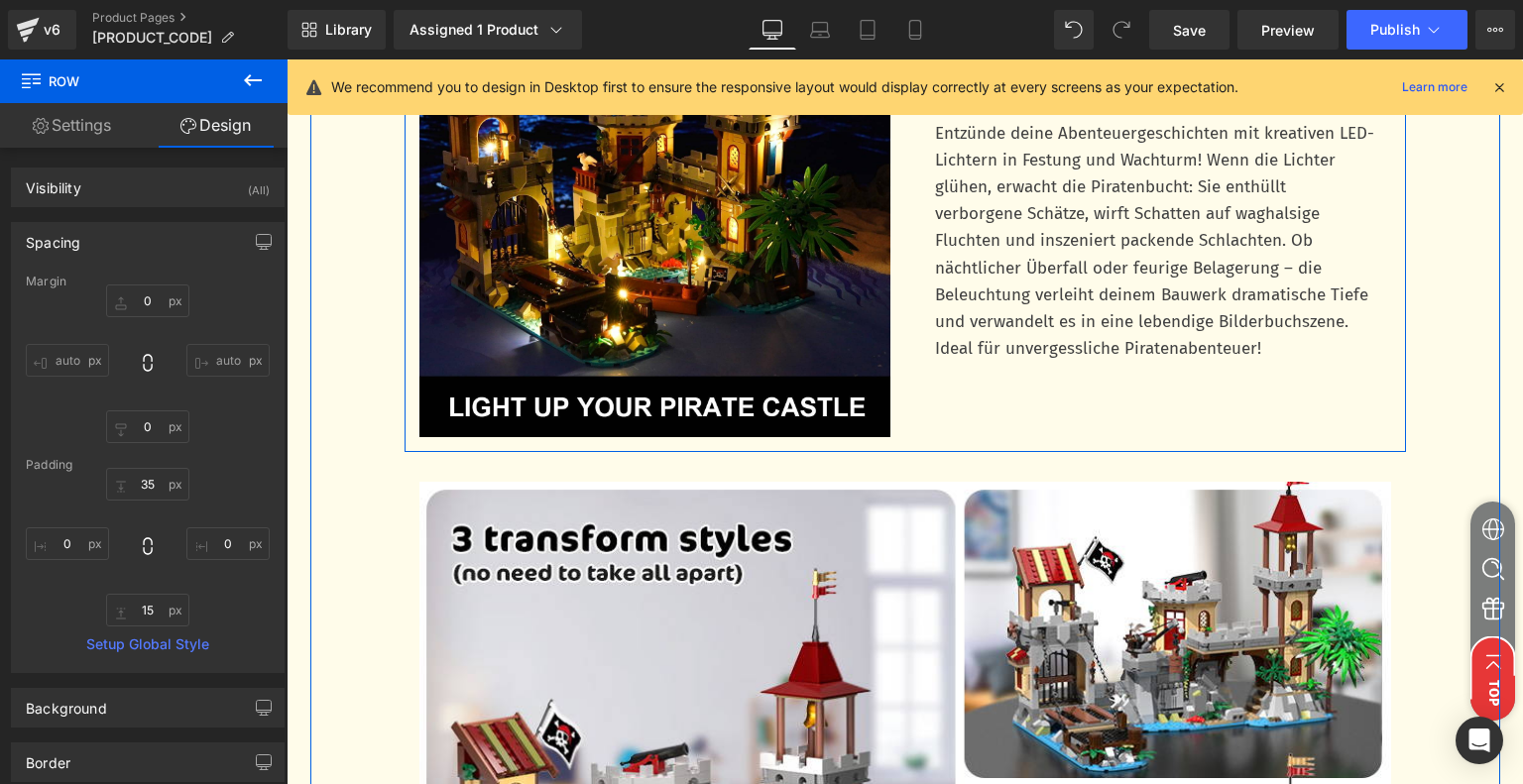 scroll, scrollTop: 5331, scrollLeft: 0, axis: vertical 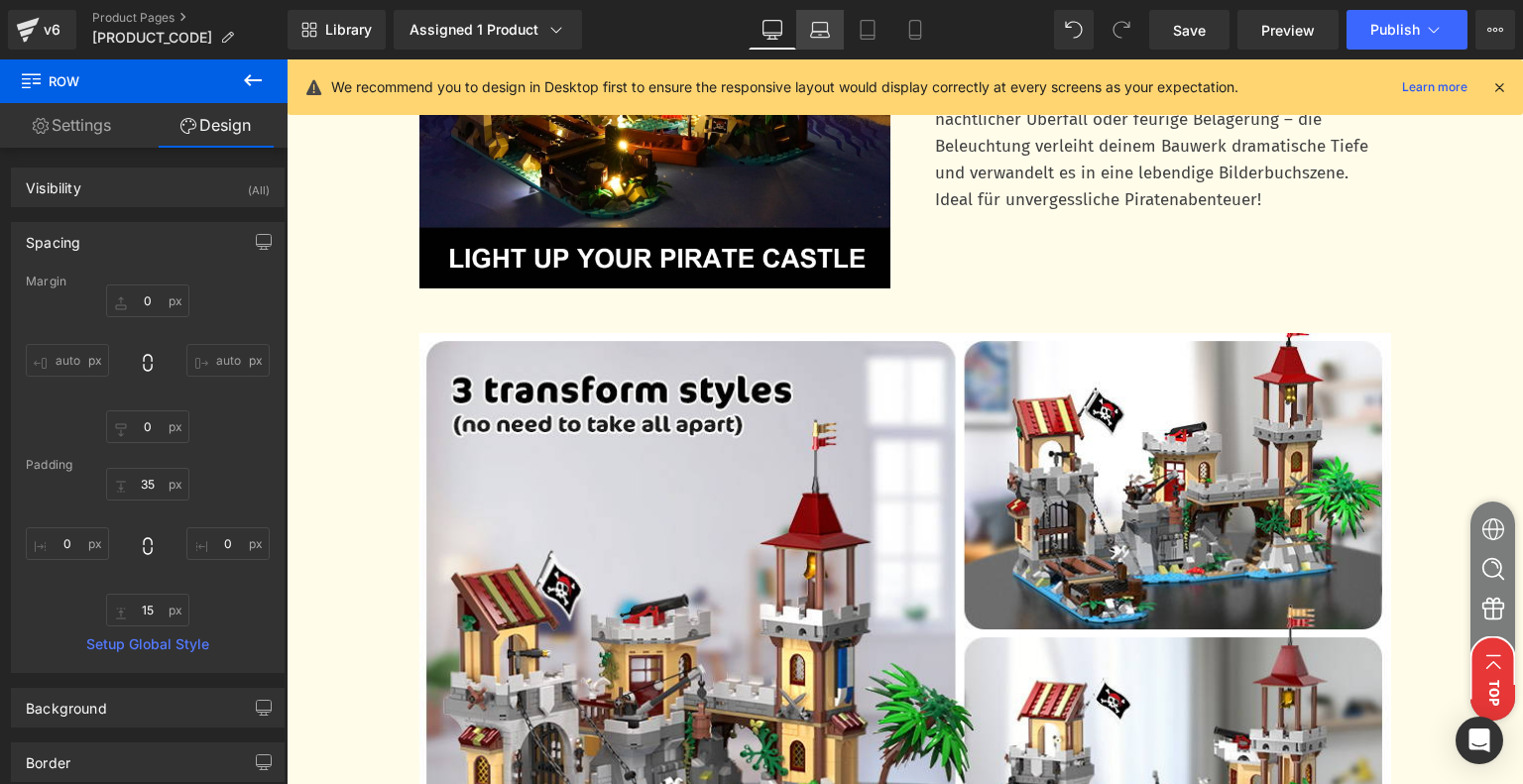 click 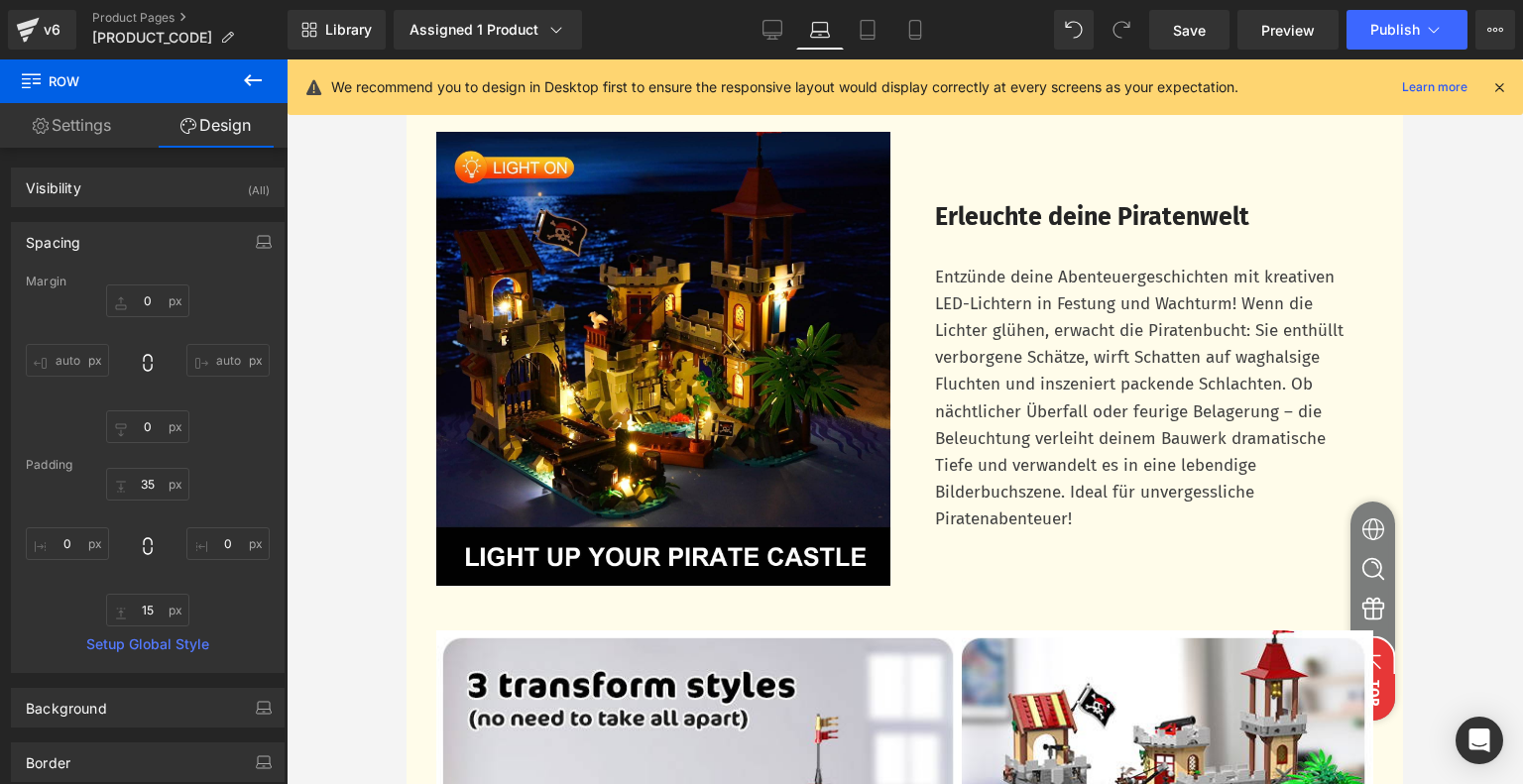scroll, scrollTop: 5064, scrollLeft: 0, axis: vertical 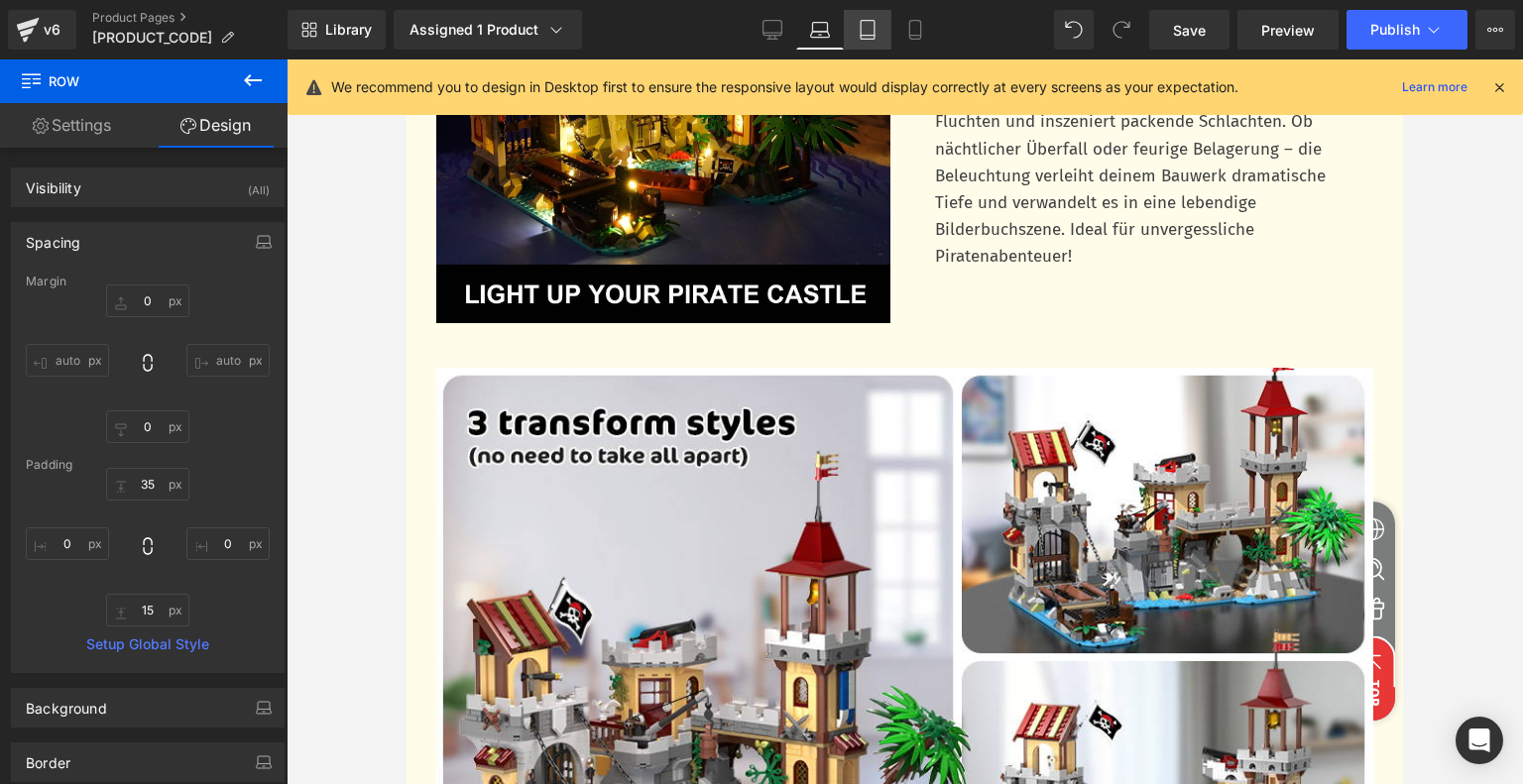 click 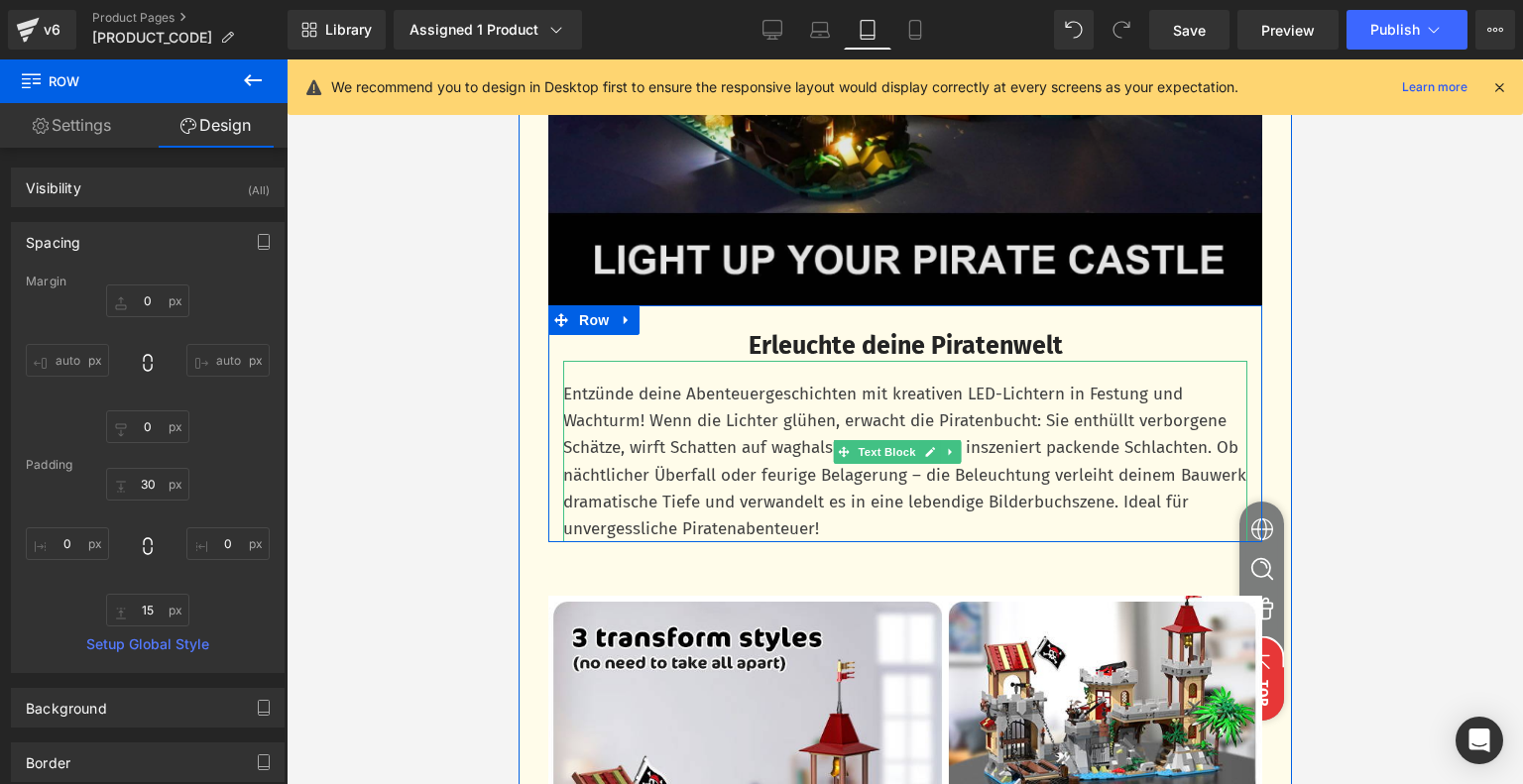 scroll, scrollTop: 4924, scrollLeft: 0, axis: vertical 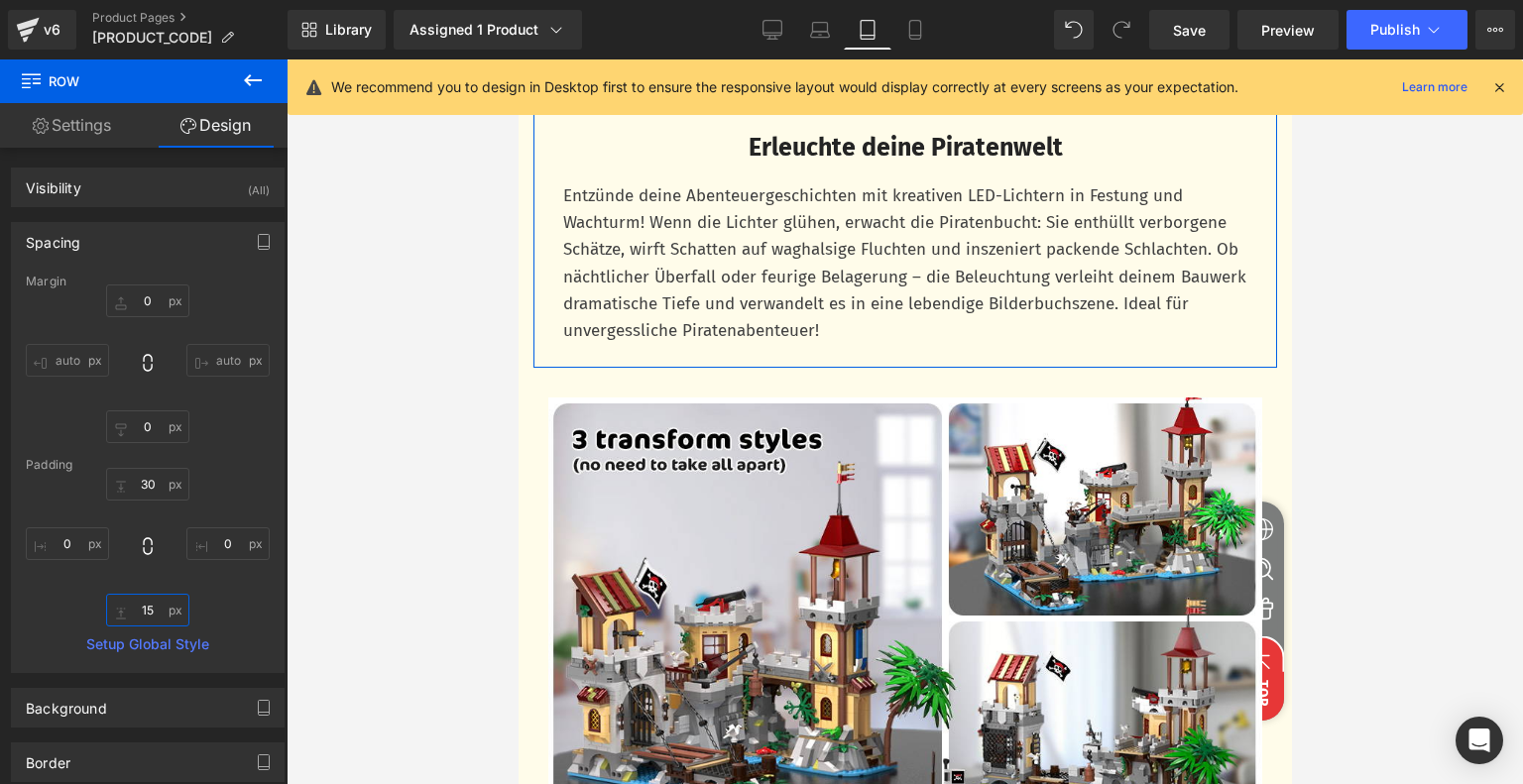 click on "15" at bounding box center [148, 610] 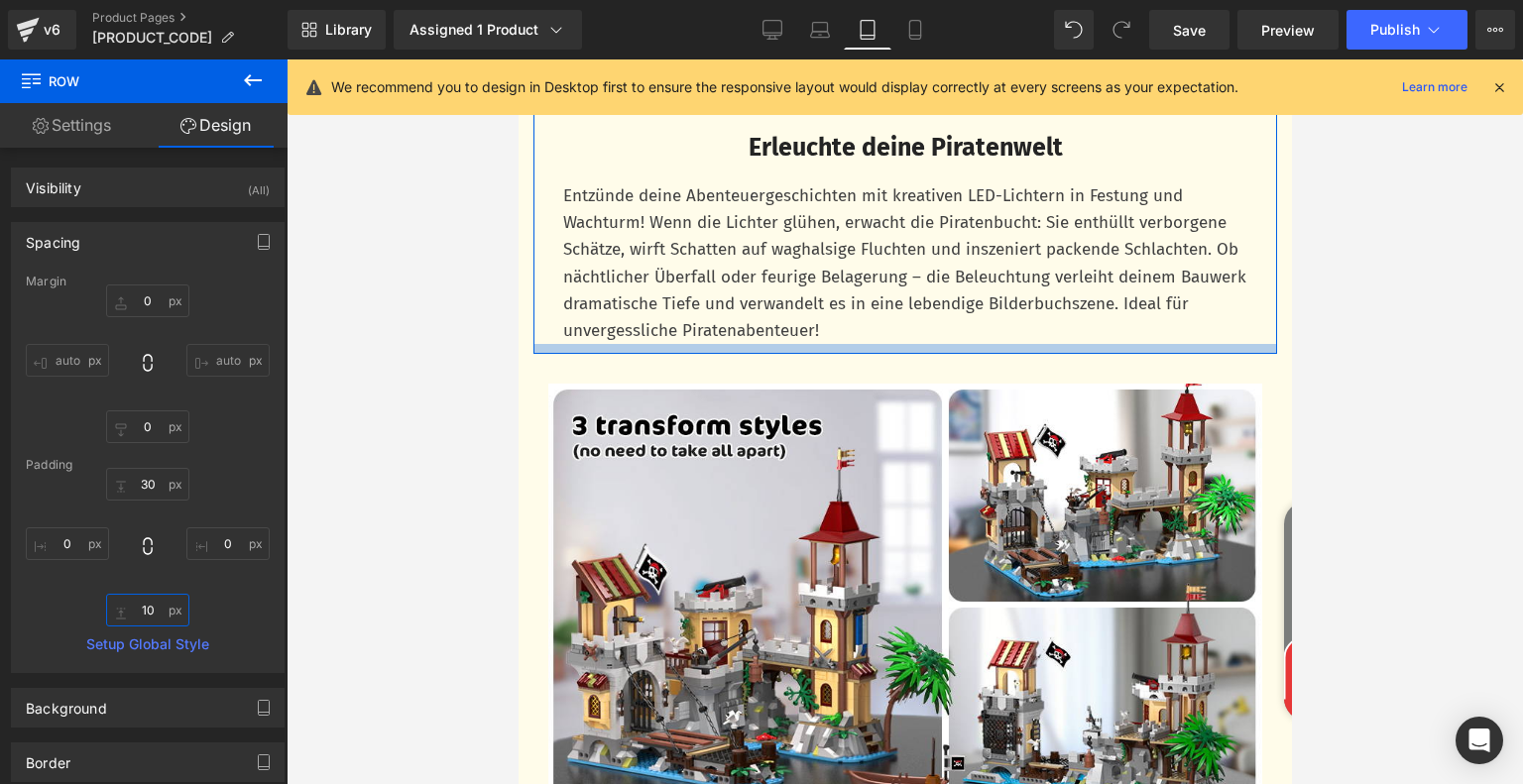 click on "10" at bounding box center (148, 610) 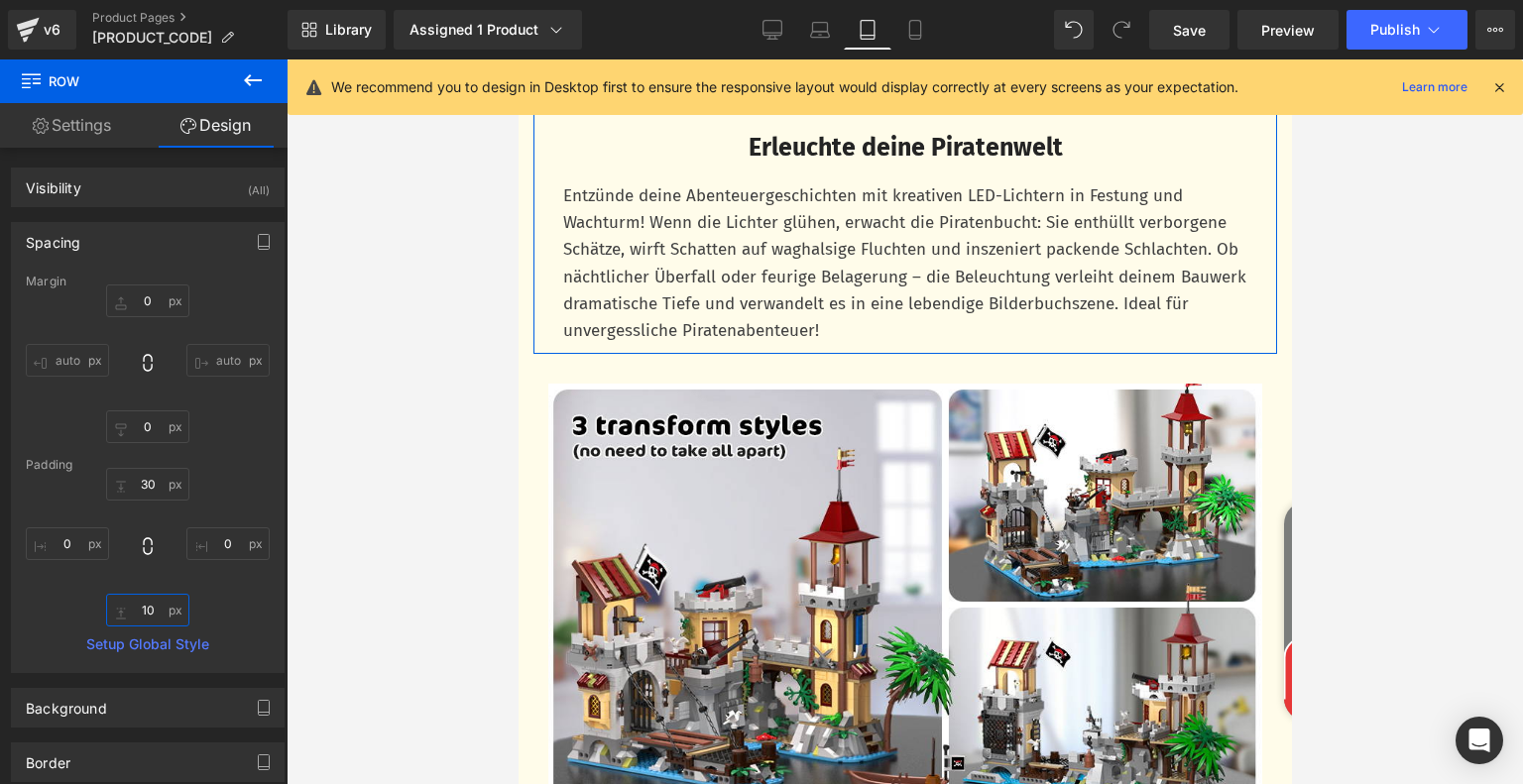 drag, startPoint x: 139, startPoint y: 610, endPoint x: 153, endPoint y: 610, distance: 14 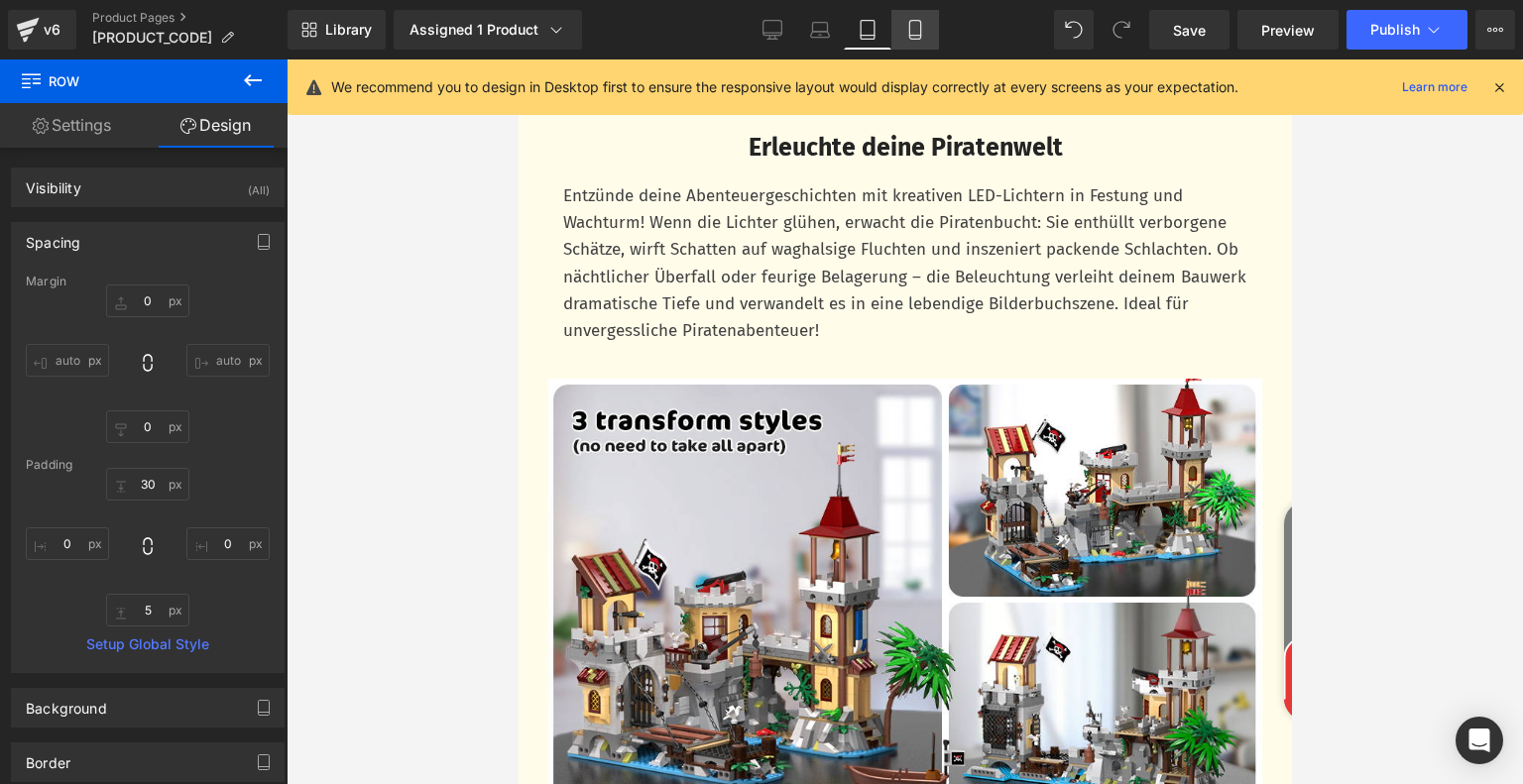 click 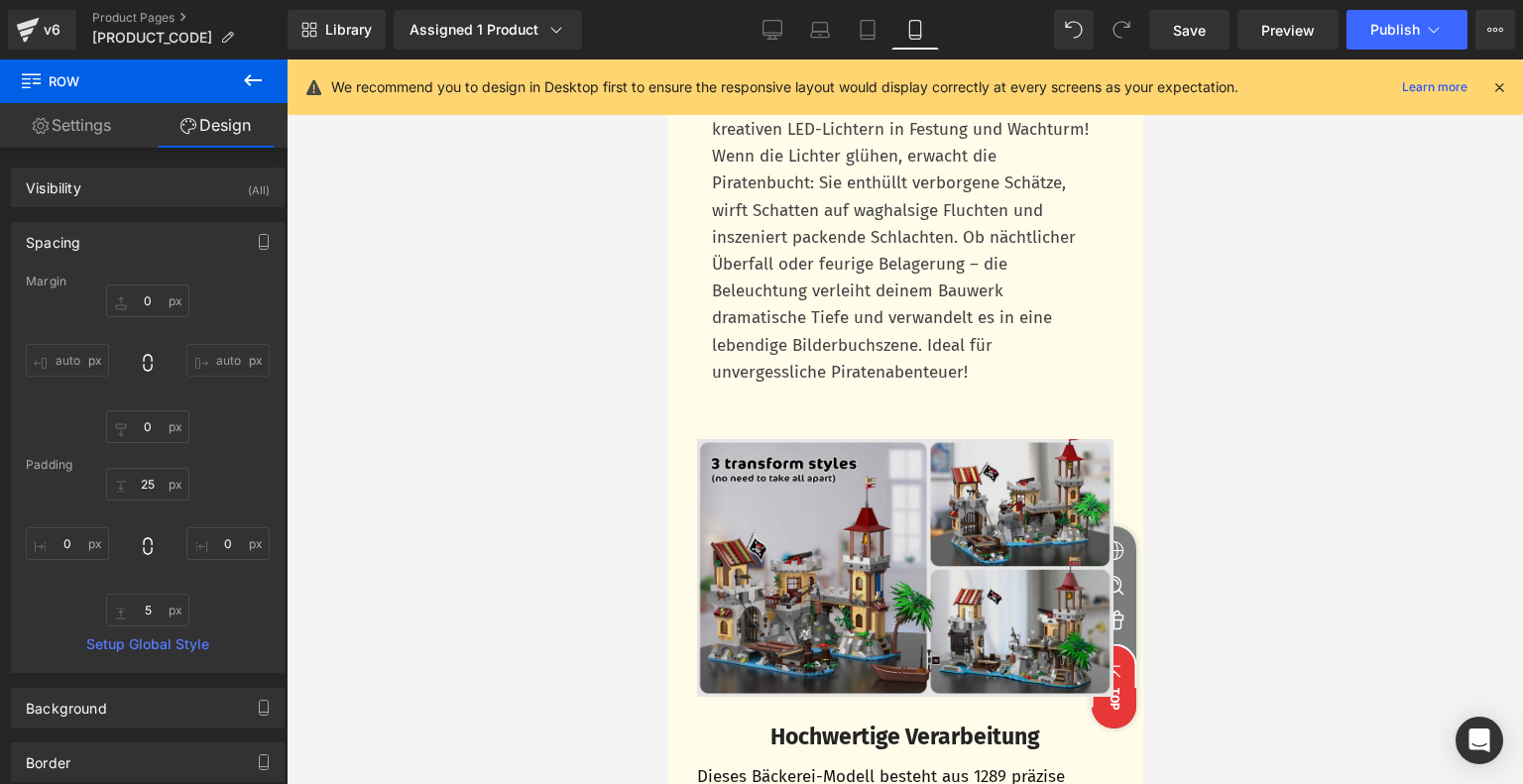 scroll, scrollTop: 5070, scrollLeft: 0, axis: vertical 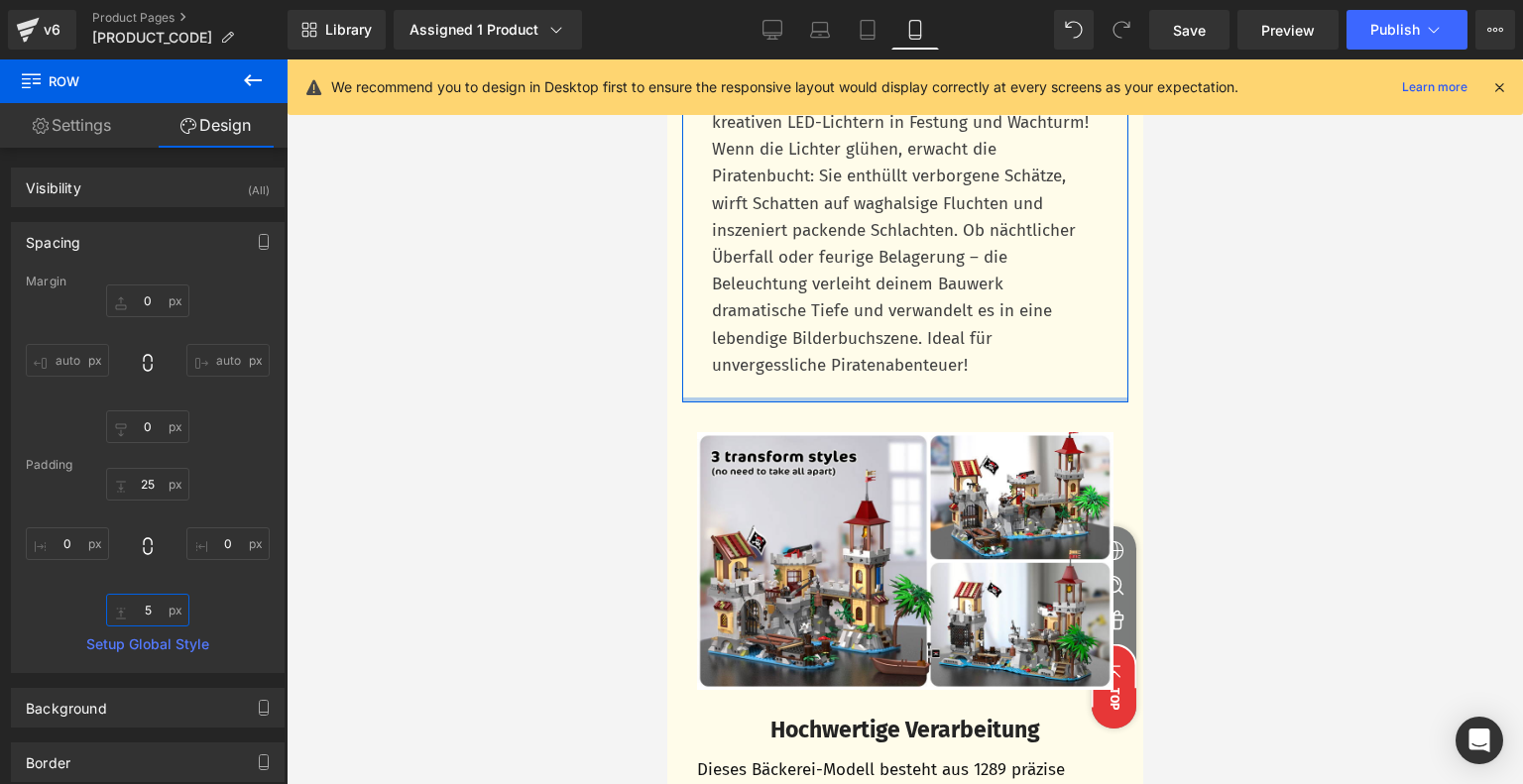 click on "5" at bounding box center (148, 610) 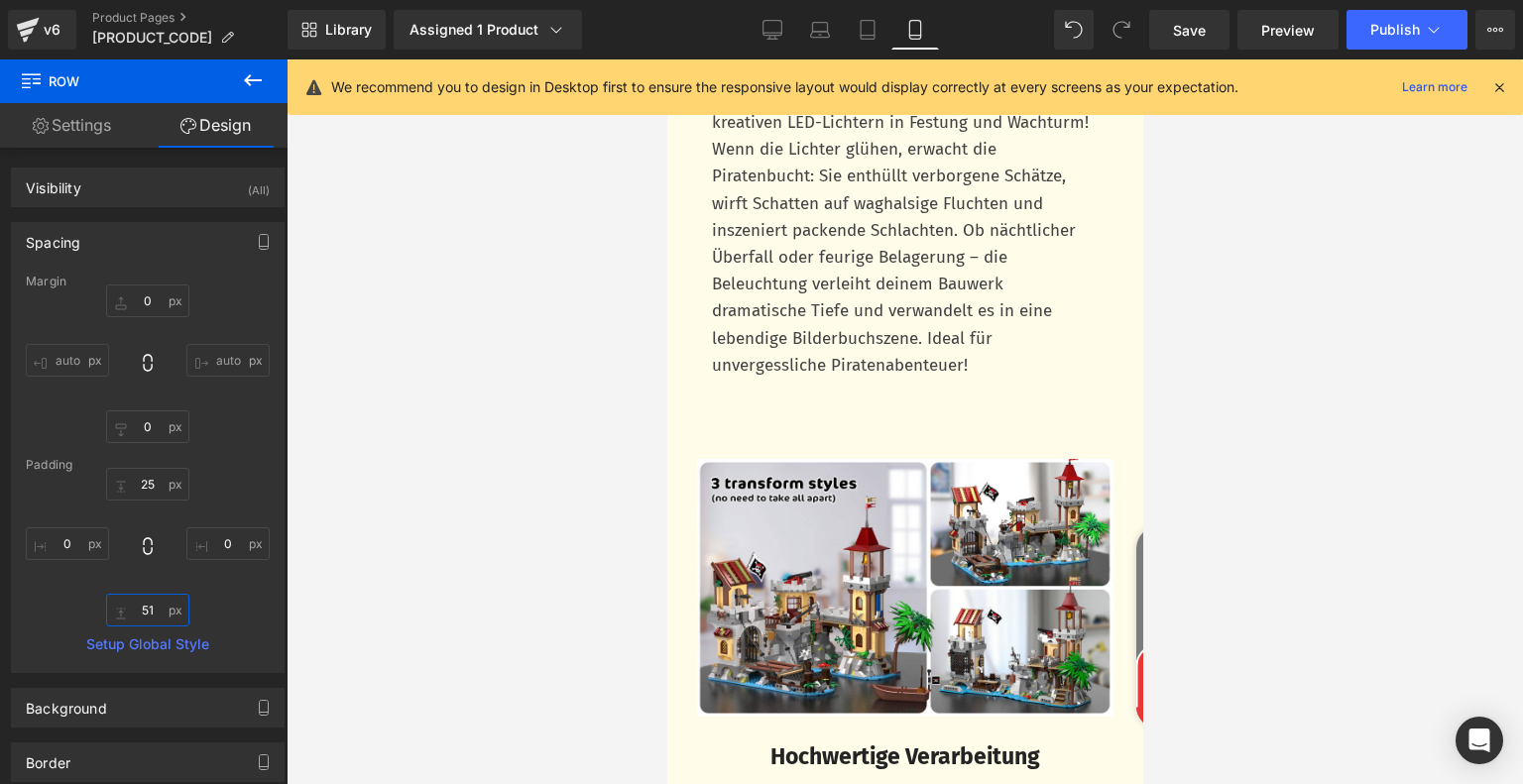 type on "5" 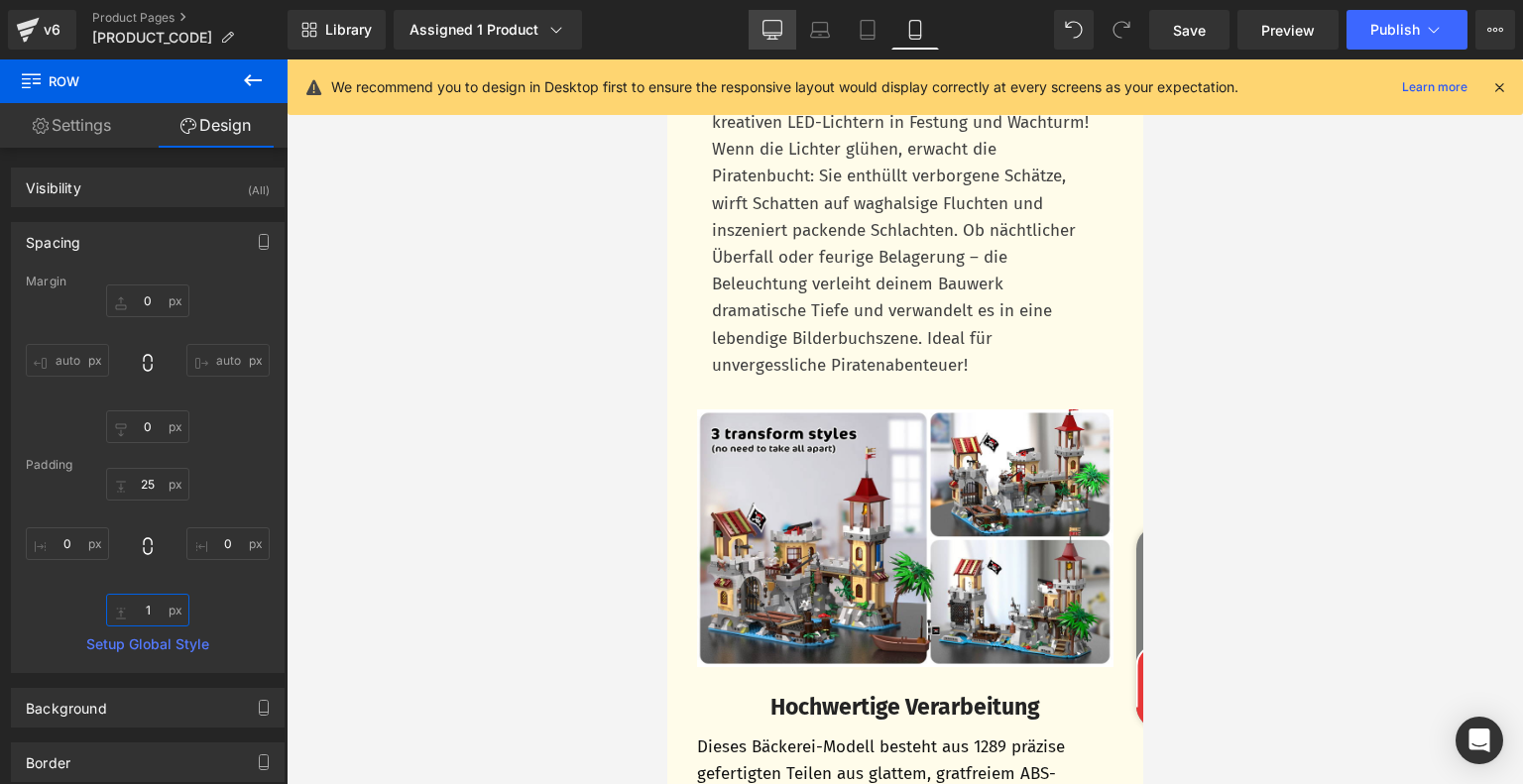 type on "1" 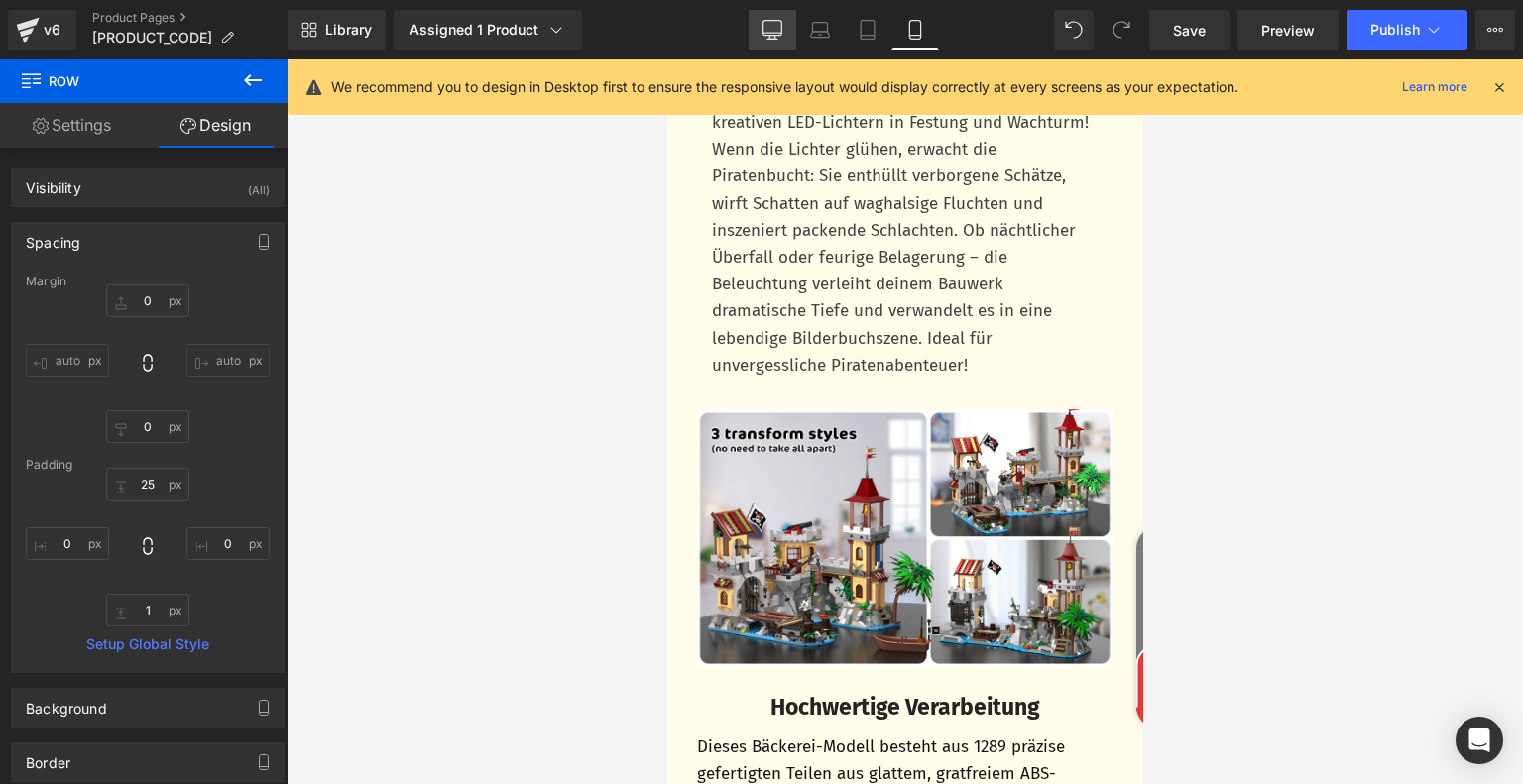 click 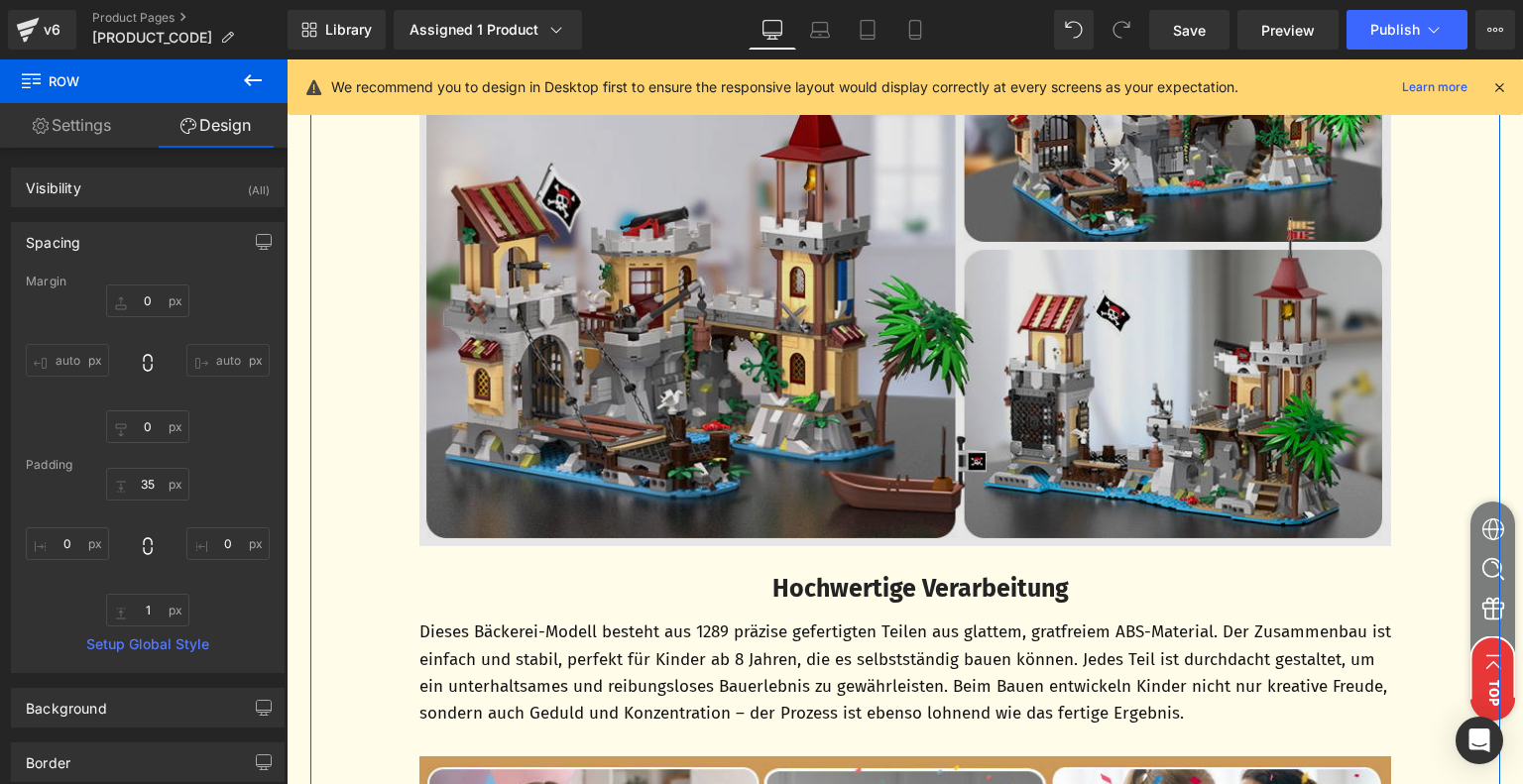 scroll, scrollTop: 5828, scrollLeft: 0, axis: vertical 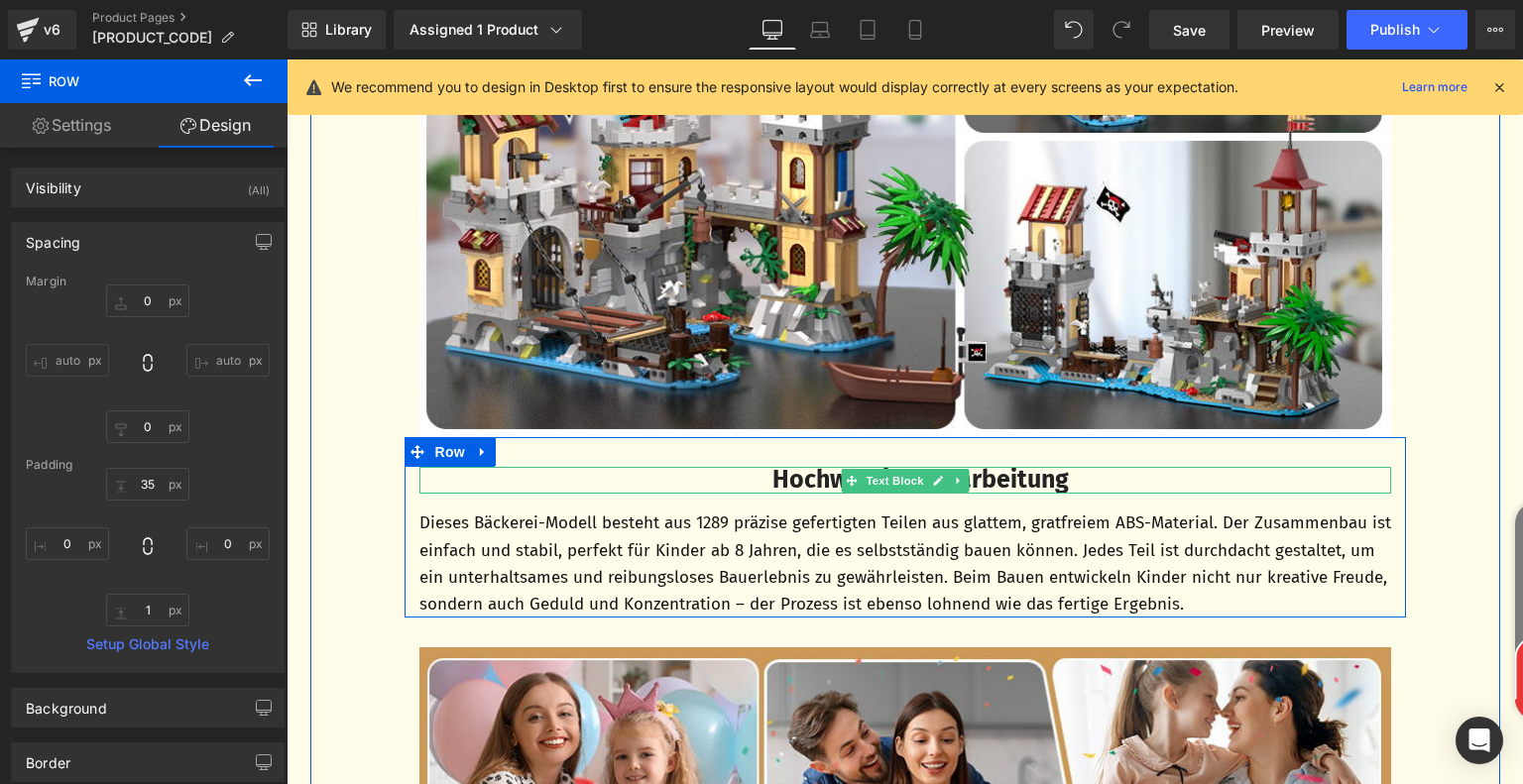 click on "Hochwertige Verarbeitung" at bounding box center [920, 480] 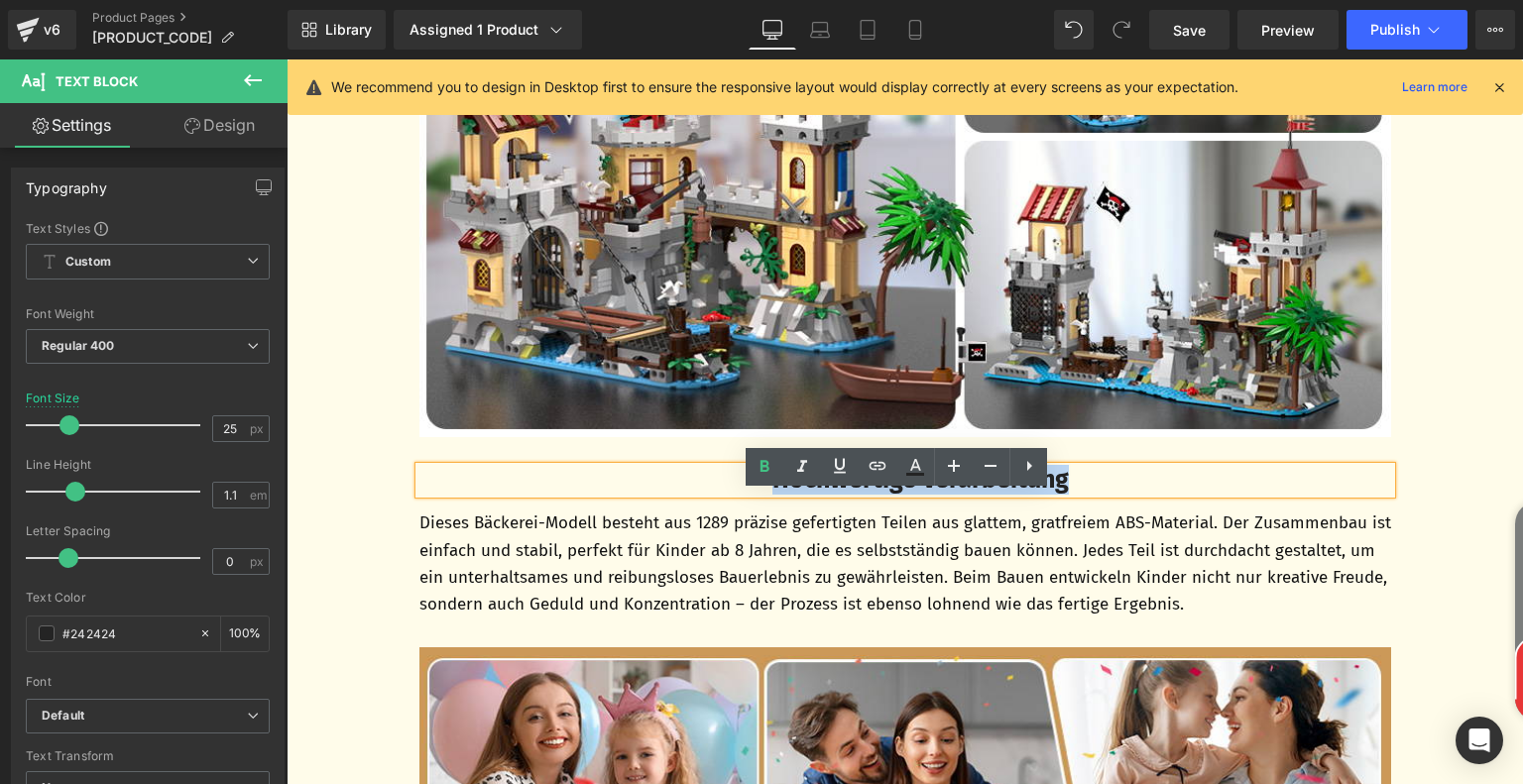 drag, startPoint x: 753, startPoint y: 506, endPoint x: 1083, endPoint y: 518, distance: 330.21811 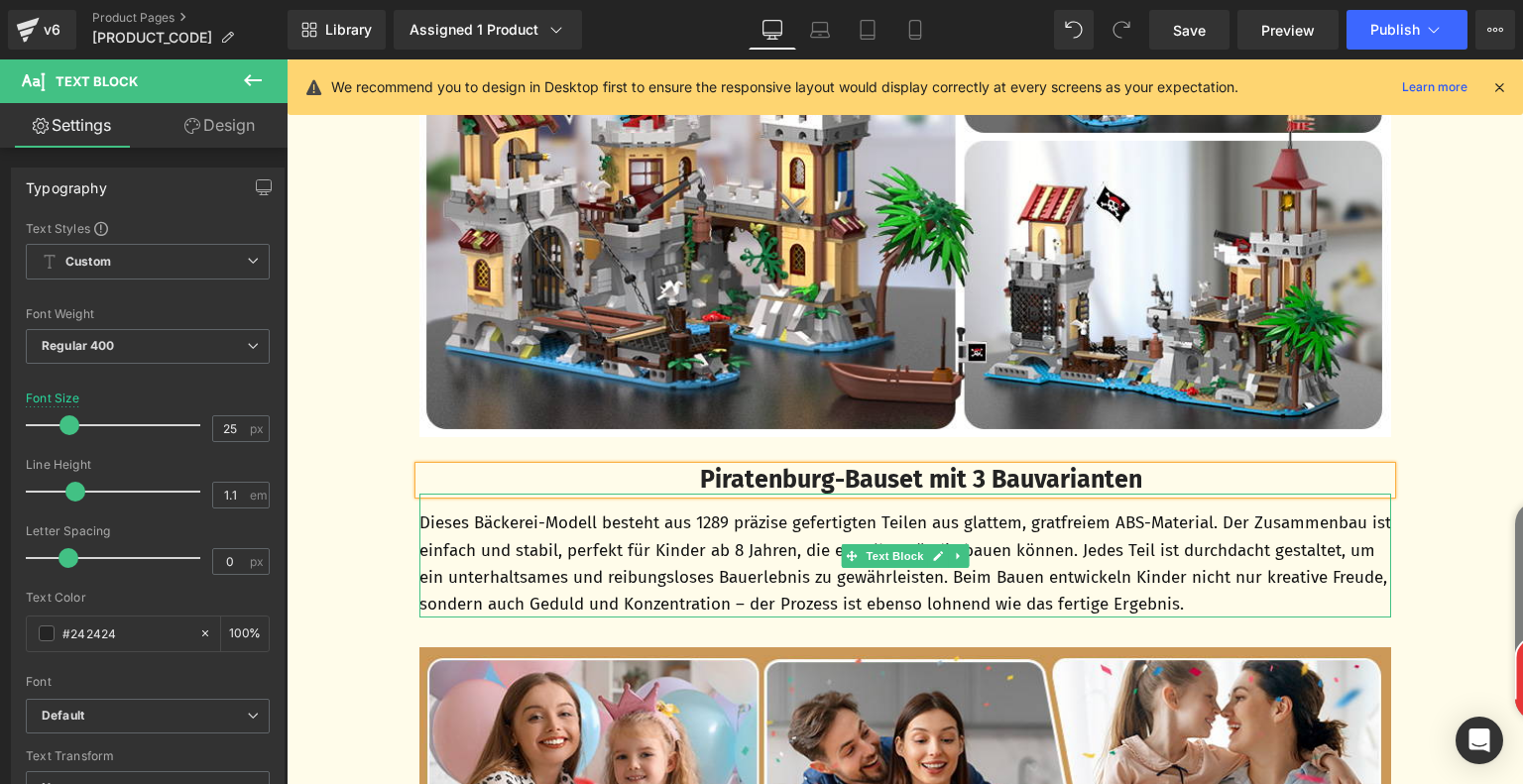 click on "Dieses Bäckerei-Modell besteht aus 1289 präzise gefertigten Teilen aus glattem, gratfreiem ABS-Material. Der Zusammenbau ist einfach und stabil, perfekt für Kinder ab 8 Jahren, die es selbstständig bauen können. Jedes Teil ist durchdacht gestaltet, um ein unterhaltsames und reibungsloses Bauerlebnis zu gewährleisten. Beim Bauen entwickeln Kinder nicht nur kreative Freude, sondern auch Geduld und Konzentration – der Prozess ist ebenso lohnend wie das fertige Ergebnis." at bounding box center [905, 563] 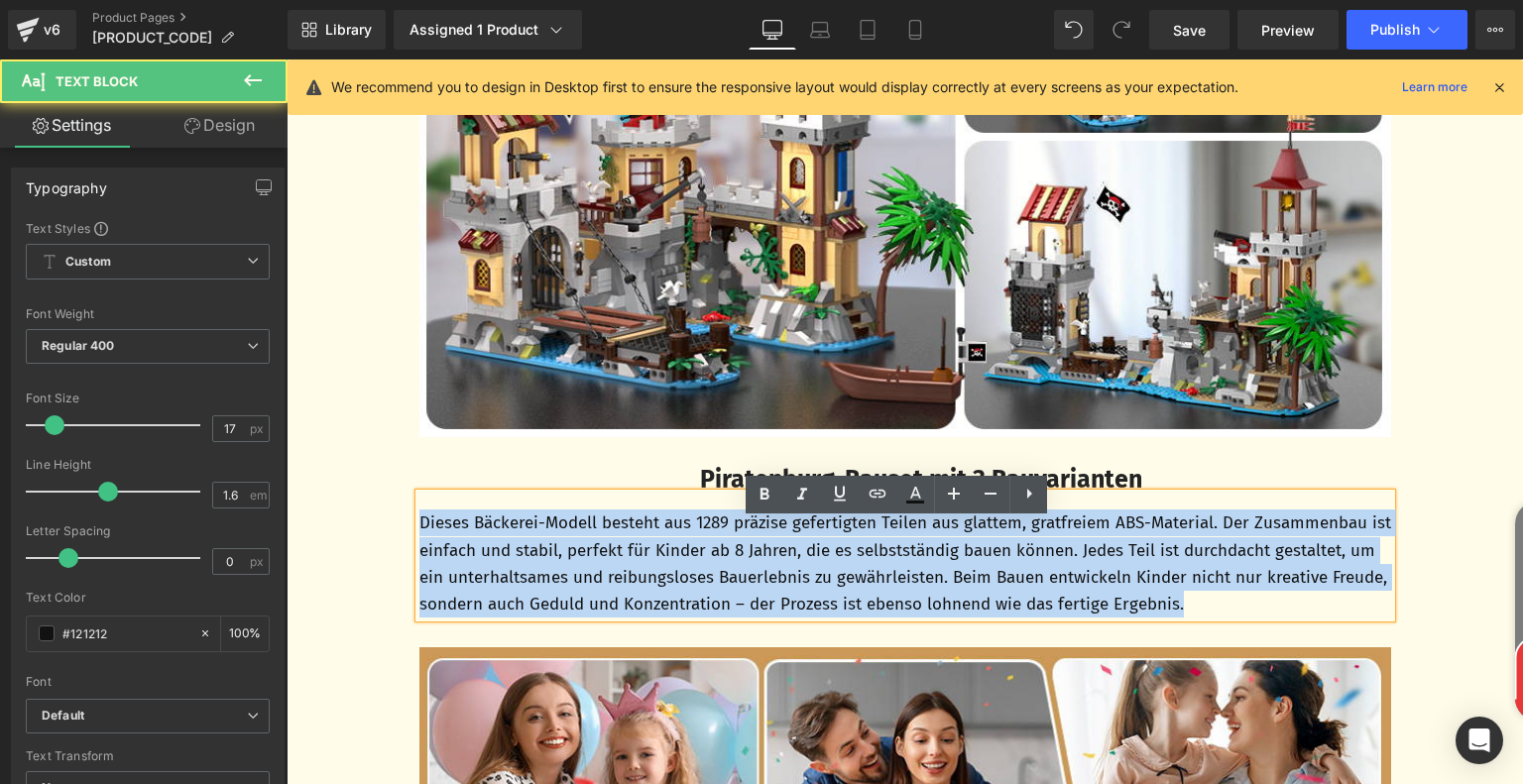 drag, startPoint x: 412, startPoint y: 546, endPoint x: 1289, endPoint y: 621, distance: 880.2011 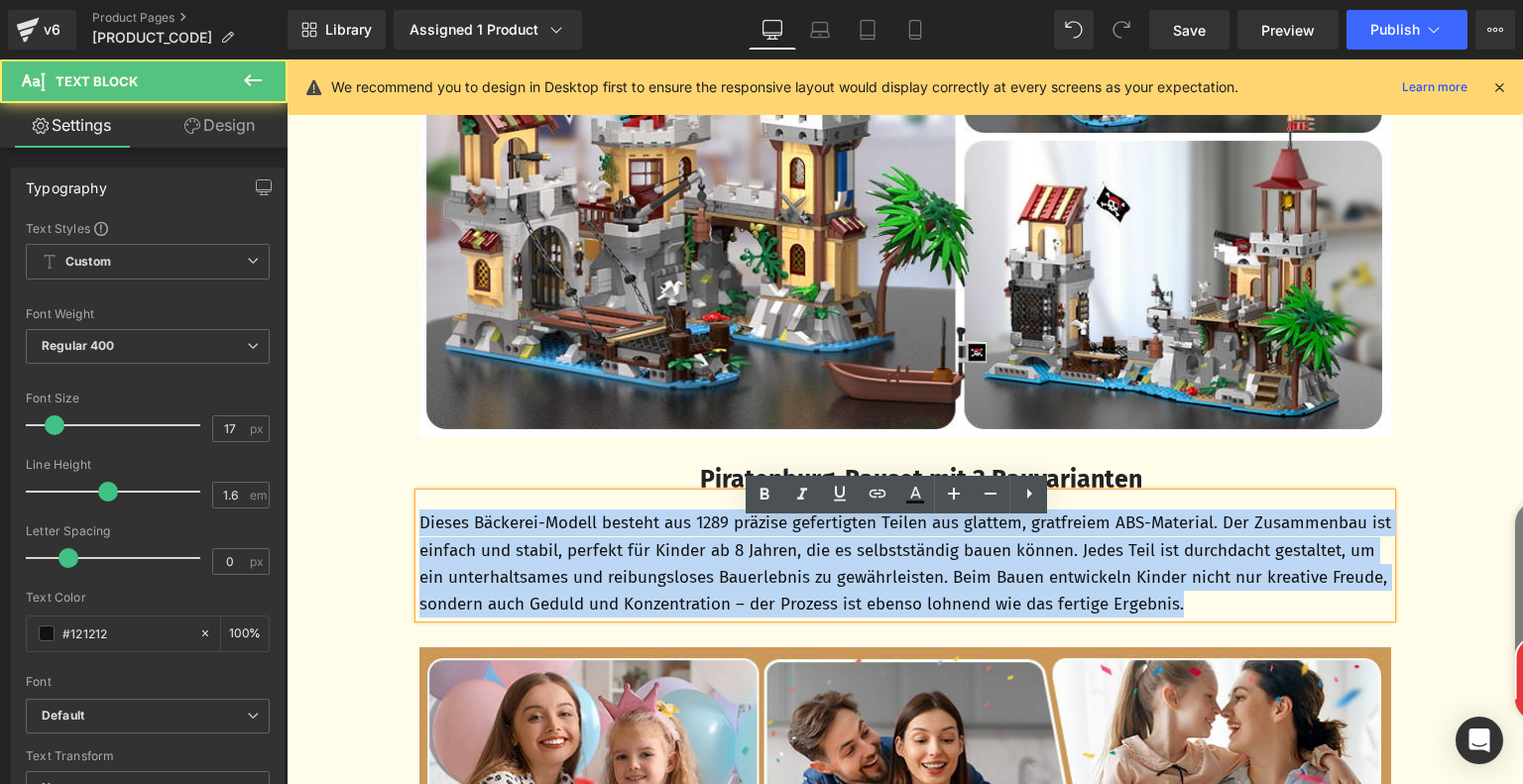 click on "Dieses Bäckerei-Modell besteht aus 1289 präzise gefertigten Teilen aus glattem, gratfreiem ABS-Material. Der Zusammenbau ist einfach und stabil, perfekt für Kinder ab 8 Jahren, die es selbstständig bauen können. Jedes Teil ist durchdacht gestaltet, um ein unterhaltsames und reibungsloses Bauerlebnis zu gewährleisten. Beim Bauen entwickeln Kinder nicht nur kreative Freude, sondern auch Geduld und Konzentration – der Prozess ist ebenso lohnend wie das fertige Ergebnis." at bounding box center (905, 563) 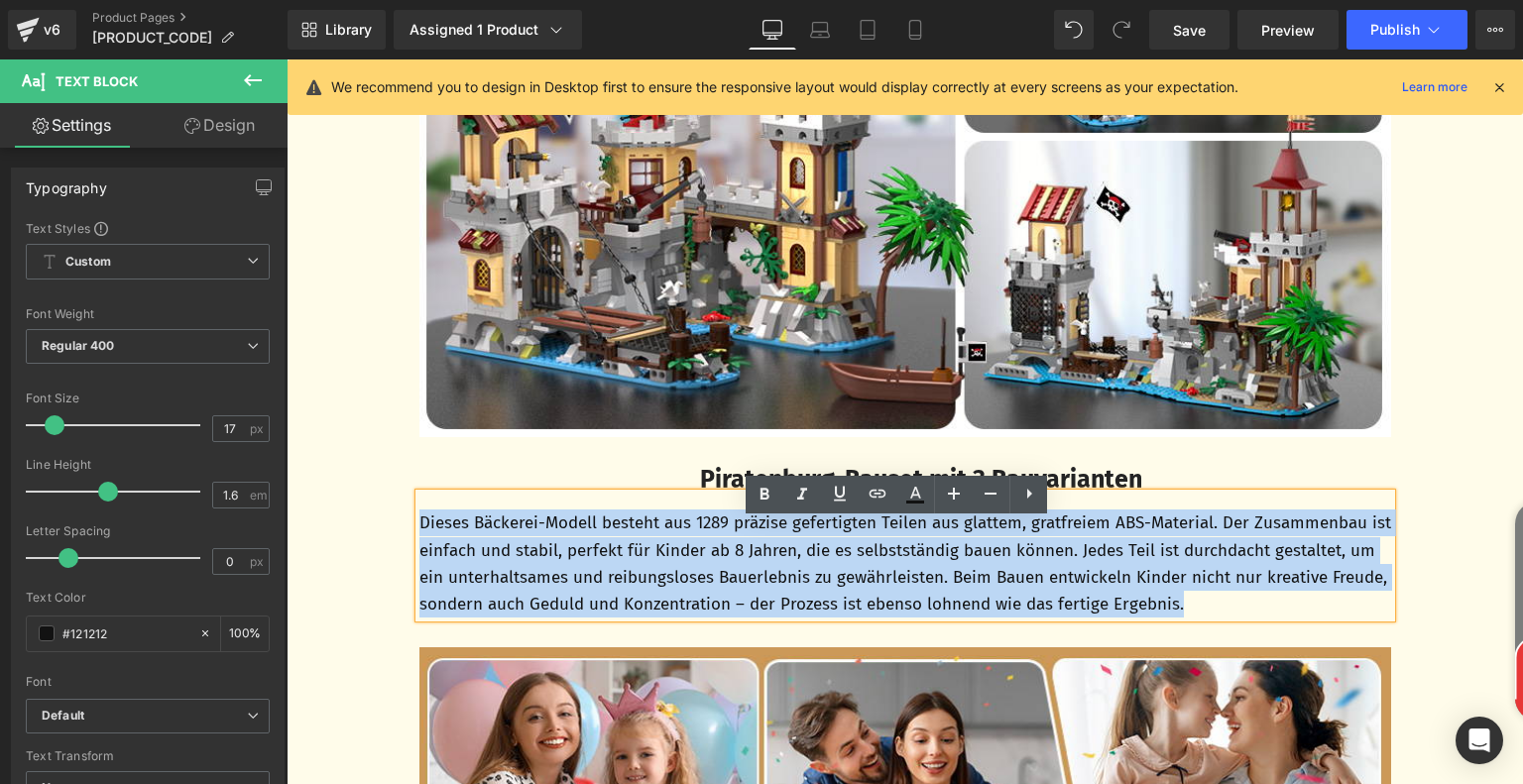 paste 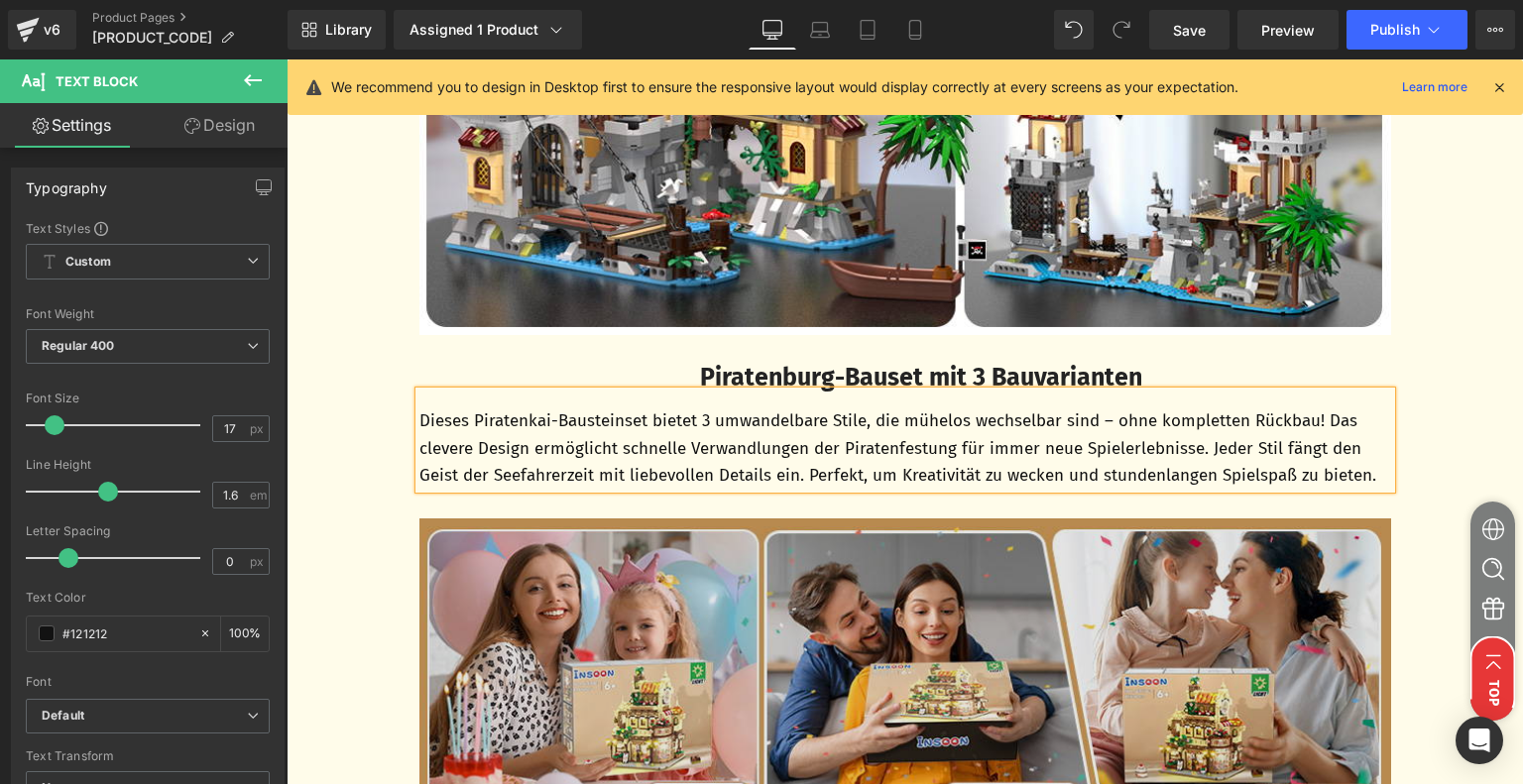 scroll, scrollTop: 6224, scrollLeft: 0, axis: vertical 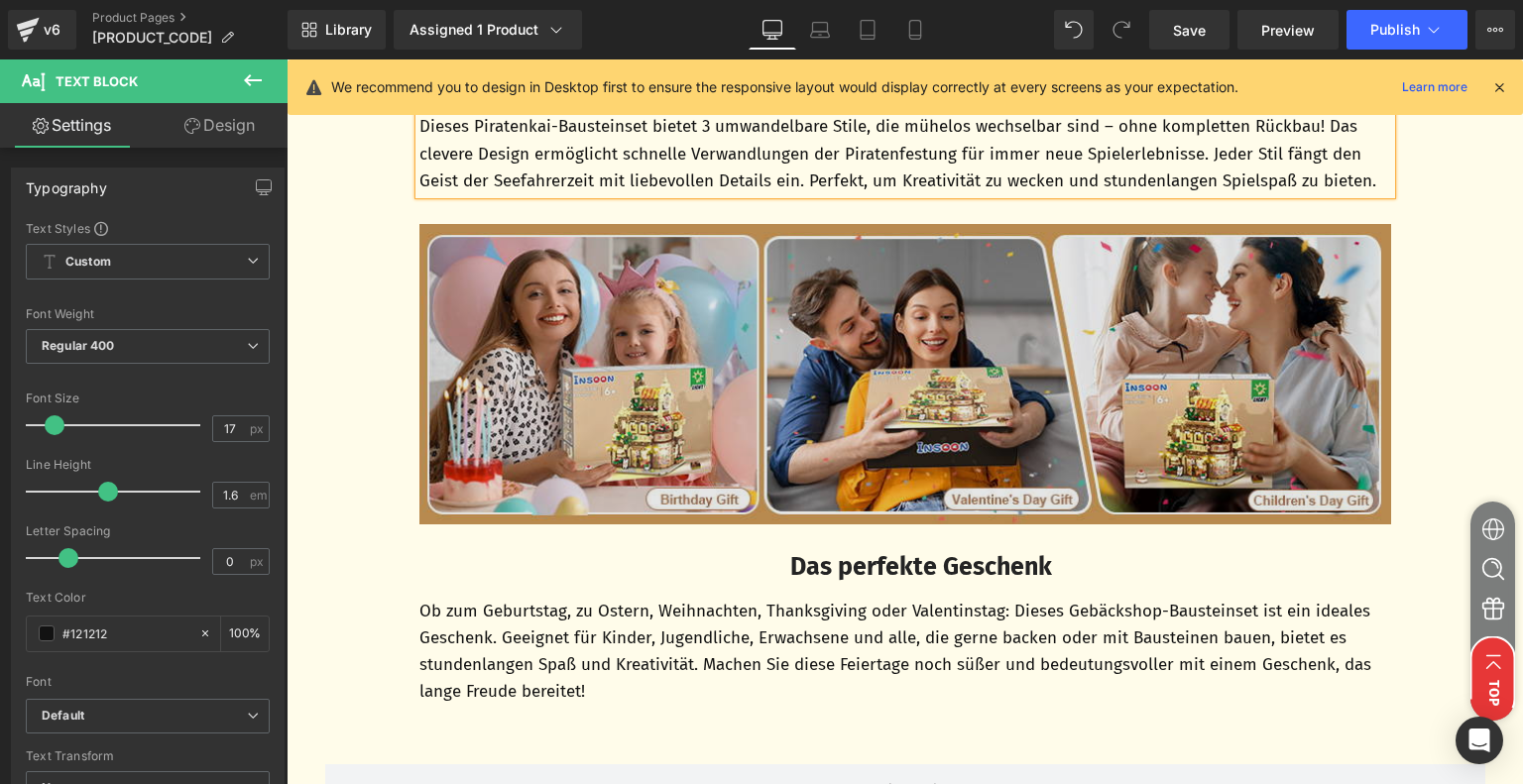 click at bounding box center (905, 374) 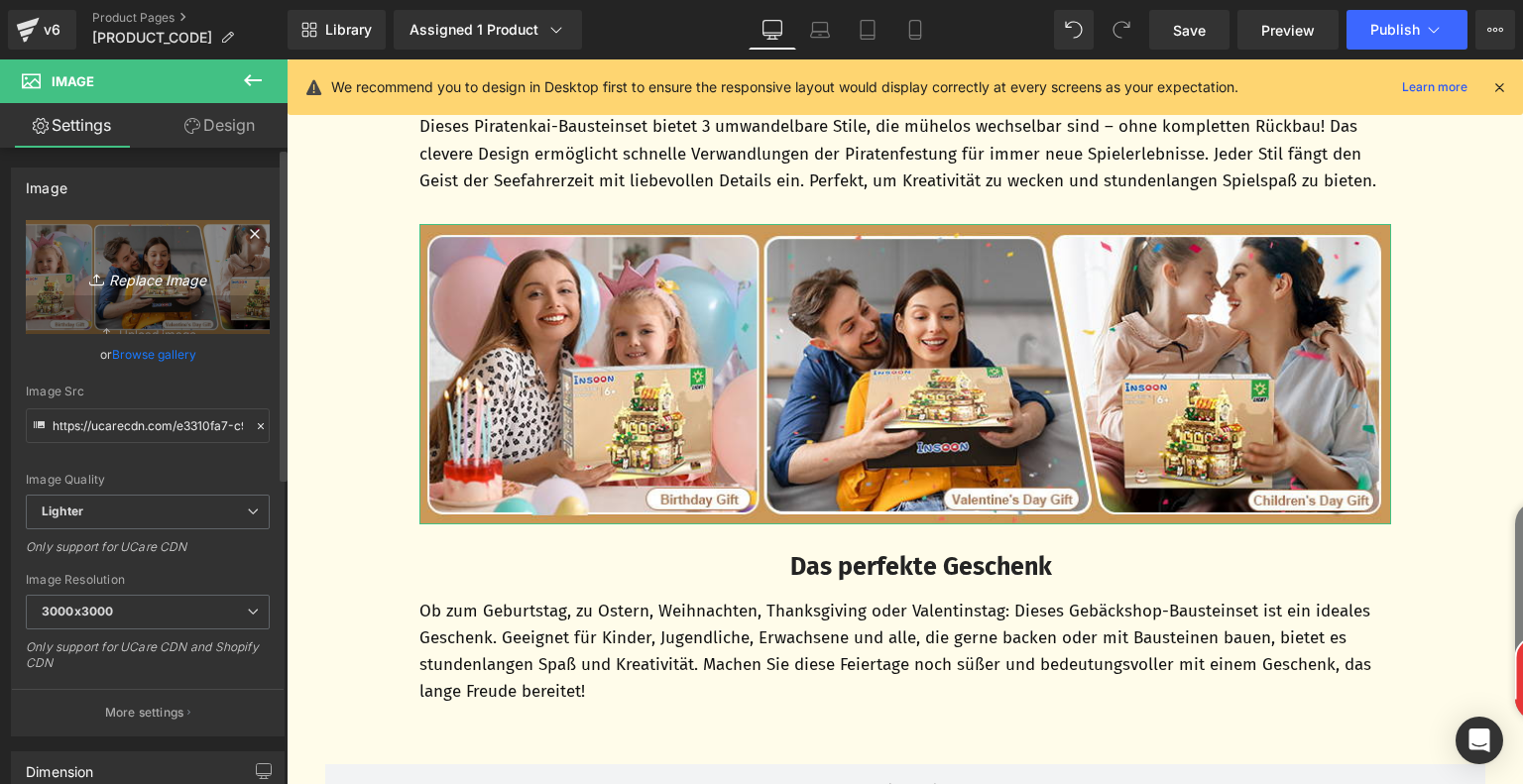 click on "Replace Image" at bounding box center [148, 277] 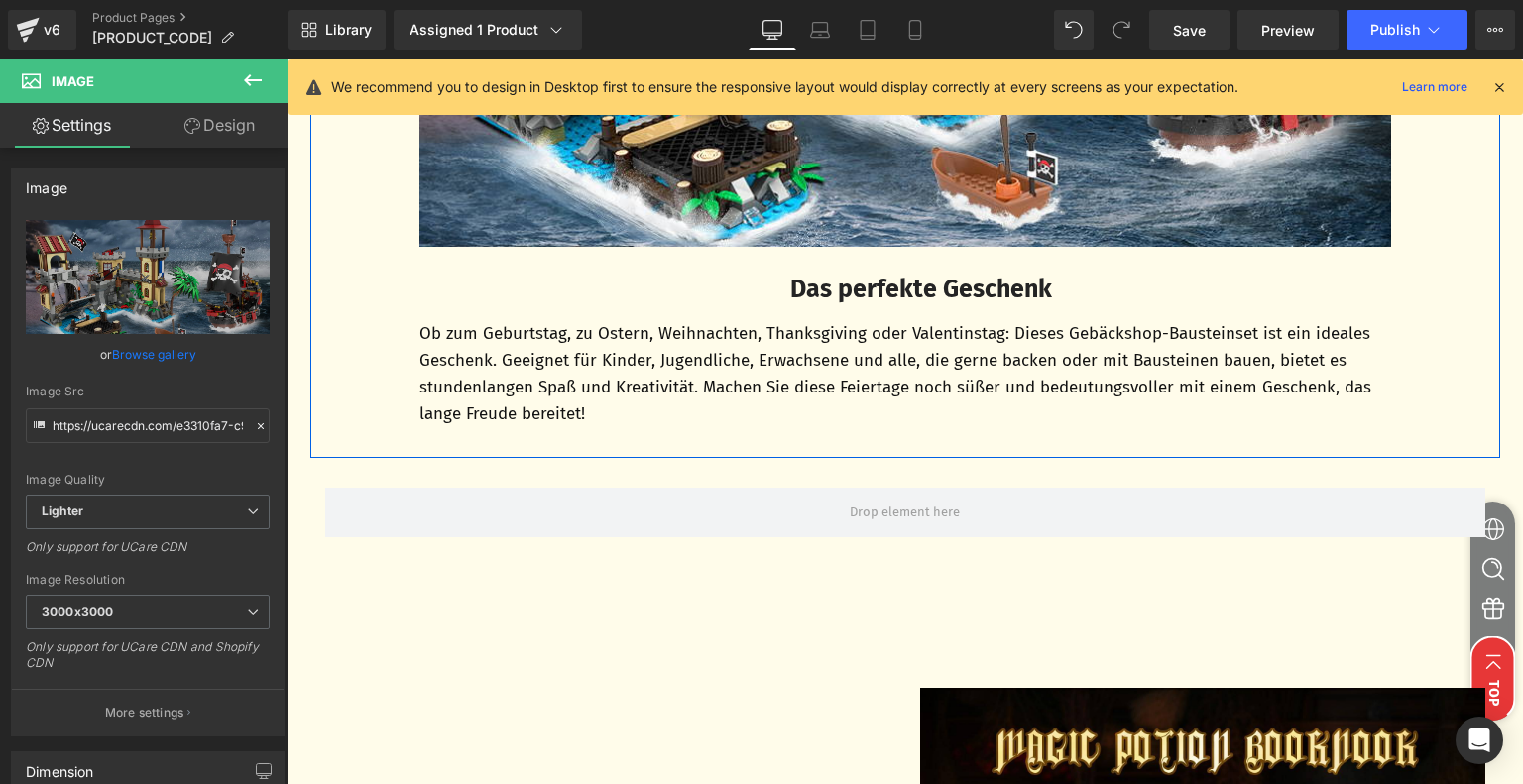 scroll, scrollTop: 6720, scrollLeft: 0, axis: vertical 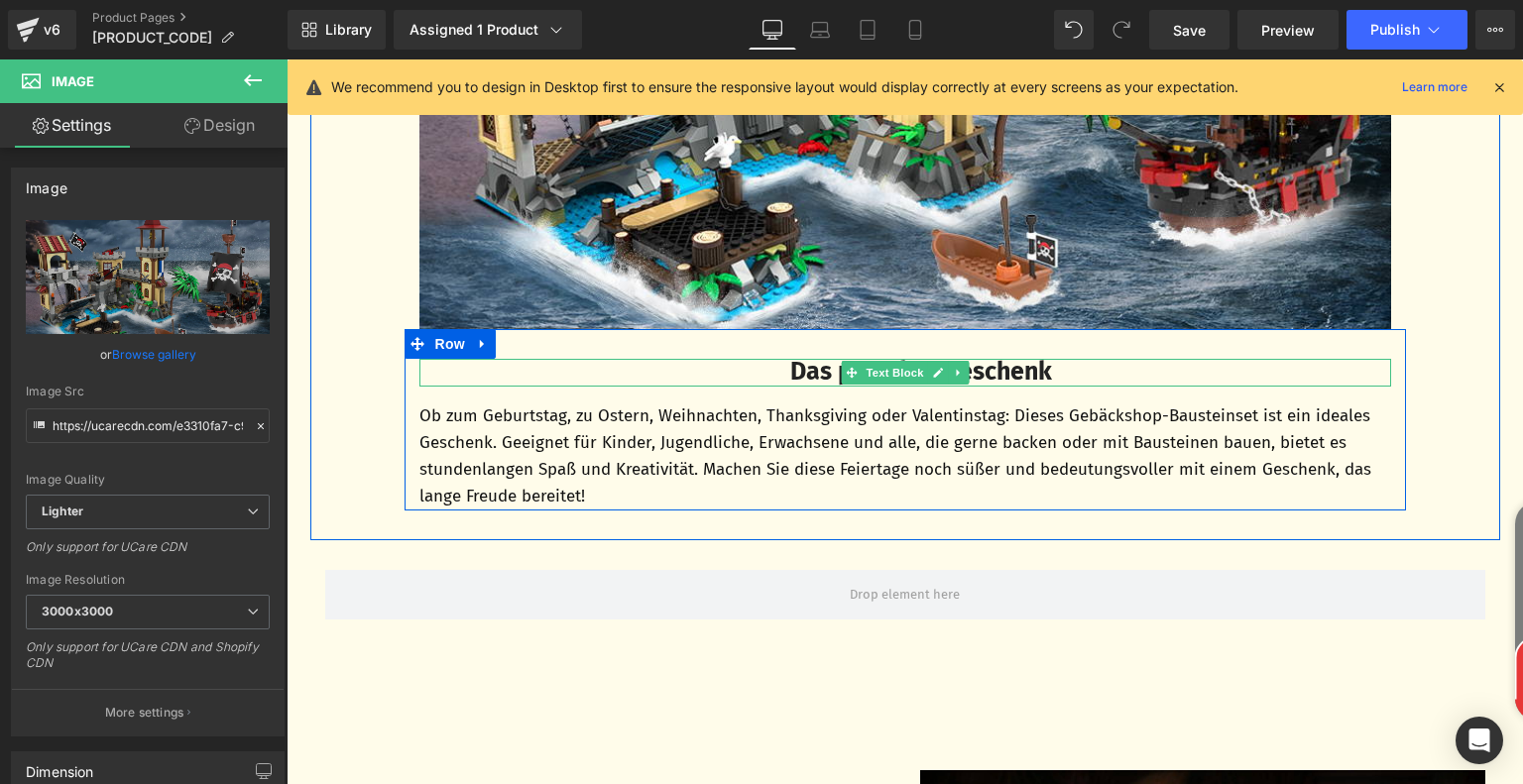 click on "Das perfekte Geschenk" at bounding box center [921, 372] 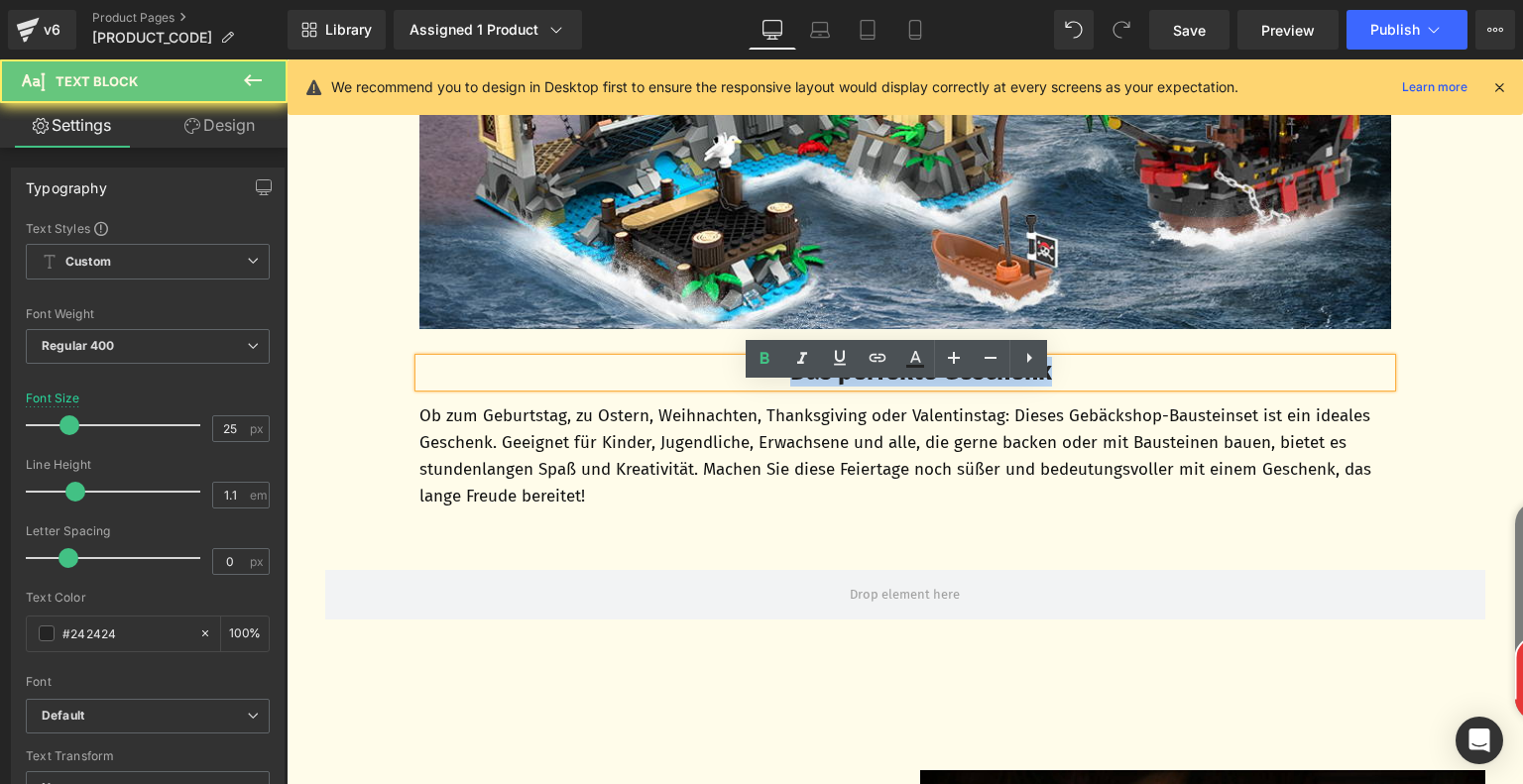 drag, startPoint x: 774, startPoint y: 399, endPoint x: 1103, endPoint y: 400, distance: 329.0015 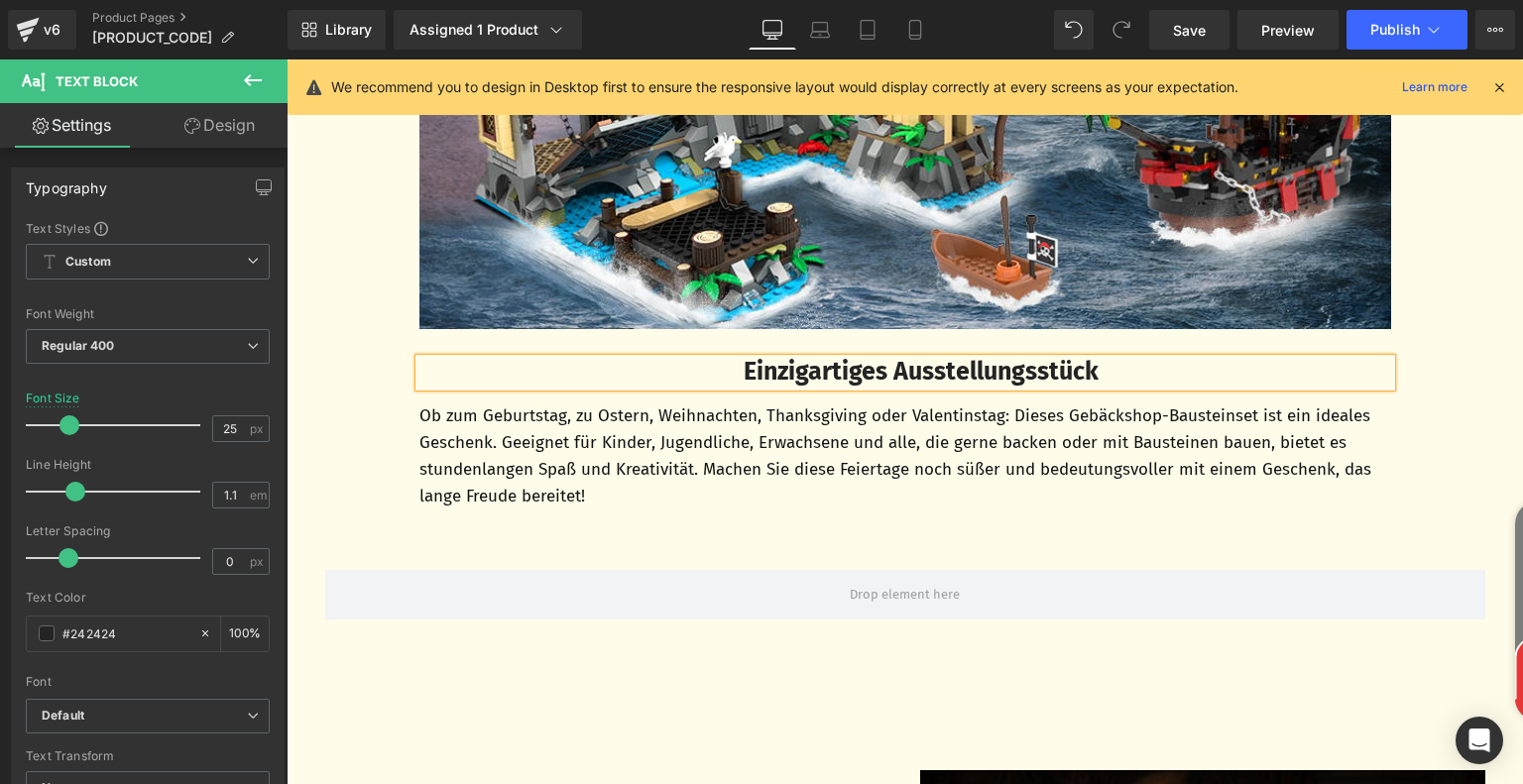 click on "Ob zum Geburtstag, zu Ostern, Weihnachten, Thanksgiving oder Valentinstag: Dieses Gebäckshop-Bausteinset ist ein ideales Geschenk. Geeignet für Kinder, Jugendliche, Erwachsene und alle, die gerne backen oder mit Bausteinen bauen, bietet es stundenlangen Spaß und Kreativität. Machen Sie diese Feiertage noch süßer und bedeutungsvoller mit einem Geschenk, das lange Freude bereitet!" at bounding box center [905, 456] 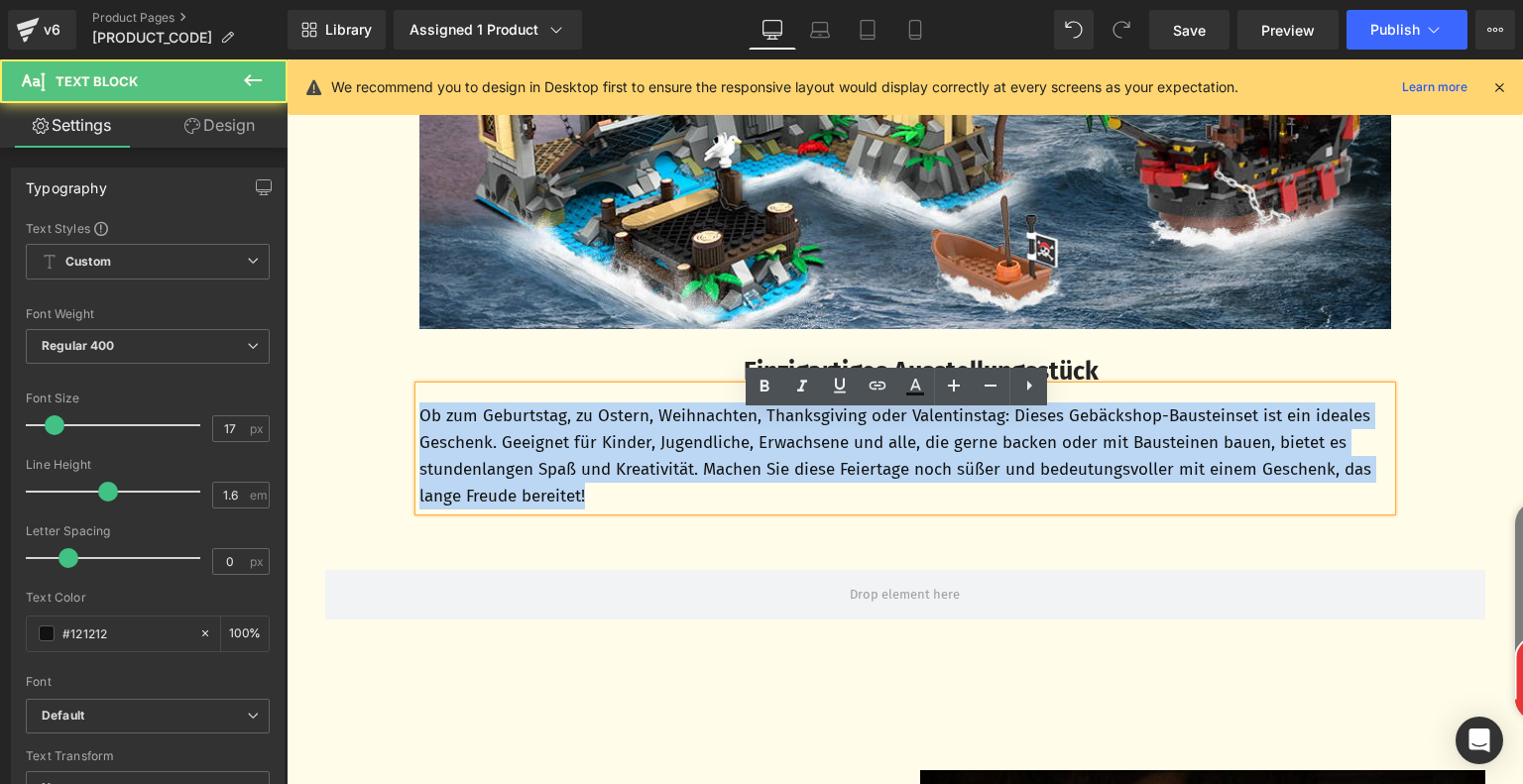drag, startPoint x: 415, startPoint y: 443, endPoint x: 694, endPoint y: 517, distance: 288.64684 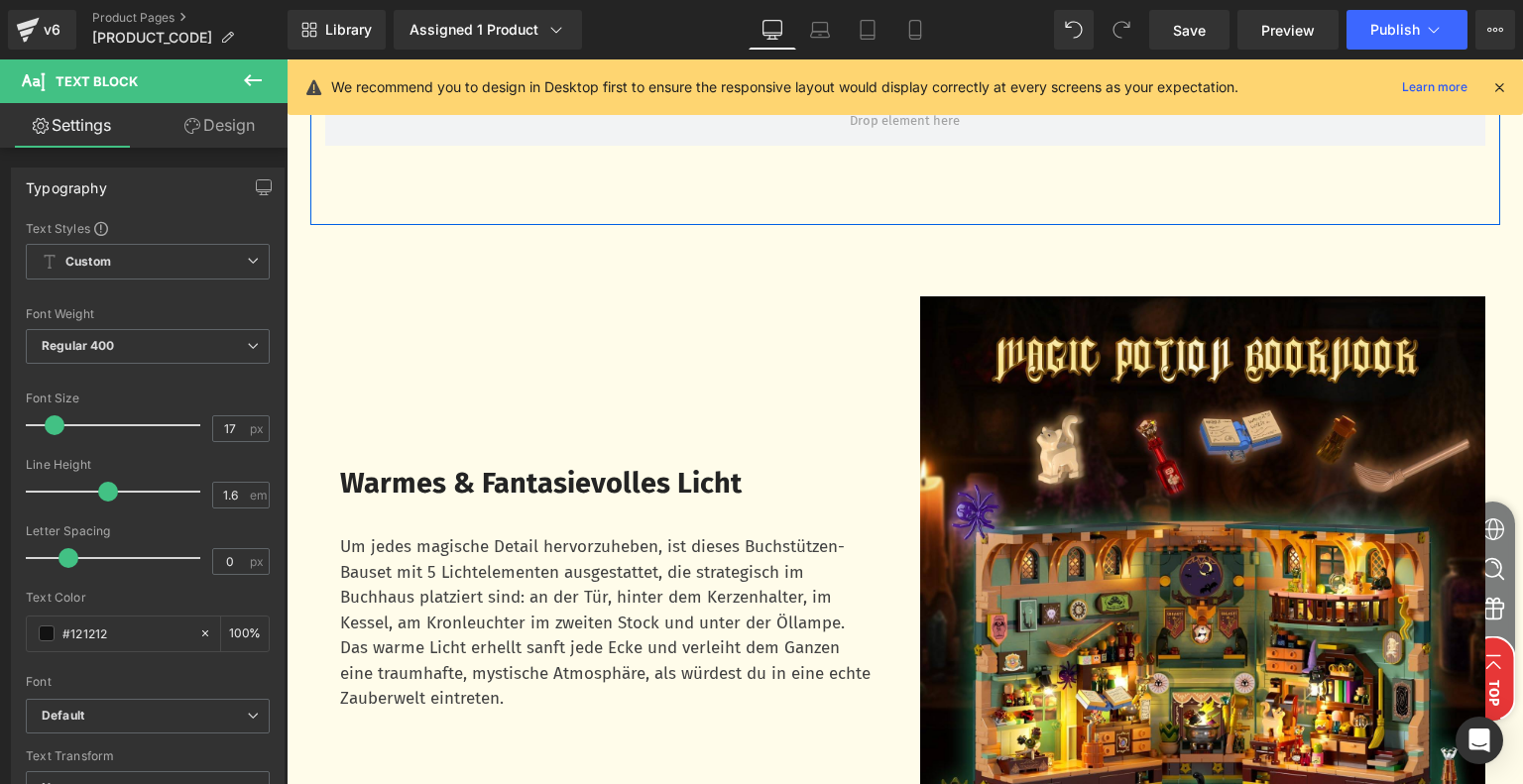 scroll, scrollTop: 7216, scrollLeft: 0, axis: vertical 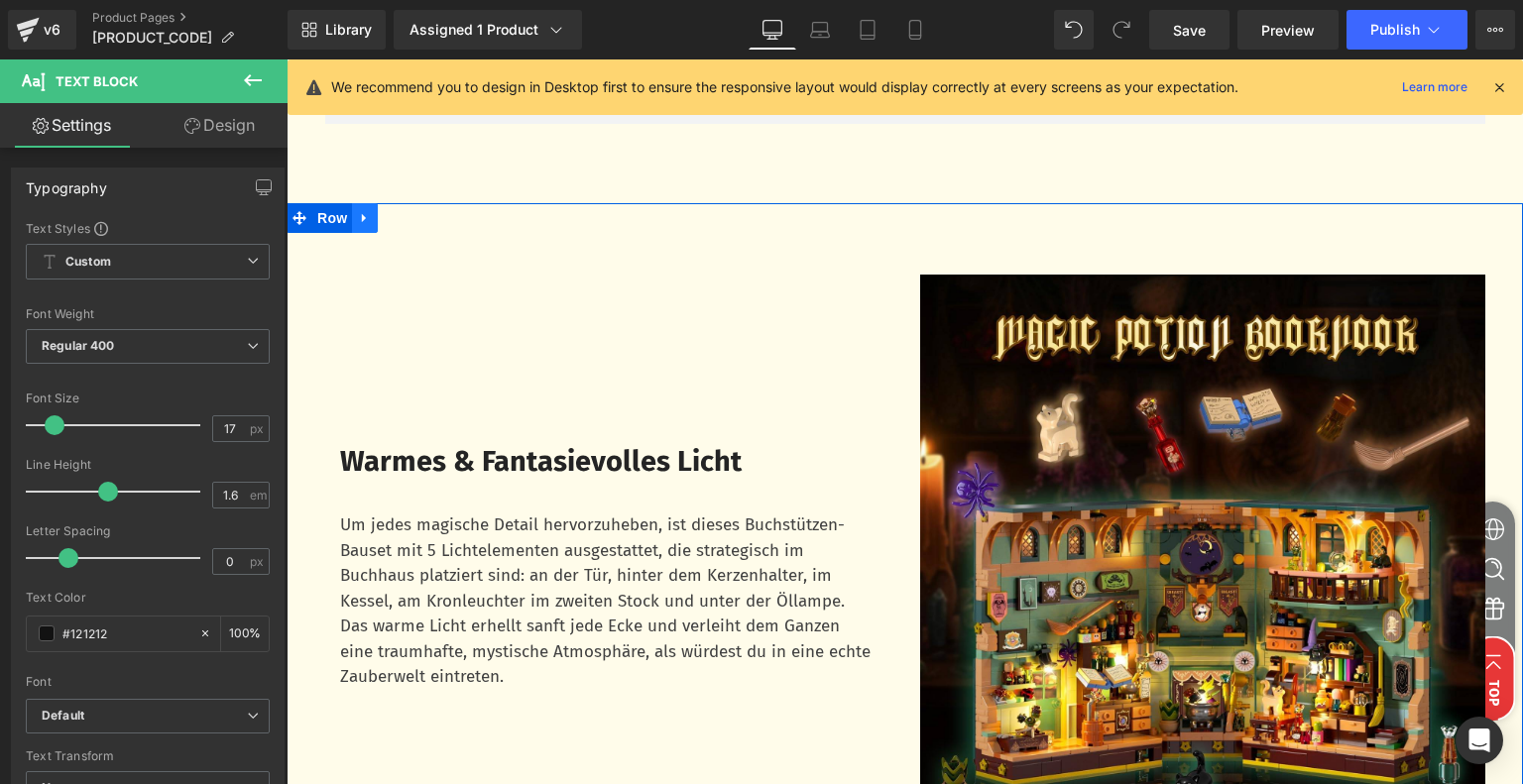 click at bounding box center (365, 218) 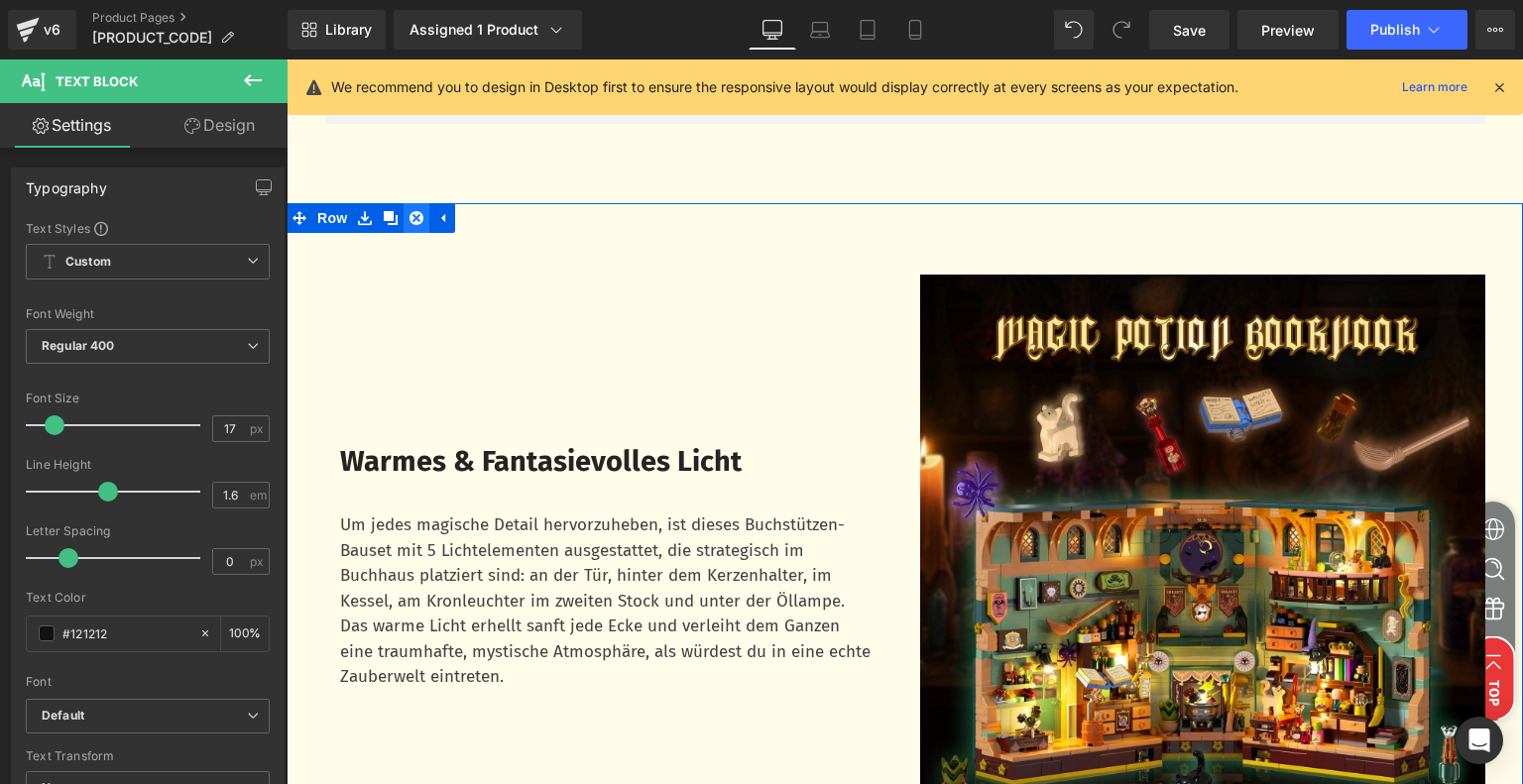 click 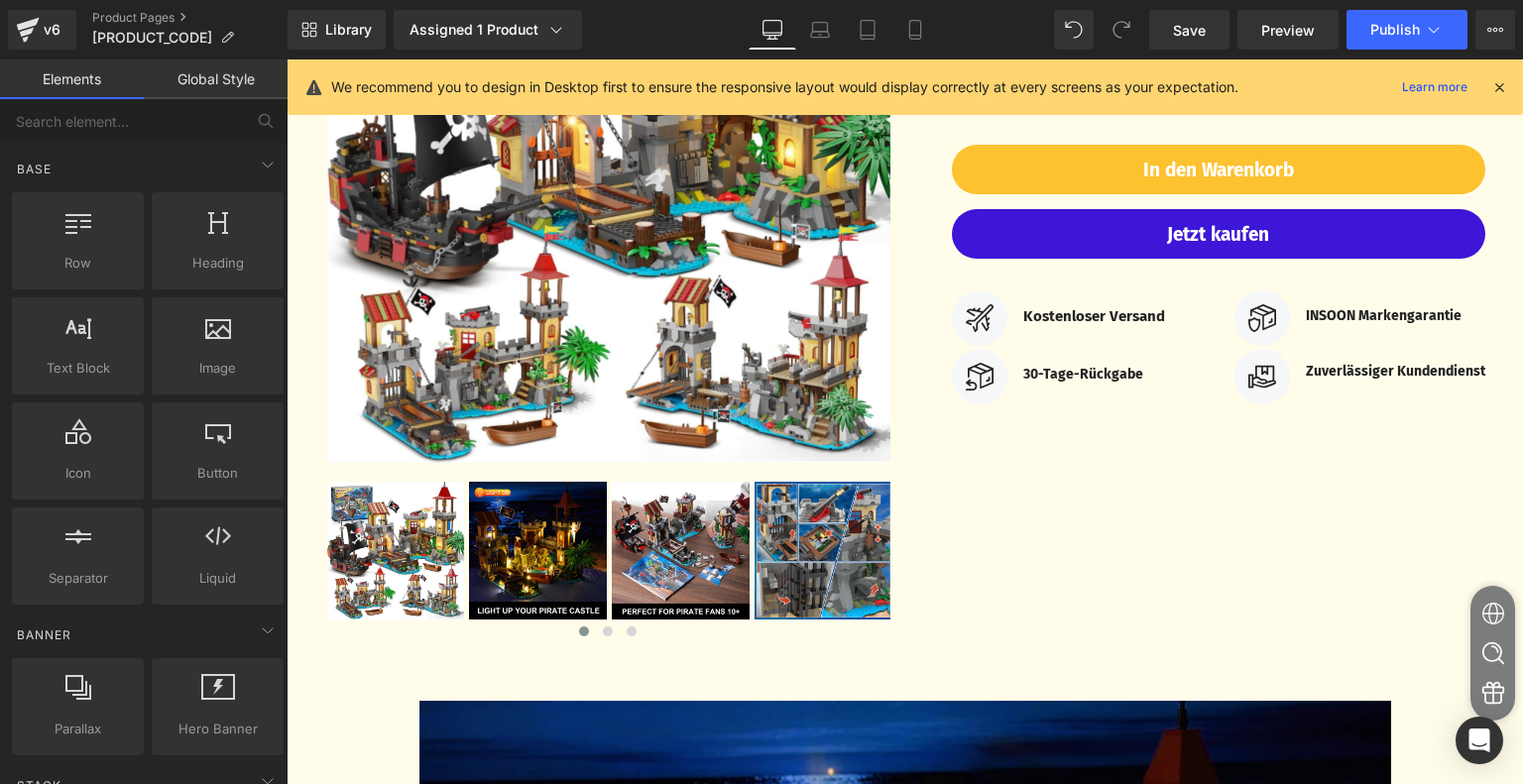 scroll, scrollTop: 78, scrollLeft: 0, axis: vertical 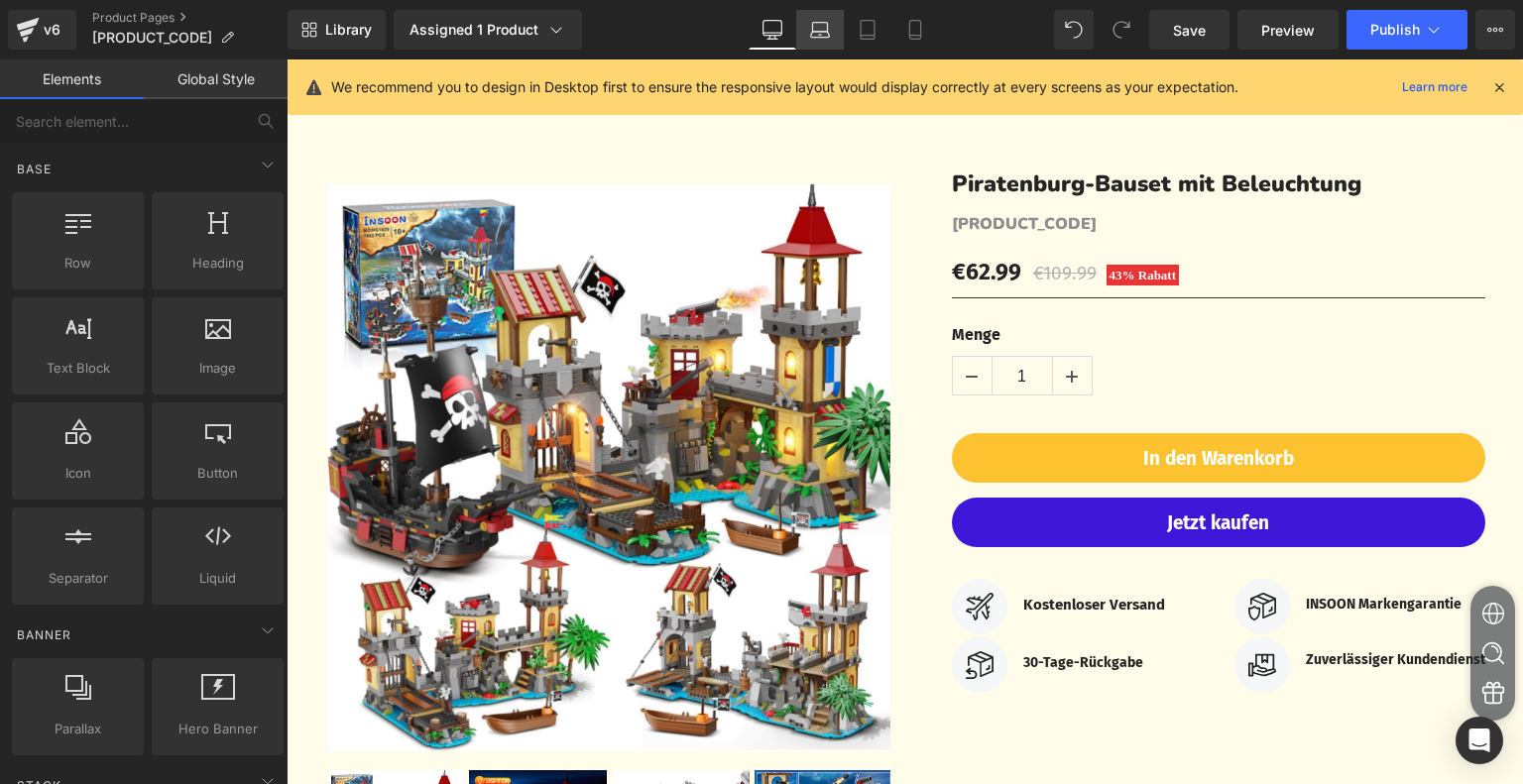 click 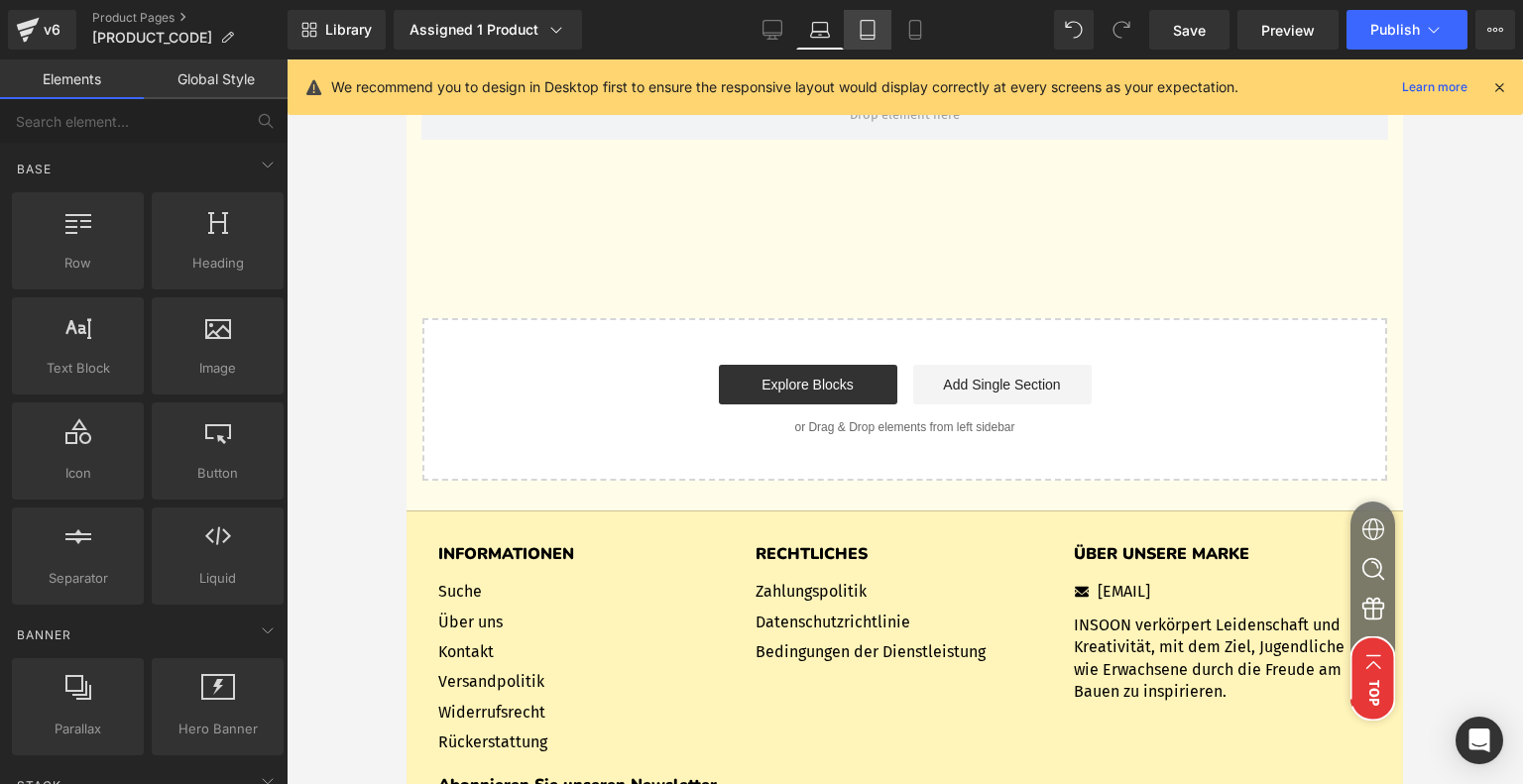 click 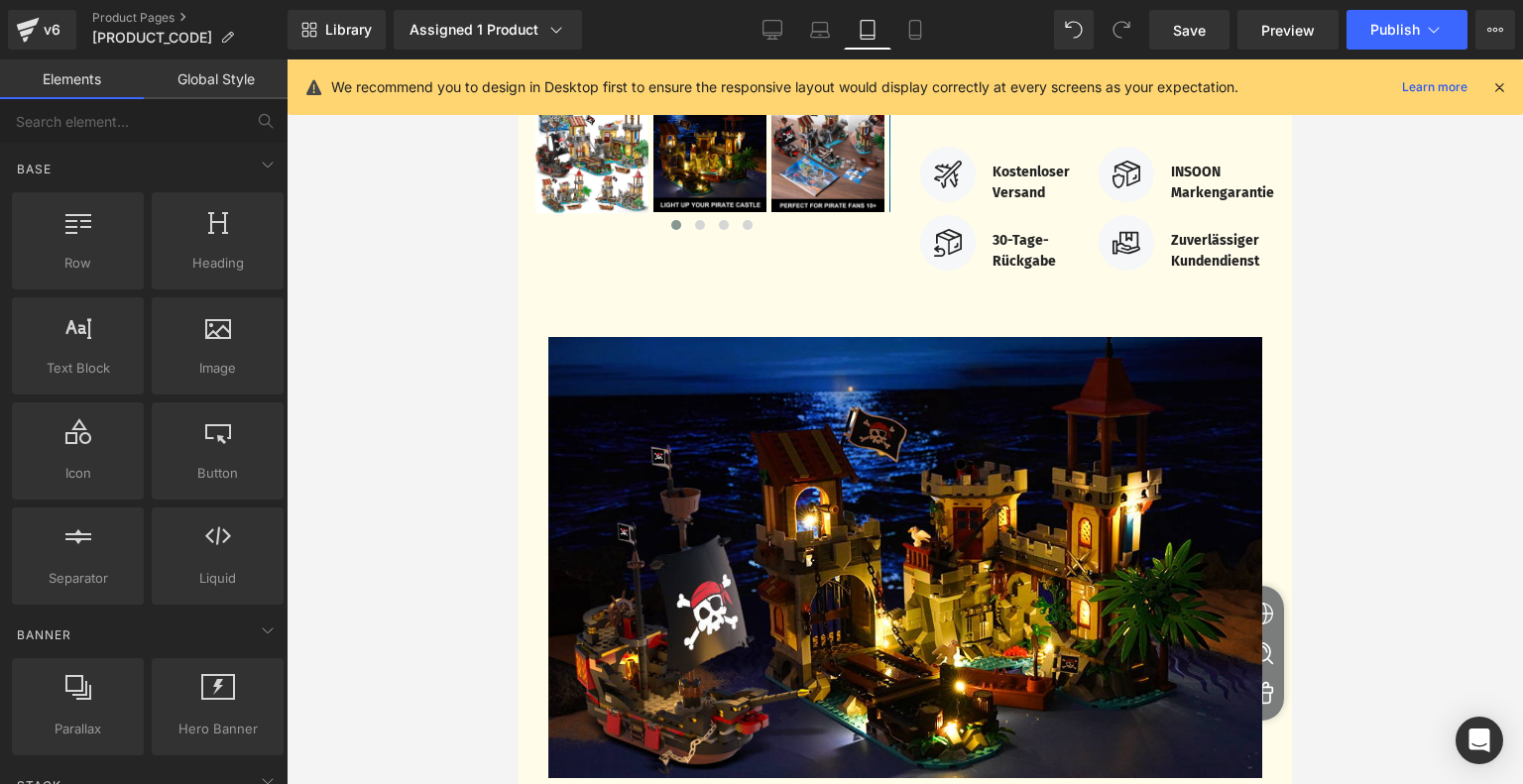 scroll, scrollTop: 222, scrollLeft: 0, axis: vertical 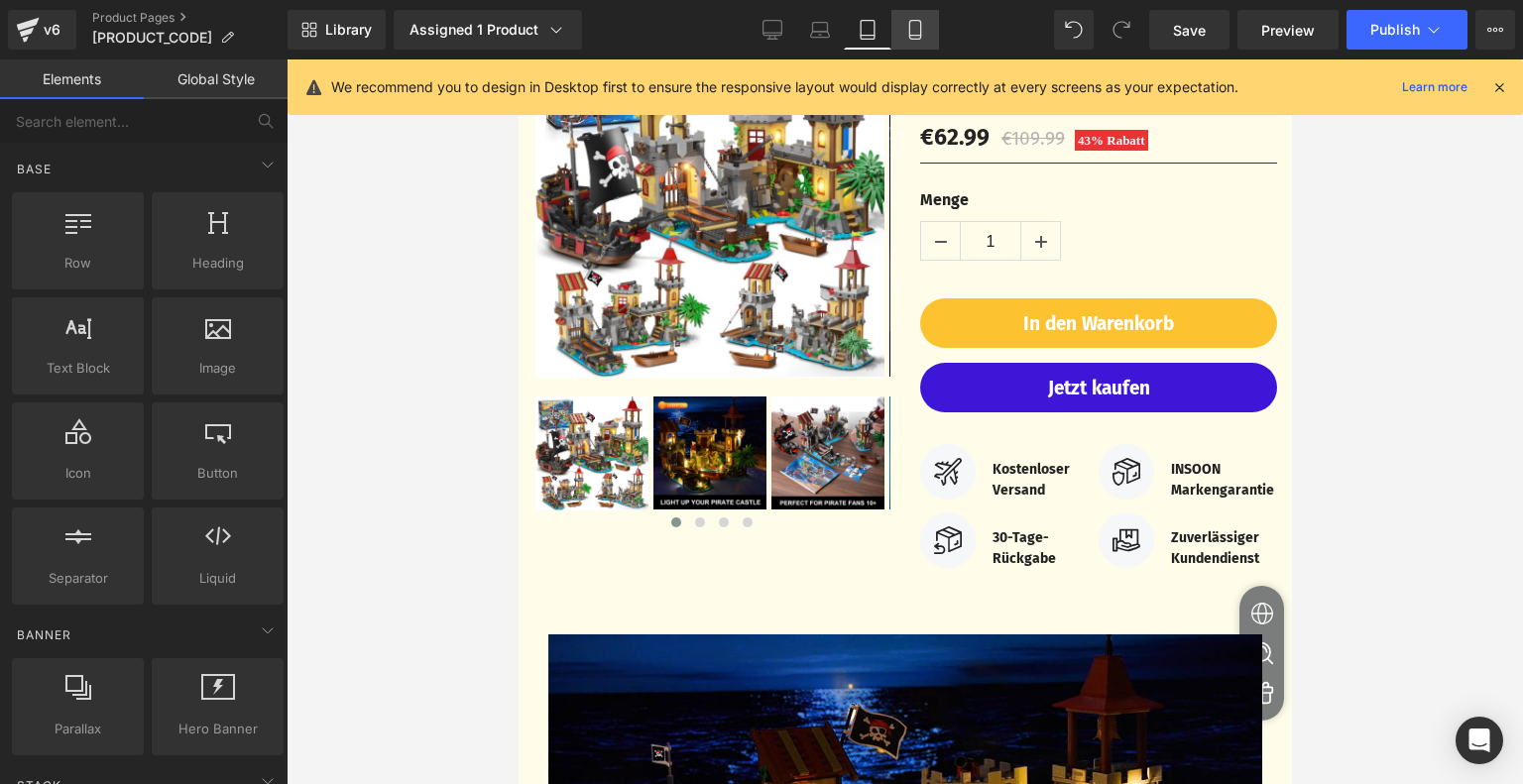 click 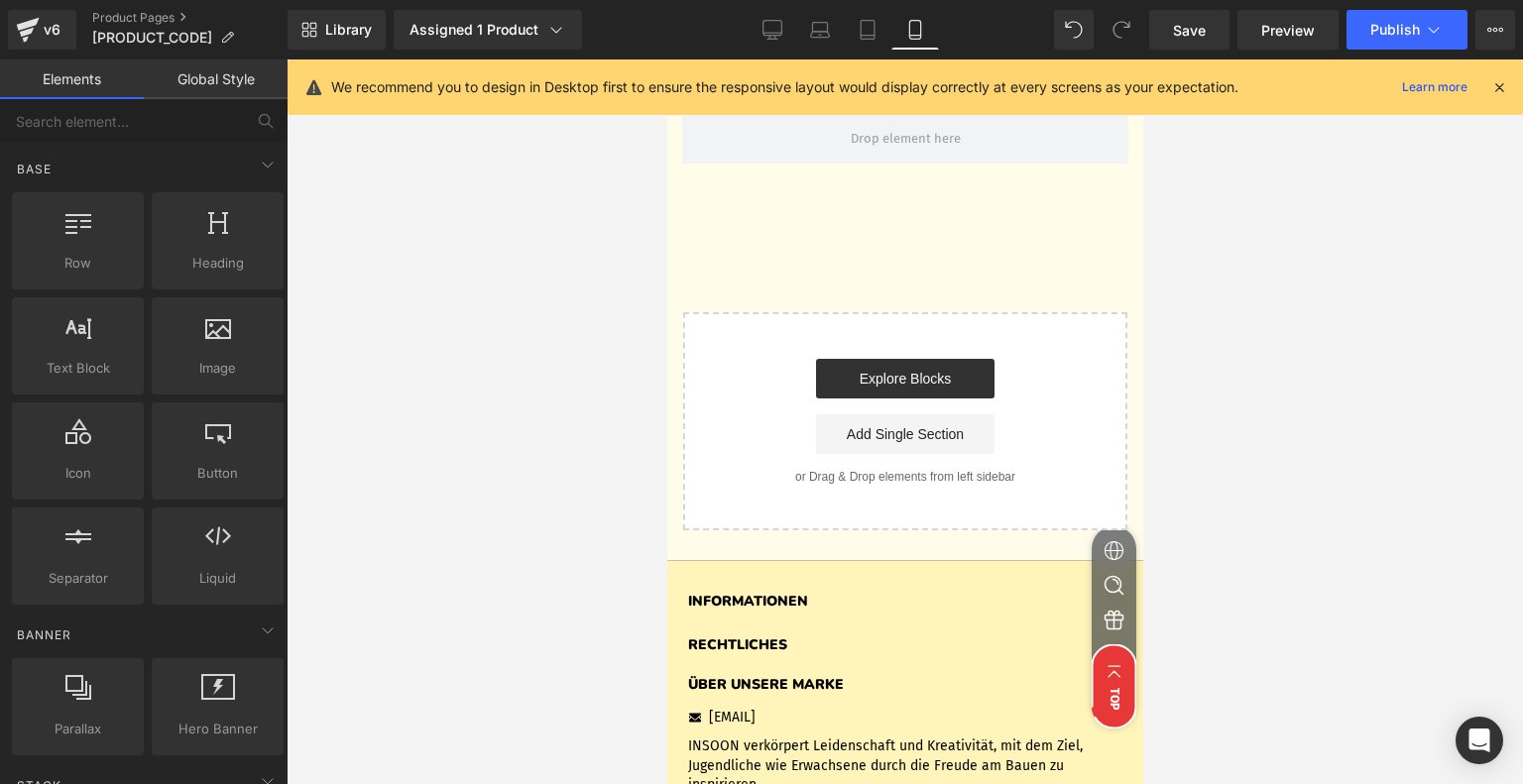 scroll, scrollTop: 6596, scrollLeft: 0, axis: vertical 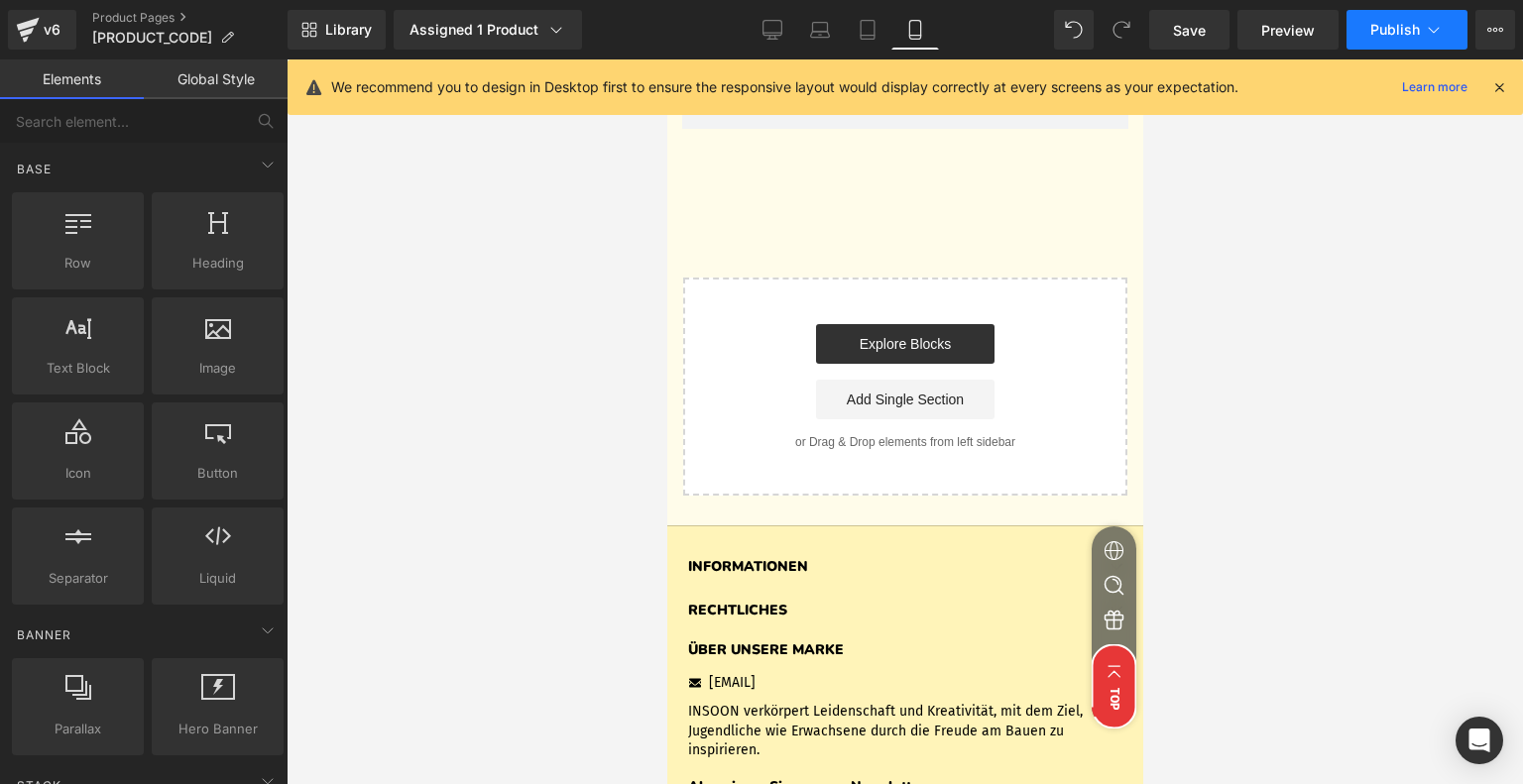 click on "Publish" at bounding box center [1407, 30] 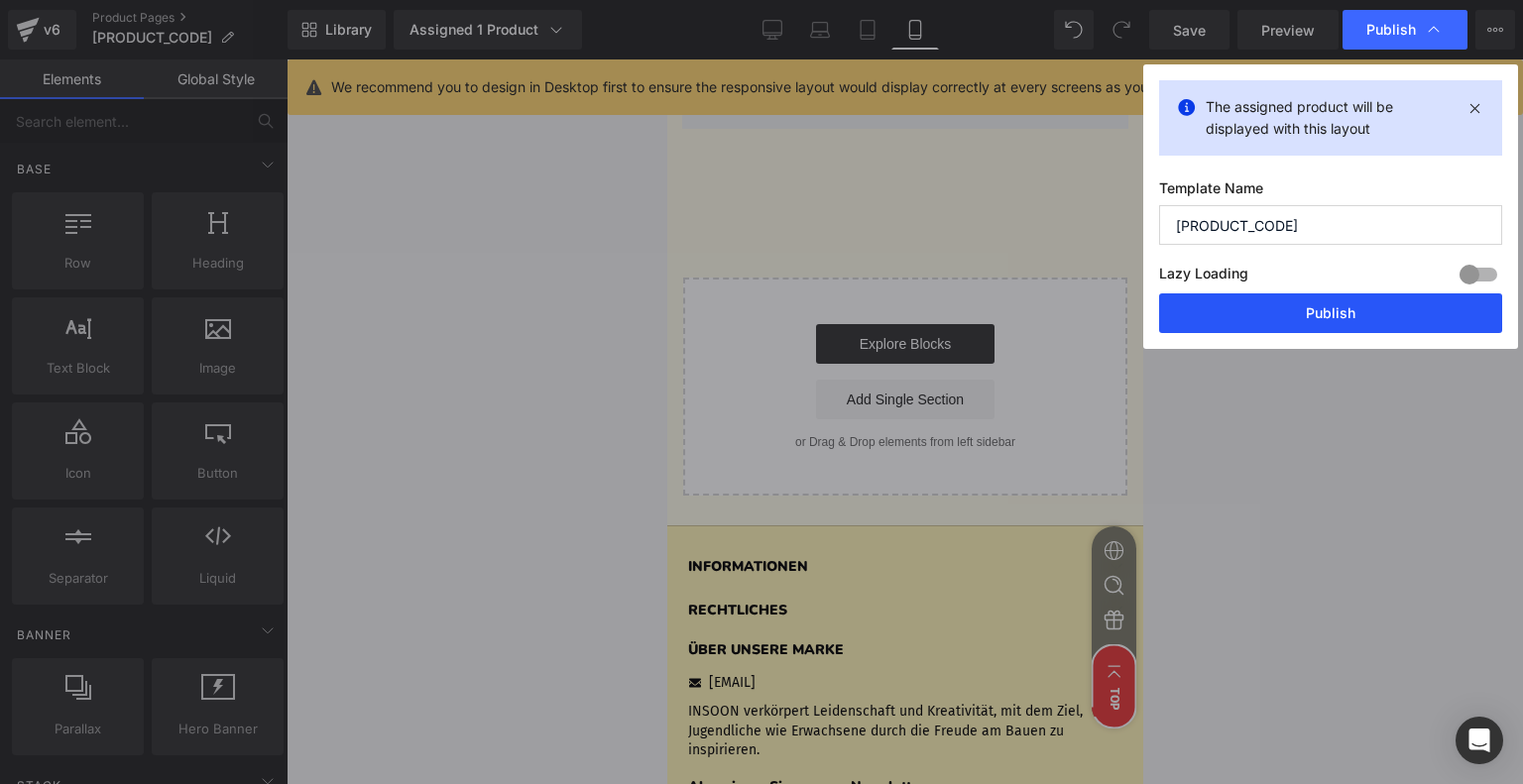 click on "Publish" at bounding box center (1331, 313) 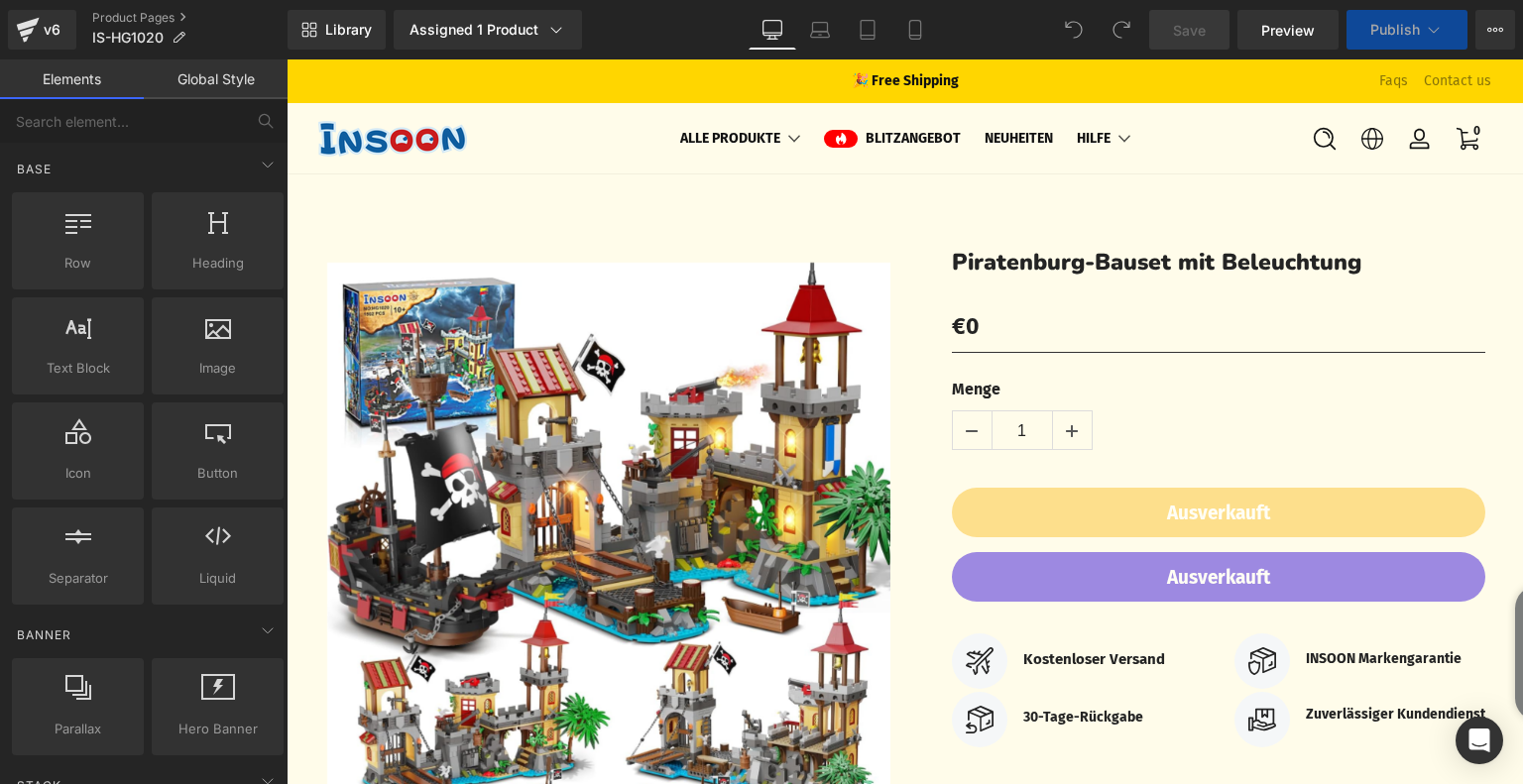 scroll, scrollTop: 0, scrollLeft: 0, axis: both 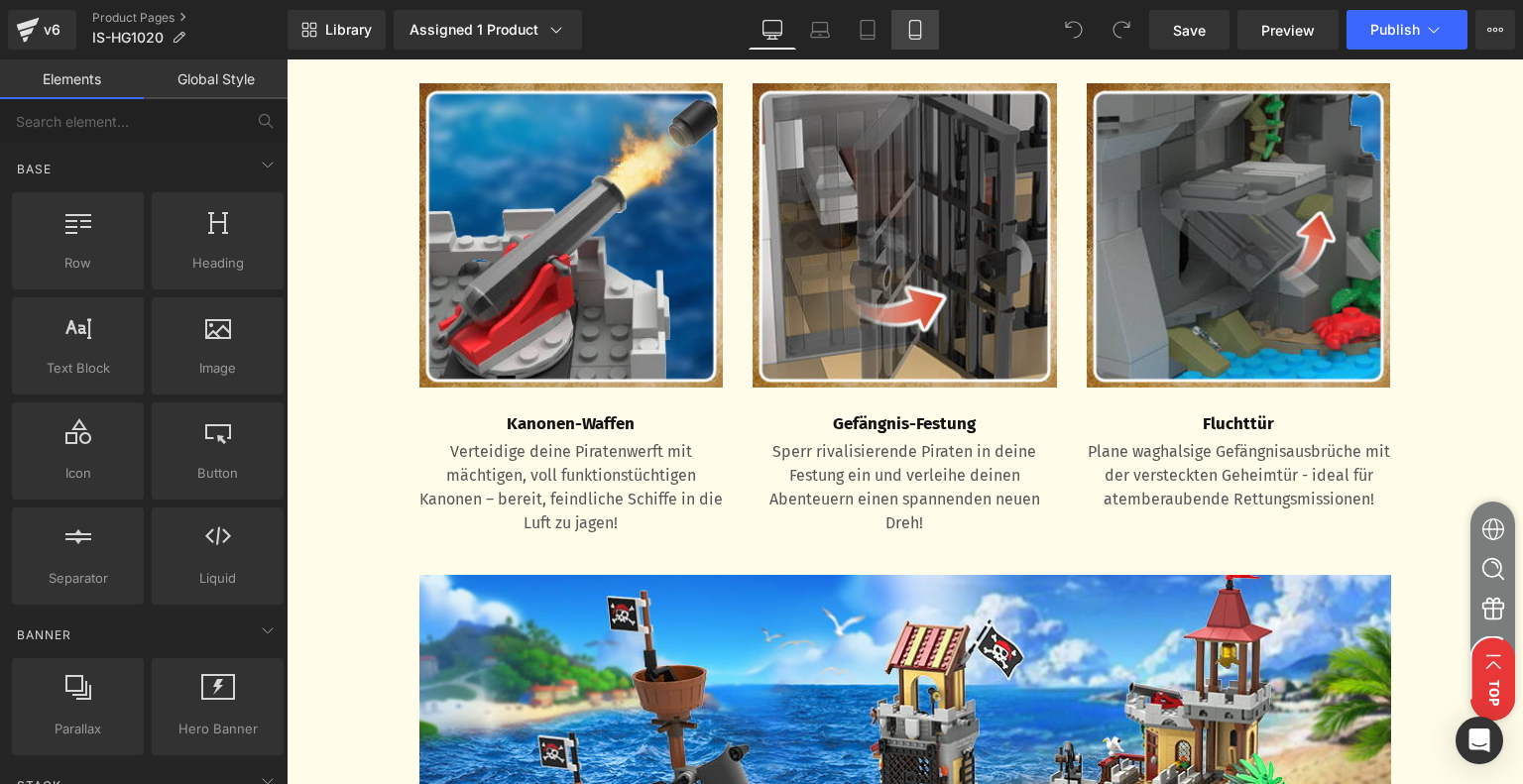 click on "Mobile" at bounding box center [915, 30] 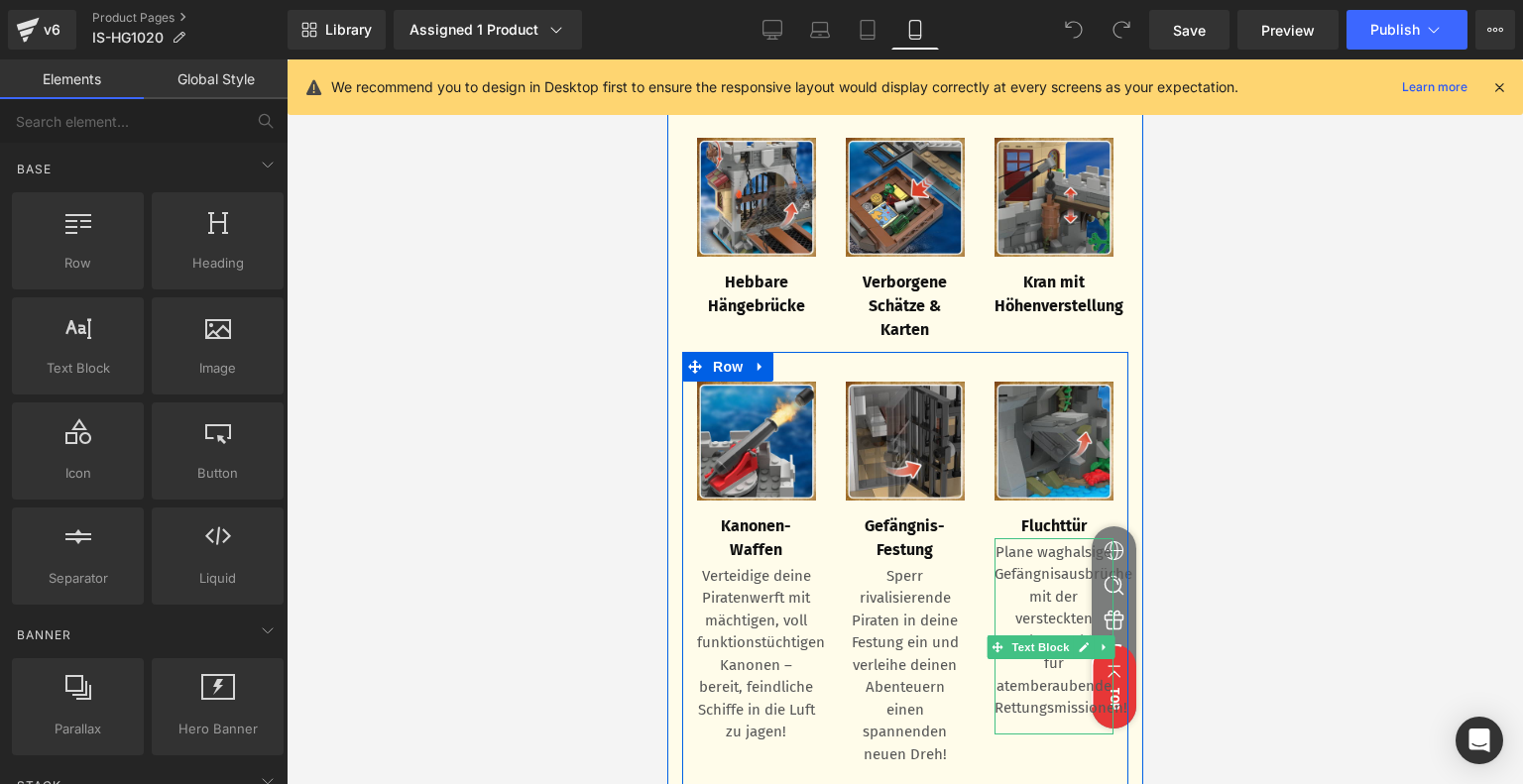 scroll, scrollTop: 2506, scrollLeft: 0, axis: vertical 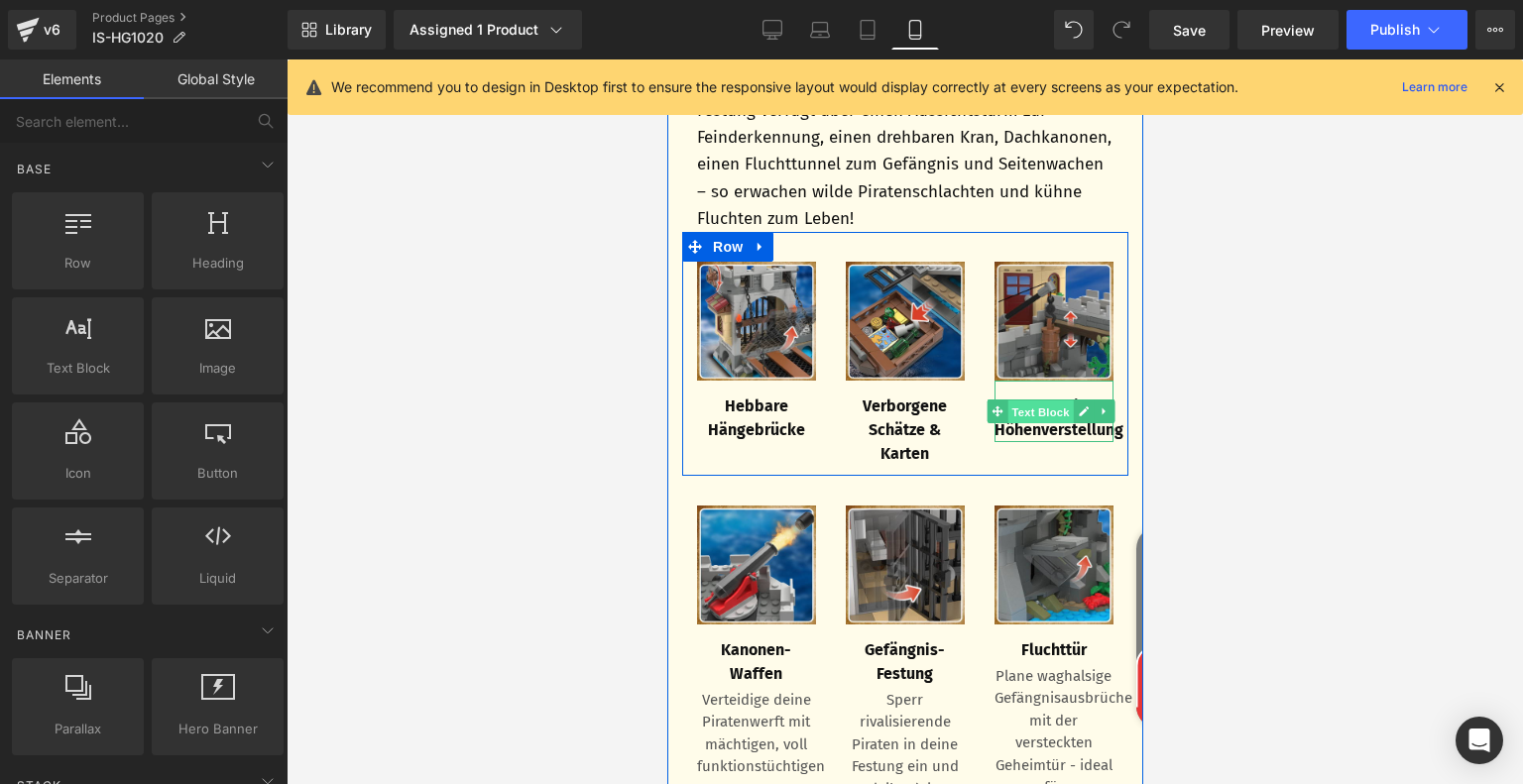 click on "Text Block" at bounding box center [1040, 412] 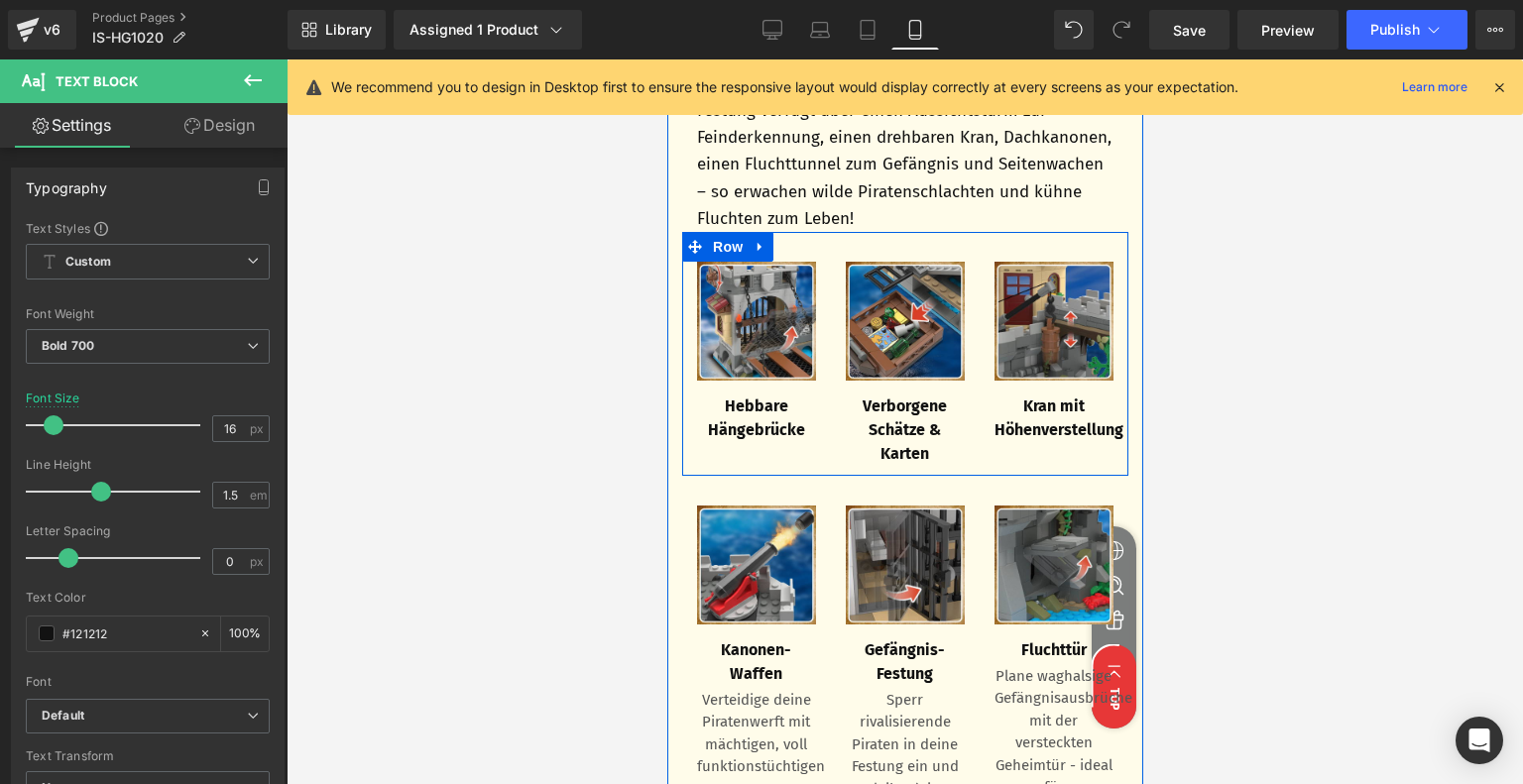 scroll, scrollTop: 2803, scrollLeft: 0, axis: vertical 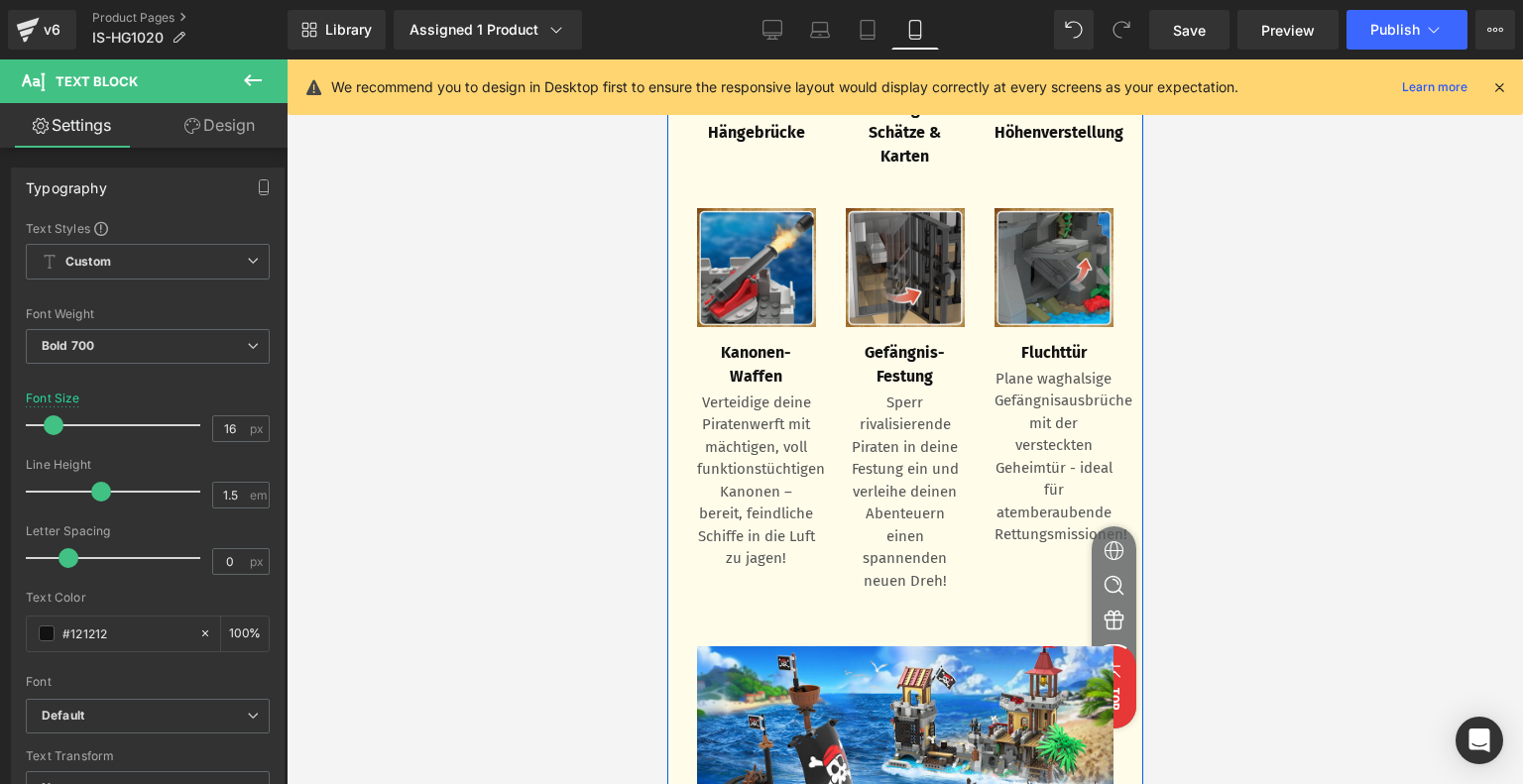 click on "Plane waghalsige Gefängnisausbrüche mit der versteckten Geheimtür - ideal für atemberaubende Rettungsmissionen!" at bounding box center (1053, 457) 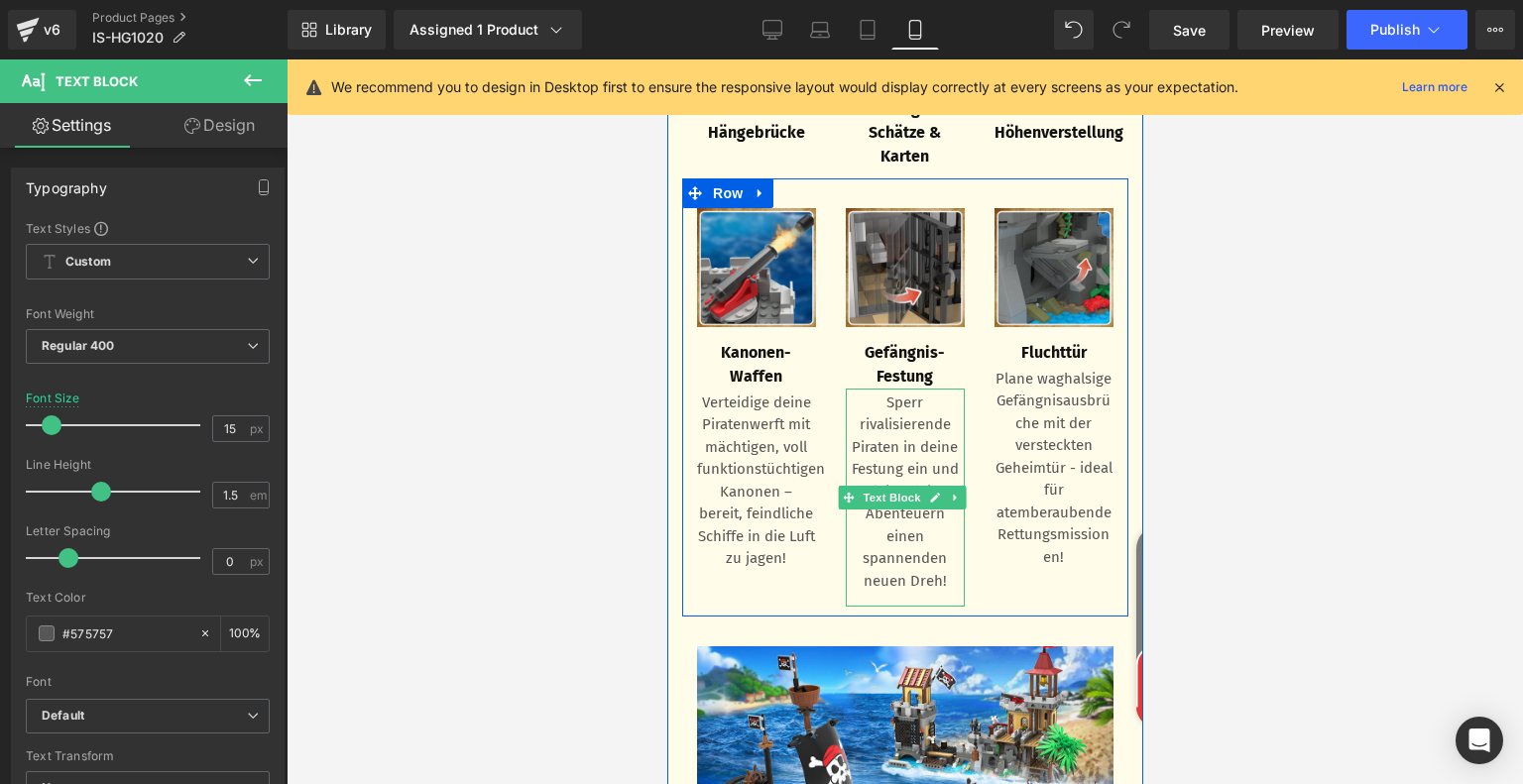 click on "Sperr rivalisierende Piraten in deine Festung ein und verleihe deinen Abenteuern einen spannenden neuen Dreh!" at bounding box center (904, 492) 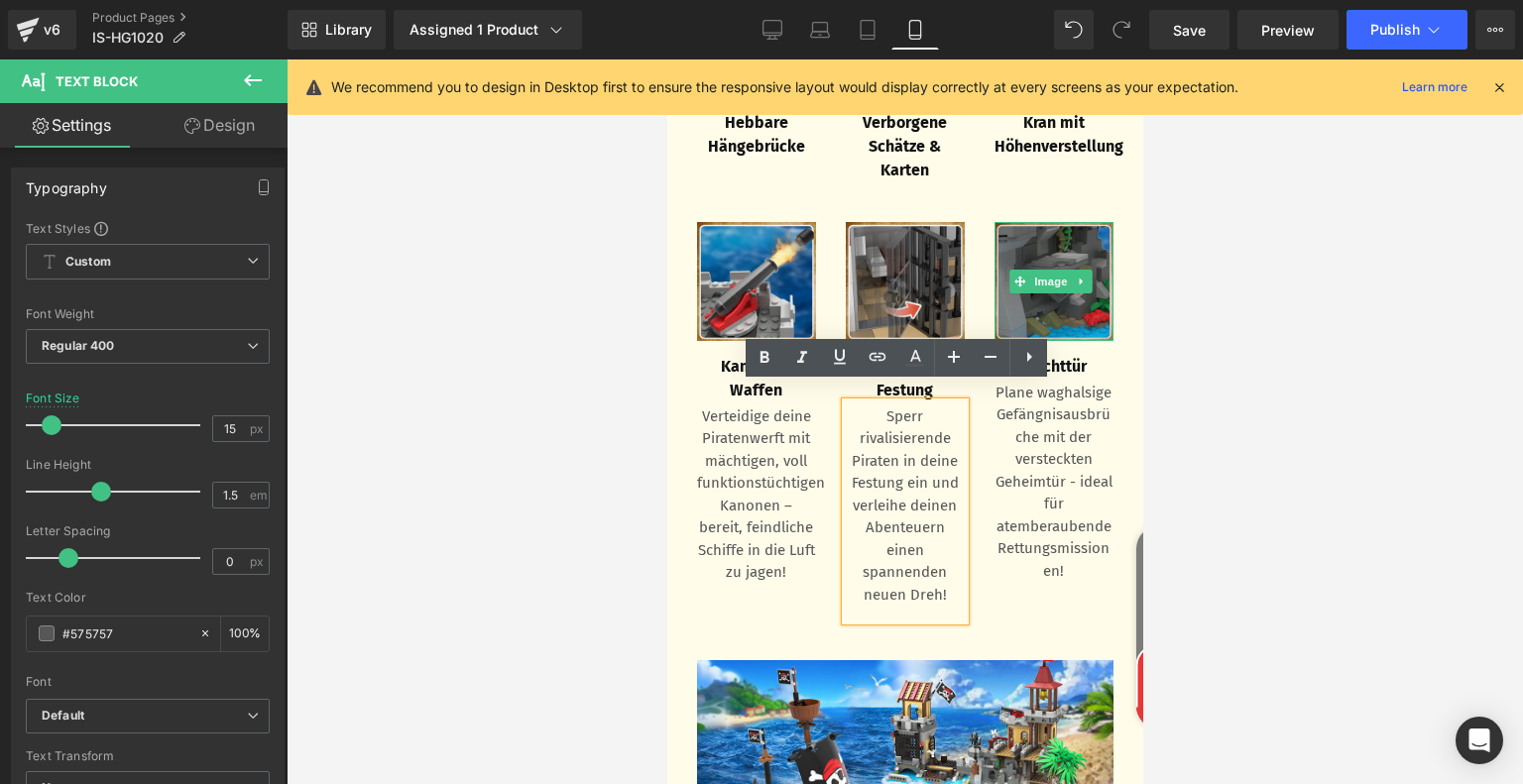 scroll, scrollTop: 2605, scrollLeft: 0, axis: vertical 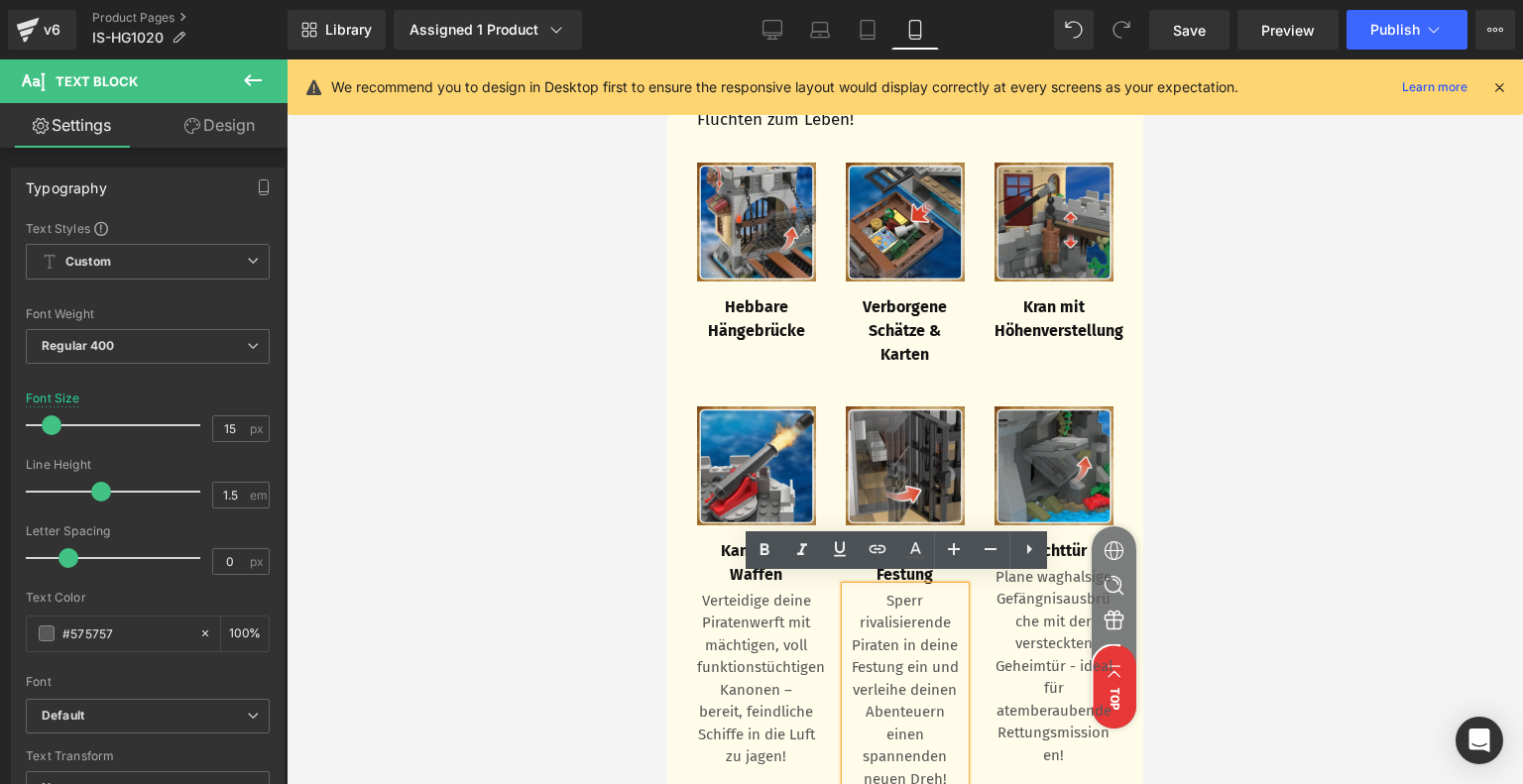 click on "Kran mit Höhenverstellung" at bounding box center (1053, 319) 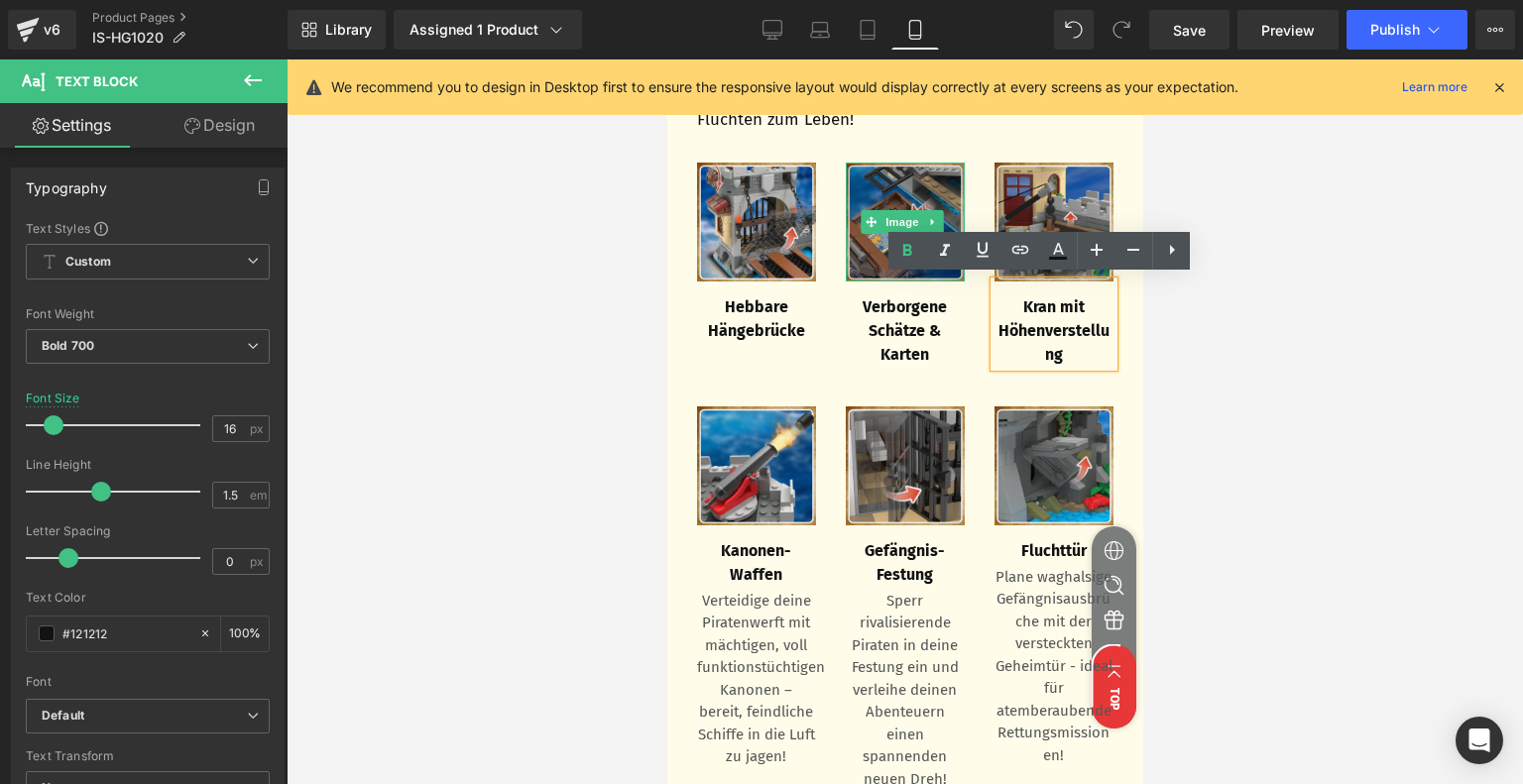 click at bounding box center [904, 222] 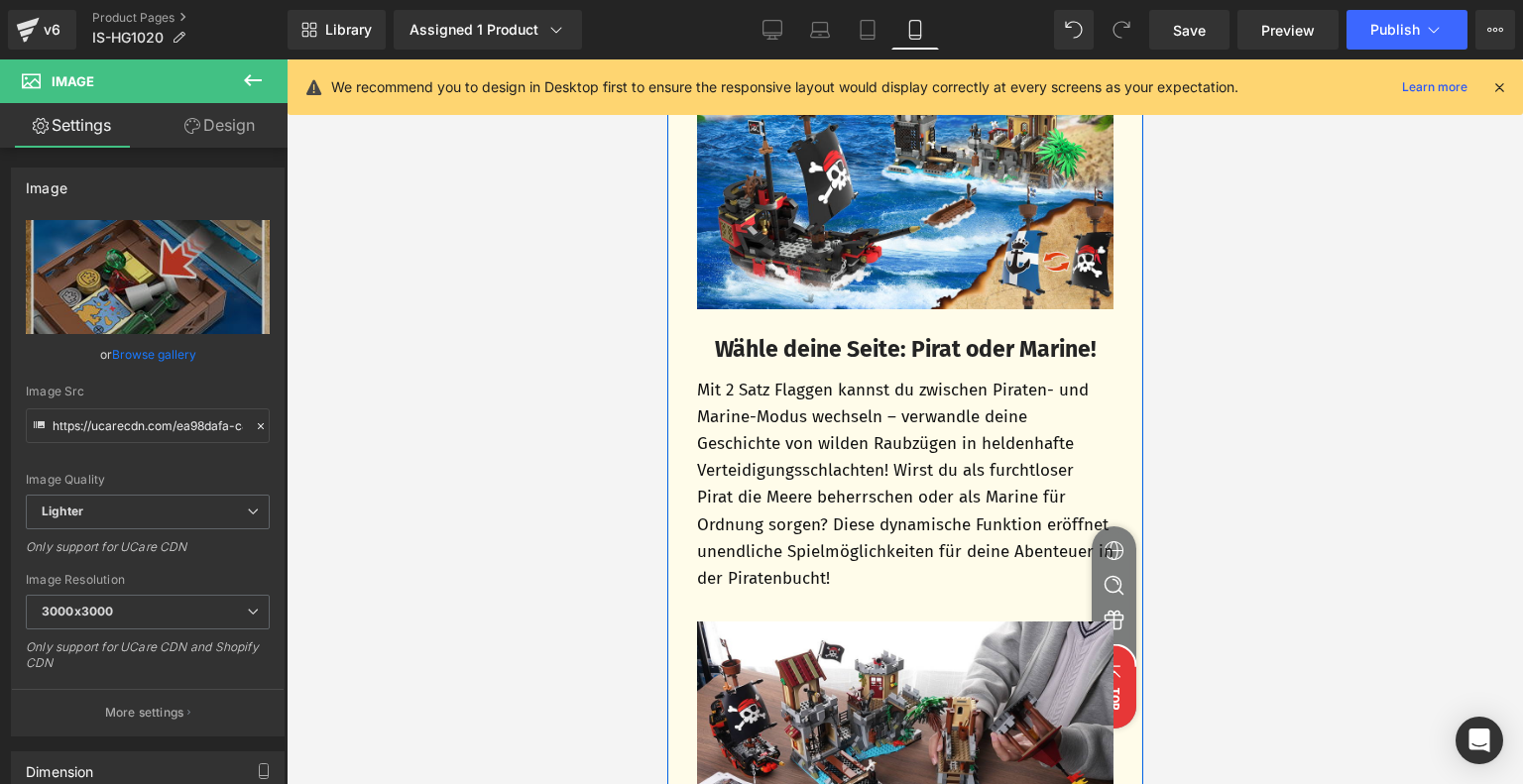 scroll, scrollTop: 3794, scrollLeft: 0, axis: vertical 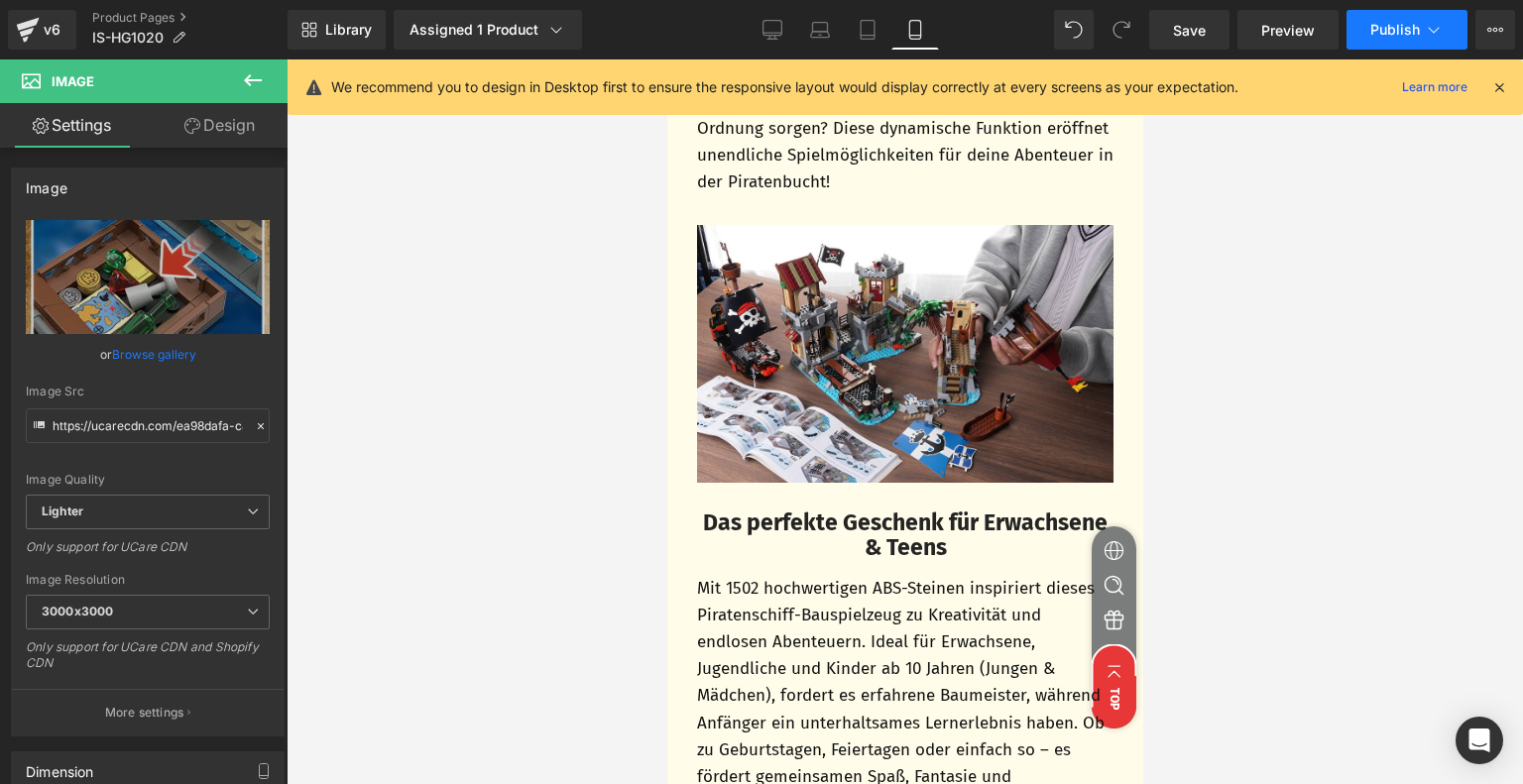 click on "Publish" at bounding box center (1395, 30) 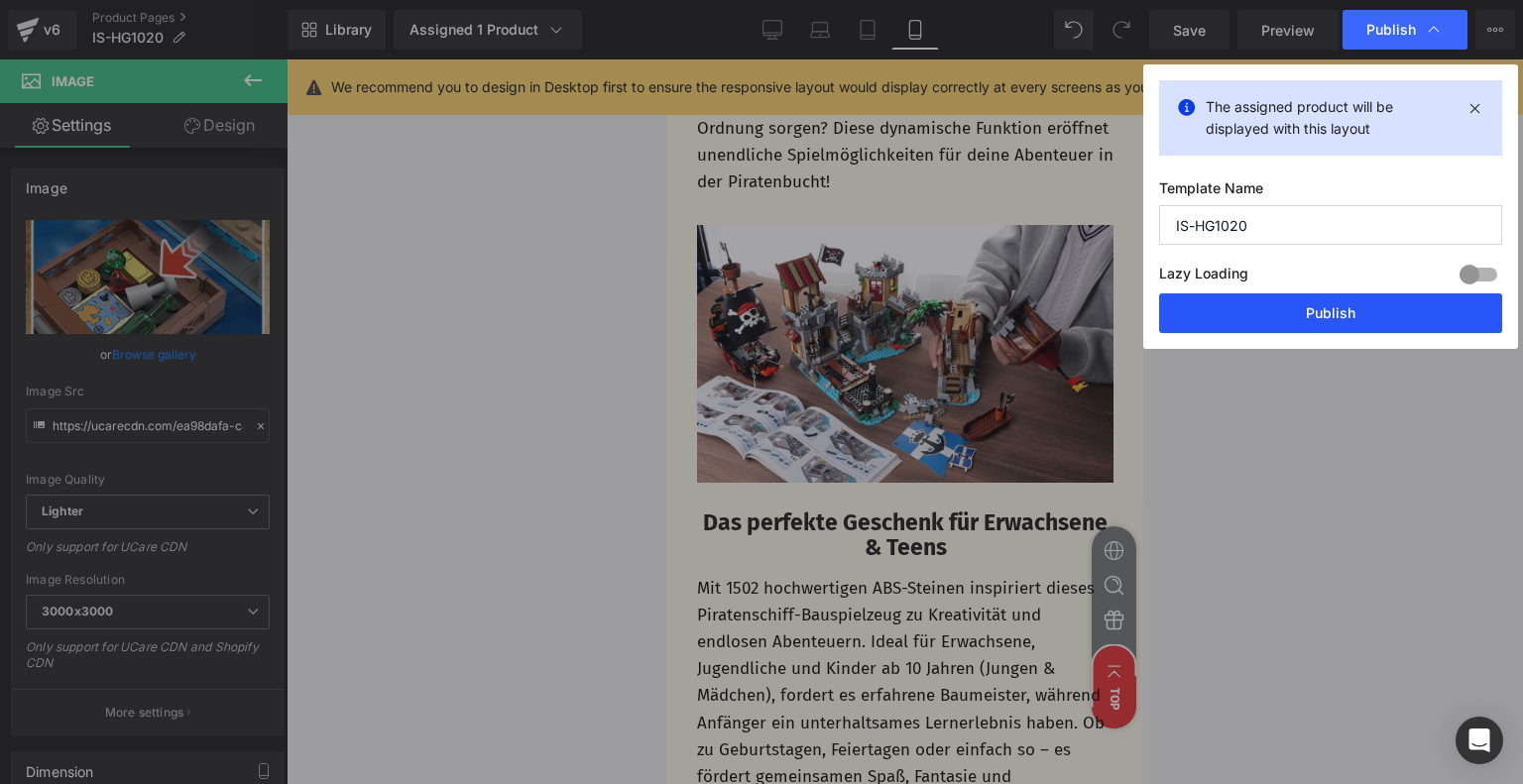 click on "Publish" at bounding box center [1331, 313] 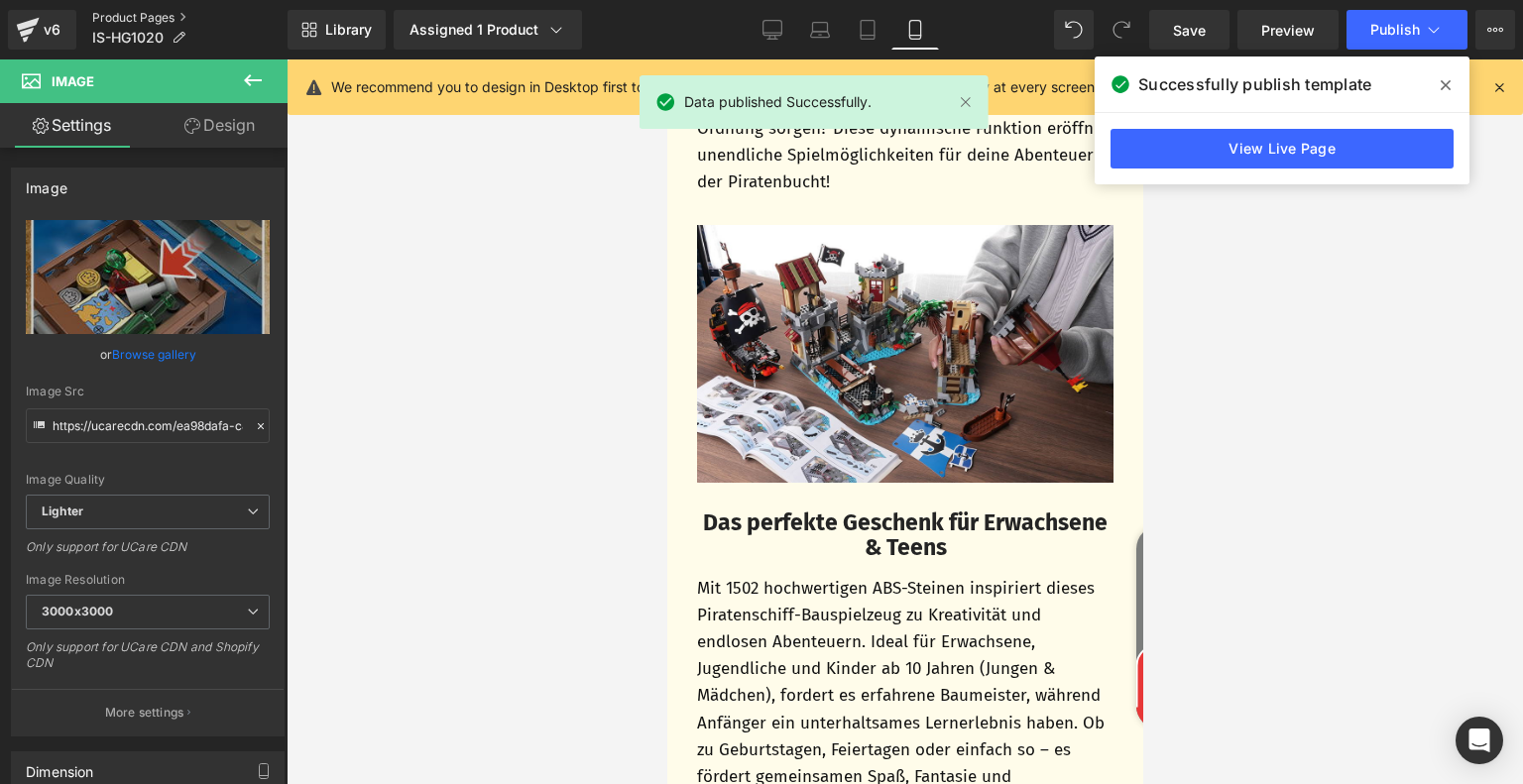 click on "Product Pages" at bounding box center (189, 18) 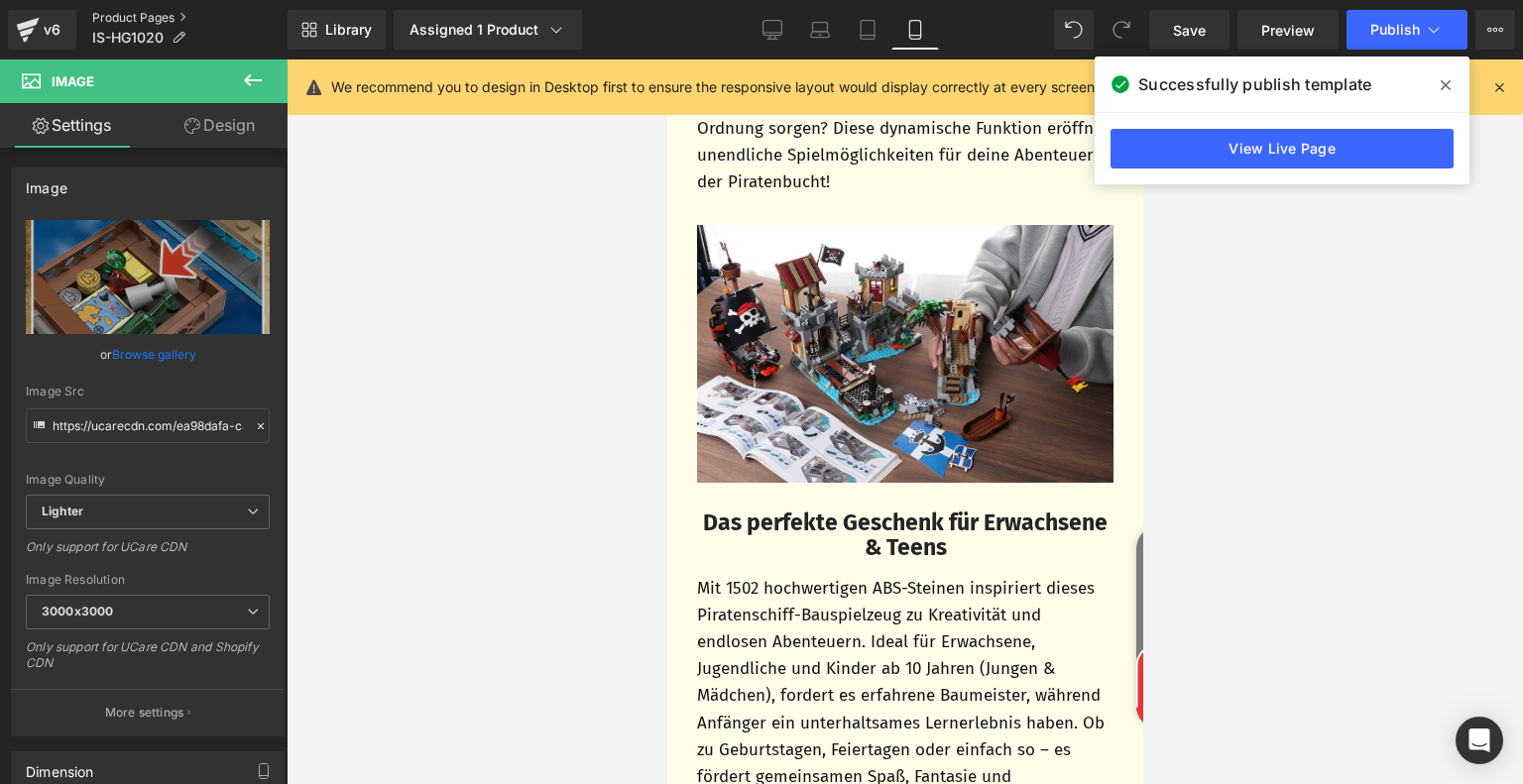 click on "Product Pages" at bounding box center [189, 18] 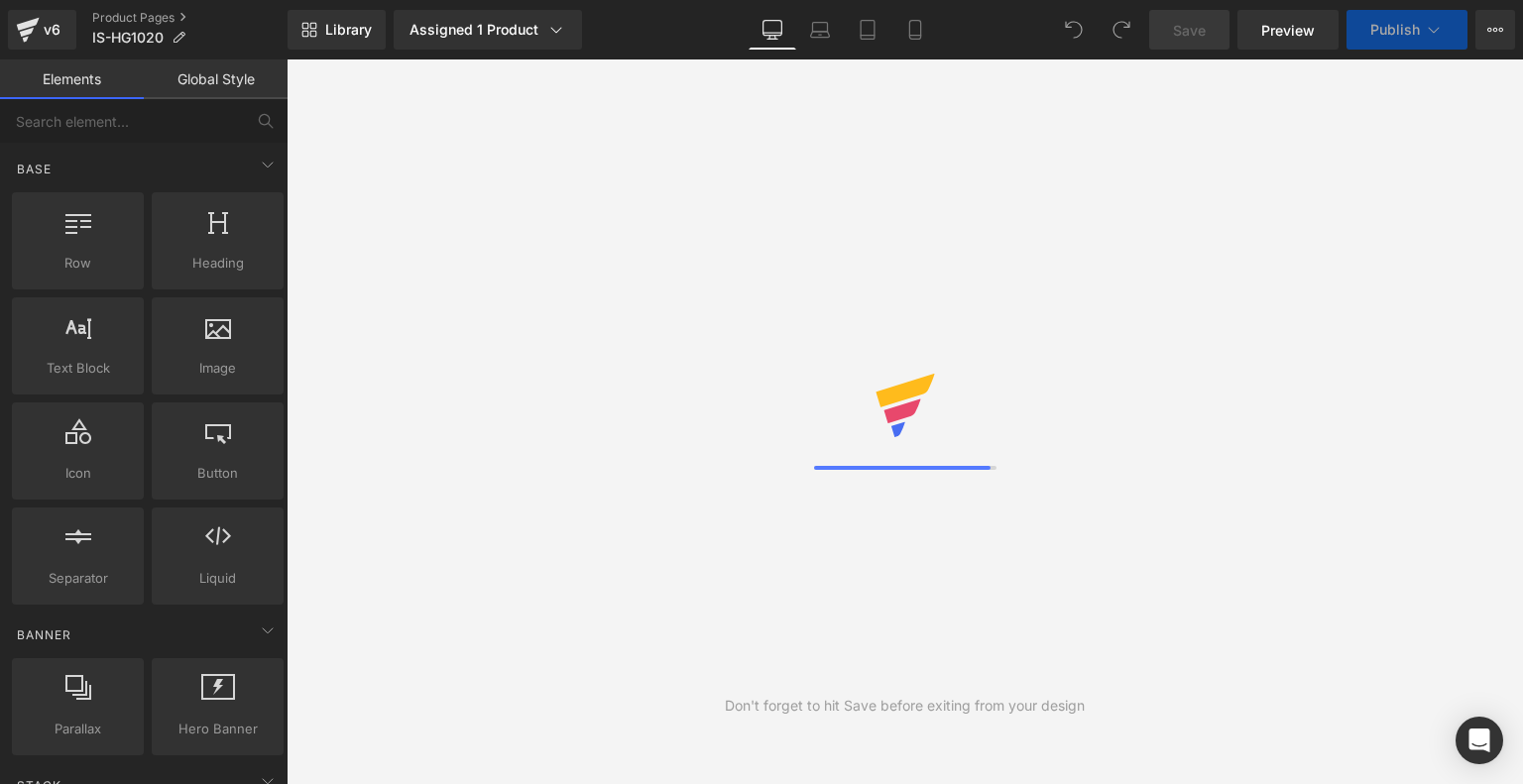 scroll, scrollTop: 0, scrollLeft: 0, axis: both 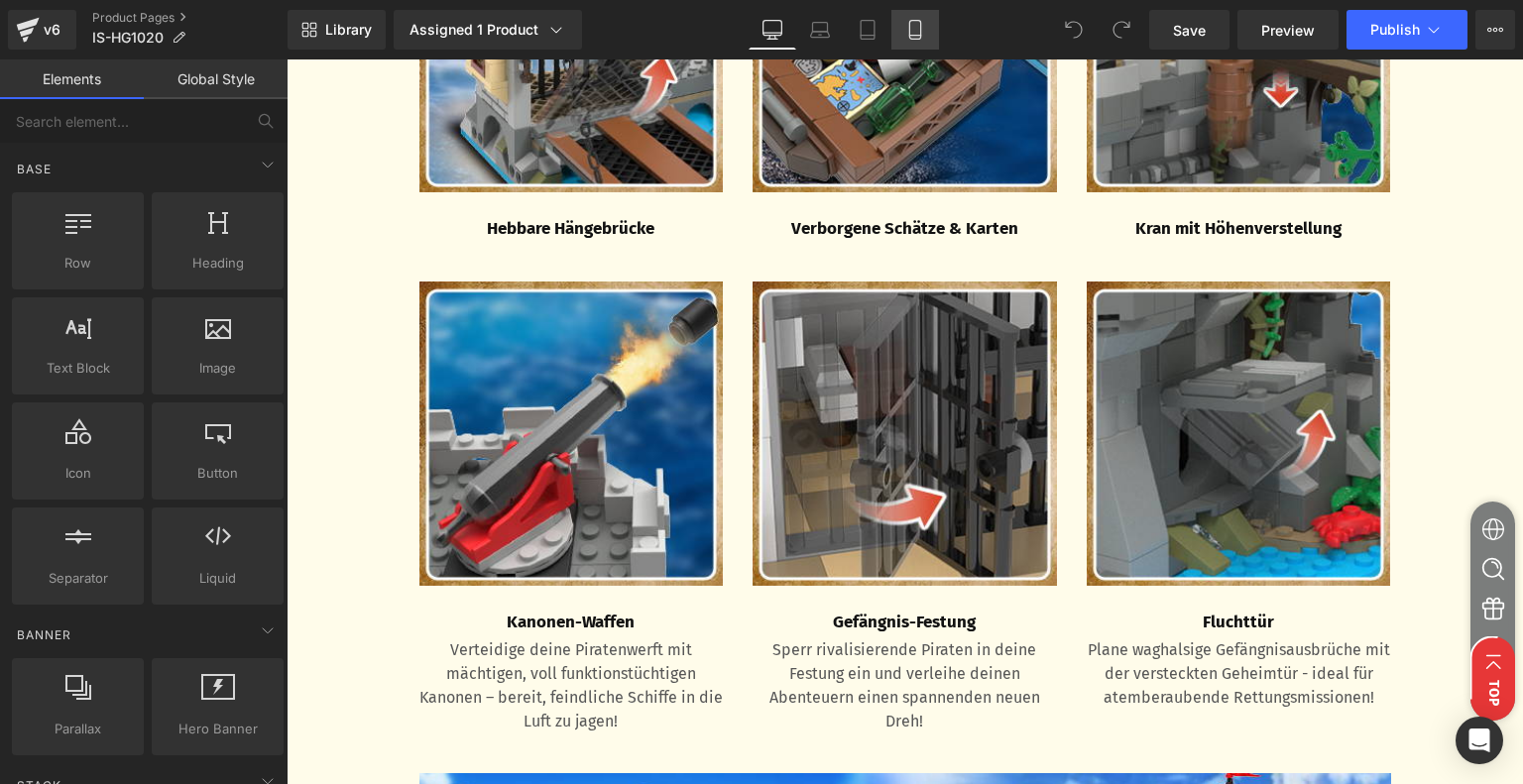 click 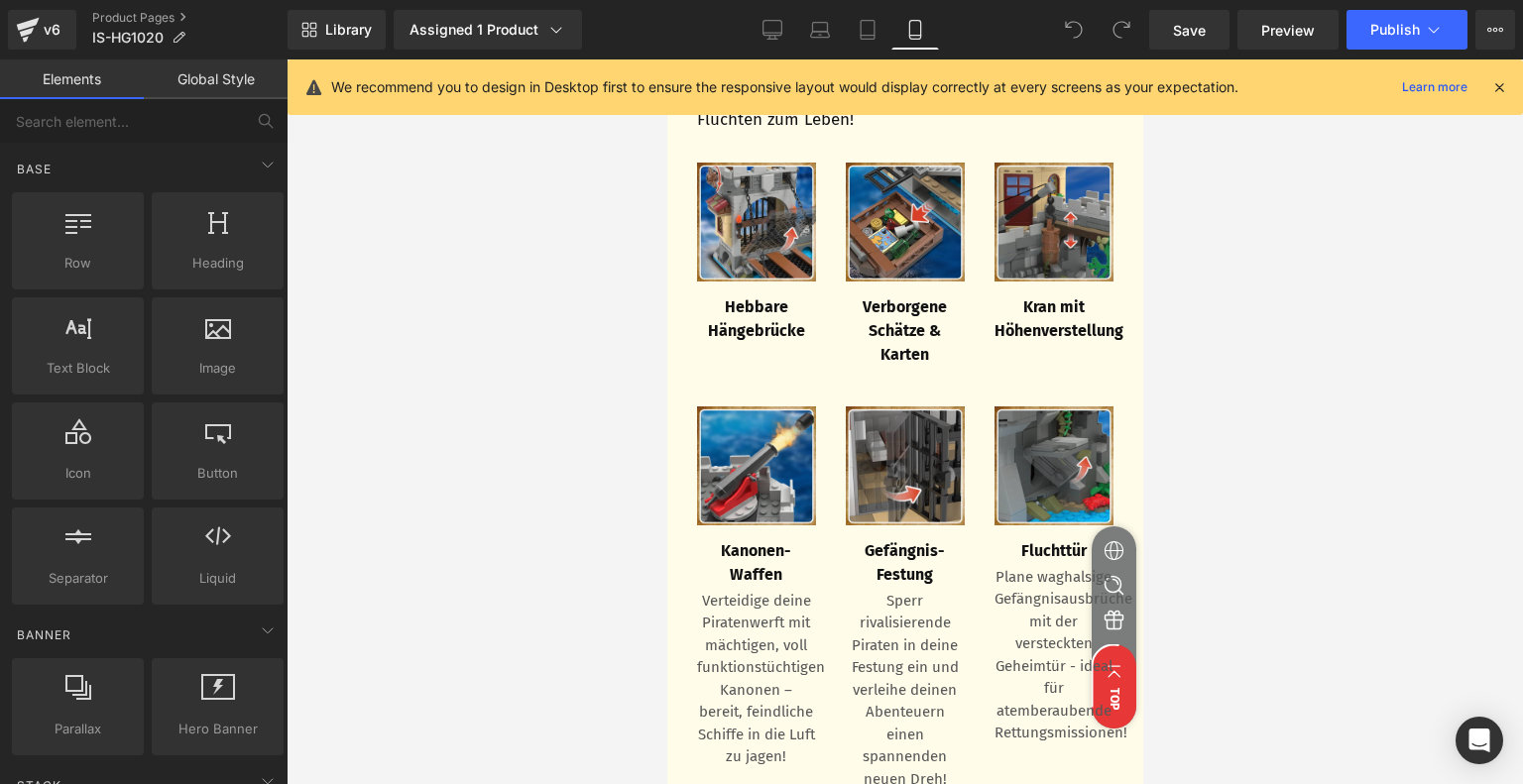 scroll, scrollTop: 2605, scrollLeft: 0, axis: vertical 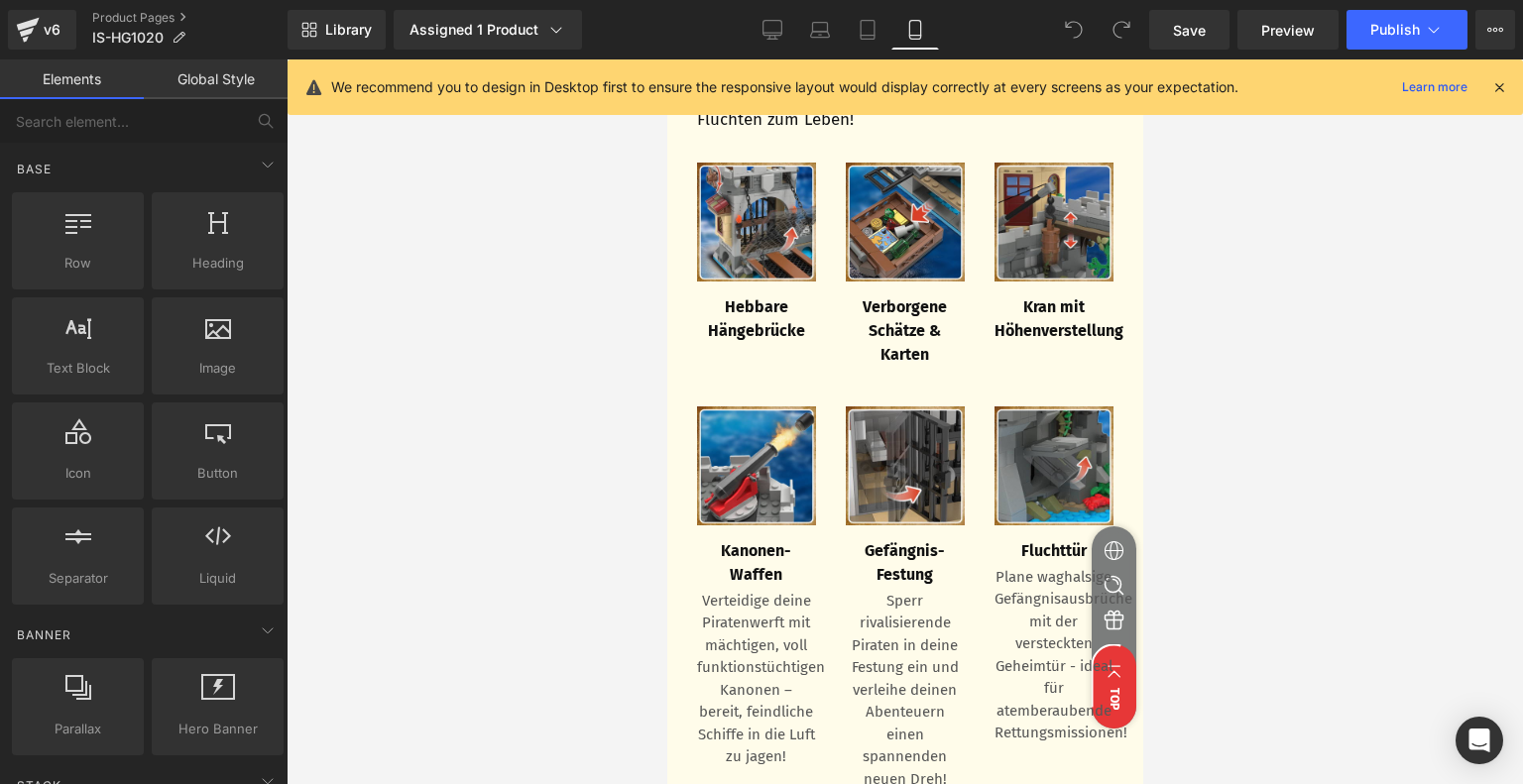 click on "Kran mit Höhenverstellung" at bounding box center (1053, 319) 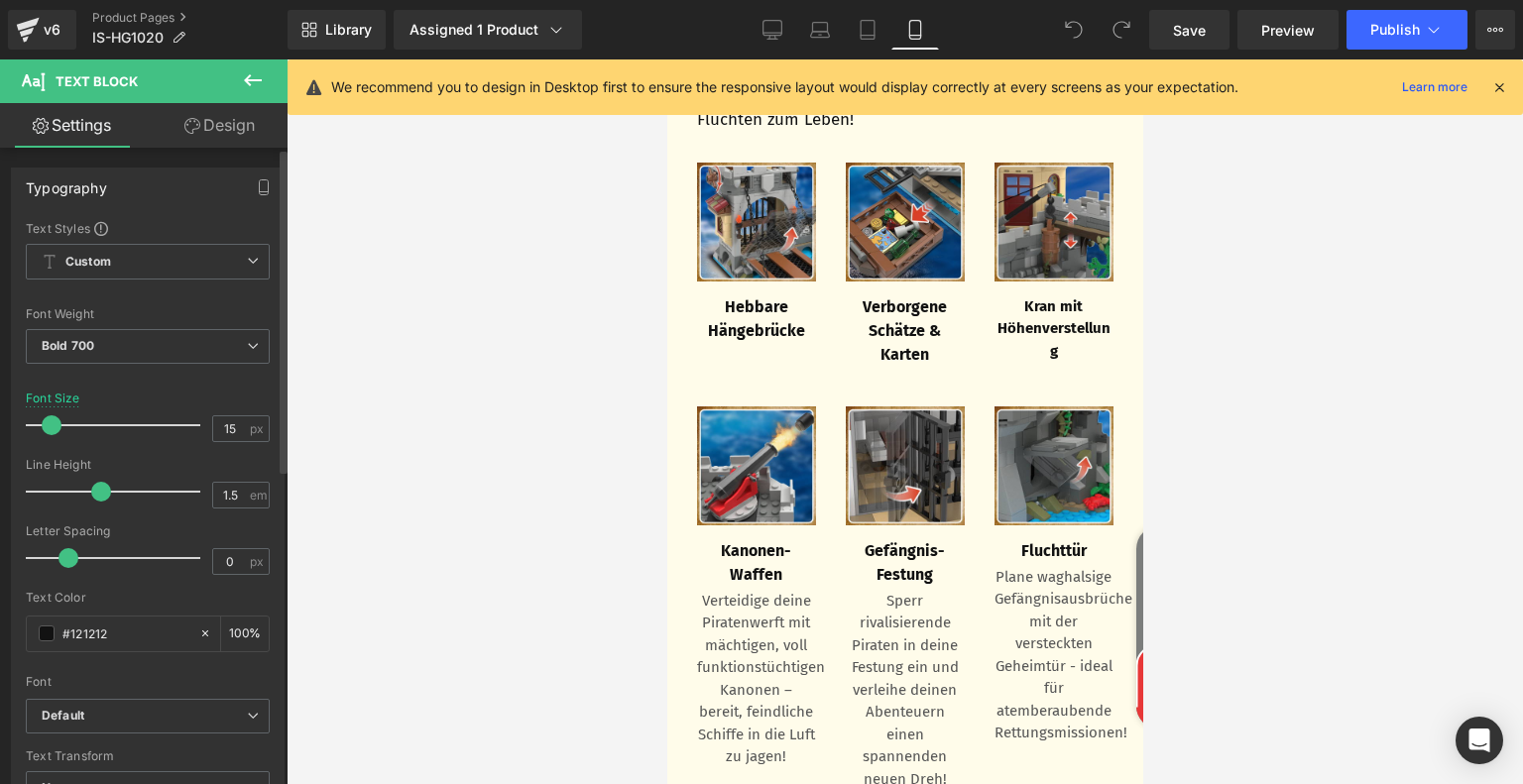 type on "14" 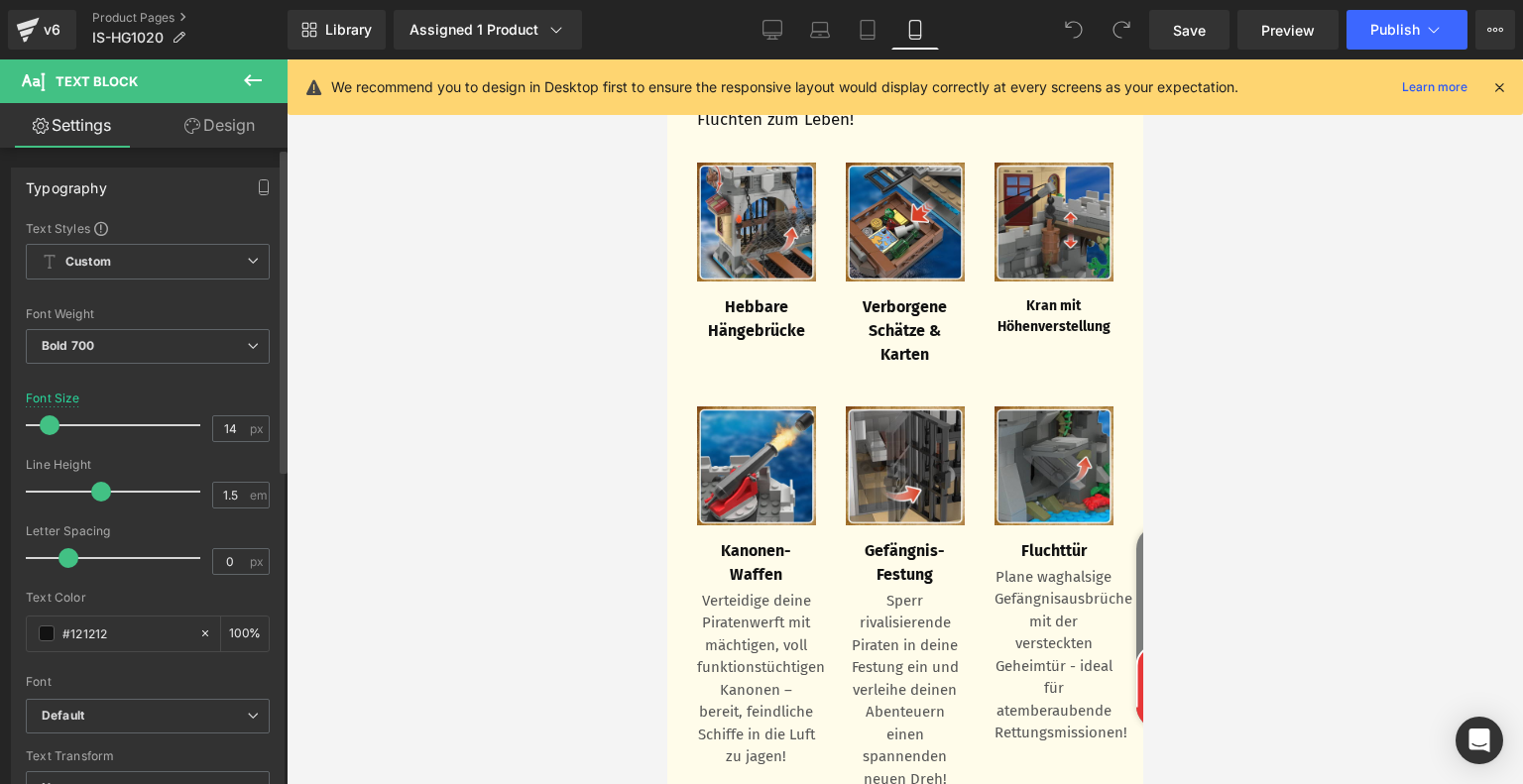 click at bounding box center (50, 425) 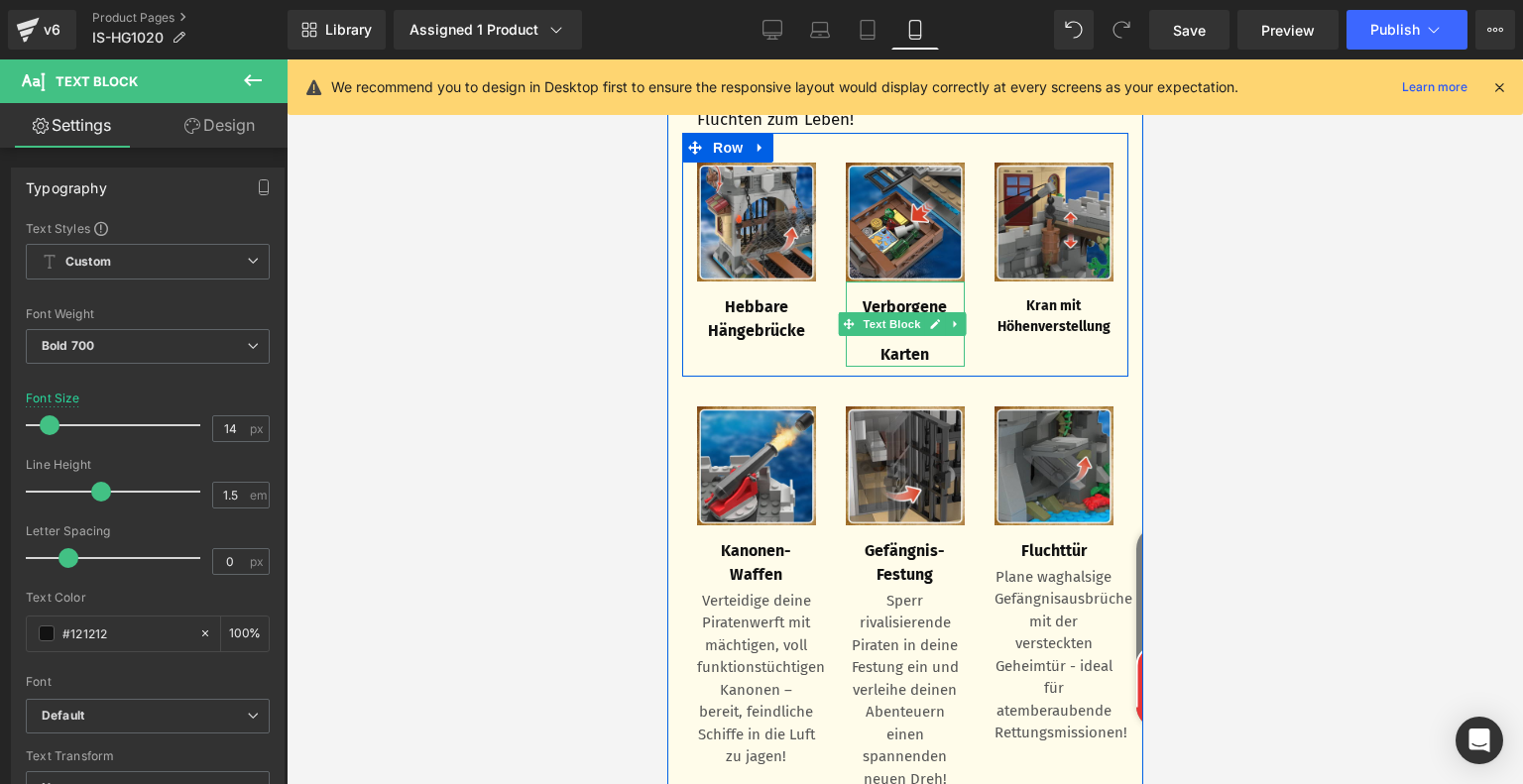 click on "Text Block" at bounding box center [891, 324] 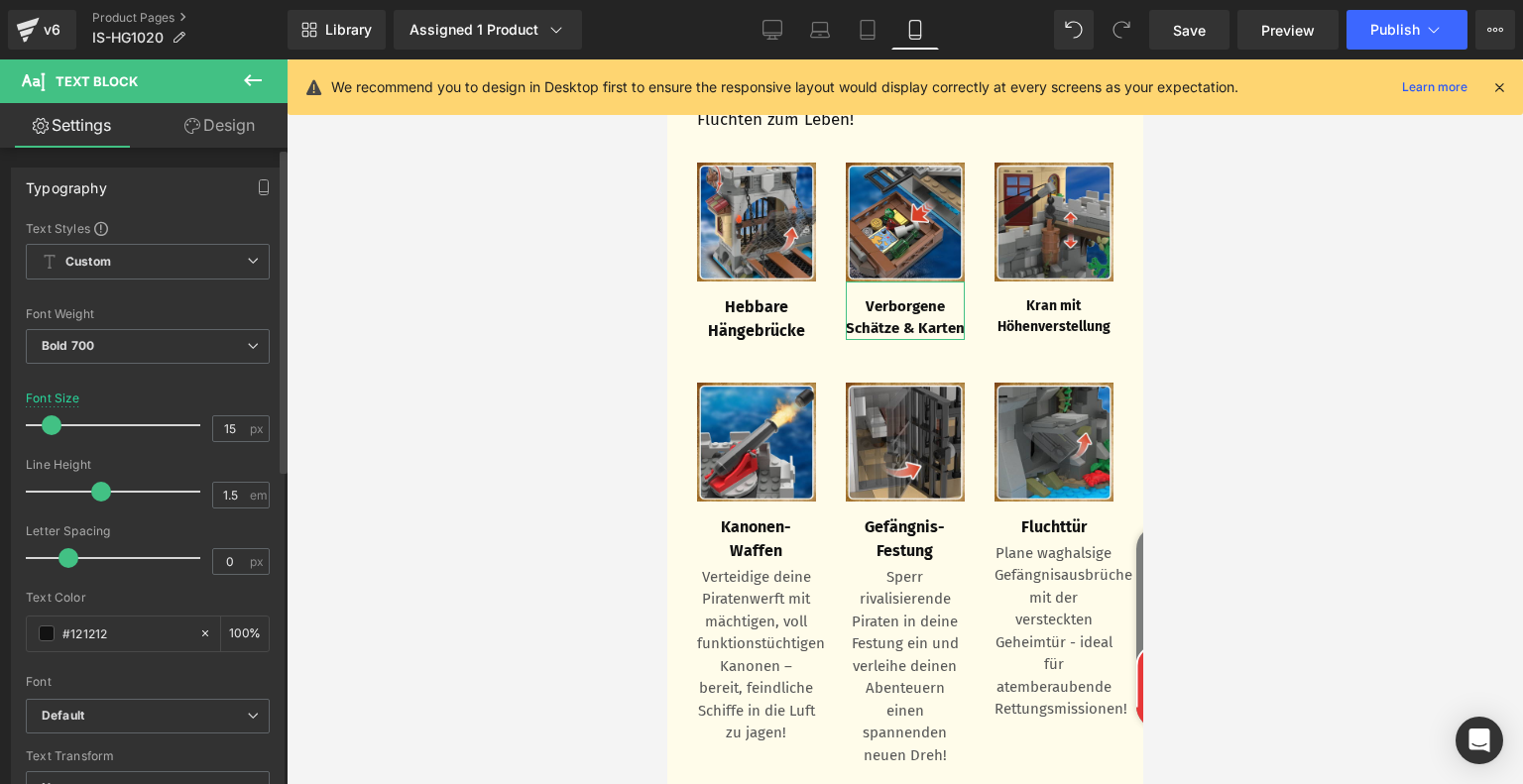 type on "14" 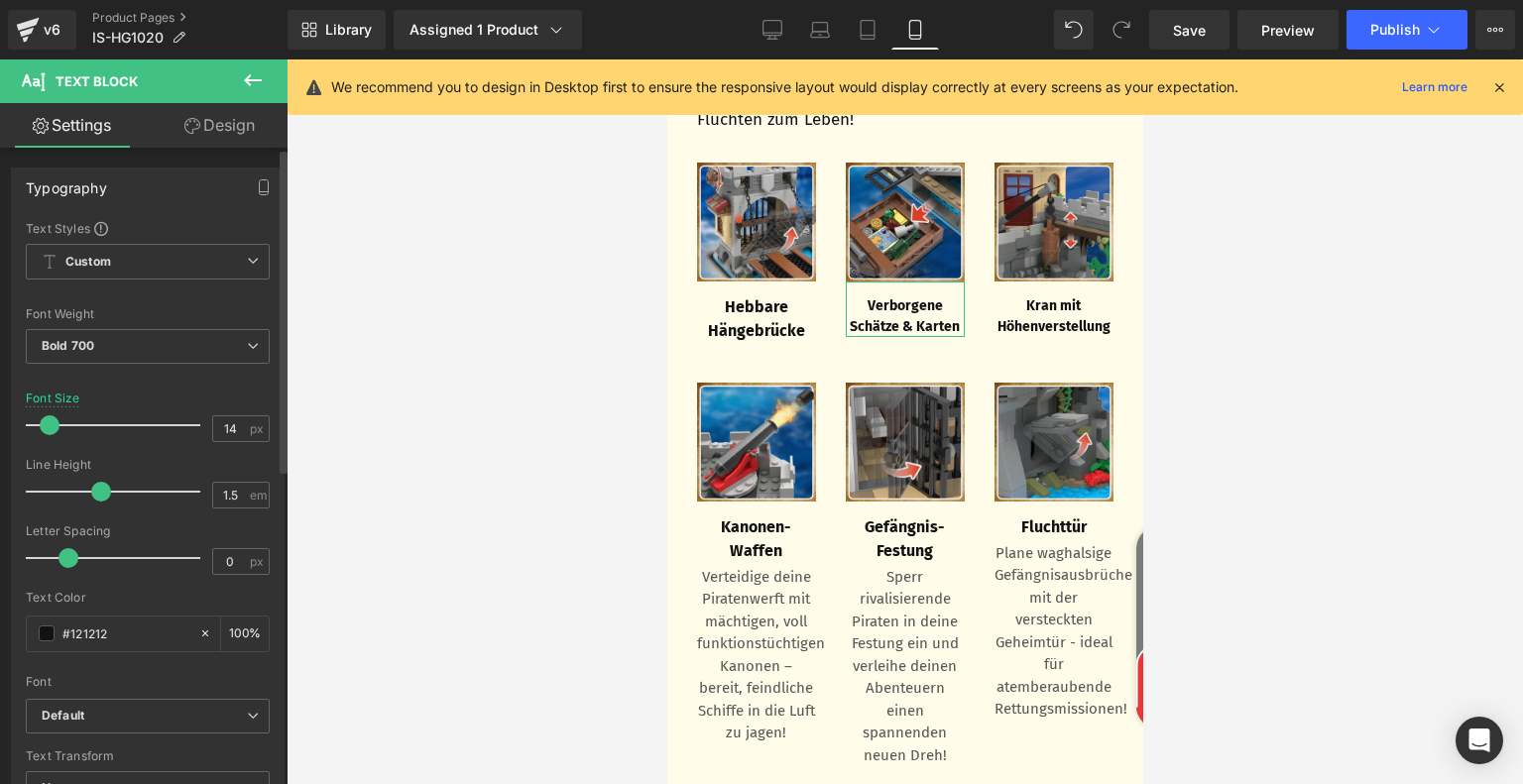 click at bounding box center (50, 425) 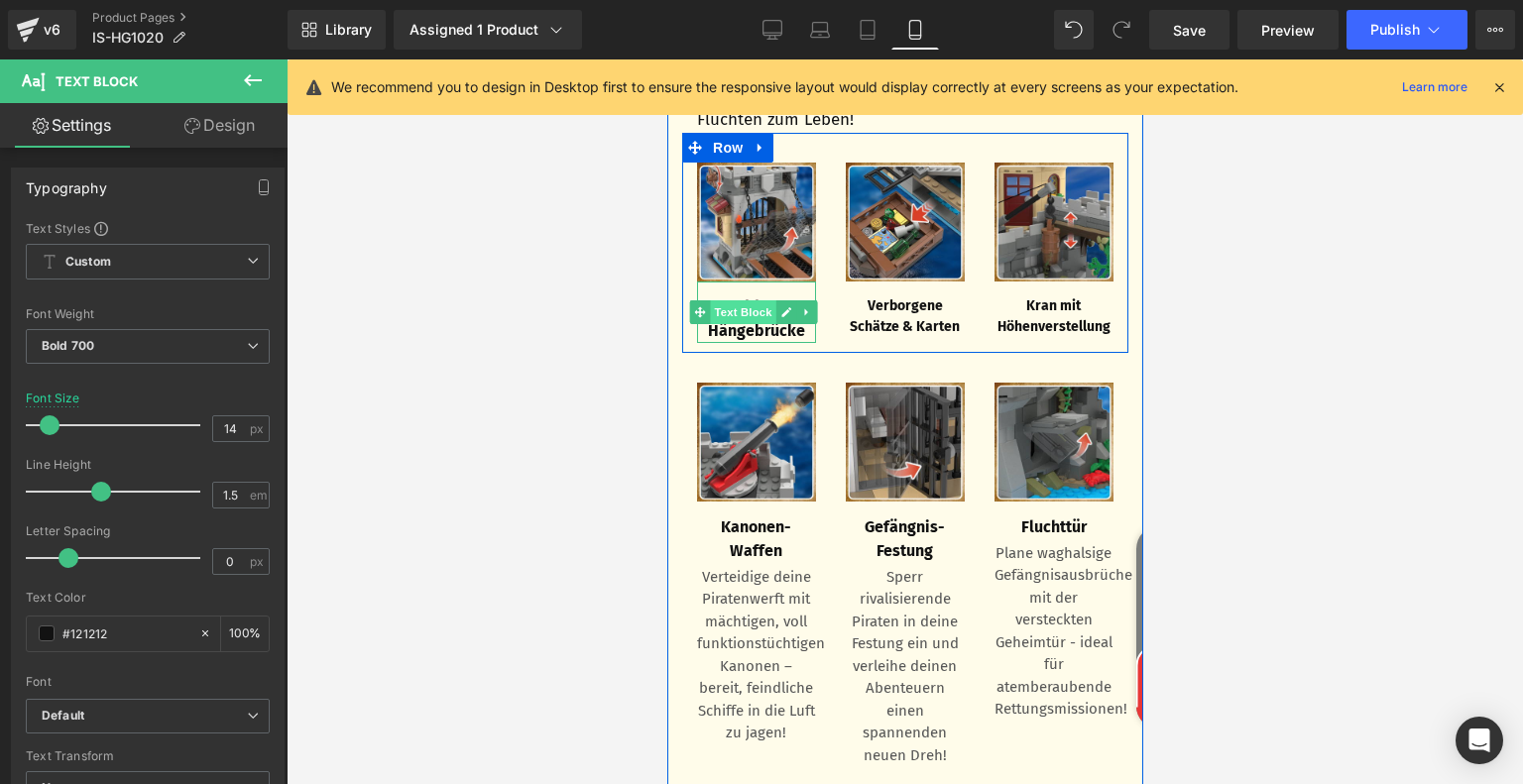 click on "Text Block" at bounding box center (743, 312) 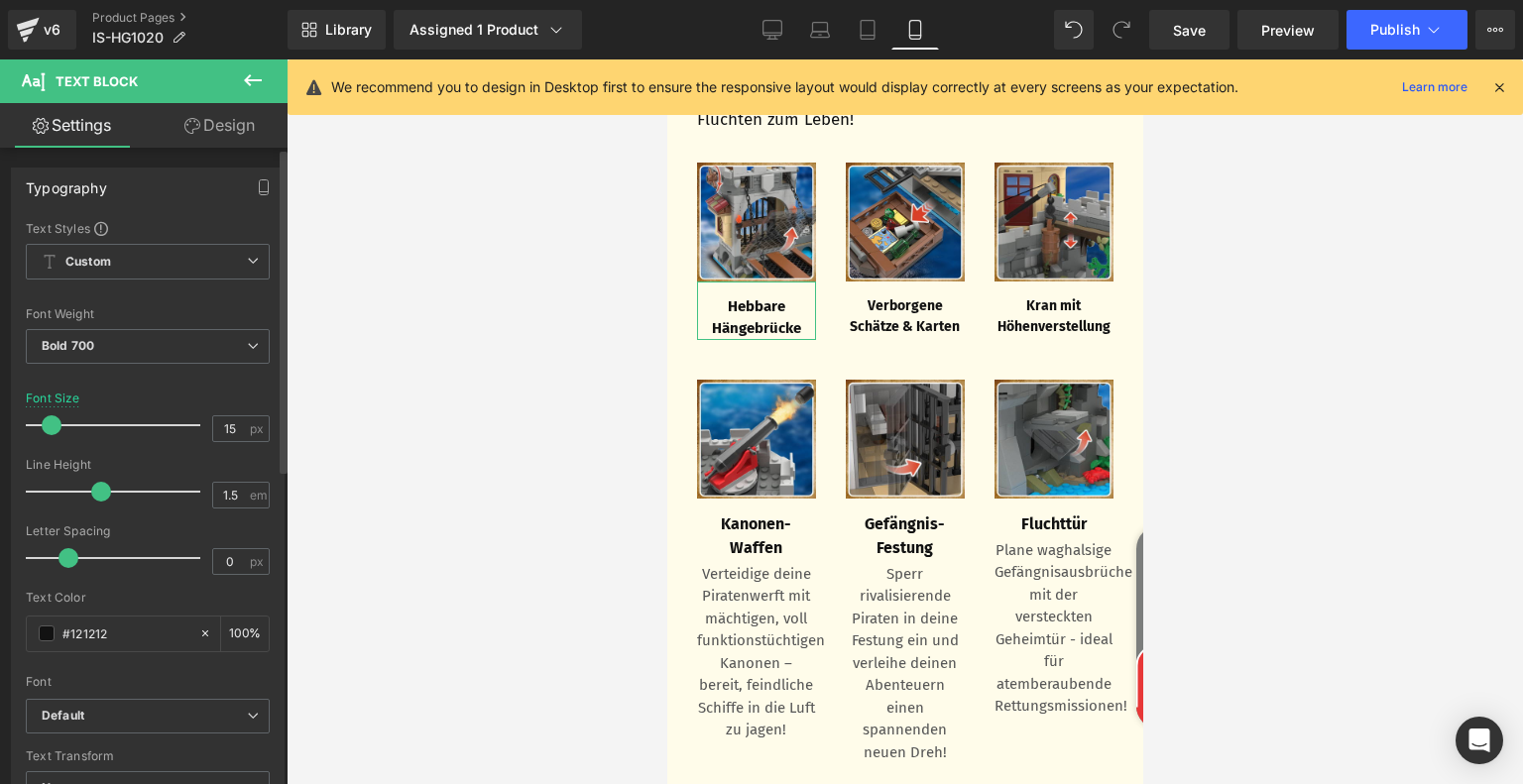 type on "14" 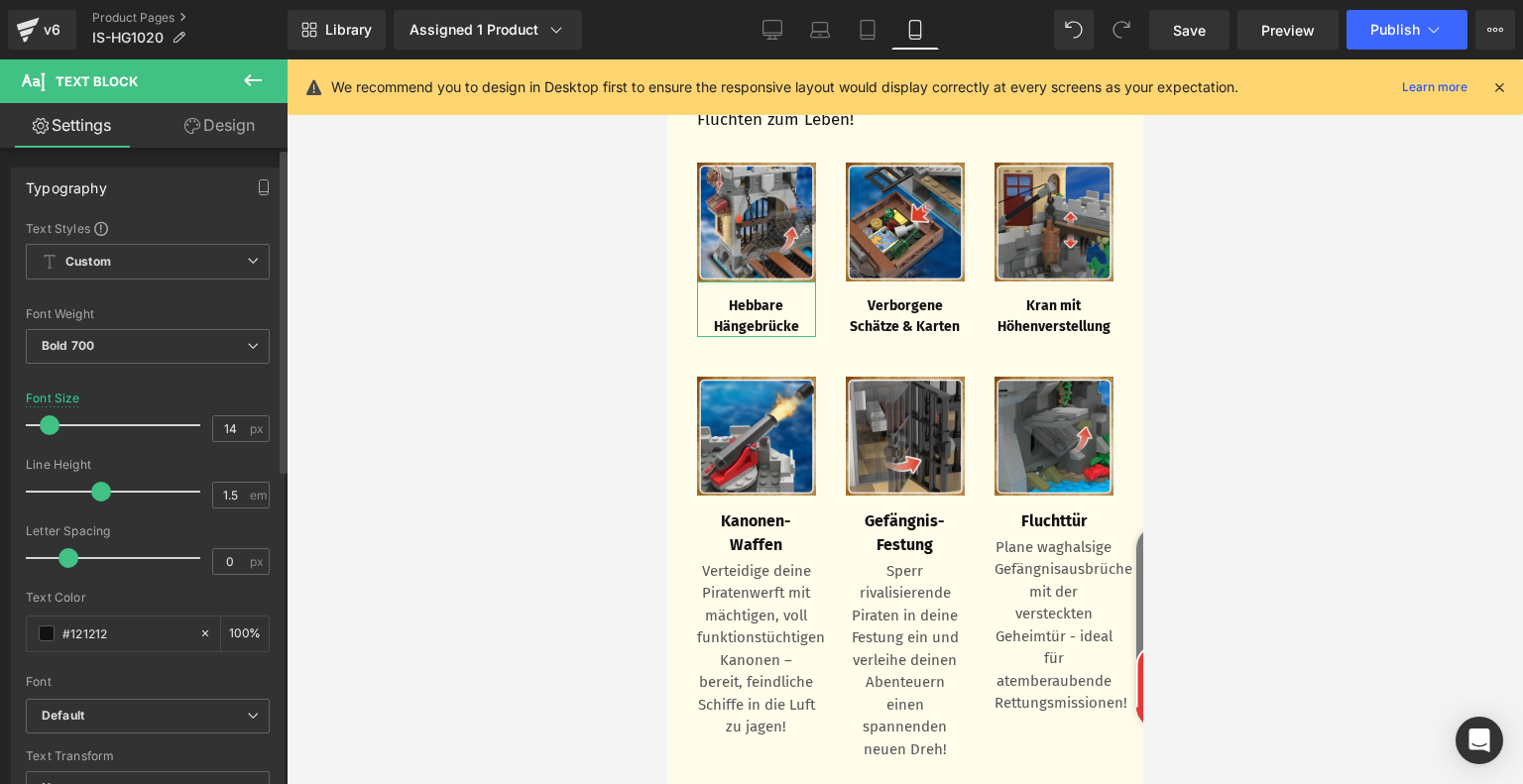 click at bounding box center [50, 425] 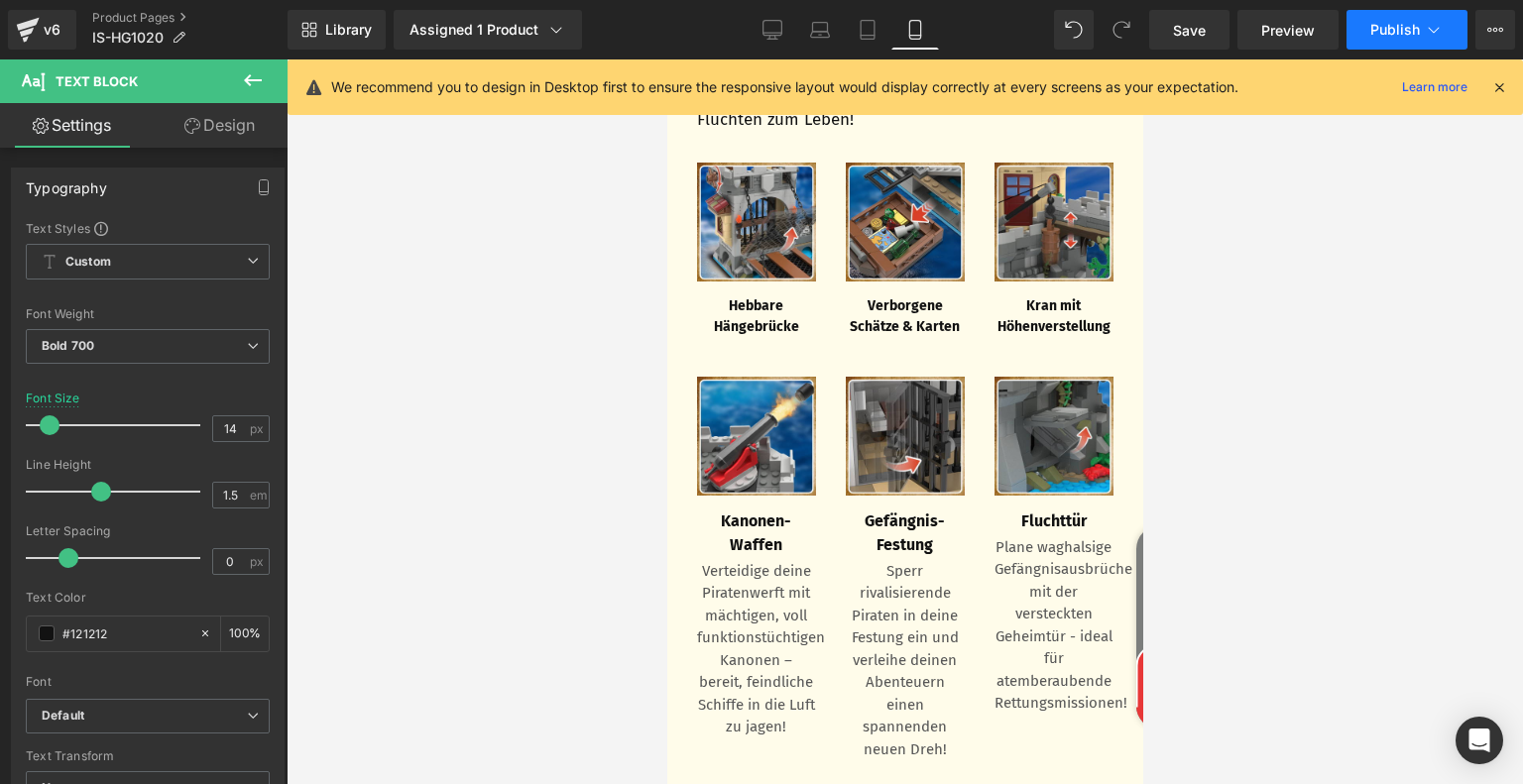 click on "Publish" at bounding box center (1395, 30) 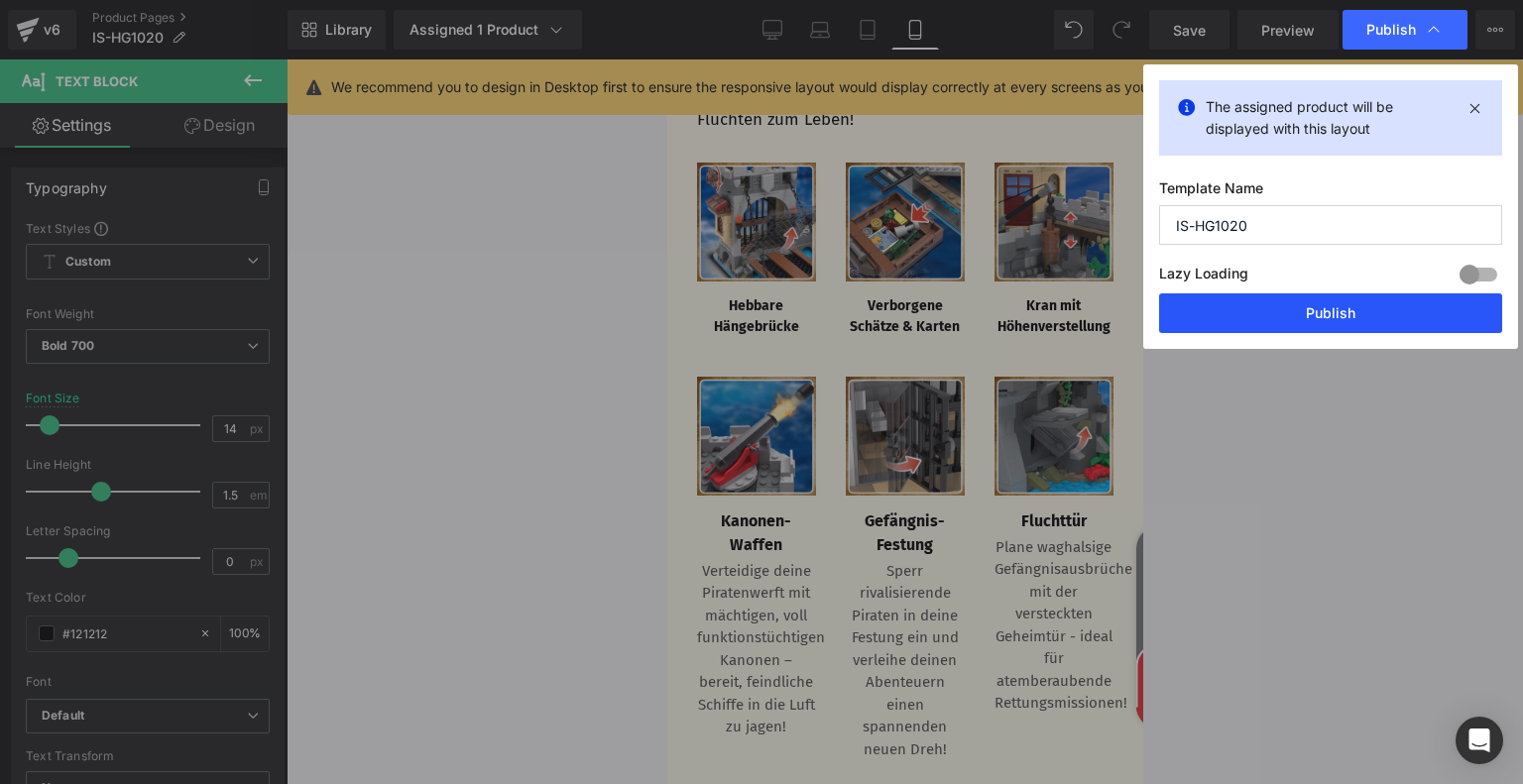 click on "Publish" at bounding box center [1331, 313] 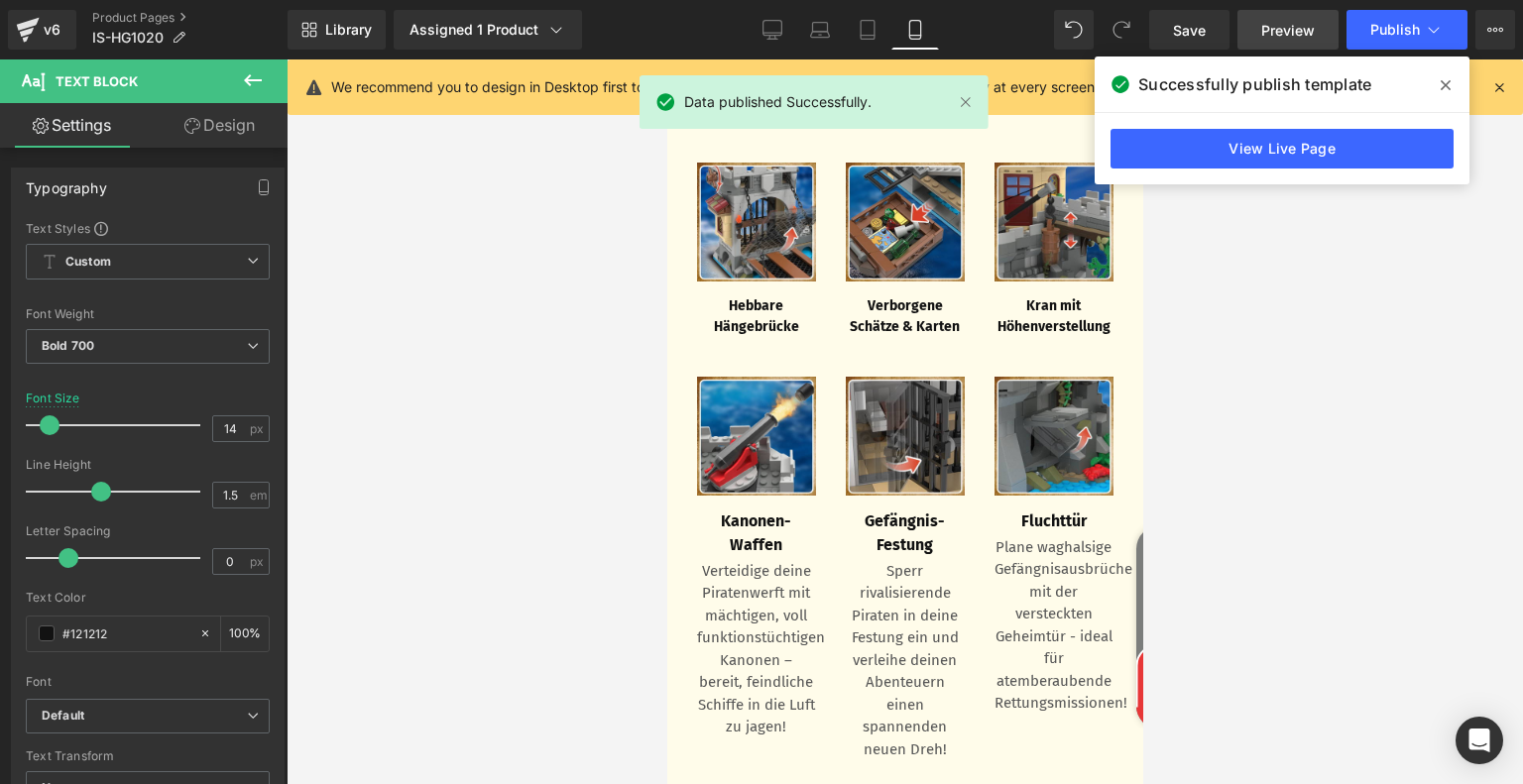 click on "Preview" at bounding box center [1288, 30] 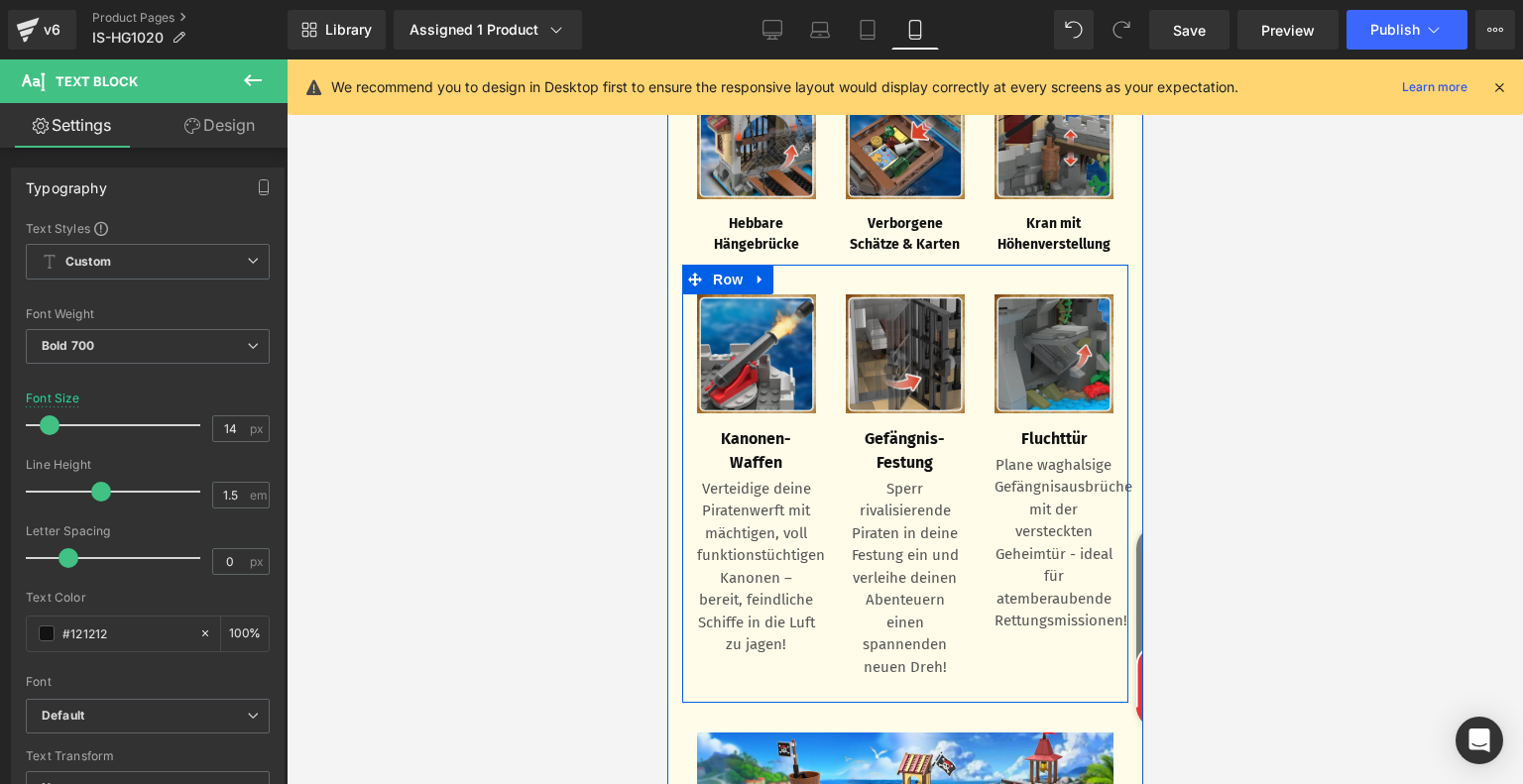 scroll, scrollTop: 2803, scrollLeft: 0, axis: vertical 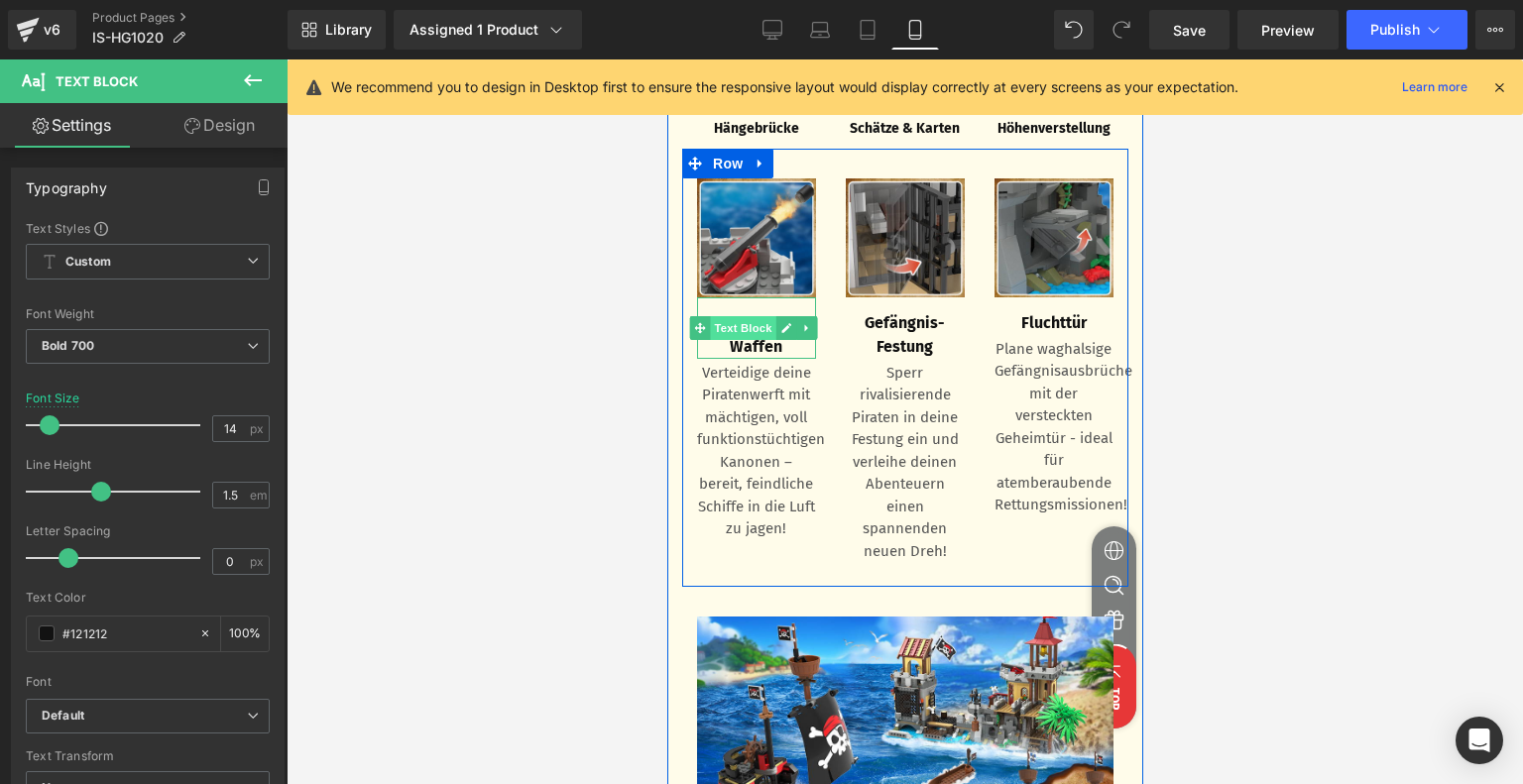 click on "Text Block" at bounding box center [743, 328] 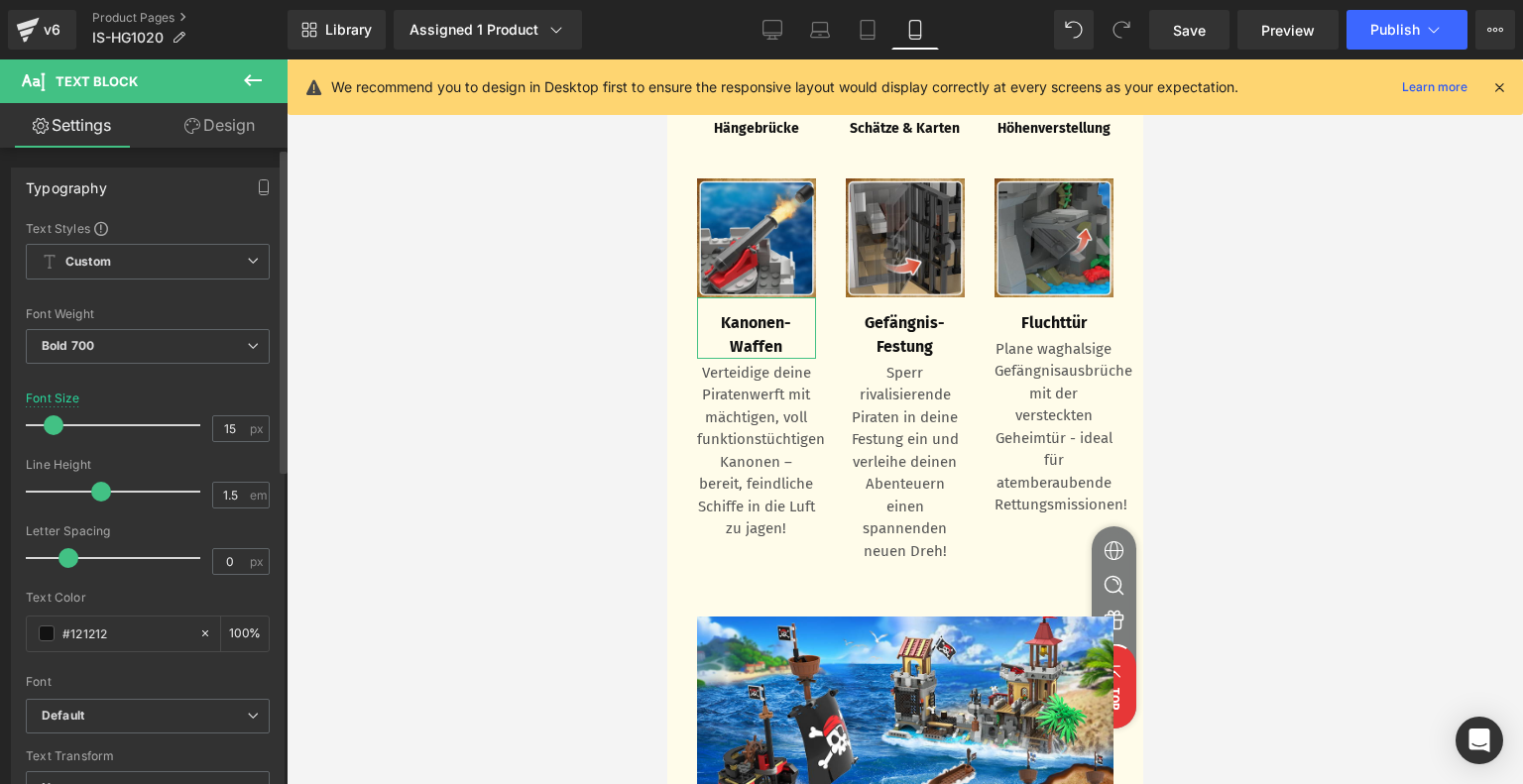 type on "14" 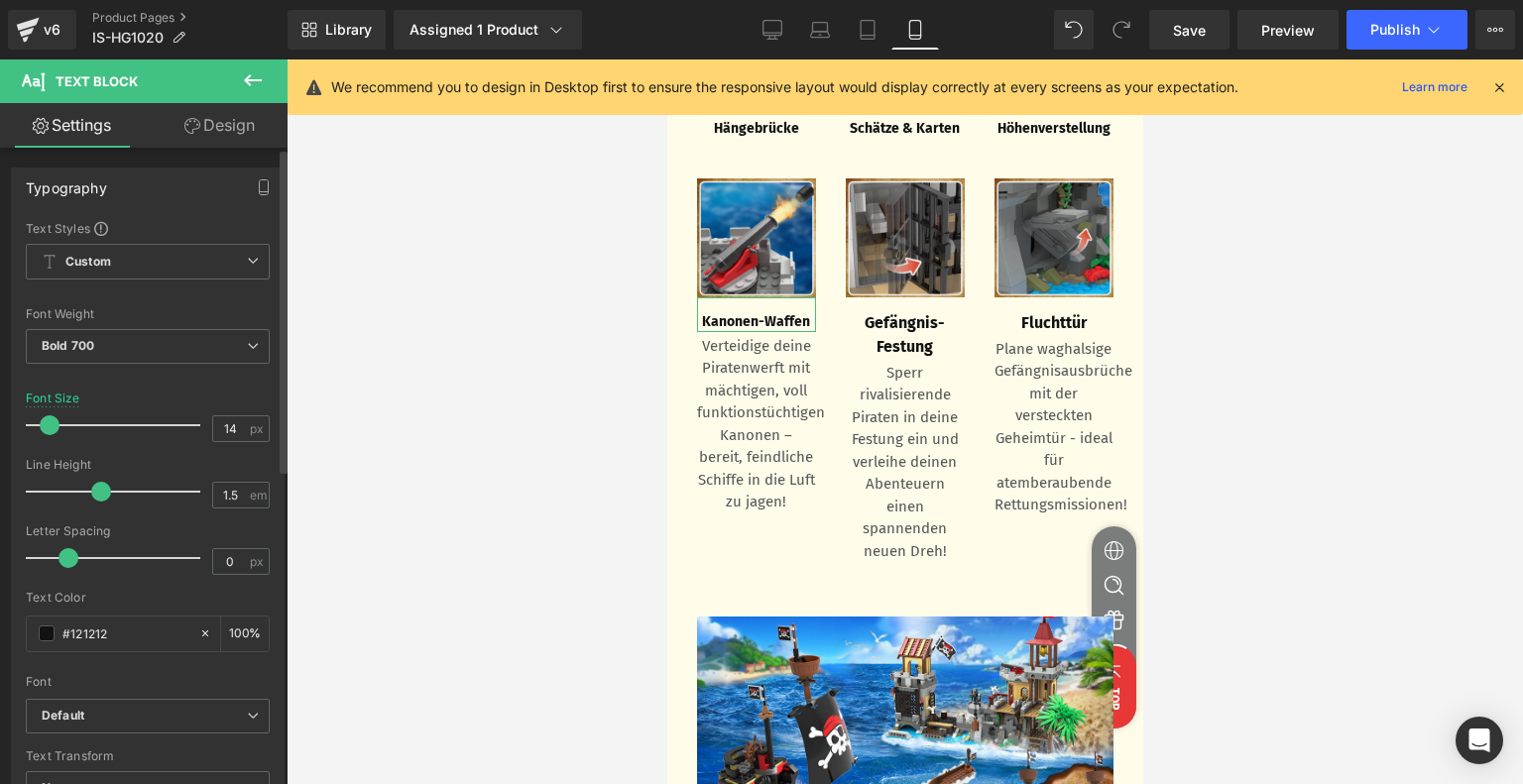 click at bounding box center [50, 425] 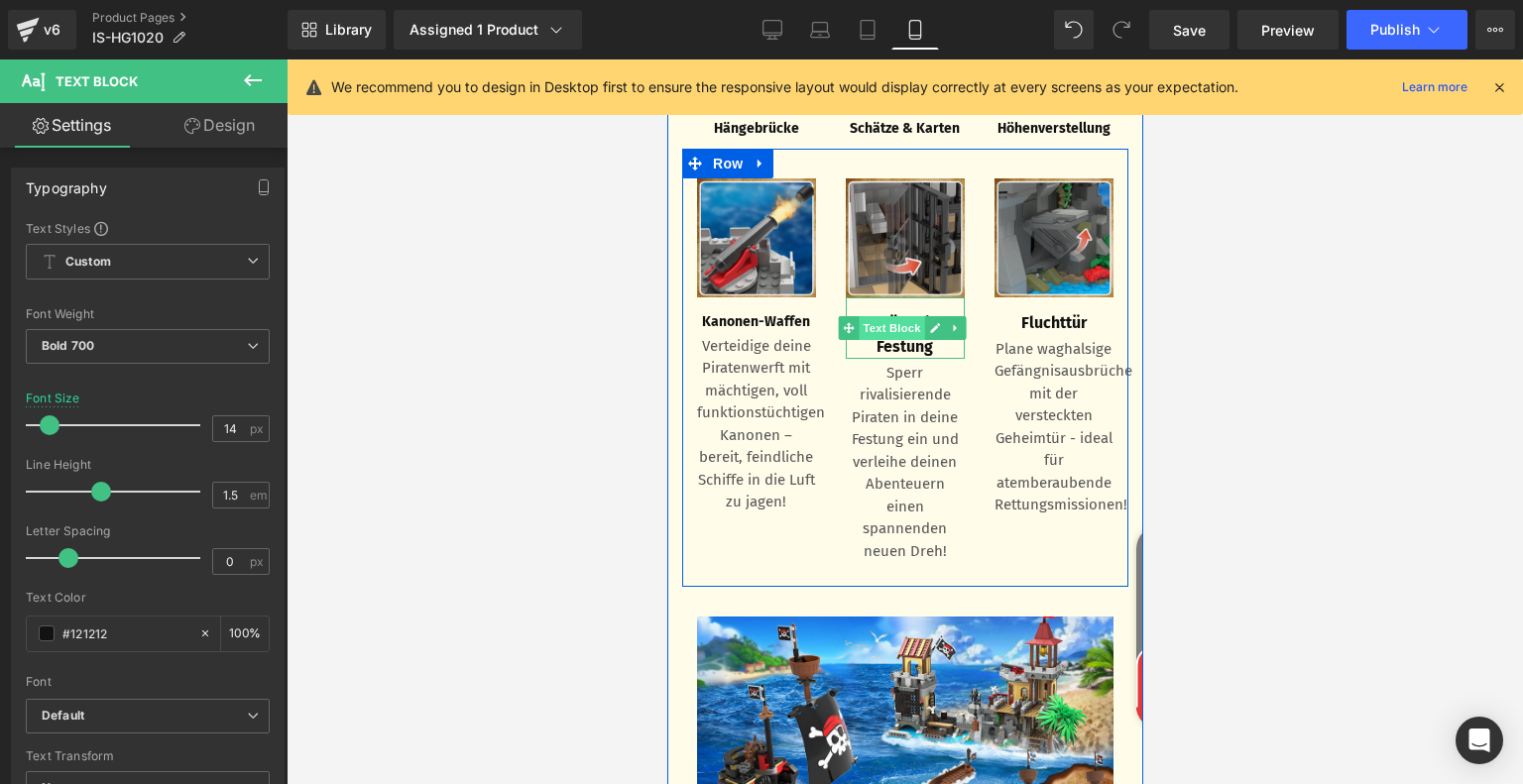 click on "Text Block" at bounding box center (891, 328) 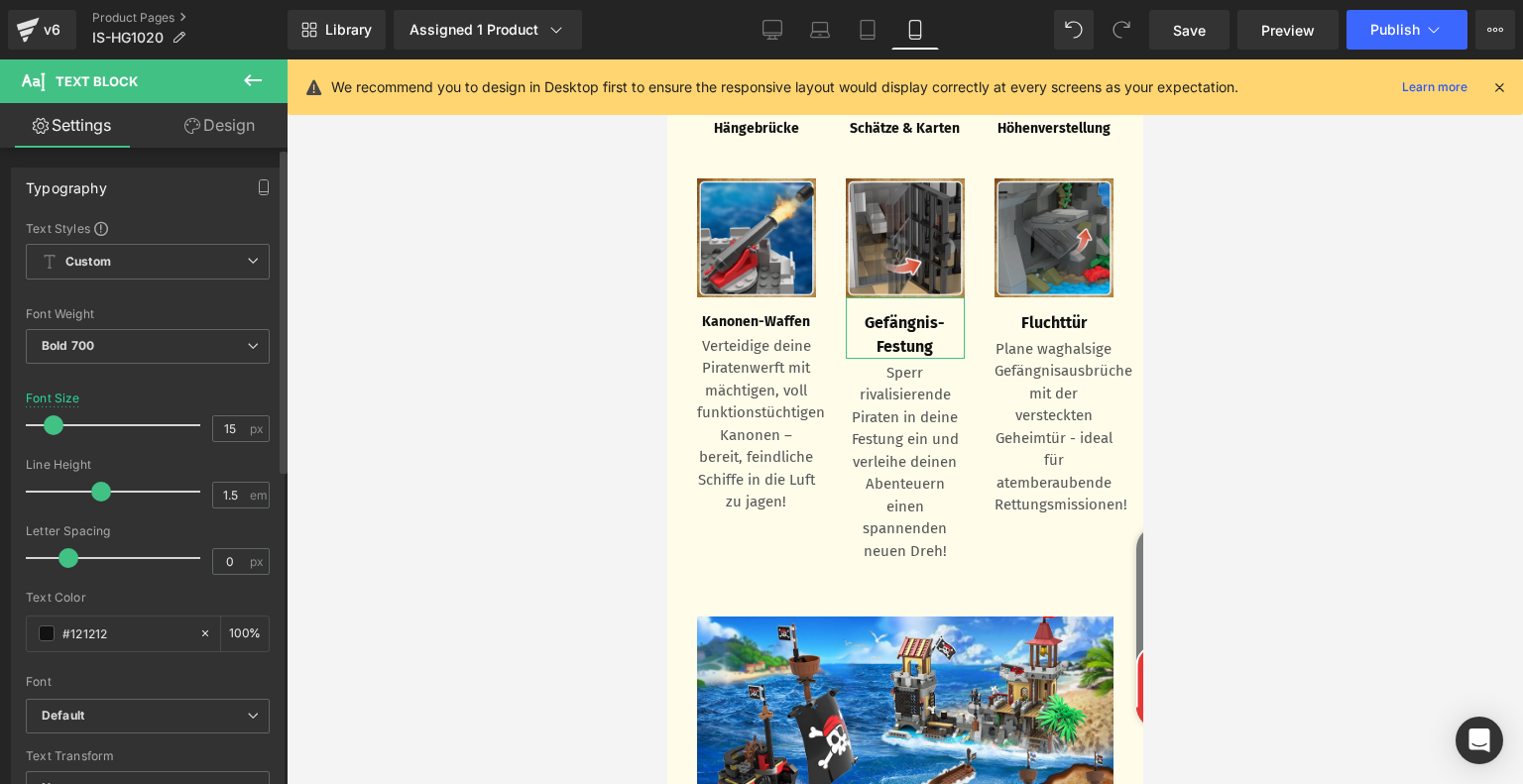 type on "14" 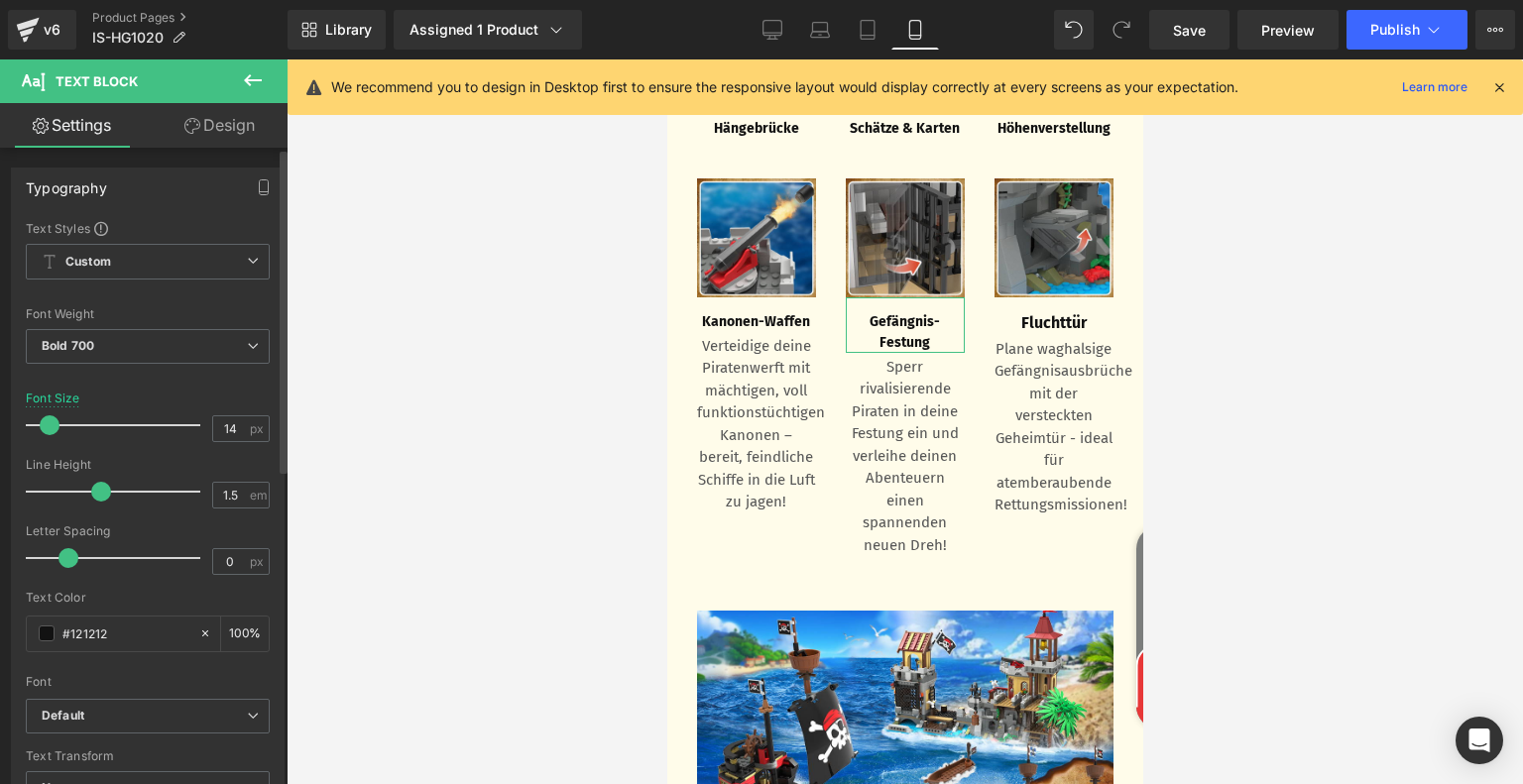 click at bounding box center (50, 425) 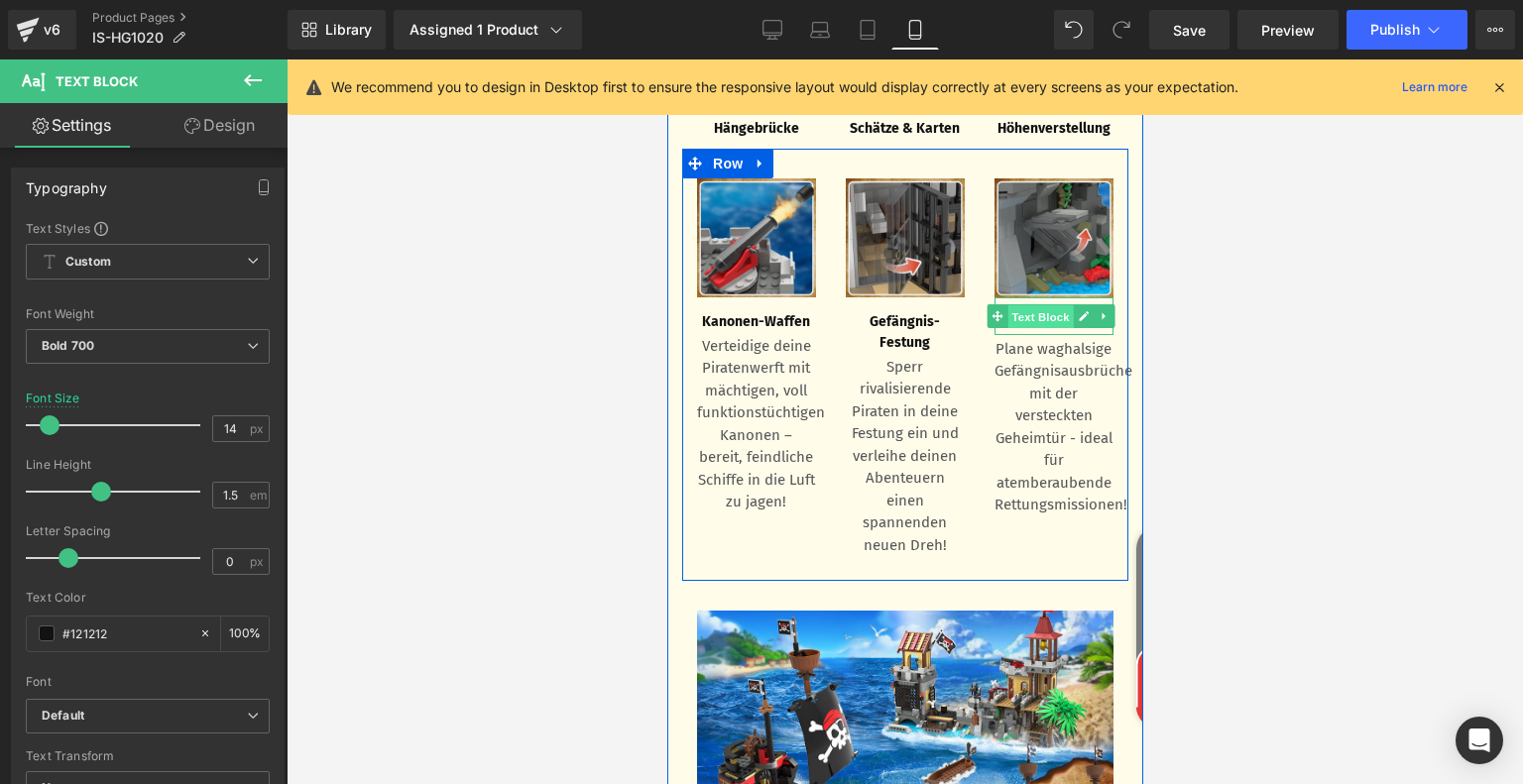 drag, startPoint x: 1041, startPoint y: 324, endPoint x: 1051, endPoint y: 384, distance: 60.827625 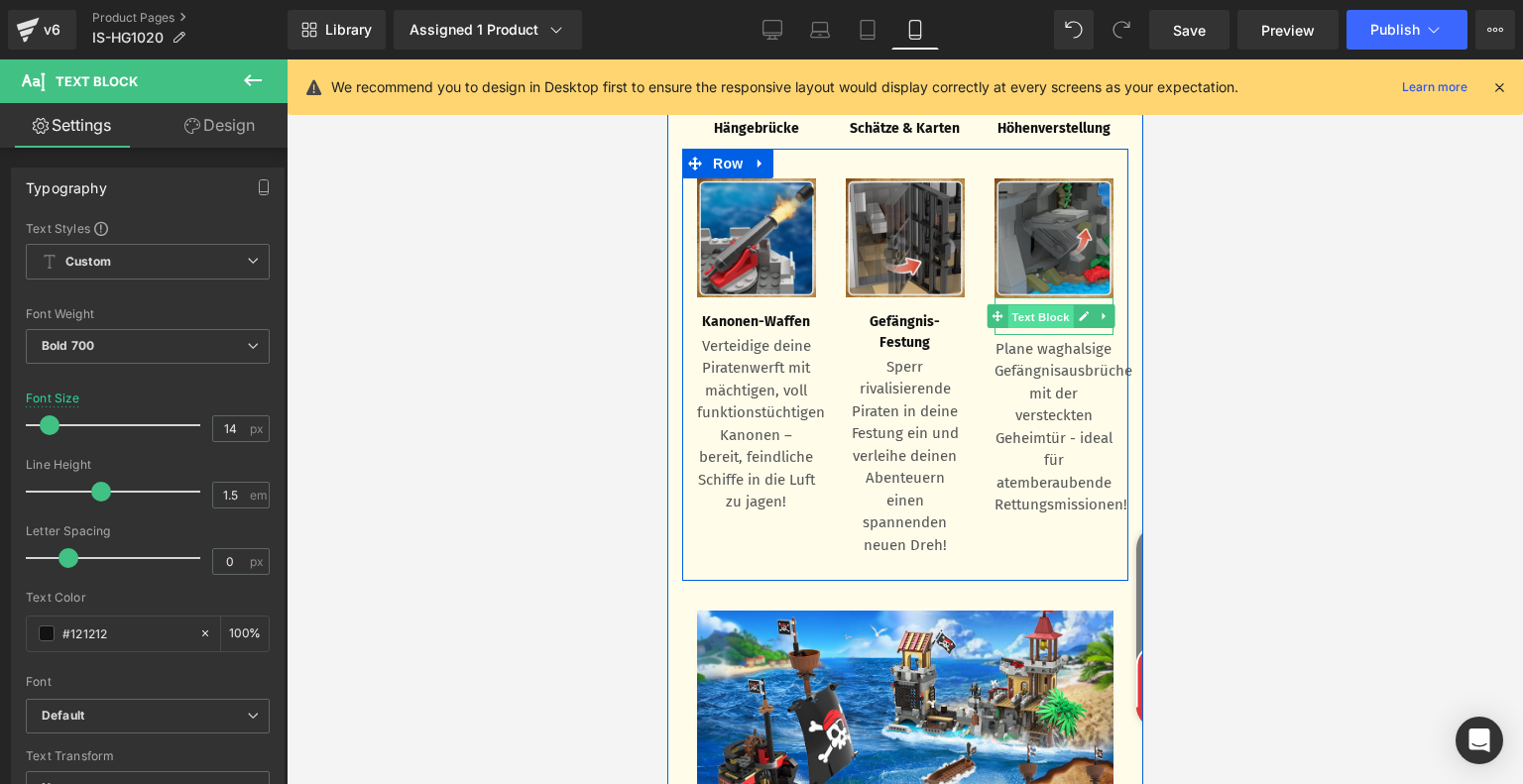 click on "Text Block" at bounding box center (1040, 317) 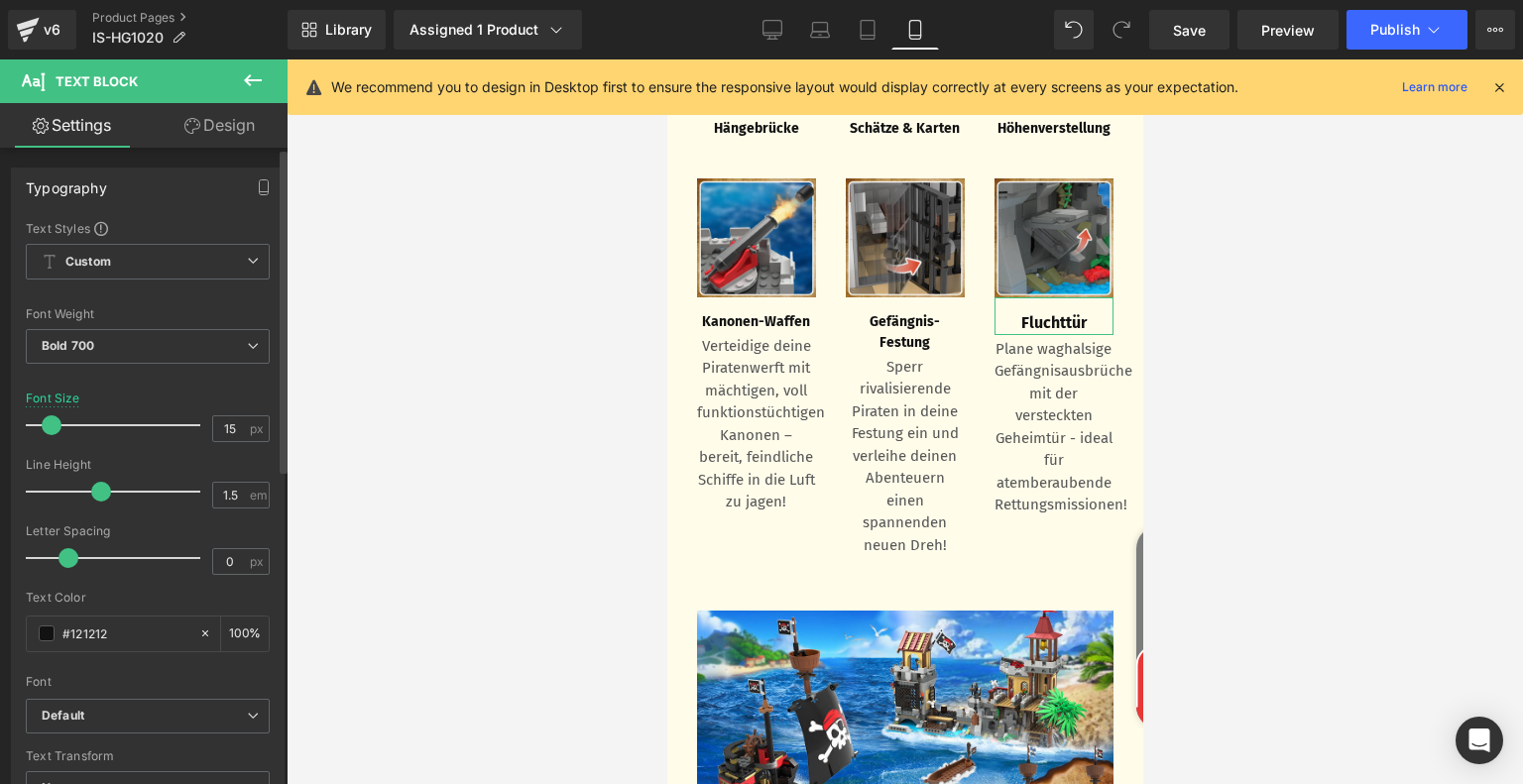 type on "14" 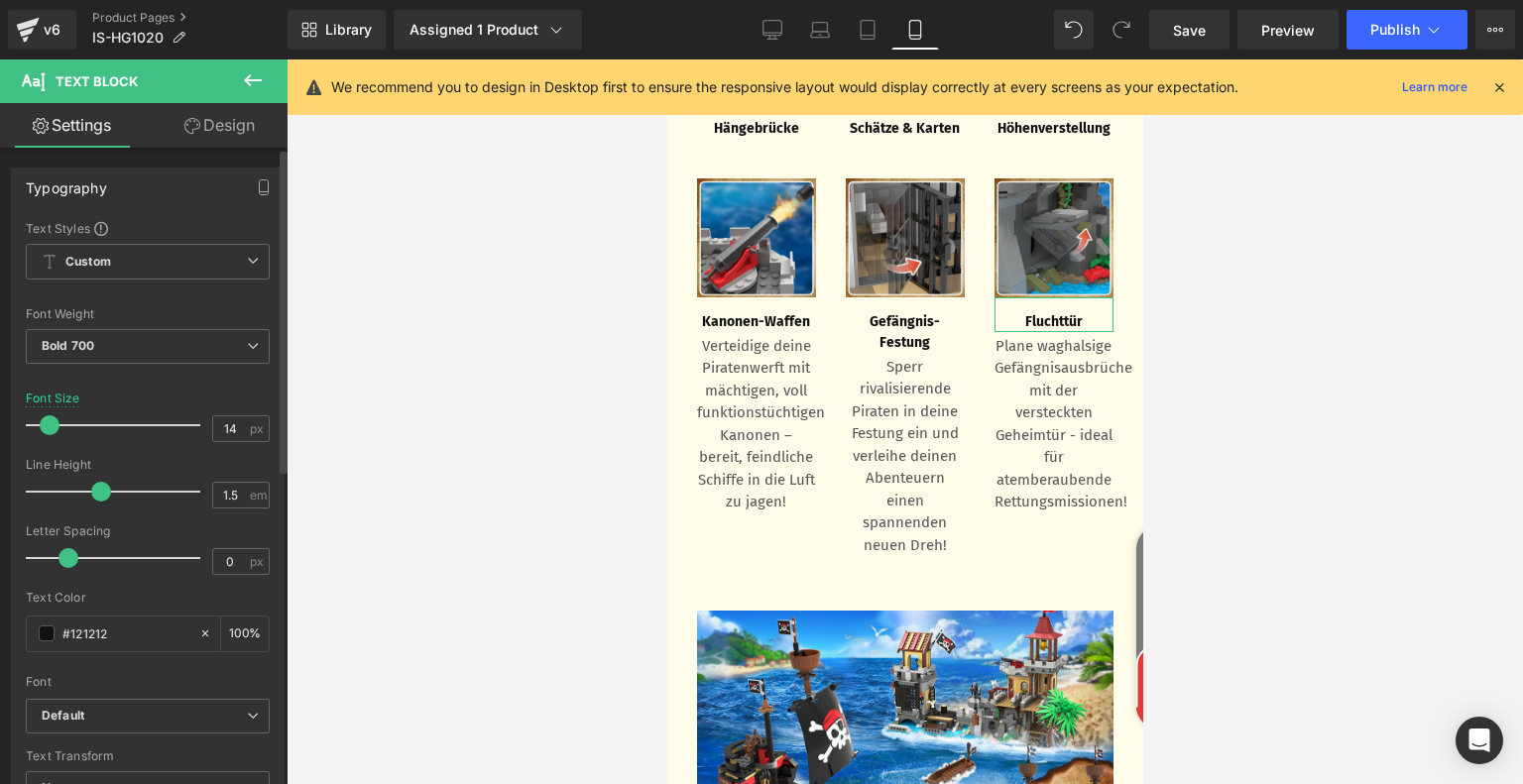 click at bounding box center (50, 425) 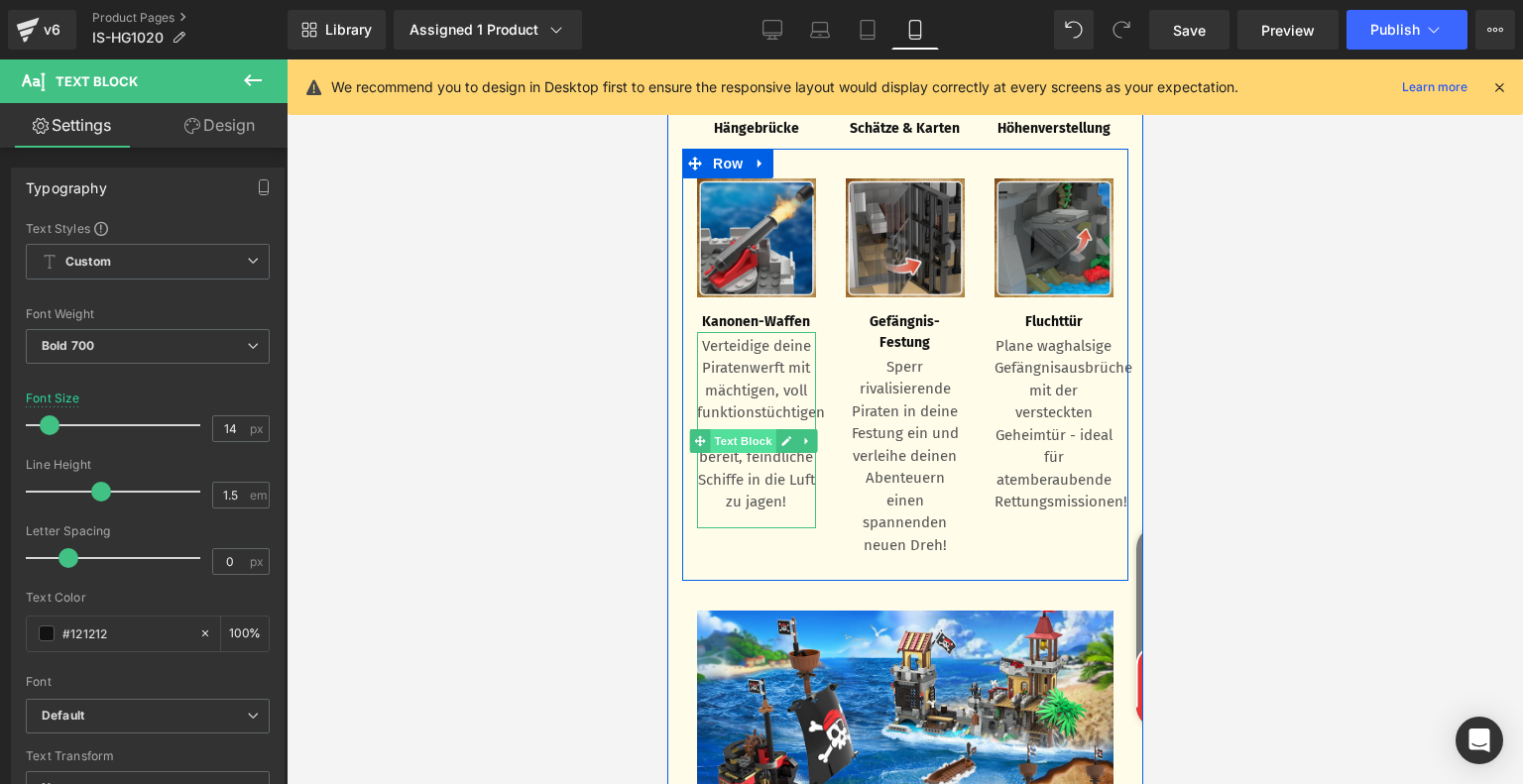 click on "Text Block" at bounding box center (743, 441) 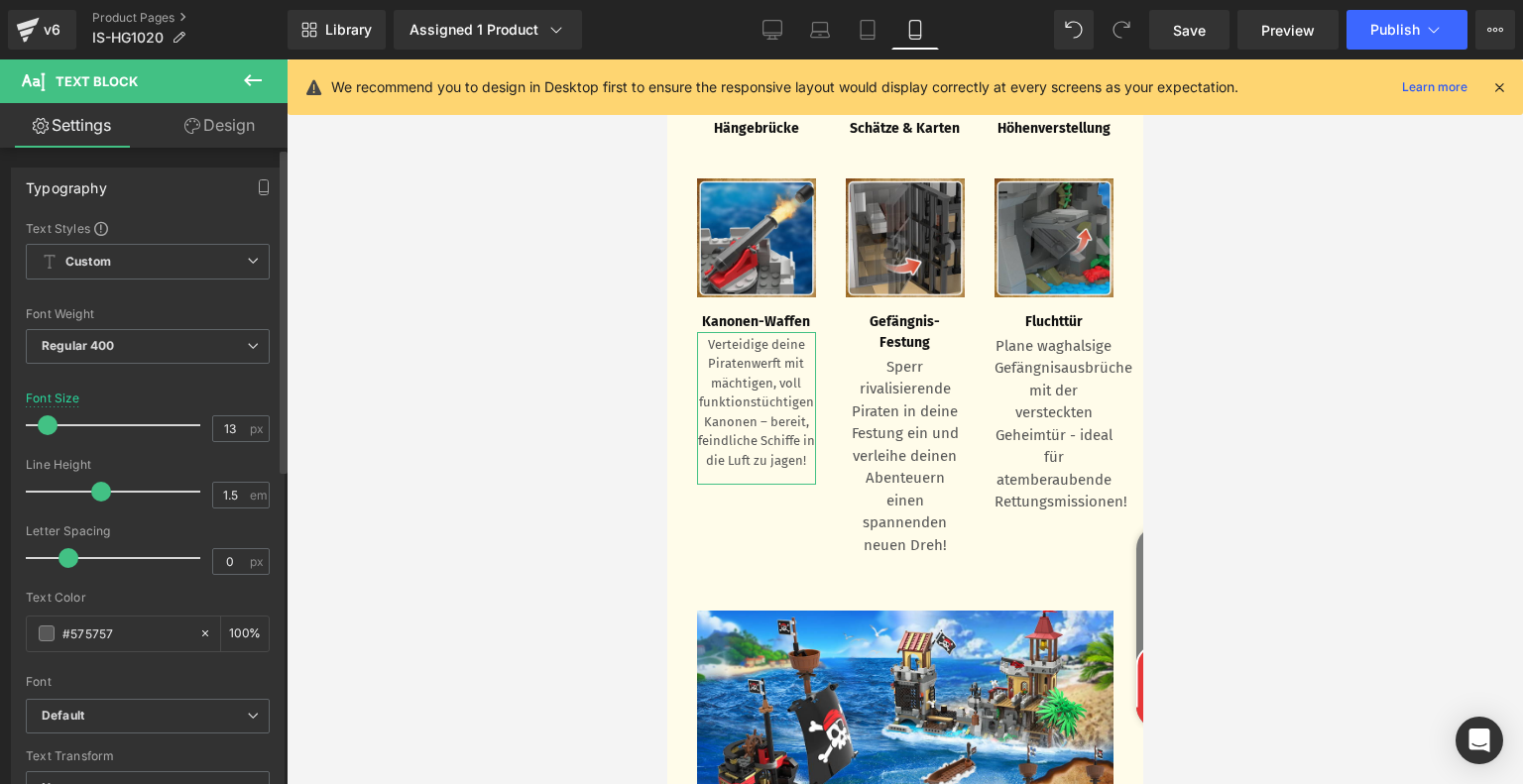 click at bounding box center [48, 425] 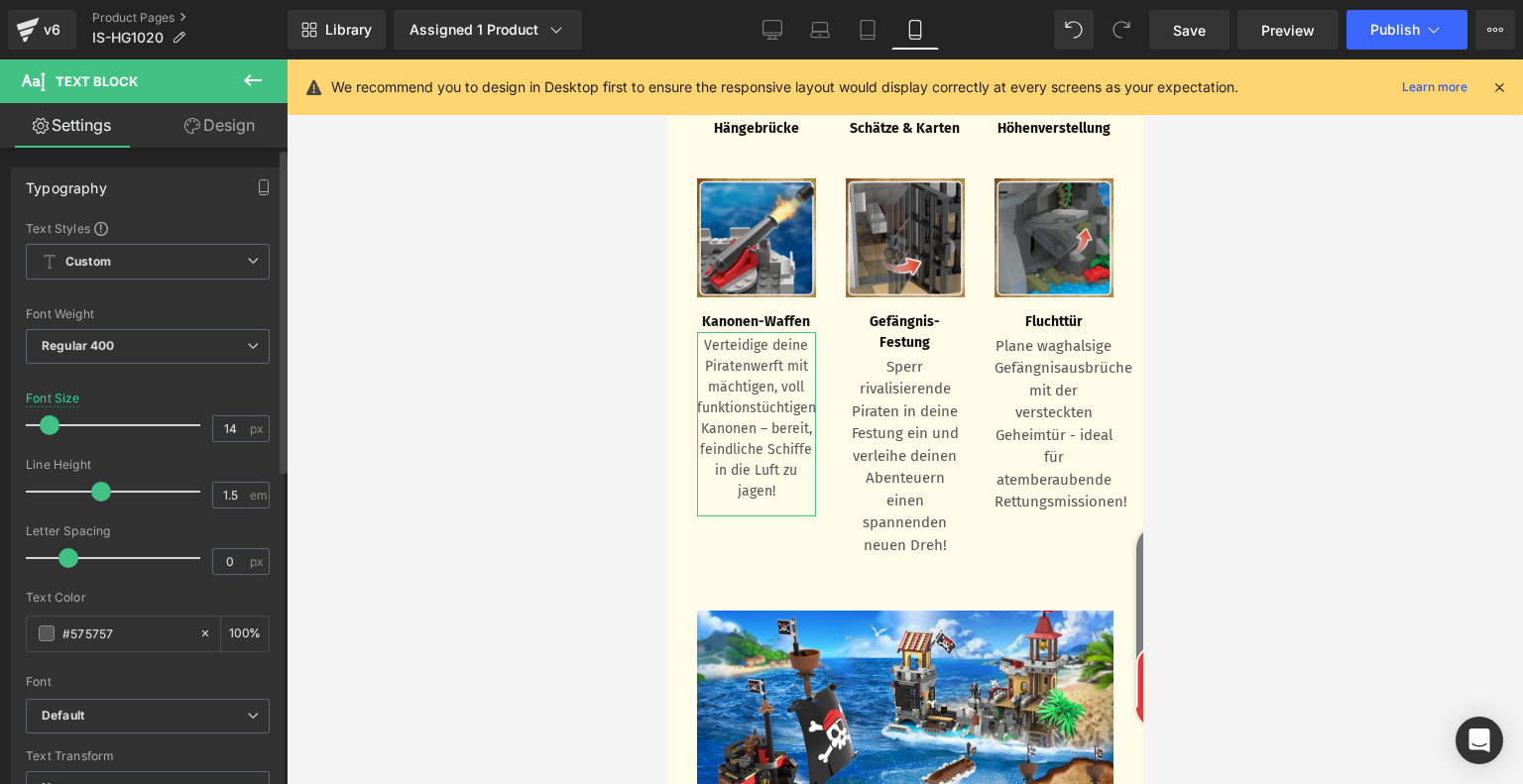 click at bounding box center (50, 425) 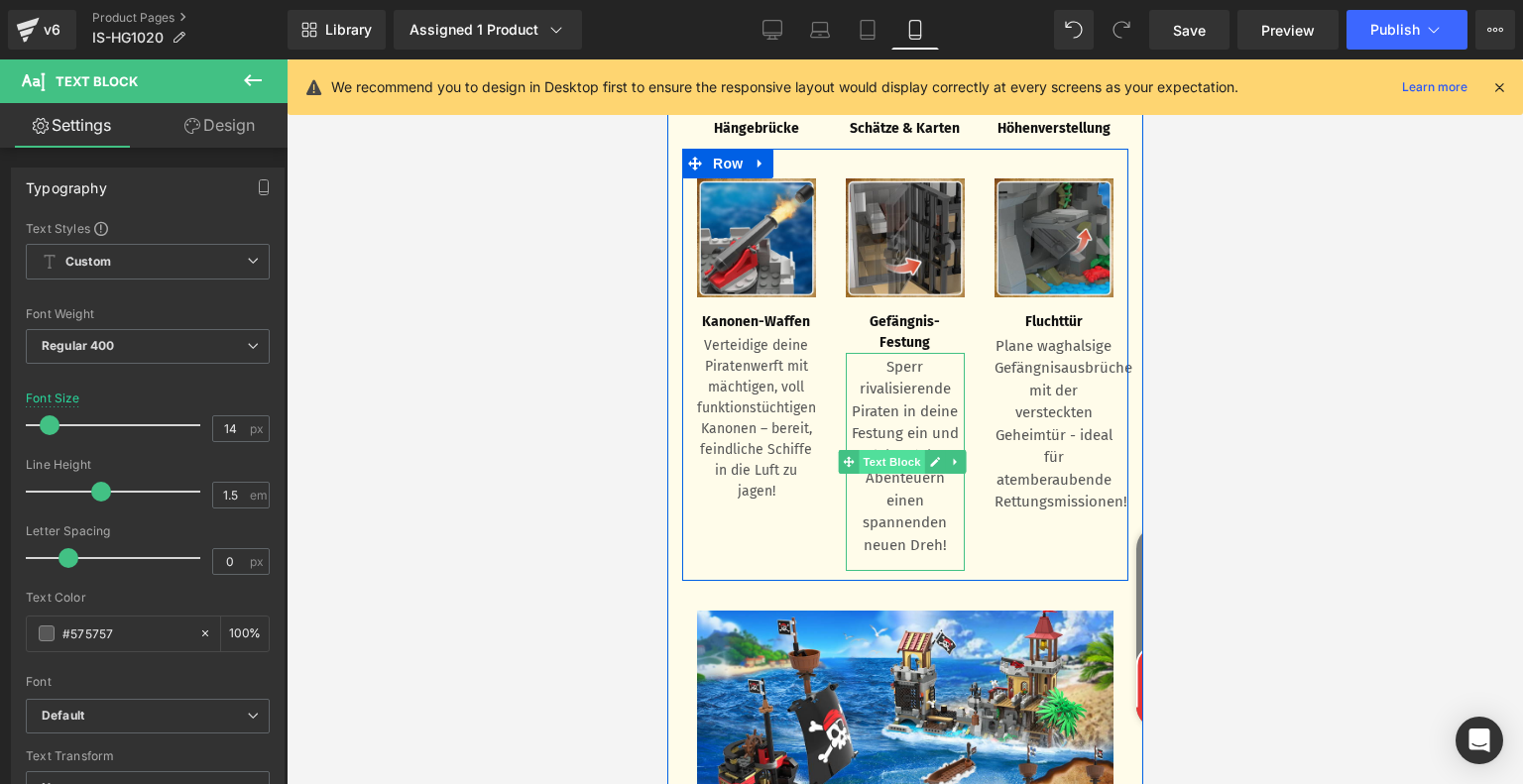 click on "Text Block" at bounding box center [891, 462] 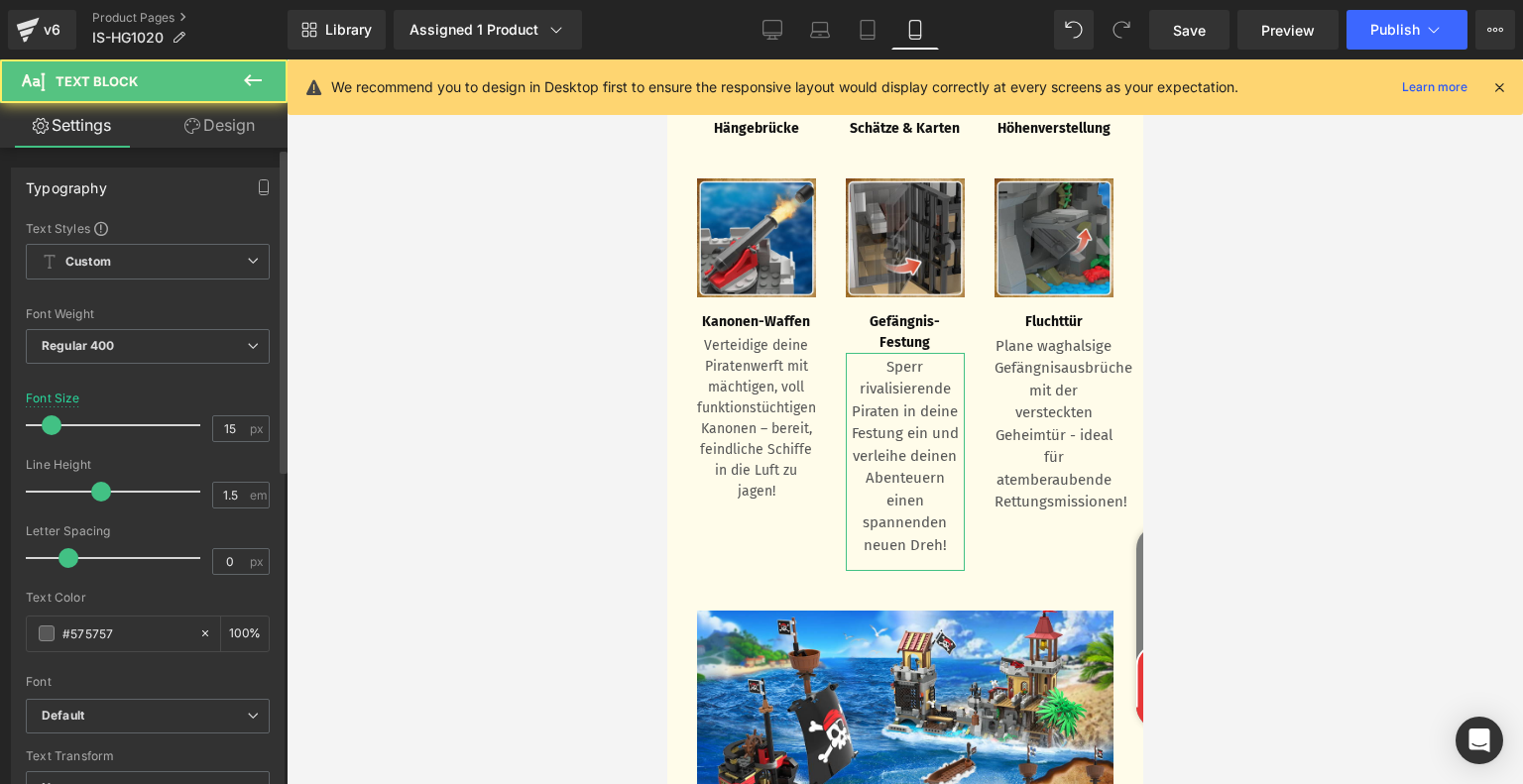 type on "14" 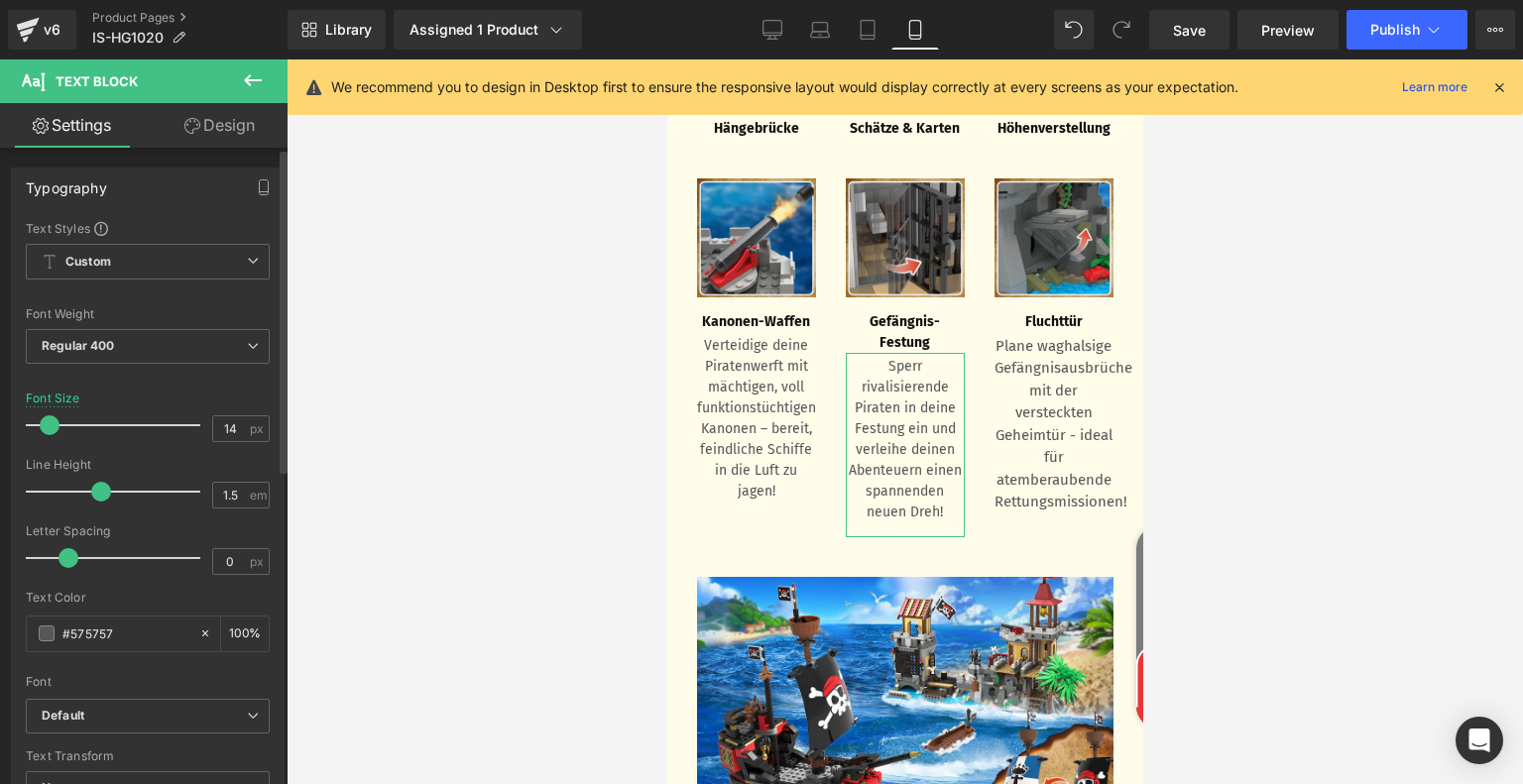 click at bounding box center [50, 425] 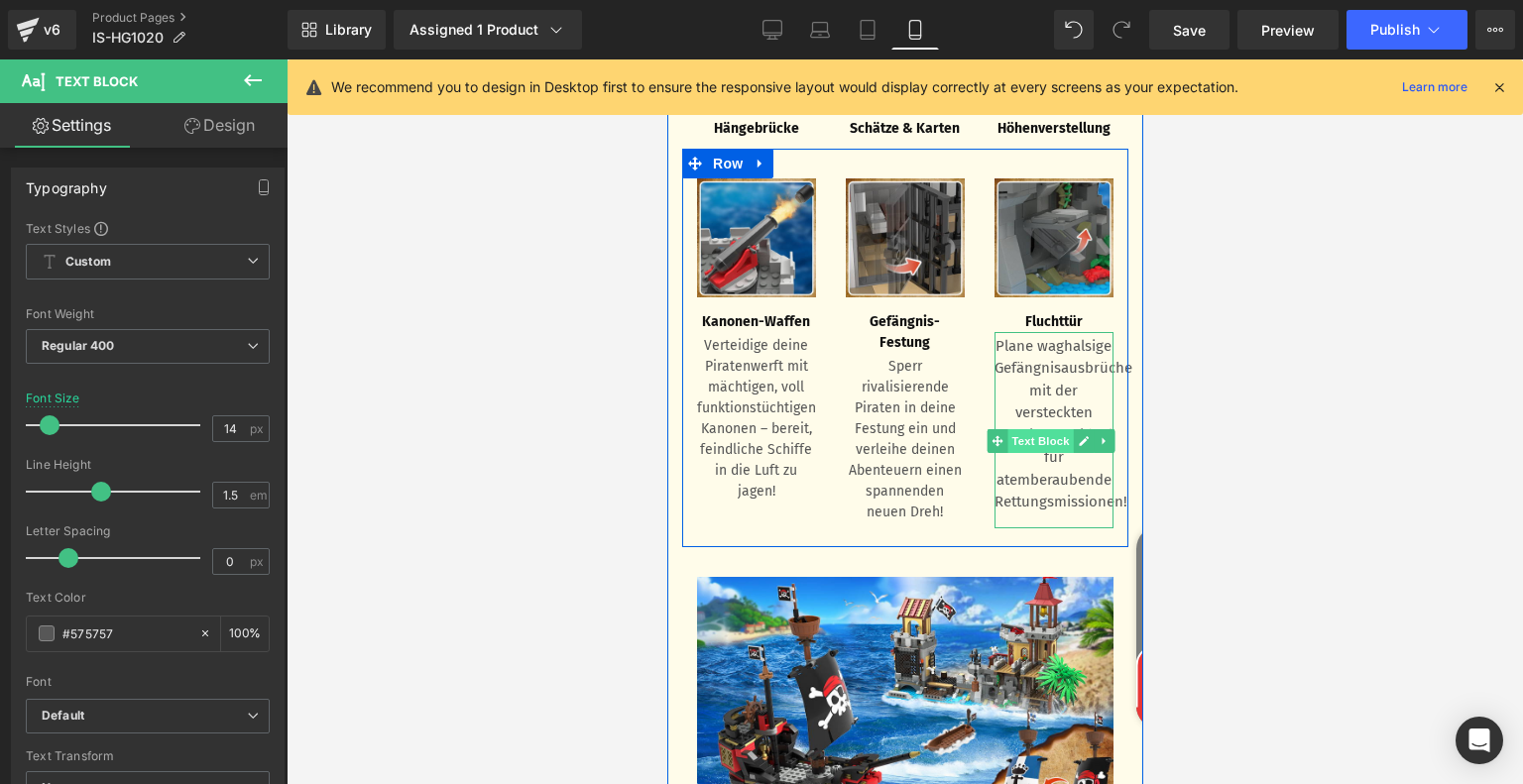 drag, startPoint x: 1032, startPoint y: 447, endPoint x: 1249, endPoint y: 528, distance: 231.6247 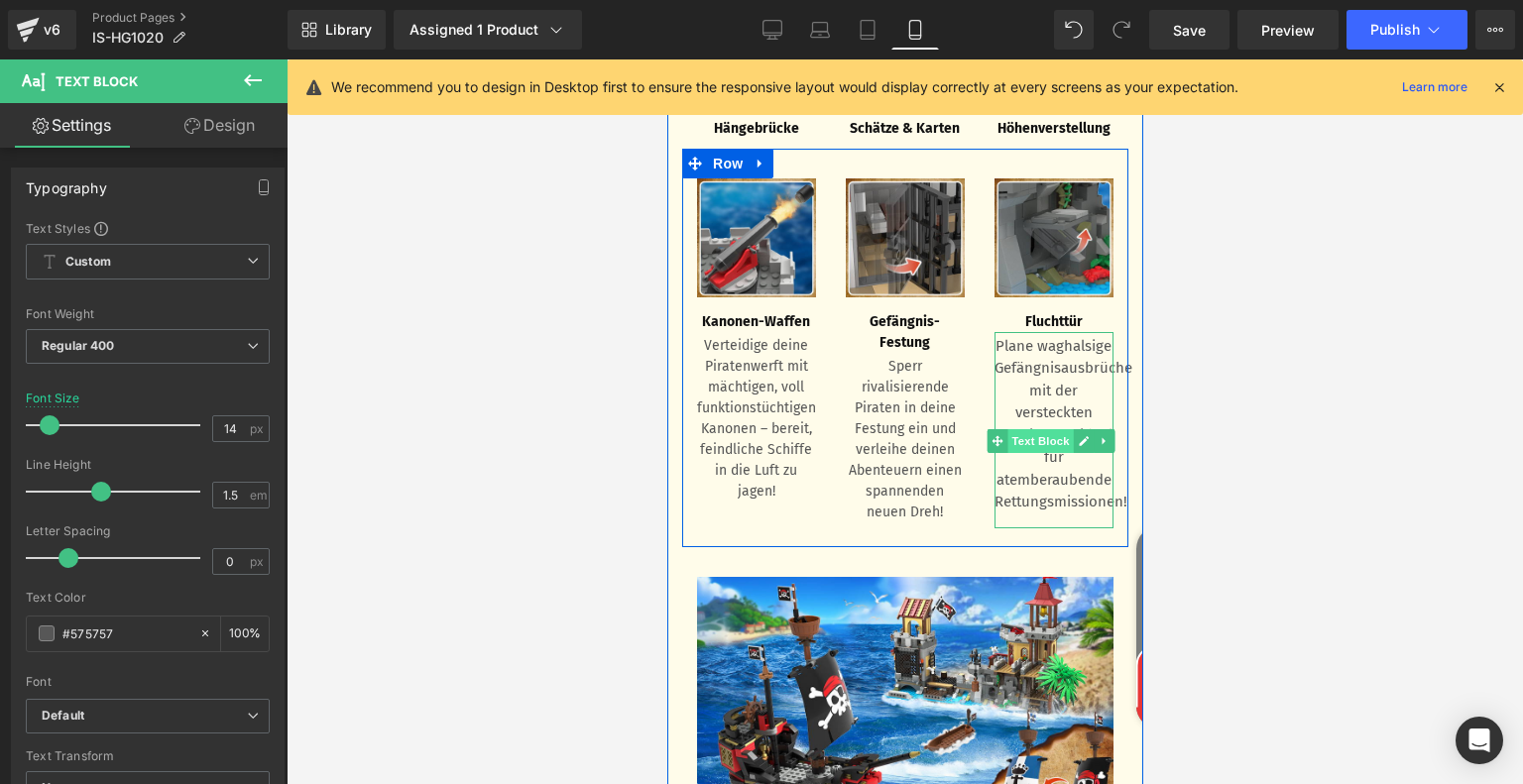 click on "Text Block" at bounding box center (1040, 441) 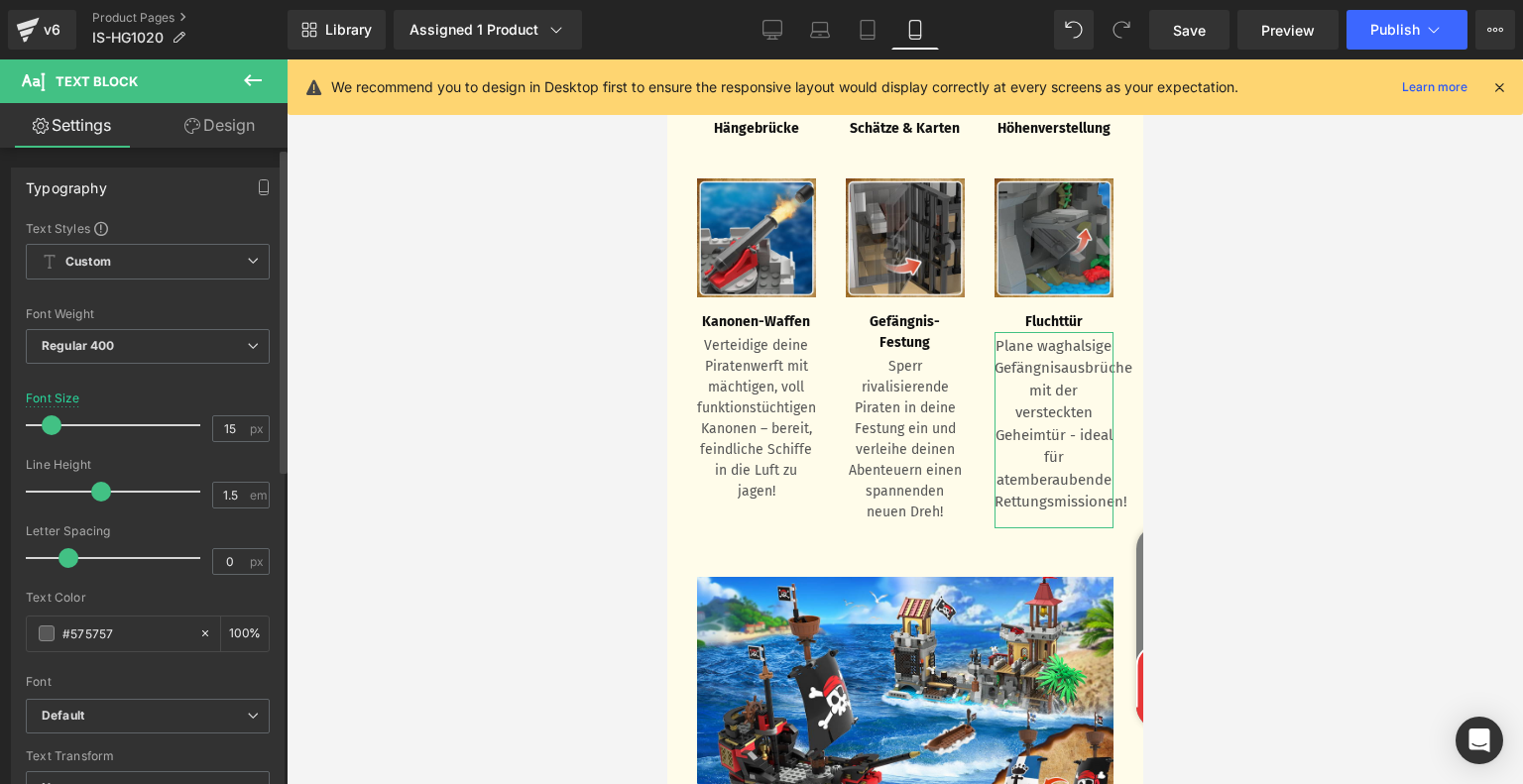 type on "14" 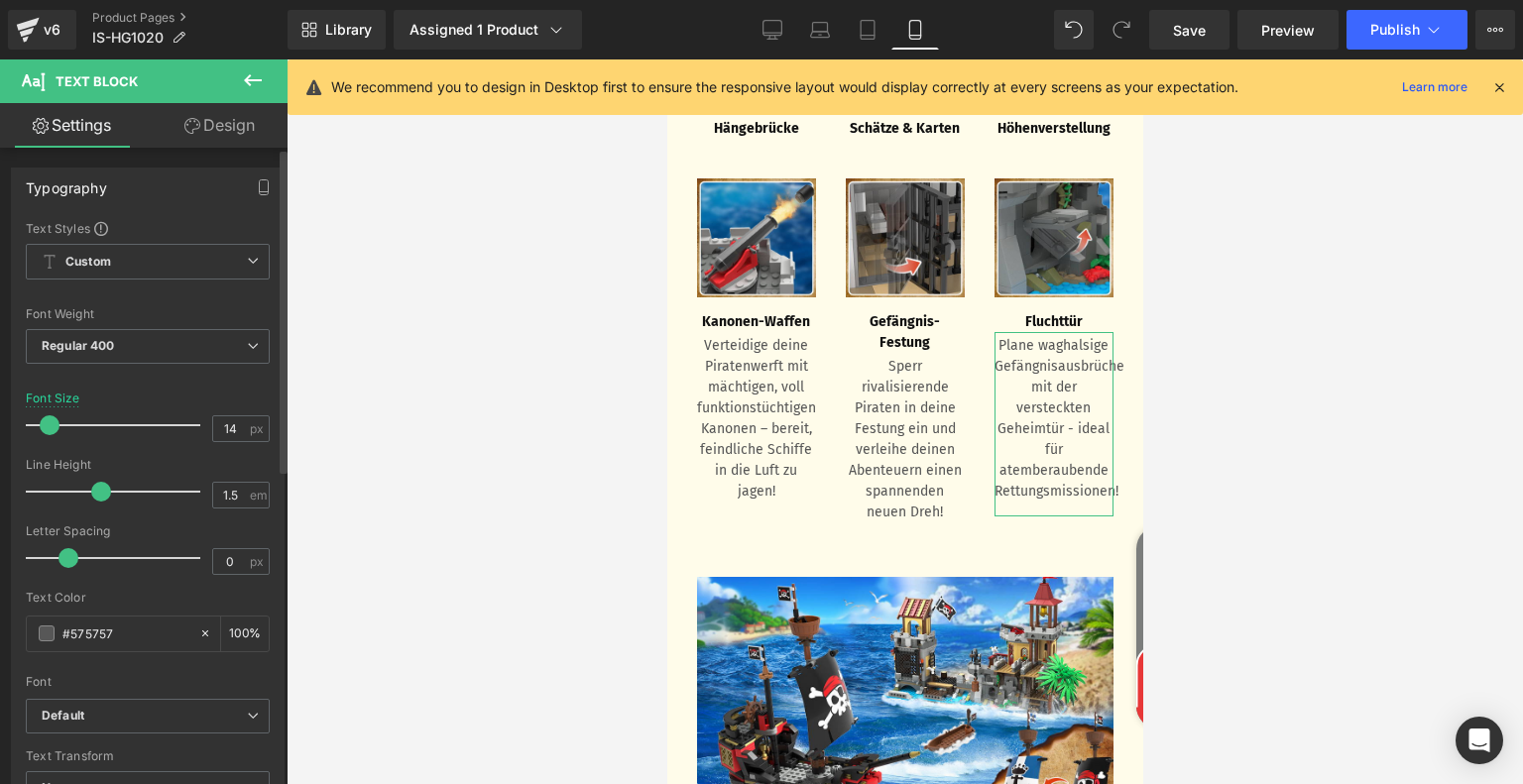 click at bounding box center [50, 425] 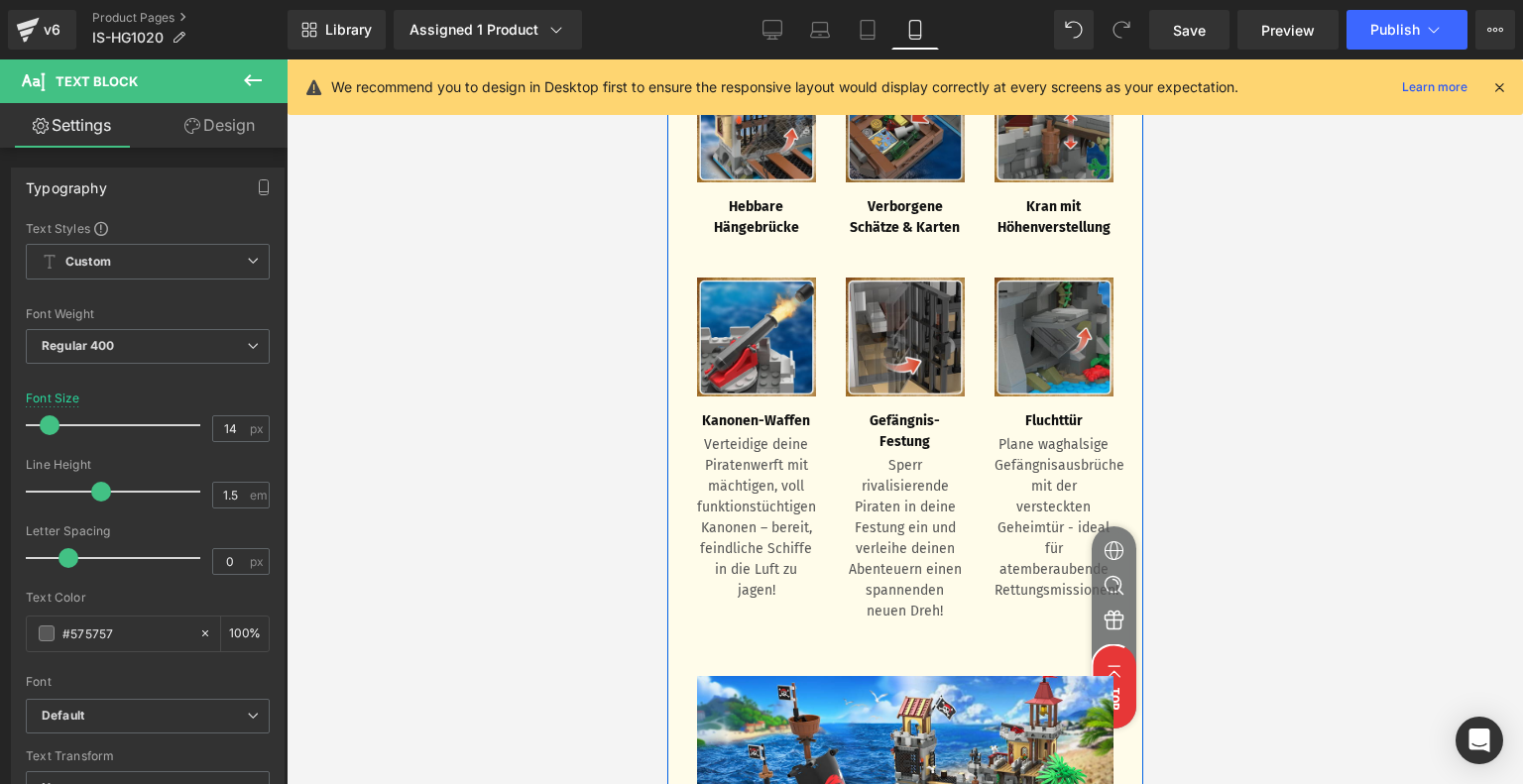 scroll, scrollTop: 2803, scrollLeft: 0, axis: vertical 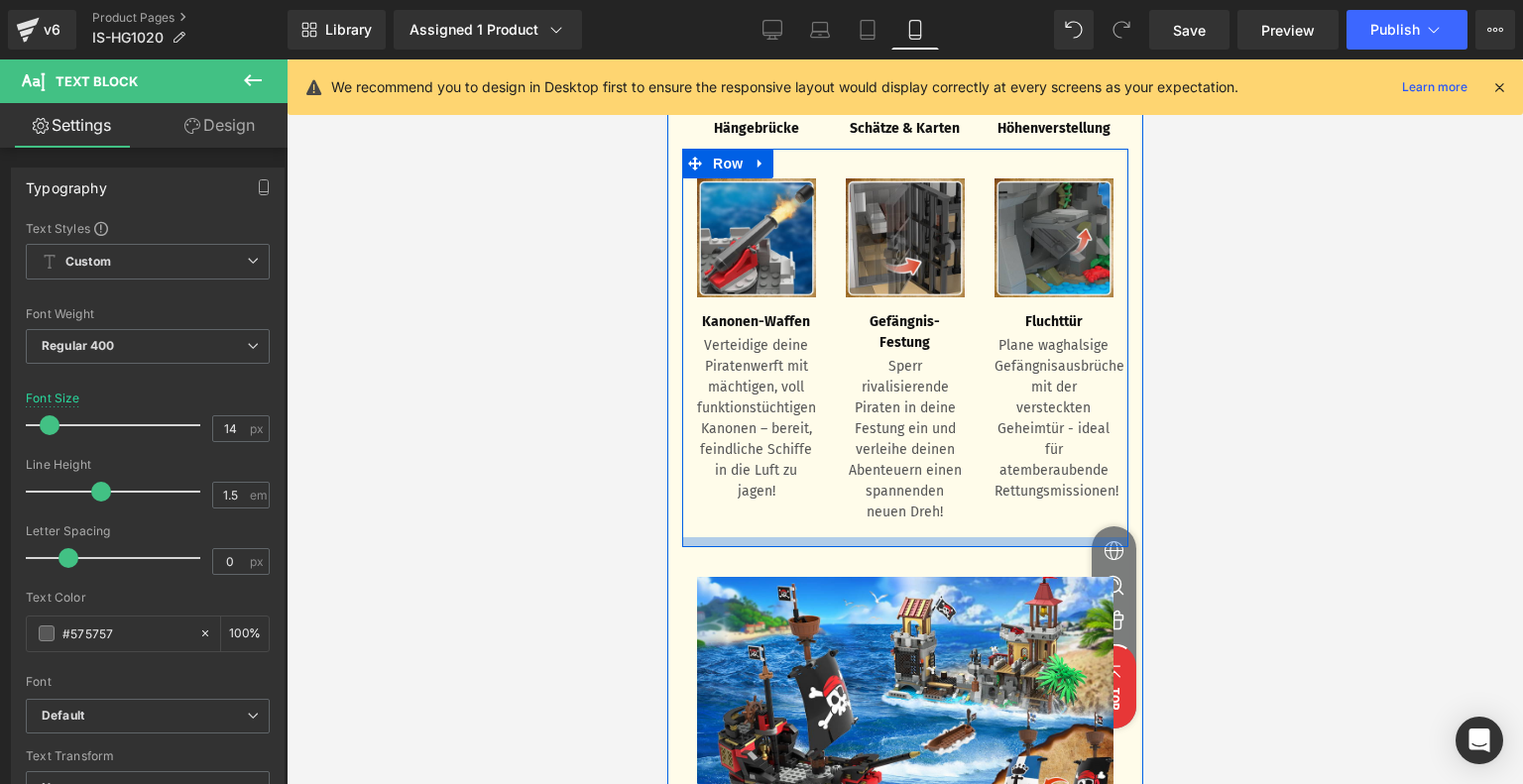 click at bounding box center [904, 542] 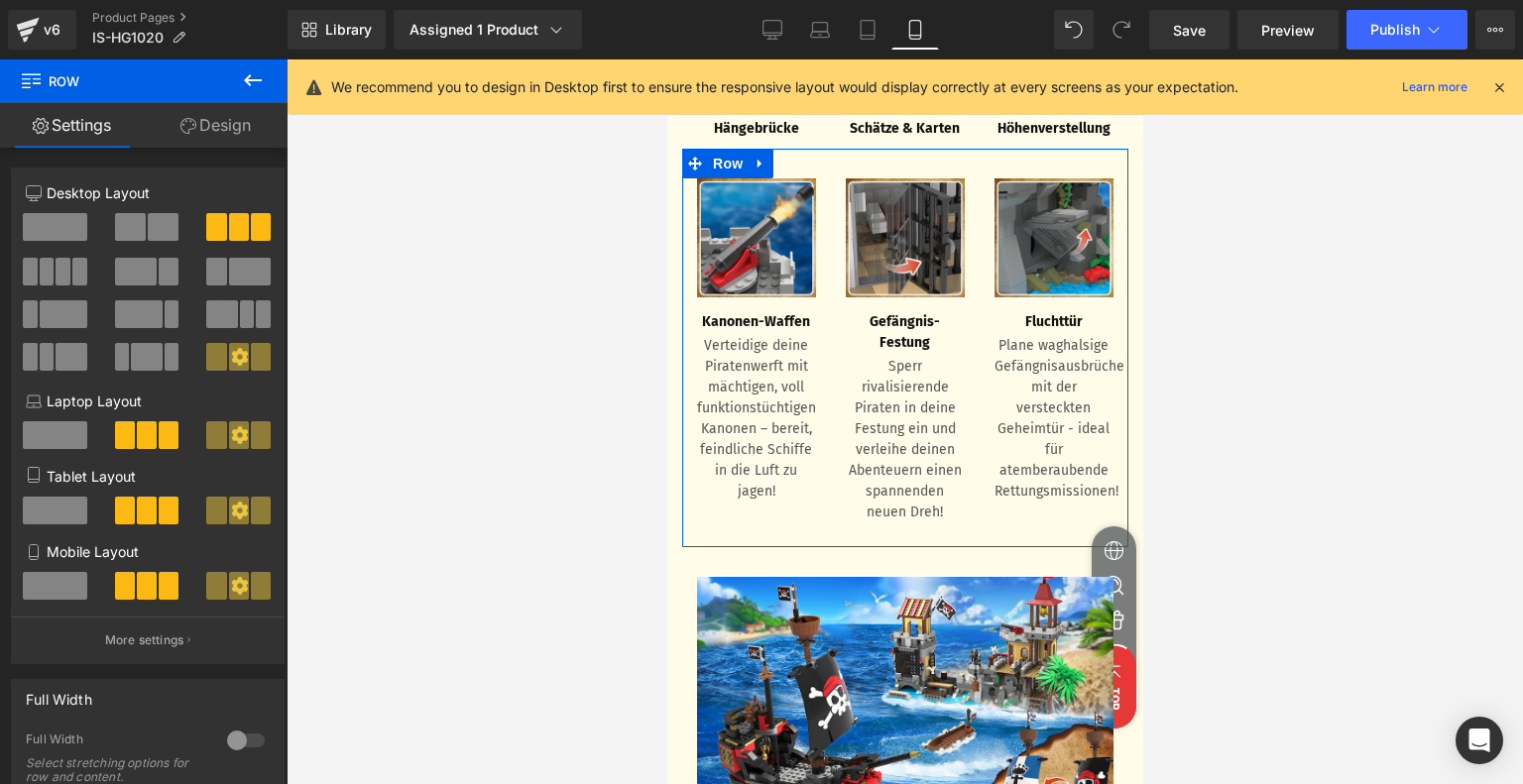 click on "Design" at bounding box center (215, 125) 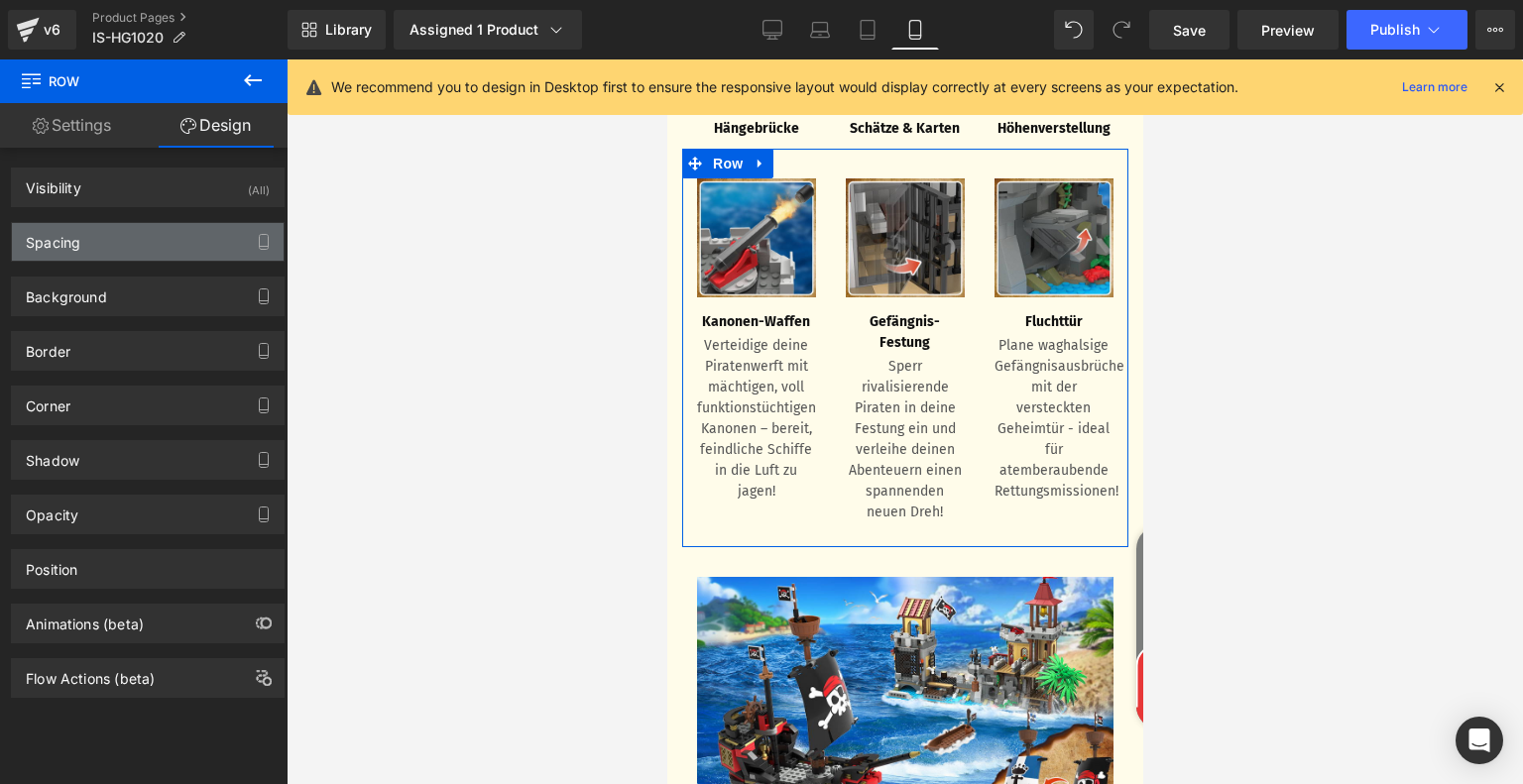 click on "Spacing" at bounding box center (148, 242) 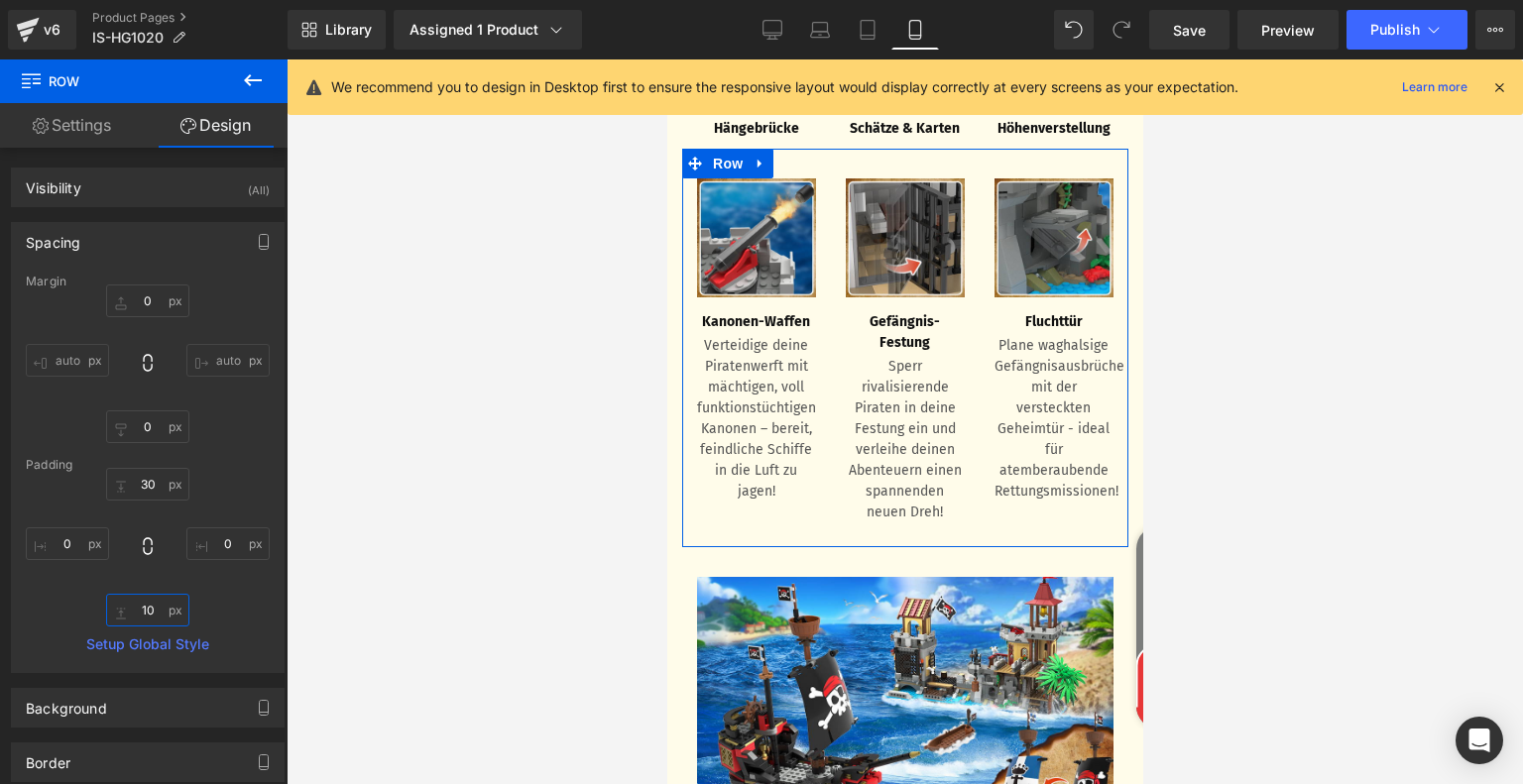 click on "10" at bounding box center [148, 610] 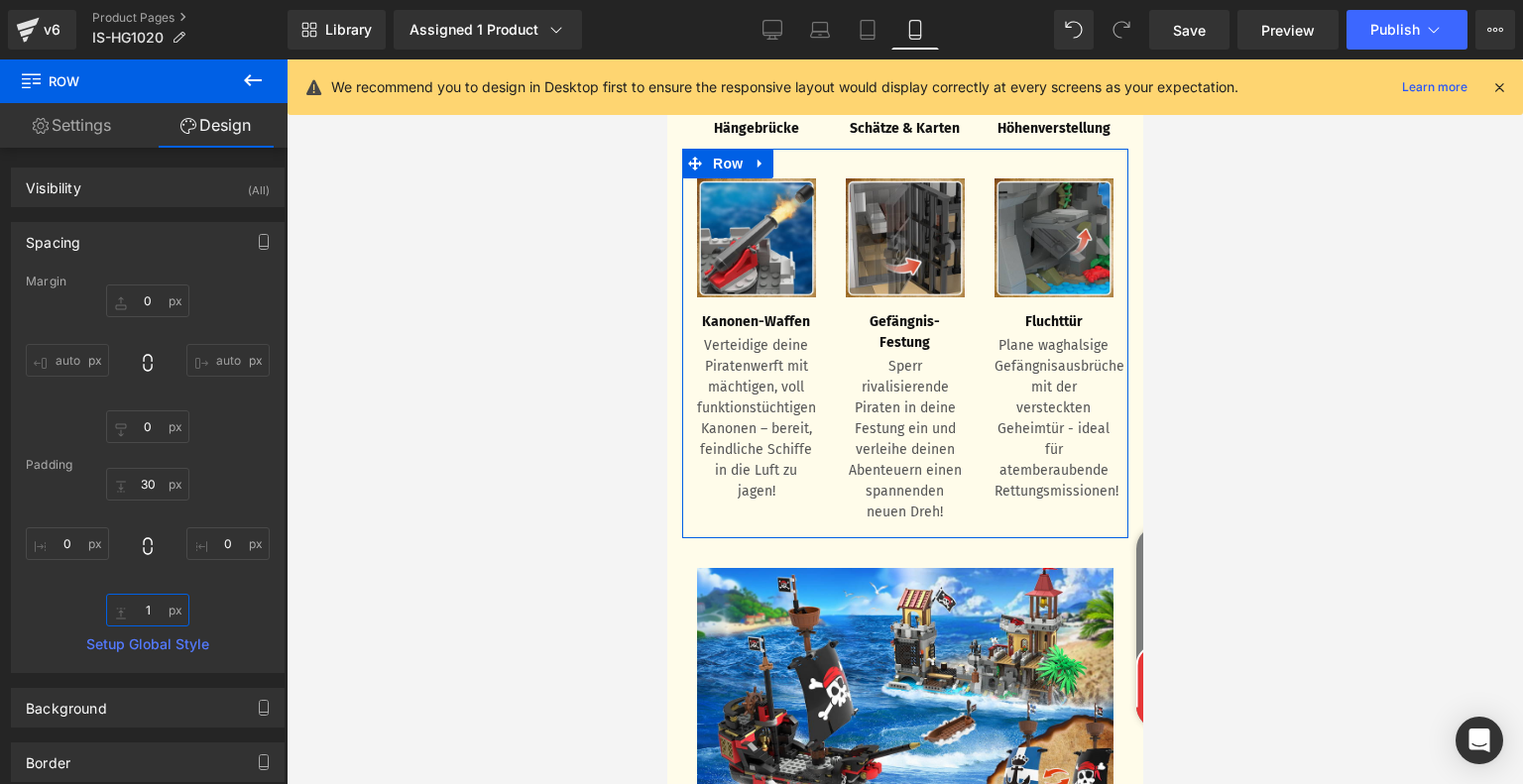 type on "1" 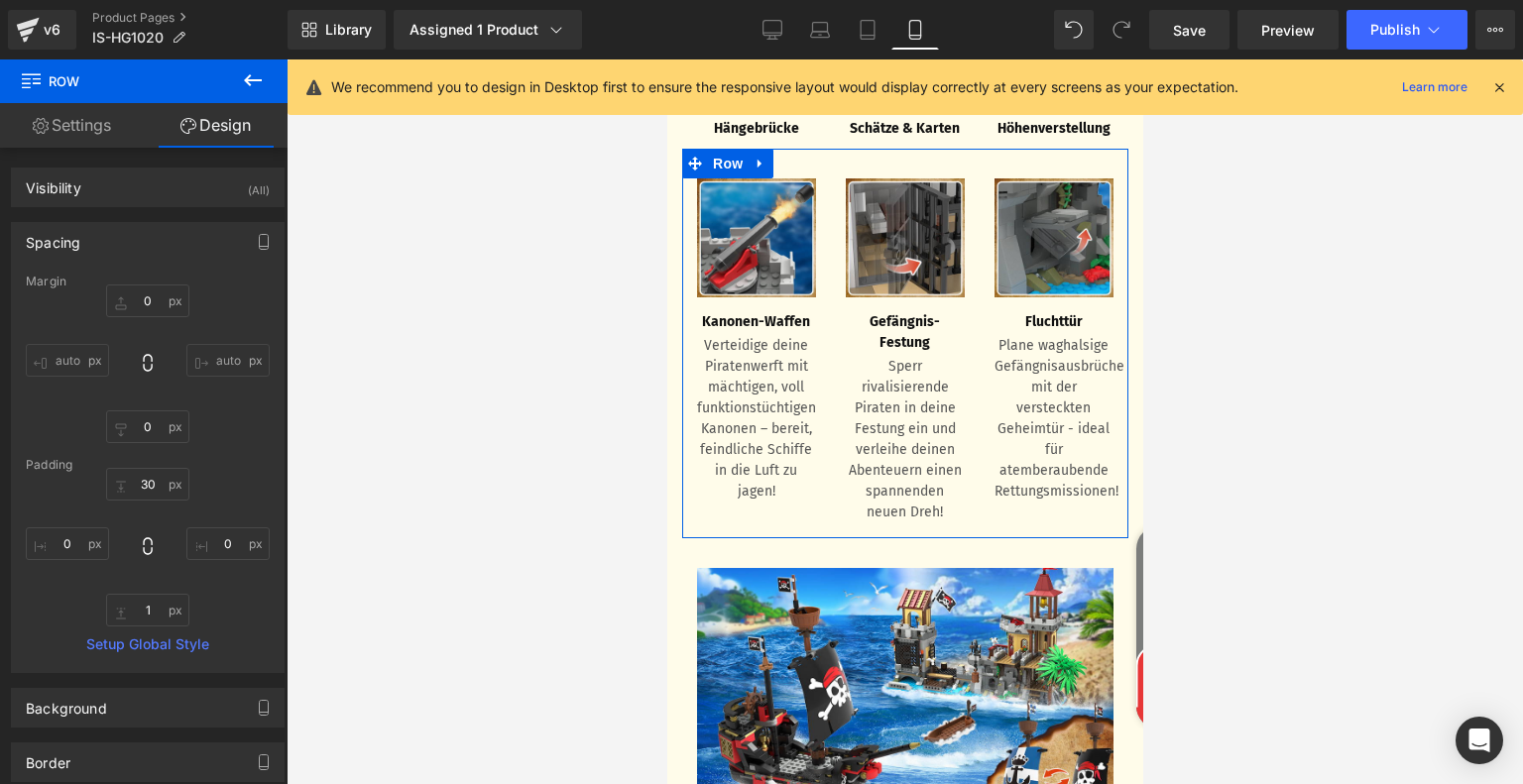 click on "30px 30
0px 0
1 1
0px 0" at bounding box center (148, 547) 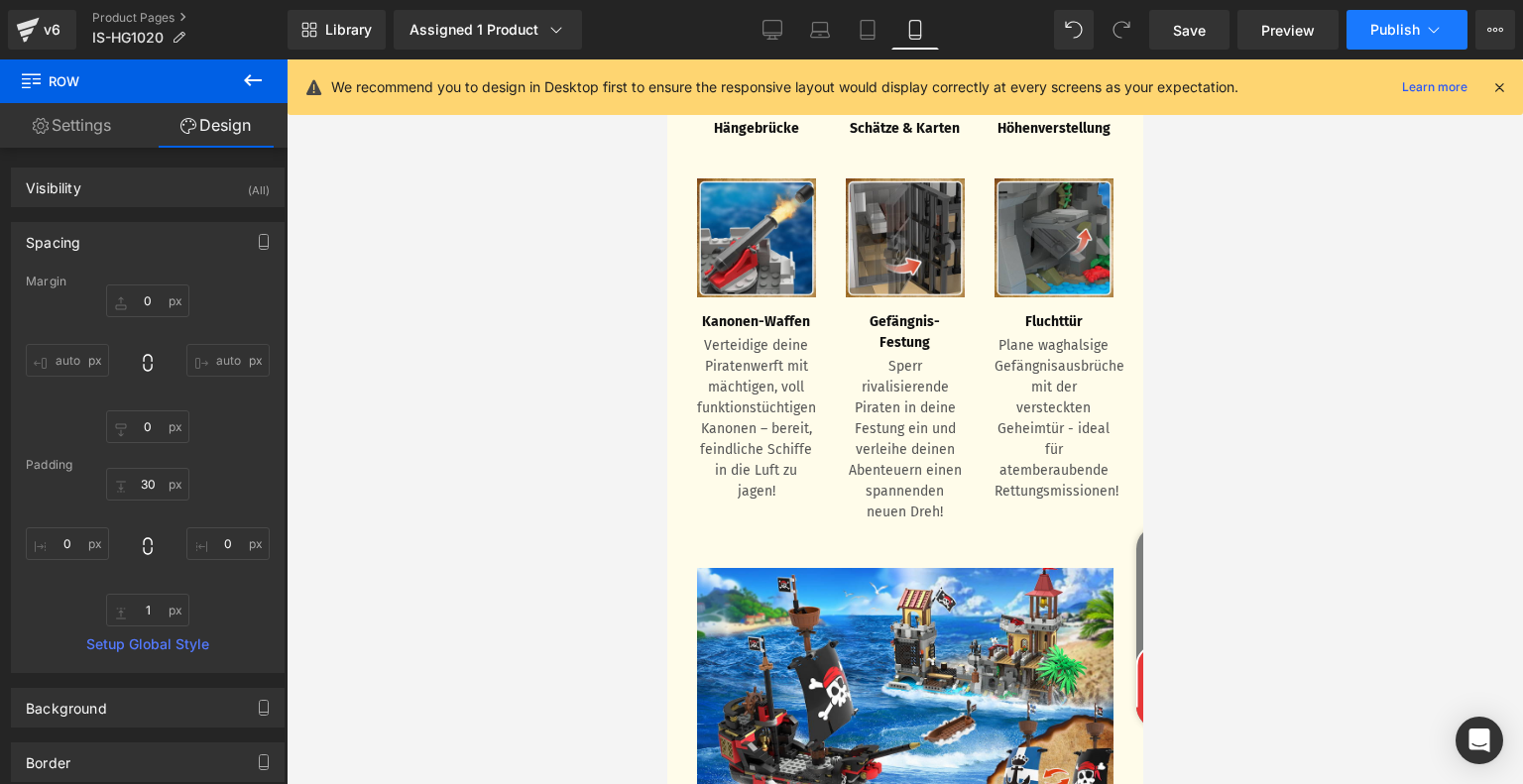click 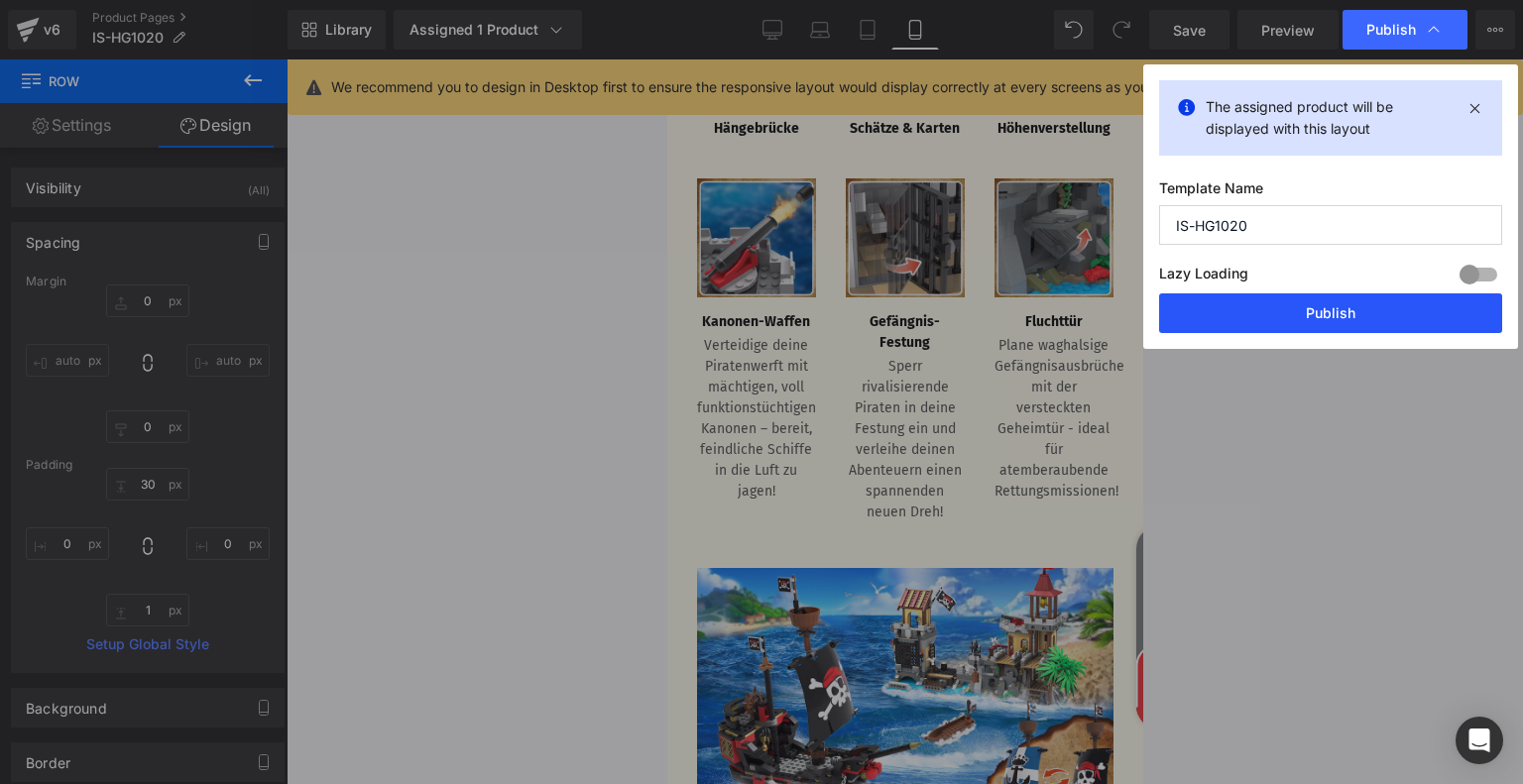click on "Publish" at bounding box center (1331, 313) 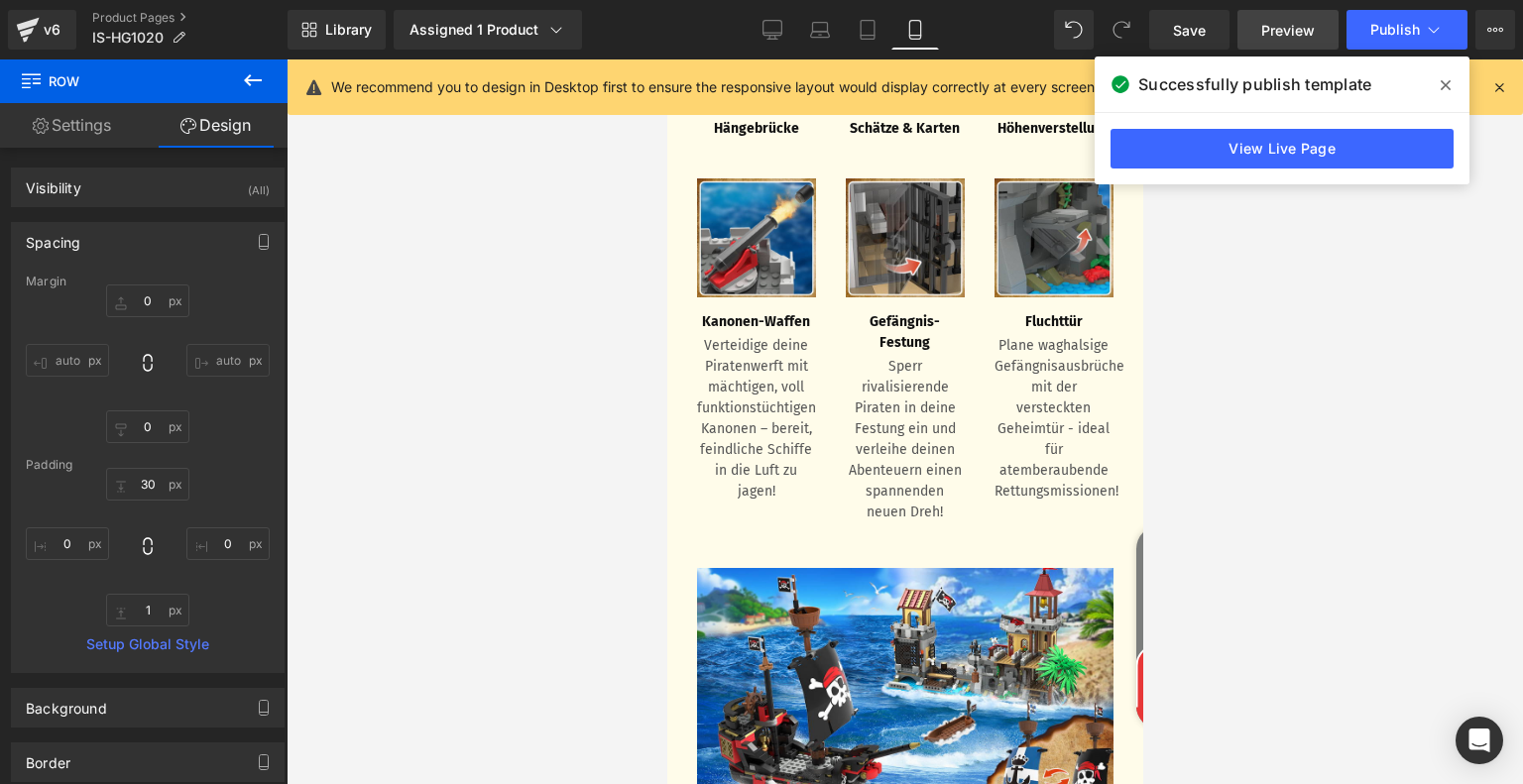 click on "Preview" at bounding box center (1288, 30) 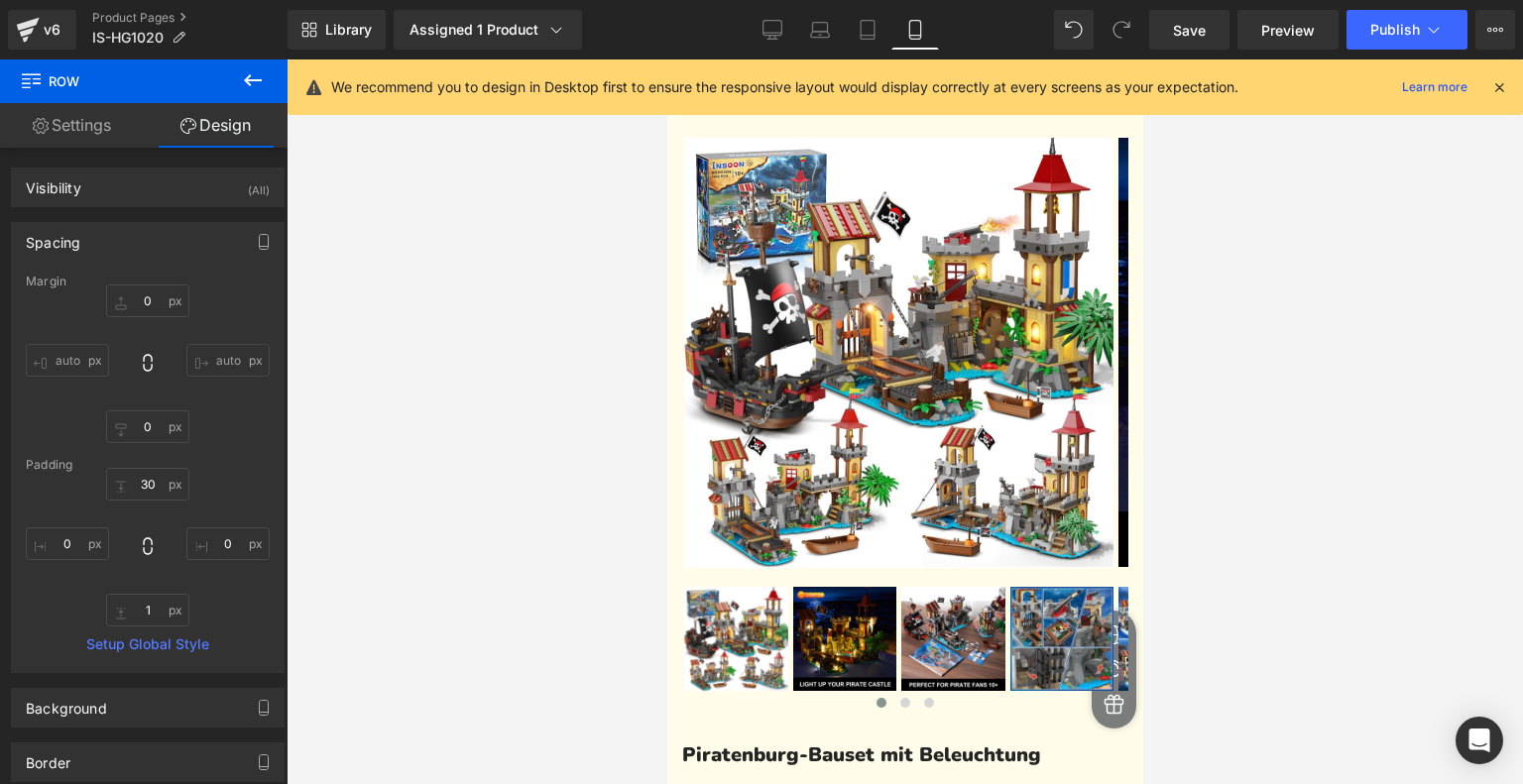 scroll, scrollTop: 0, scrollLeft: 0, axis: both 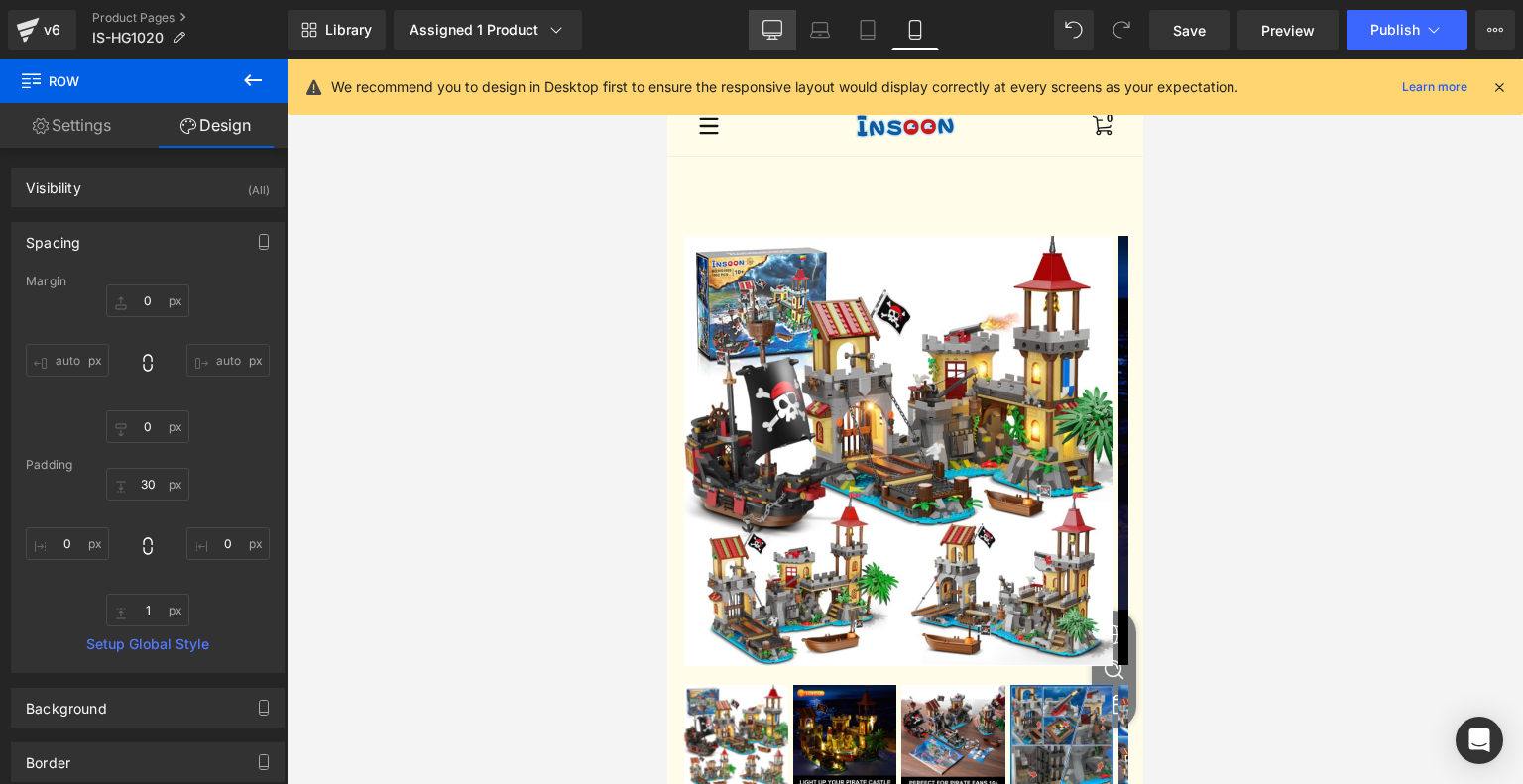 click 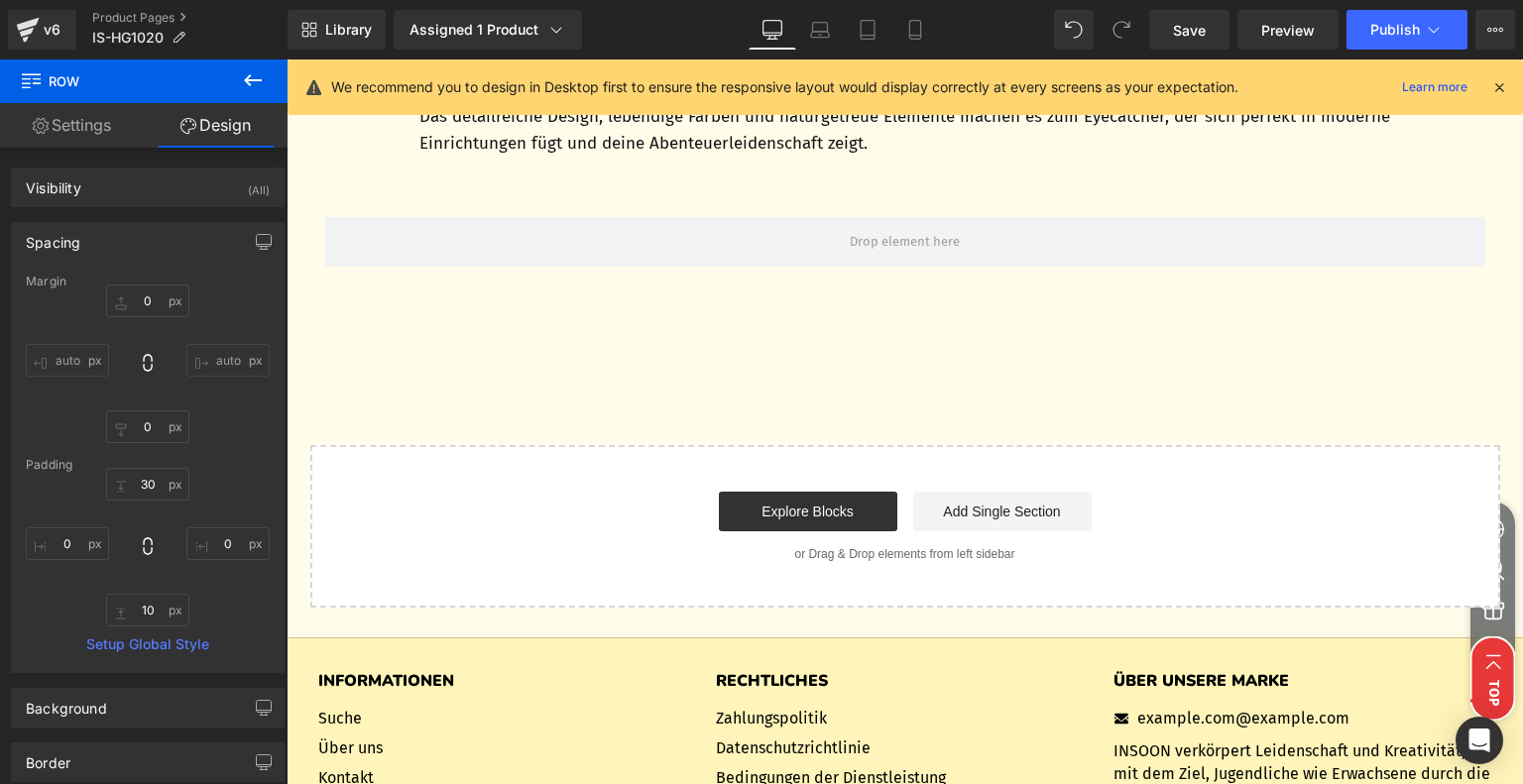 scroll, scrollTop: 7434, scrollLeft: 0, axis: vertical 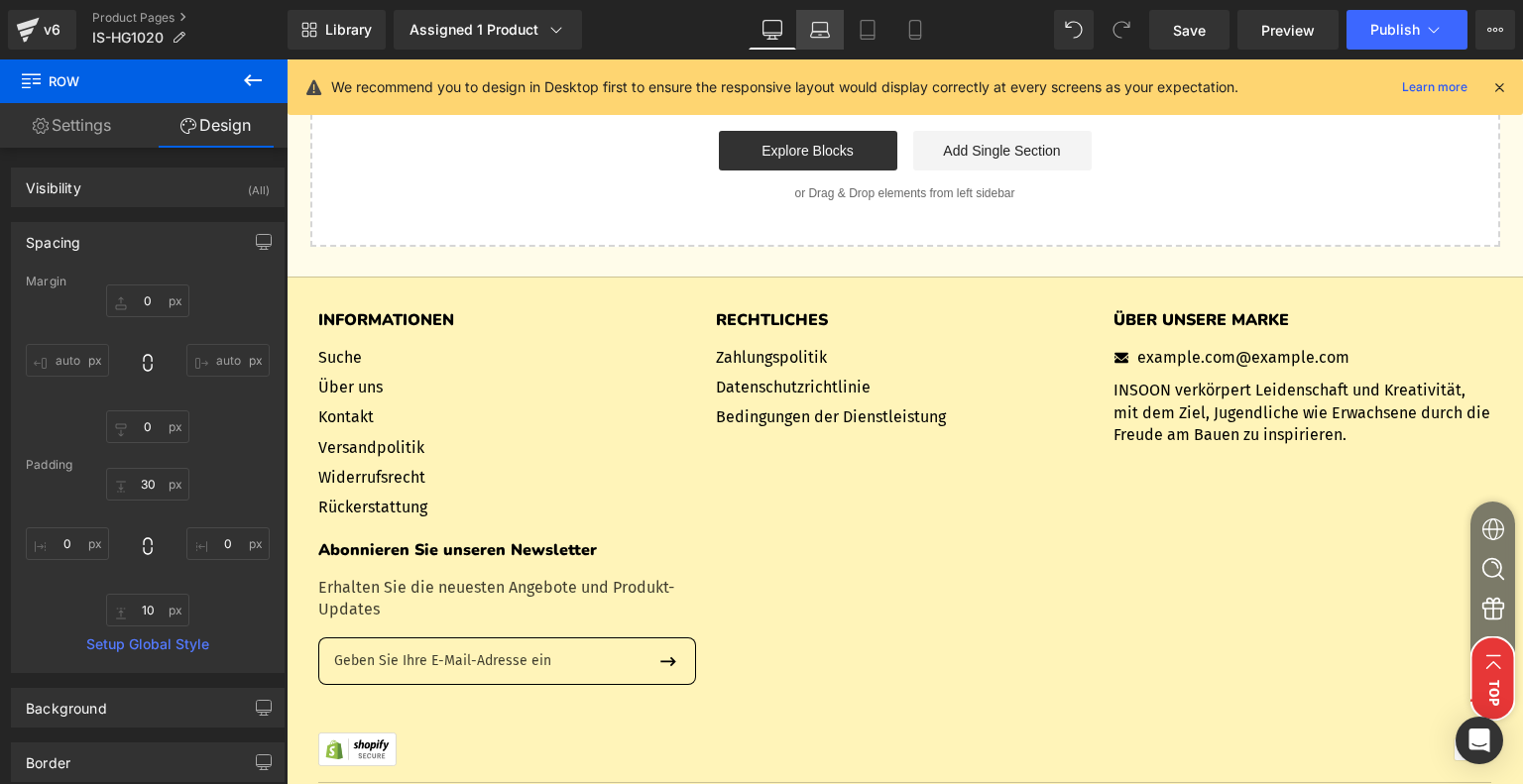 click on "Laptop" at bounding box center [820, 30] 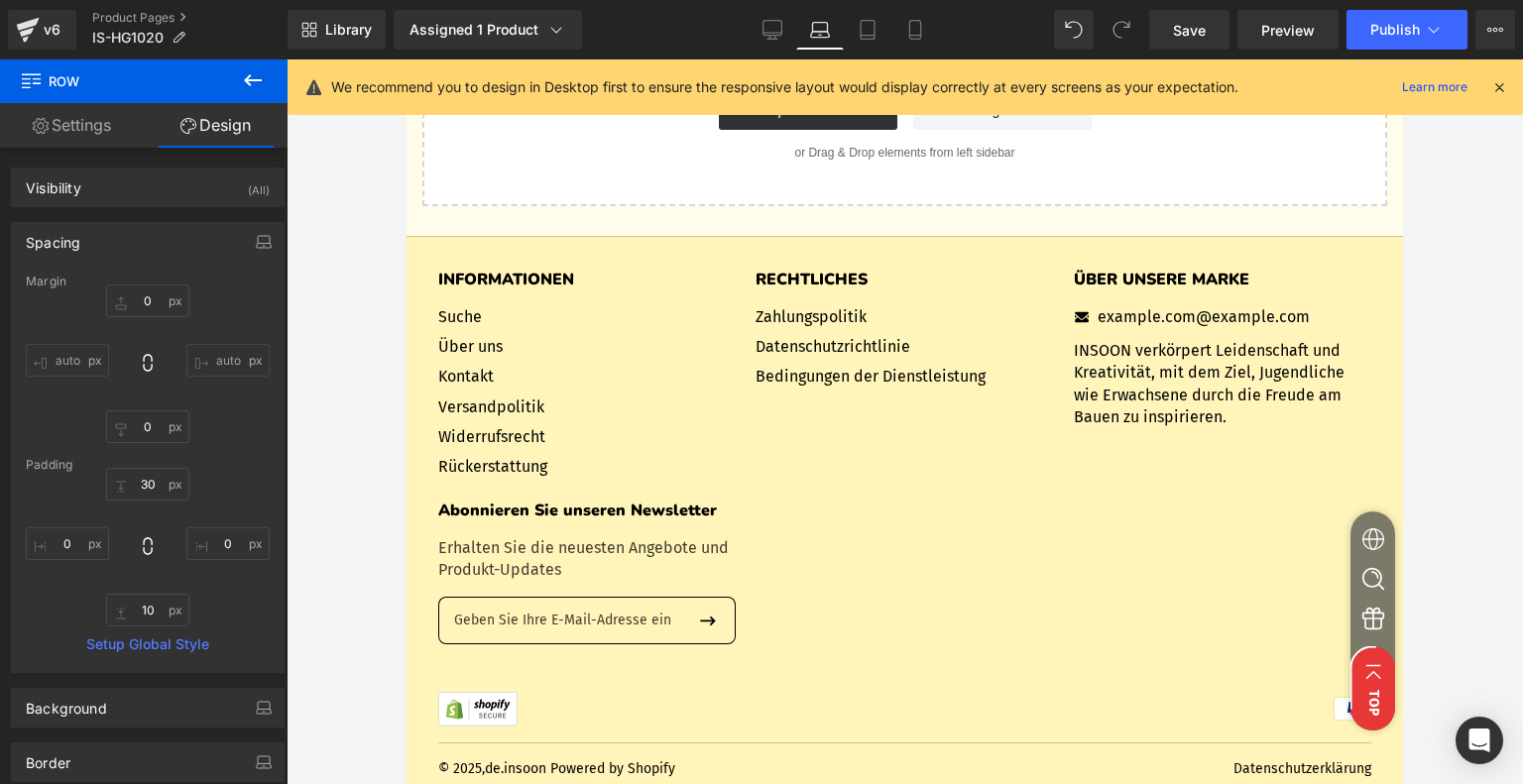 type on "0" 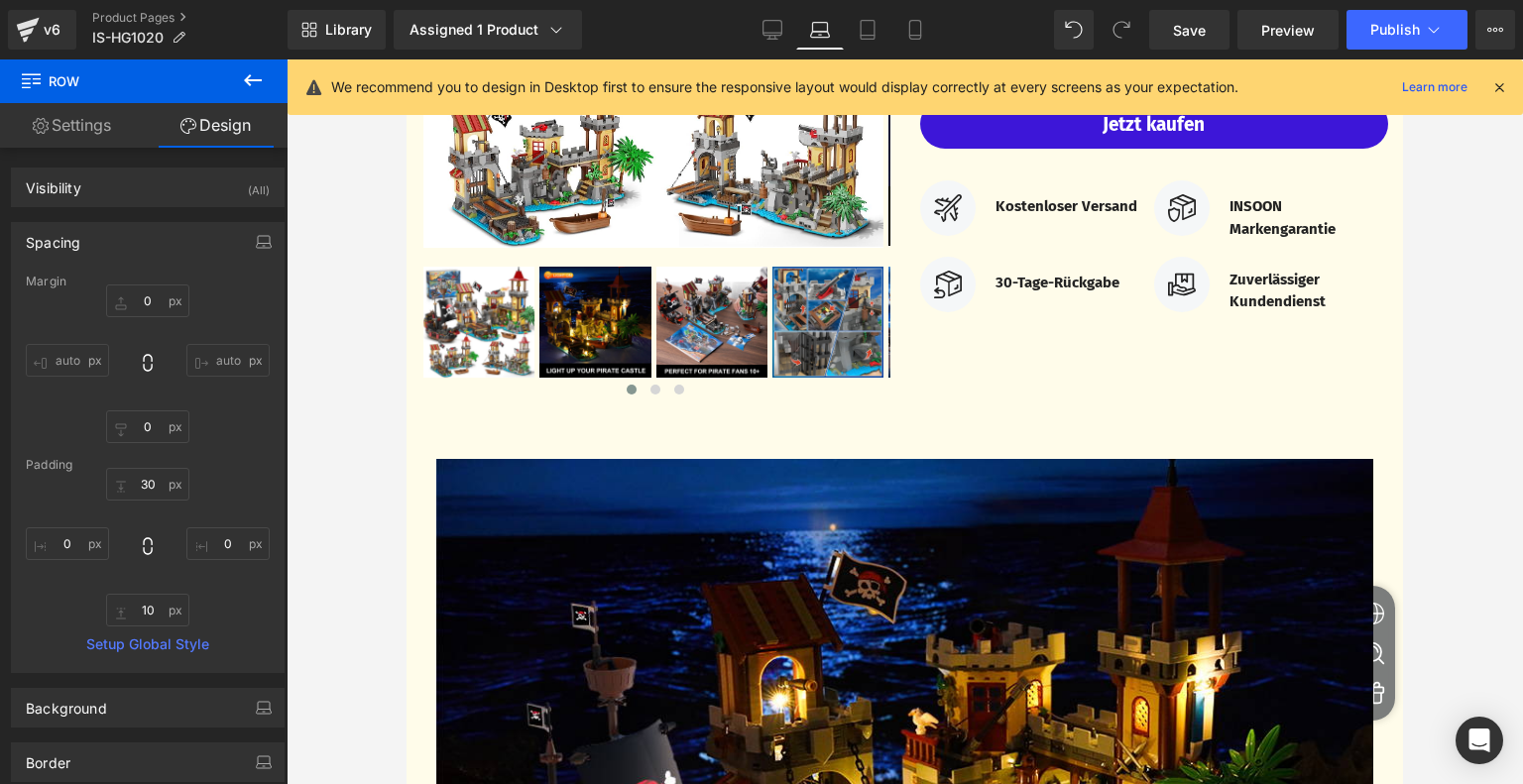scroll, scrollTop: 328, scrollLeft: 0, axis: vertical 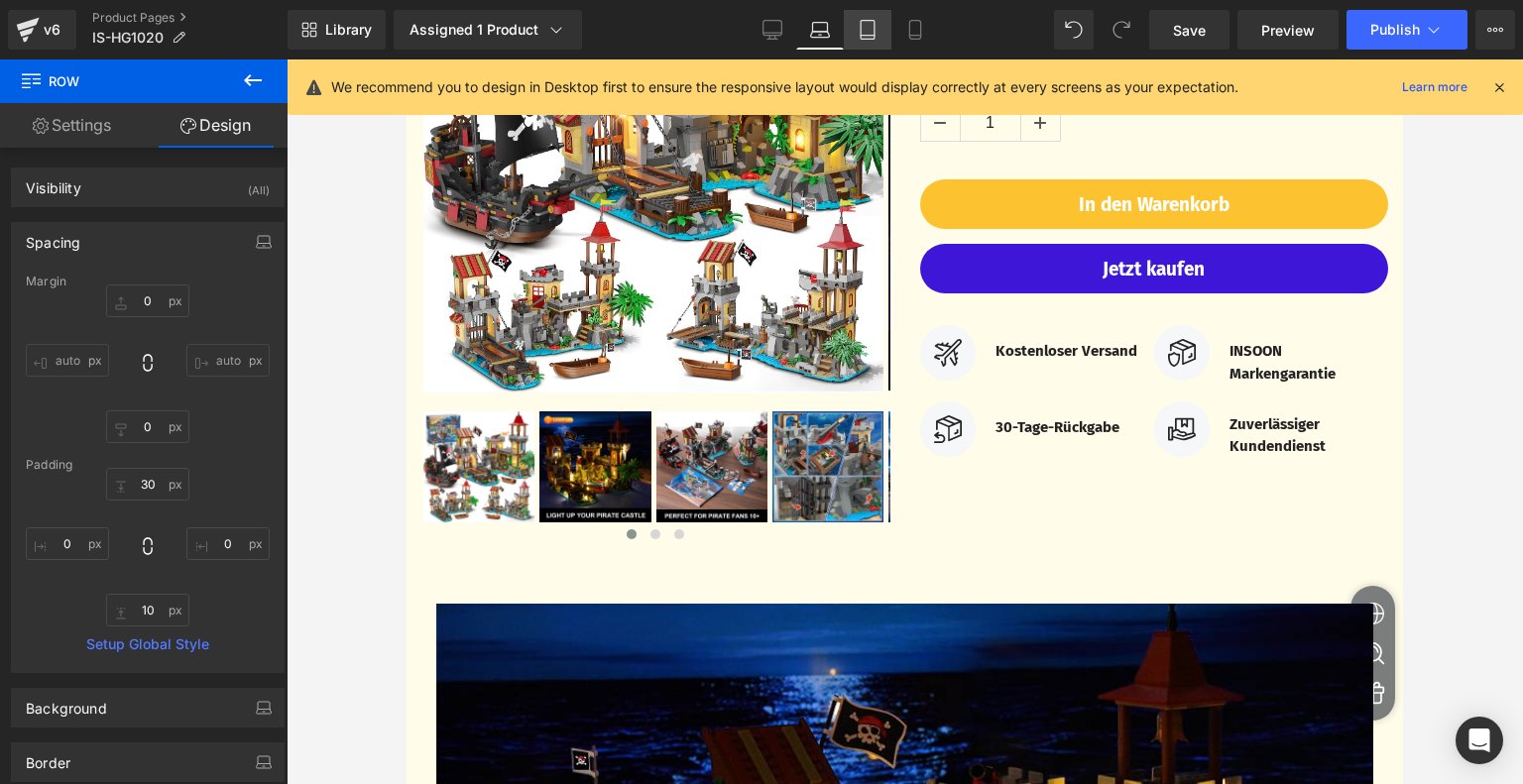 click on "Tablet" at bounding box center [868, 30] 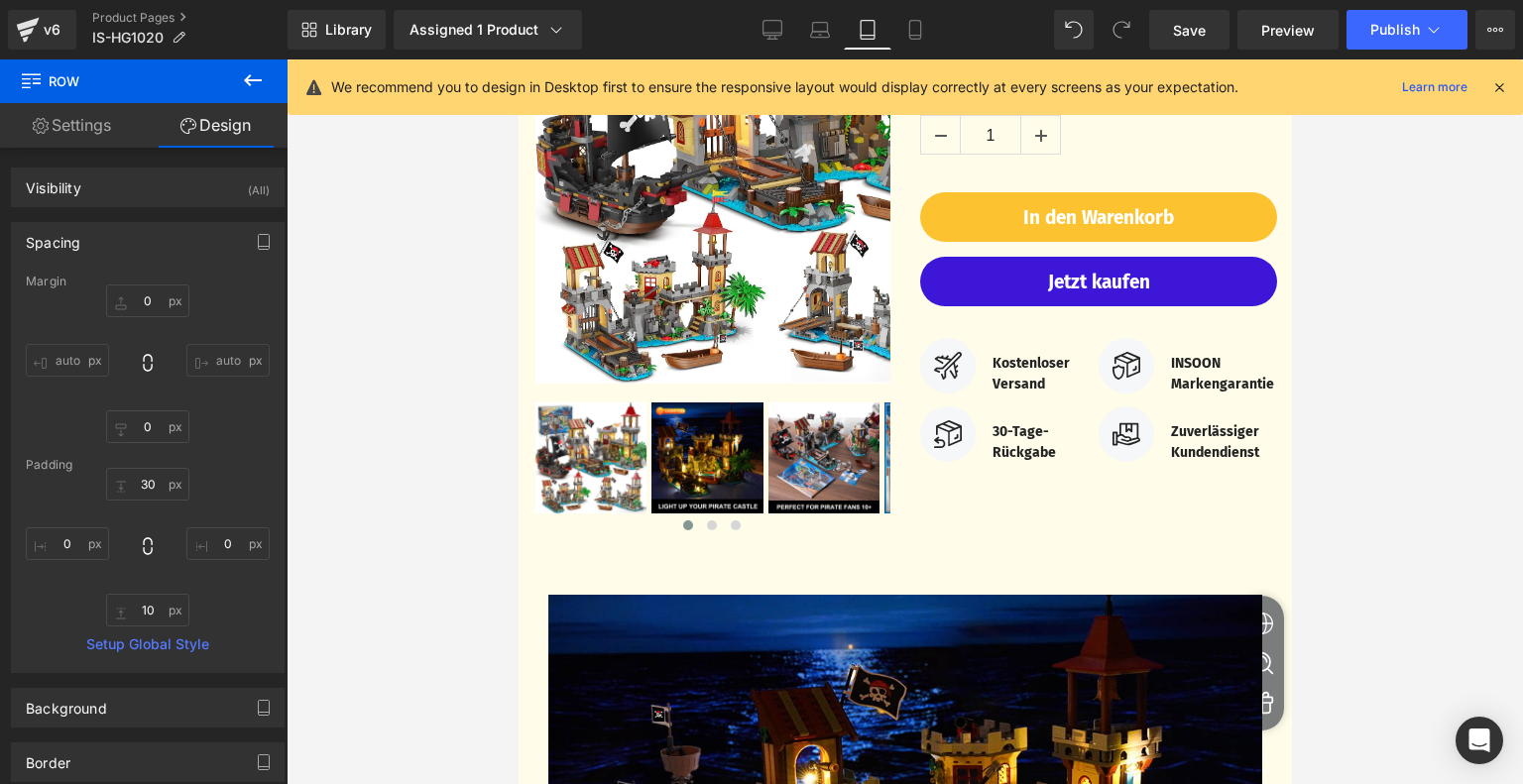 type on "0" 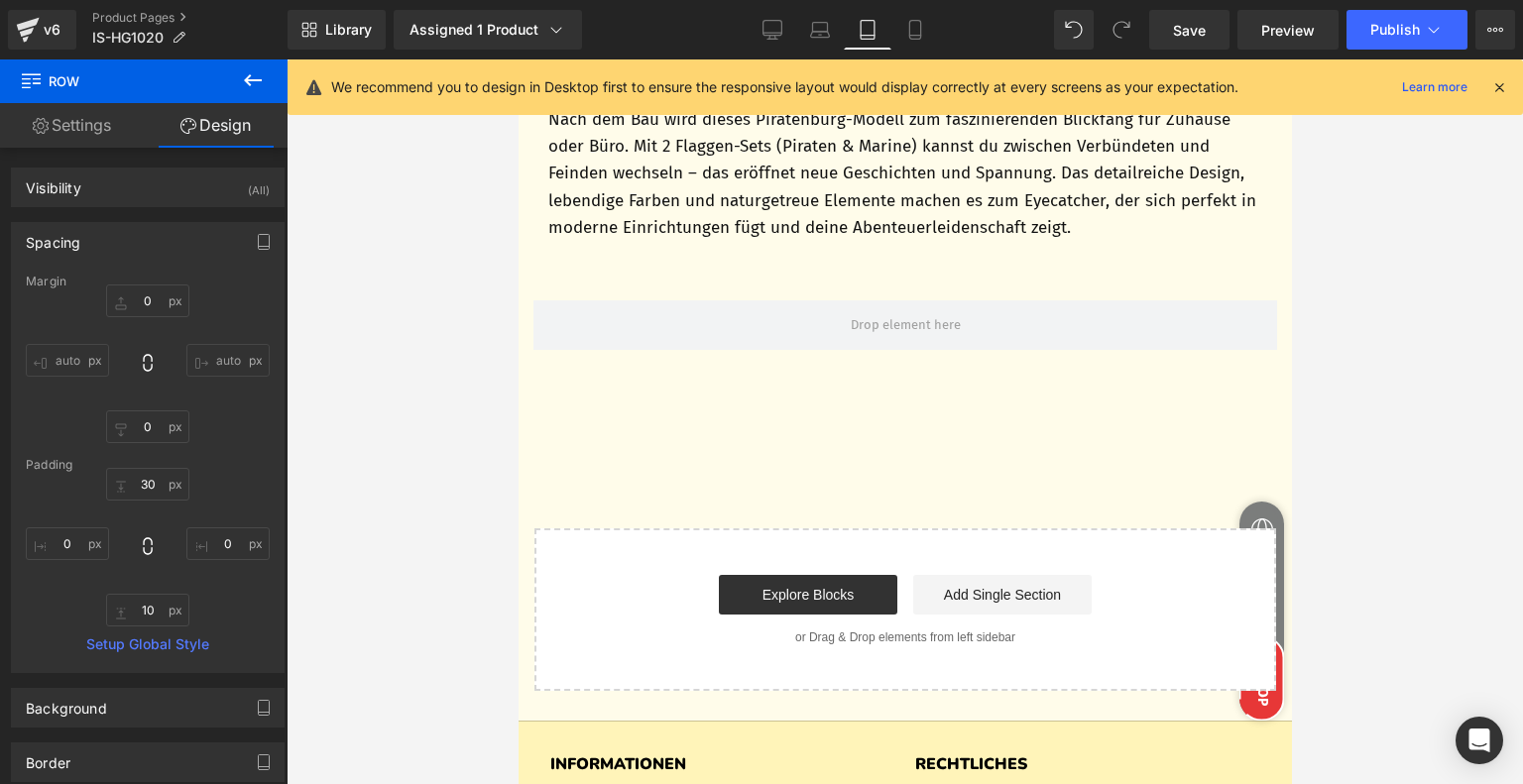 scroll, scrollTop: 6861, scrollLeft: 0, axis: vertical 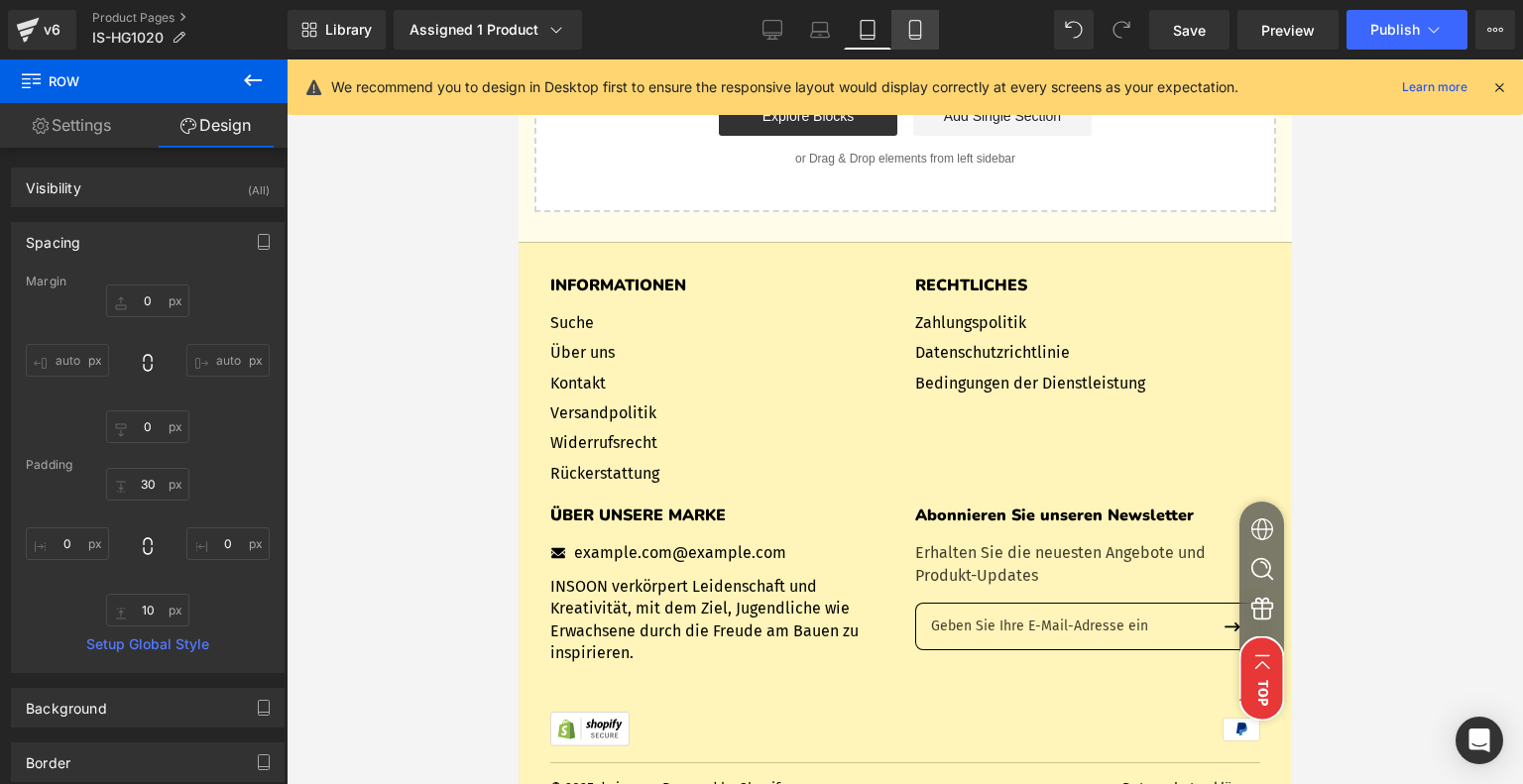 click 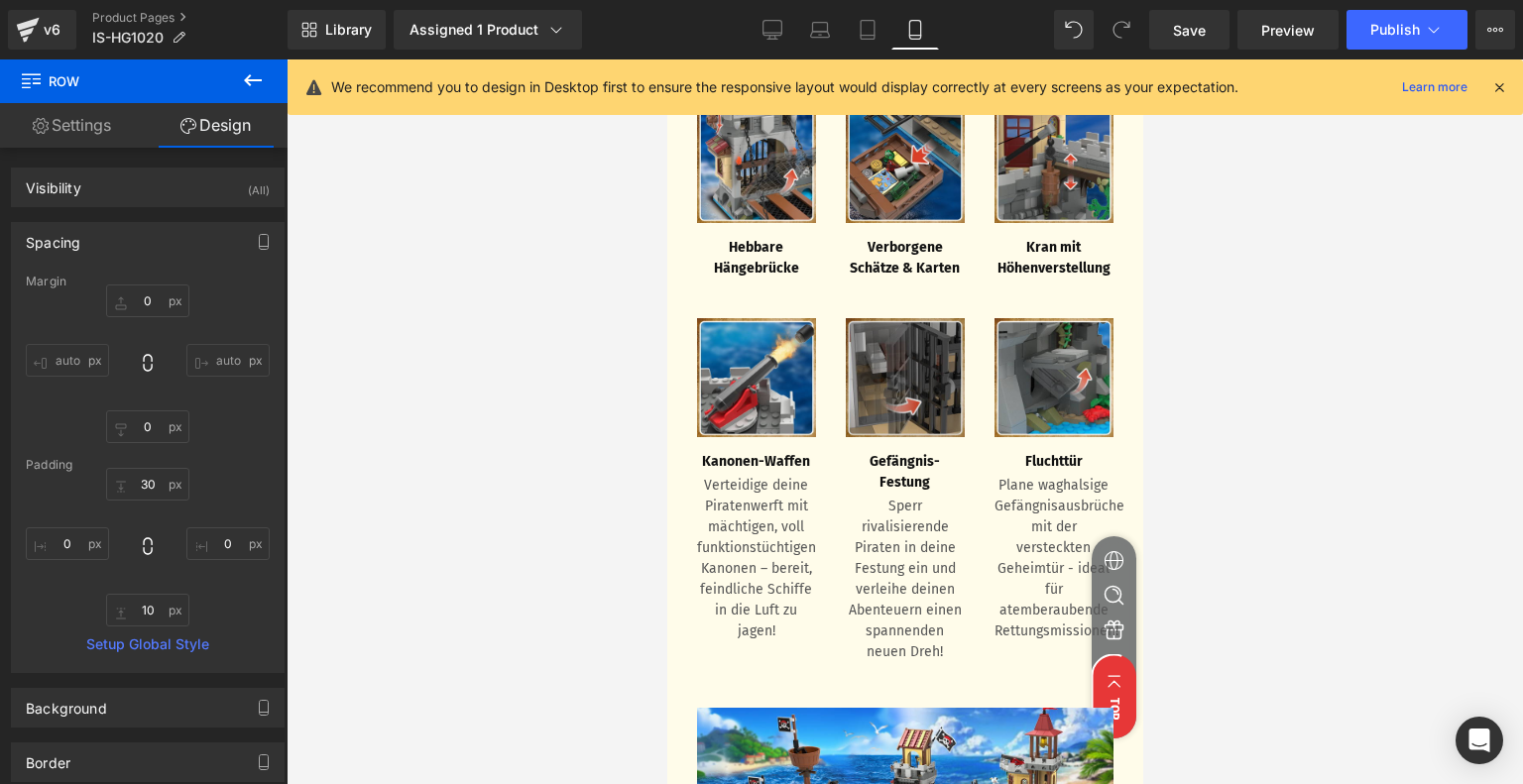 type on "0" 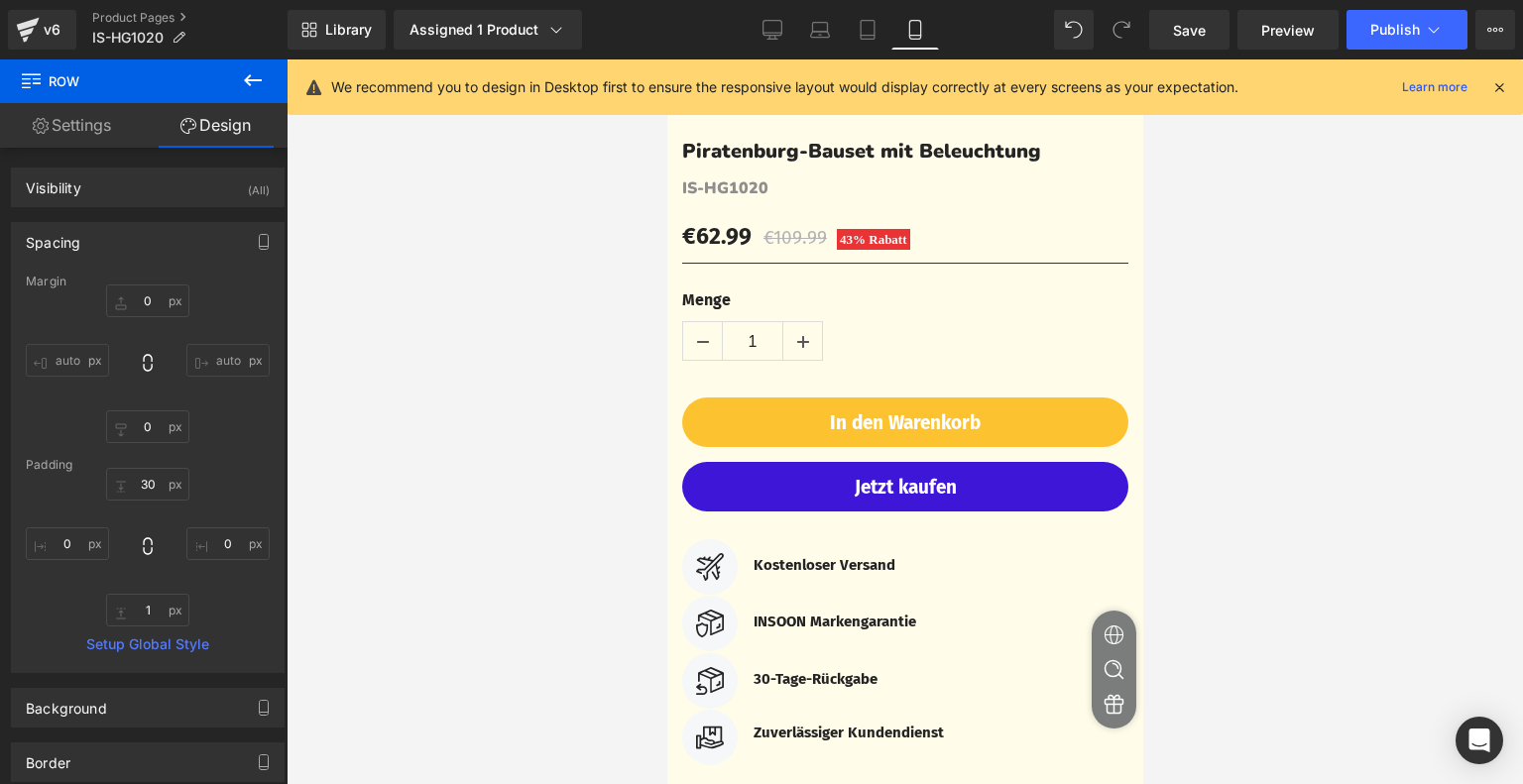 scroll, scrollTop: 582, scrollLeft: 0, axis: vertical 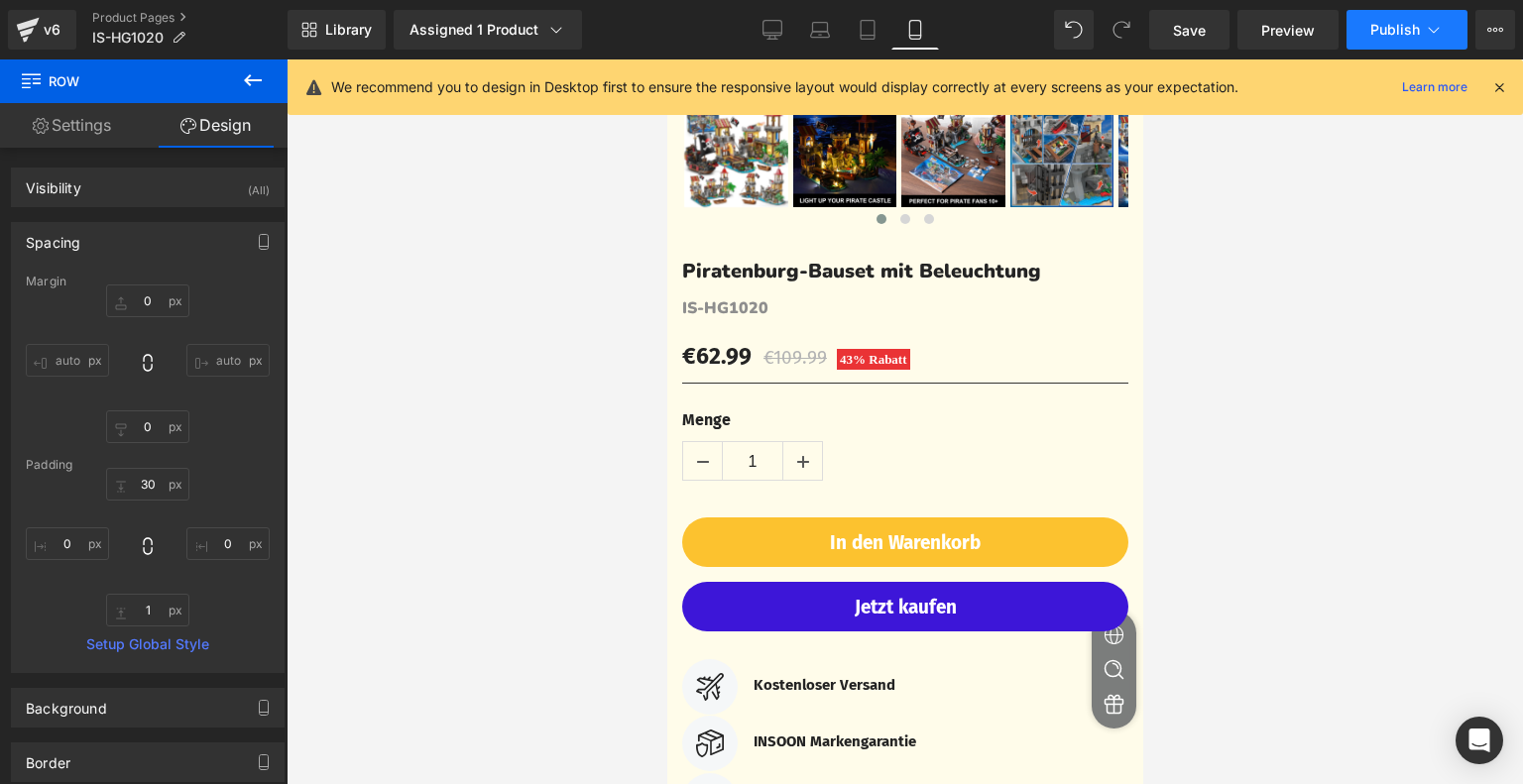 click on "Publish" at bounding box center [1395, 30] 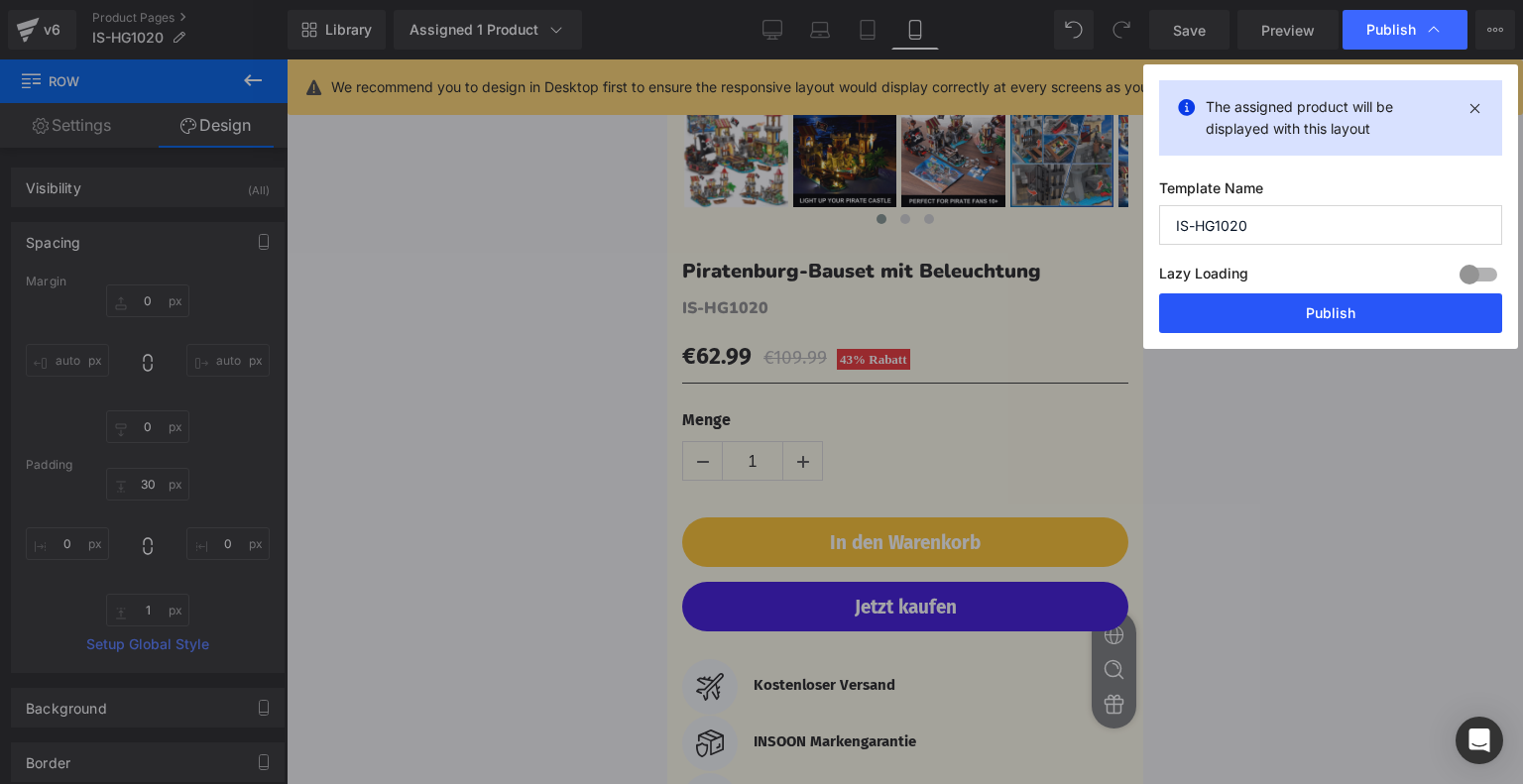 click on "Publish" at bounding box center [1331, 313] 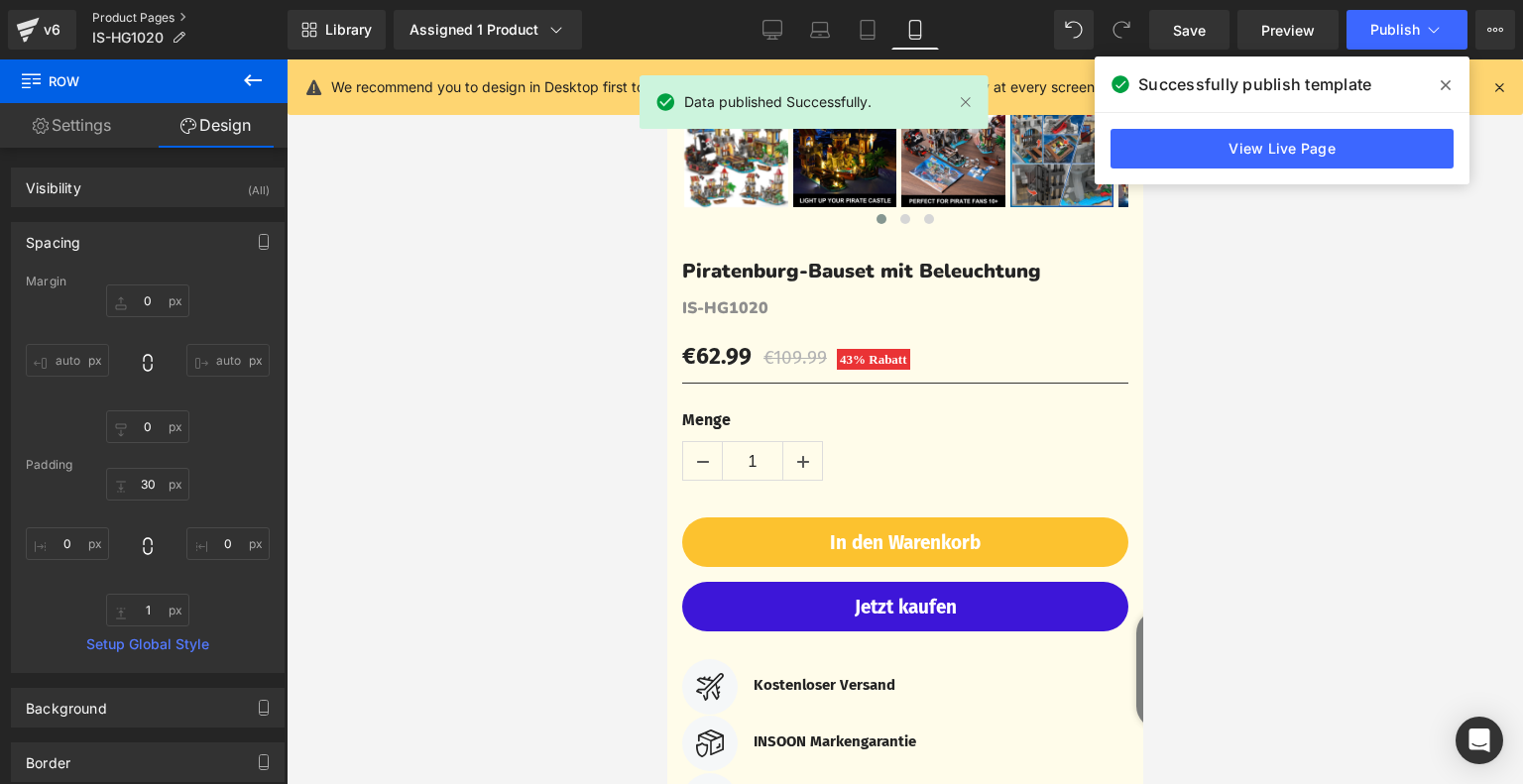 click on "Product Pages" at bounding box center (189, 18) 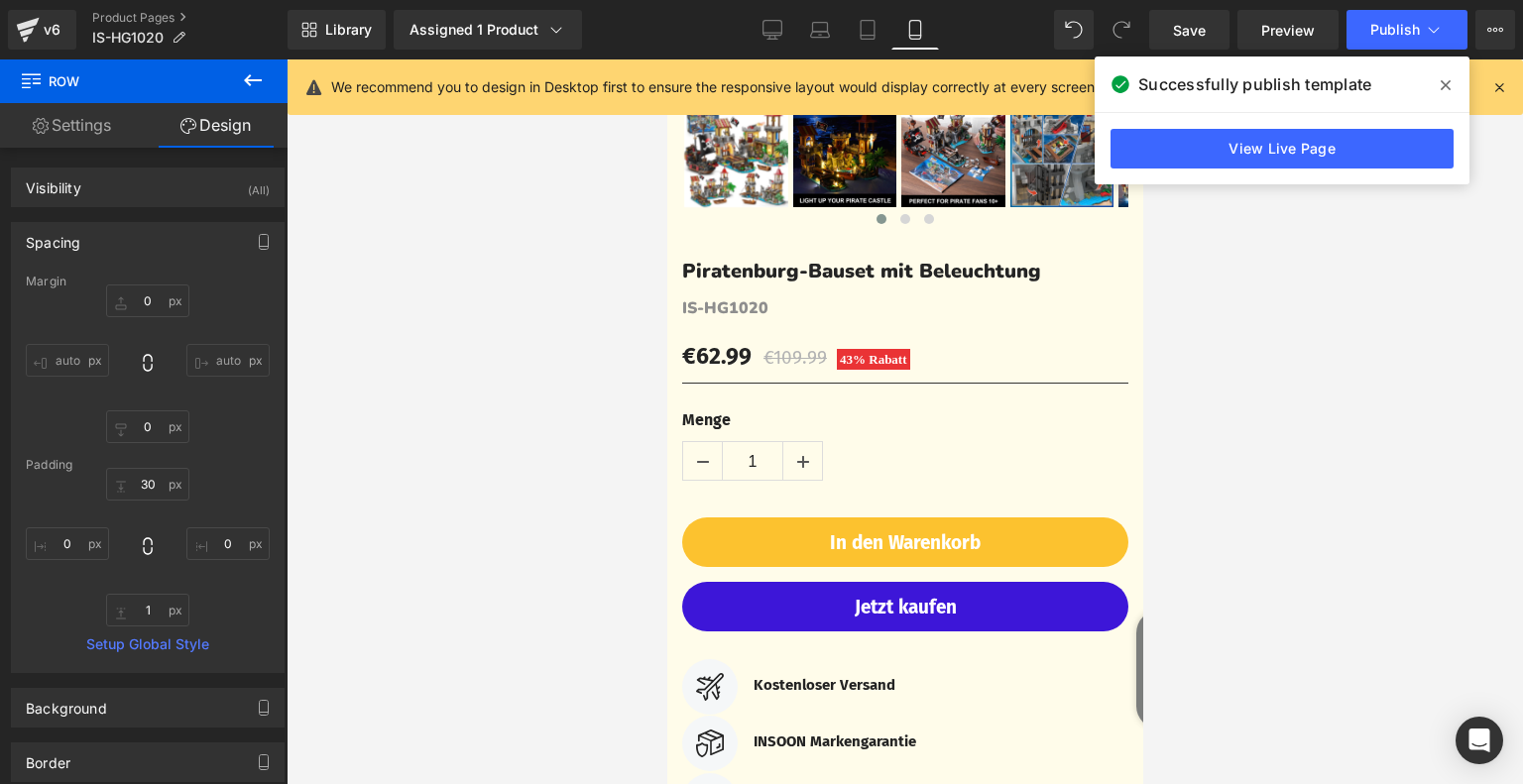 click 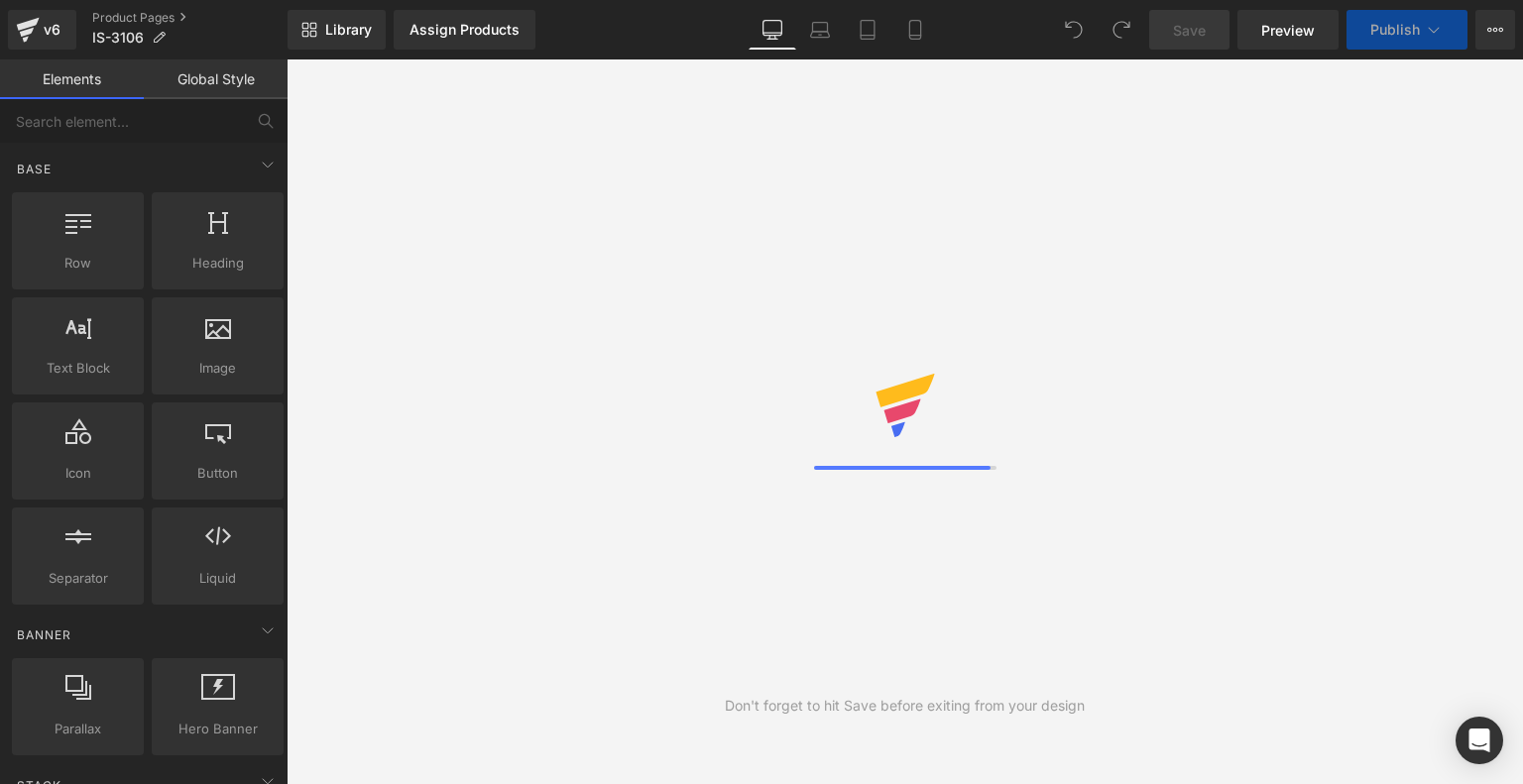 scroll, scrollTop: 0, scrollLeft: 0, axis: both 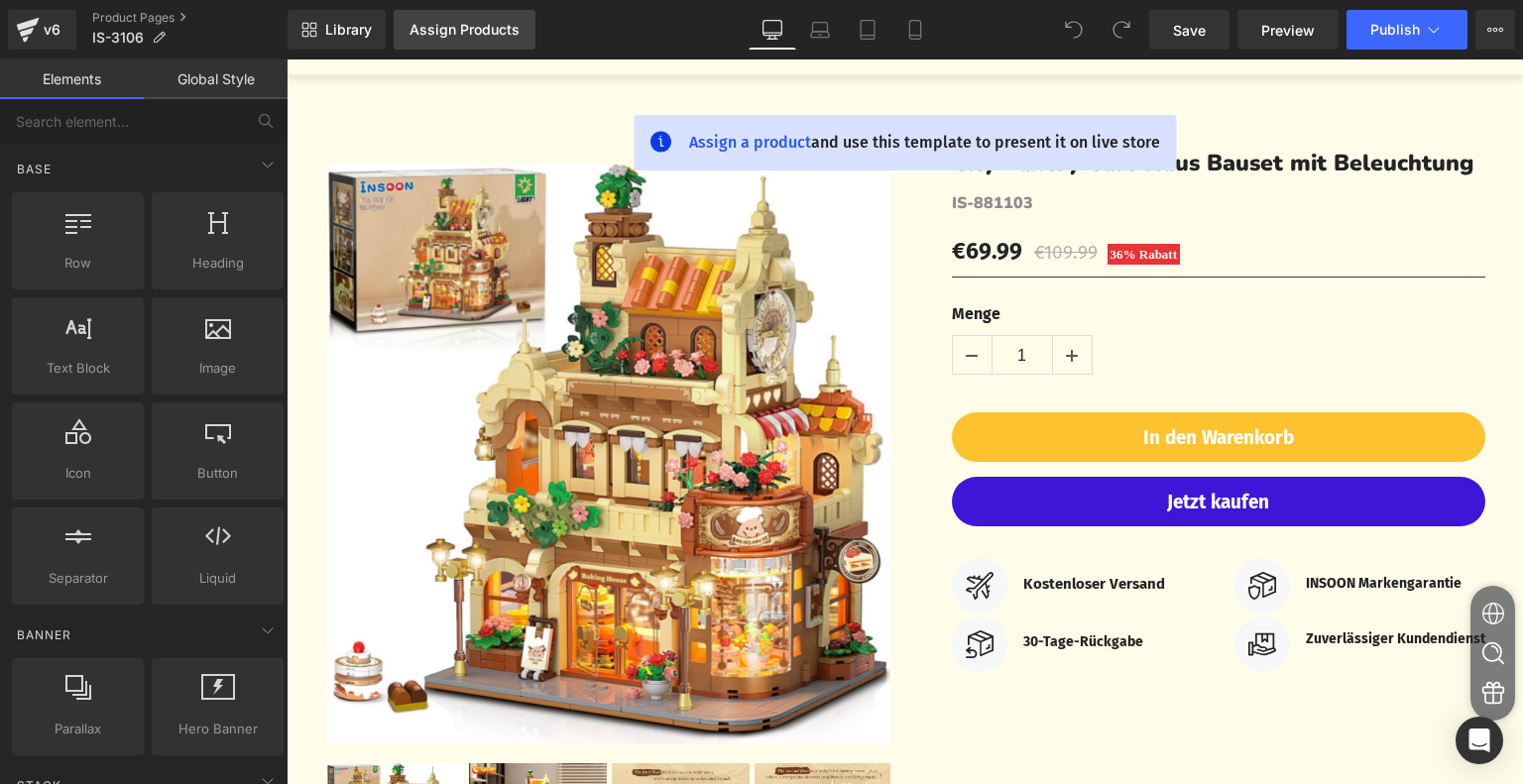click on "Assign Products" at bounding box center [464, 30] 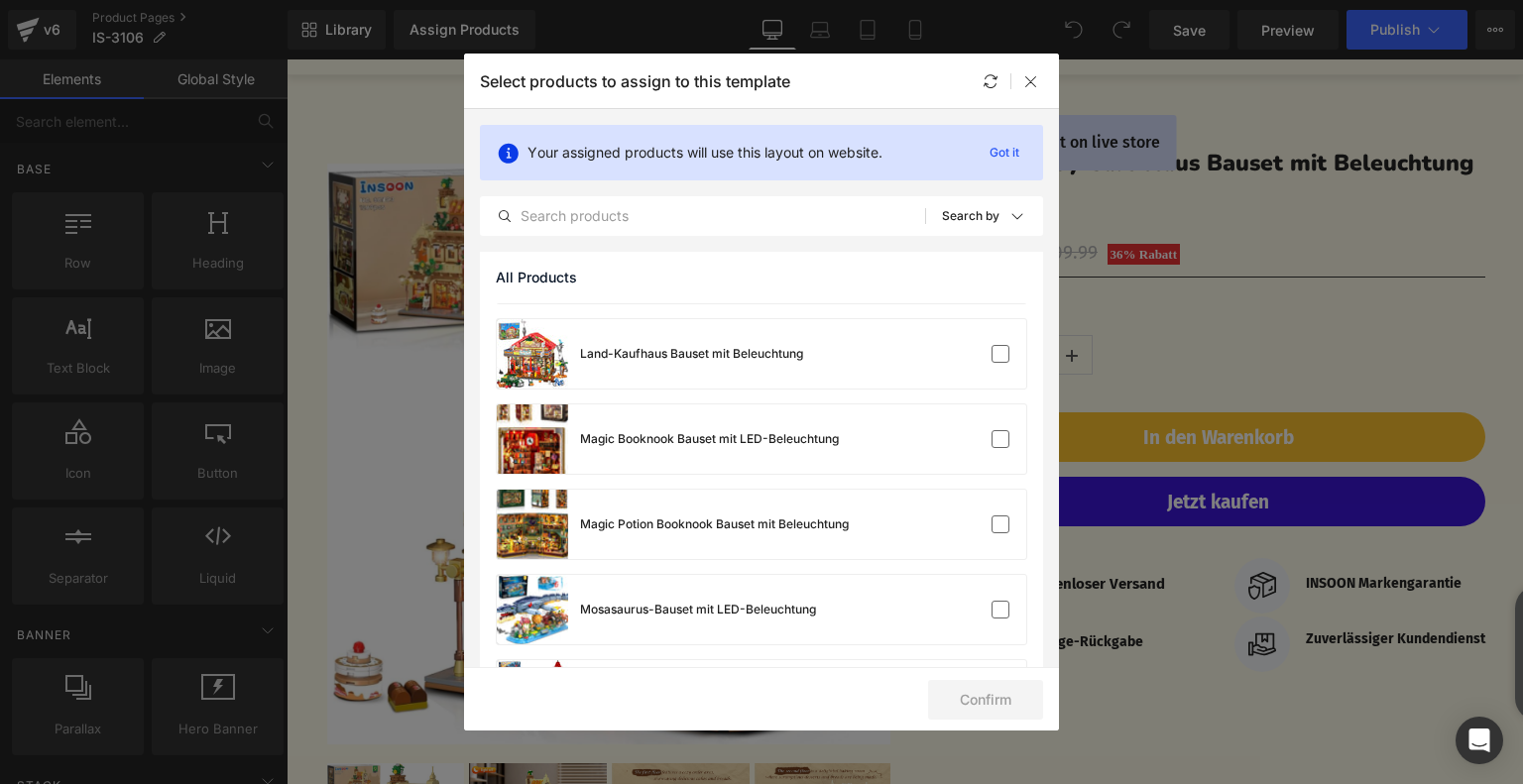 scroll, scrollTop: 595, scrollLeft: 0, axis: vertical 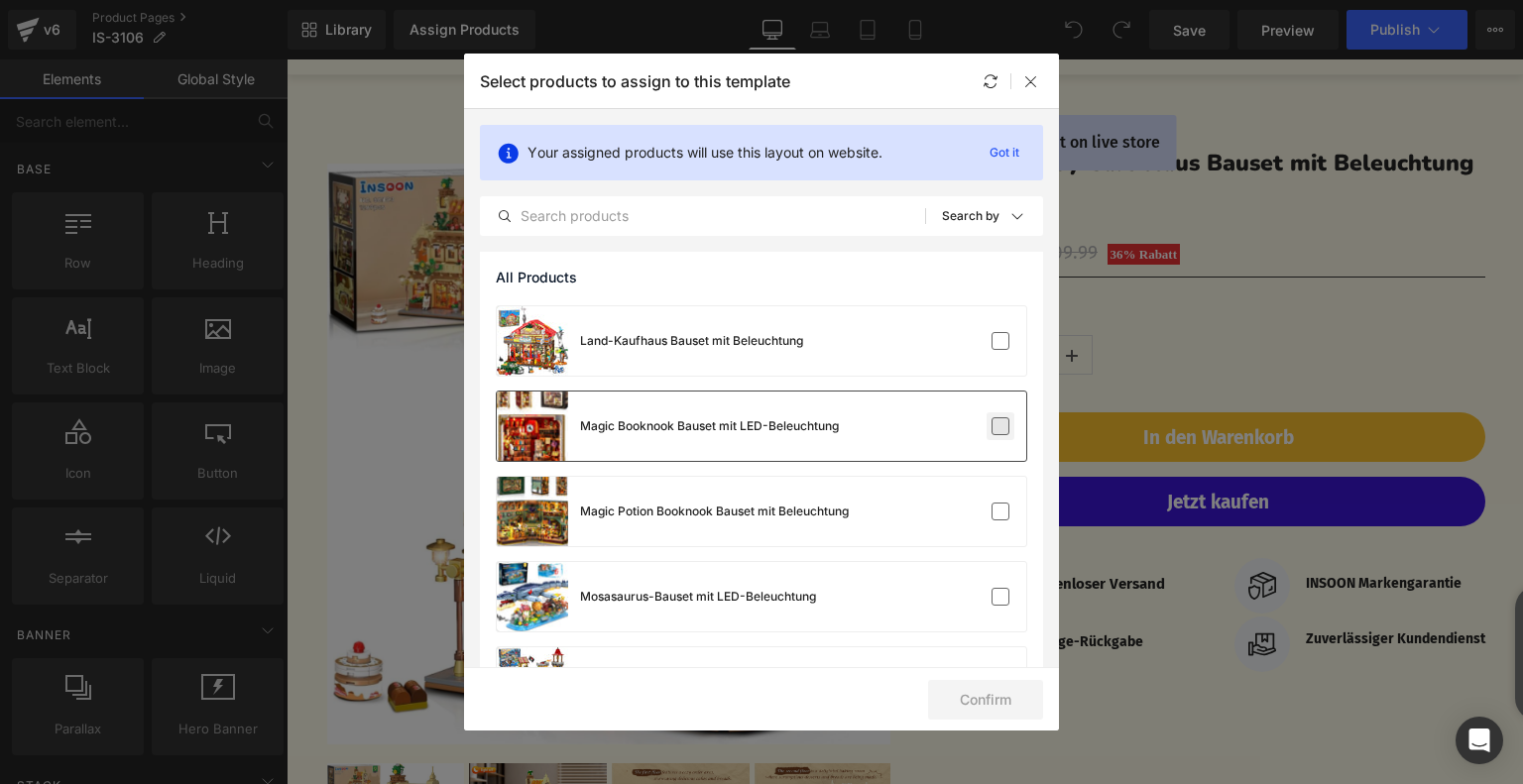 click at bounding box center (1000, 426) 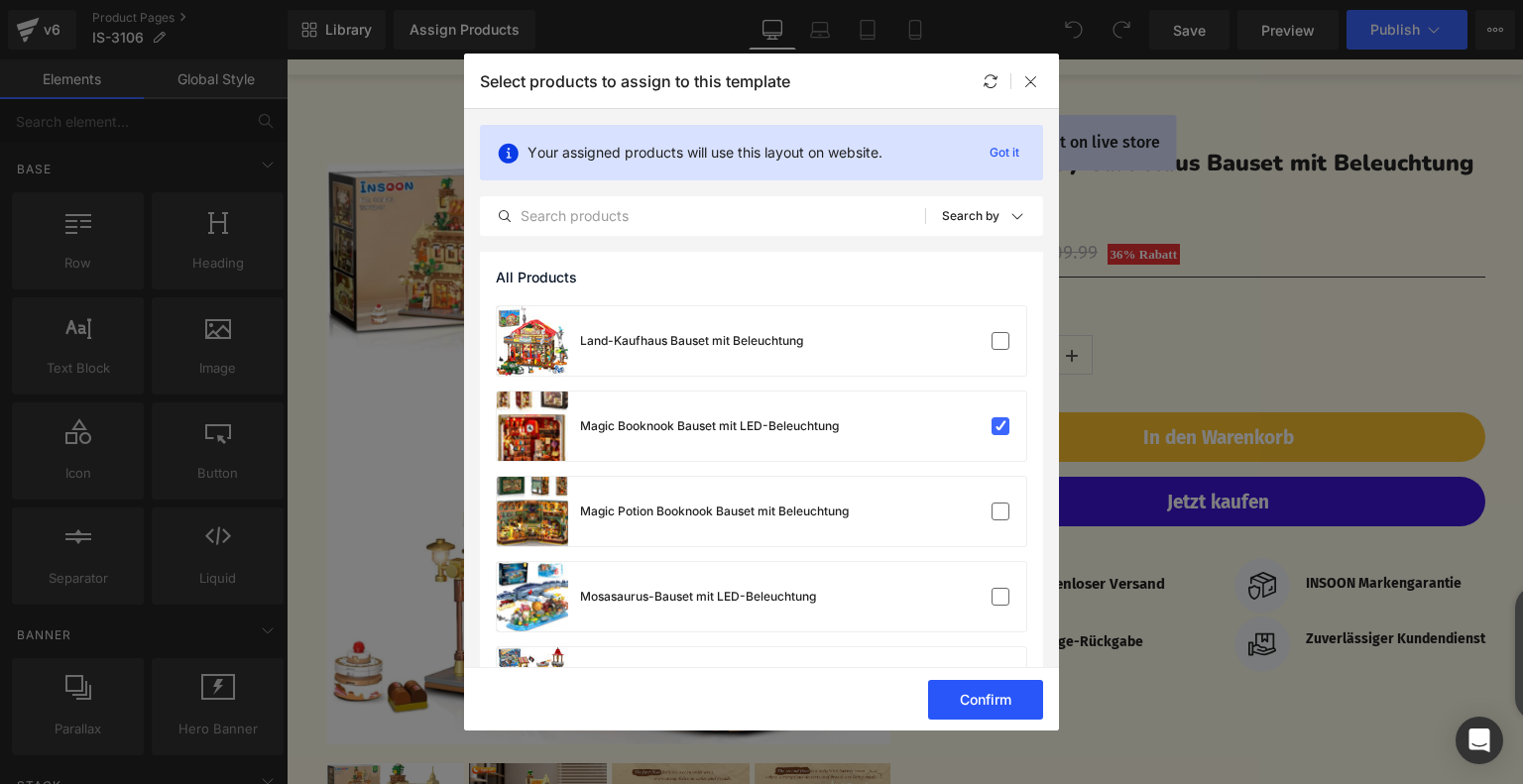 click on "Confirm" at bounding box center (986, 700) 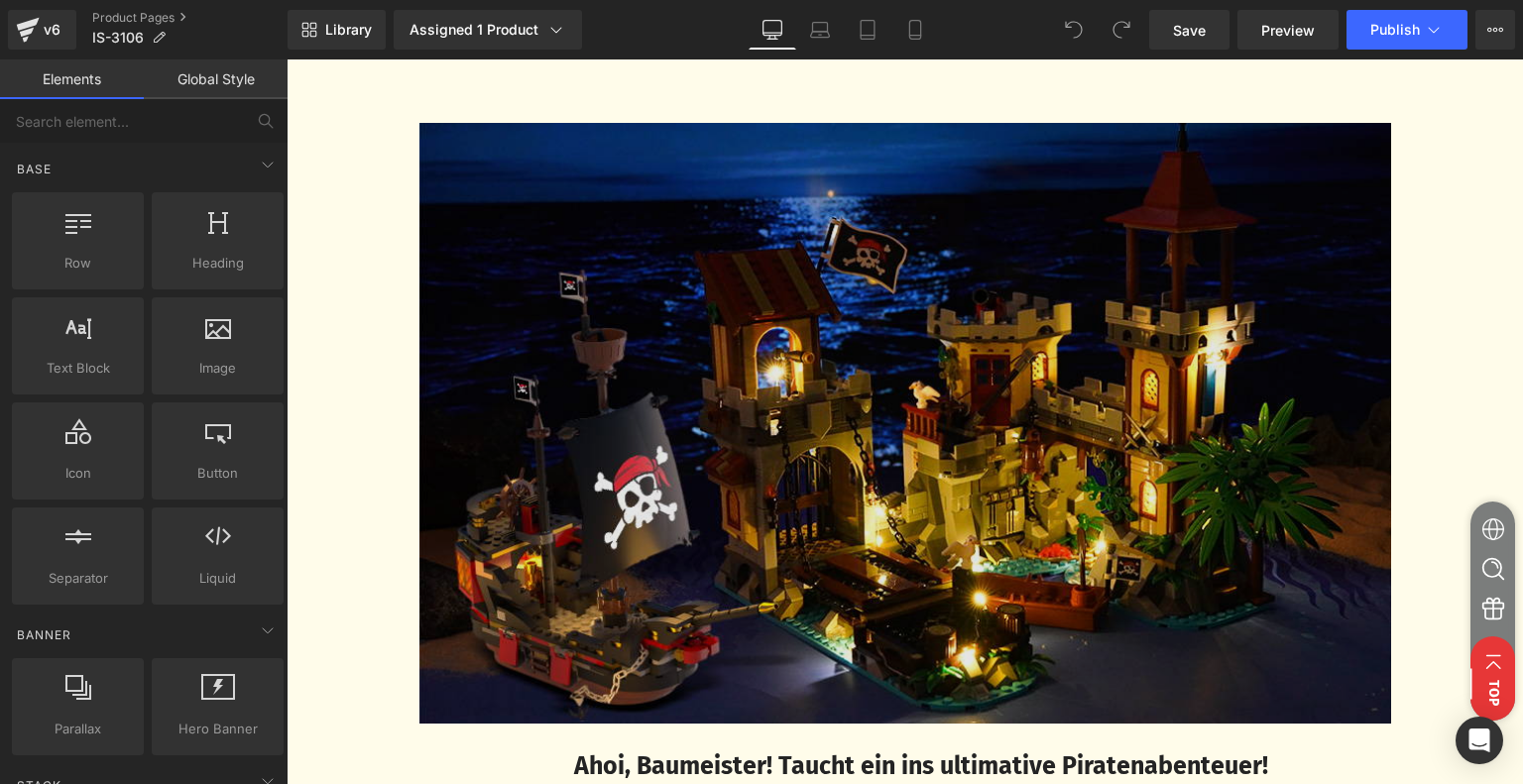 scroll, scrollTop: 1090, scrollLeft: 0, axis: vertical 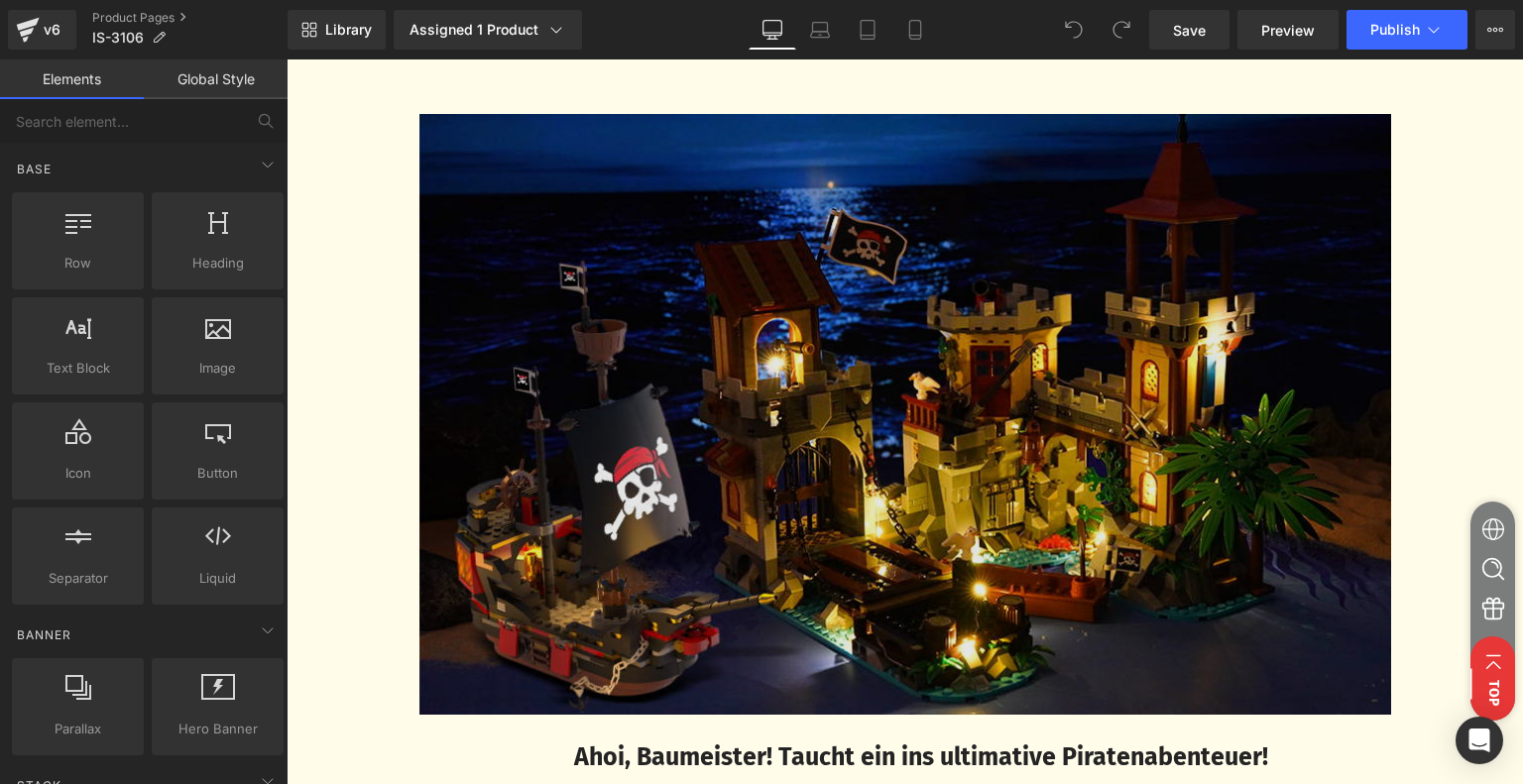 click at bounding box center (905, 414) 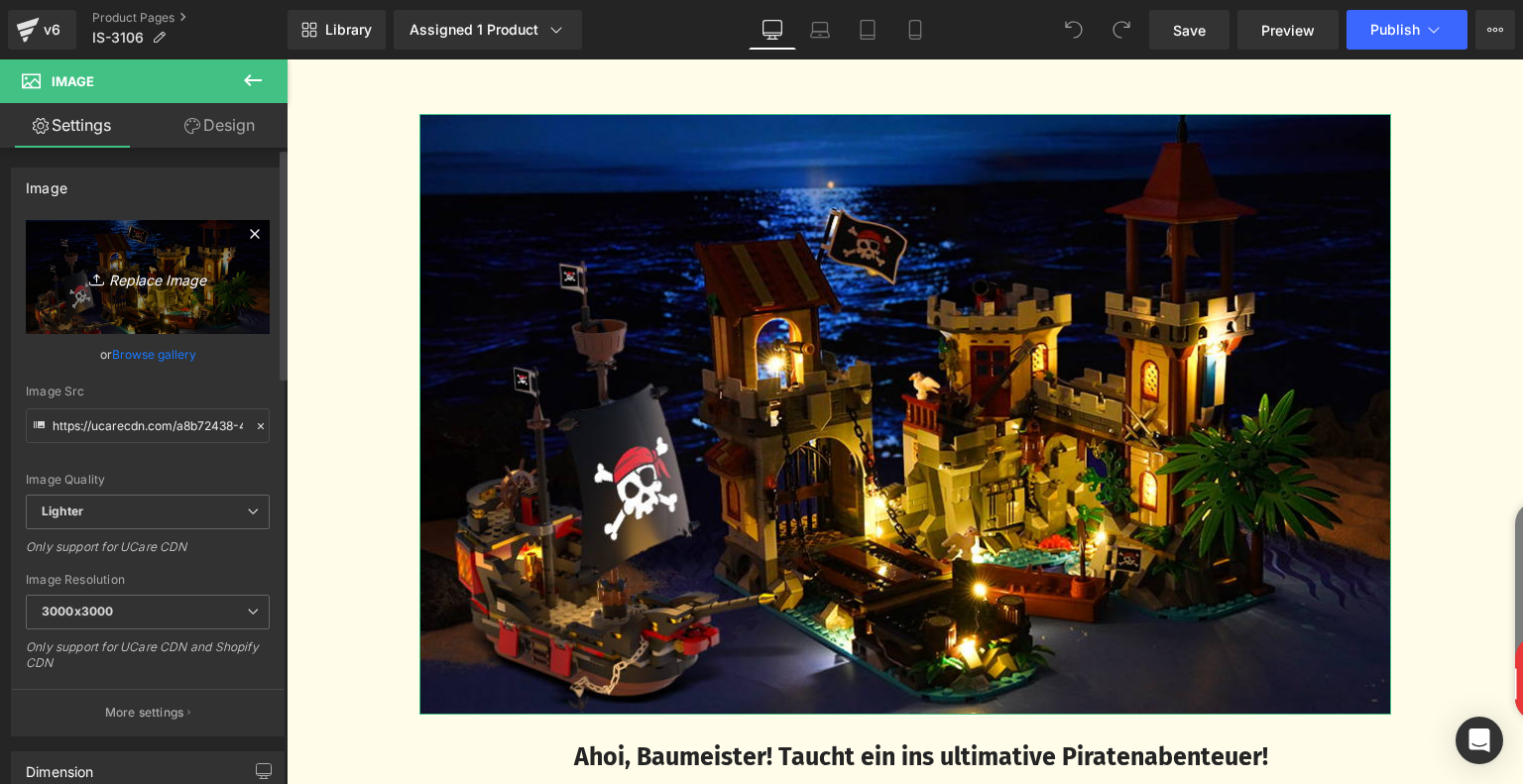 click on "Replace Image" at bounding box center (148, 277) 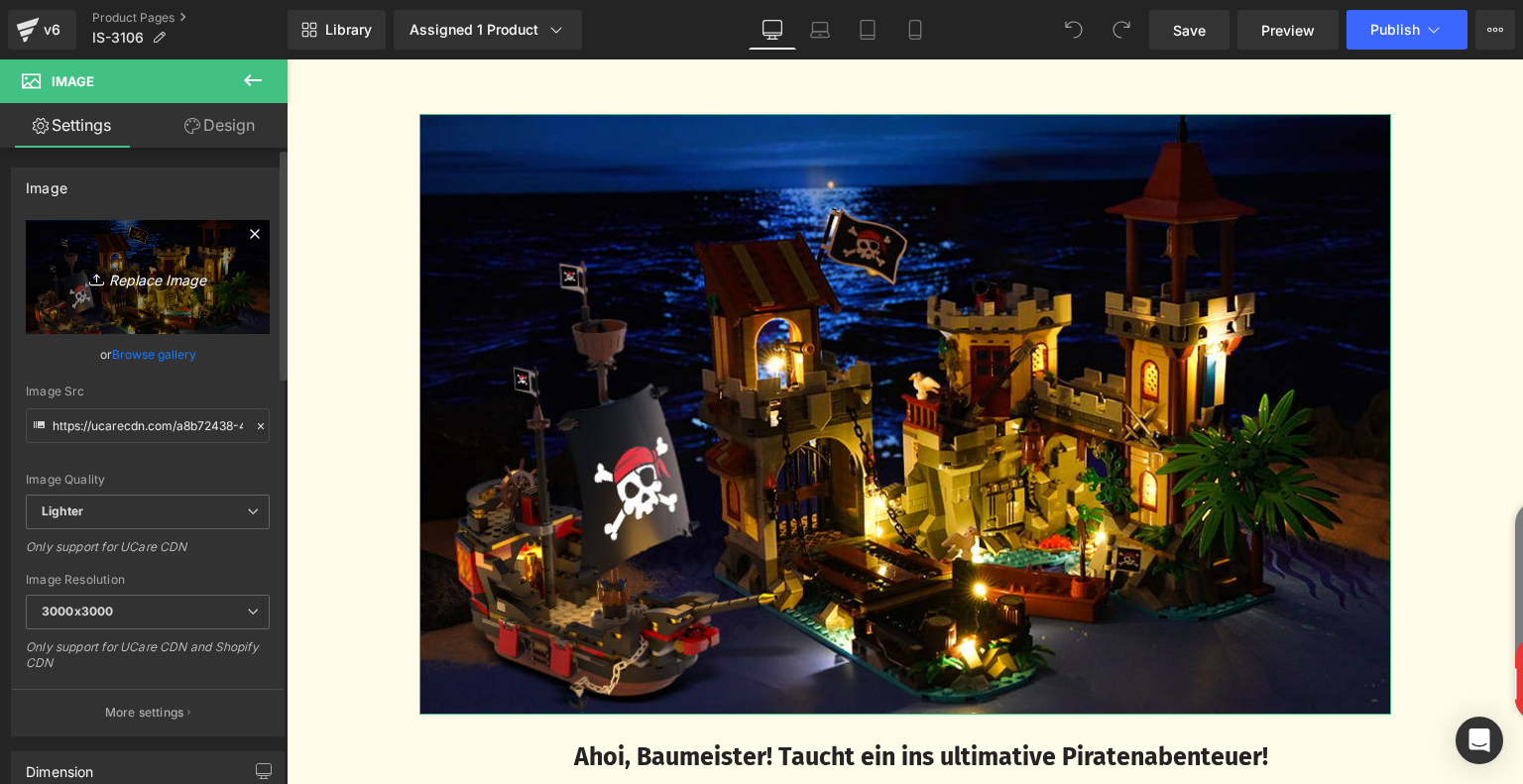 type on "C:\fakepath\1951c91d-8ba5-4713-9ccc-d1e6e61d8873.__CR0,0,970,600_PT0_SX970_V1___.jpg" 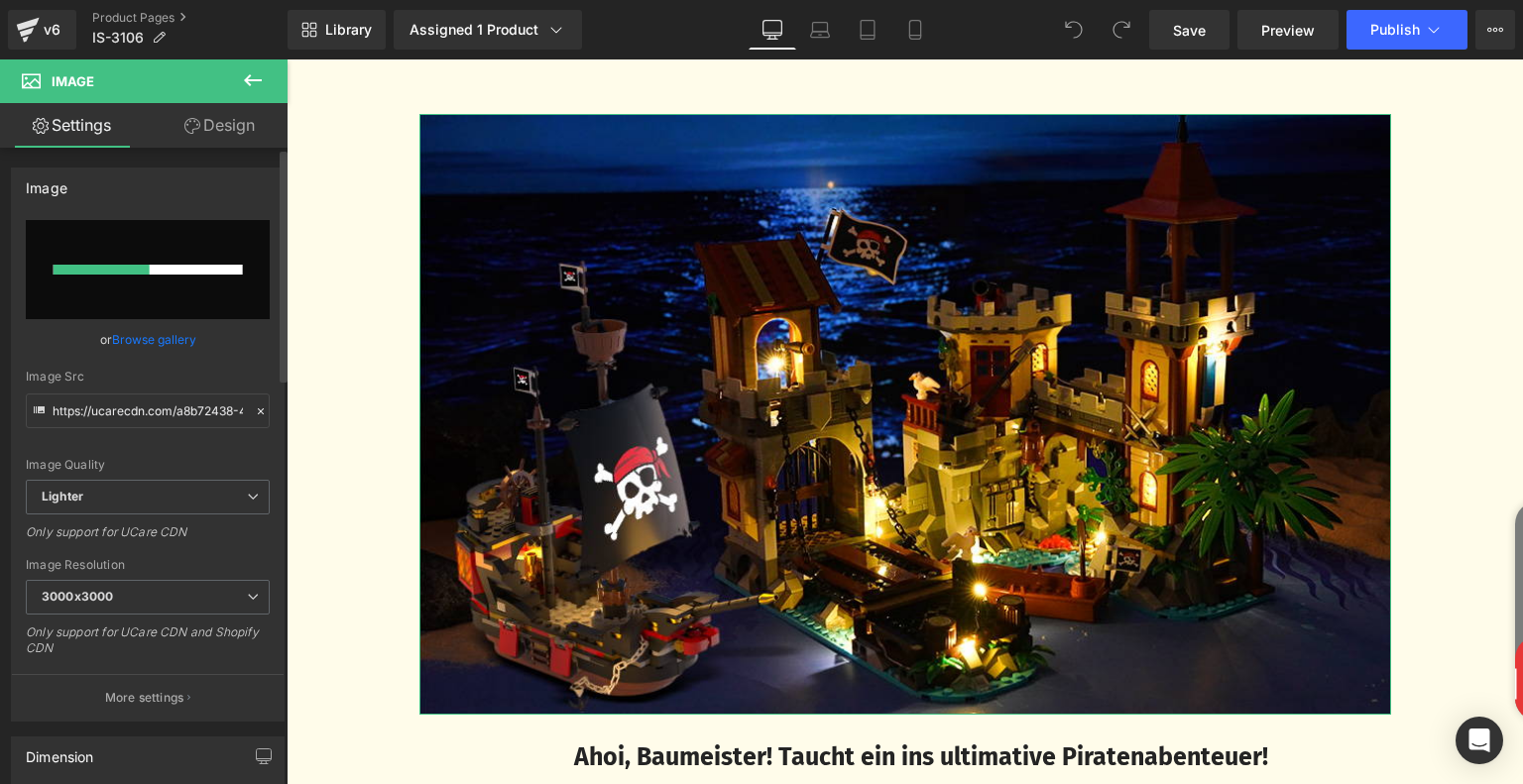 type 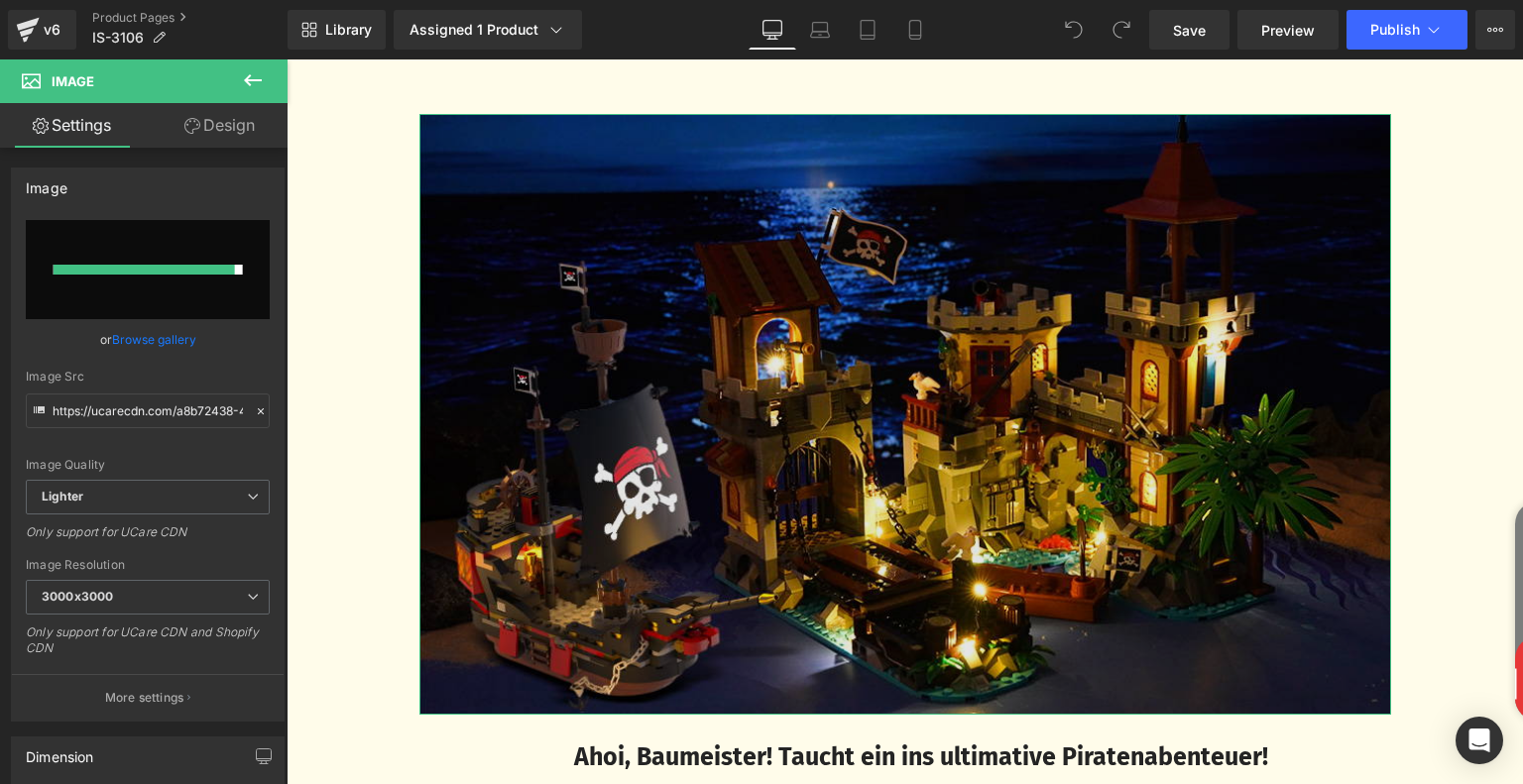 type on "https://ucarecdn.com/38003bc1-bb94-430f-aaad-be154c44b059/-/format/auto/-/preview/3000x3000/-/quality/lighter/1951c91d-8ba5-4713-9ccc-d1e6e61d8873.__CR0,0,970,600_PT0_SX970_V1___.jpg" 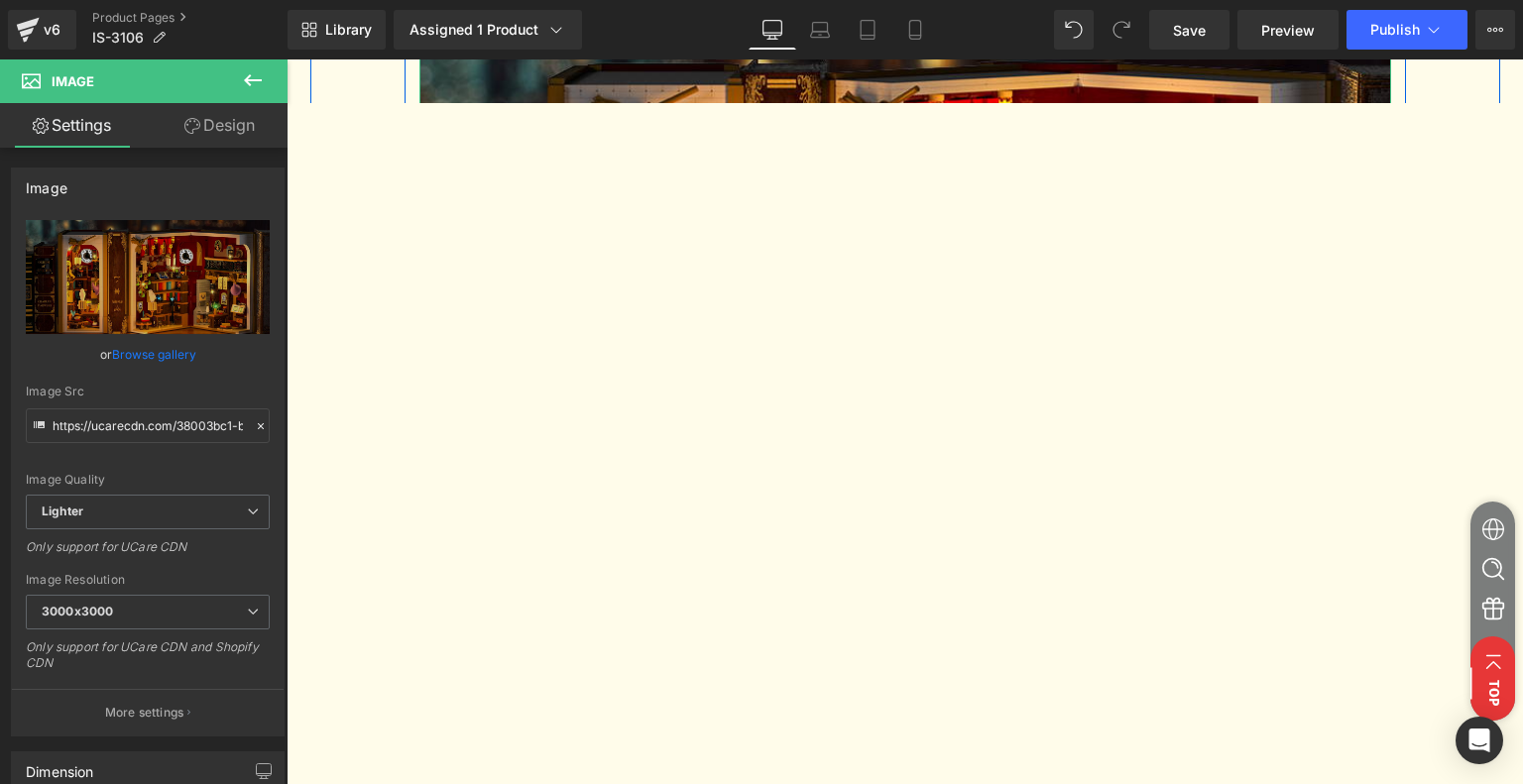 scroll, scrollTop: 1586, scrollLeft: 0, axis: vertical 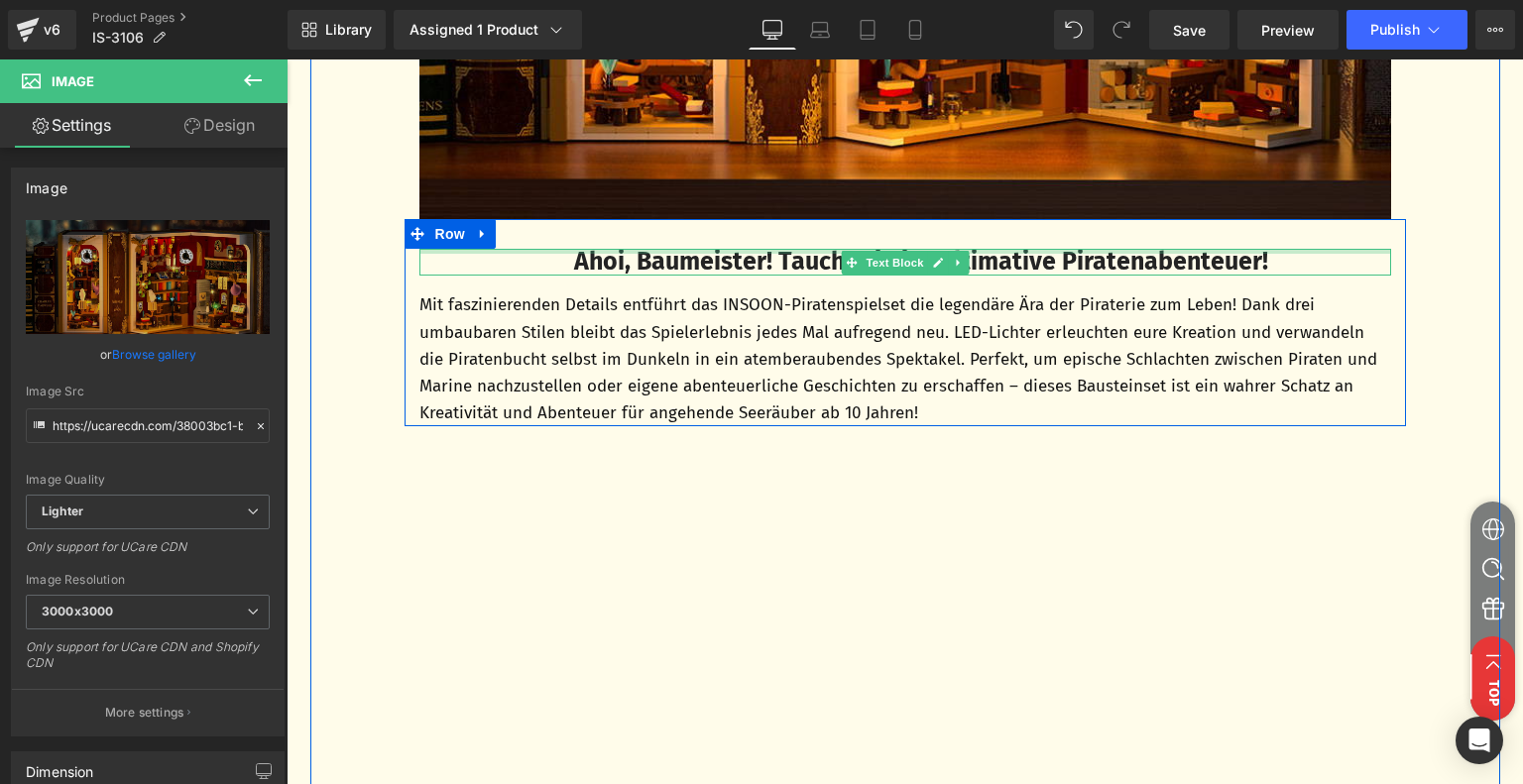click on "Ahoi, Baumeister! Taucht ein ins ultimative Piratenabenteuer!" at bounding box center [921, 262] 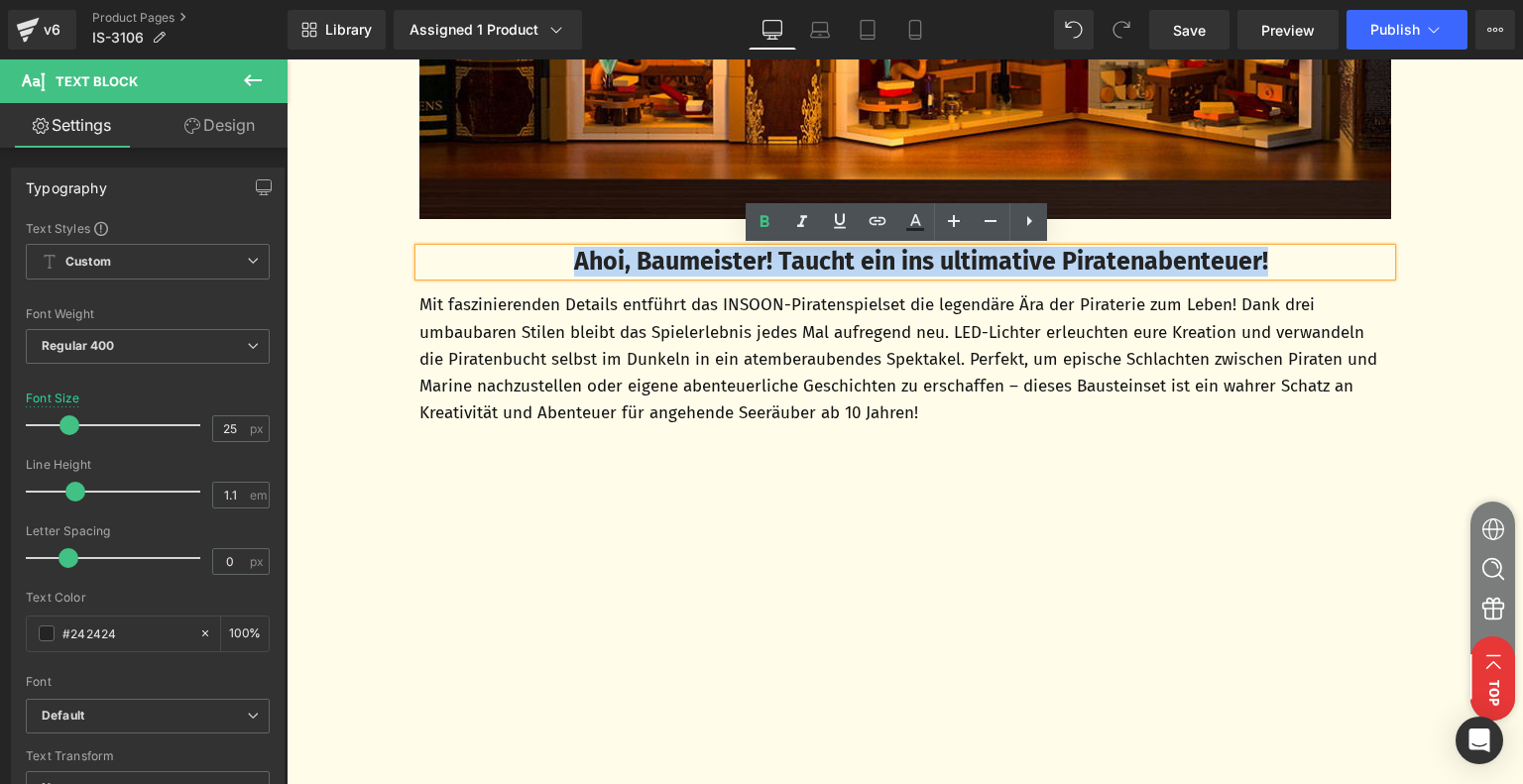 drag, startPoint x: 541, startPoint y: 264, endPoint x: 1349, endPoint y: 273, distance: 808.0501 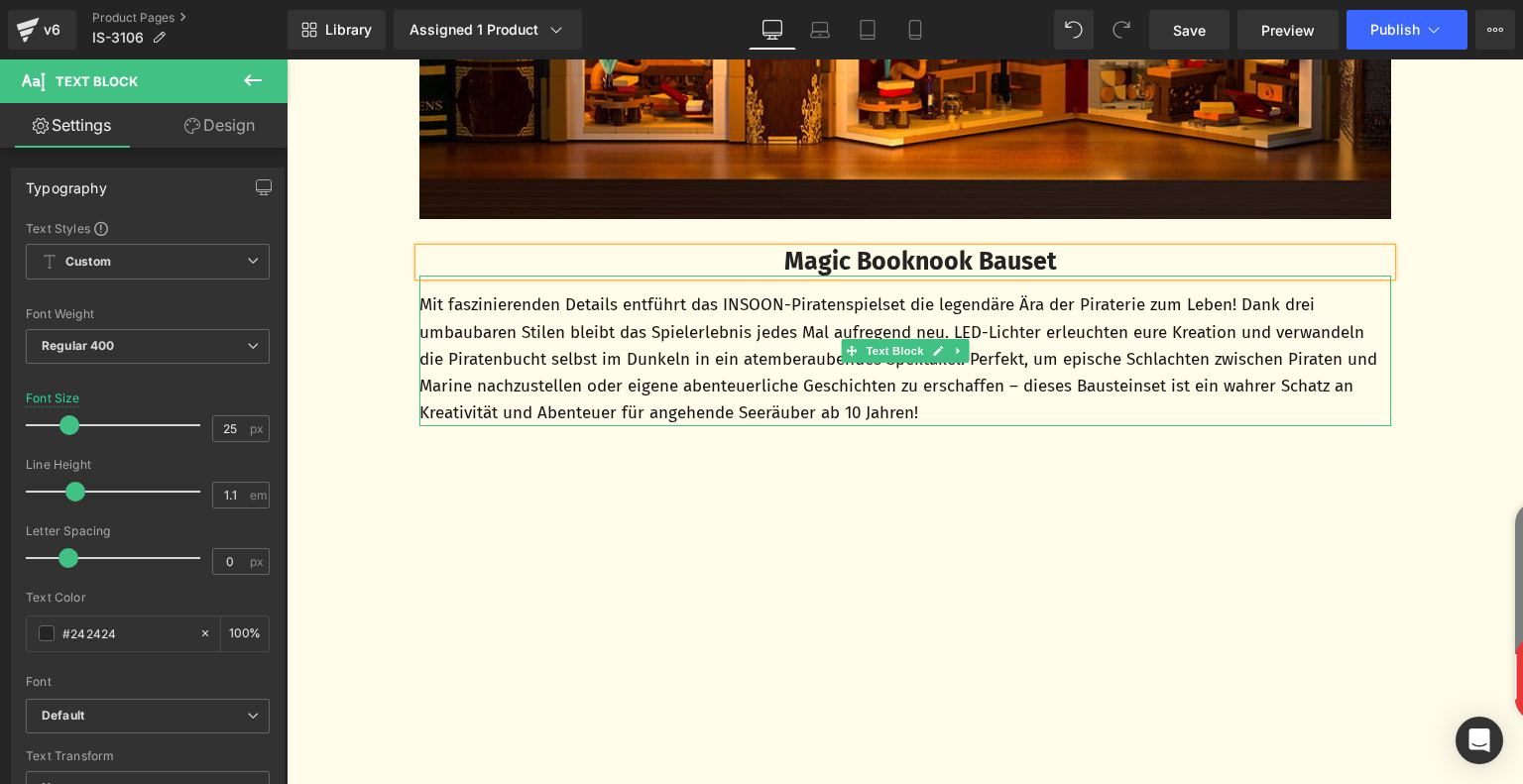 click on "Mit faszinierenden Details entführt das INSOON-Piratenspielset die legendäre Ära der Piraterie zum Leben! Dank drei umbaubaren Stilen bleibt das Spielerlebnis jedes Mal aufregend neu. LED-Lichter erleuchten eure Kreation und verwandeln die Piratenbucht selbst im Dunkeln in ein atemberaubendes Spektakel. Perfekt, um epische Schlachten zwischen Piraten und Marine nachzustellen oder eigene abenteuerliche Geschichten zu erschaffen – dieses Bausteinset ist ein wahrer Schatz an Kreativität und Abenteuer für angehende Seeräuber ab 10 Jahren!" at bounding box center (905, 359) 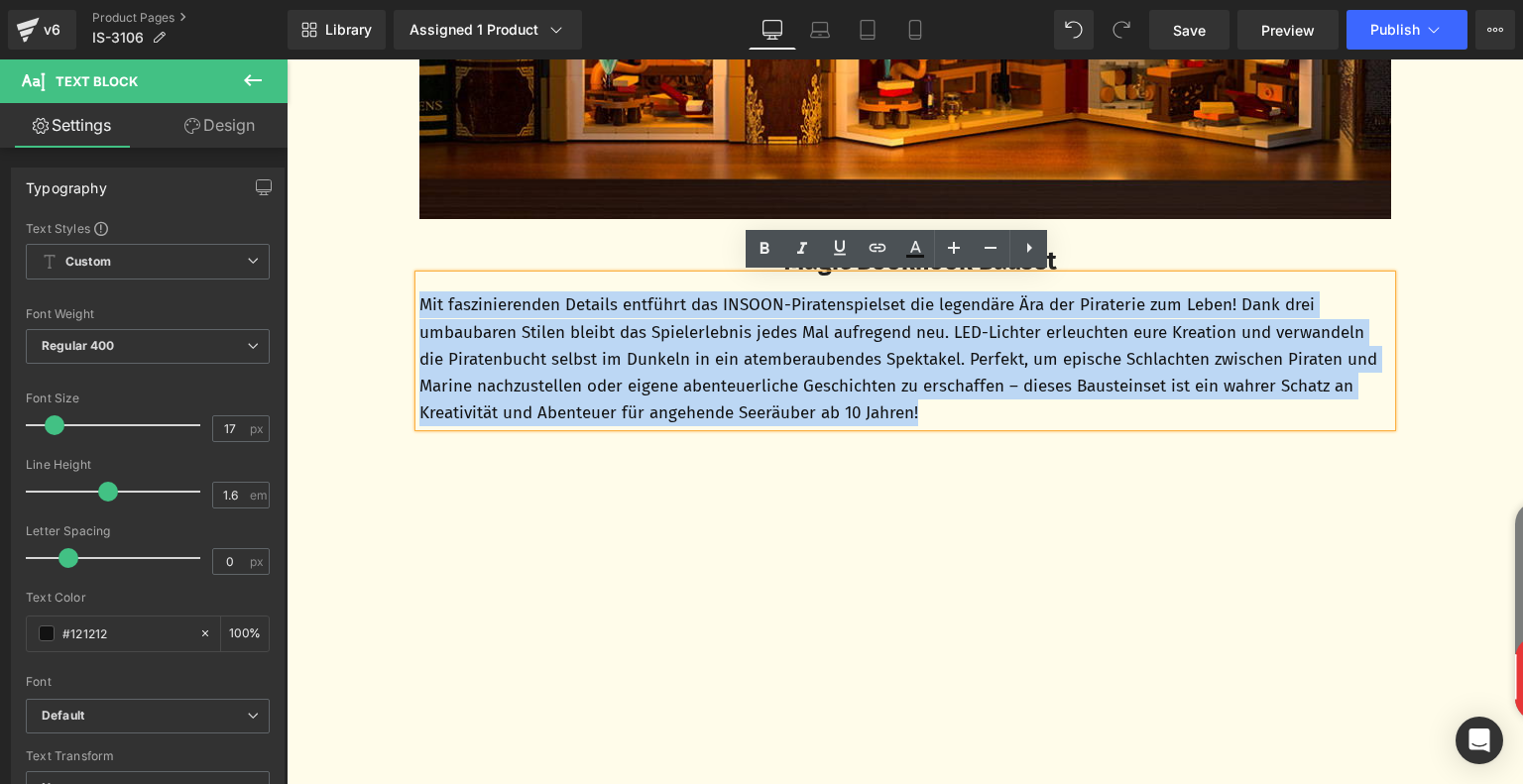 drag, startPoint x: 415, startPoint y: 303, endPoint x: 1025, endPoint y: 403, distance: 618.14238 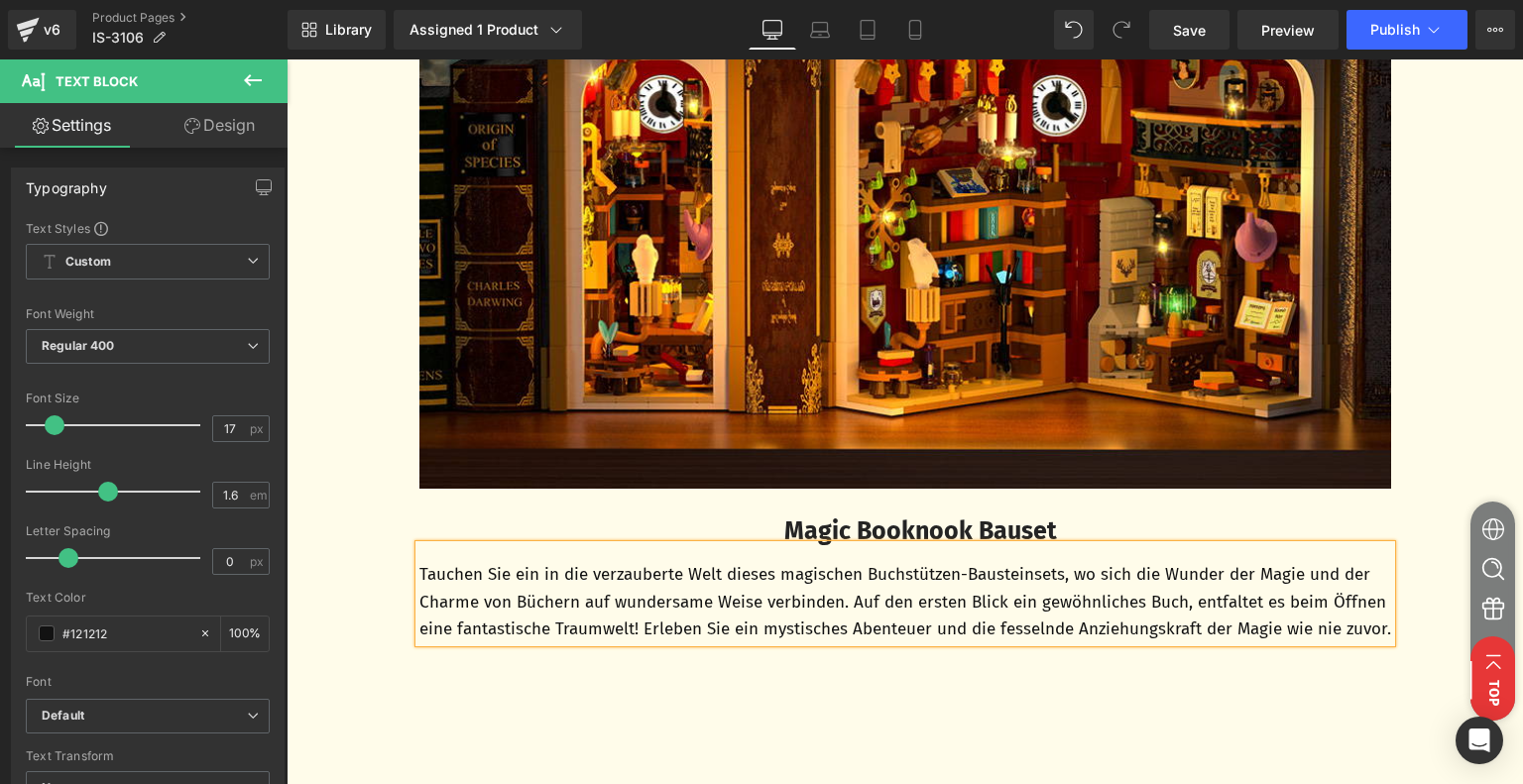 scroll, scrollTop: 1090, scrollLeft: 0, axis: vertical 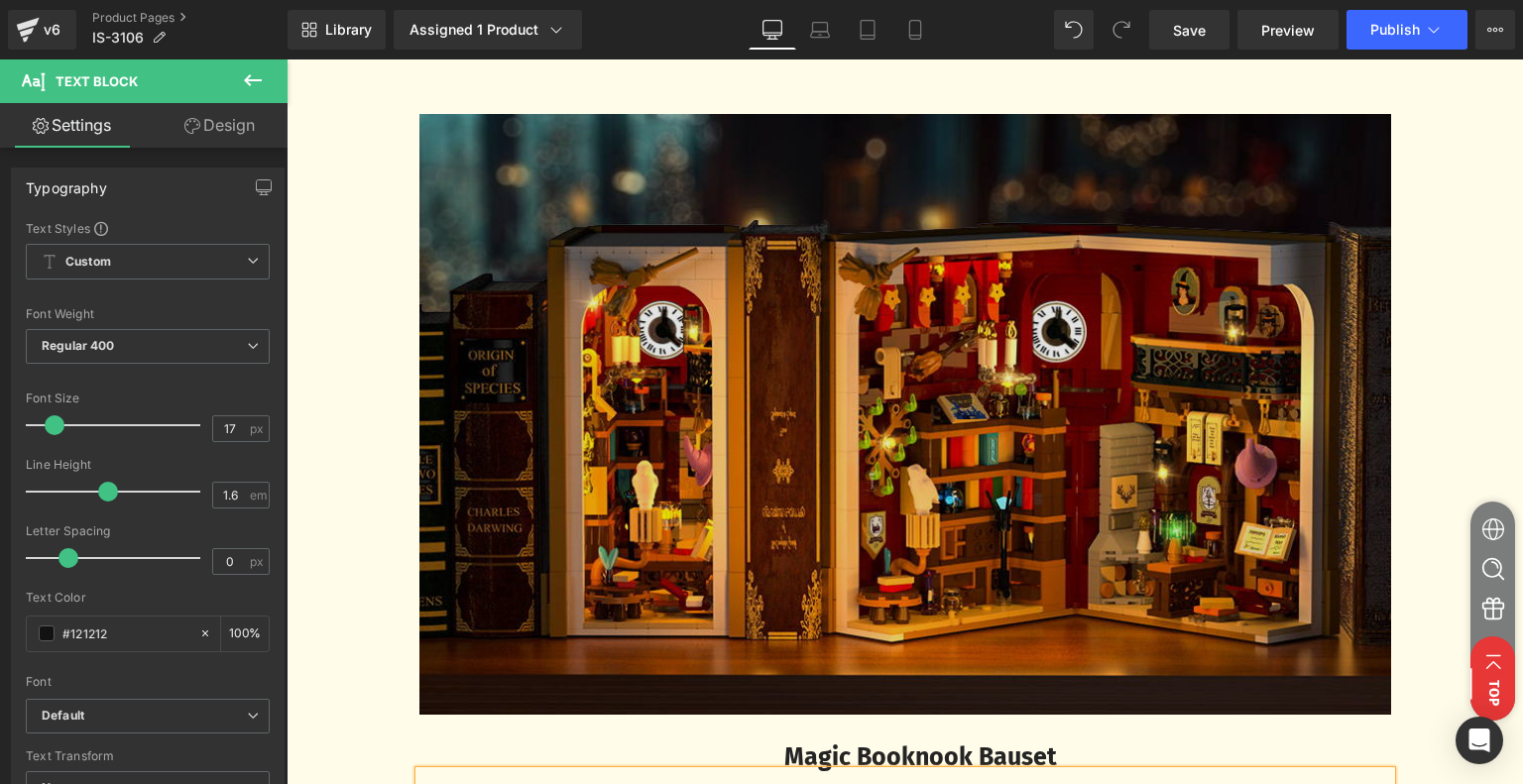 click at bounding box center (905, 414) 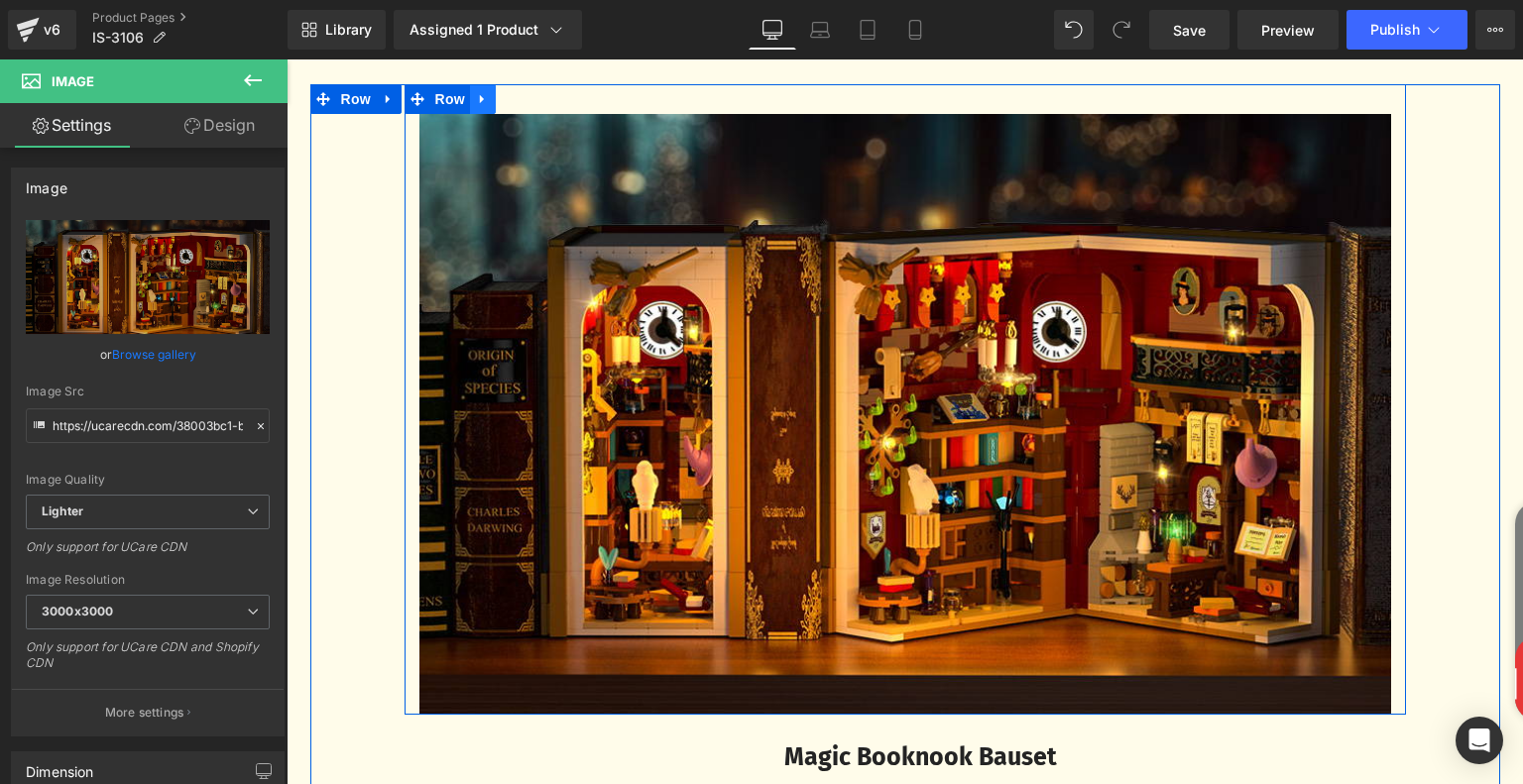 click 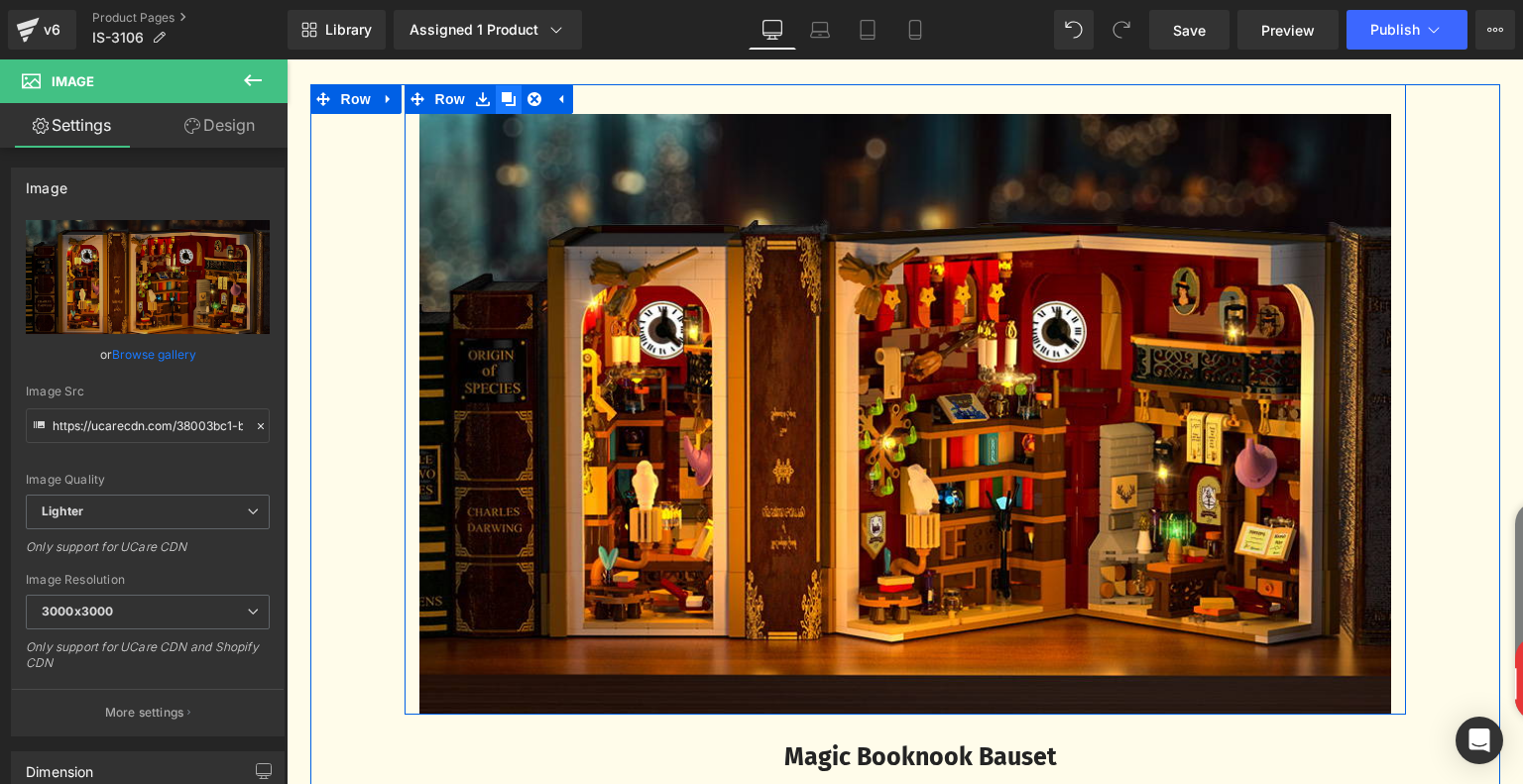 click 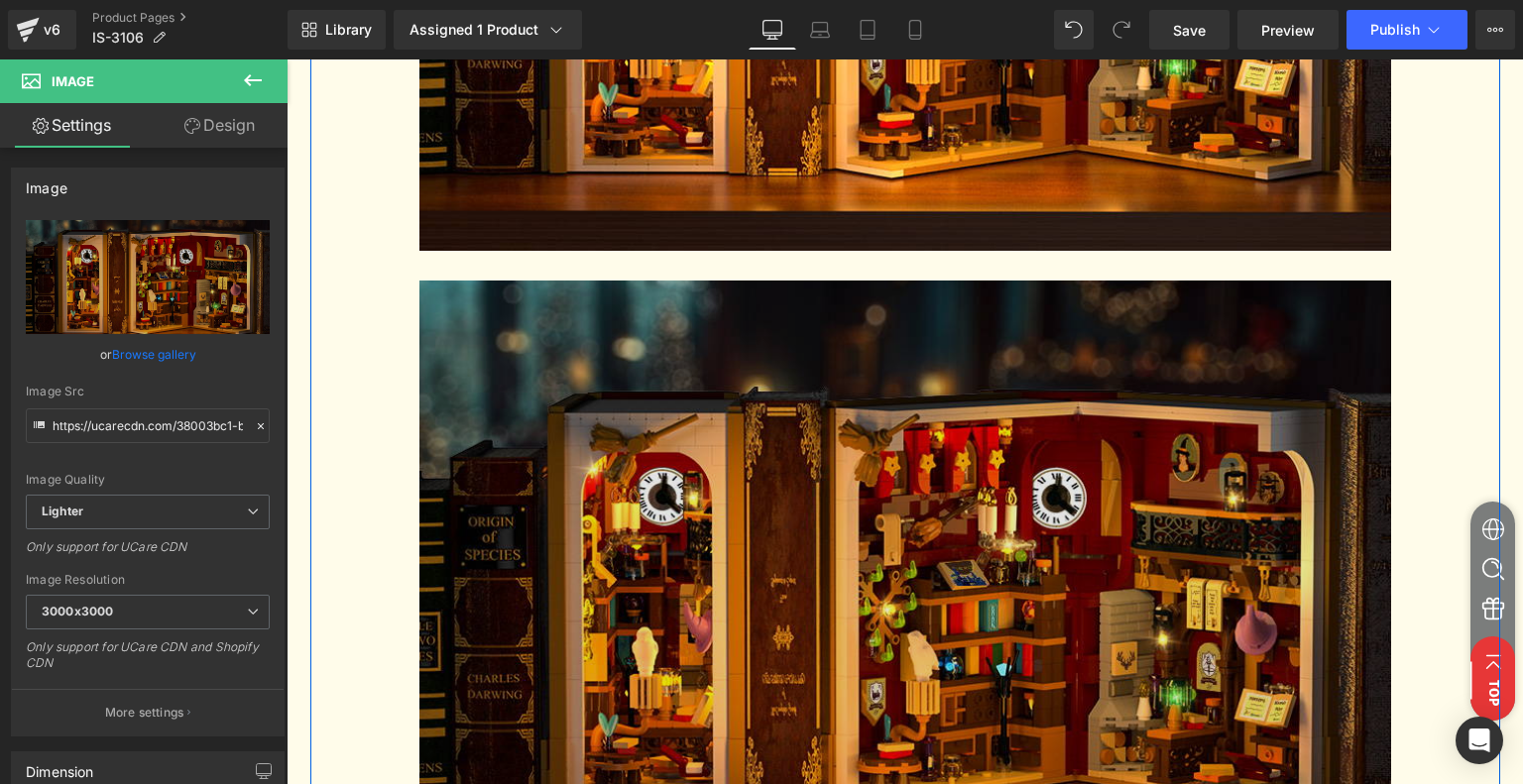 click at bounding box center [905, 581] 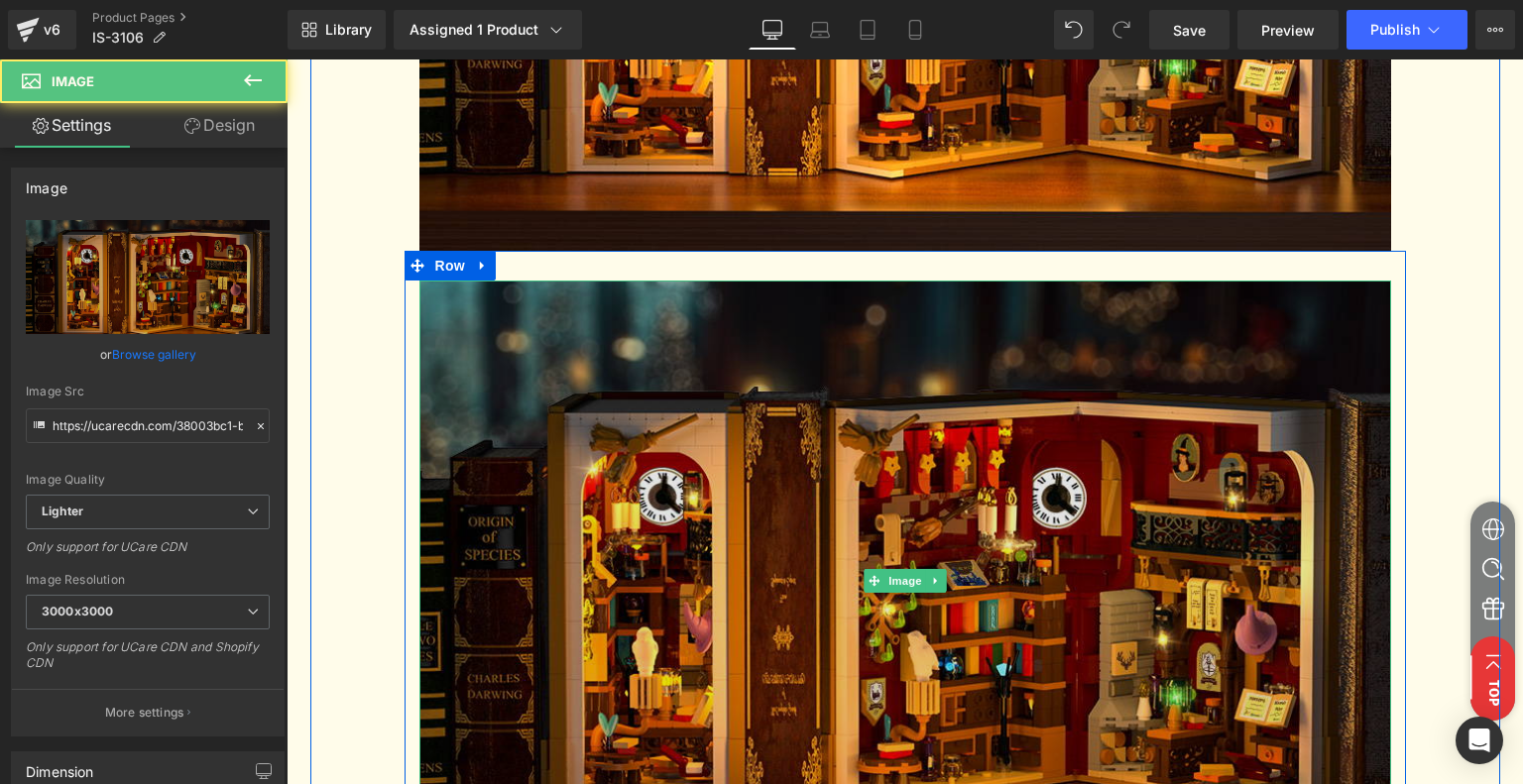 scroll, scrollTop: 1665, scrollLeft: 0, axis: vertical 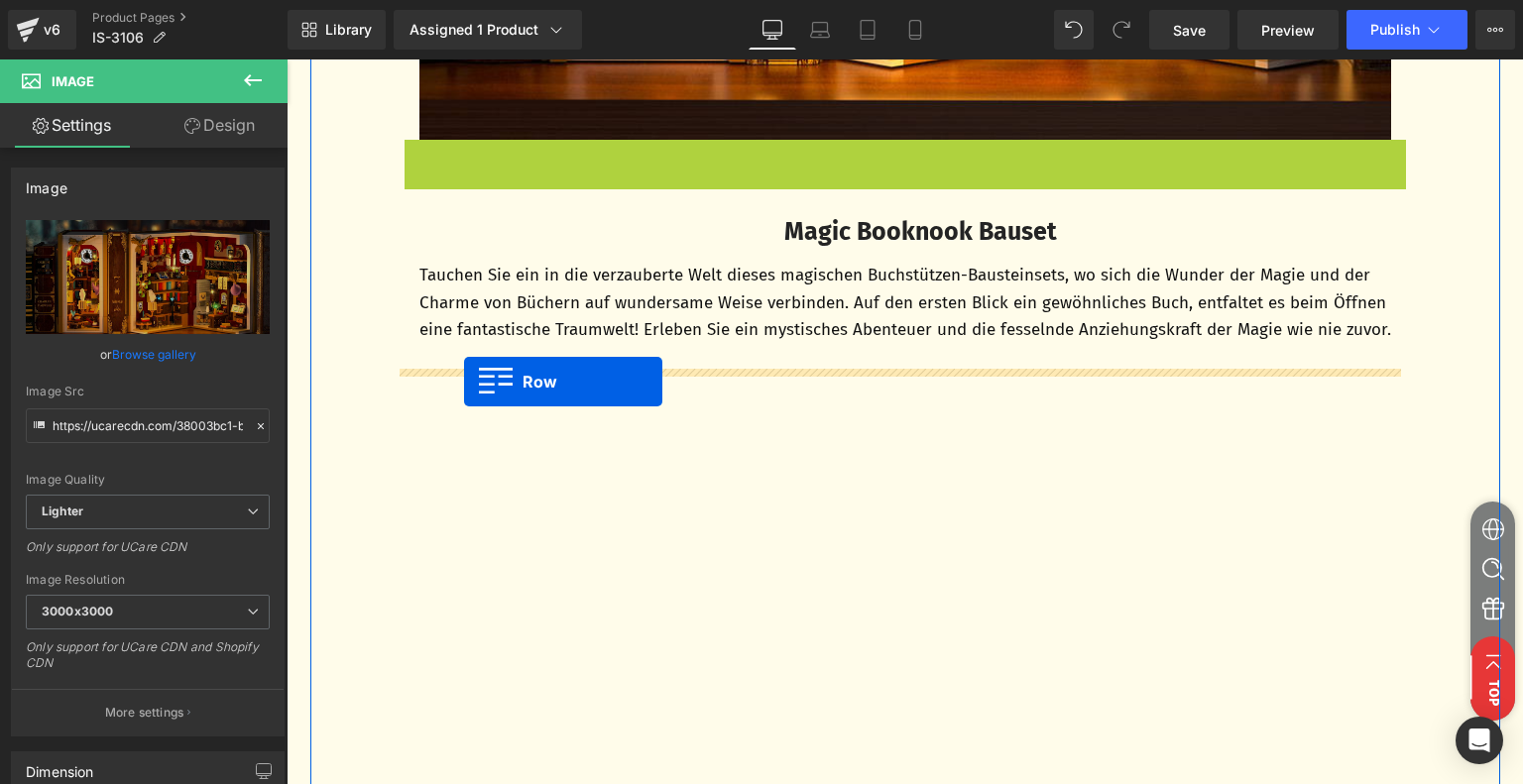 drag, startPoint x: 405, startPoint y: 158, endPoint x: 464, endPoint y: 382, distance: 231.64 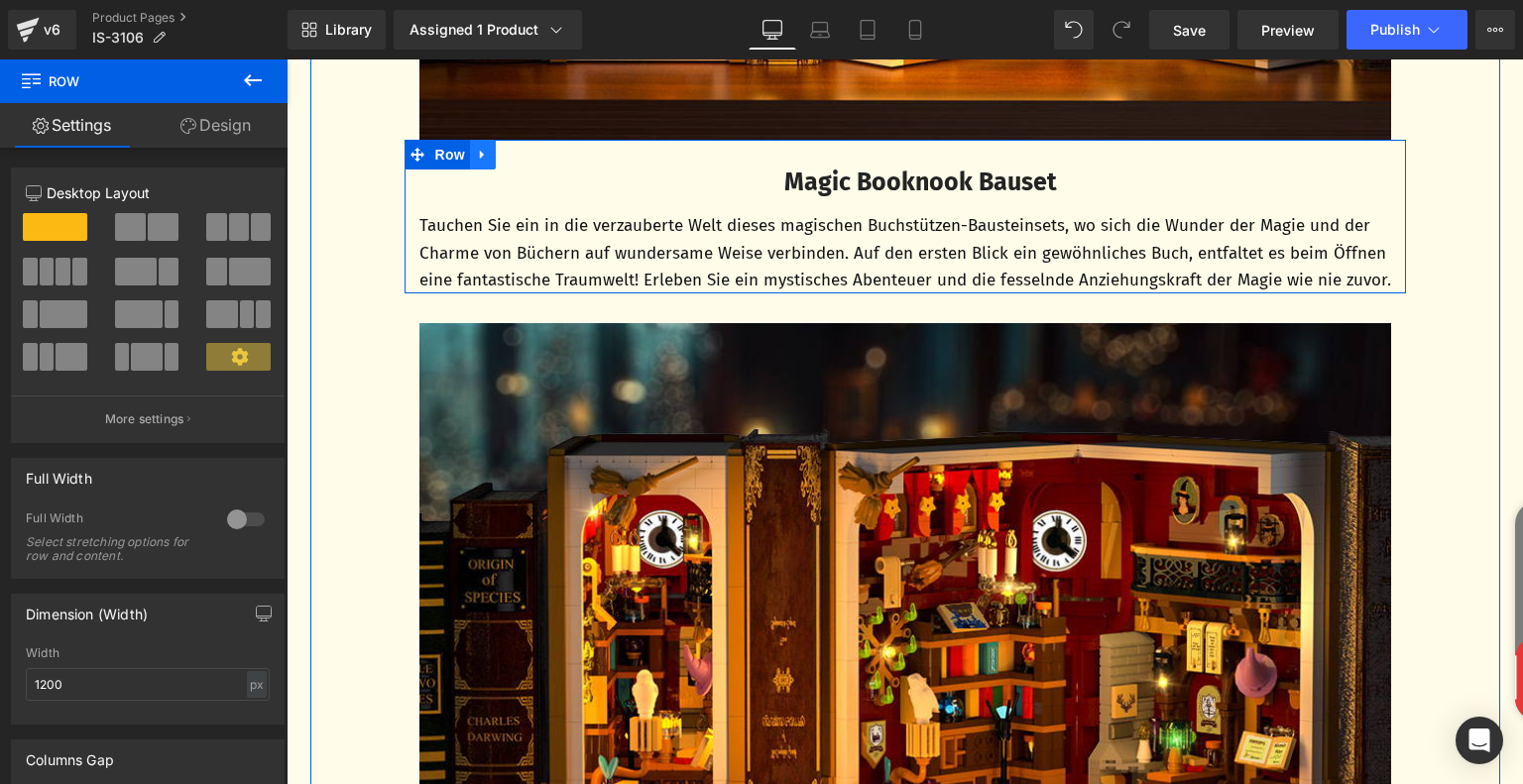 click 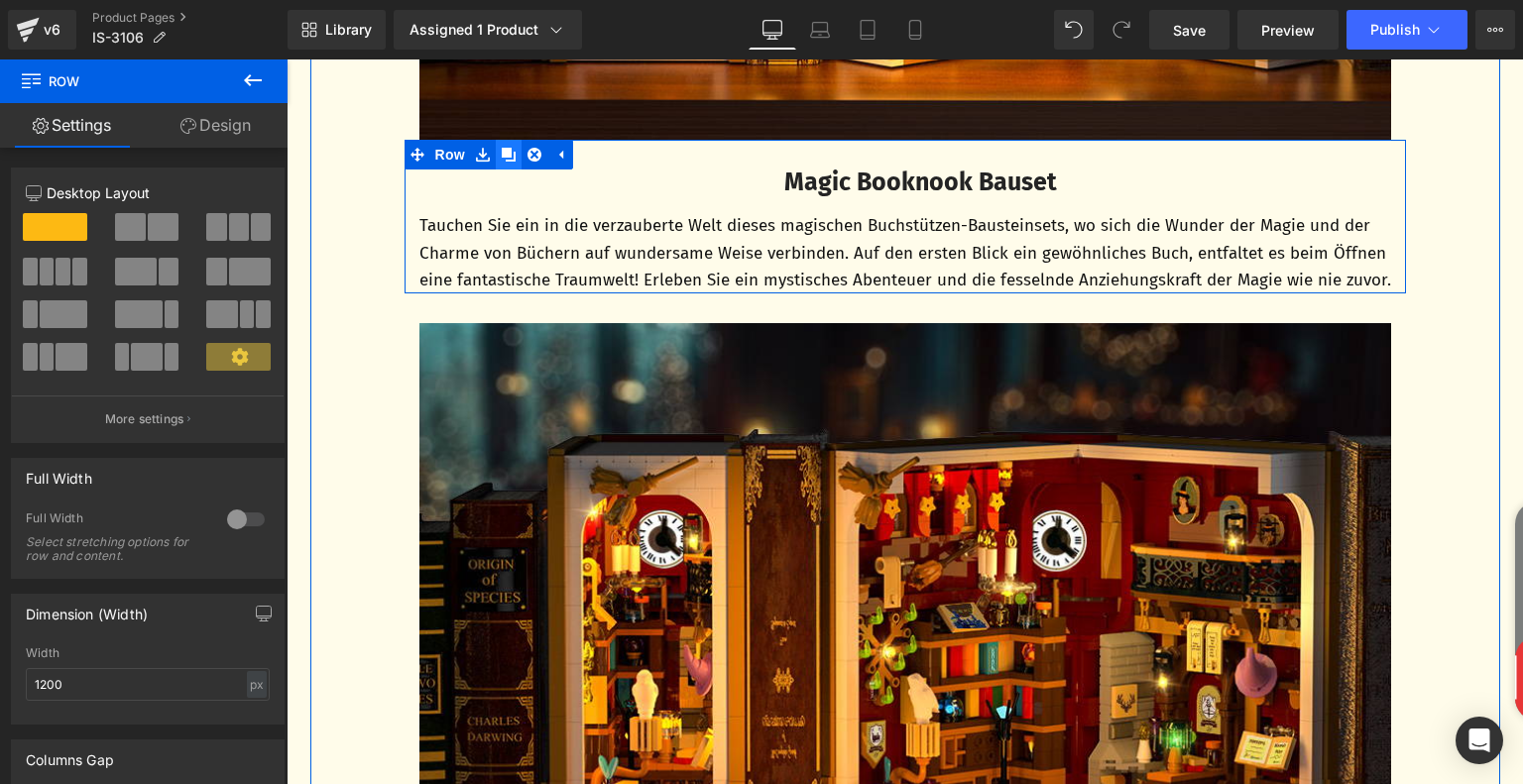 click 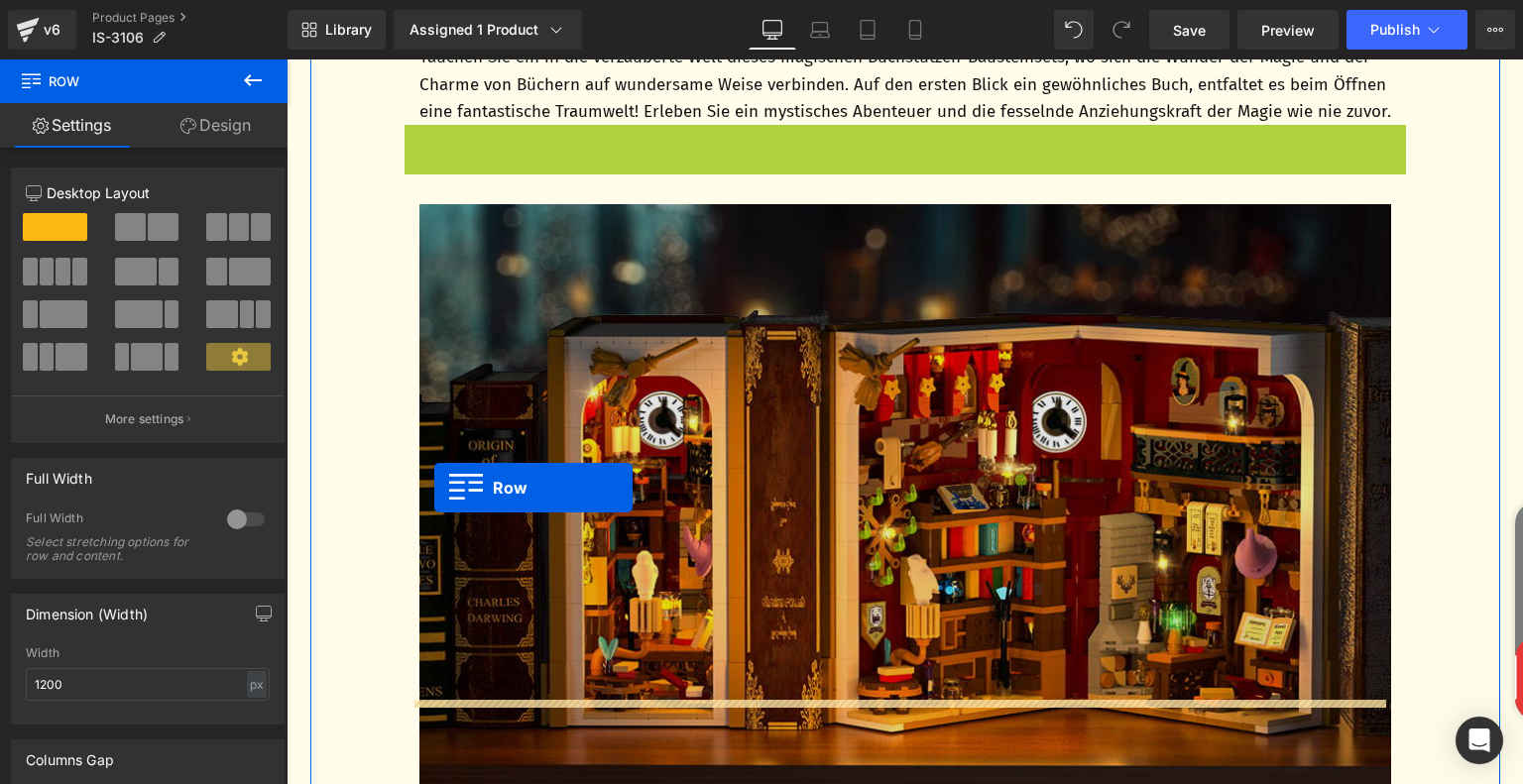 scroll, scrollTop: 2062, scrollLeft: 0, axis: vertical 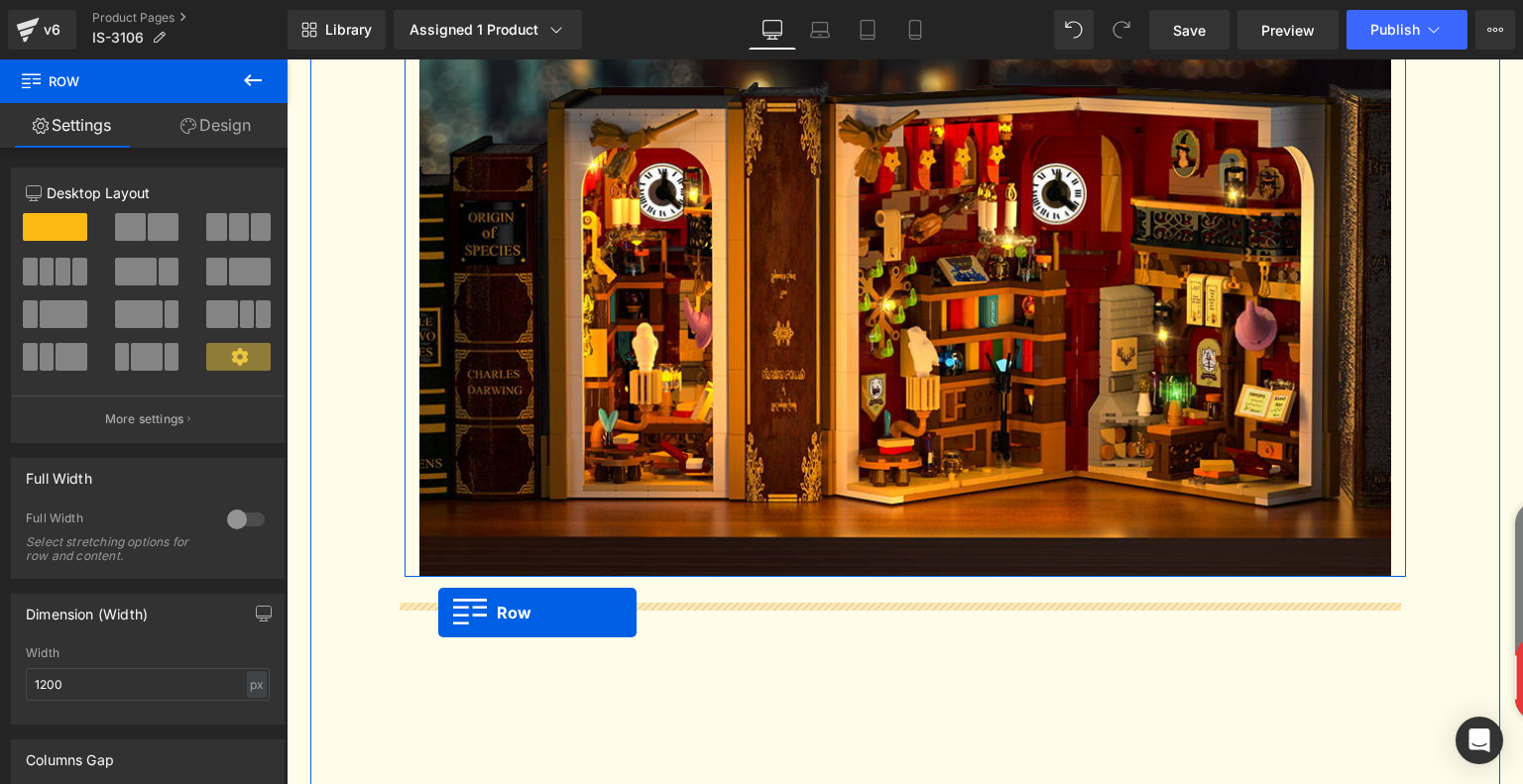 drag, startPoint x: 410, startPoint y: 340, endPoint x: 438, endPoint y: 613, distance: 274.43214 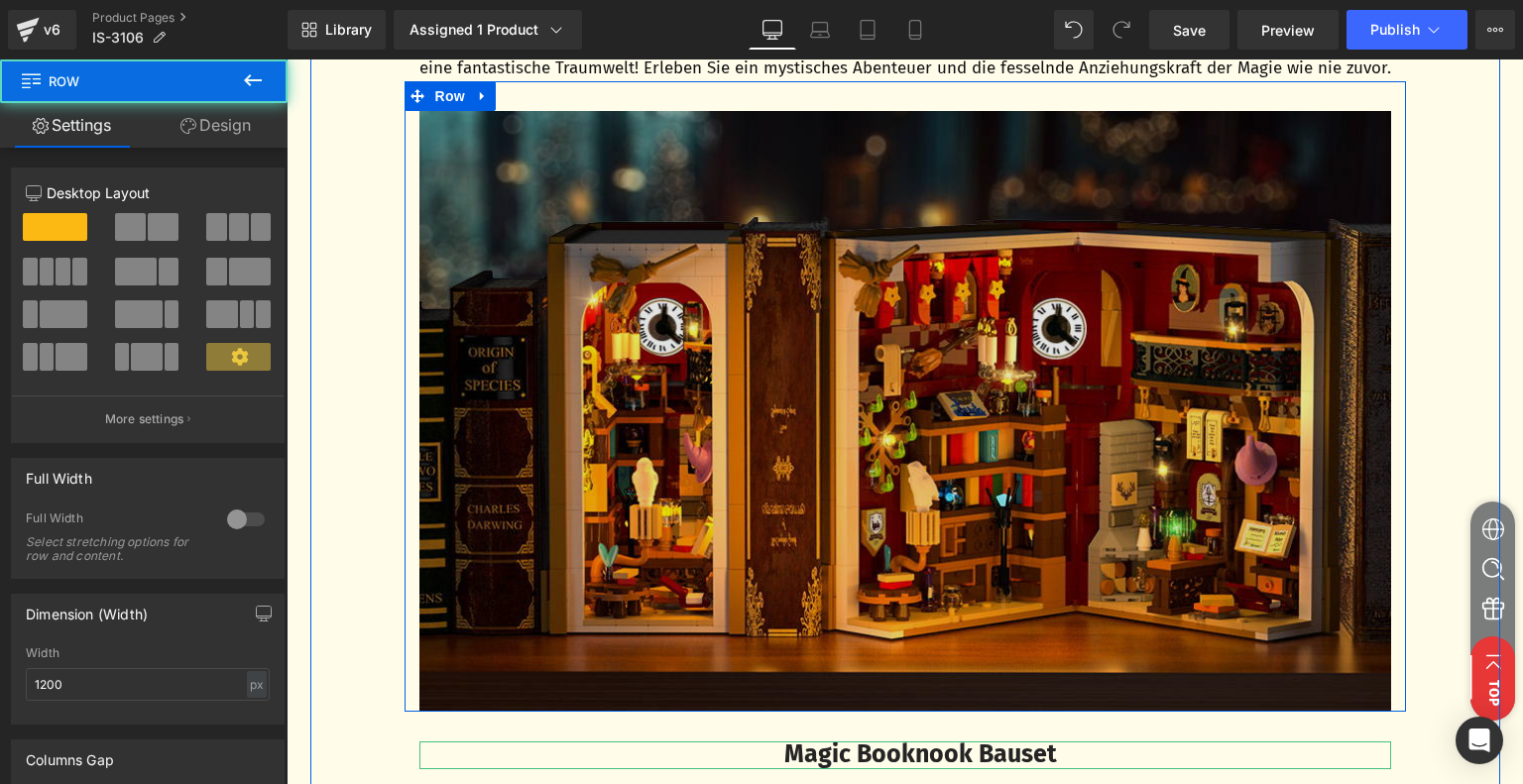 scroll, scrollTop: 1715, scrollLeft: 0, axis: vertical 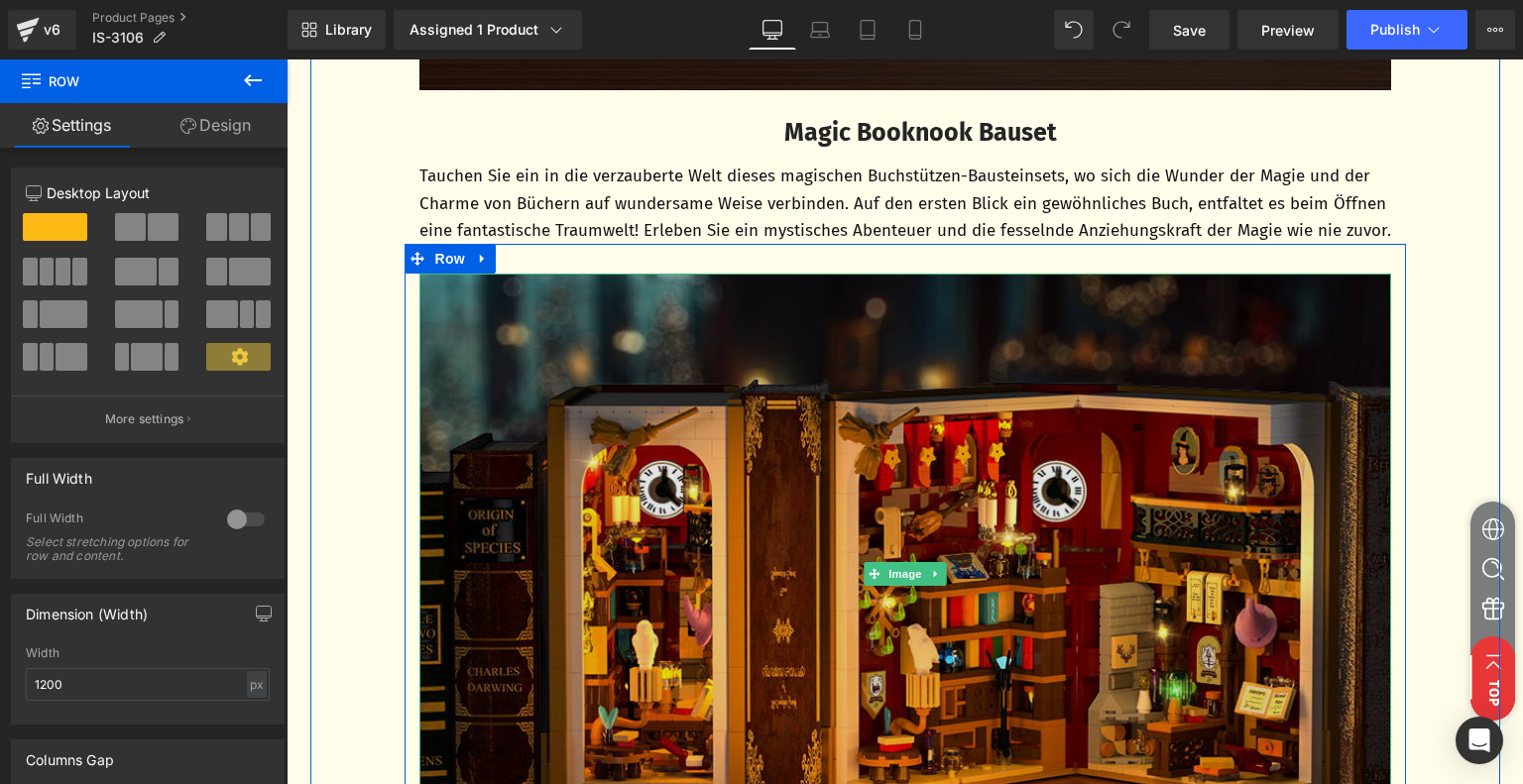 click at bounding box center (905, 574) 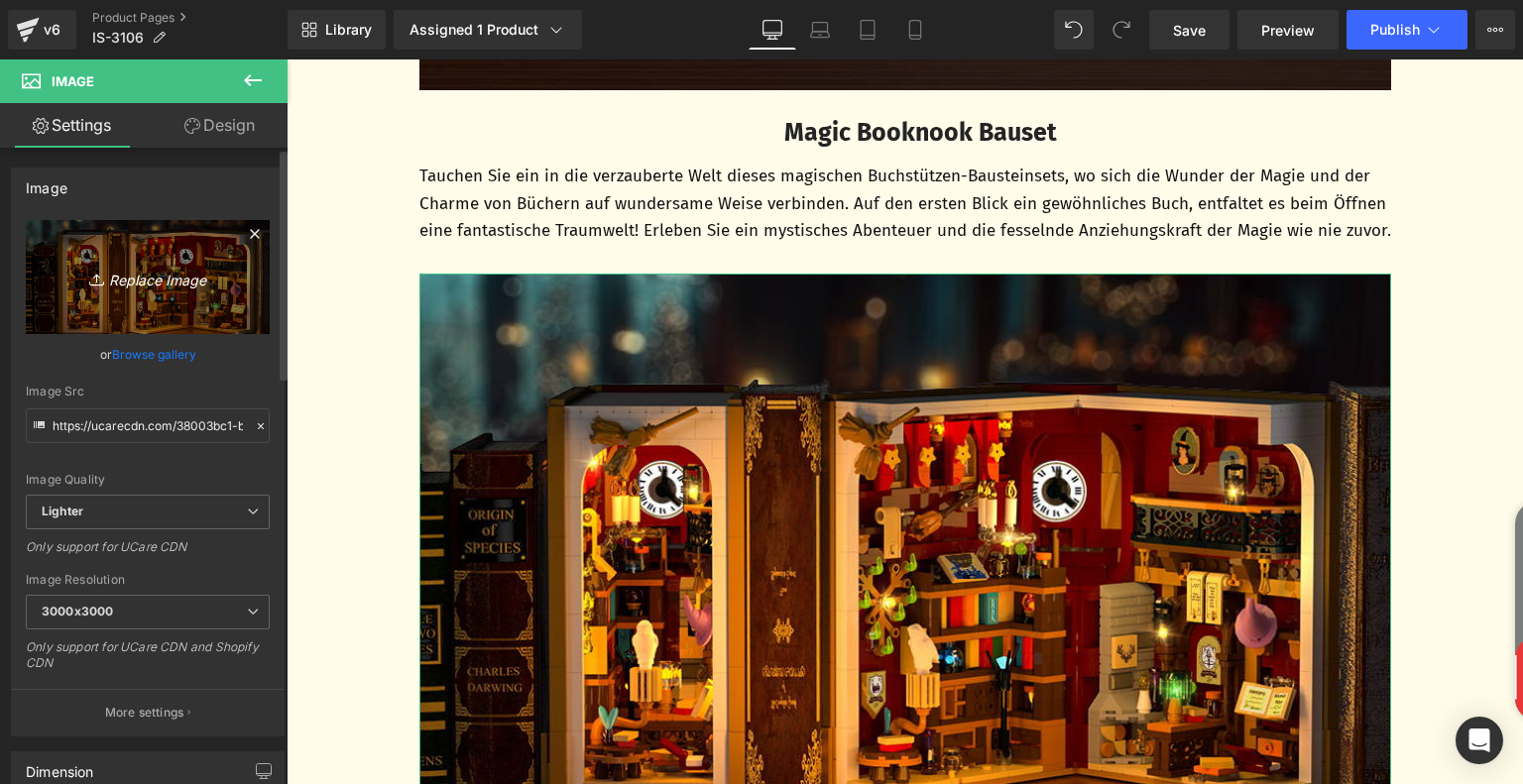 click on "Replace Image" at bounding box center [148, 277] 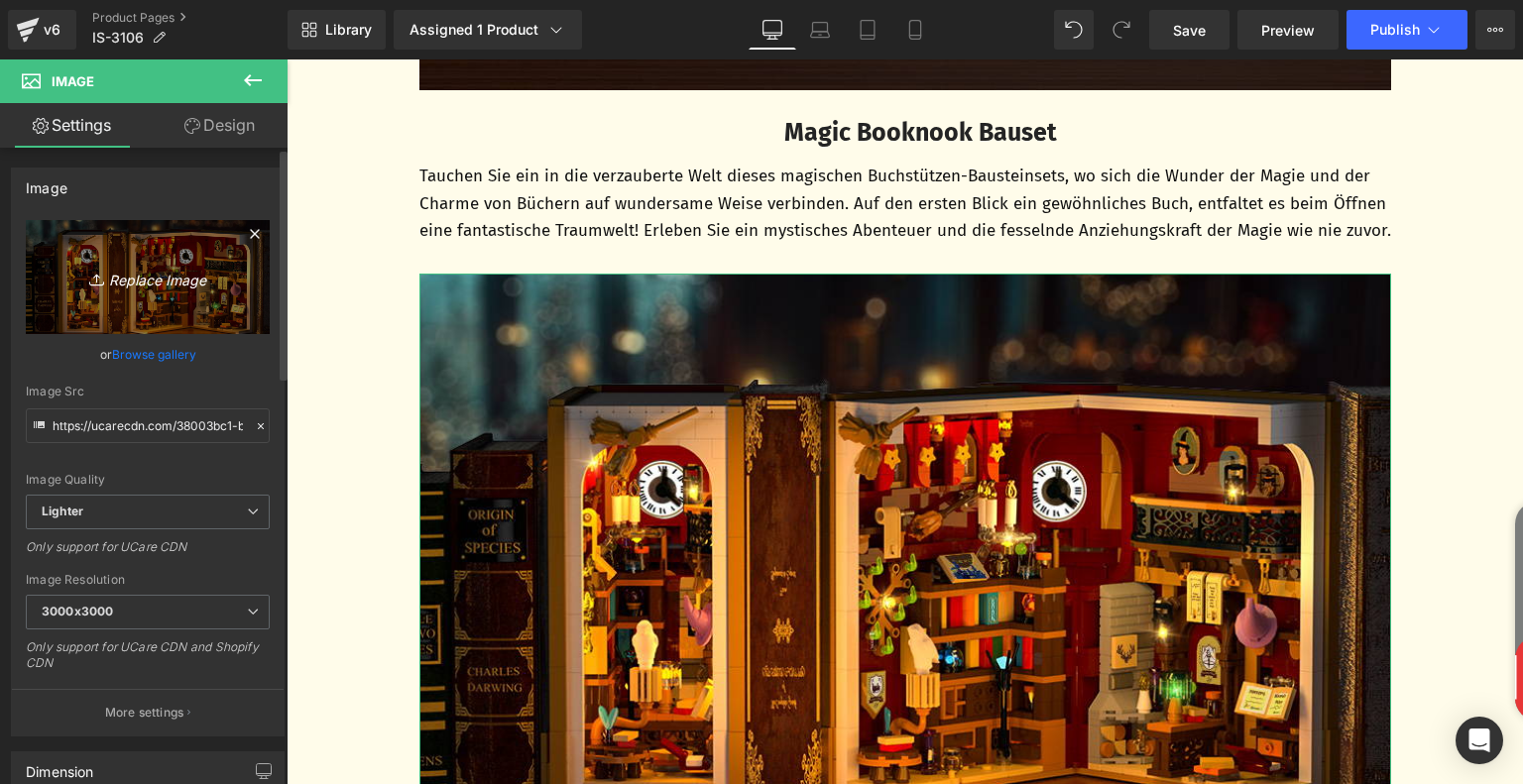 type on "C:\fakepath\a23be50e-0ac0-467f-924f-0d915aff1f6a.__CR0,0,970,600_PT0_SX970_V1___.jpg" 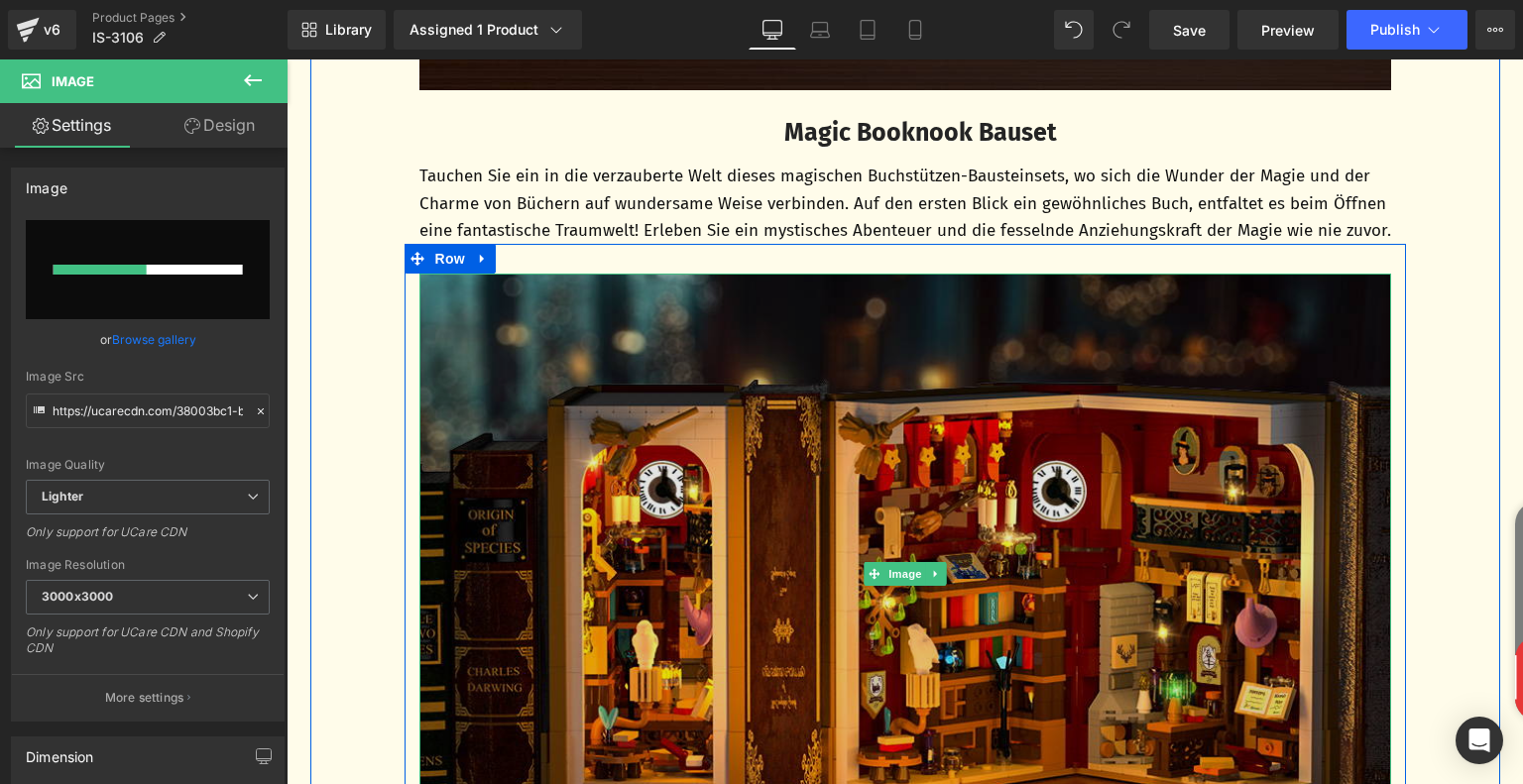 type 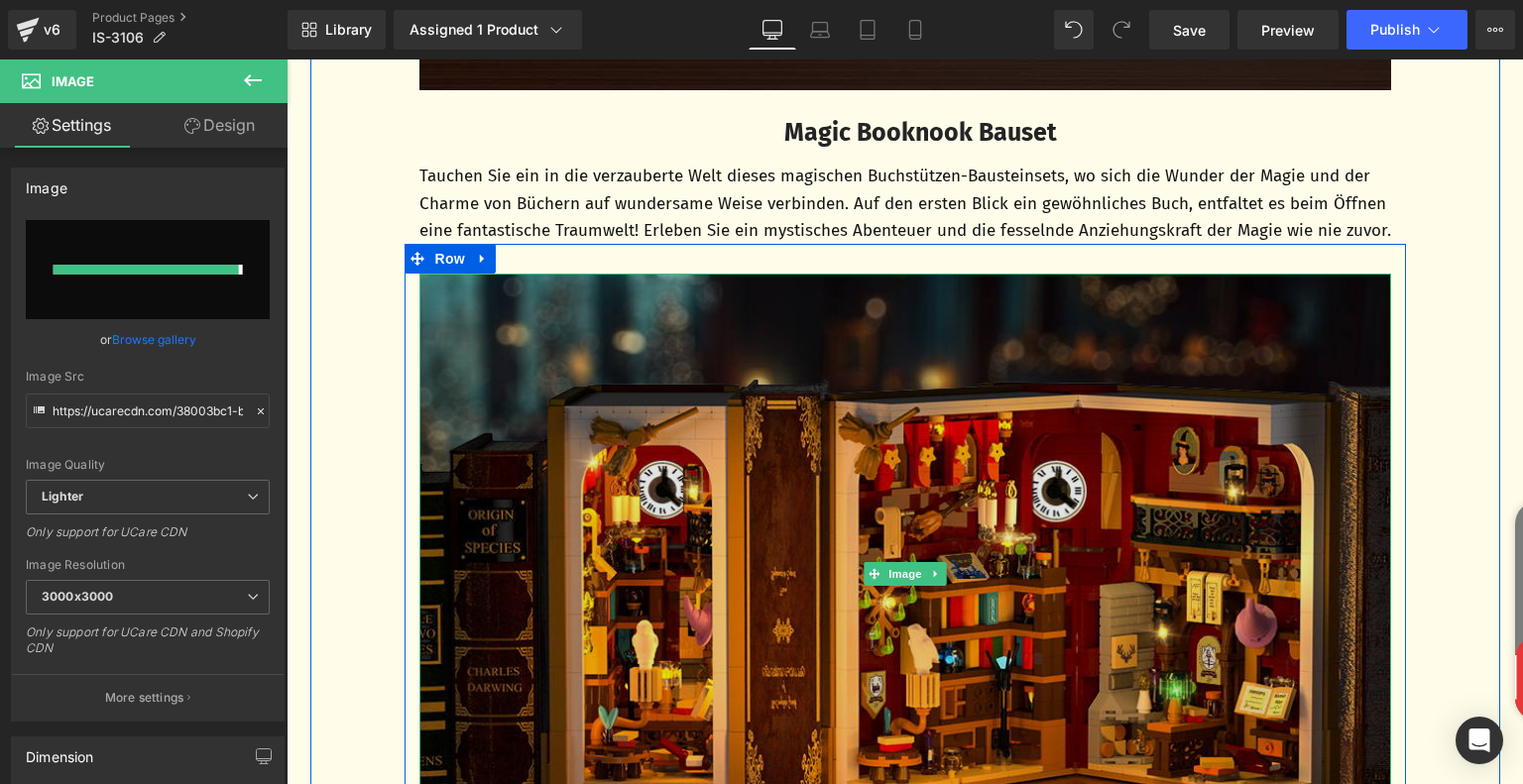 type on "https://ucarecdn.com/fbca3b51-50c4-43f1-b161-495c663877cf/-/format/auto/-/preview/3000x3000/-/quality/lighter/a23be50e-0ac0-467f-924f-0d915aff1f6a.__CR0,0,970,600_PT0_SX970_V1___.jpg" 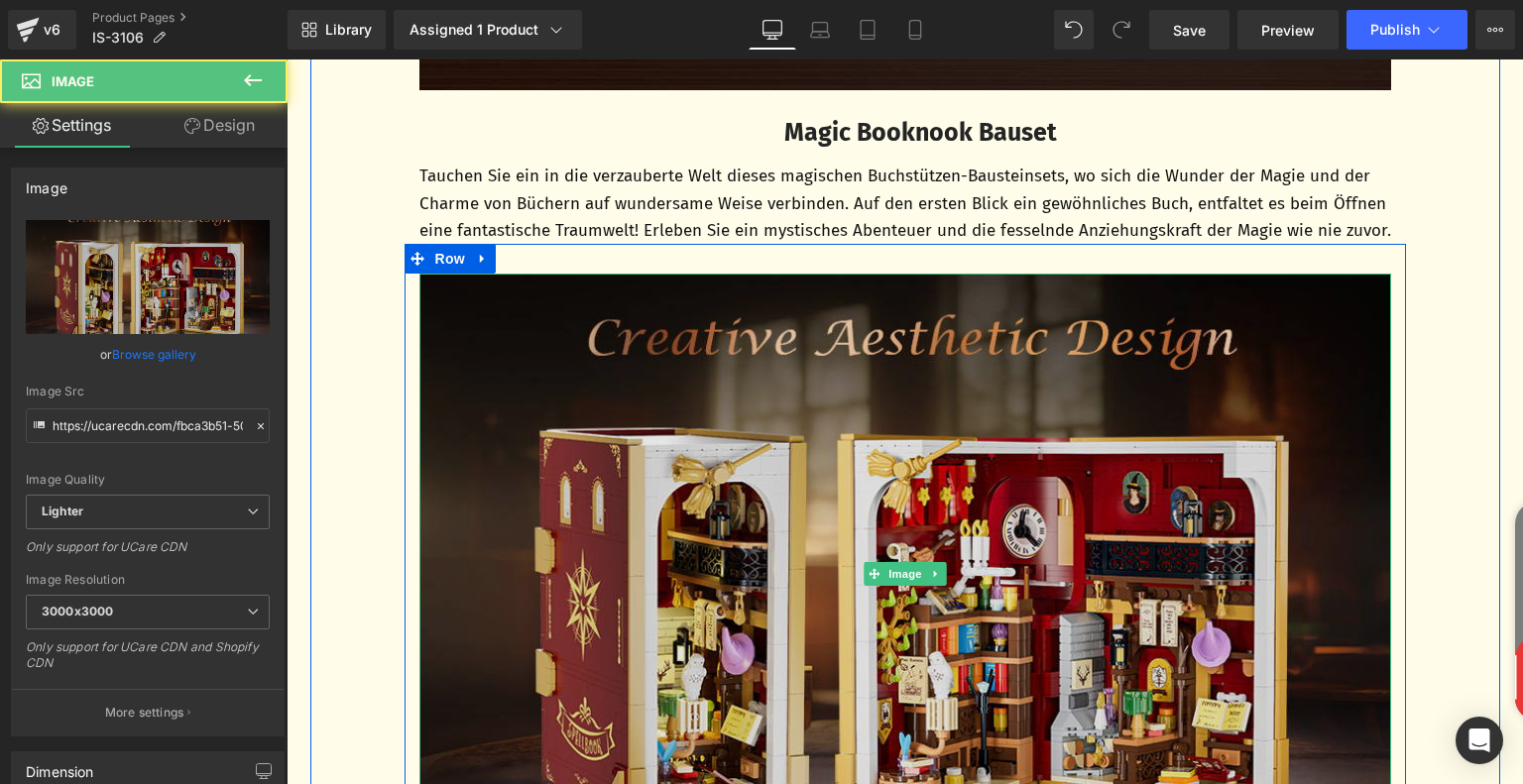 click at bounding box center [905, 574] 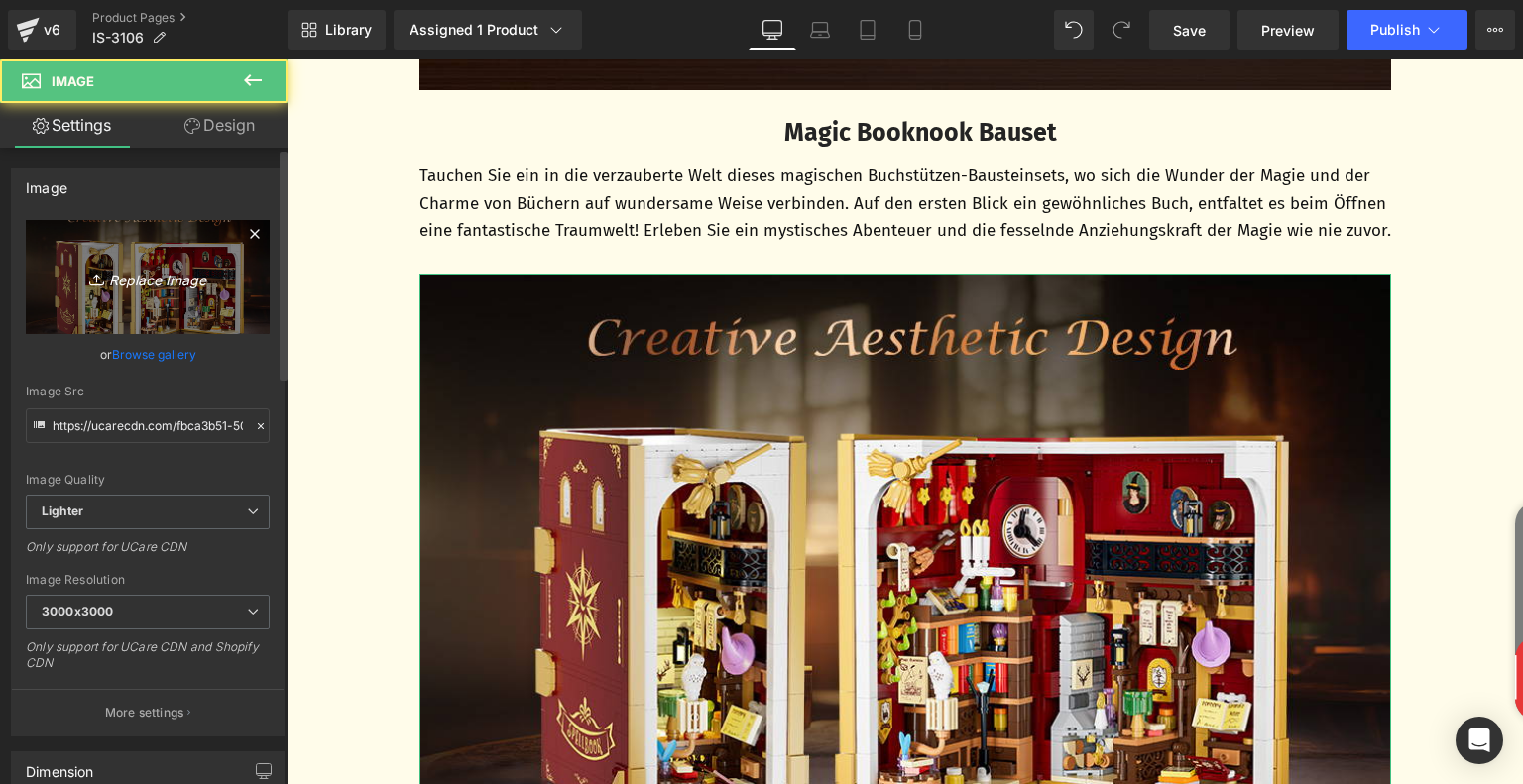 click on "Replace Image" at bounding box center [148, 277] 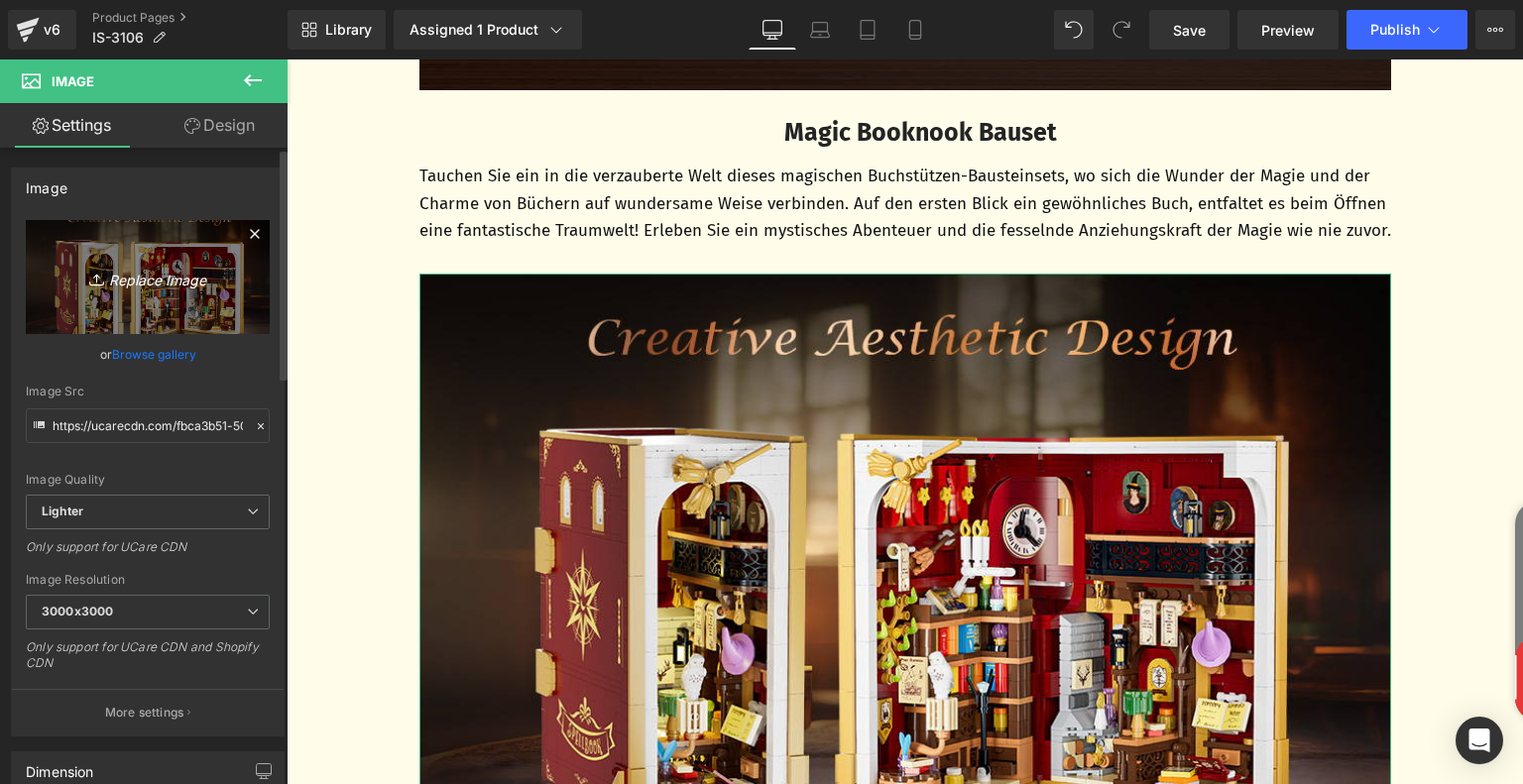 type on "C:\fakepath\a23be50e-0ac0-467f-924f-0d915aff1f6a.__CR0,0,970,600_PT0_SX970_V1___.jpg" 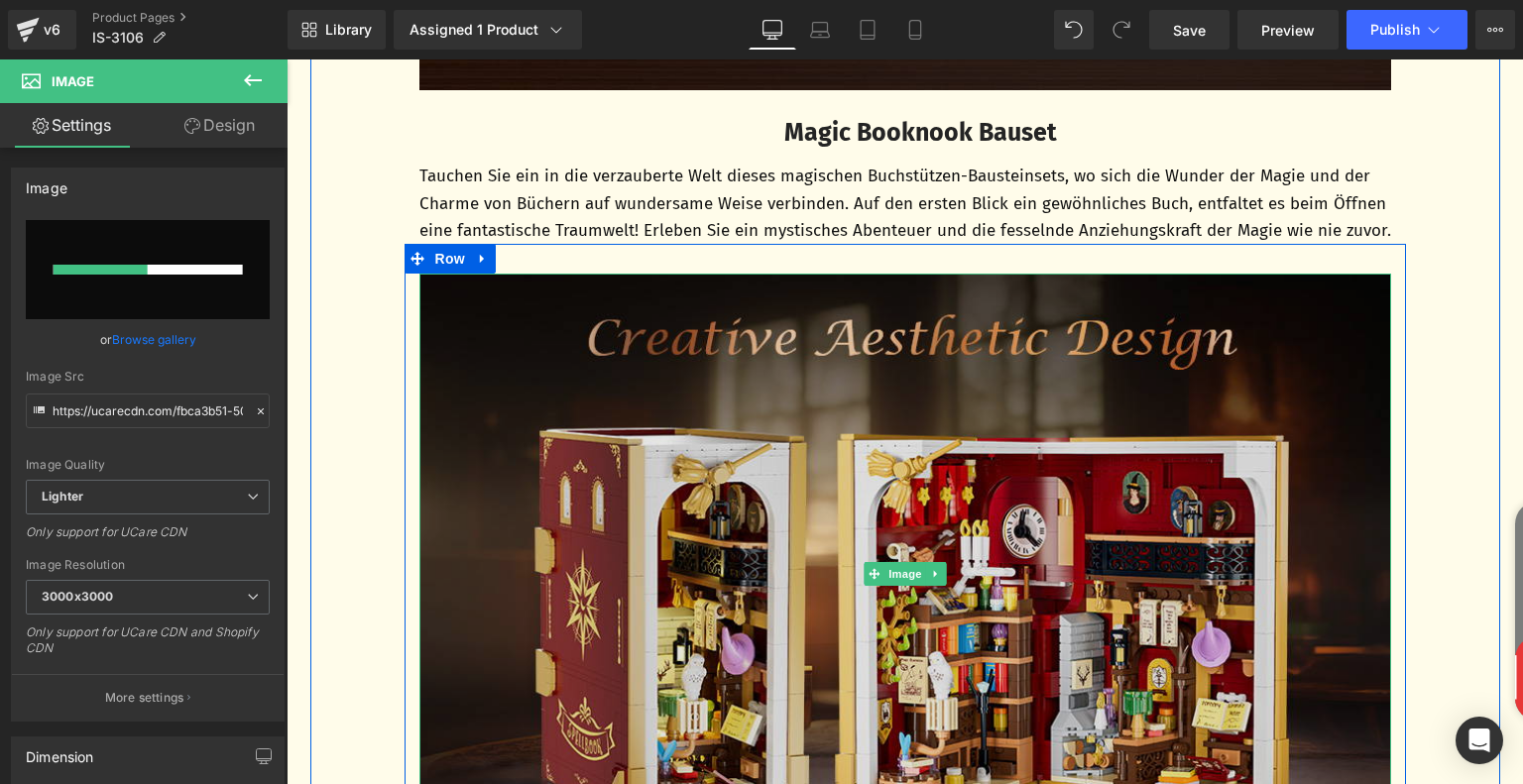 type 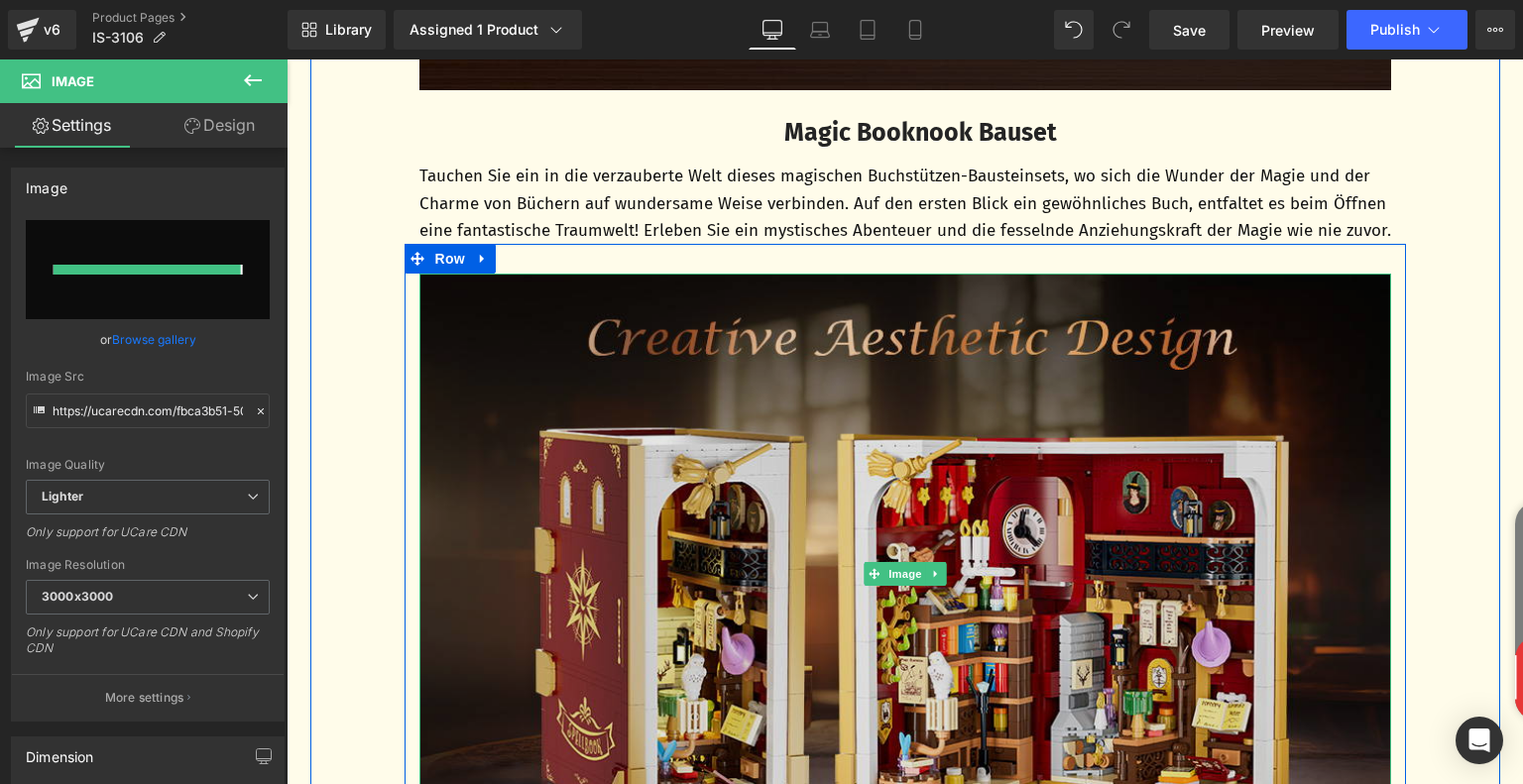 type on "https://ucarecdn.com/f8938984-7ef4-4851-afaf-89359beaa13a/-/format/auto/-/preview/3000x3000/-/quality/lighter/a23be50e-0ac0-467f-924f-0d915aff1f6a.__CR0,0,970,600_PT0_SX970_V1___.jpg" 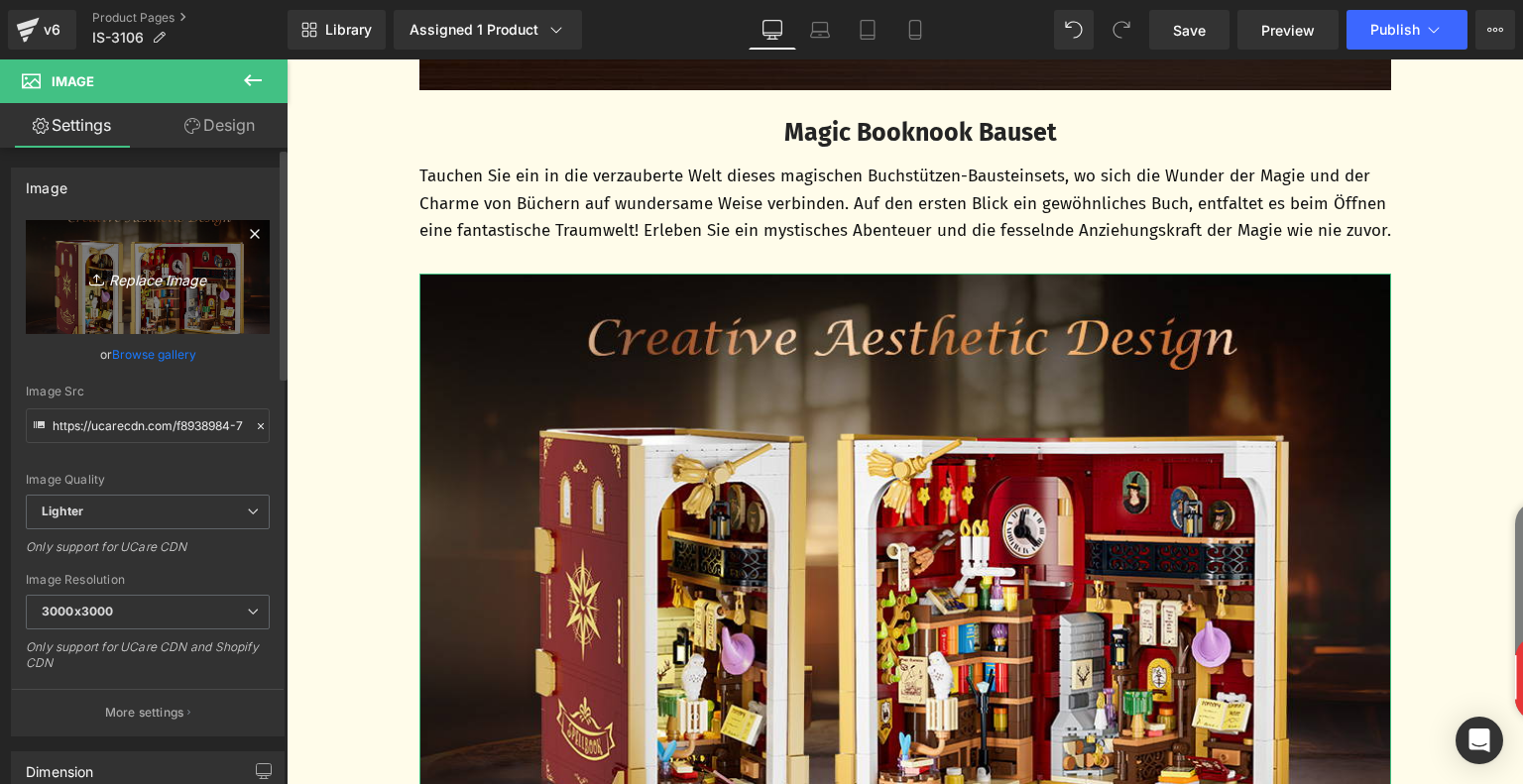 click on "Replace Image" at bounding box center [148, 277] 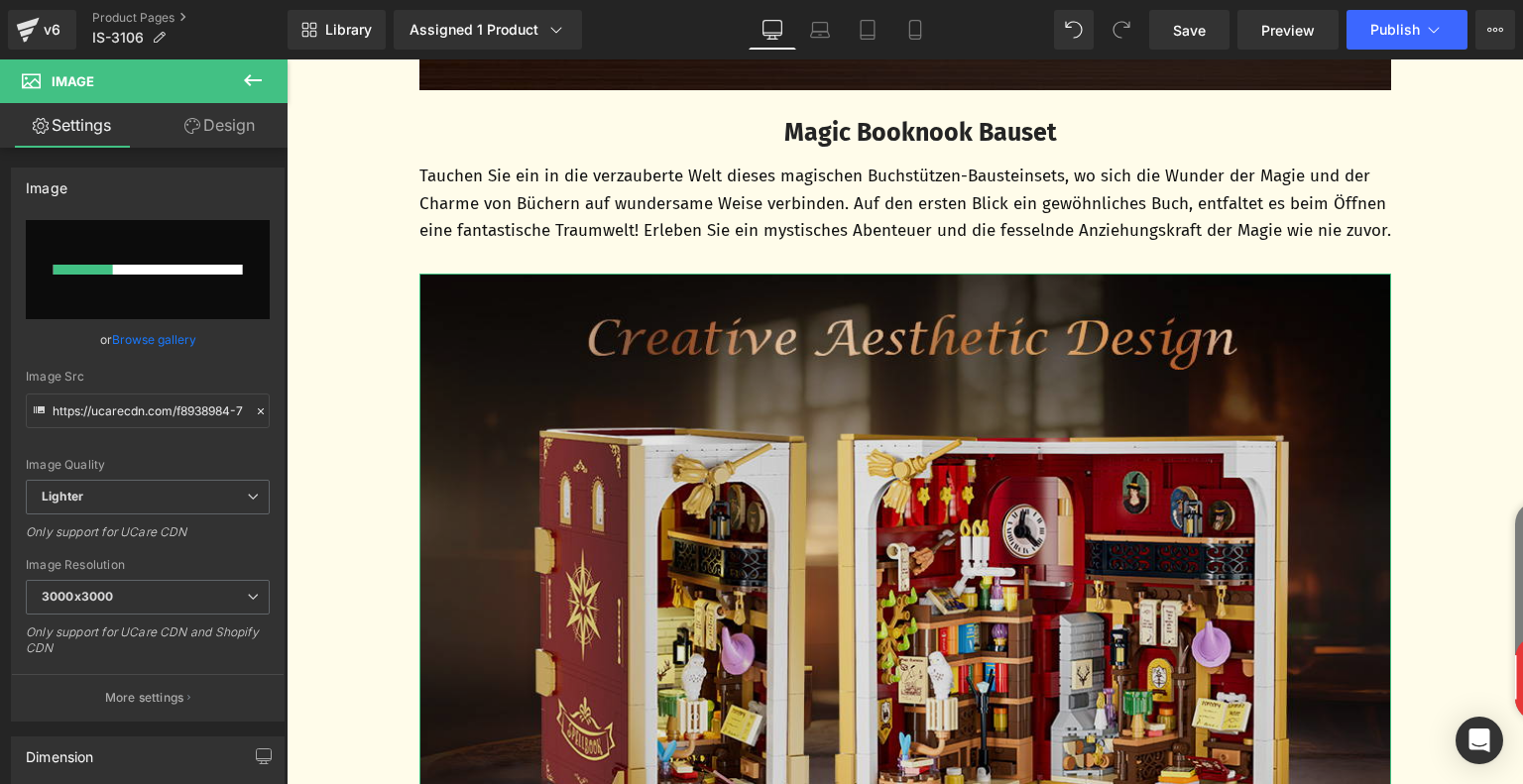 type 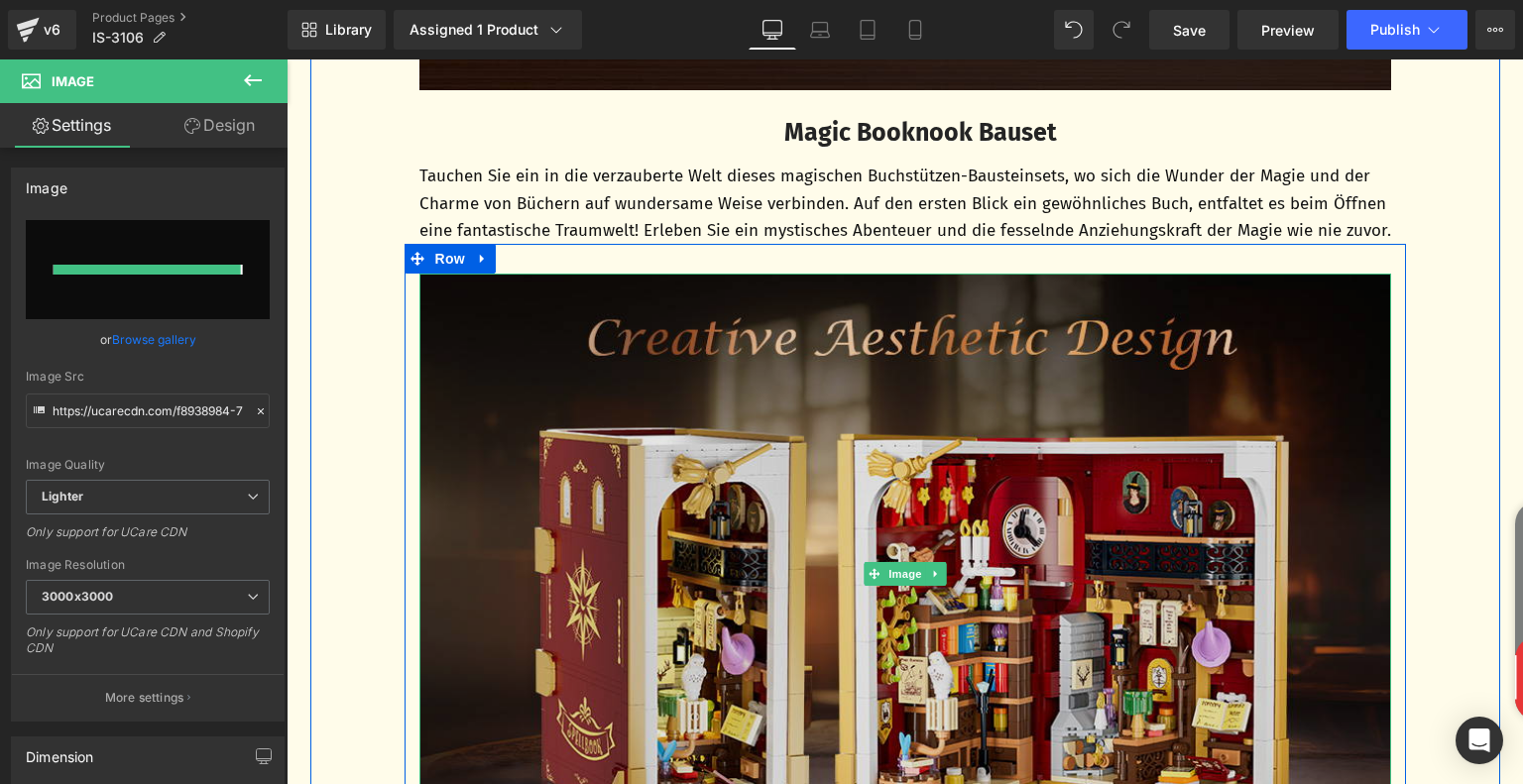 type on "https://ucarecdn.com/84713bf7-f9f3-4b6c-8e70-da7dd8c34b45/-/format/auto/-/preview/3000x3000/-/quality/lighter/46b27094-0d91-40a1-ad53-cbebc4d0a4e1.__CR0,0,970,600_PT0_SX970_V1___.jpg" 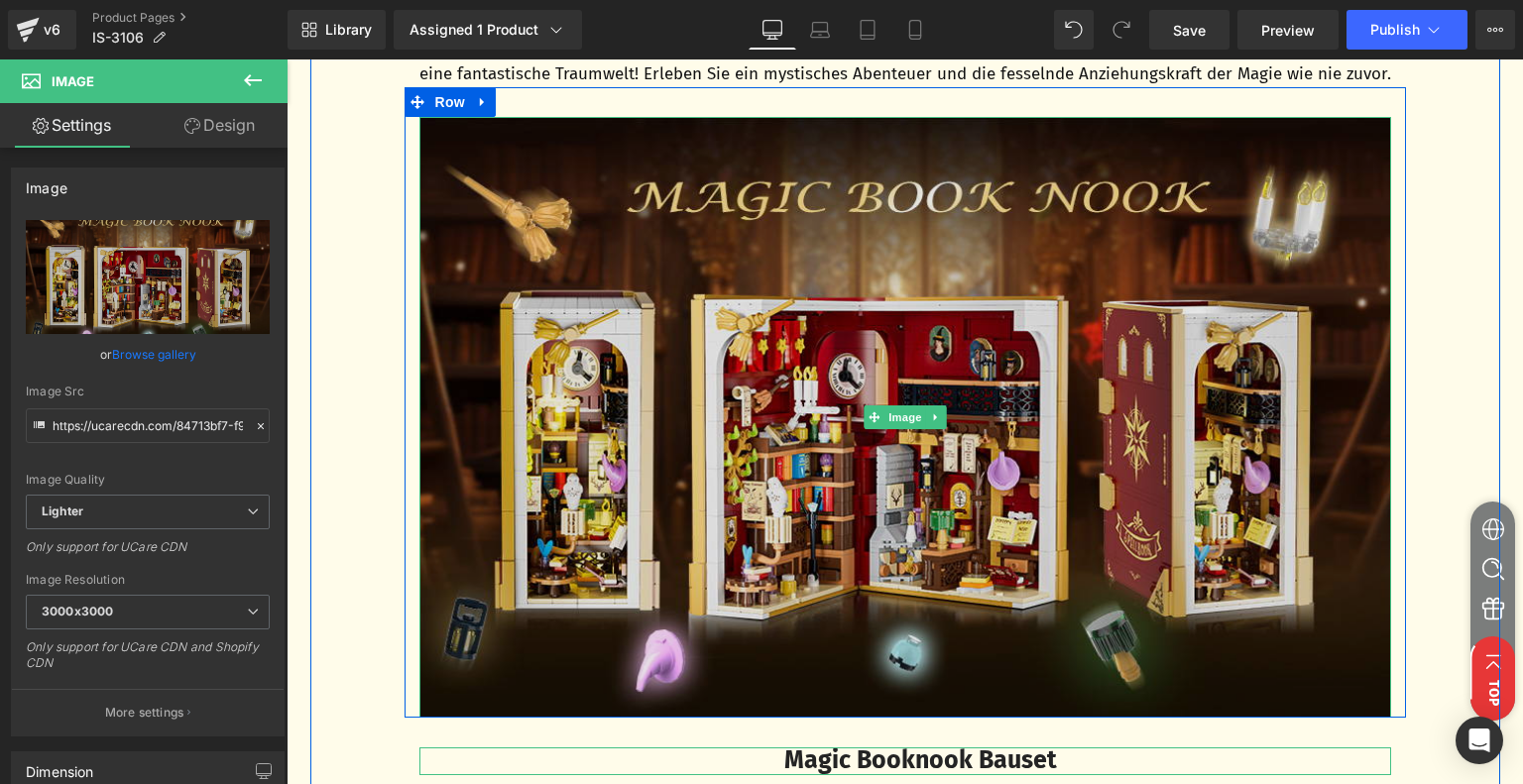 scroll, scrollTop: 2111, scrollLeft: 0, axis: vertical 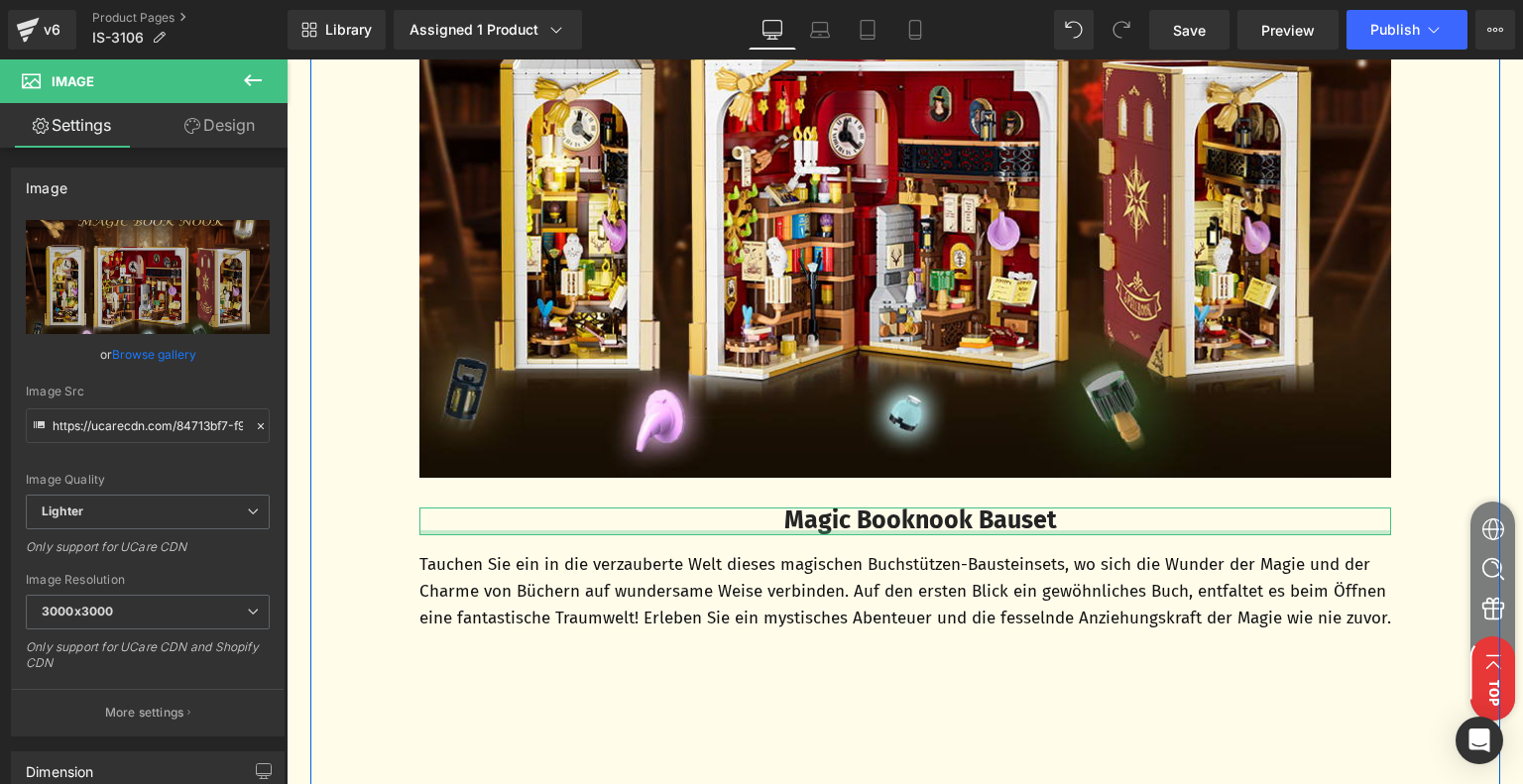 click on "Magic Booknook Bauset" at bounding box center [920, 520] 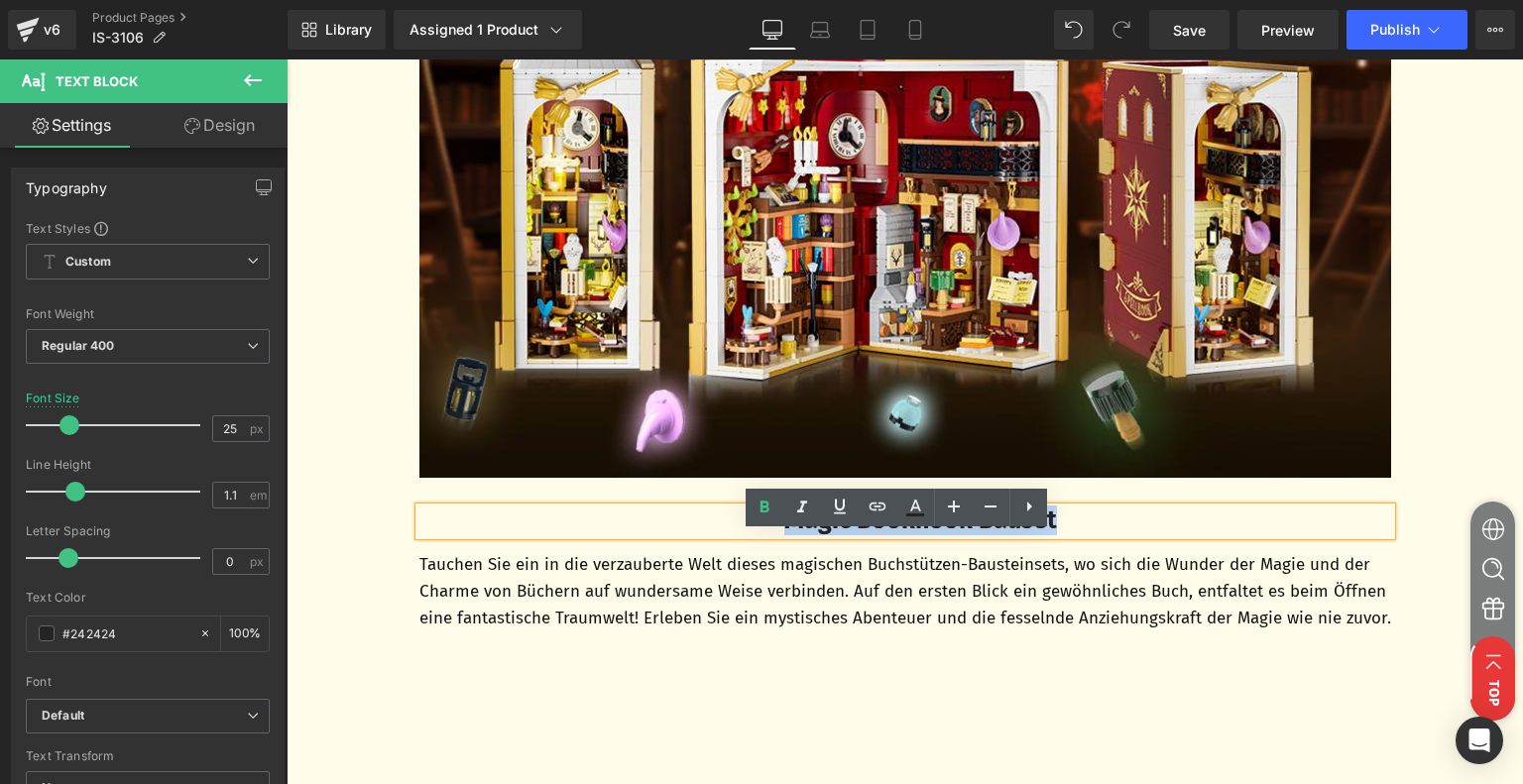 drag, startPoint x: 769, startPoint y: 550, endPoint x: 1071, endPoint y: 553, distance: 302.0149 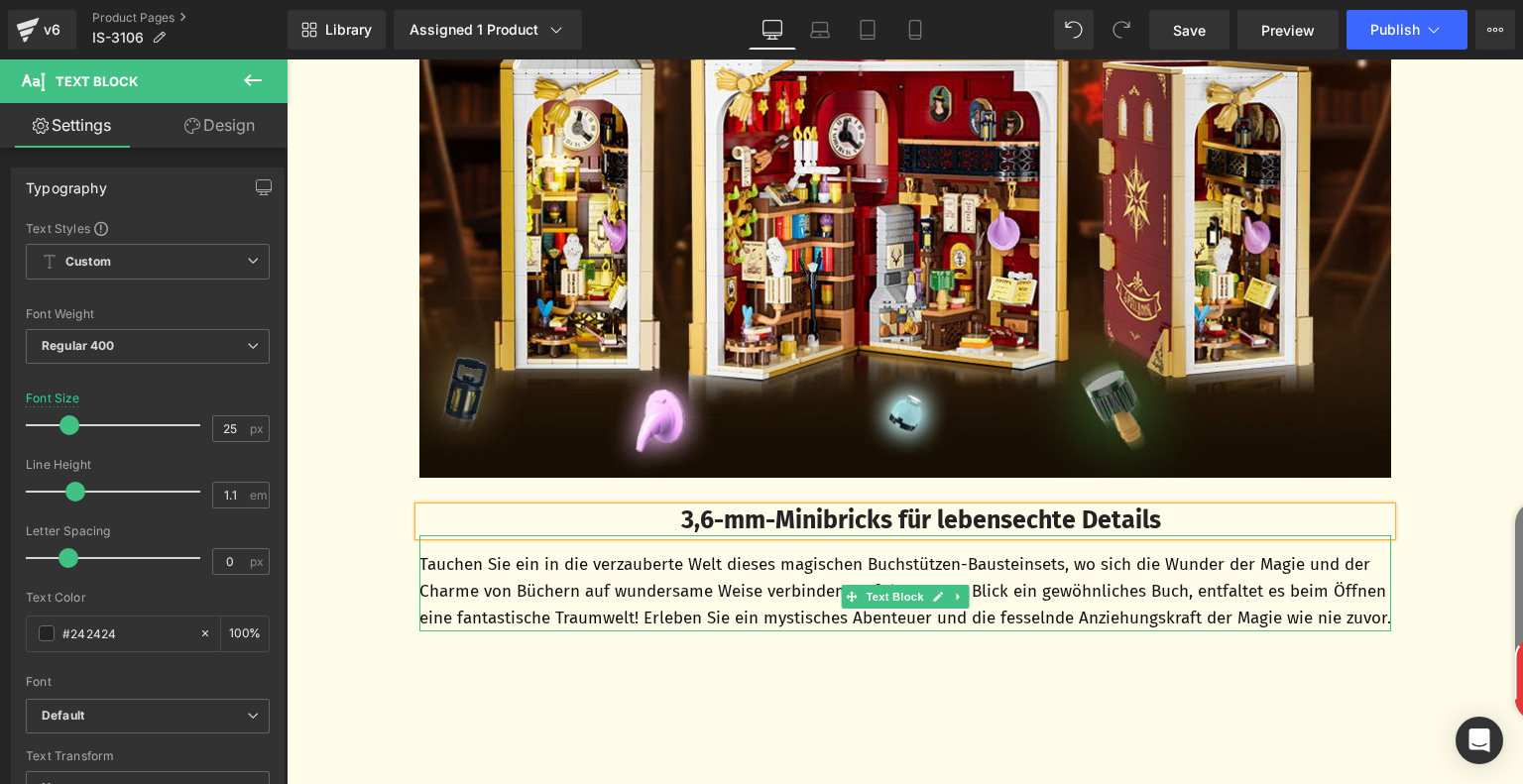 click on "Tauchen Sie ein in die verzauberte Welt dieses magischen Buchstützen-Bausteinsets, wo sich die Wunder der Magie und der Charme von Büchern auf wundersame Weise verbinden. Auf den ersten Blick ein gewöhnliches Buch, entfaltet es beim Öffnen eine fantastische Traumwelt! Erleben Sie ein mystisches Abenteuer und die fesselnde Anziehungskraft der Magie wie nie zuvor." at bounding box center [905, 592] 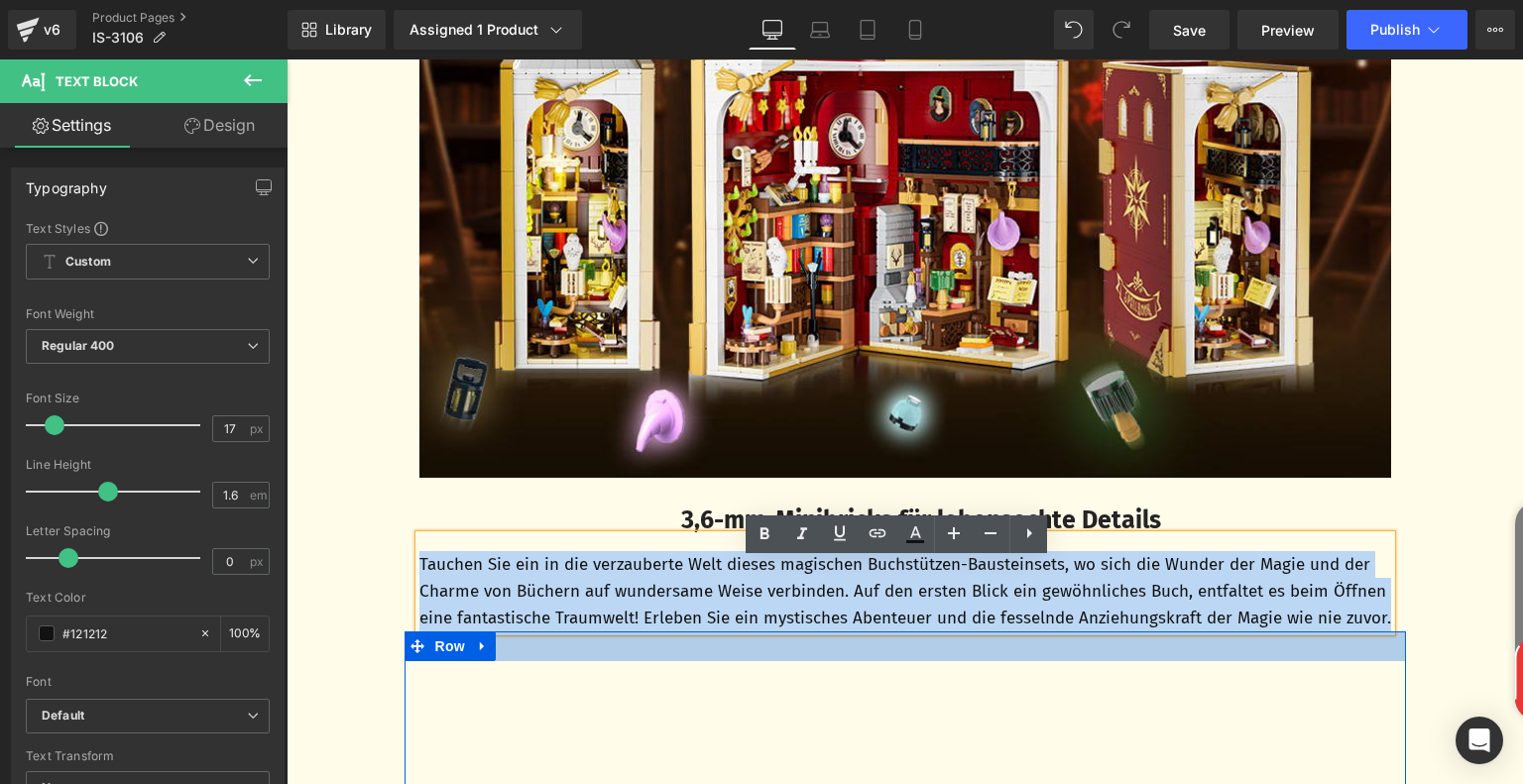drag, startPoint x: 413, startPoint y: 591, endPoint x: 544, endPoint y: 689, distance: 164 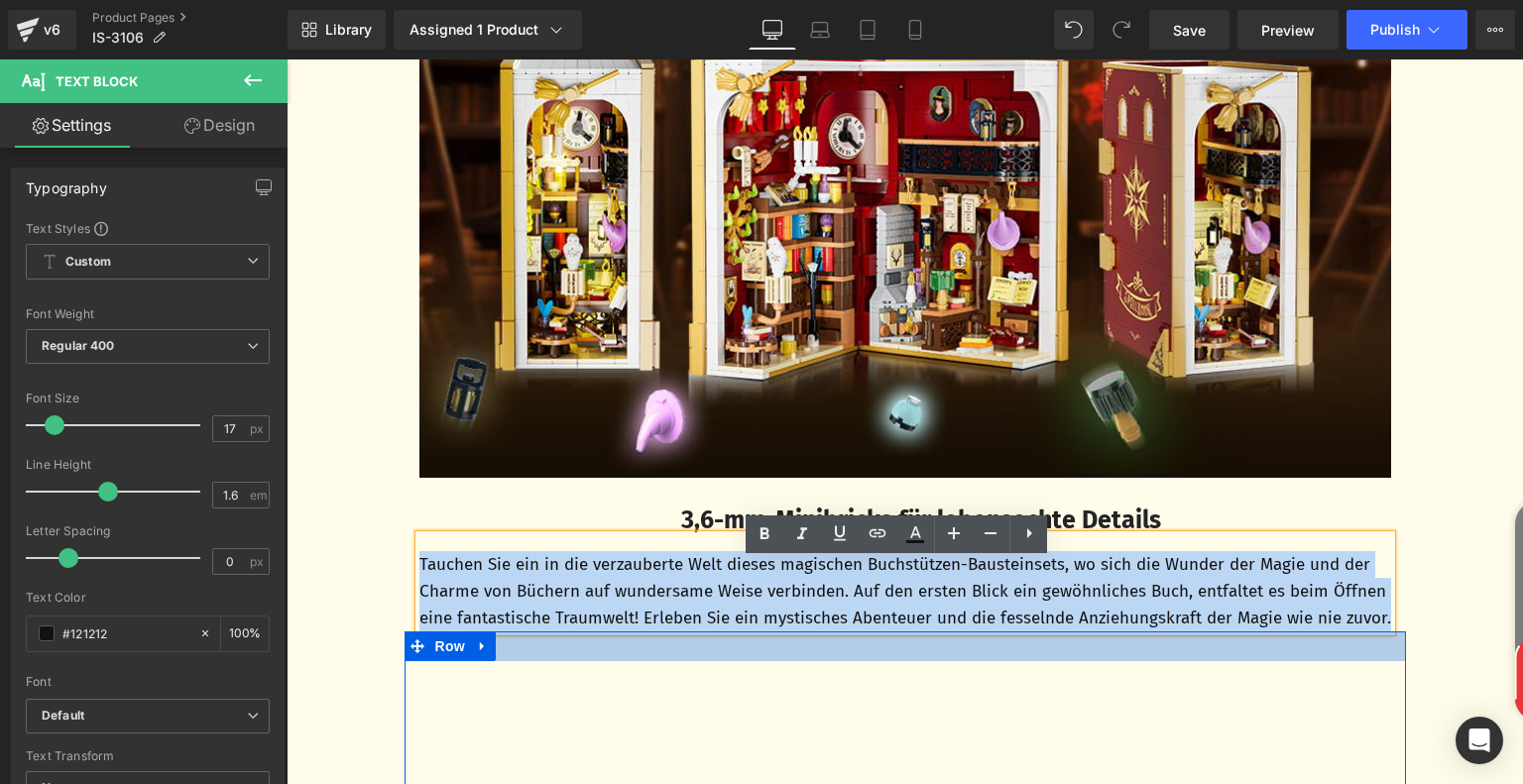 click on "Image         Row         Magic Booknook Bauset Text Block         Tauchen Sie ein in die verzauberte Welt dieses magischen Buchstützen-Bausteinsets, wo sich die Wunder der Magie und der Charme von Büchern auf wundersame Weise verbinden. Auf den ersten Blick ein gewöhnliches Buch, entfaltet es beim Öffnen eine fantastische Traumwelt! Erleben Sie ein mystisches Abenteuer und die fesselnde Anziehungskraft der Magie wie nie zuvor. Text Block         Row         Image         Row         3,6-mm-Minibricks für lebensechte Details Text Block         Tauchen Sie ein in die verzauberte Welt dieses magischen Buchstützen-Bausteinsets, wo sich die Wunder der Magie und der Charme von Büchern auf wundersame Weise verbinden. Auf den ersten Blick ein gewöhnliches Buch, entfaltet es beim Öffnen eine fantastische Traumwelt! Erleben Sie ein mystisches Abenteuer und die fesselnde Anziehungskraft der Magie wie nie zuvor. Text Block         Row
Youtube         Row         Reichhaltige & lustige Details" at bounding box center [905, 2524] 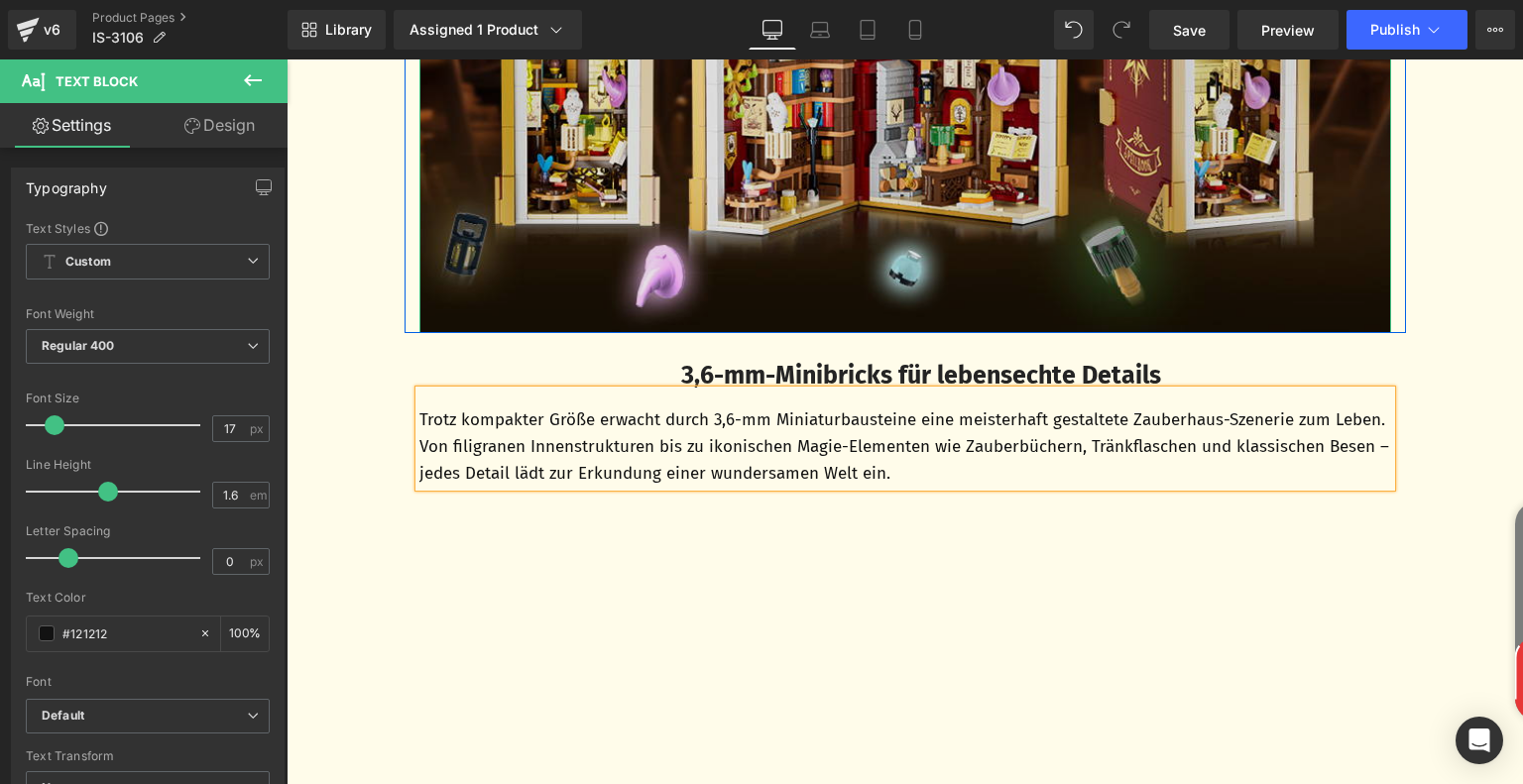 scroll, scrollTop: 2408, scrollLeft: 0, axis: vertical 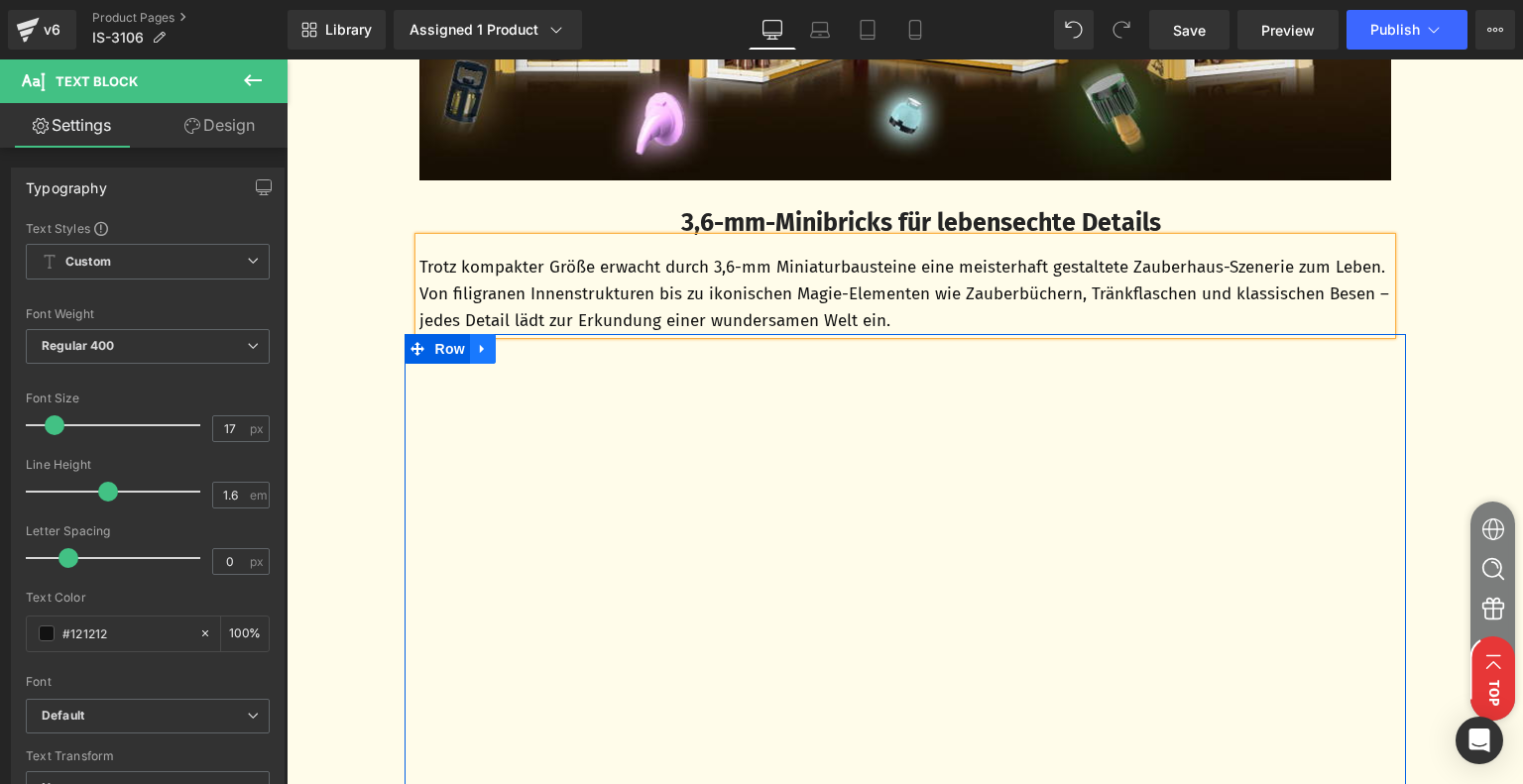 click at bounding box center [483, 349] 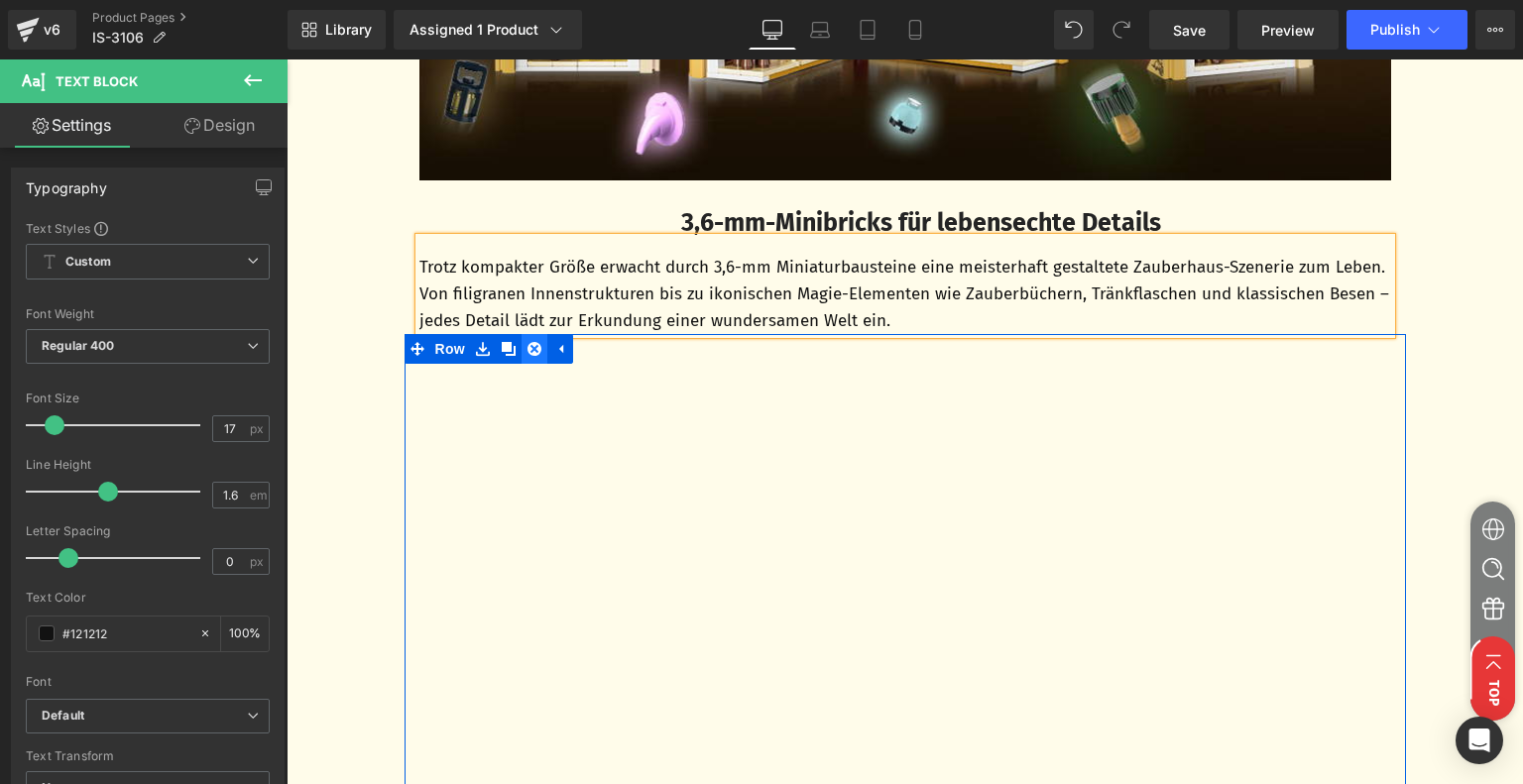 click 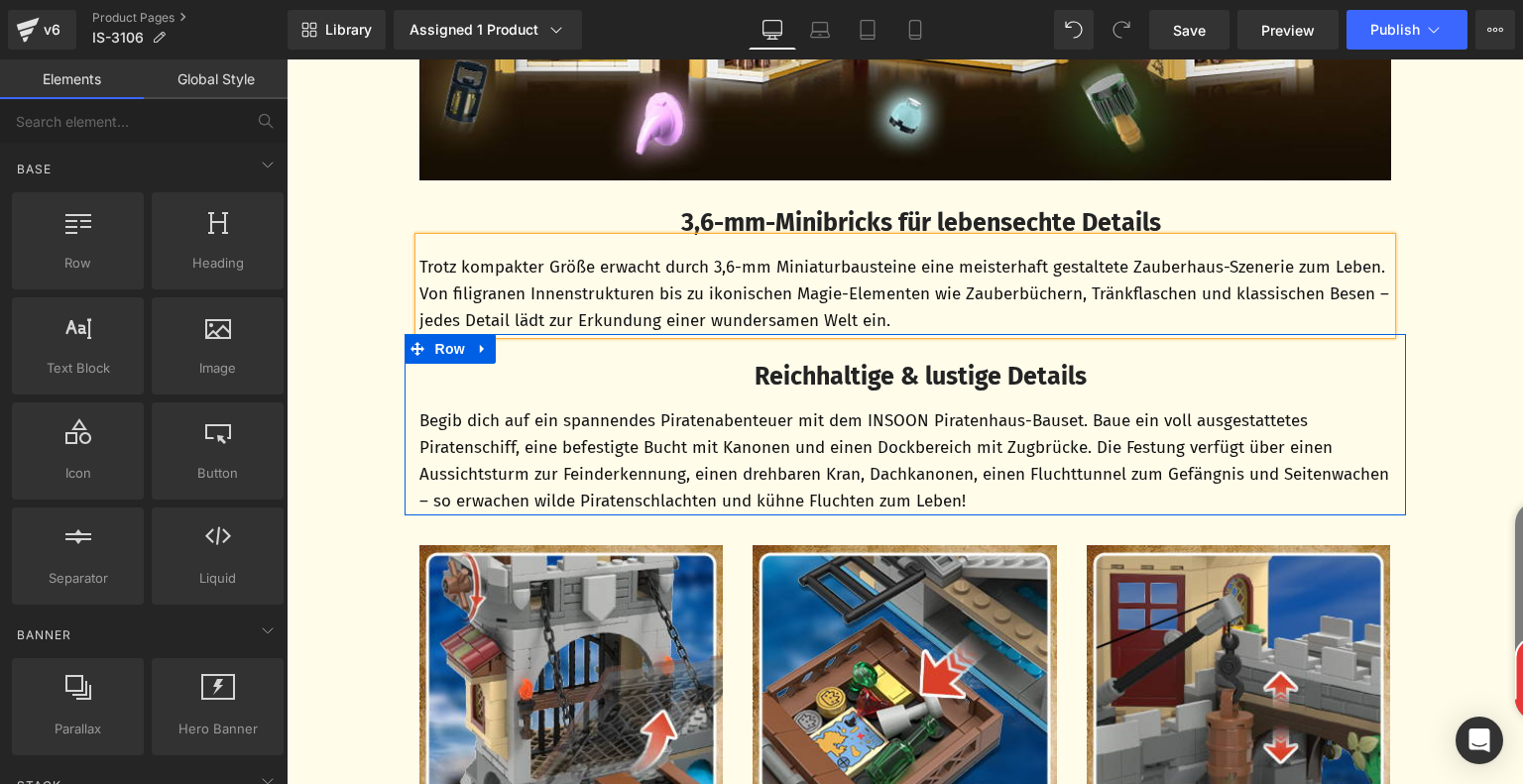 click 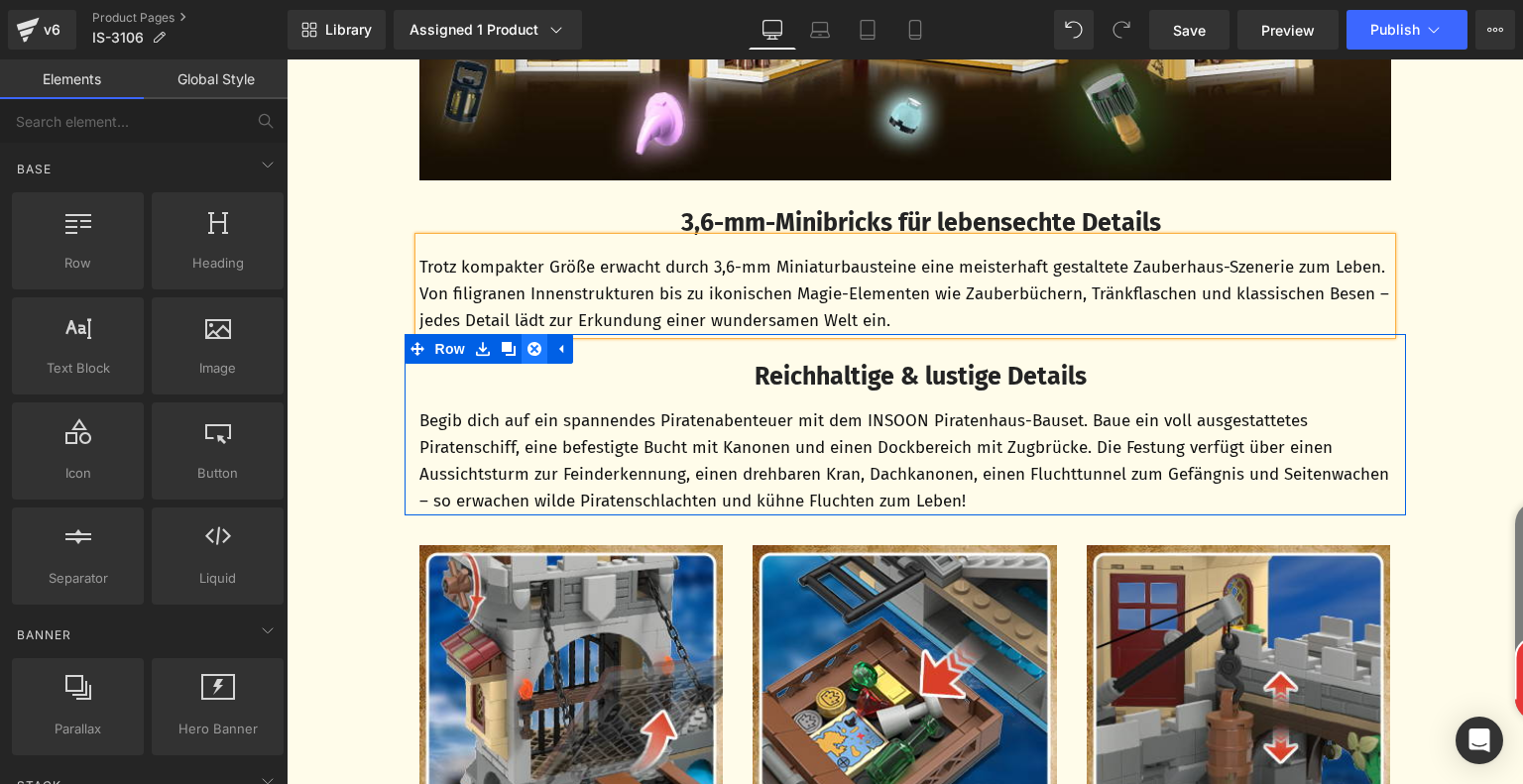 click 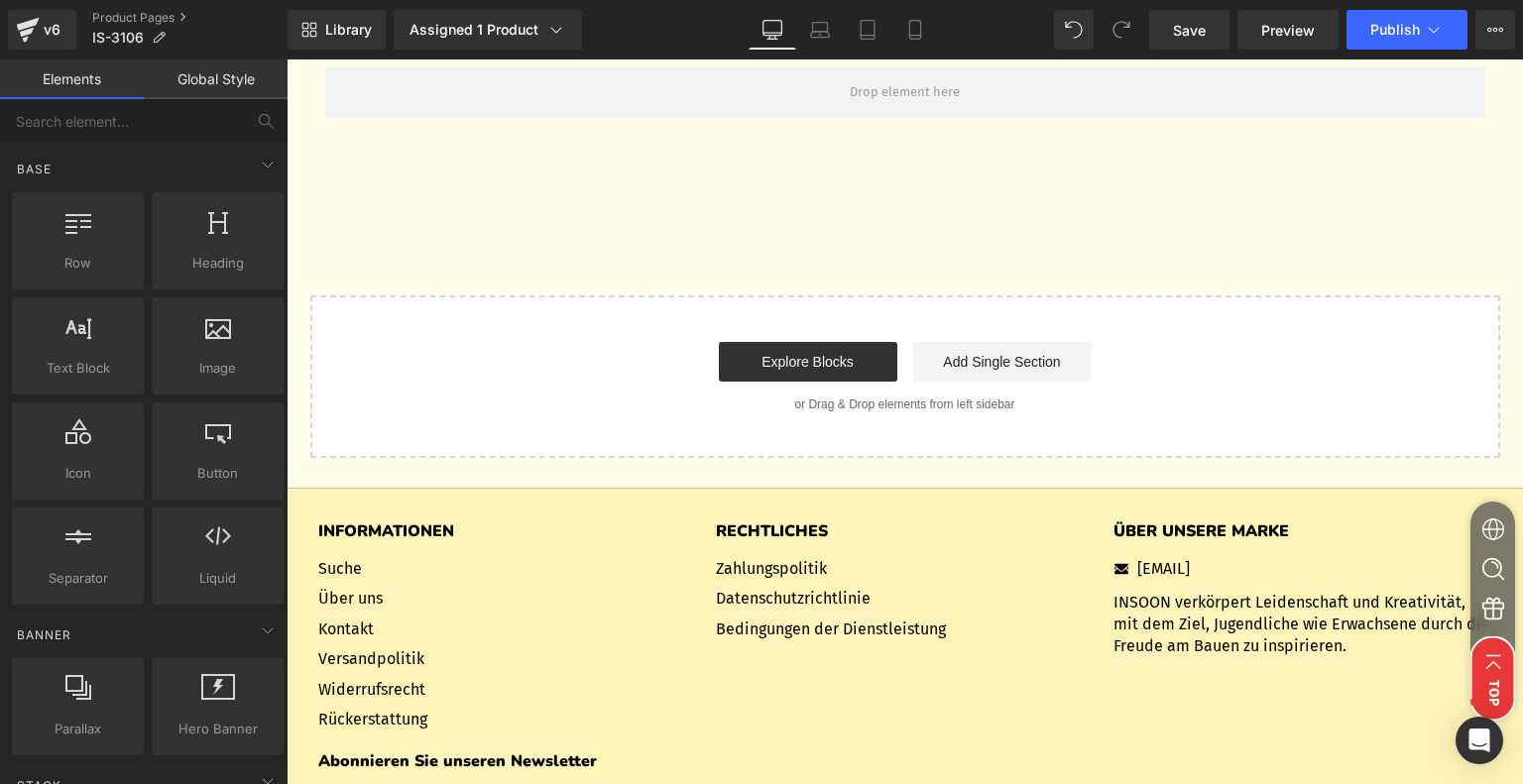 scroll, scrollTop: 7463, scrollLeft: 0, axis: vertical 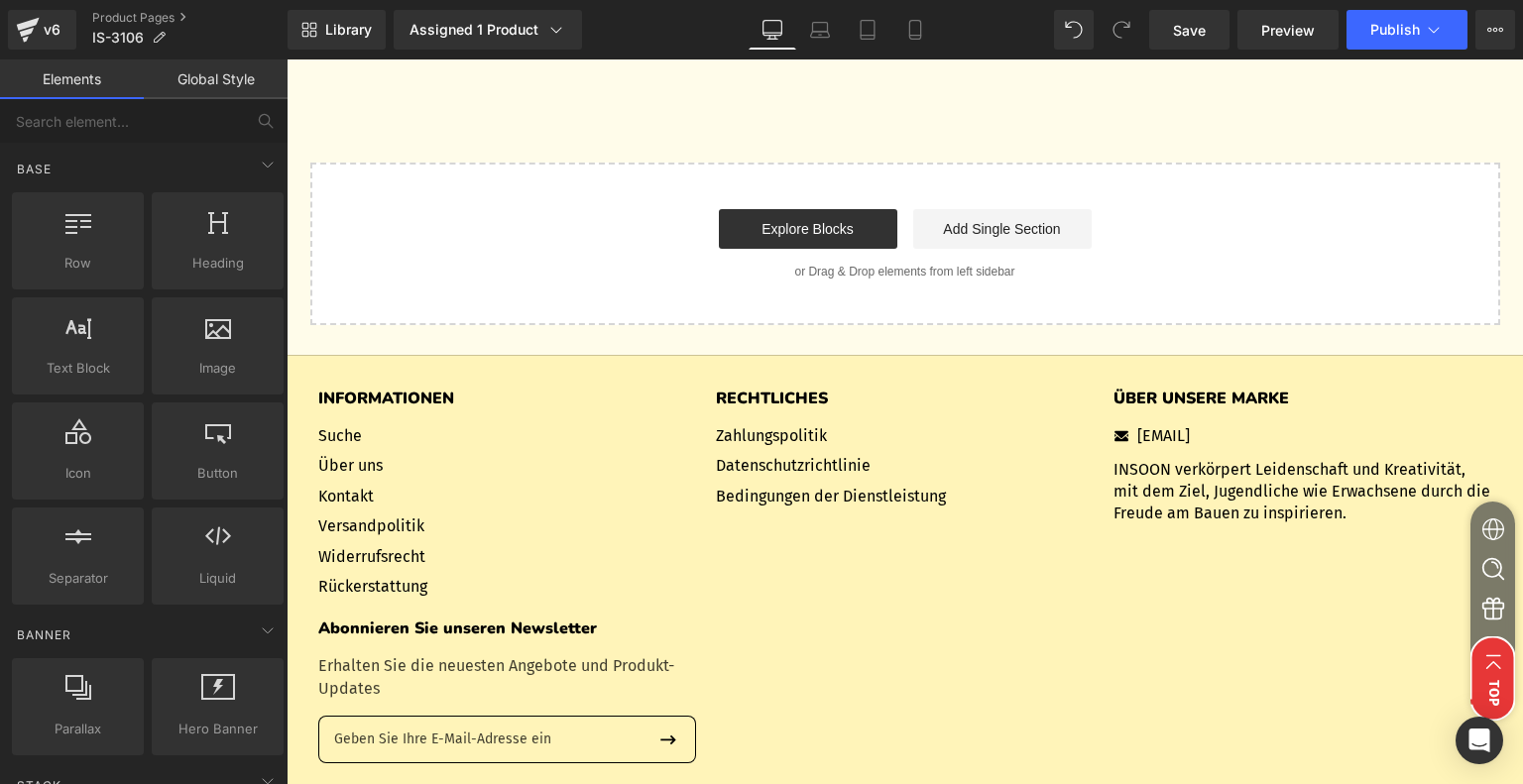 click on "Start building your page
Explore Blocks
Add Single Section
or Drag & Drop elements from left sidebar" at bounding box center [905, 244] 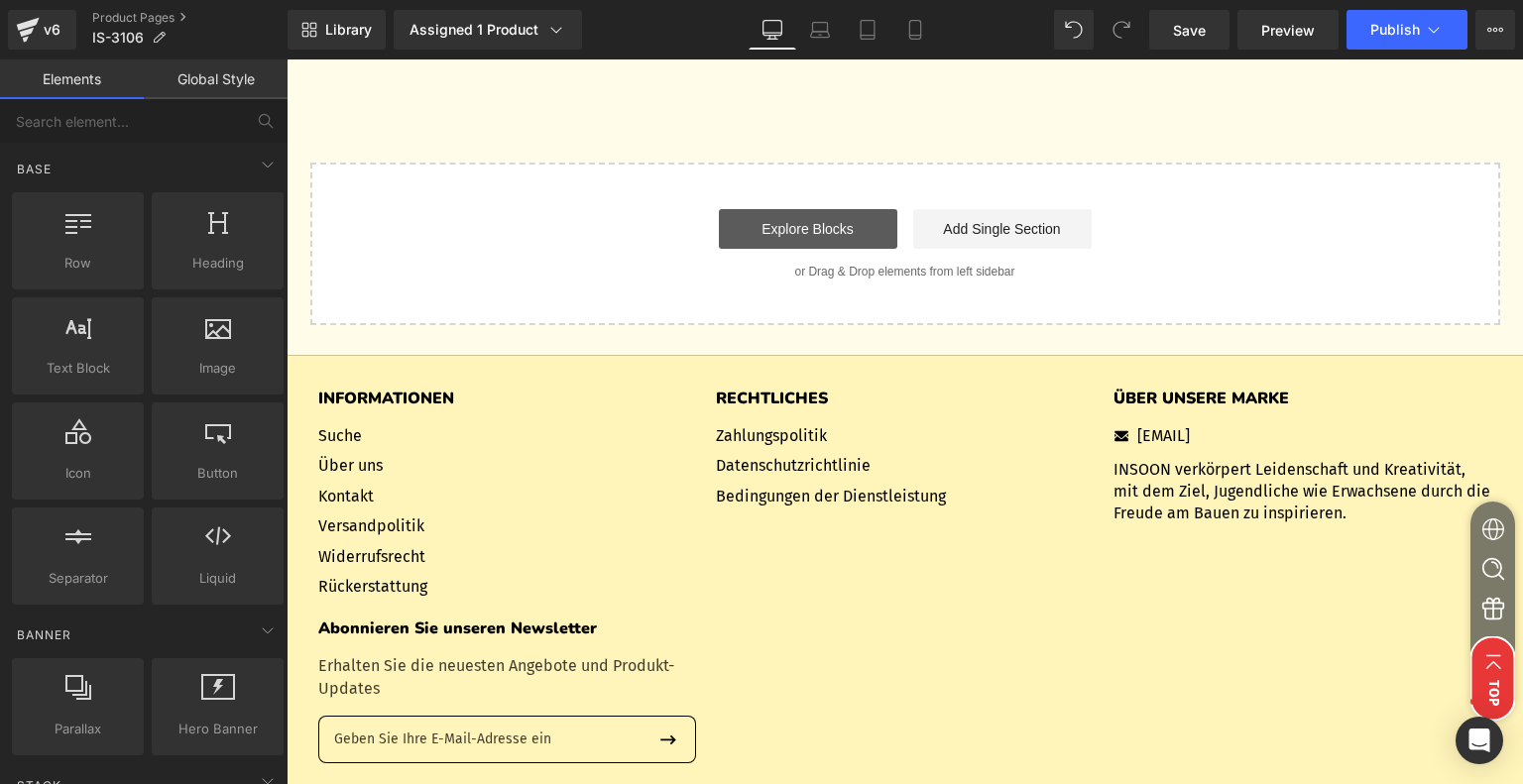 click on "Explore Blocks" at bounding box center [808, 229] 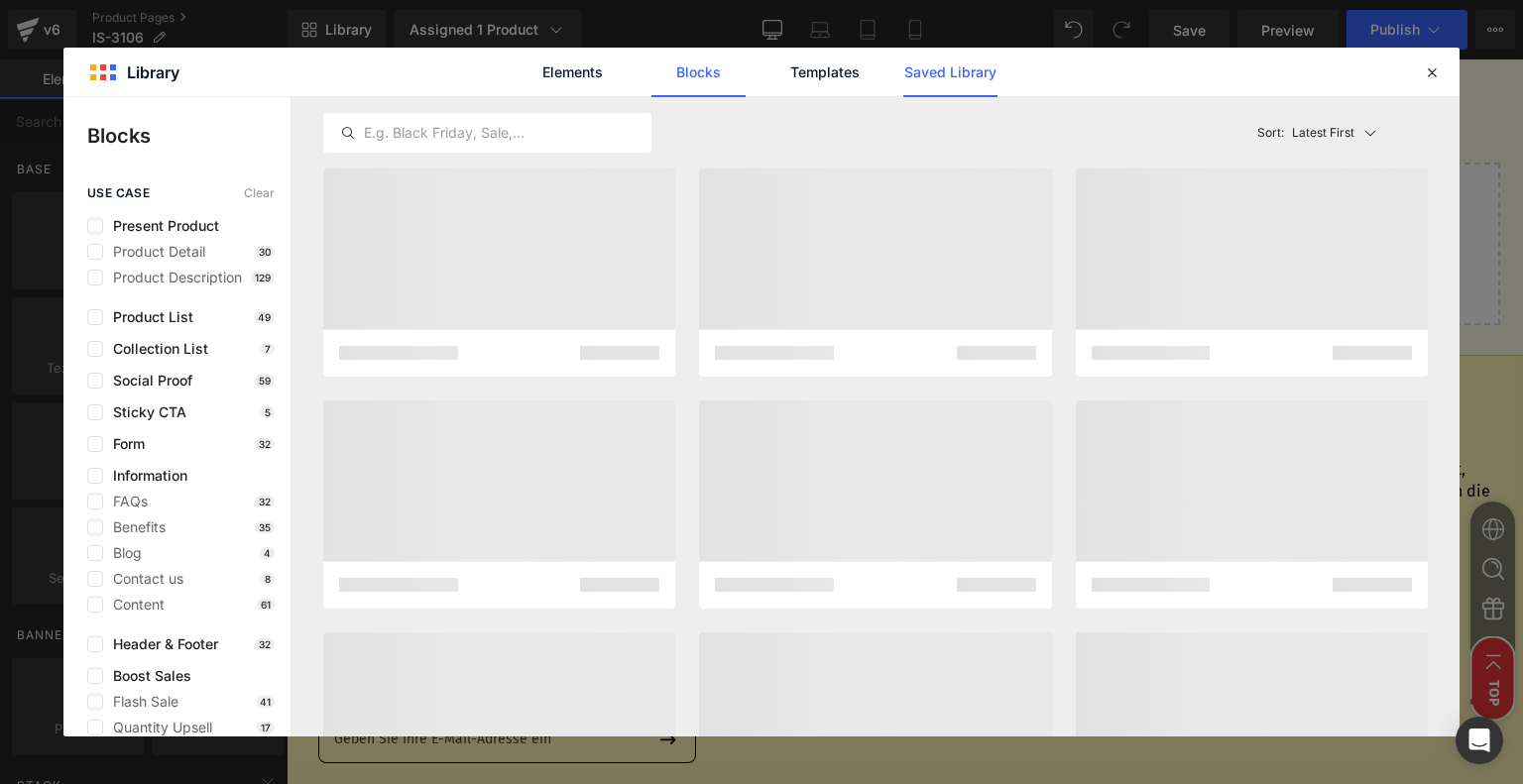 click on "Saved Library" 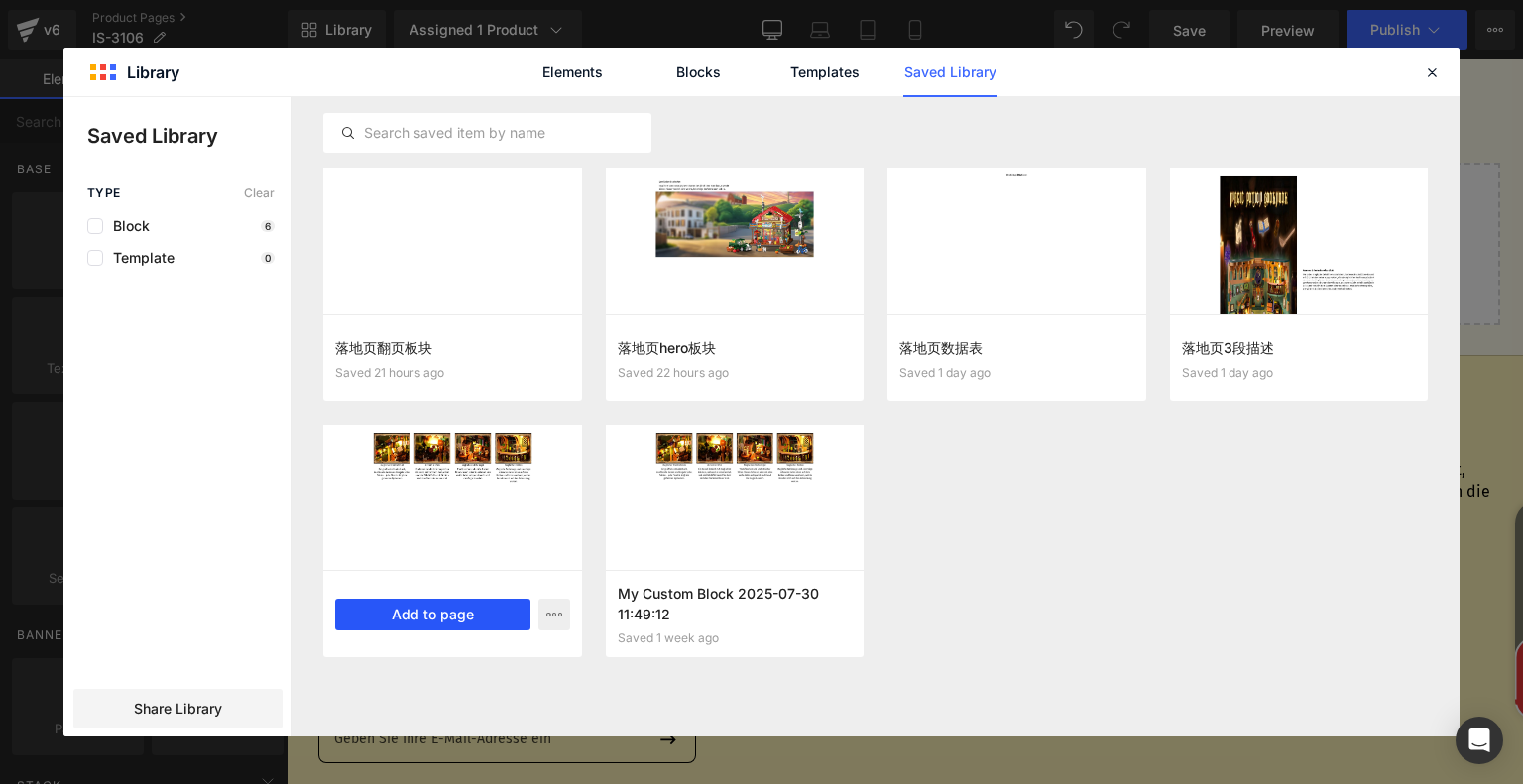 click on "Add to page" at bounding box center [432, 615] 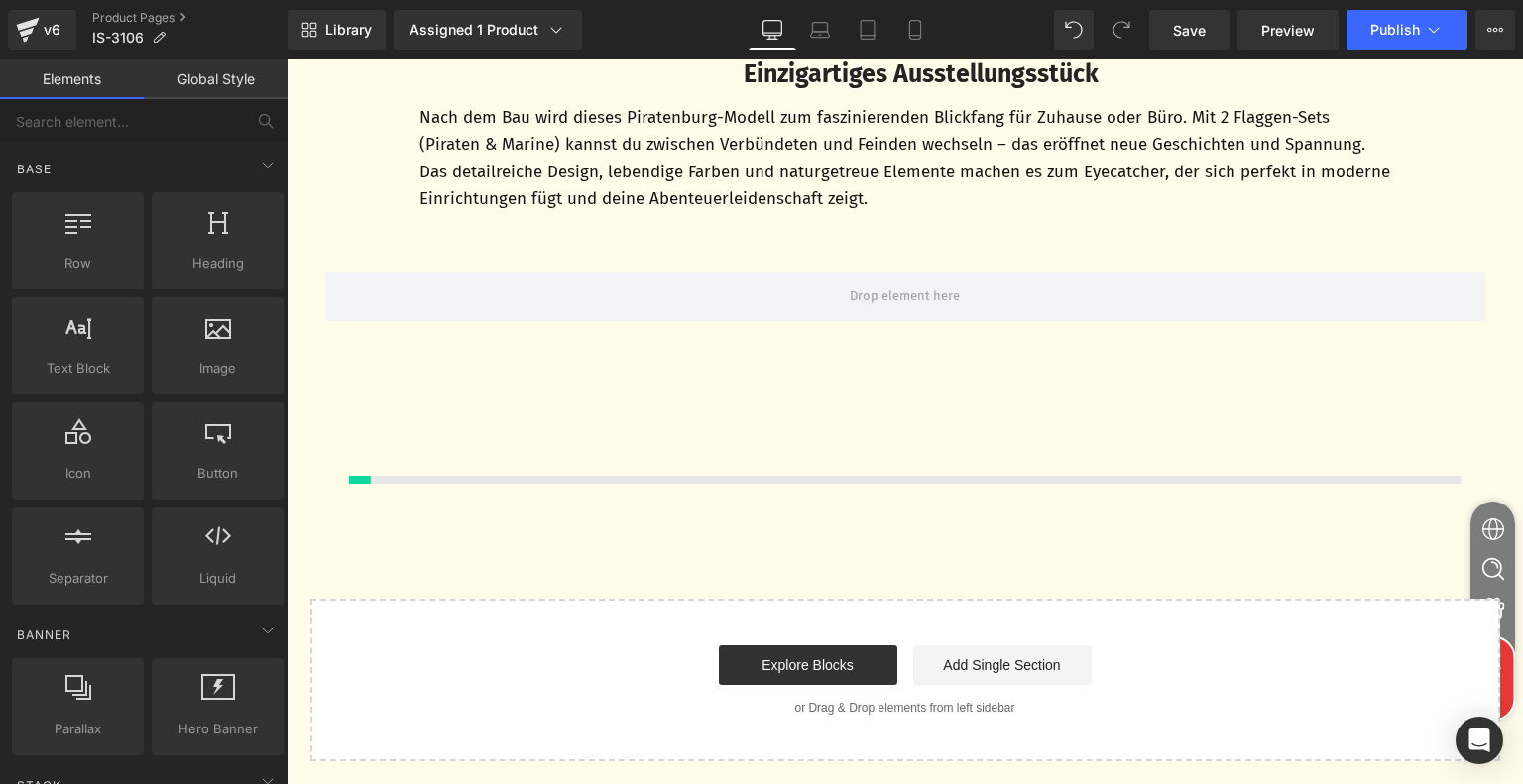 scroll, scrollTop: 7124, scrollLeft: 0, axis: vertical 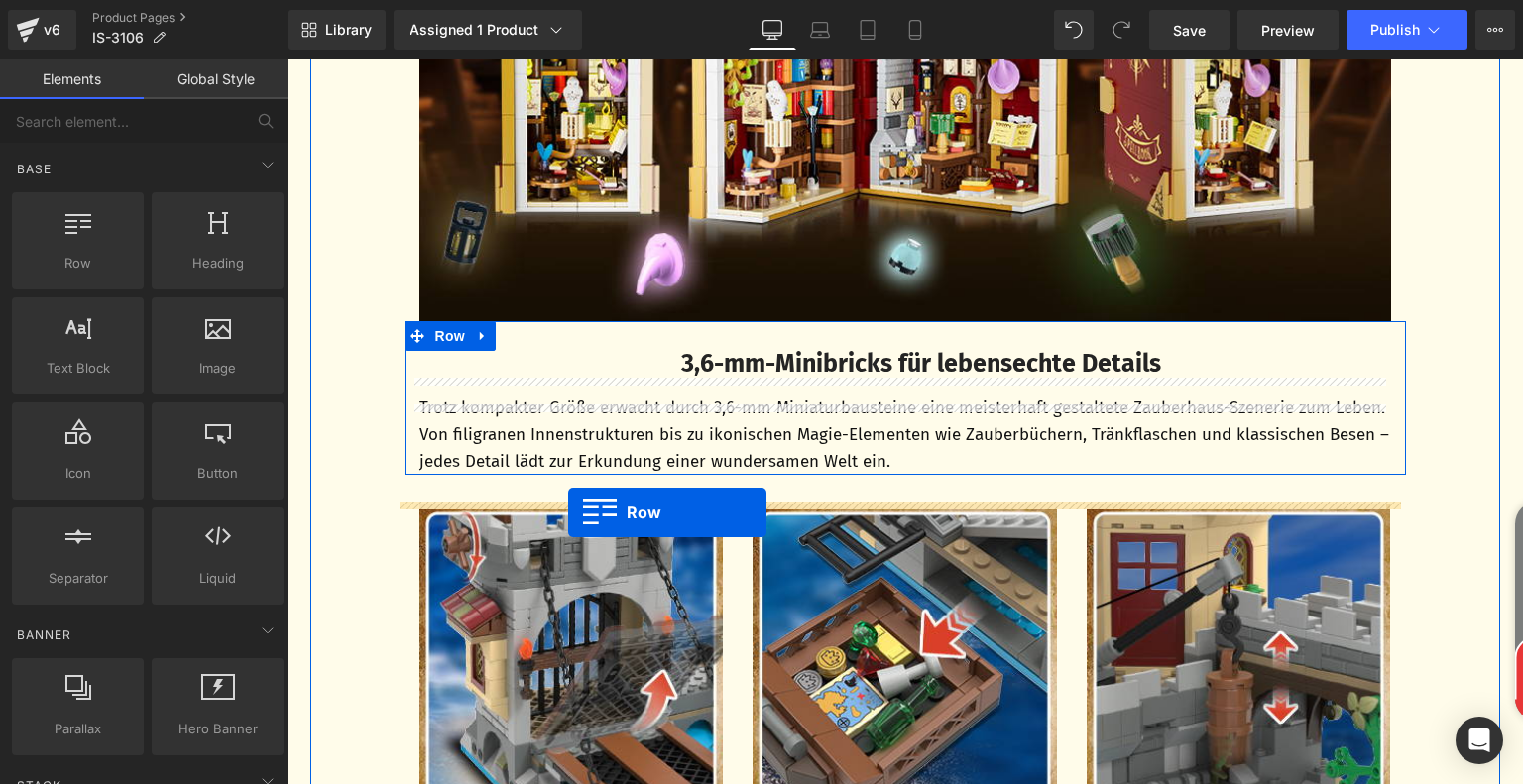 drag, startPoint x: 310, startPoint y: 471, endPoint x: 568, endPoint y: 512, distance: 261.23744 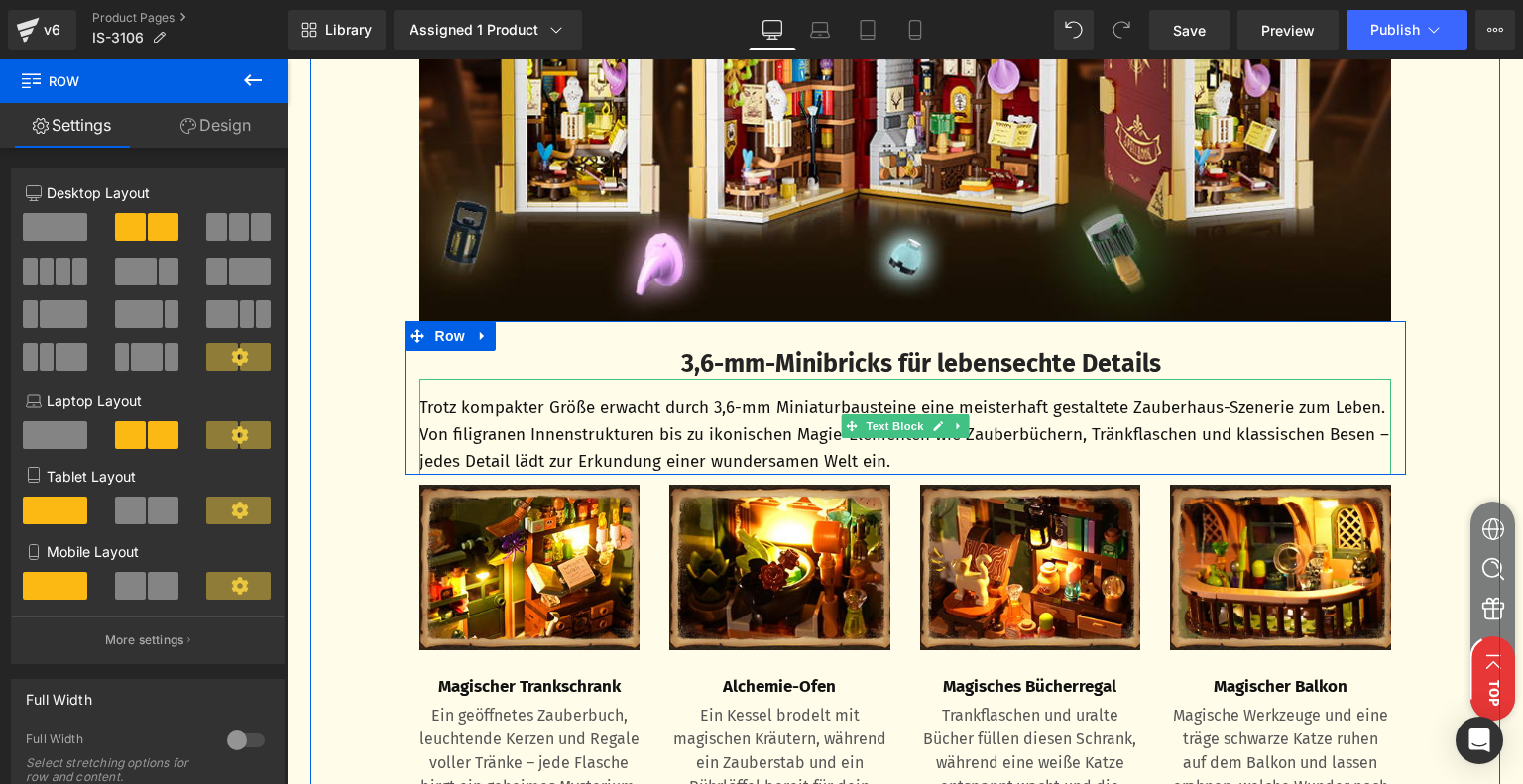 scroll, scrollTop: 2466, scrollLeft: 0, axis: vertical 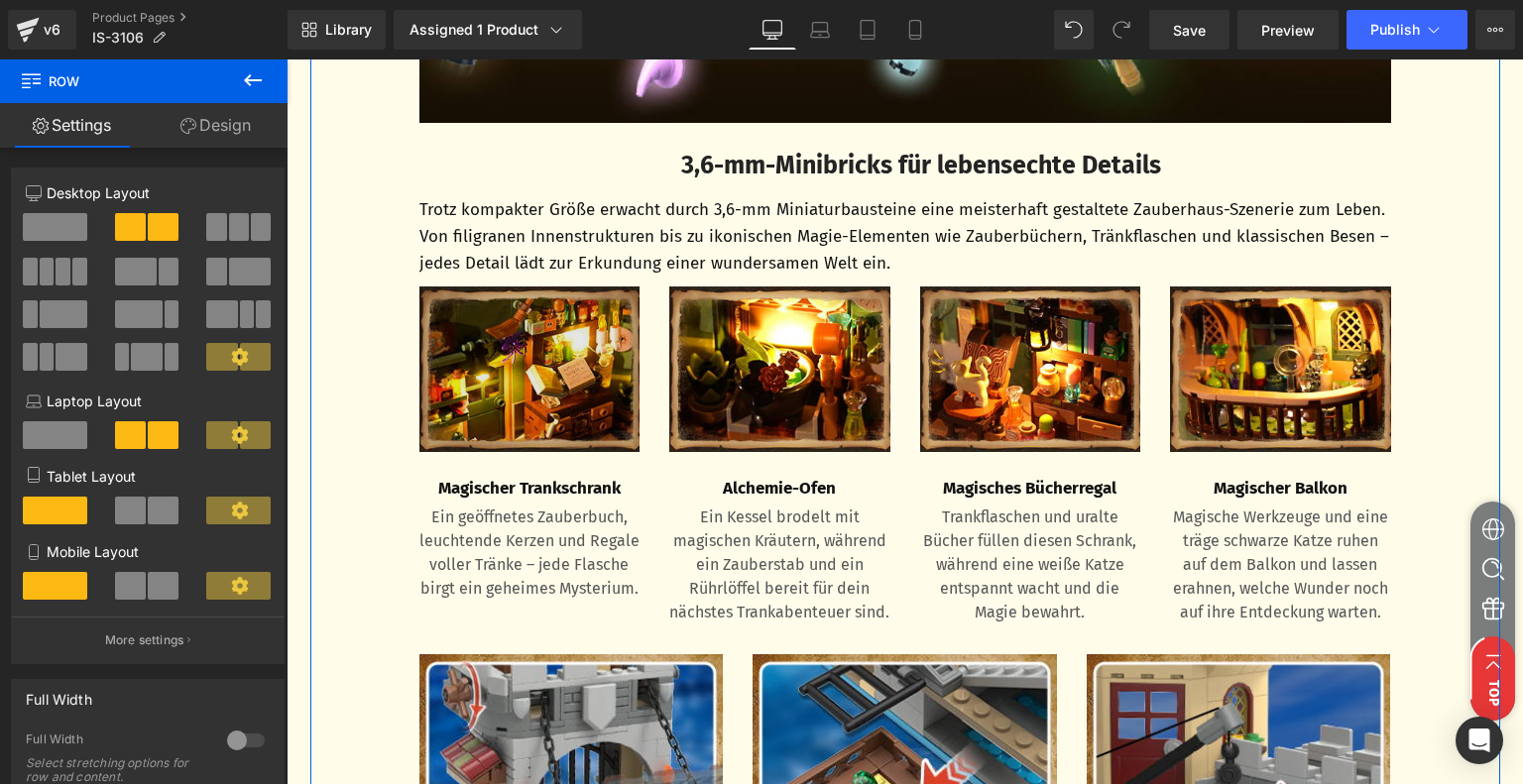 click on "Image" at bounding box center [529, 369] 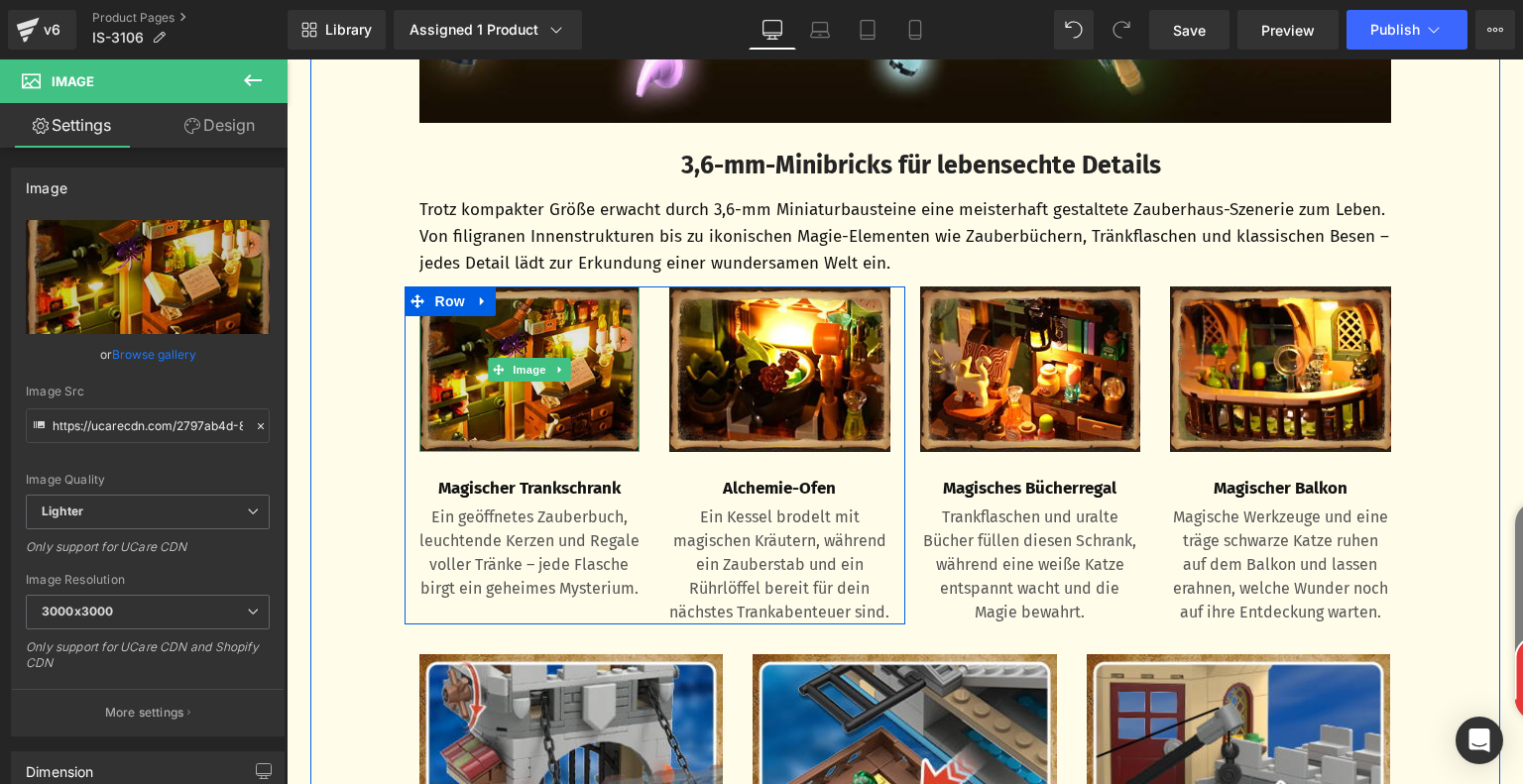 click on "Image" at bounding box center [529, 370] 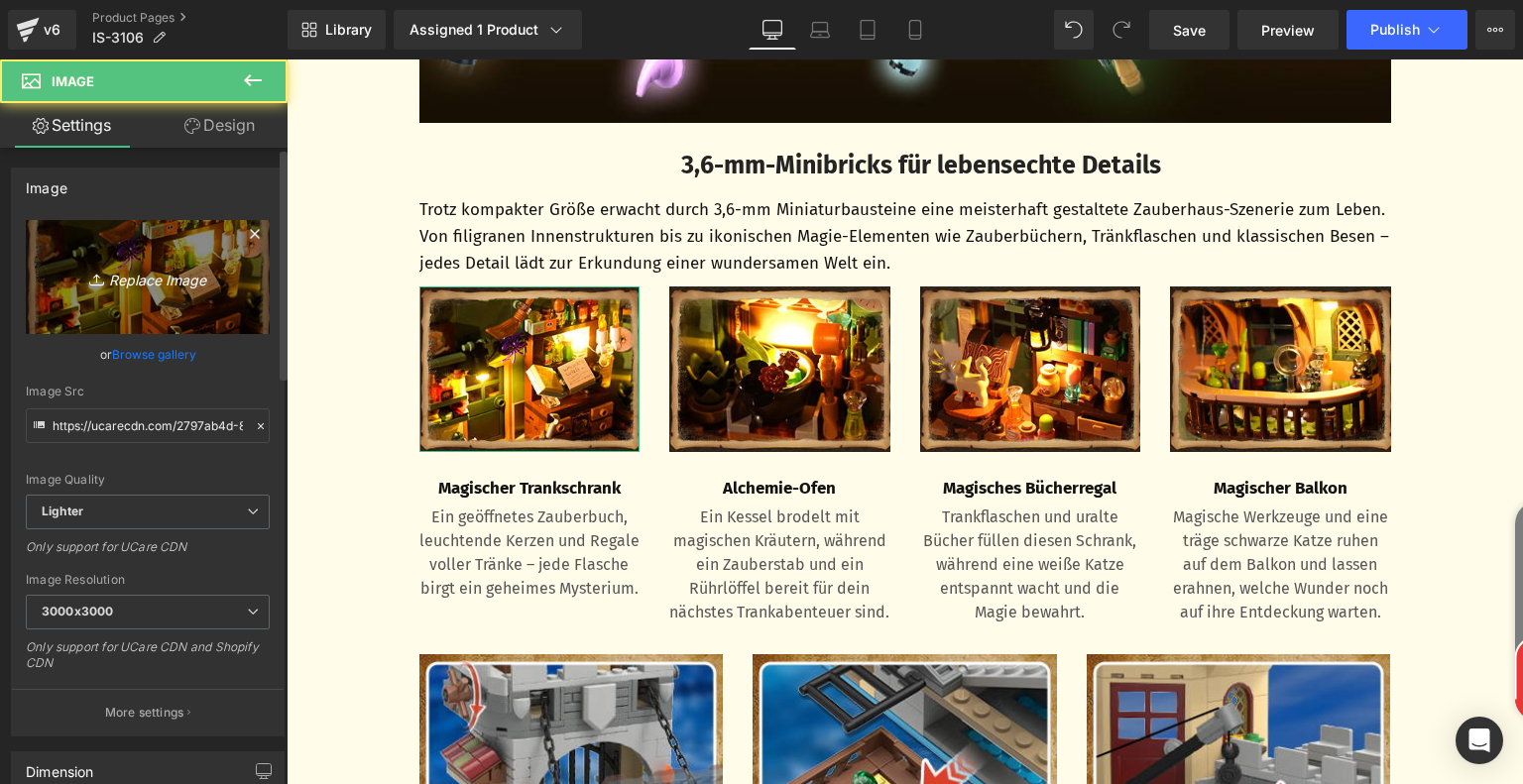 click on "Replace Image" at bounding box center [148, 277] 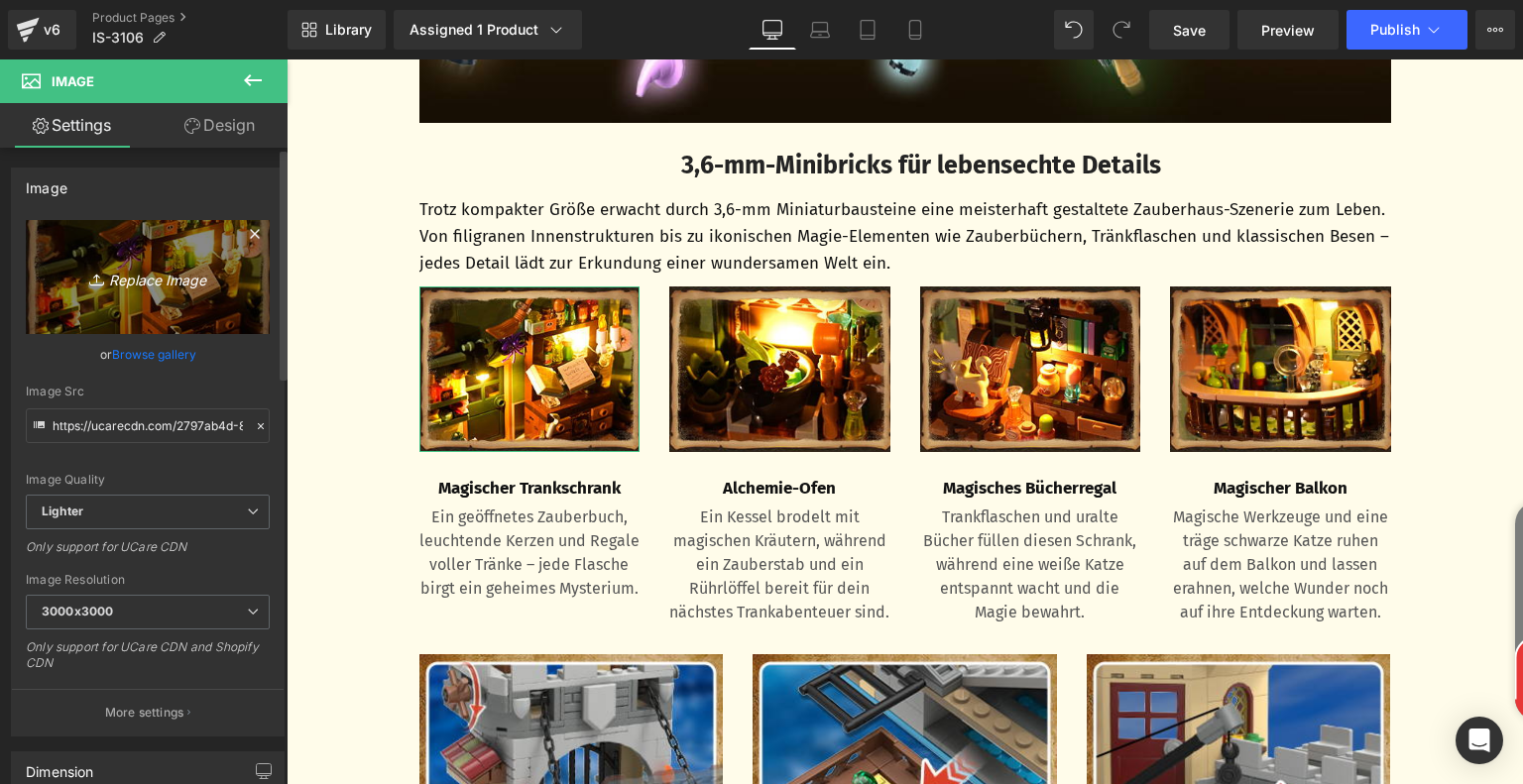 type on "C:\fakepath\ea82dd98-9dd2-4f14-878d-f7e2755adc4e.__CR38,0,225,225_PT0_SX220_V1___.jpg" 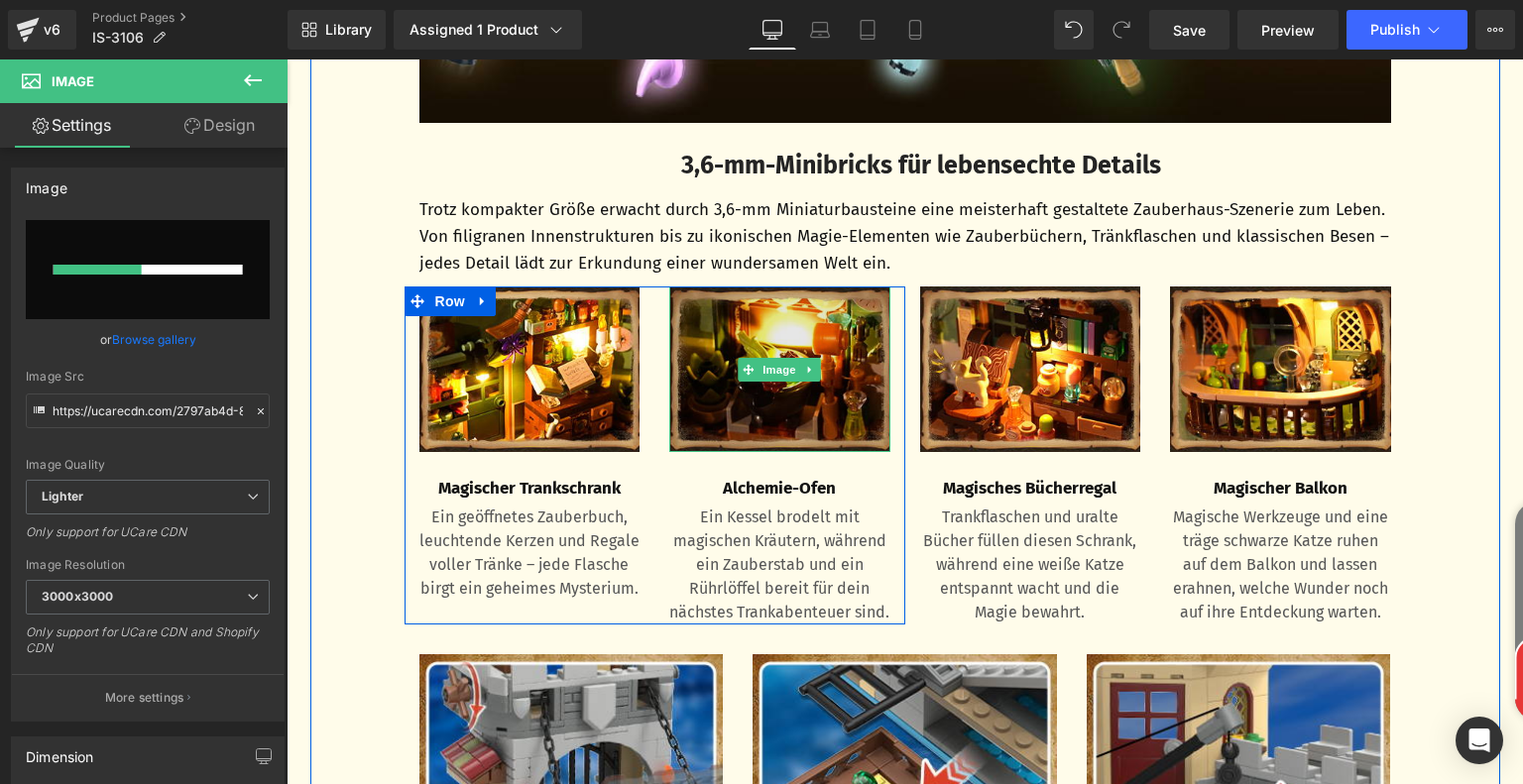 type 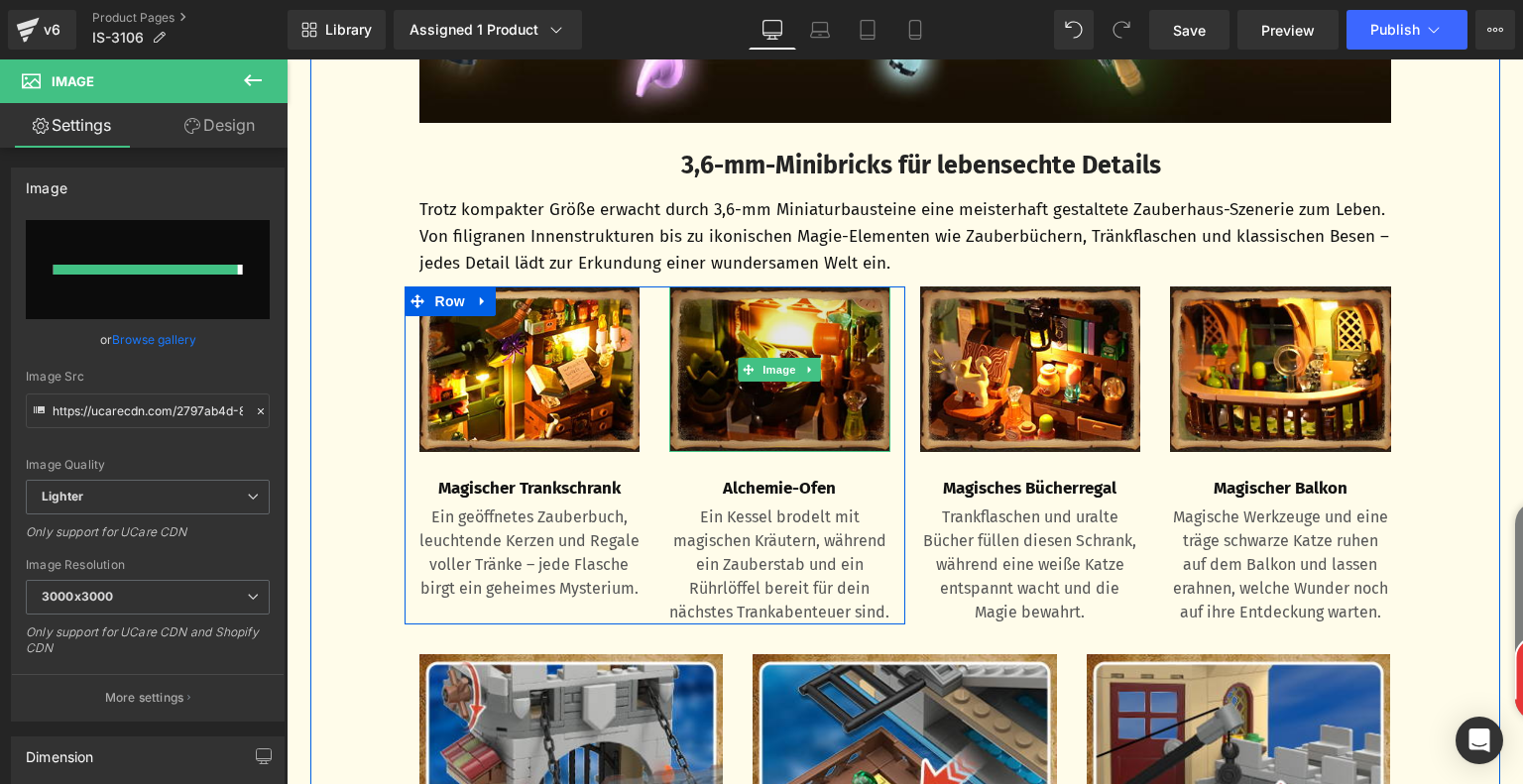 type on "https://ucarecdn.com/ab062f8f-41f8-4b83-a1e0-fcd0a2c861f2/-/format/auto/-/preview/3000x3000/-/quality/lighter/ea82dd98-9dd2-4f14-878d-f7e2755adc4e.__CR38,0,225,225_PT0_SX220_V1___.jpg" 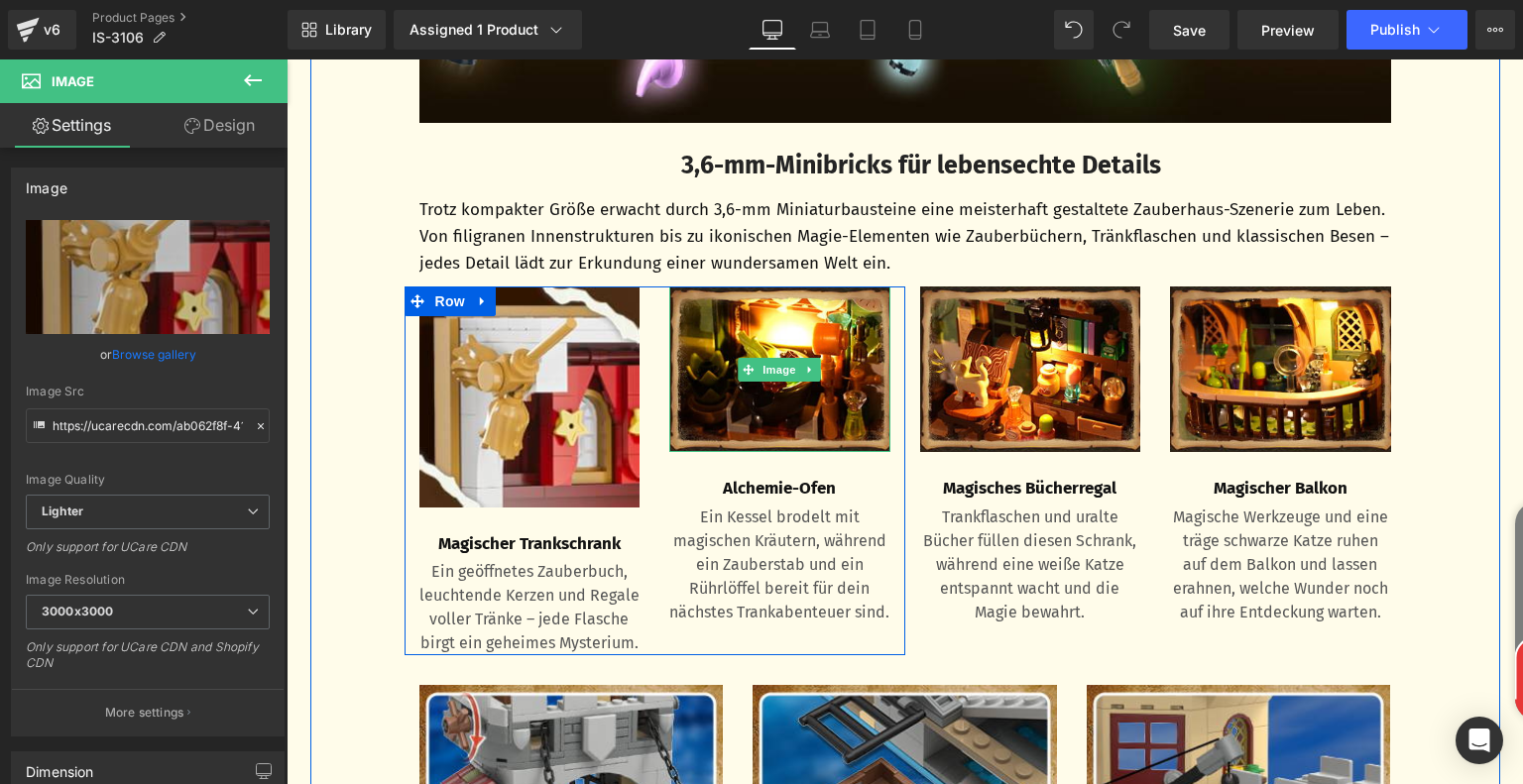 drag, startPoint x: 779, startPoint y: 402, endPoint x: 409, endPoint y: 360, distance: 372.3762 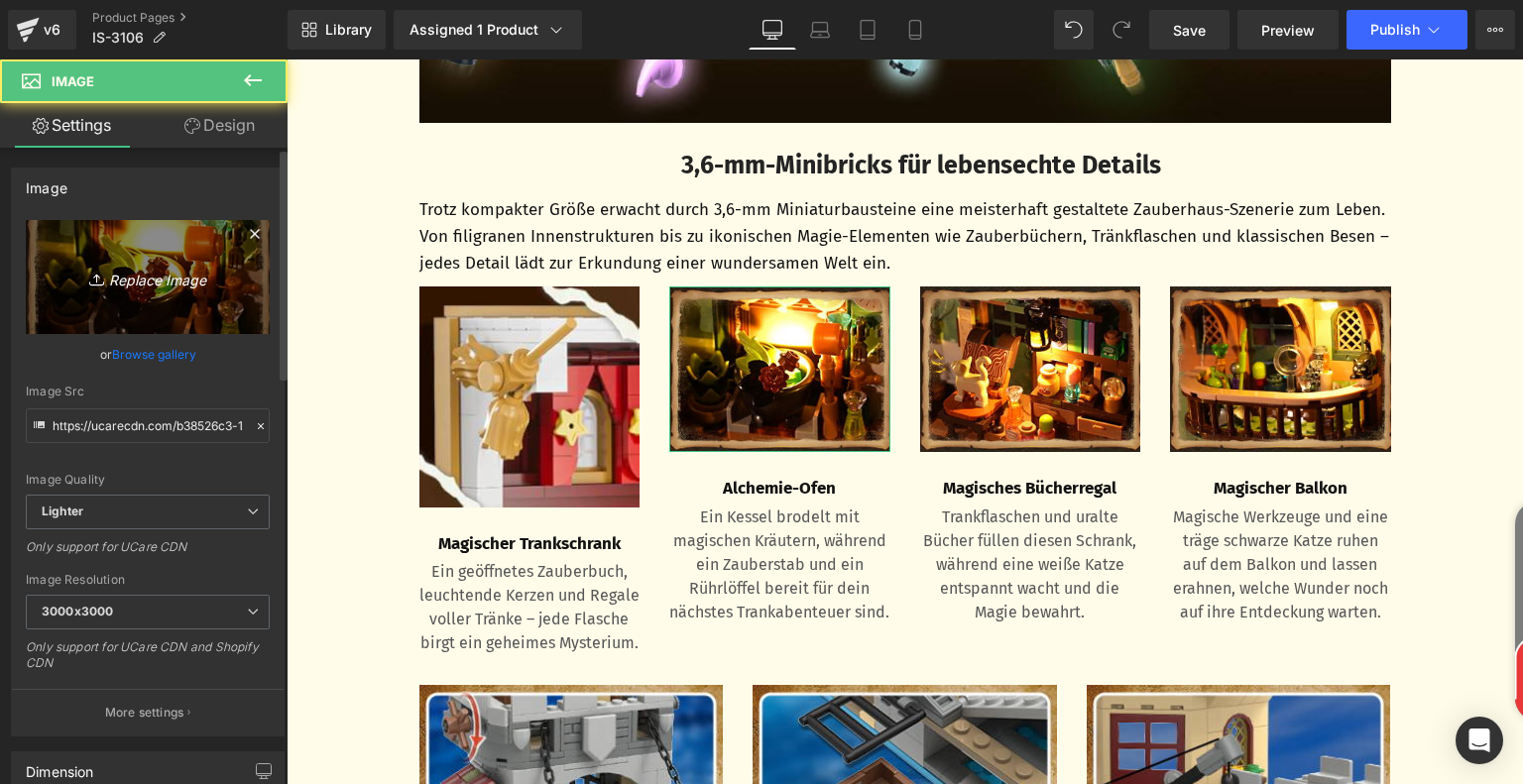 click on "Replace Image" at bounding box center [148, 277] 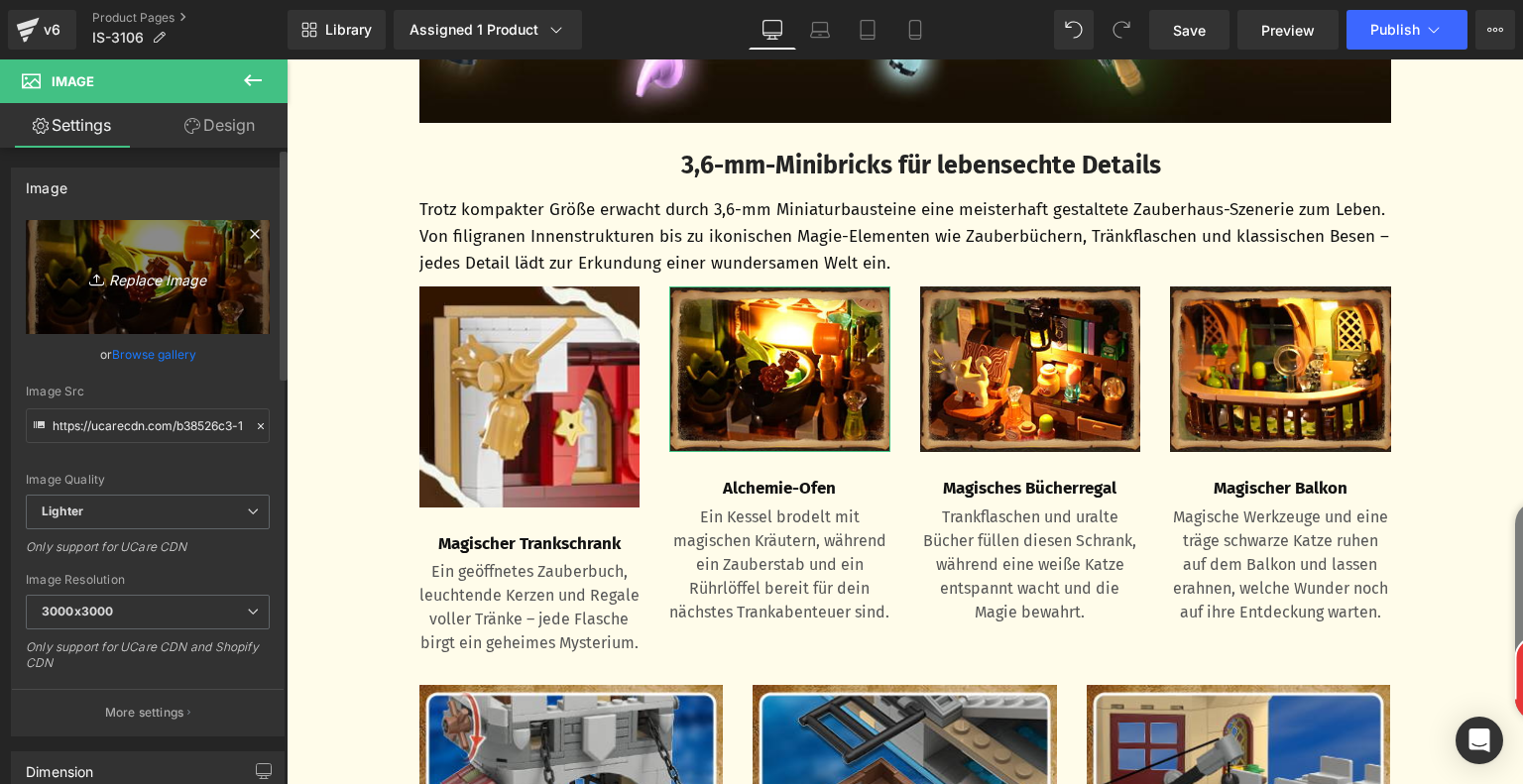 type on "C:\fakepath\46935fb7-782f-4f44-b7b2-e3a9c683ffcf.__CR38,0,225,225_PT0_SX220_V1___.jpg" 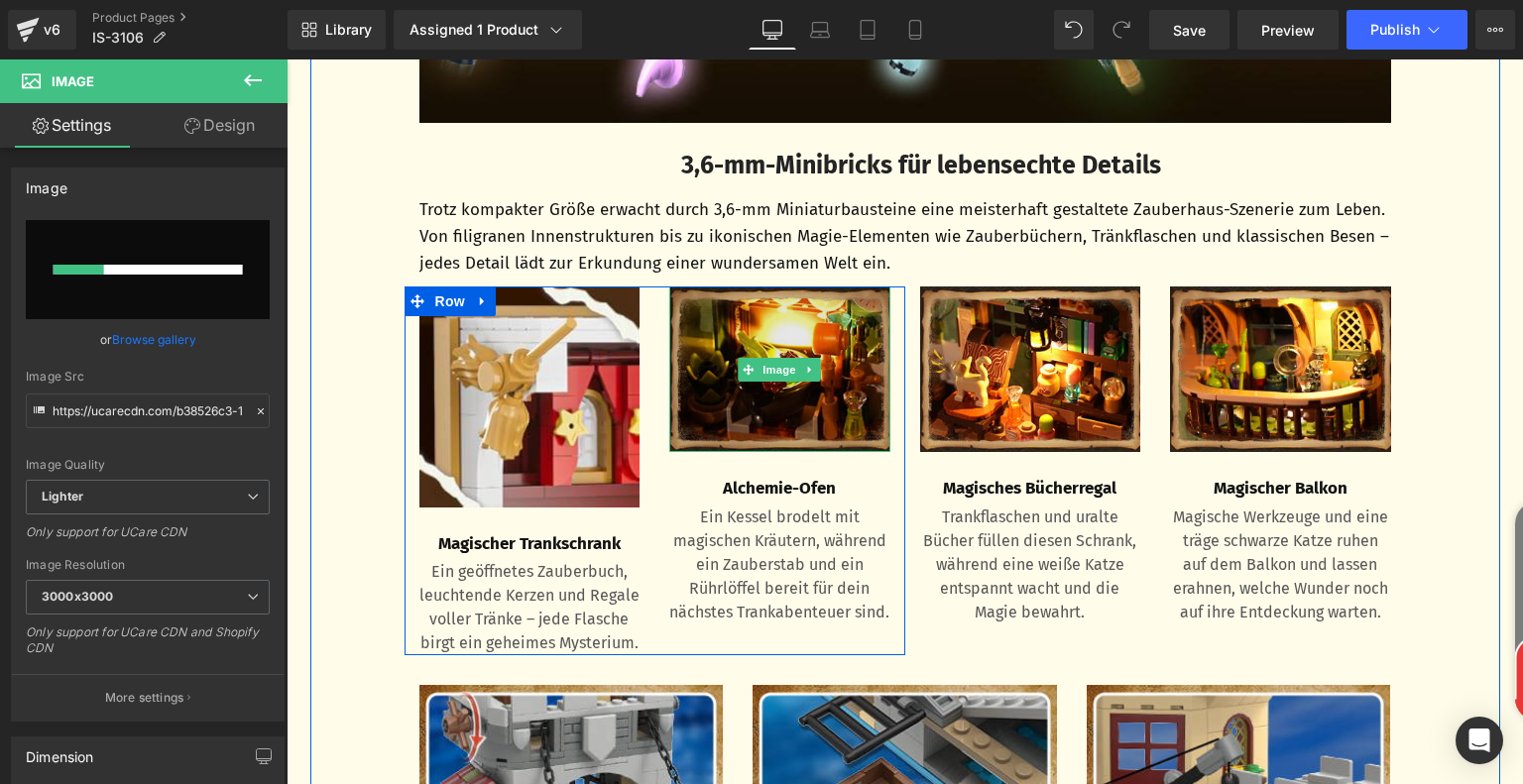 type 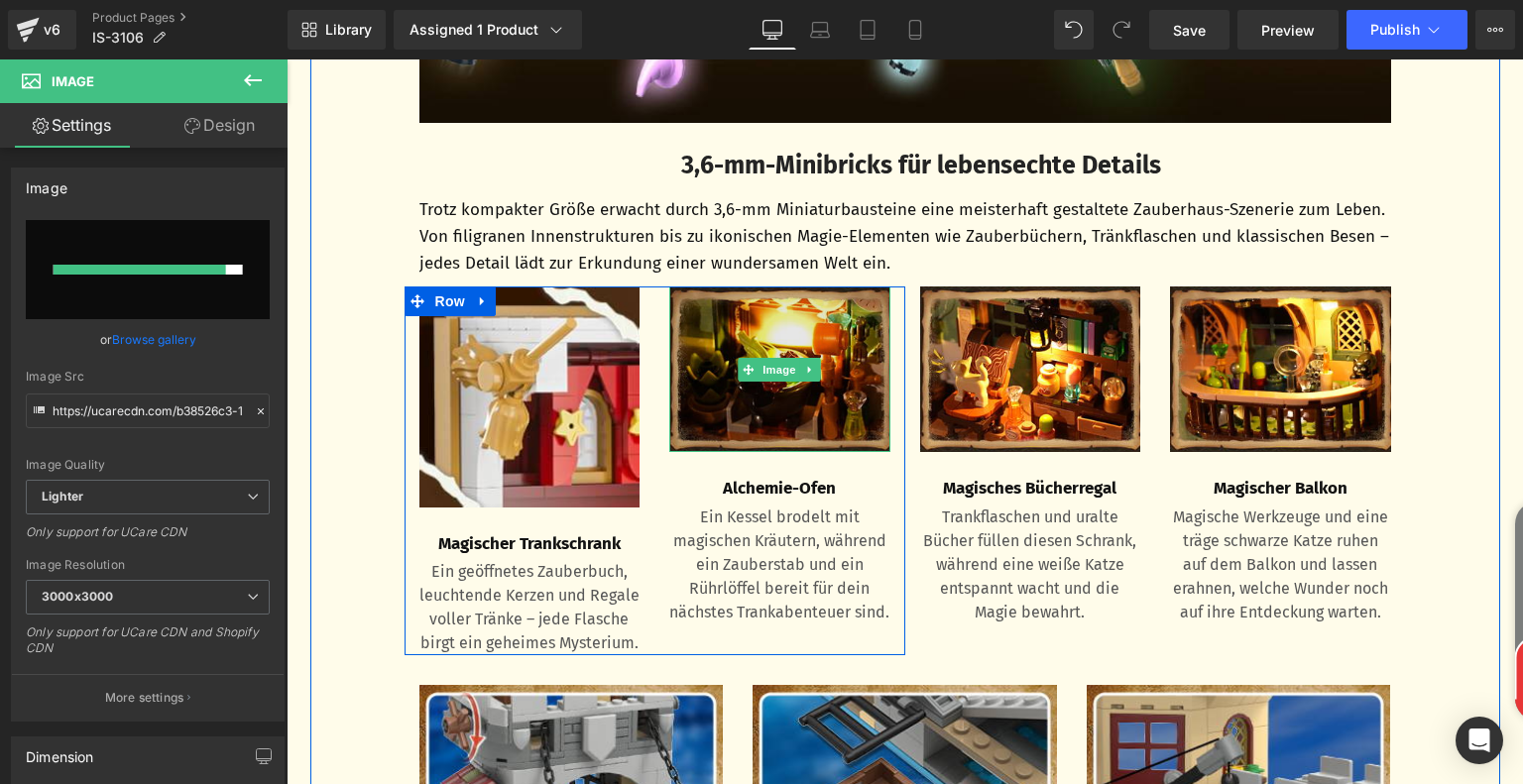 type on "https://ucarecdn.com/a4366fe7-795f-4539-aa94-b8f11c5b0b04/-/format/auto/-/preview/3000x3000/-/quality/lighter/46935fb7-782f-4f44-b7b2-e3a9c683ffcf.__CR38,0,225,225_PT0_SX220_V1___.jpg" 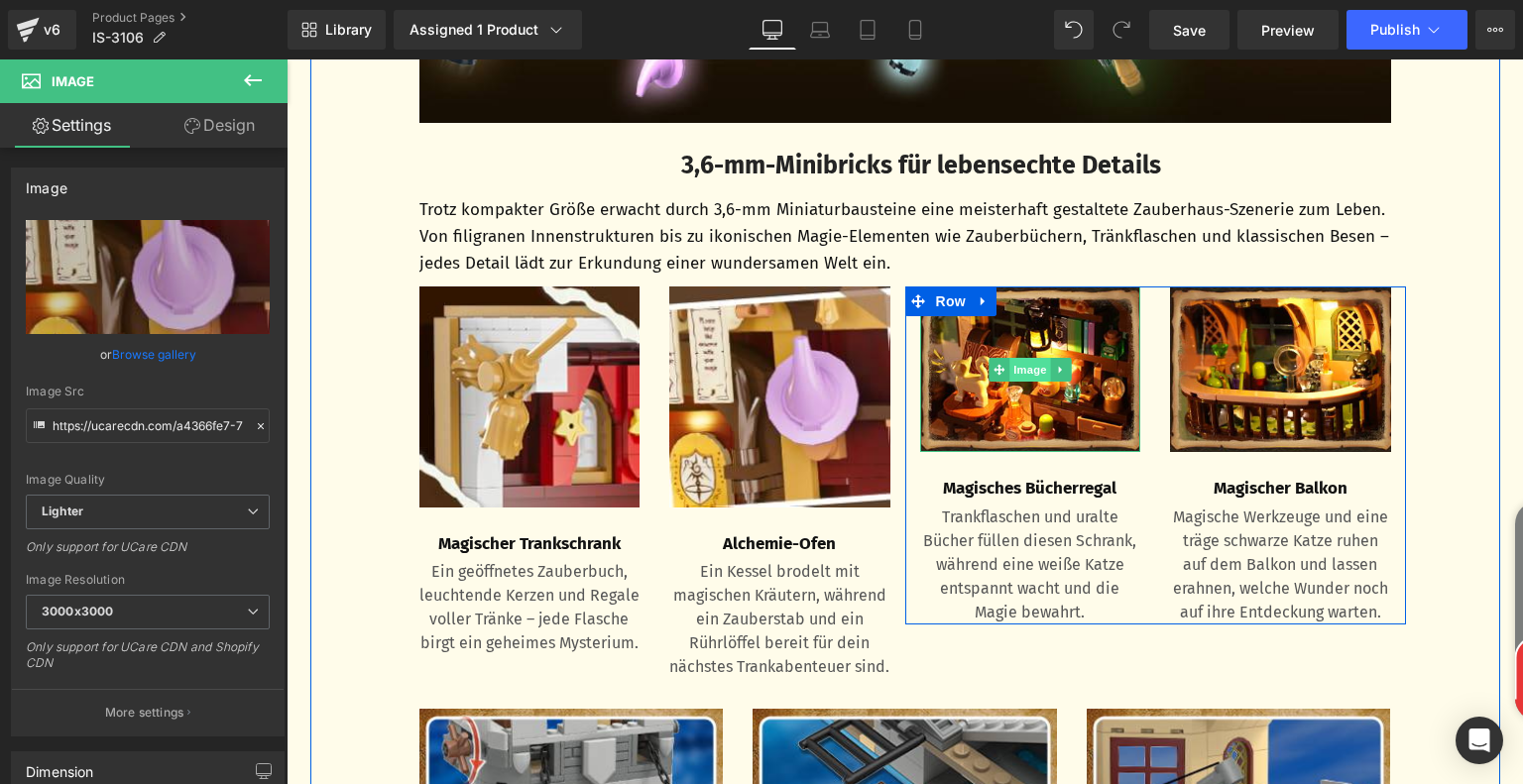 click on "Image" at bounding box center [1030, 370] 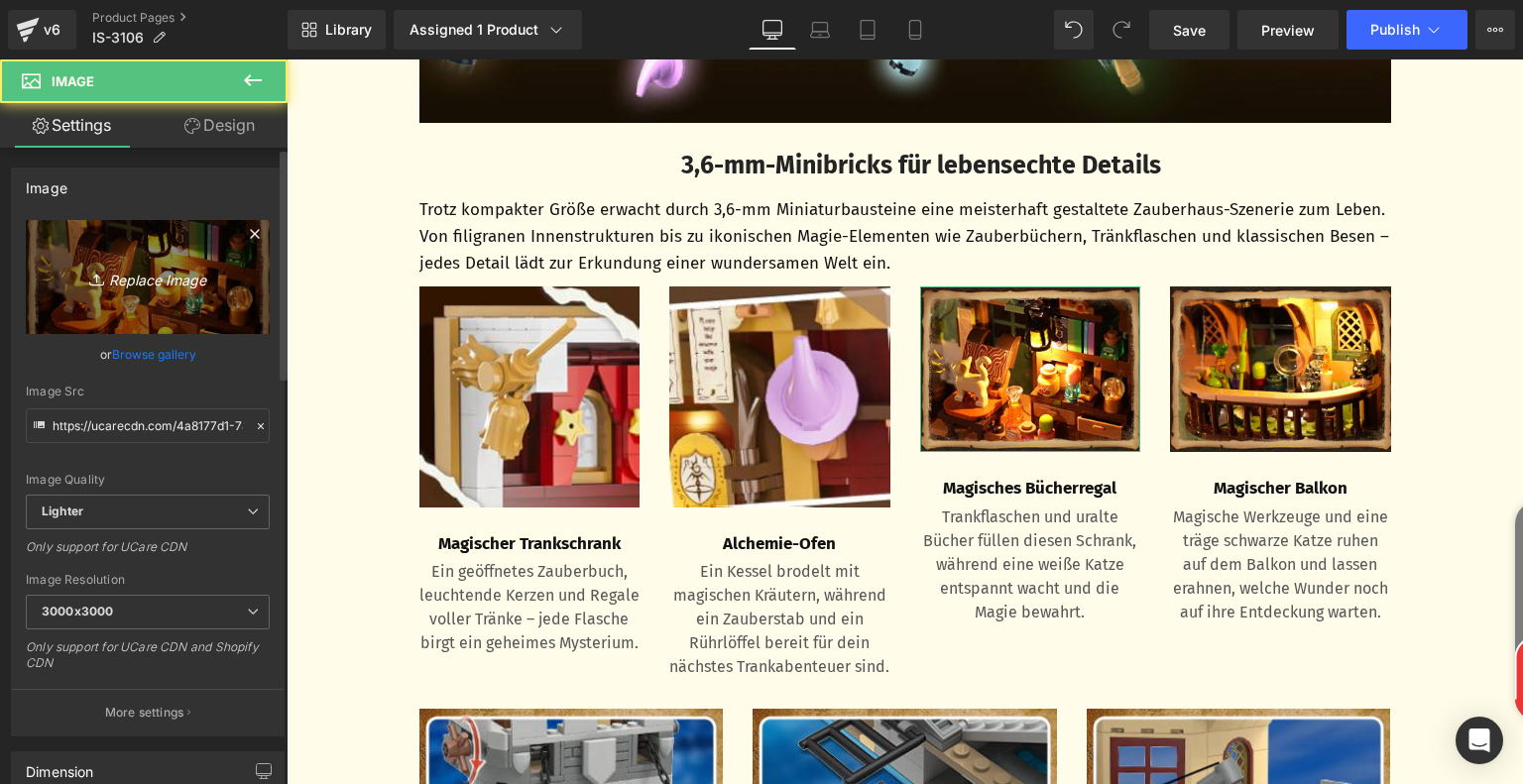 click on "Replace Image" at bounding box center [148, 277] 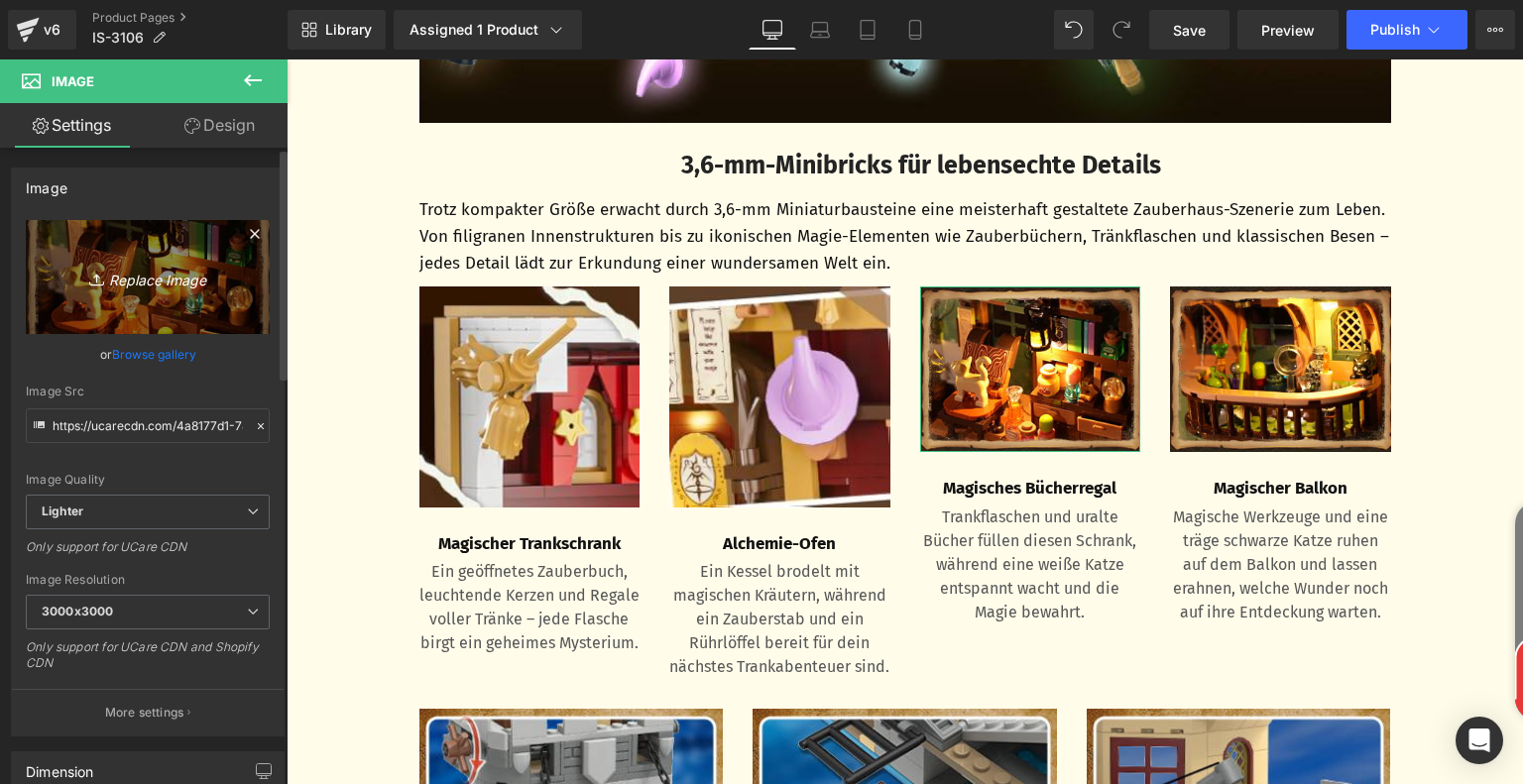 type on "C:\fakepath\7c659544-c1b2-4e3e-9e5f-e416524987c8.__CR38,0,225,225_PT0_SX220_V1___.jpg" 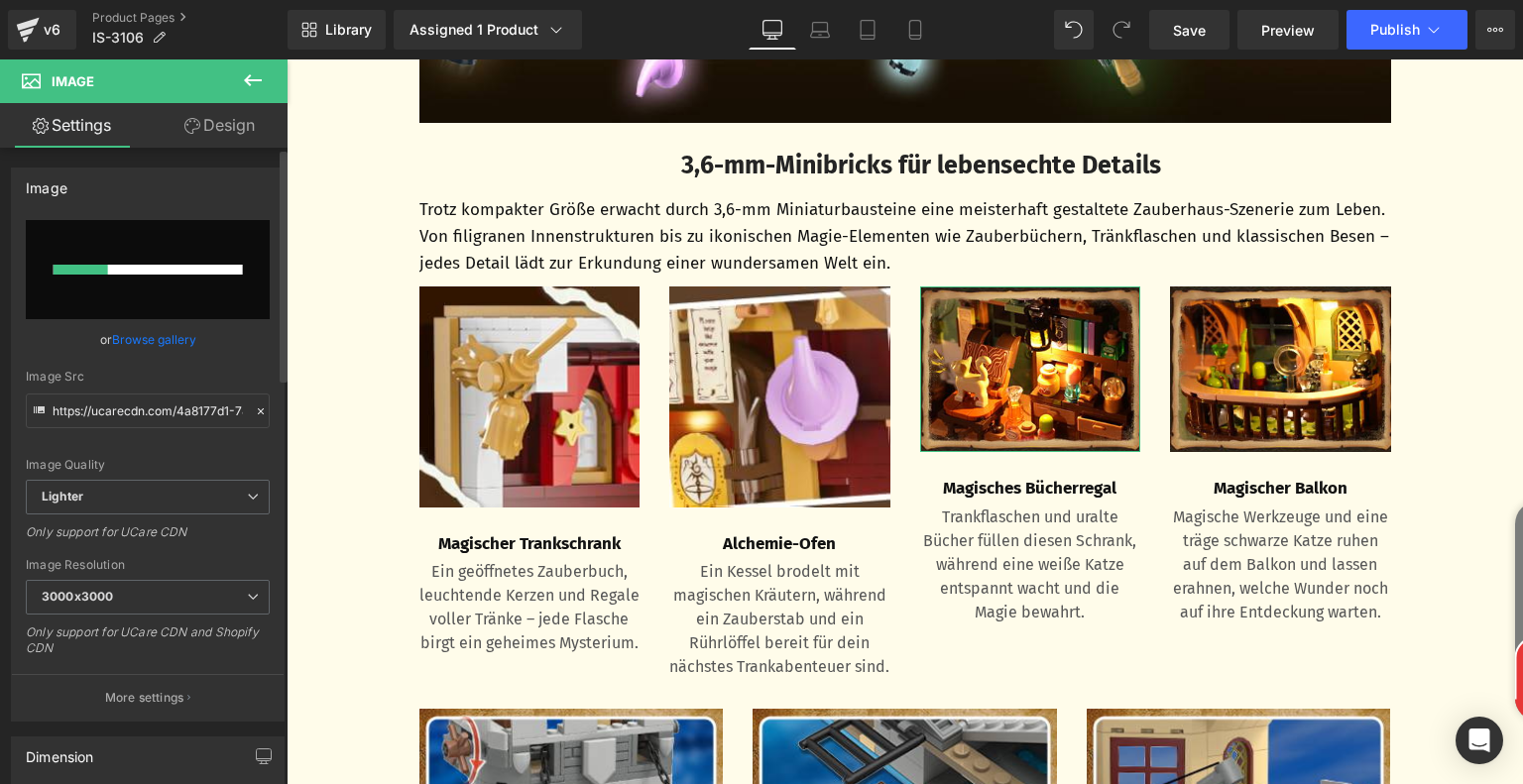type 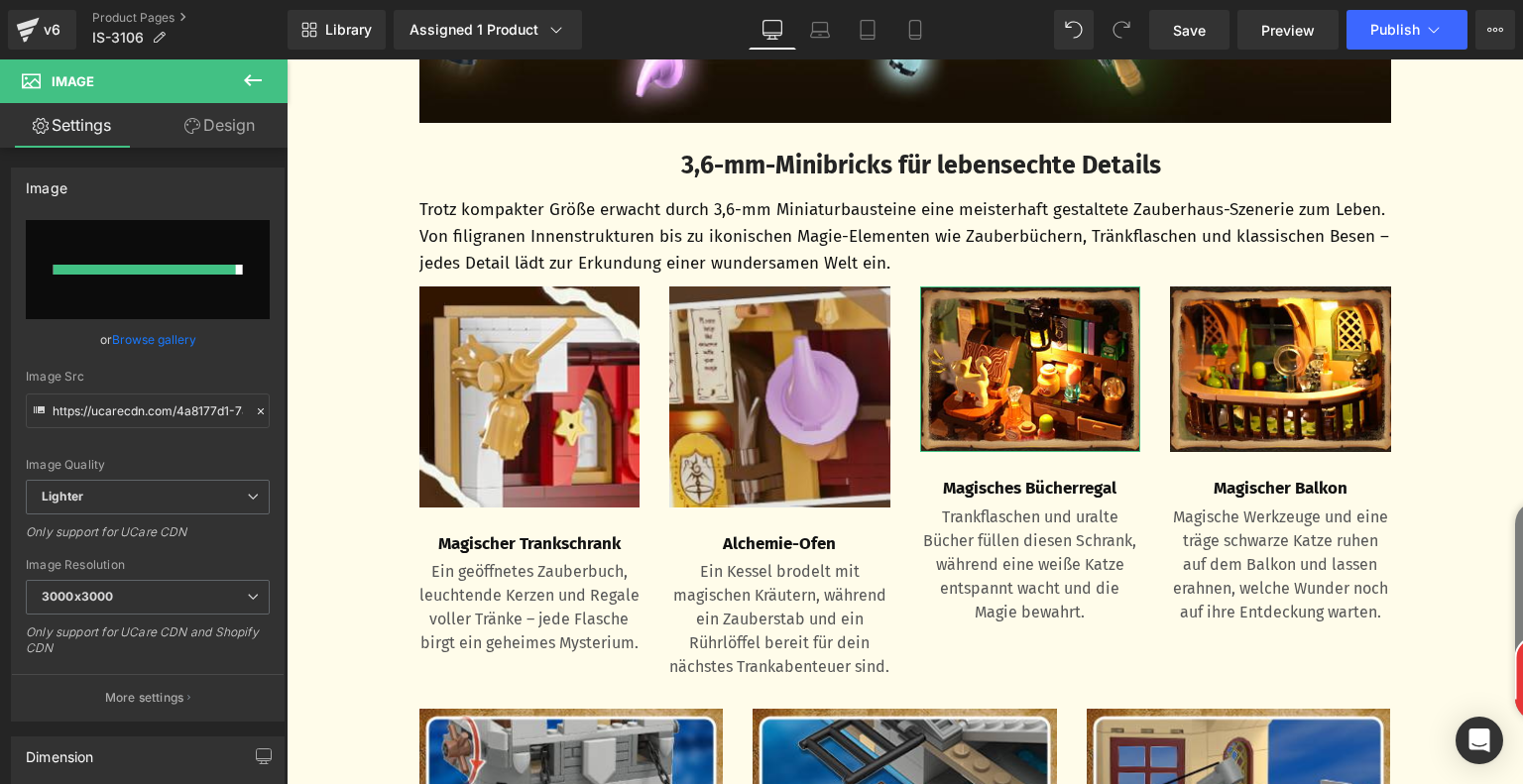 type on "https://ucarecdn.com/73b863f5-0f5b-4e22-a33f-7415ba705445/-/format/auto/-/preview/3000x3000/-/quality/lighter/7c659544-c1b2-4e3e-9e5f-e416524987c8.__CR38,0,225,225_PT0_SX220_V1___.jpg" 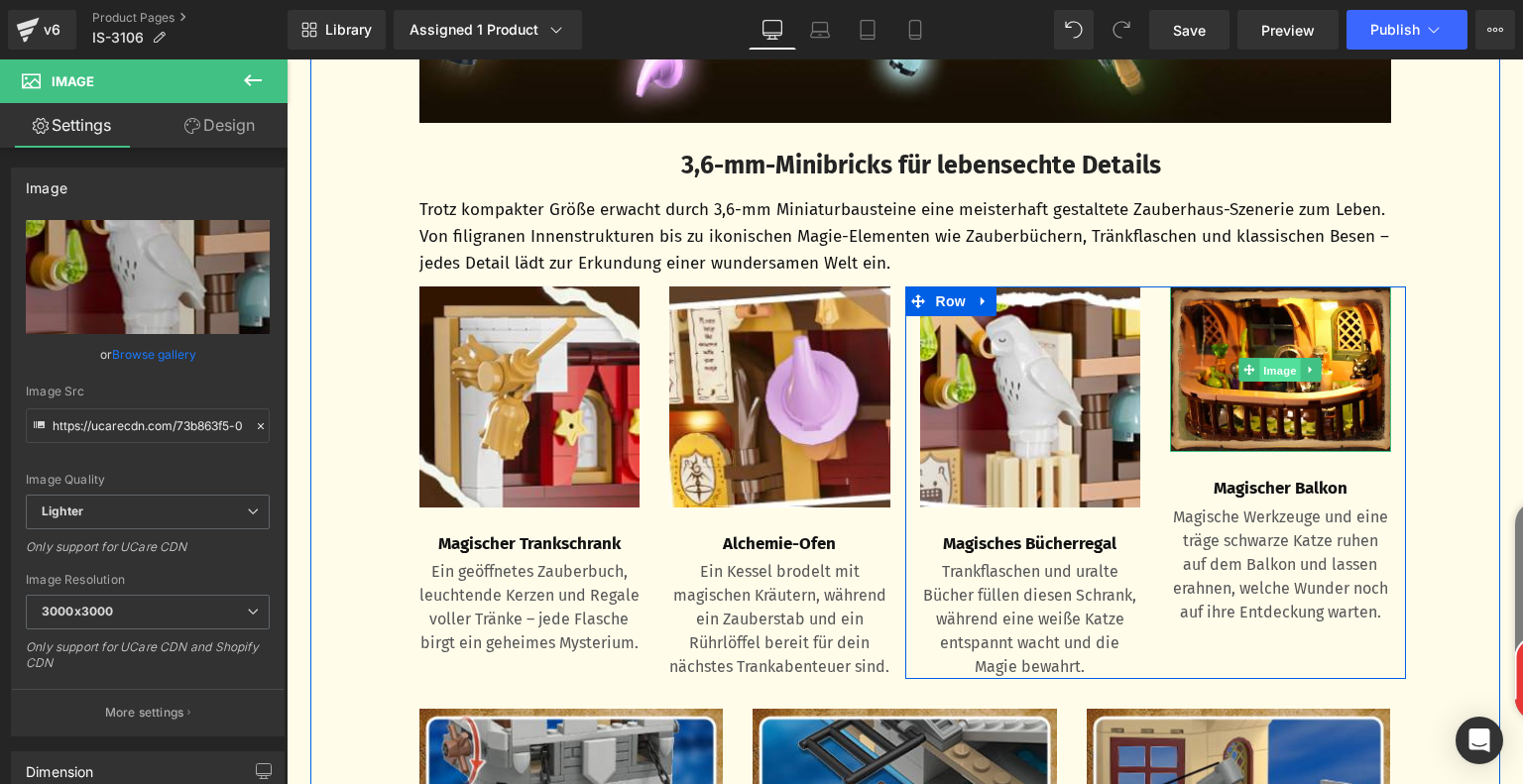 click on "Image" at bounding box center [1280, 370] 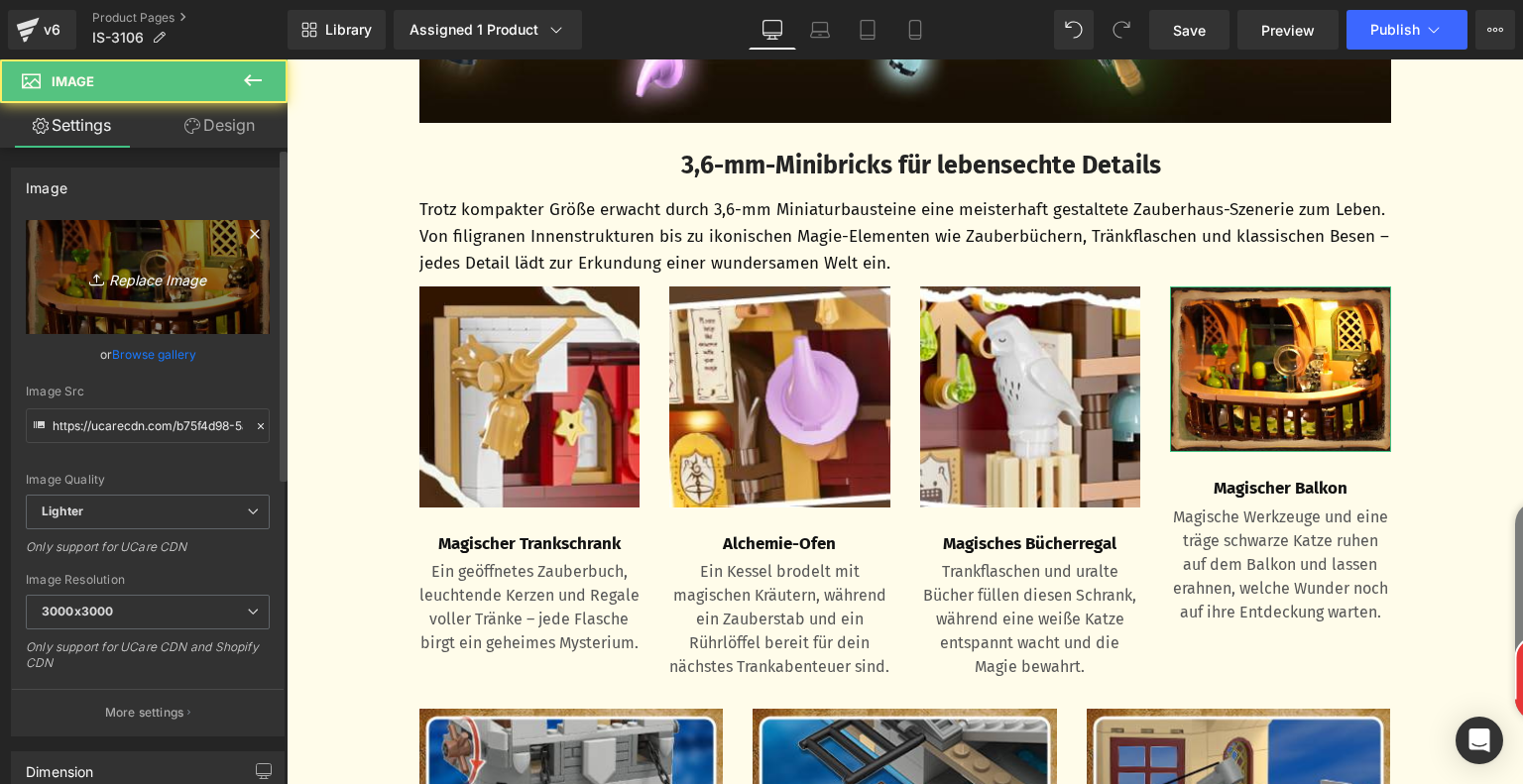 click on "Replace Image" at bounding box center [148, 277] 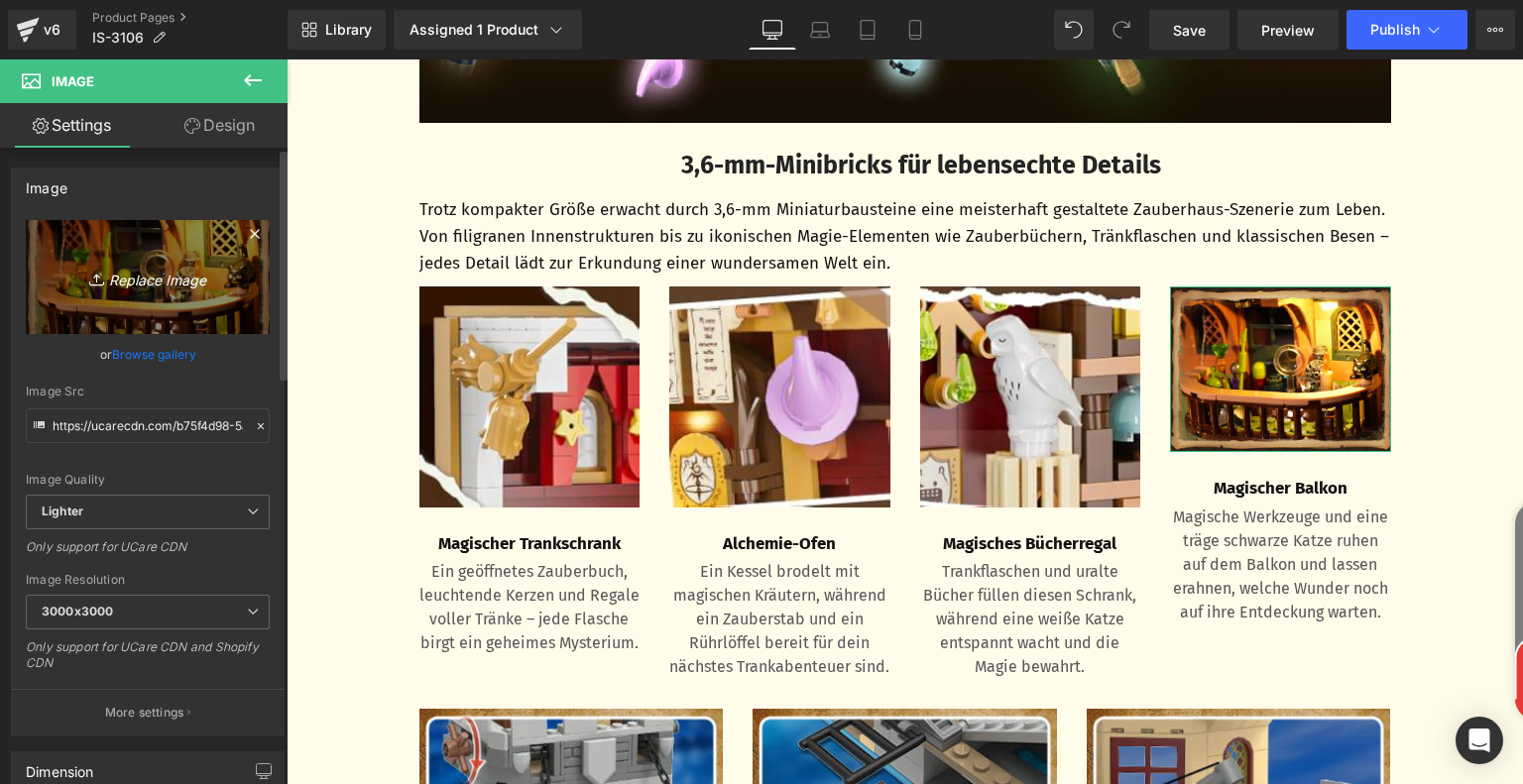 type on "C:\fakepath\1fcbd493-b5d0-42c7-8cf5-0bd307400378.__CR38,0,225,225_PT0_SX220_V1___.jpg" 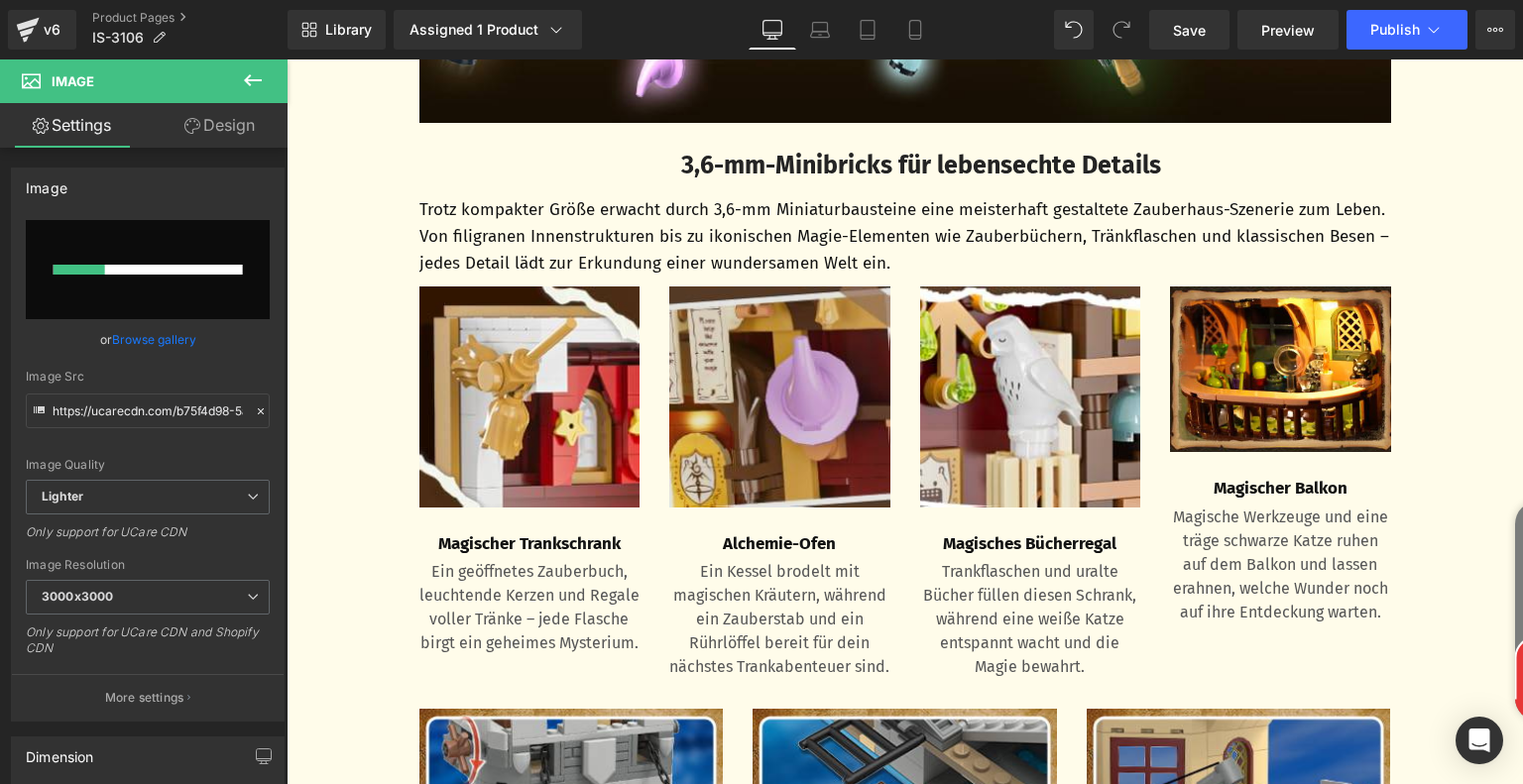type 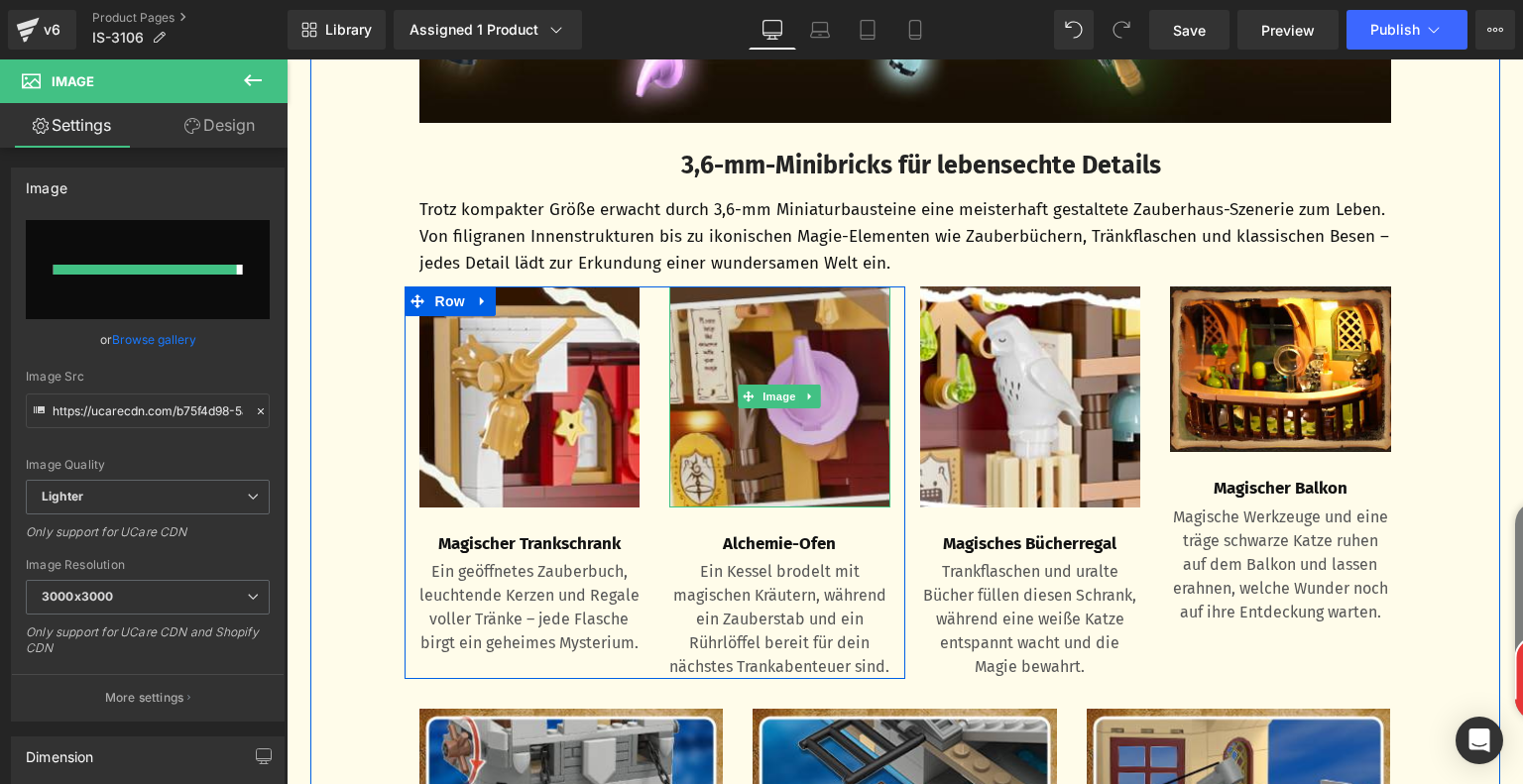 type on "https://ucarecdn.com/f8699568-b421-4f4d-a697-e5cfed6bc281/-/format/auto/-/preview/3000x3000/-/quality/lighter/1fcbd493-b5d0-42c7-8cf5-0bd307400378.__CR38,0,225,225_PT0_SX220_V1___.jpg" 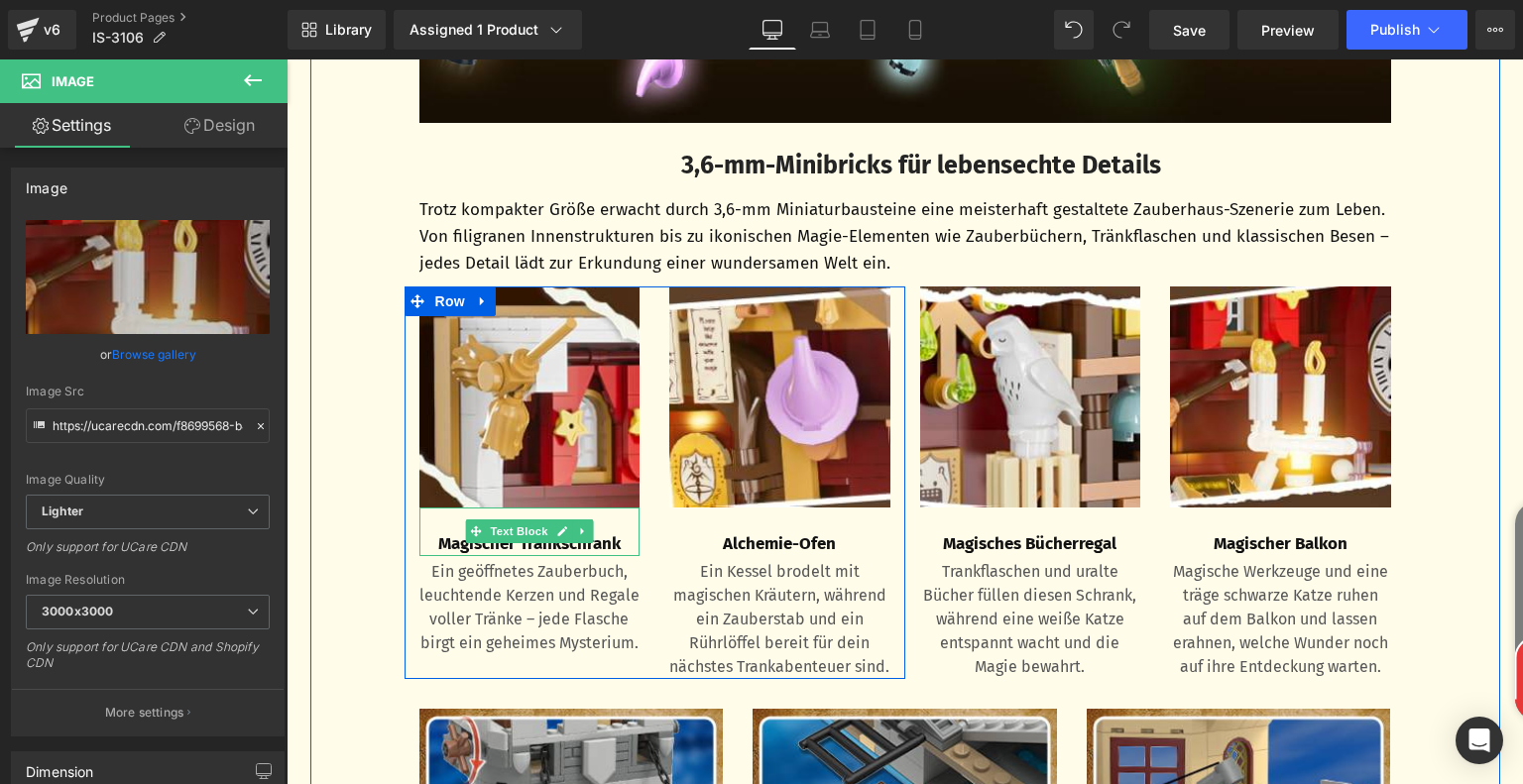 click on "Magischer Trankschrank" at bounding box center (529, 544) 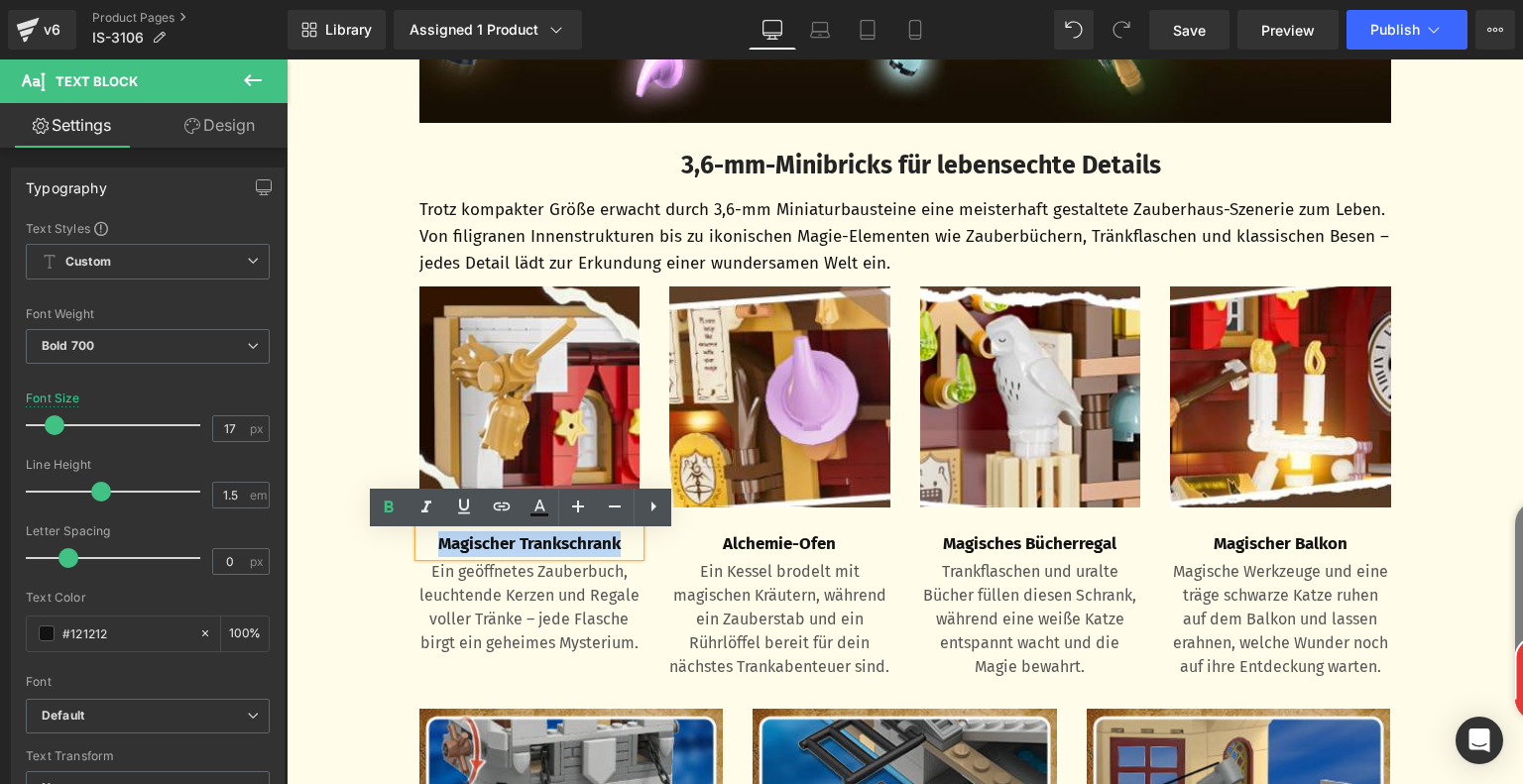 drag, startPoint x: 423, startPoint y: 570, endPoint x: 633, endPoint y: 570, distance: 210 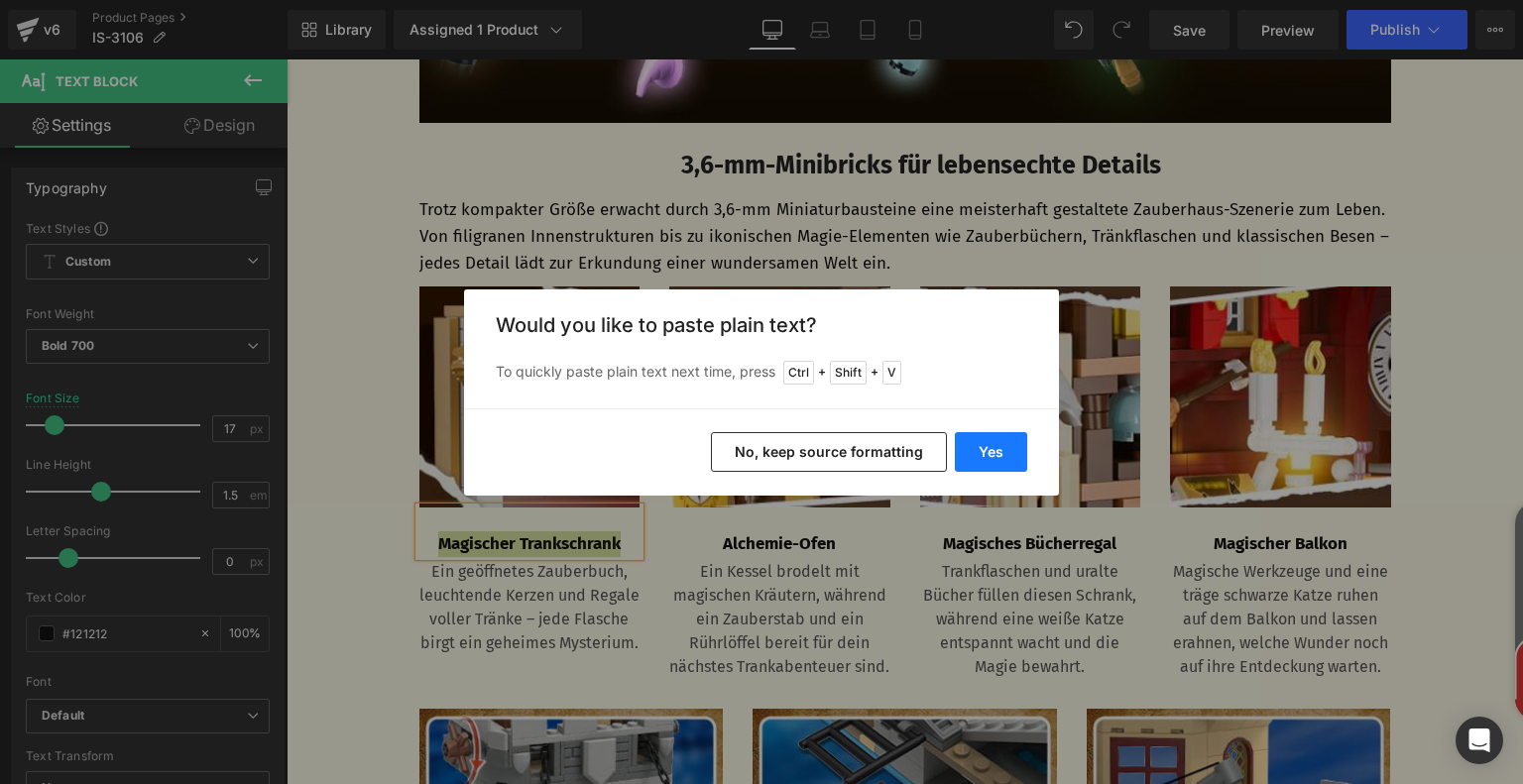 drag, startPoint x: 988, startPoint y: 446, endPoint x: 691, endPoint y: 394, distance: 301.51783 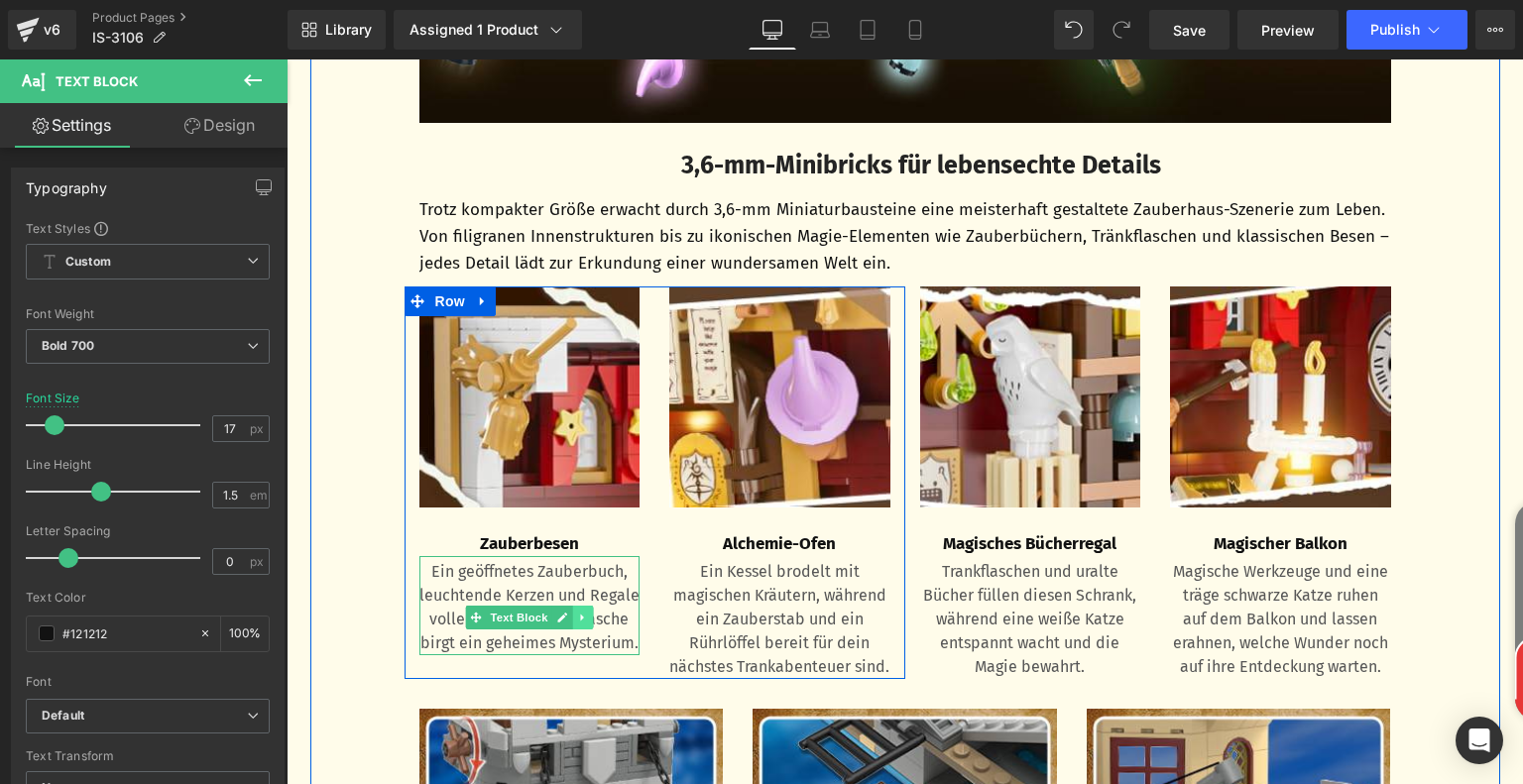 click at bounding box center (582, 617) 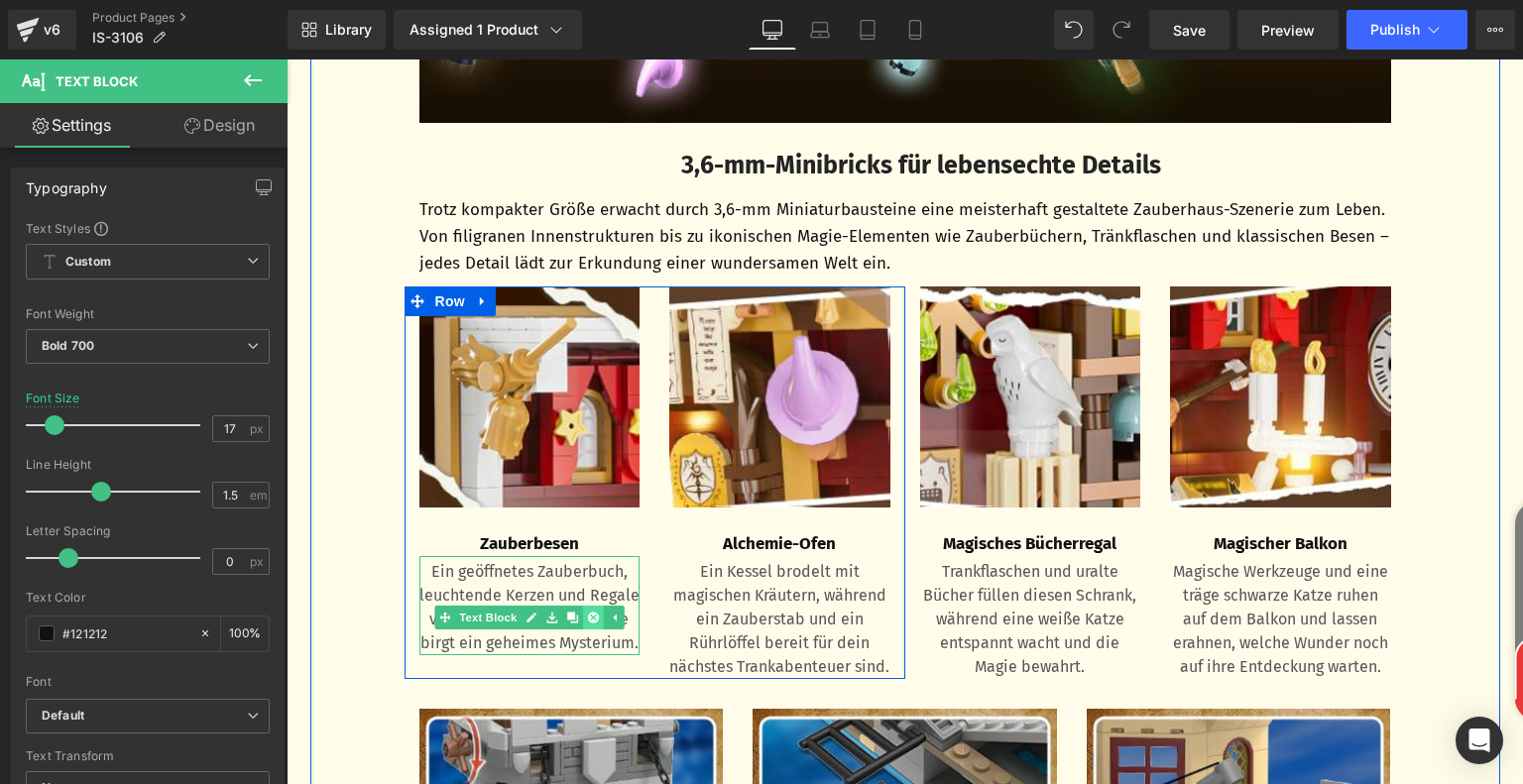 click 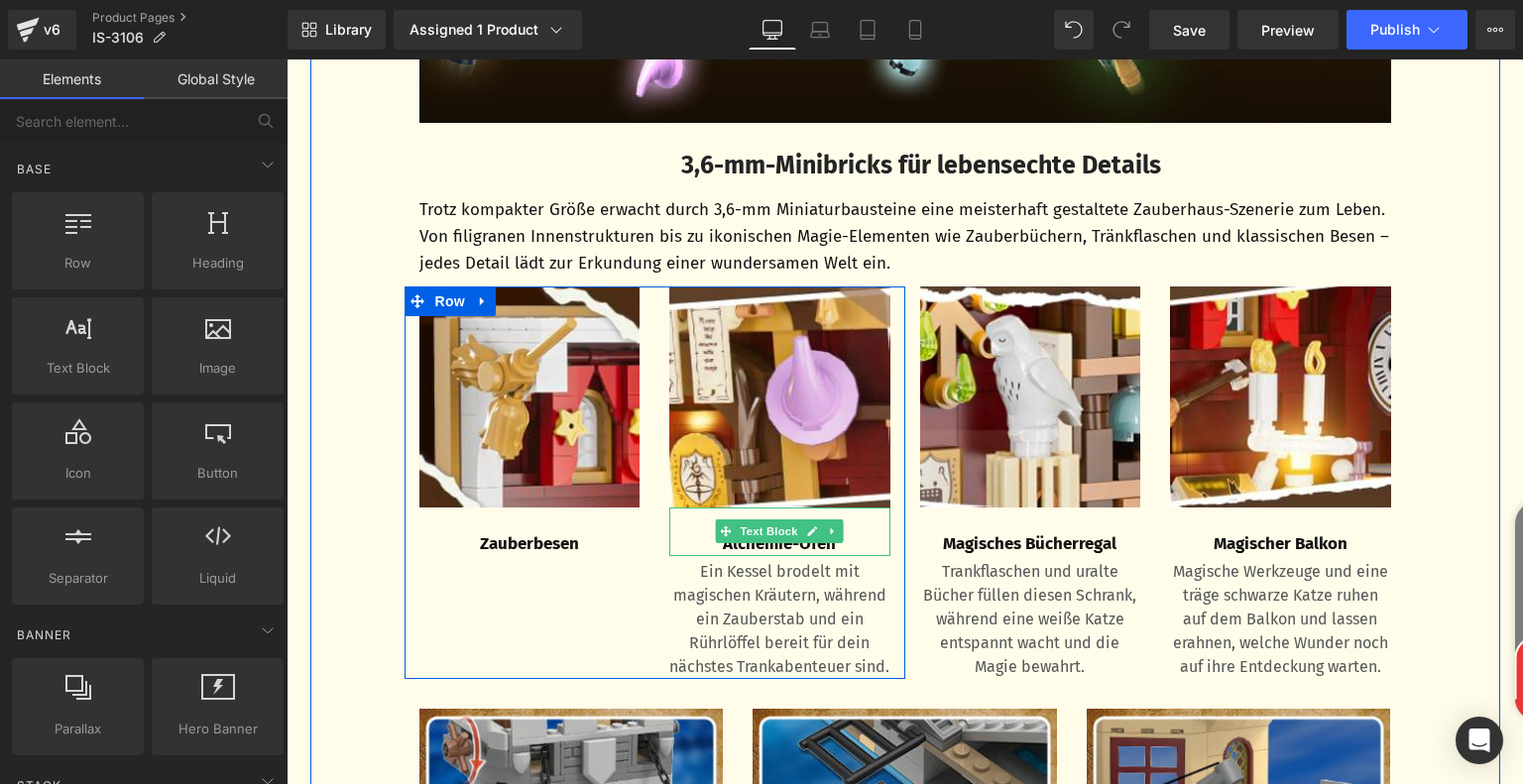 click on "Alchemie-Ofen" at bounding box center (779, 544) 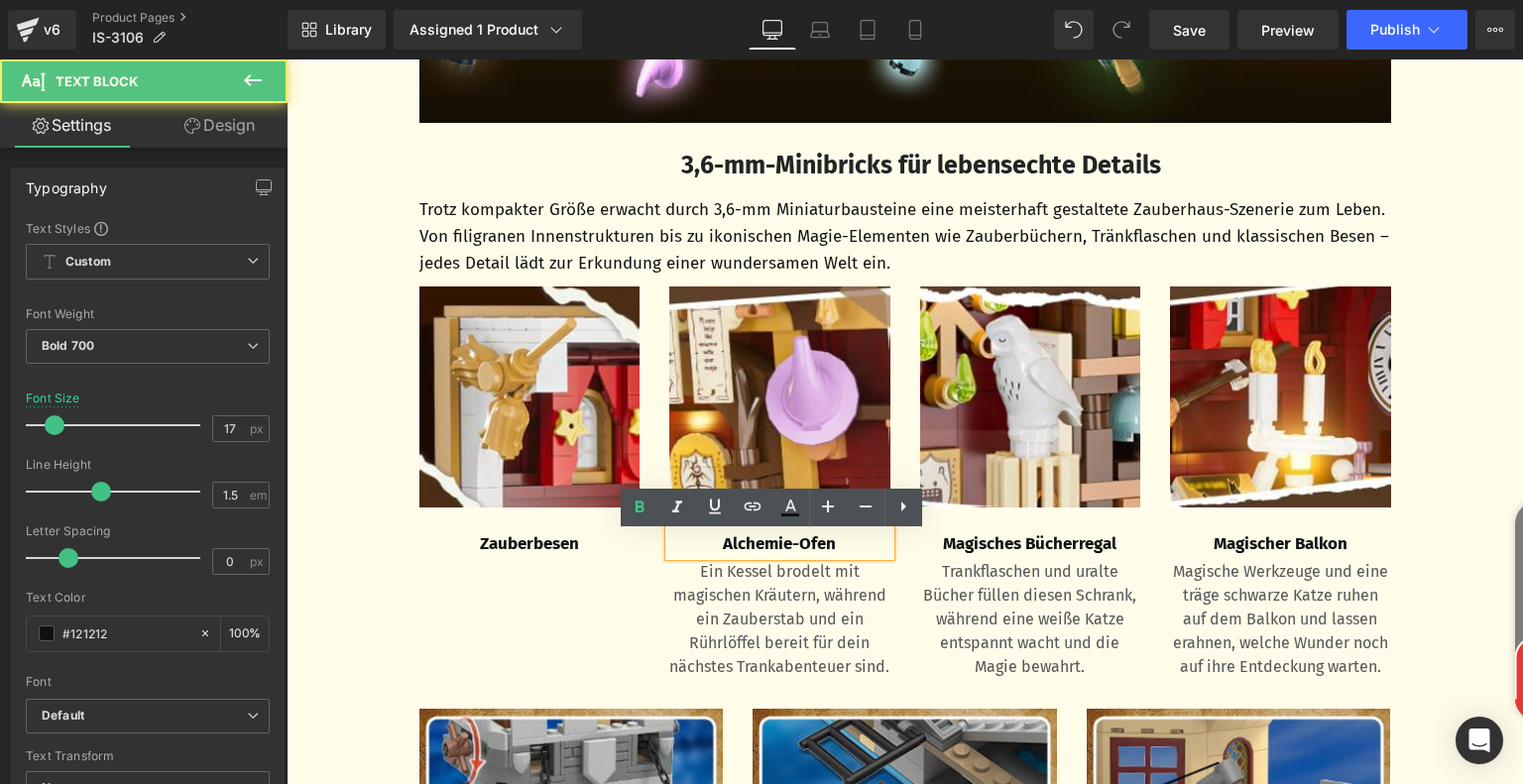 click on "Alchemie-Ofen" at bounding box center [779, 544] 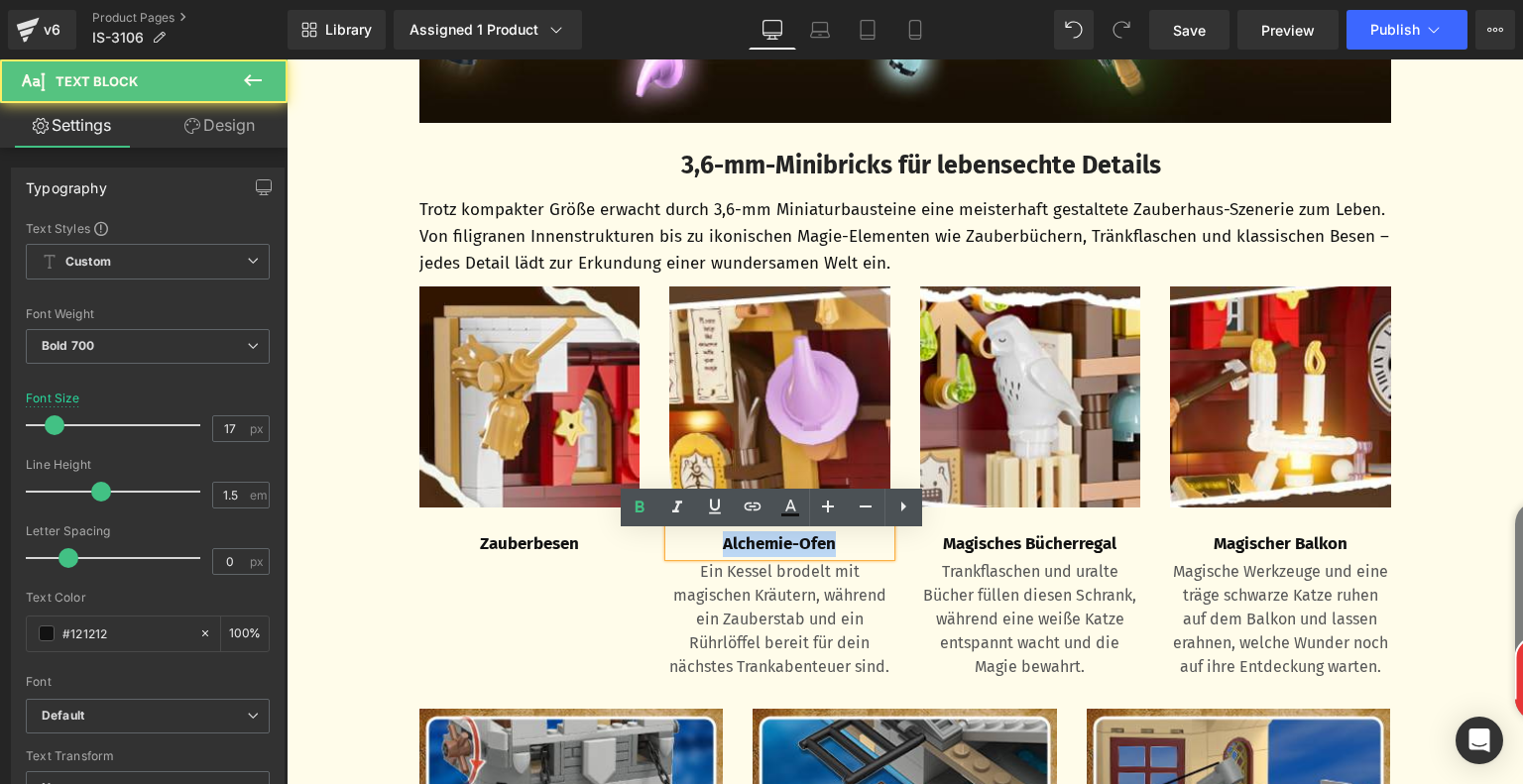 drag, startPoint x: 713, startPoint y: 572, endPoint x: 858, endPoint y: 573, distance: 145.00345 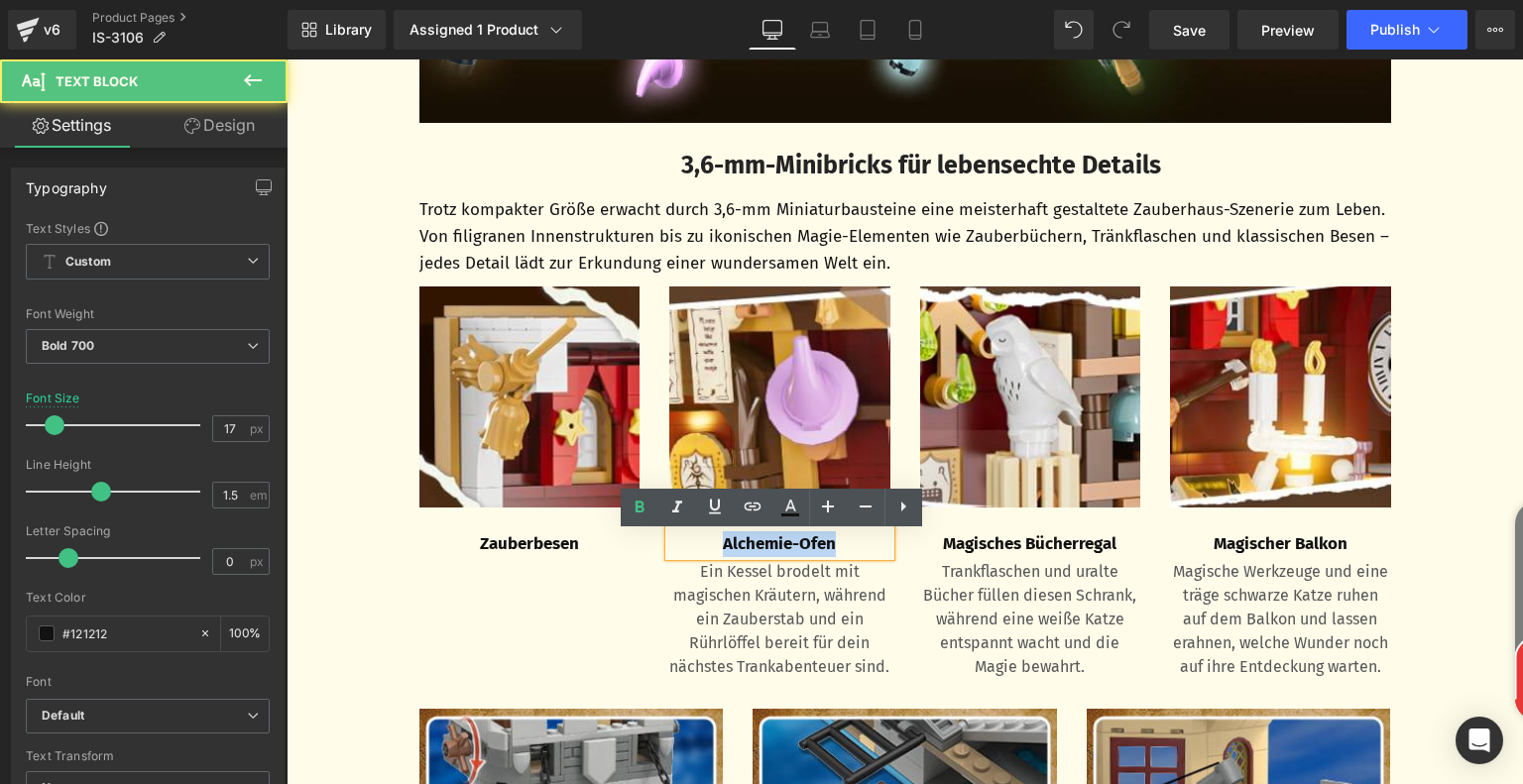 click on "Alchemie-Ofen" at bounding box center (779, 544) 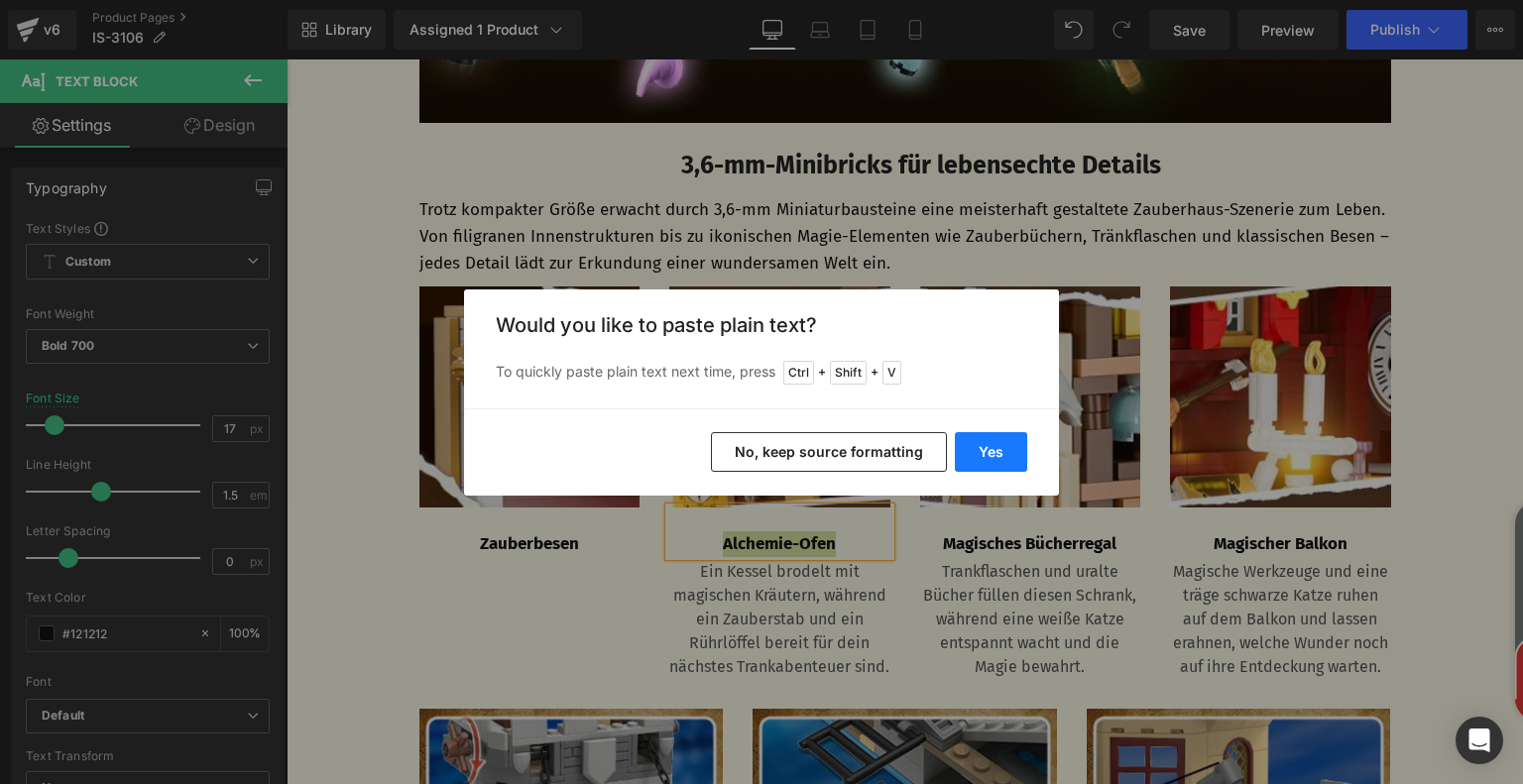 click on "Yes" at bounding box center [991, 452] 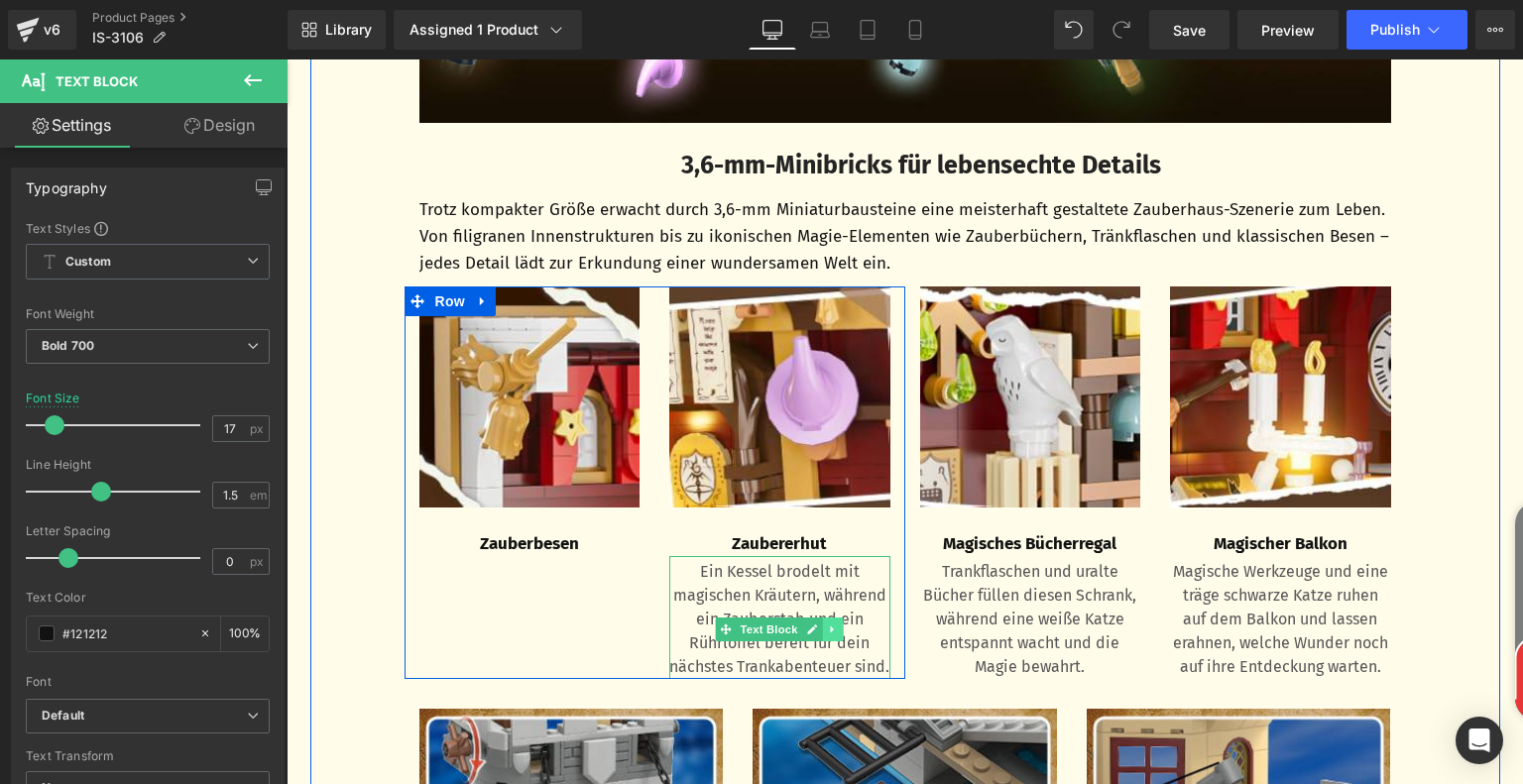 click 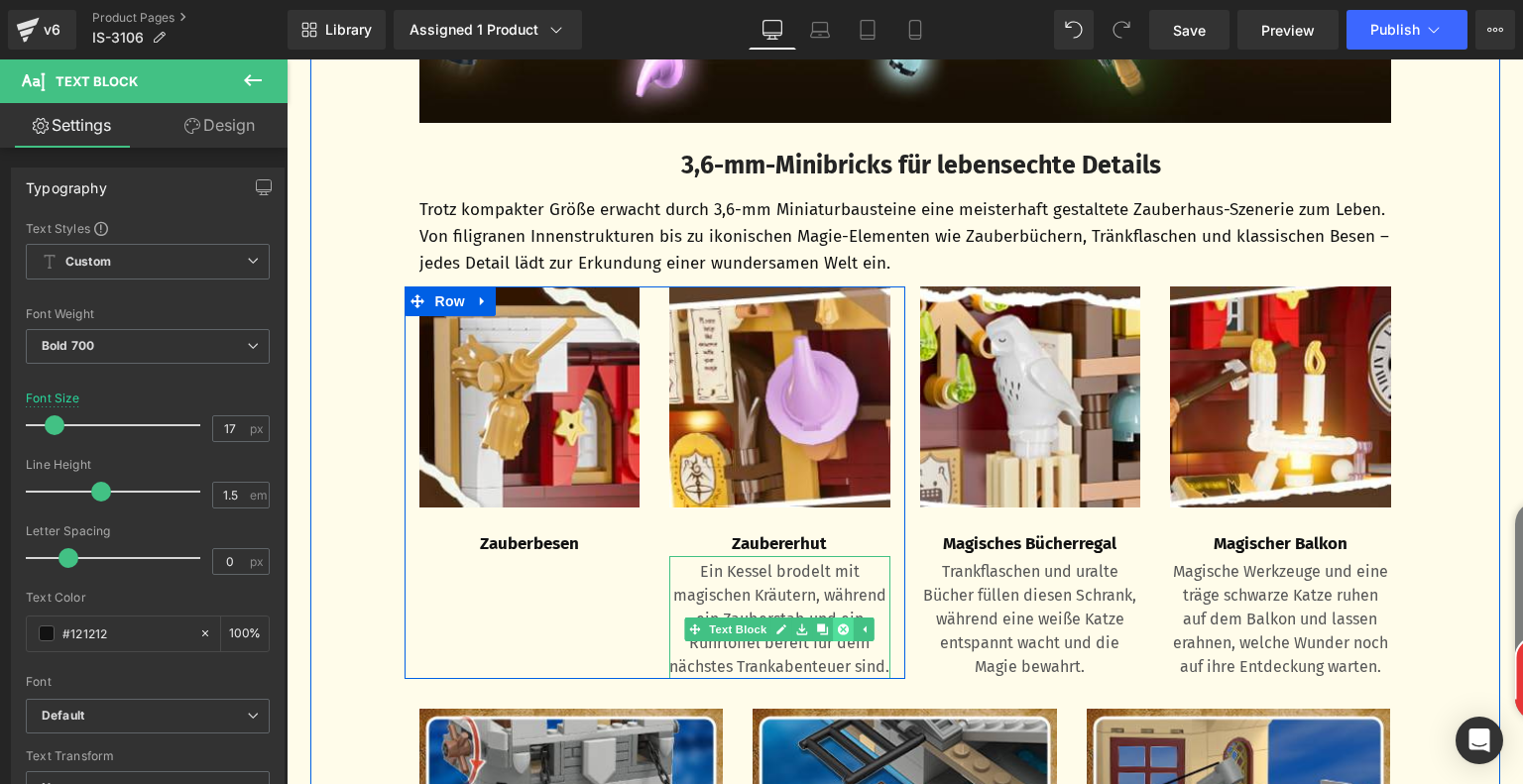 click 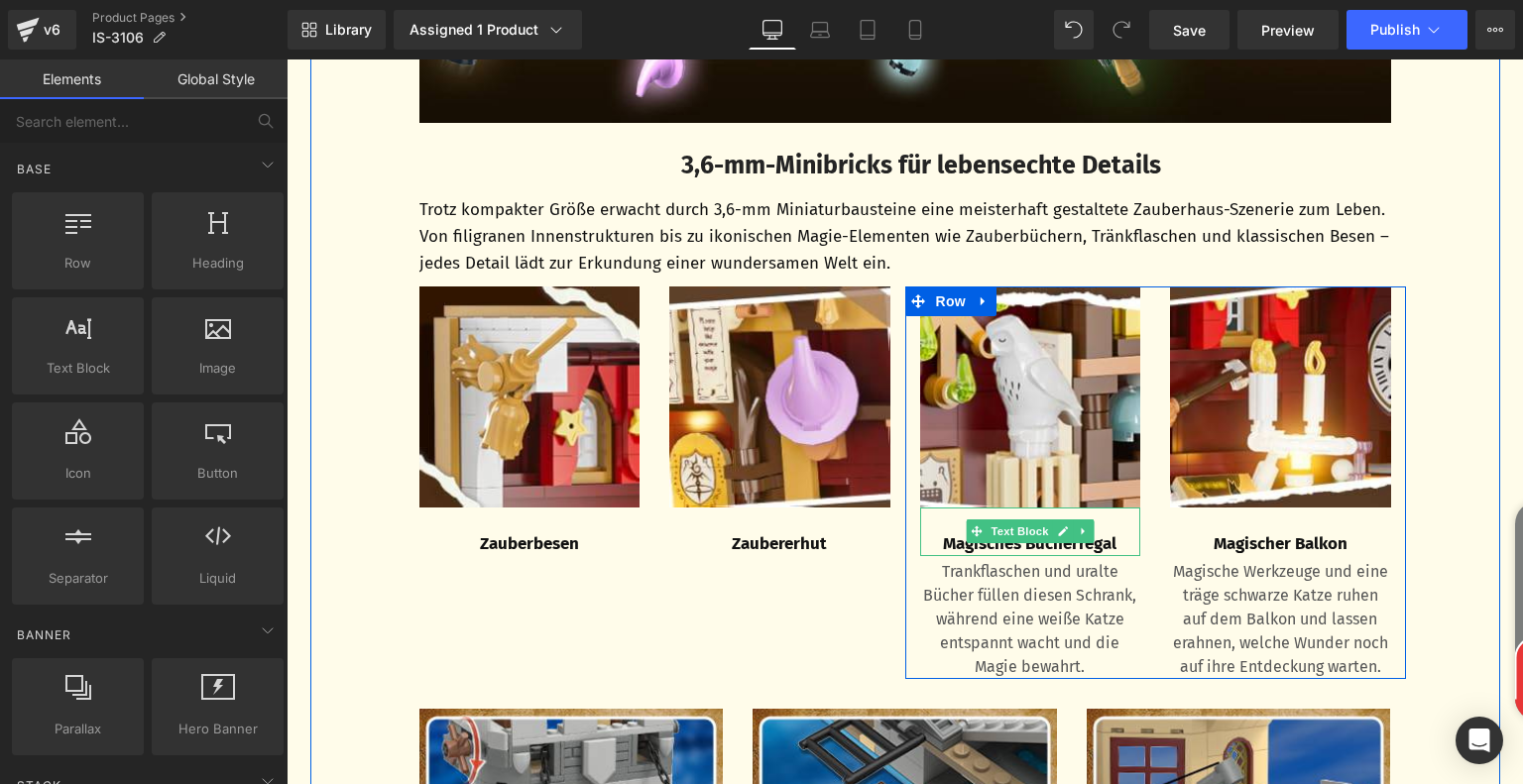 click on "Magisches Bücherregal" at bounding box center (1030, 544) 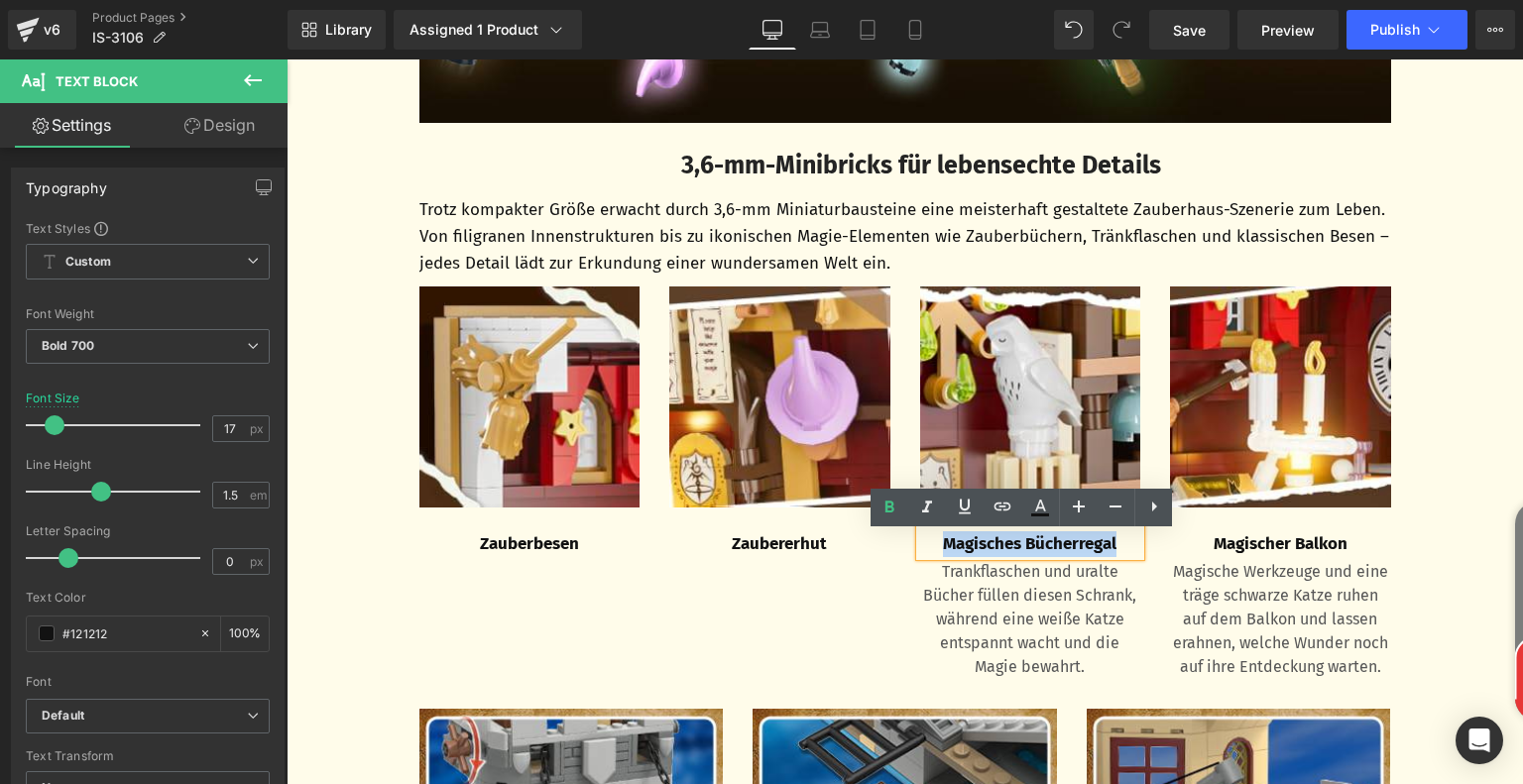 drag, startPoint x: 929, startPoint y: 569, endPoint x: 1131, endPoint y: 561, distance: 202.1584 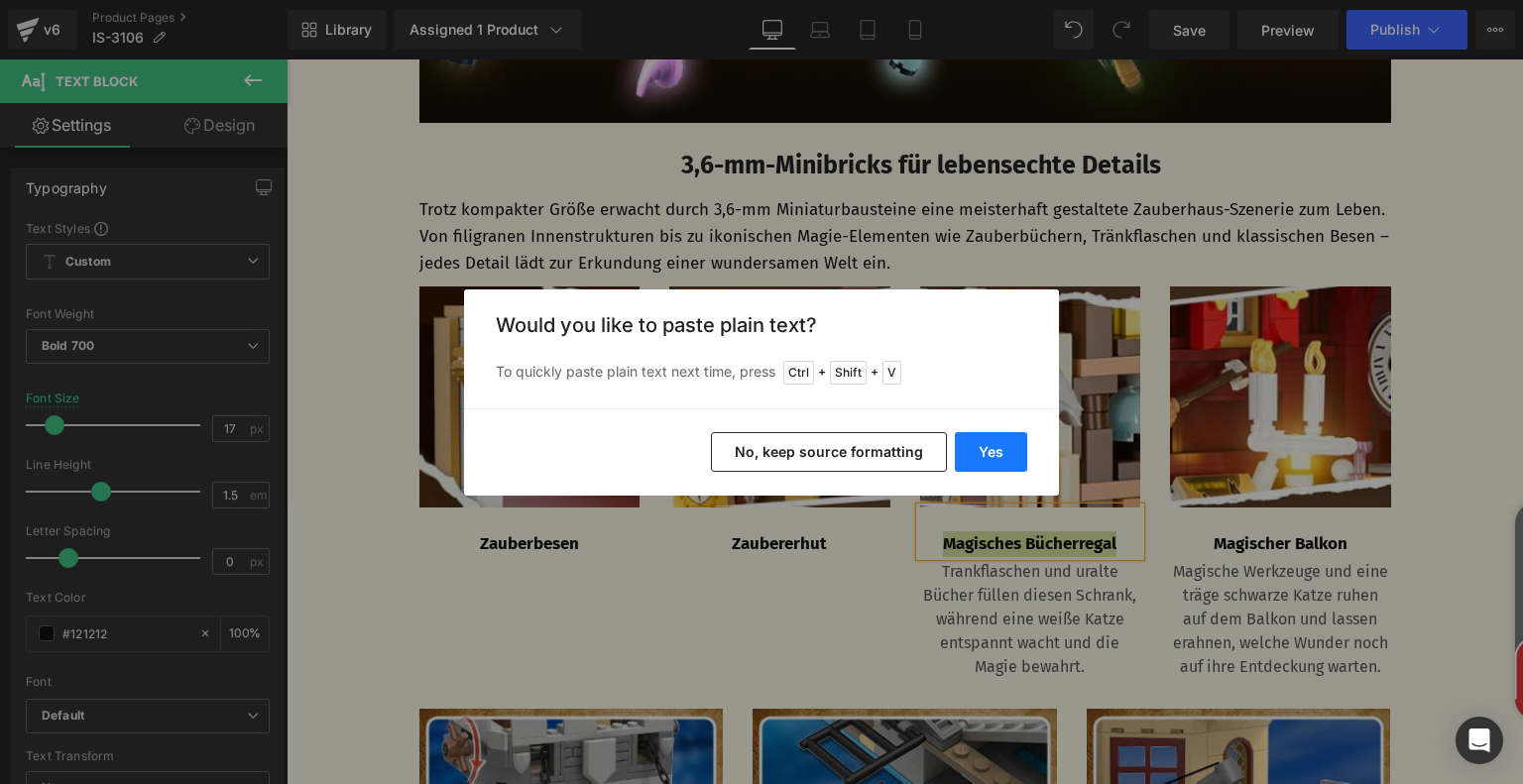drag, startPoint x: 1002, startPoint y: 445, endPoint x: 725, endPoint y: 534, distance: 290.94673 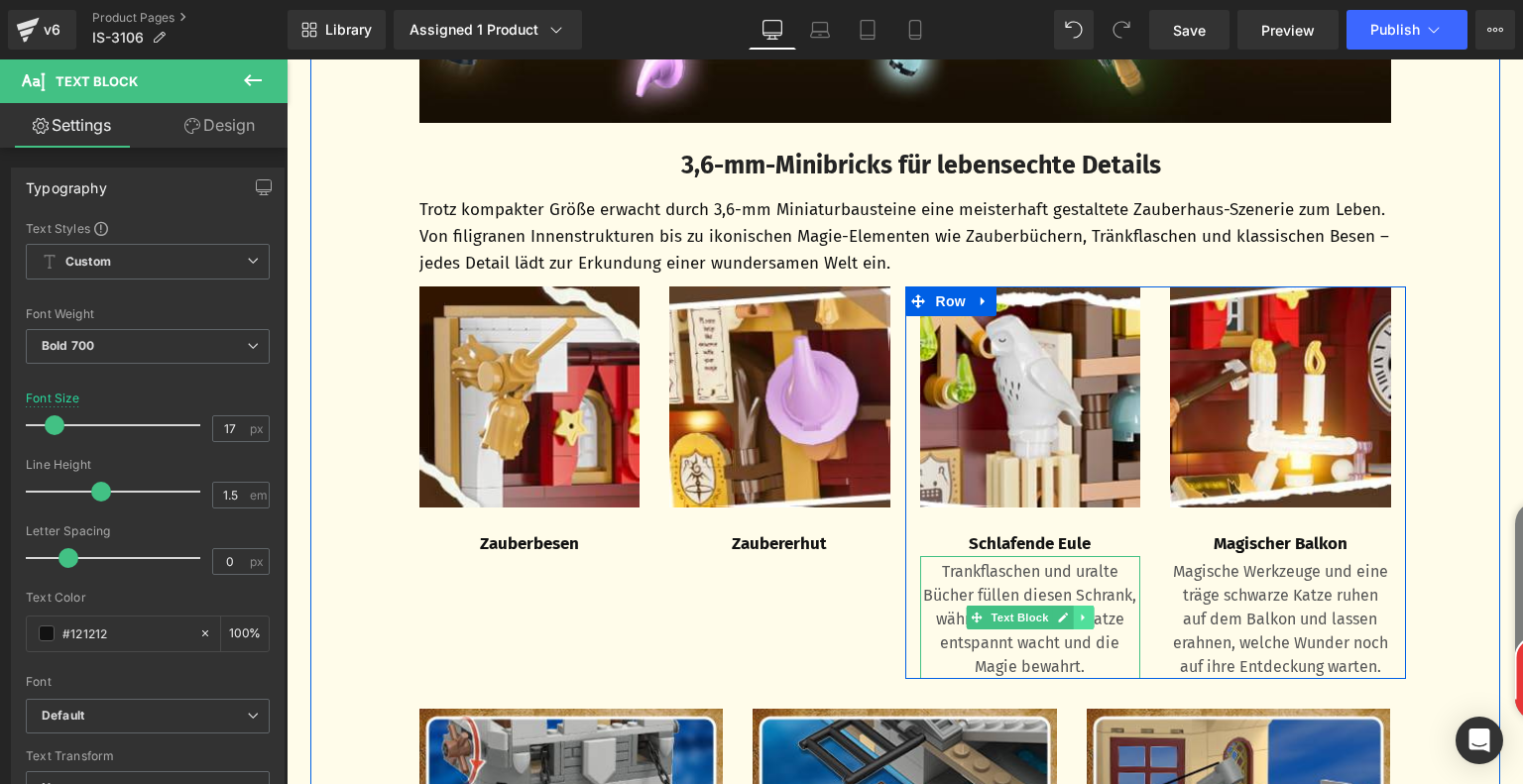 click 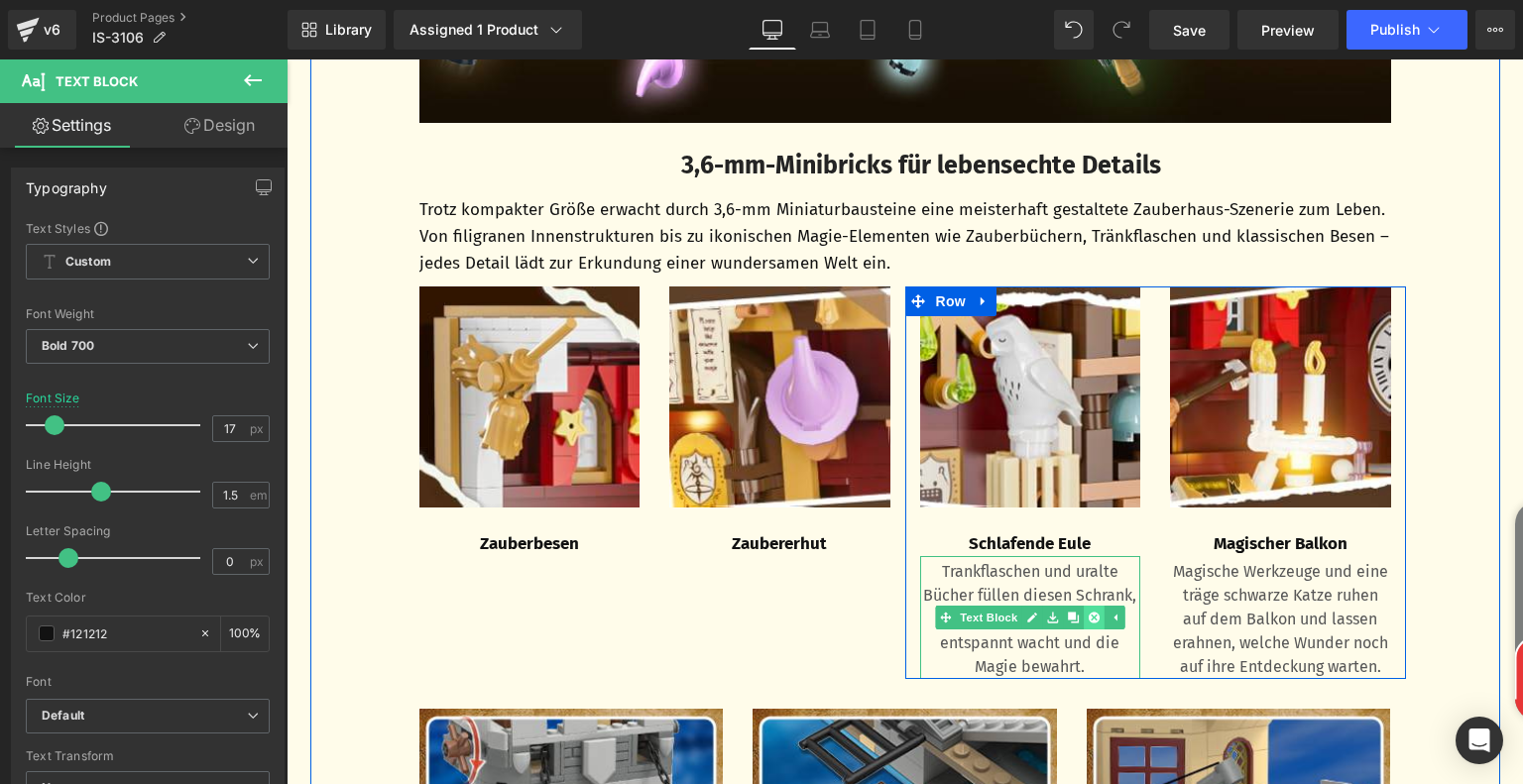 click 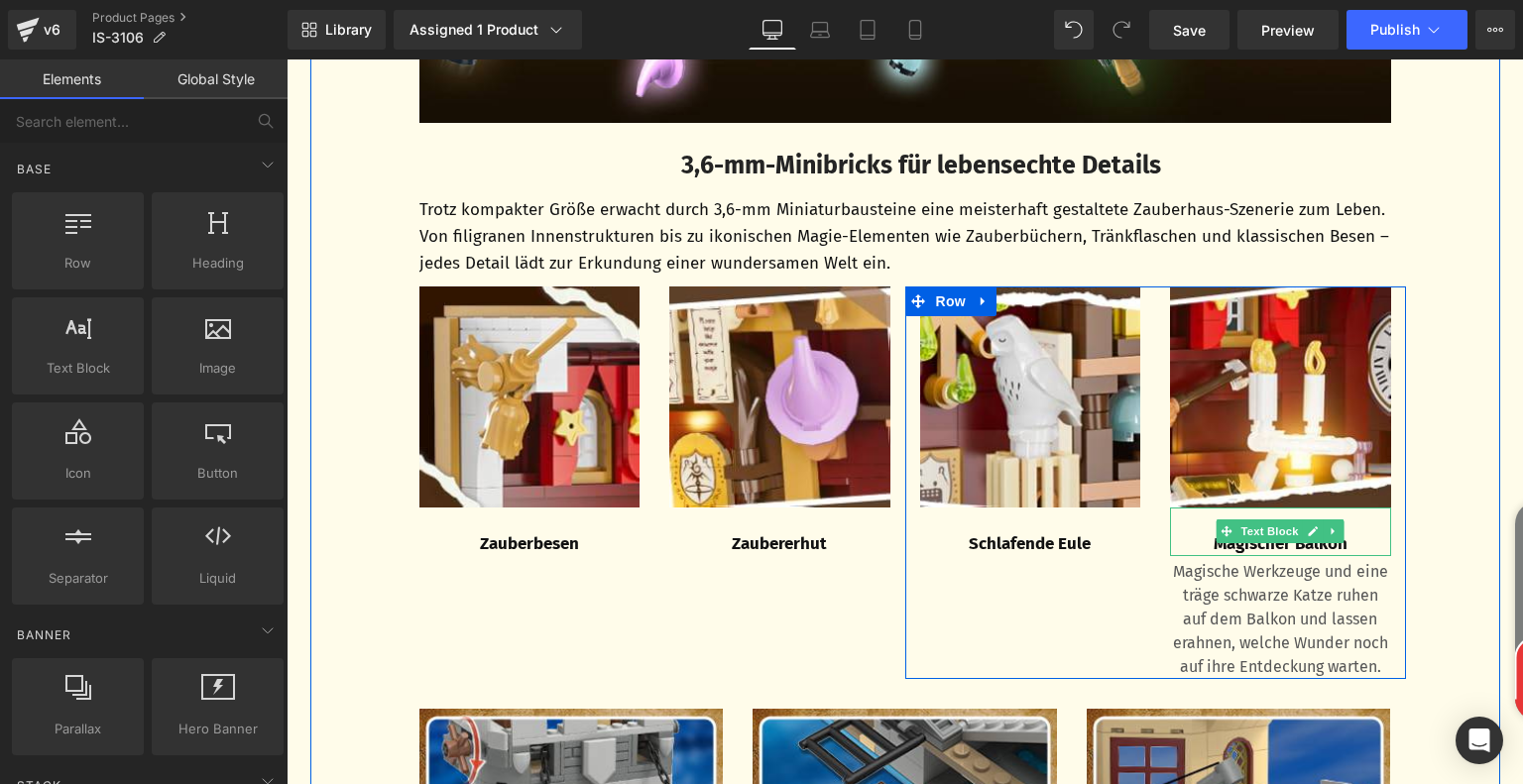 click on "Magischer Balkon" at bounding box center [1280, 544] 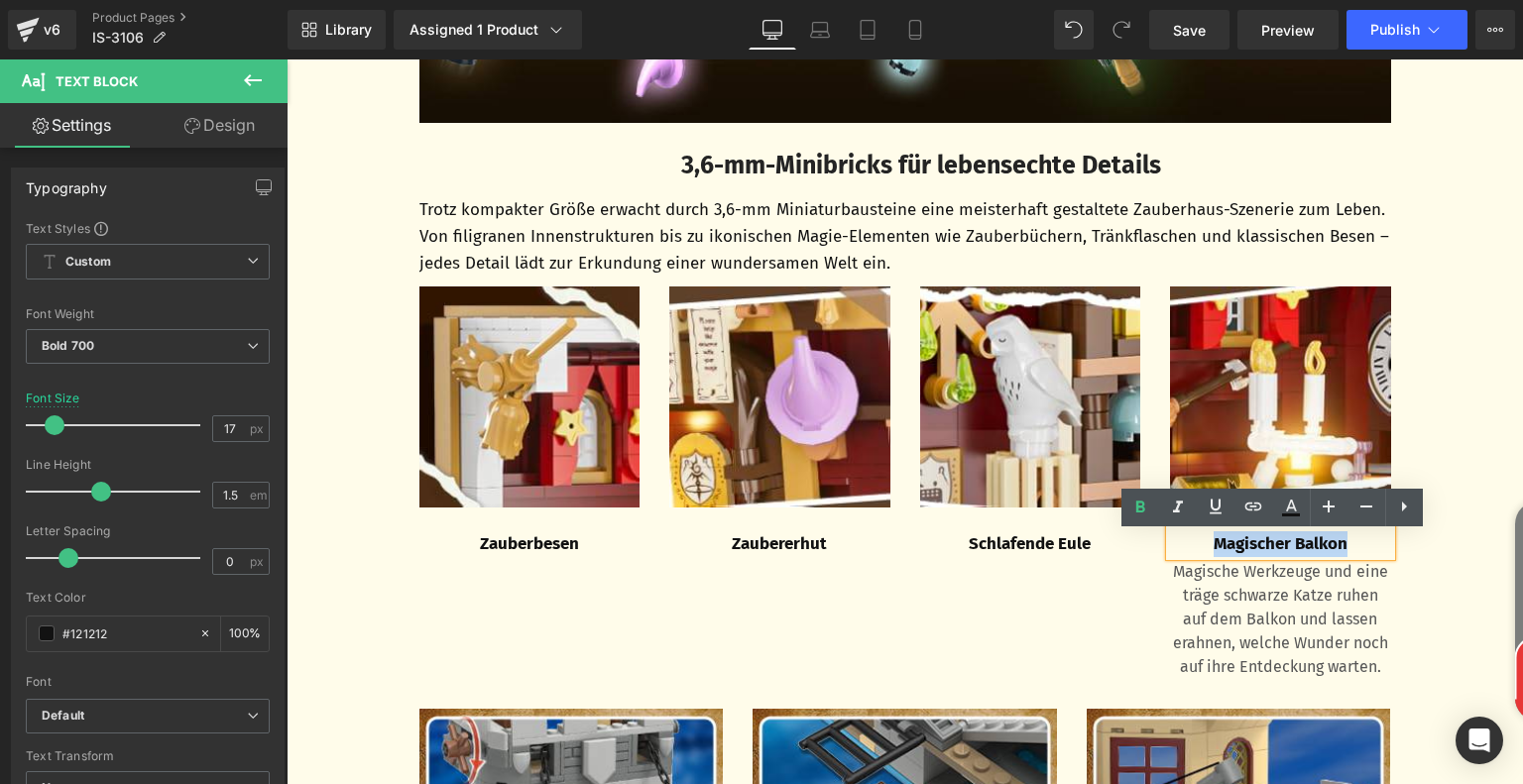 drag, startPoint x: 1202, startPoint y: 572, endPoint x: 1383, endPoint y: 570, distance: 181.01105 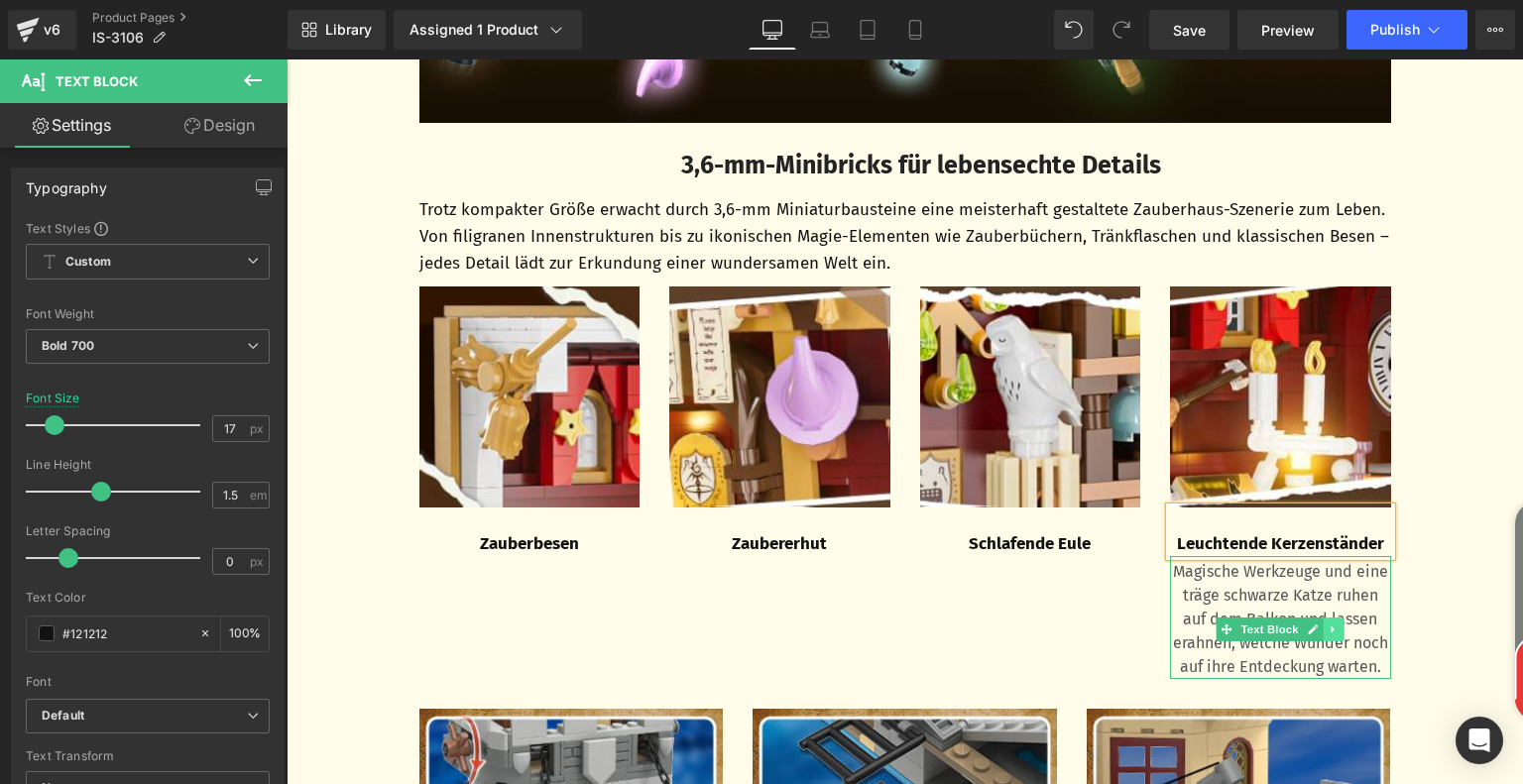 click 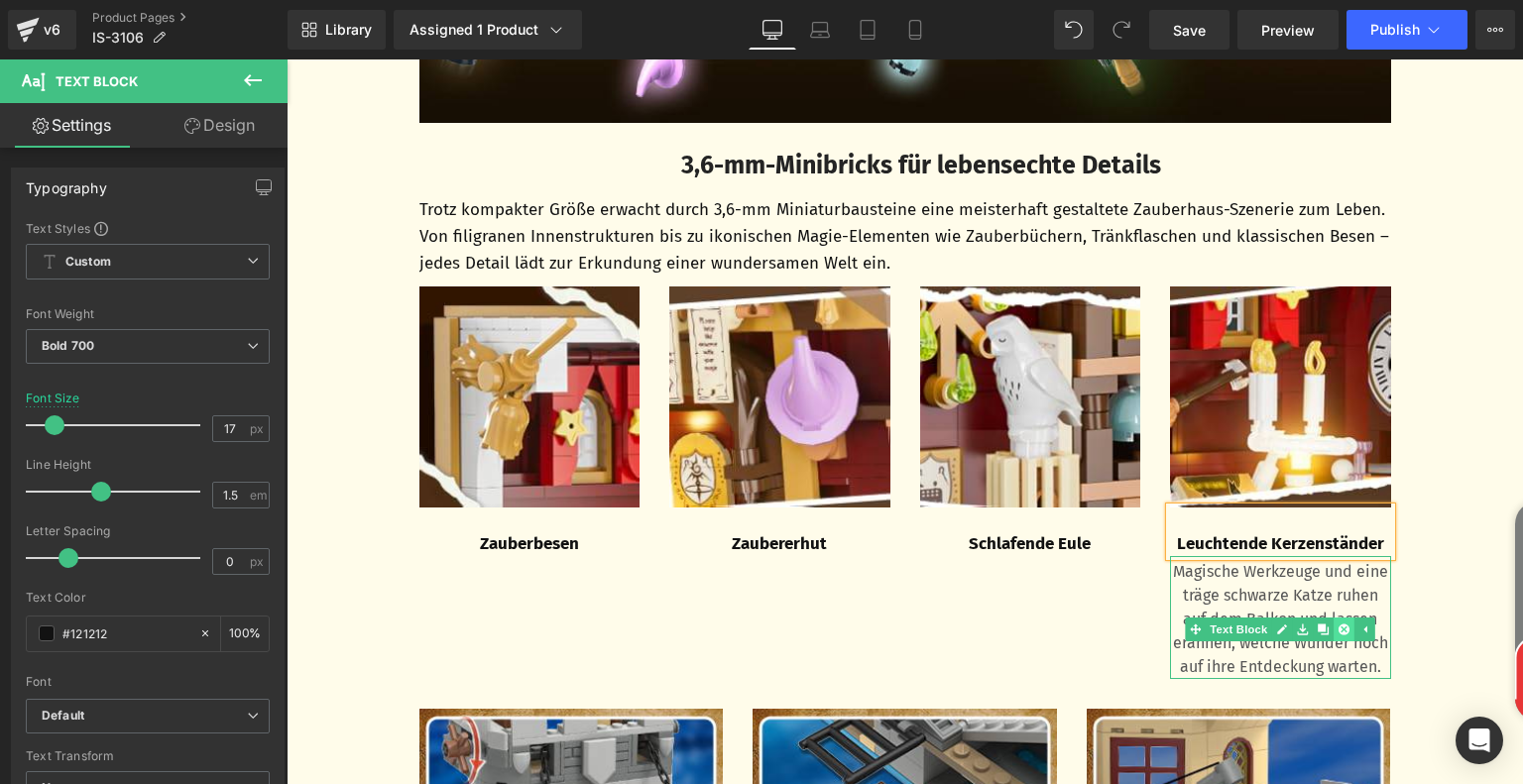 click 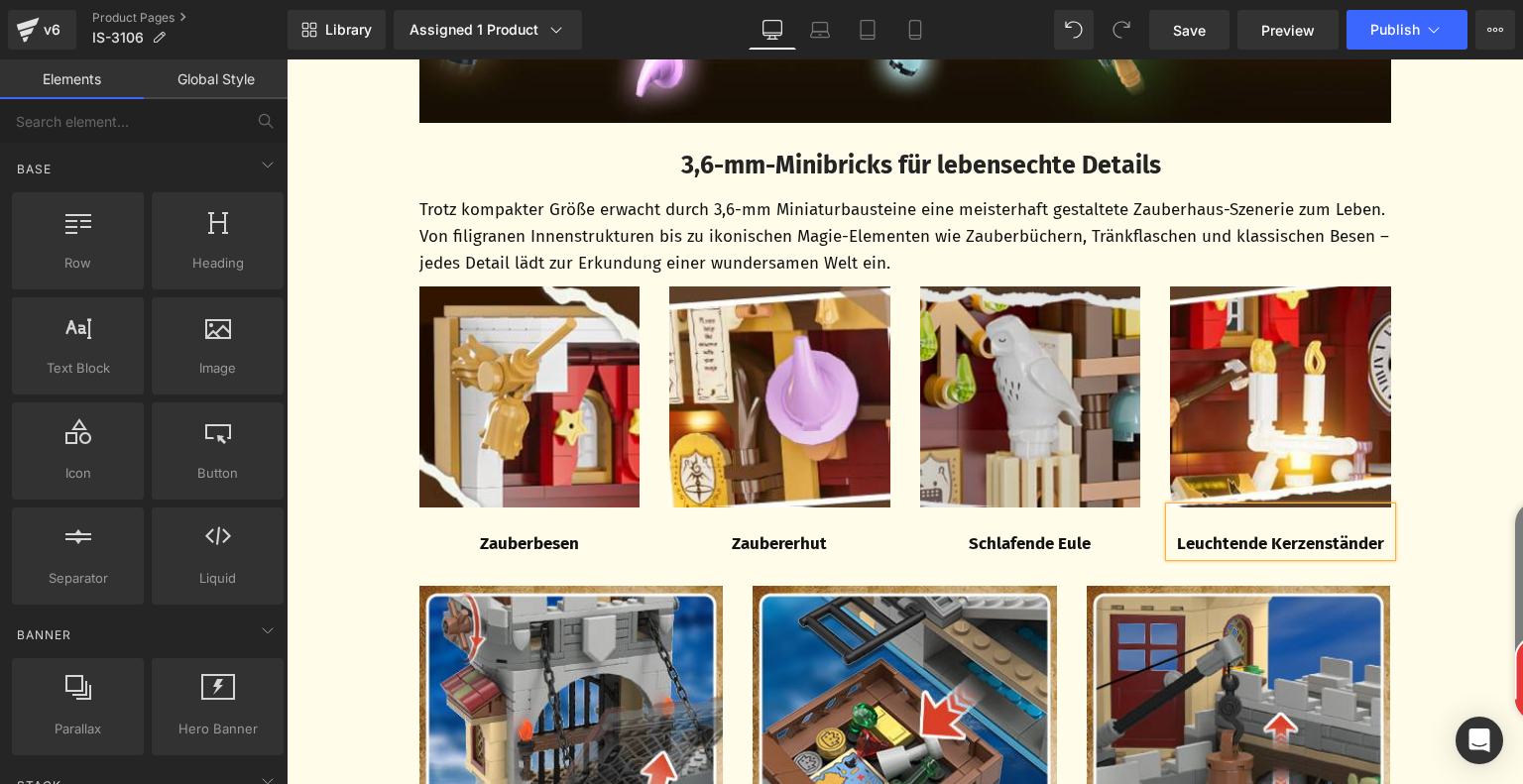 click at bounding box center [1030, 396] 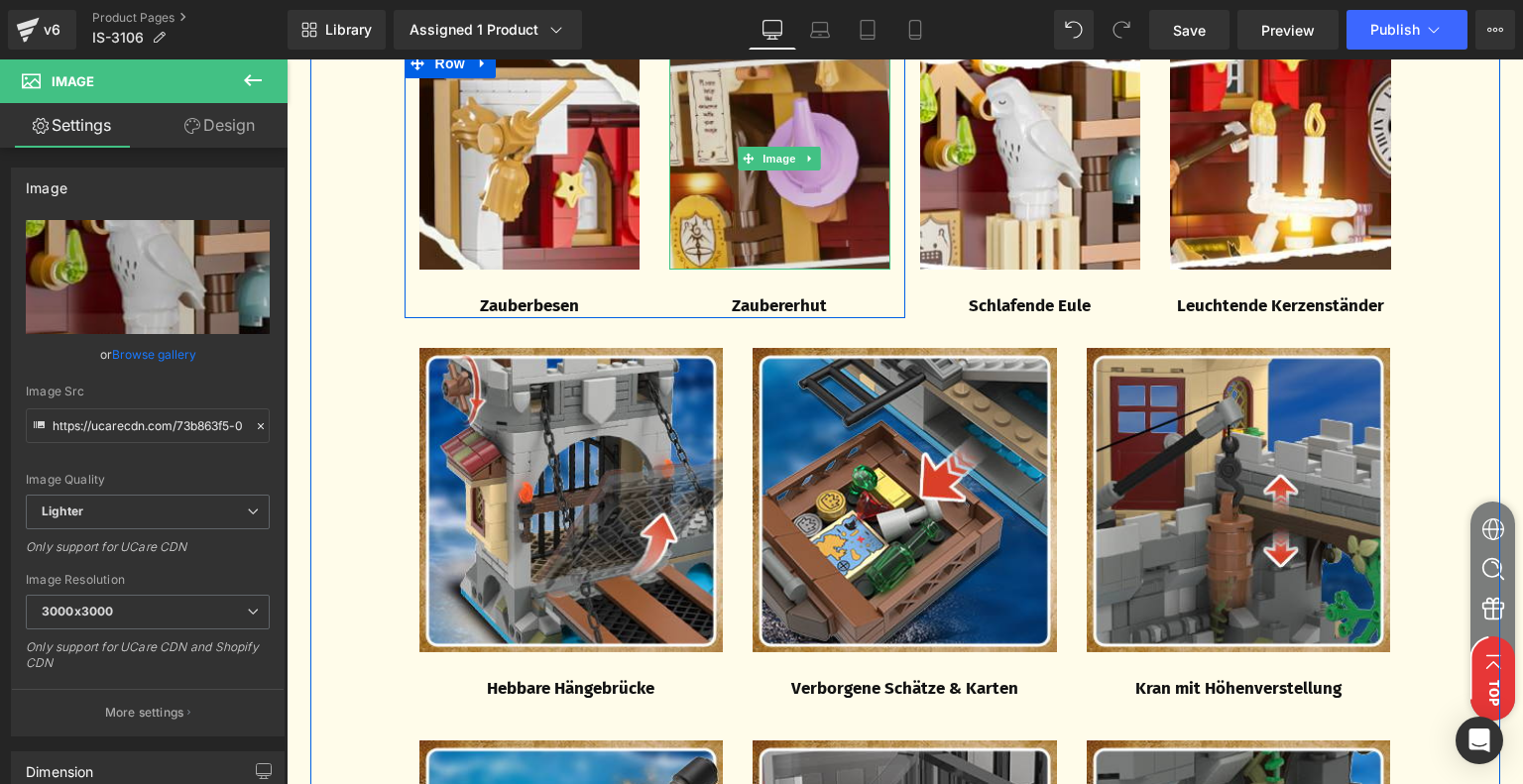 scroll, scrollTop: 2763, scrollLeft: 0, axis: vertical 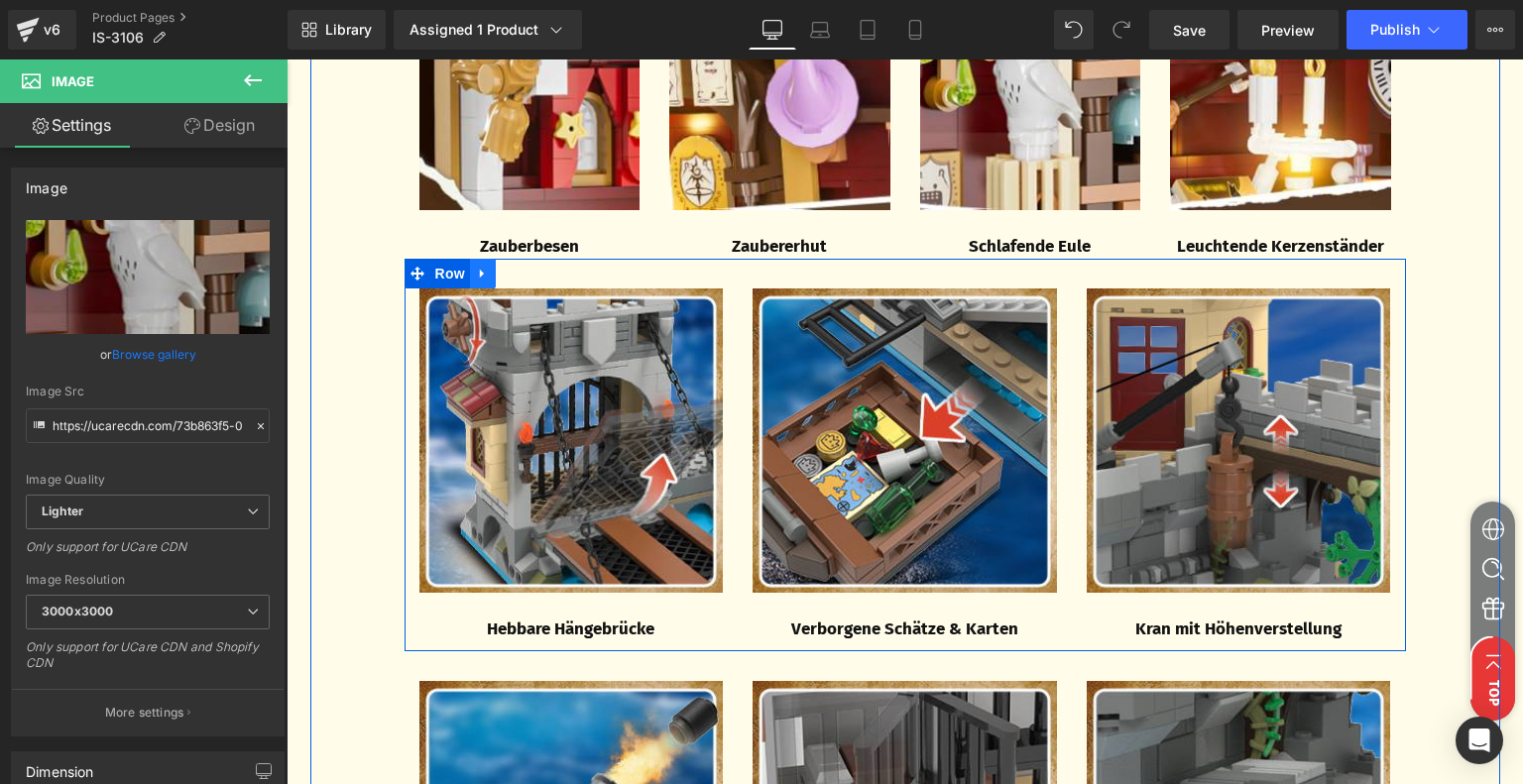 click 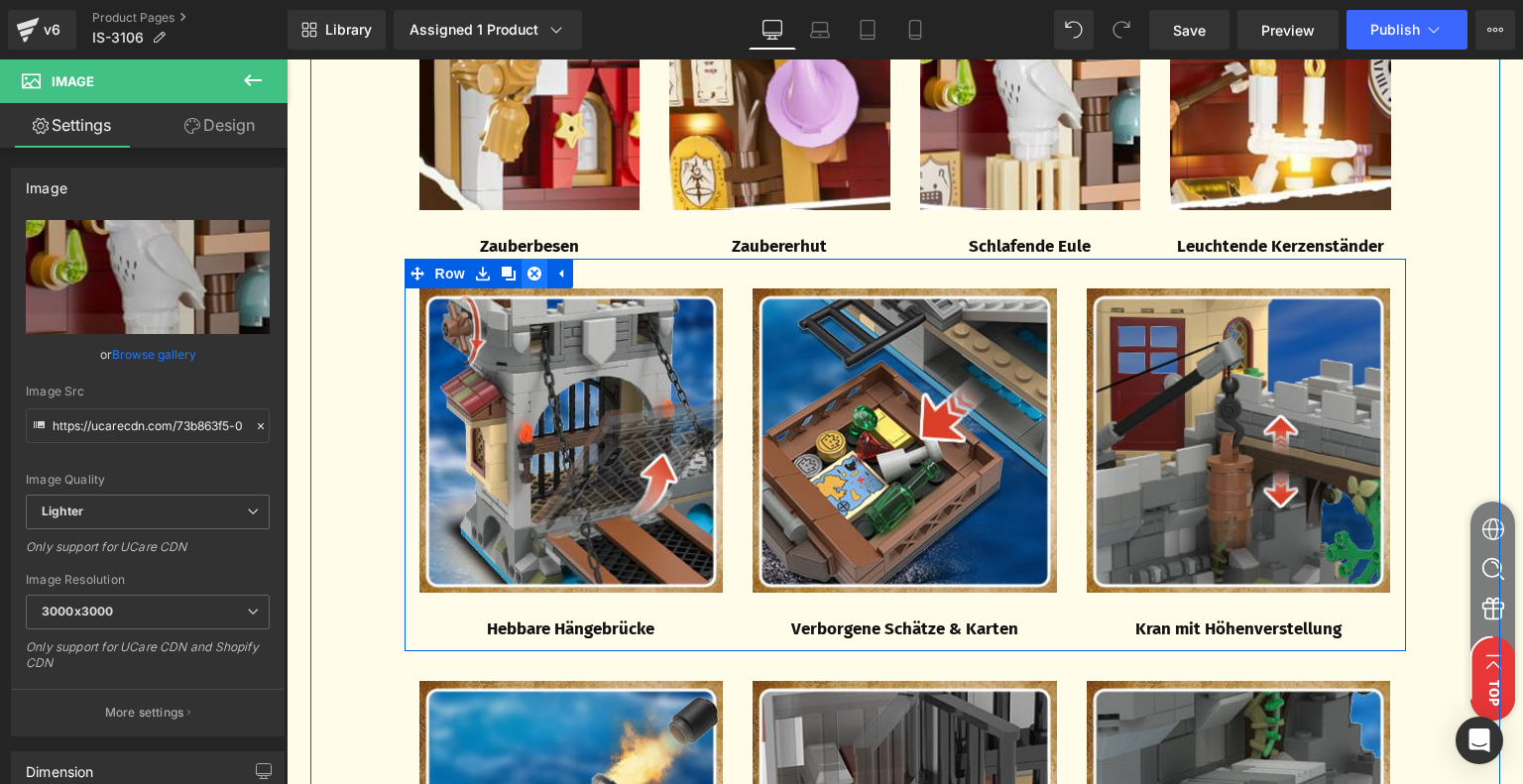 click 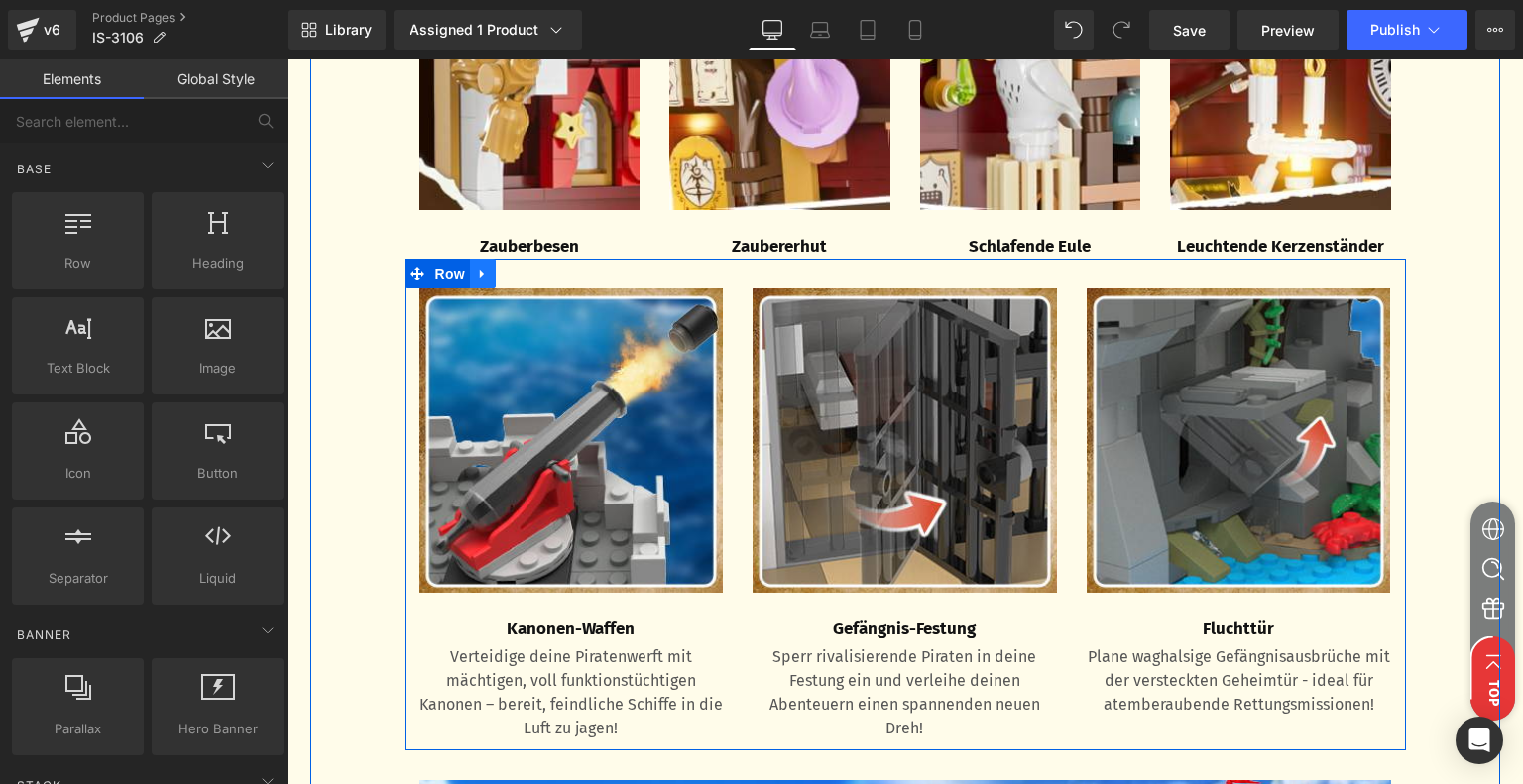 click 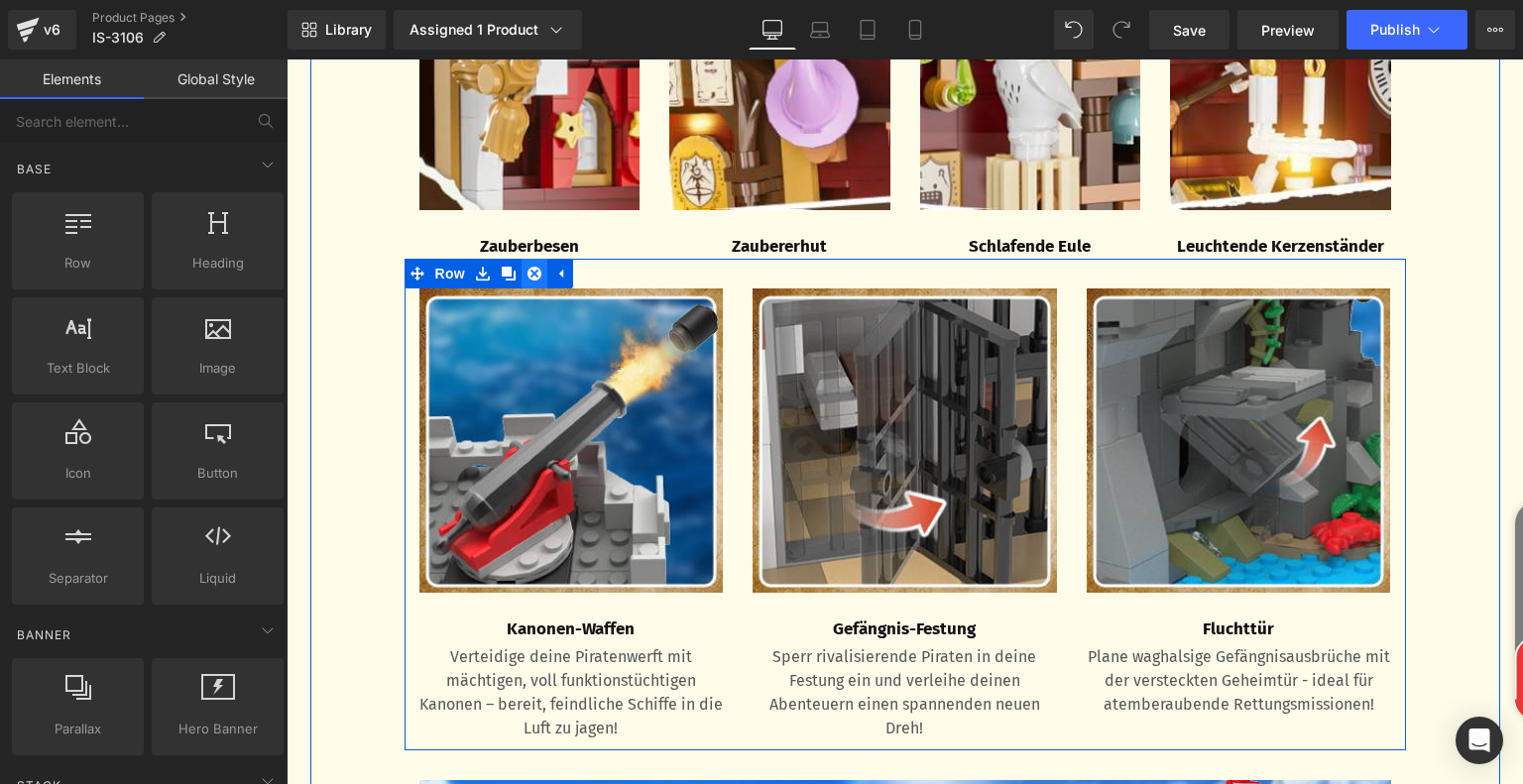 click at bounding box center (534, 274) 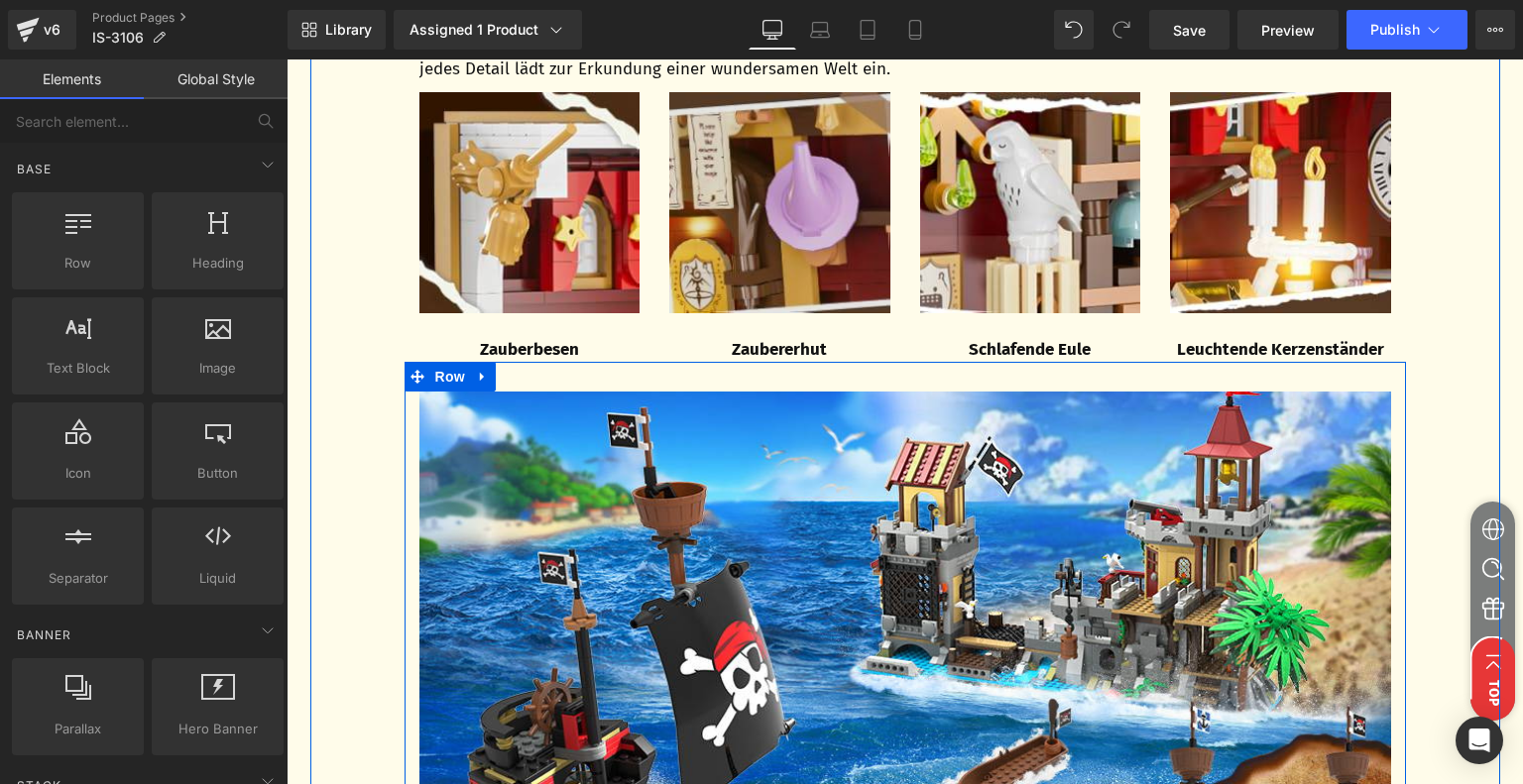 scroll, scrollTop: 2466, scrollLeft: 0, axis: vertical 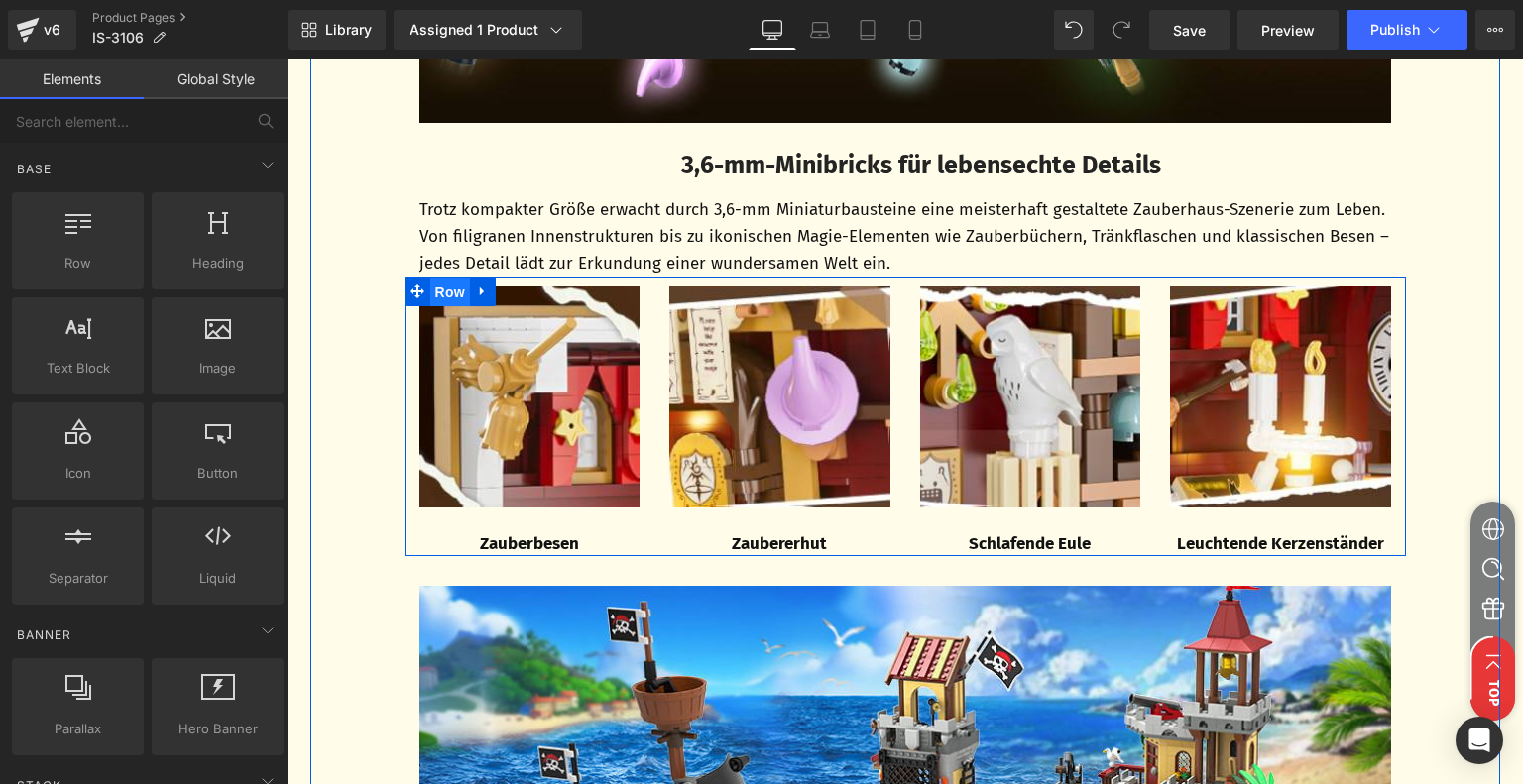 click on "Row" at bounding box center (450, 292) 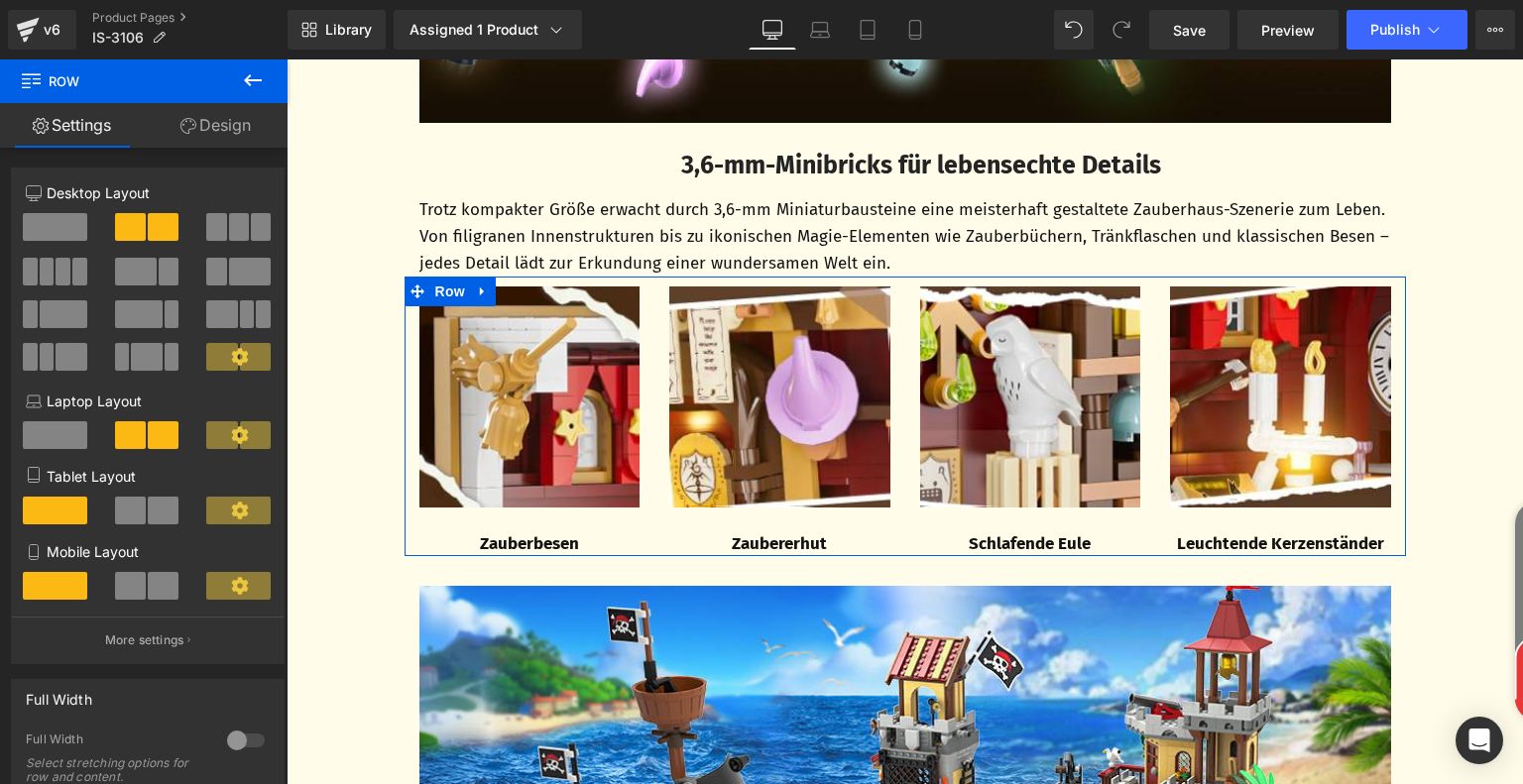 click on "Design" at bounding box center (215, 125) 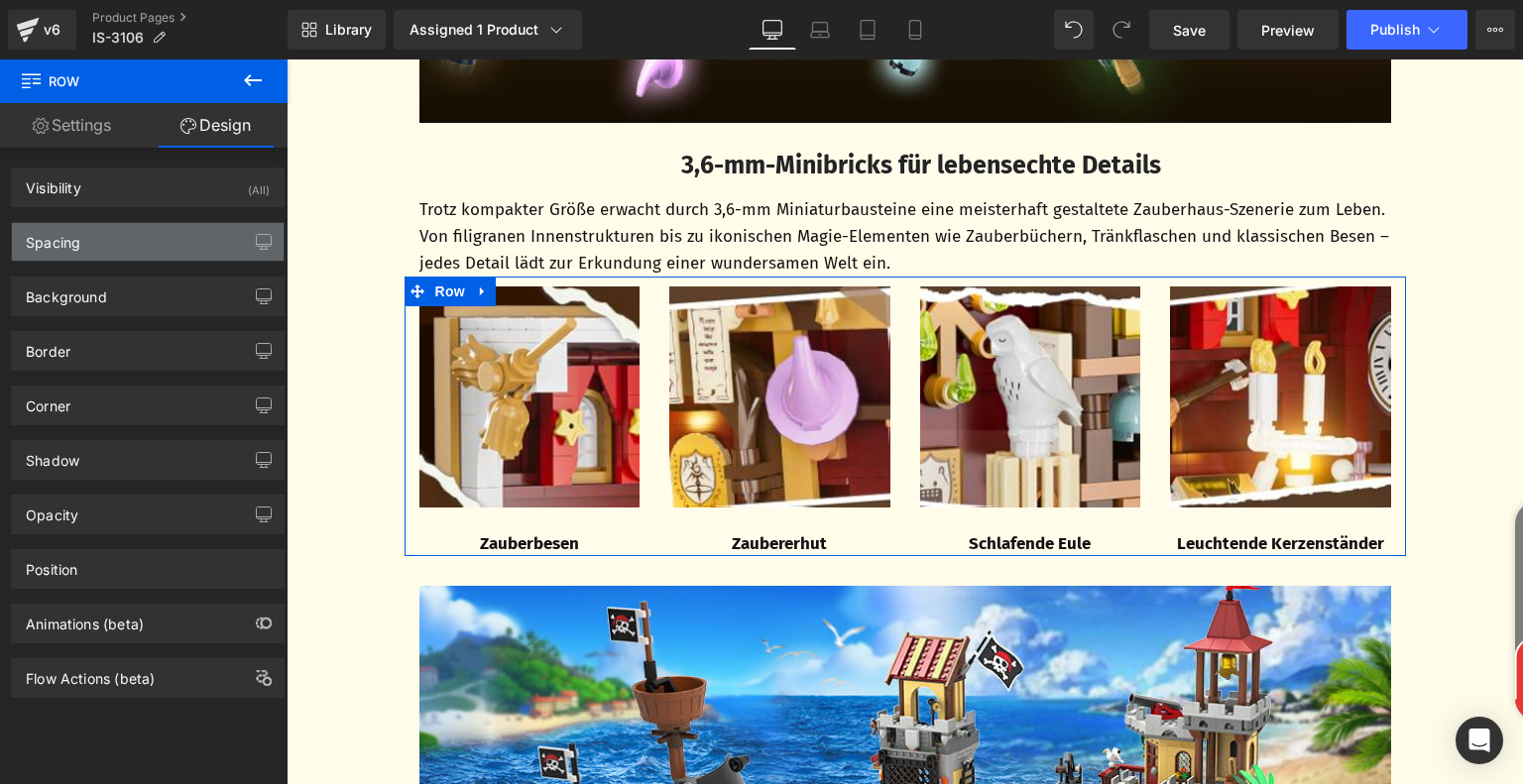 click on "Spacing" at bounding box center [148, 242] 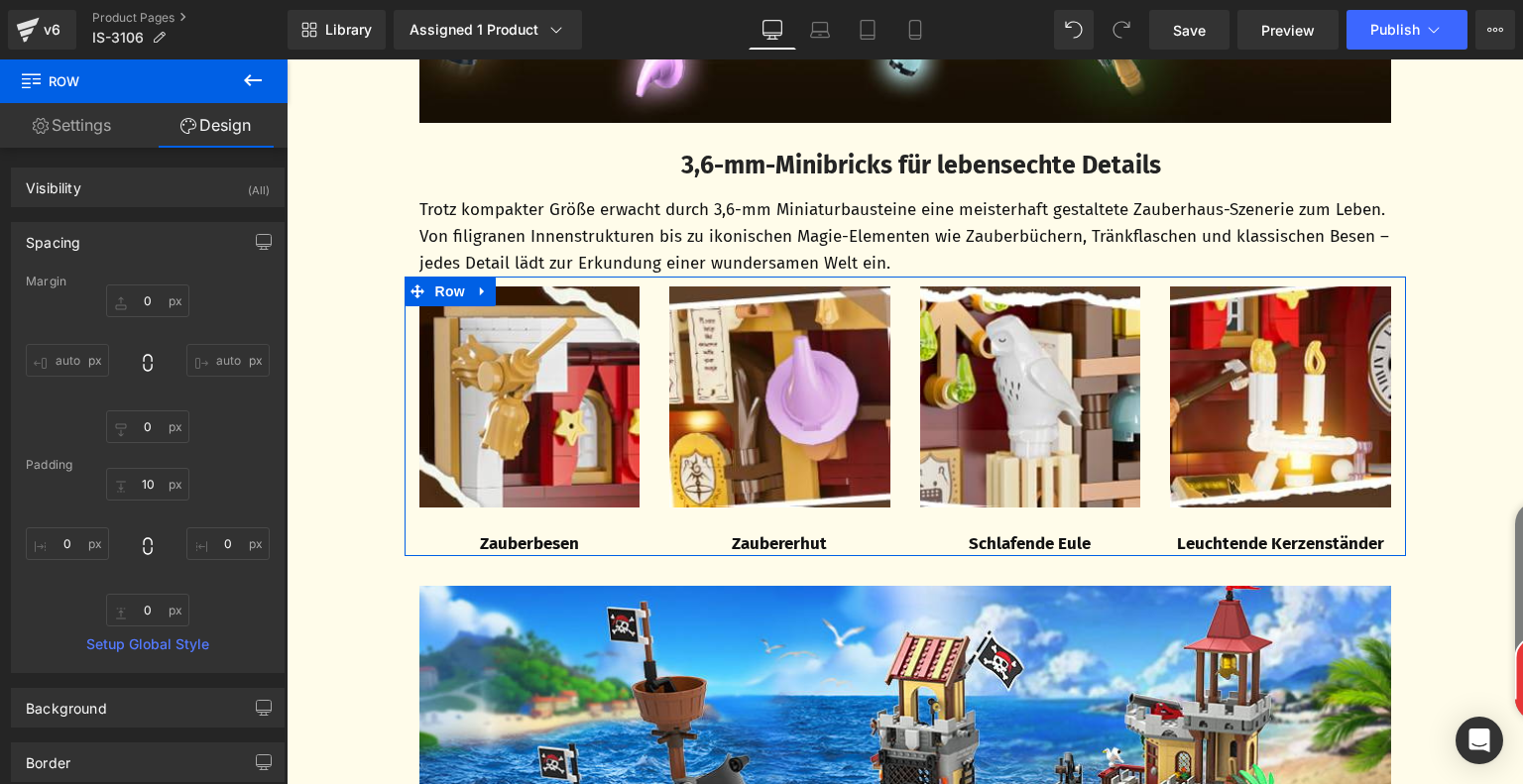 click on "10px 10
0px 0
0px 0
0px 0" at bounding box center [148, 547] 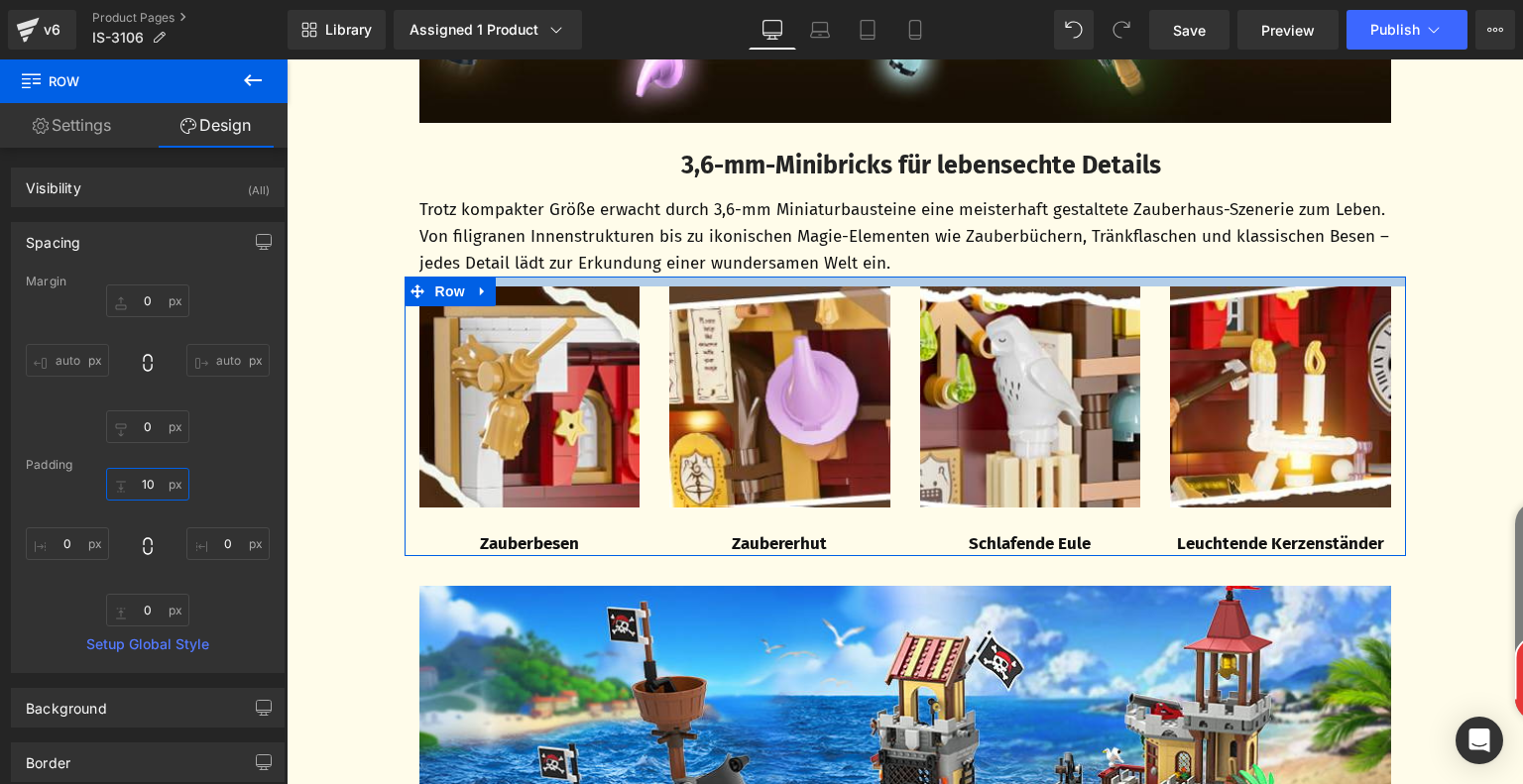 click on "10" at bounding box center (148, 484) 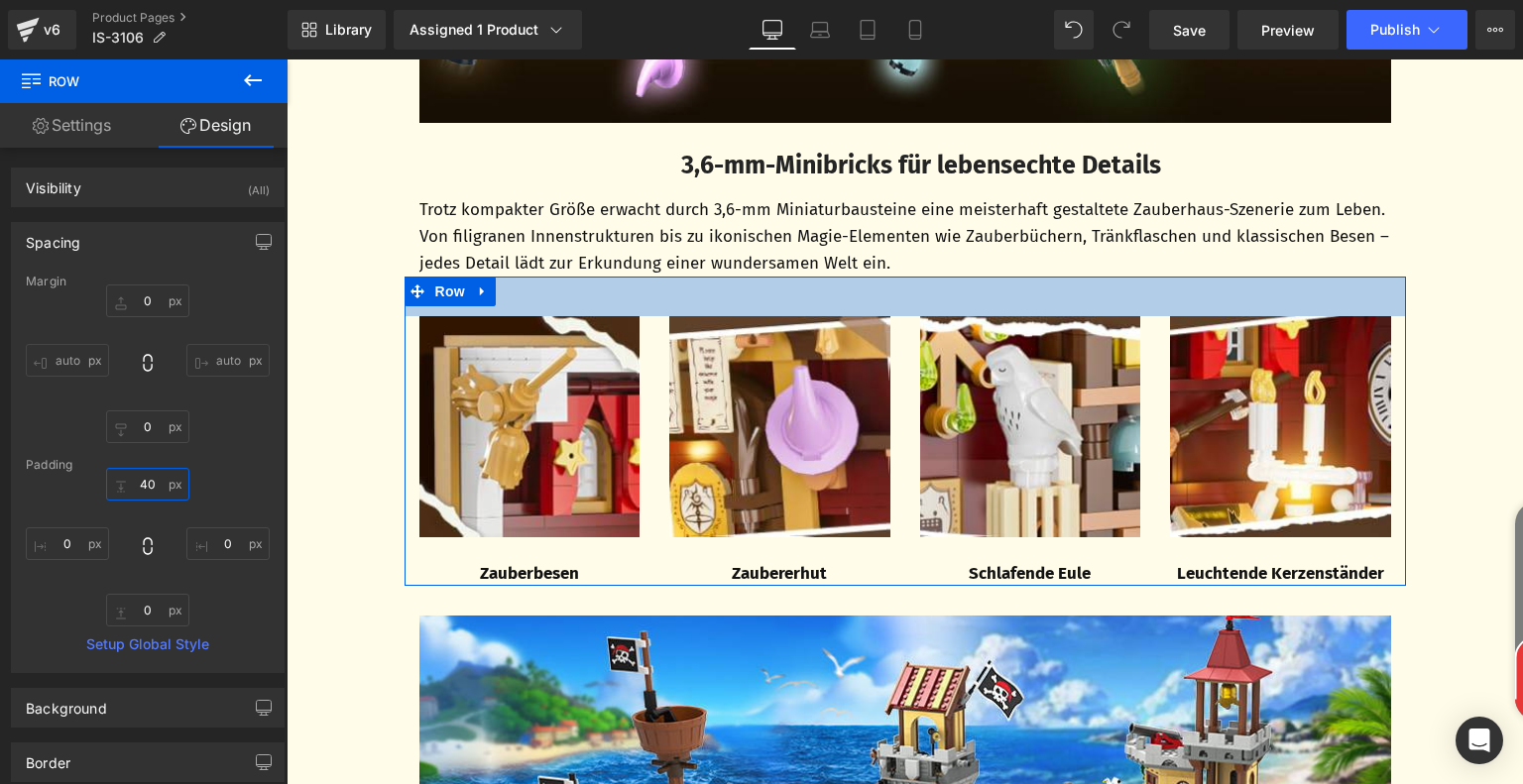 click on "40" at bounding box center [148, 484] 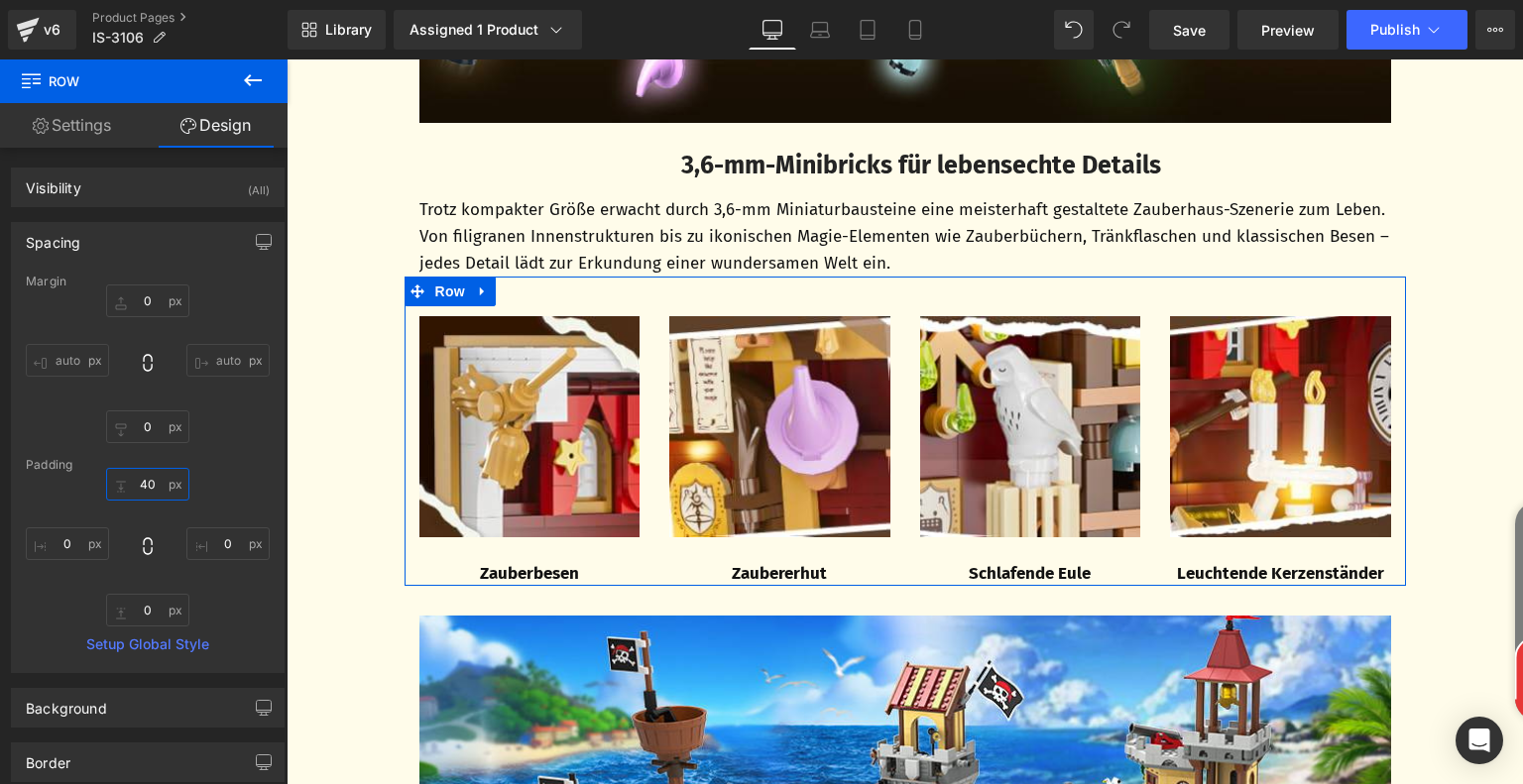 drag, startPoint x: 139, startPoint y: 481, endPoint x: 152, endPoint y: 481, distance: 13 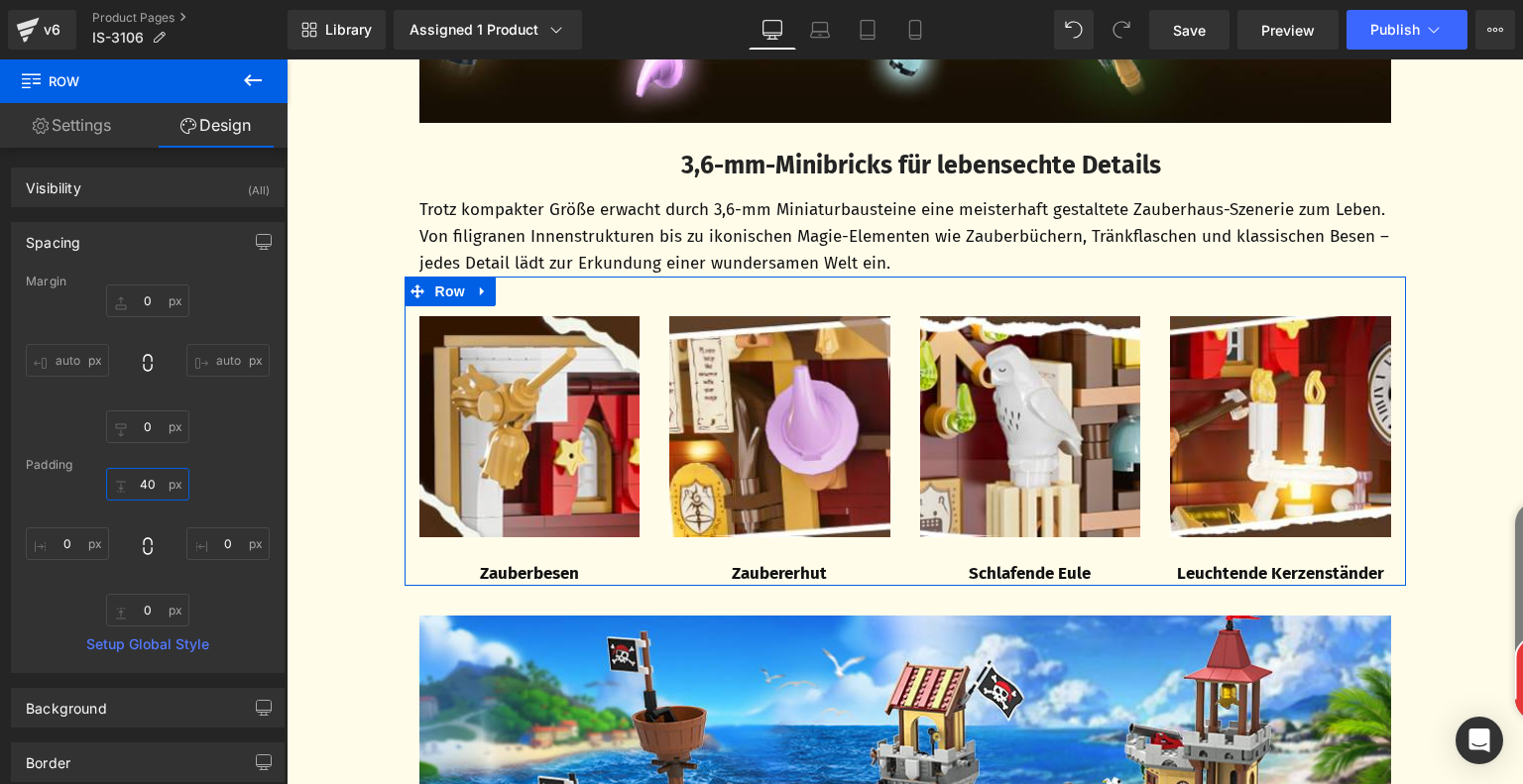 click on "40" at bounding box center [148, 484] 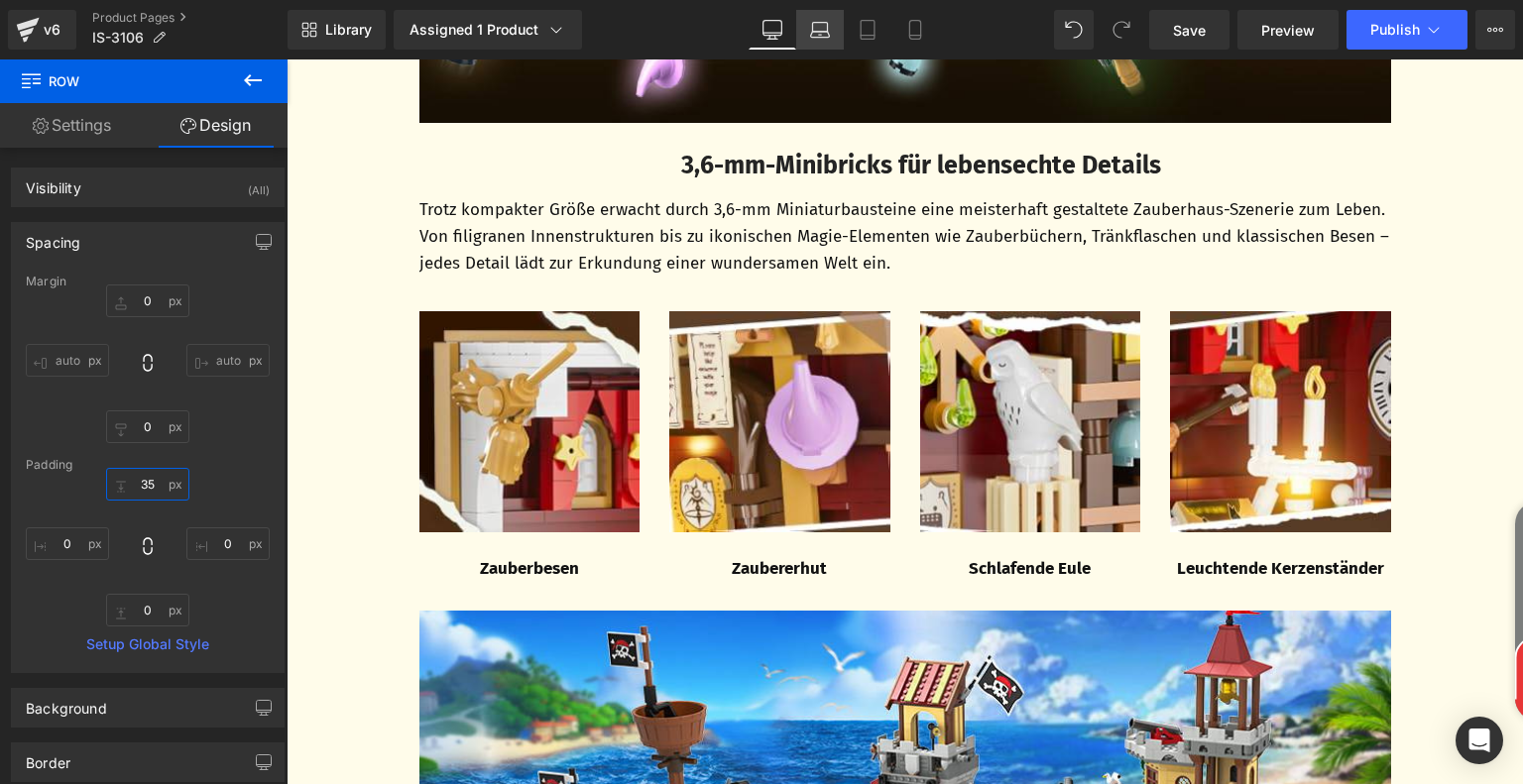 type on "35" 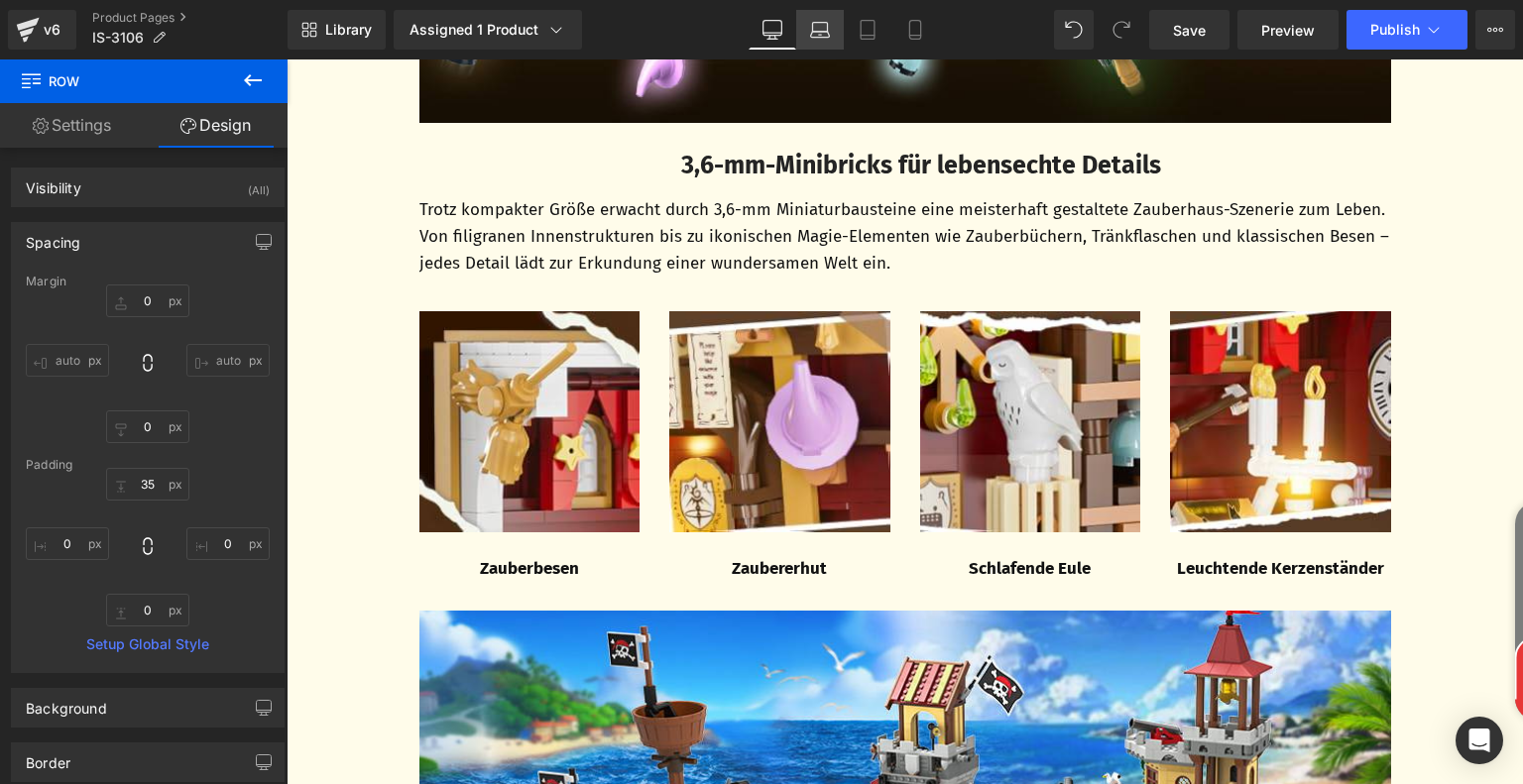 click 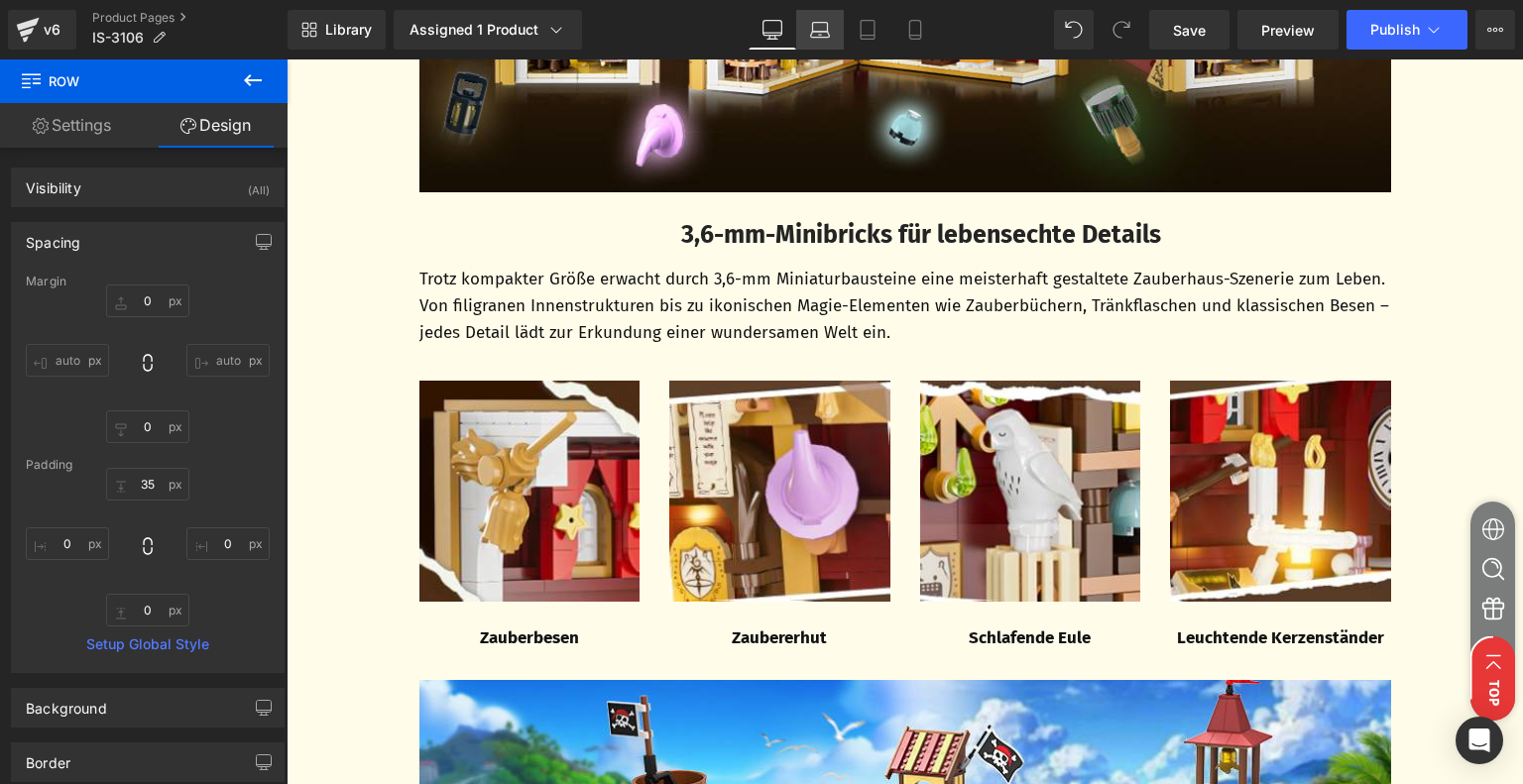 type on "0" 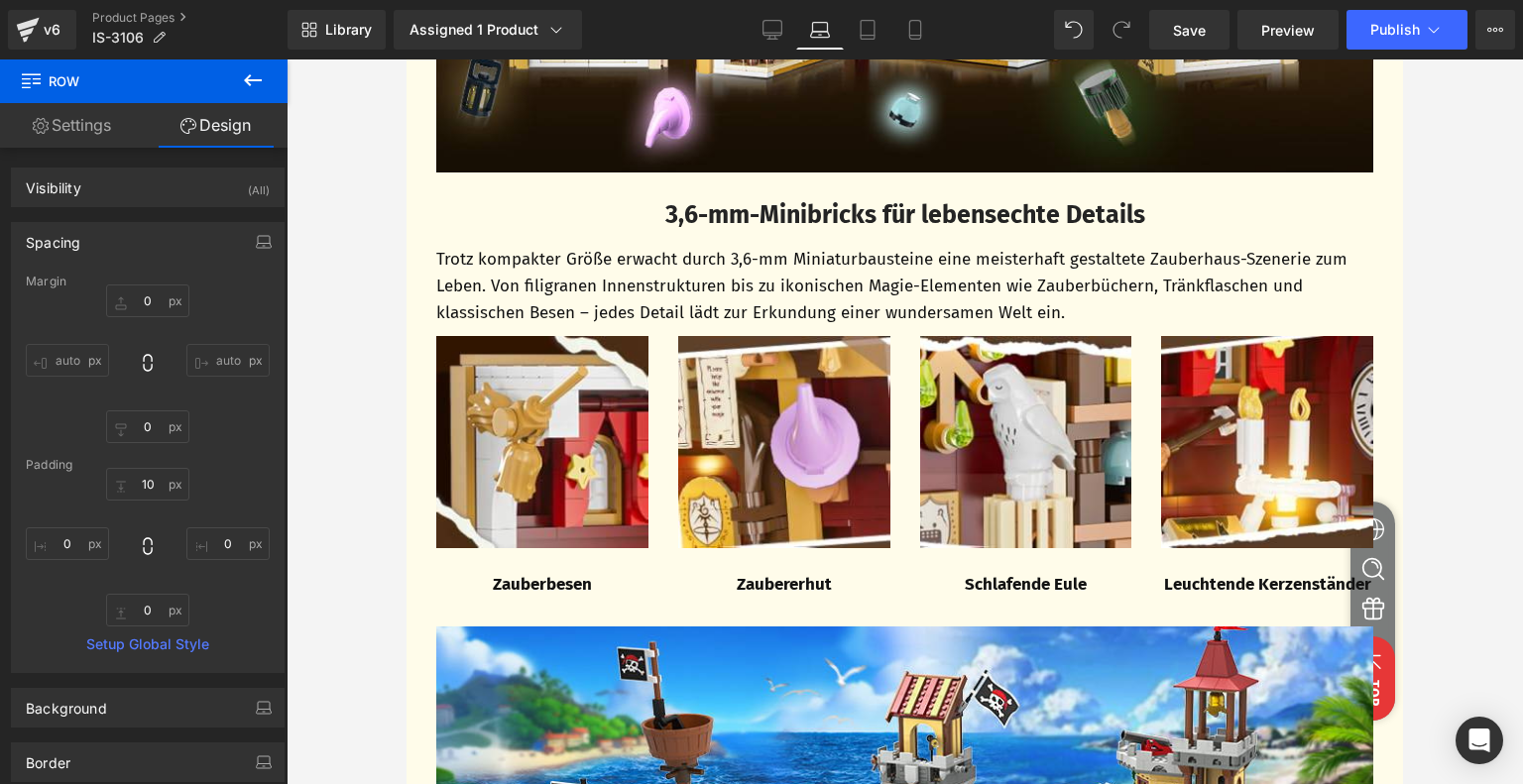 scroll, scrollTop: 2240, scrollLeft: 0, axis: vertical 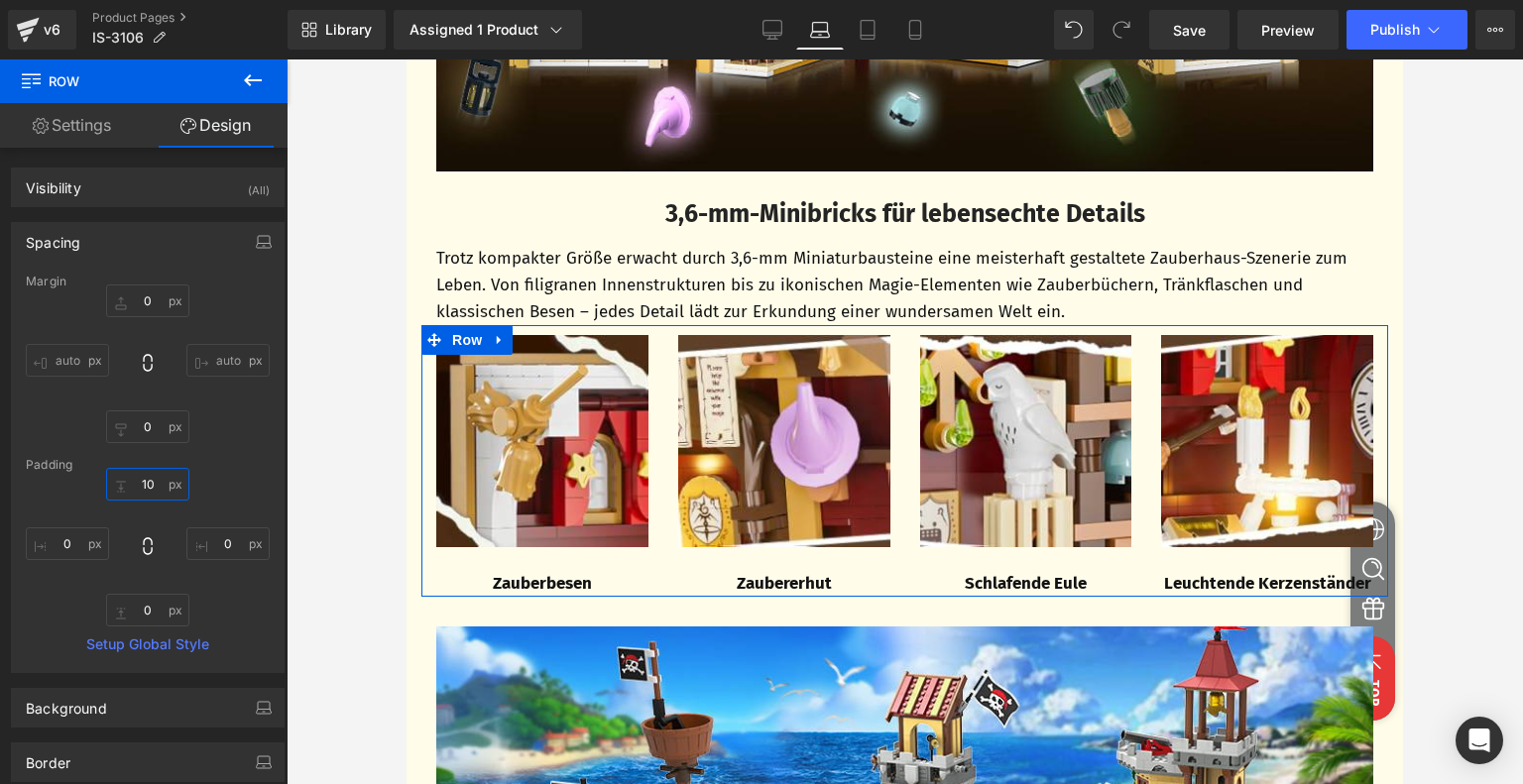 click on "10" at bounding box center [148, 484] 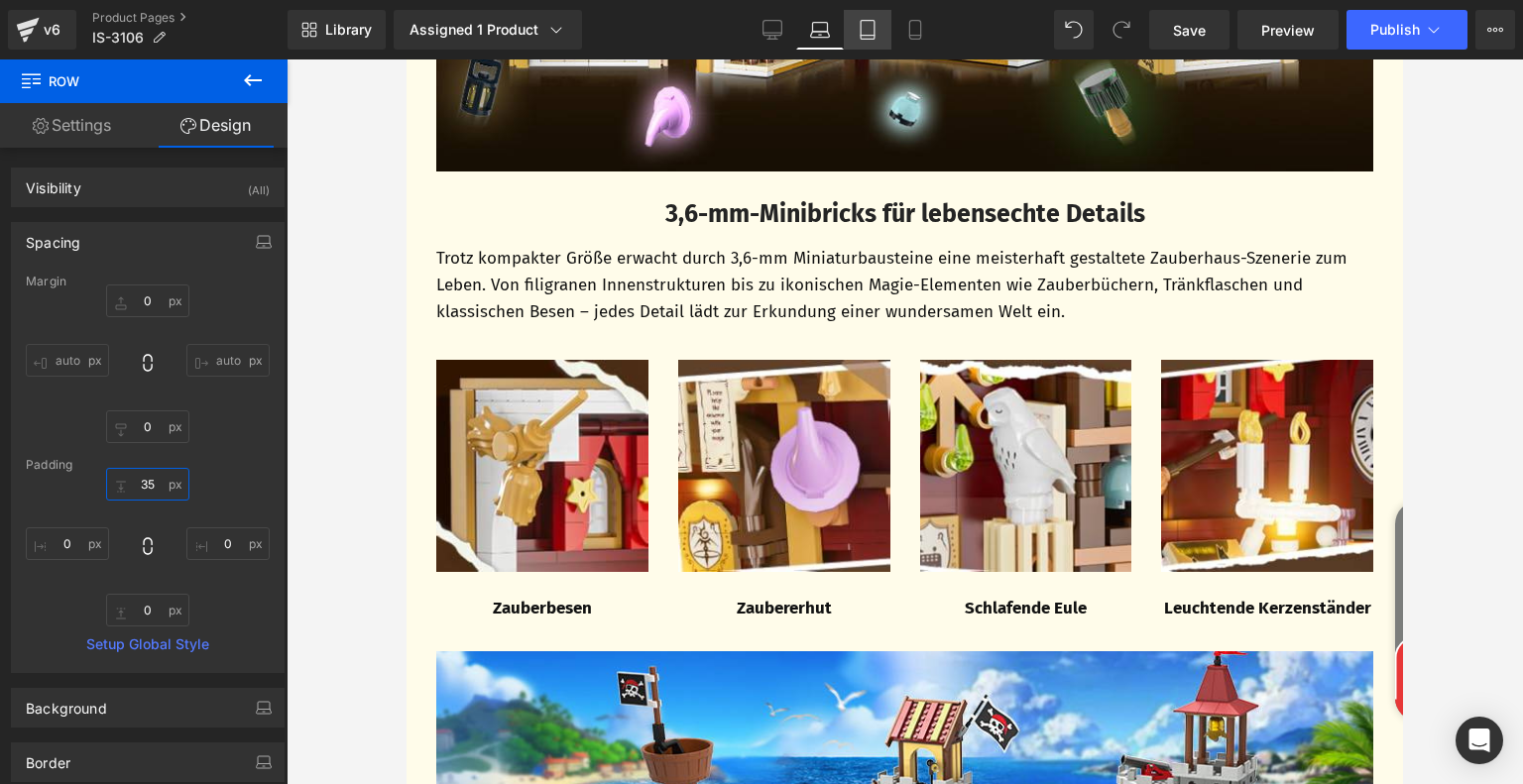 type on "35" 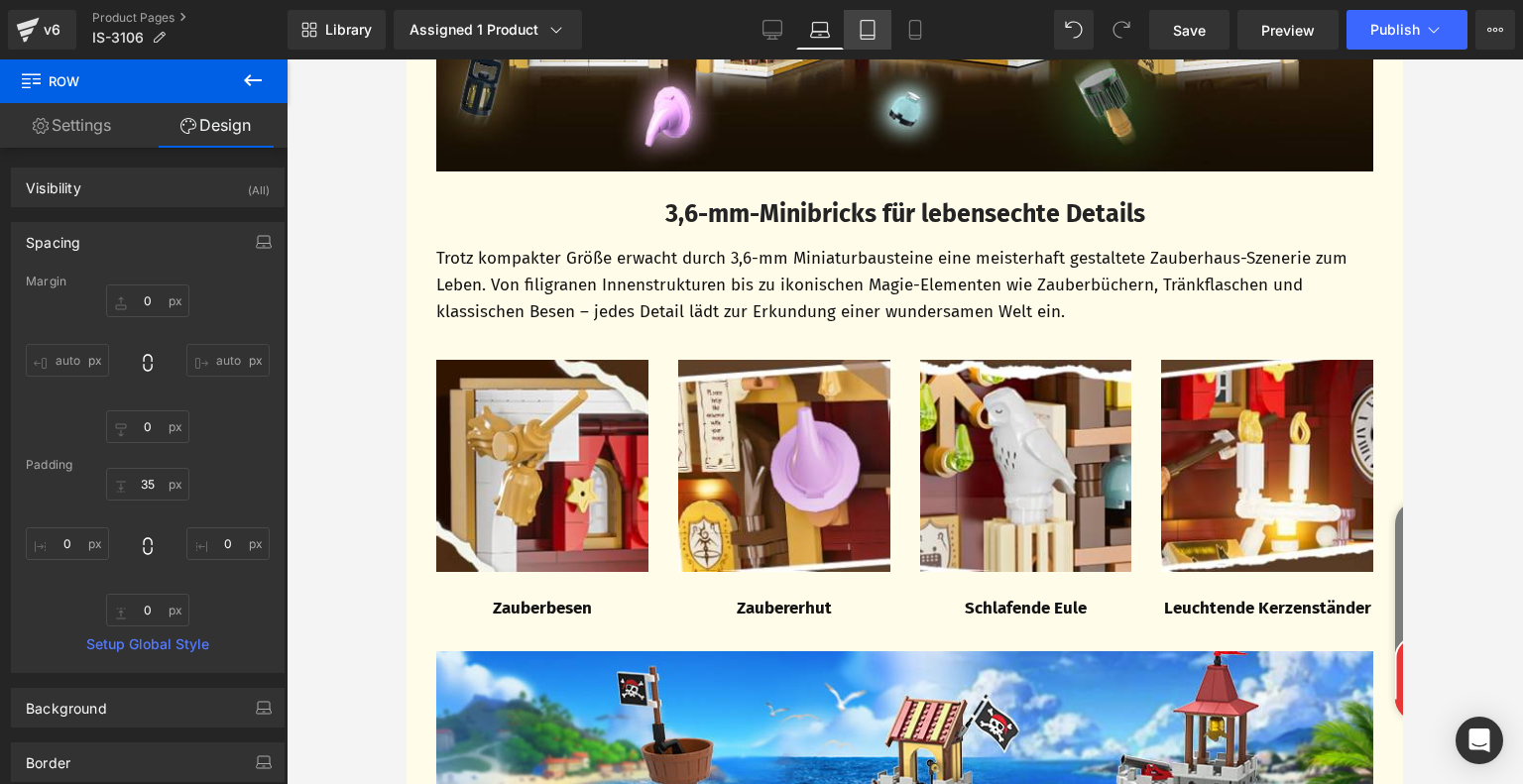 click on "Tablet" at bounding box center (868, 30) 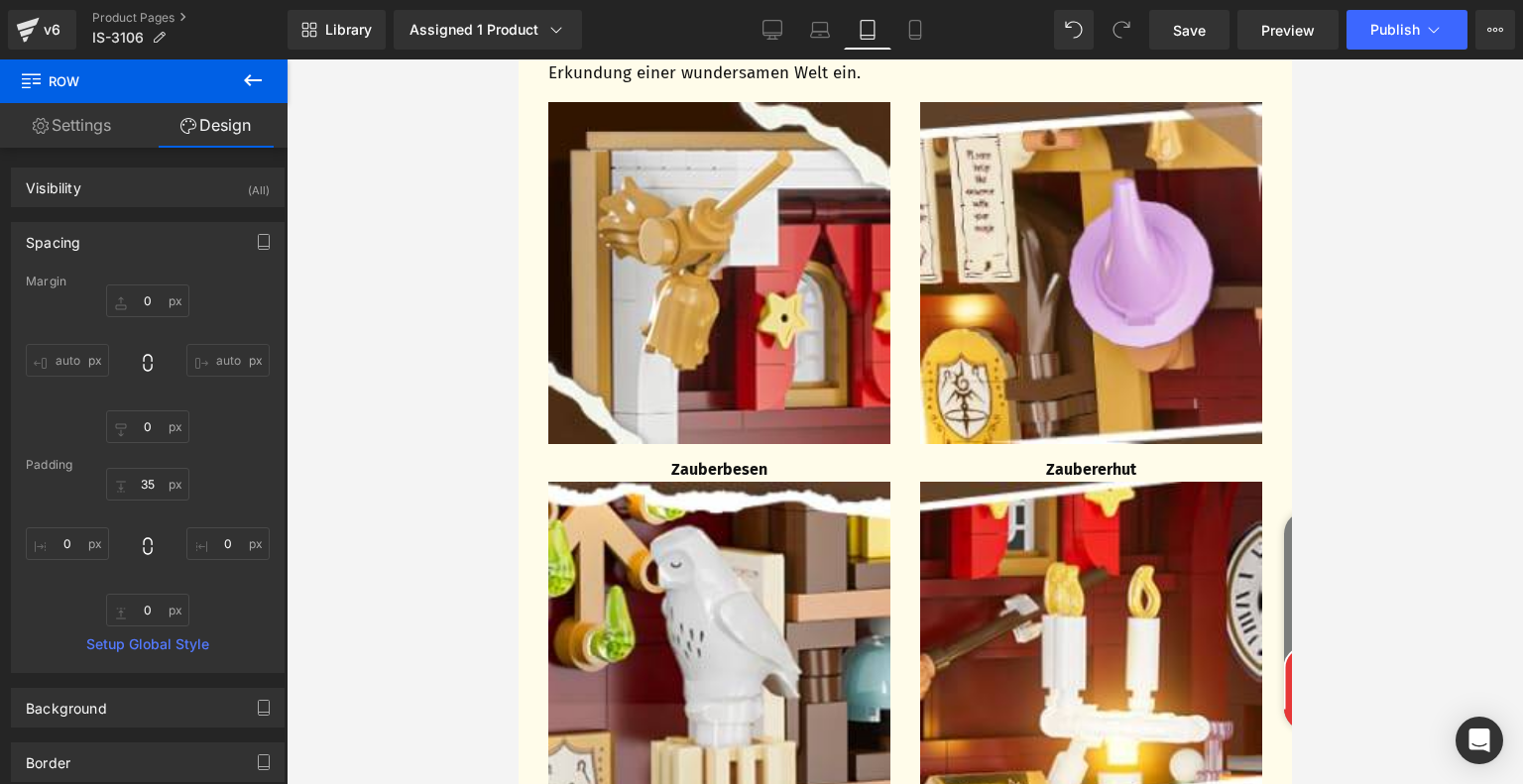 type on "0" 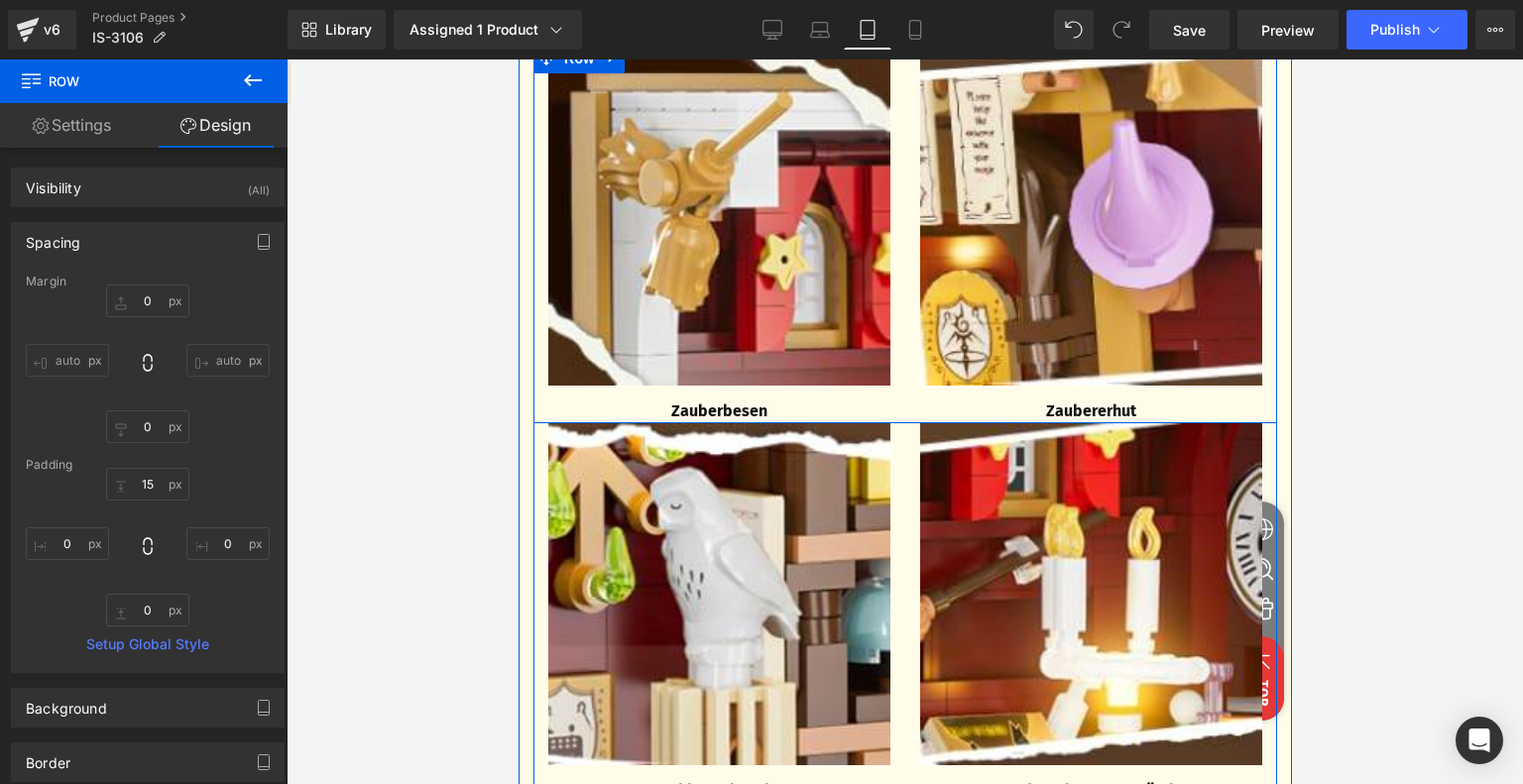 scroll, scrollTop: 1870, scrollLeft: 0, axis: vertical 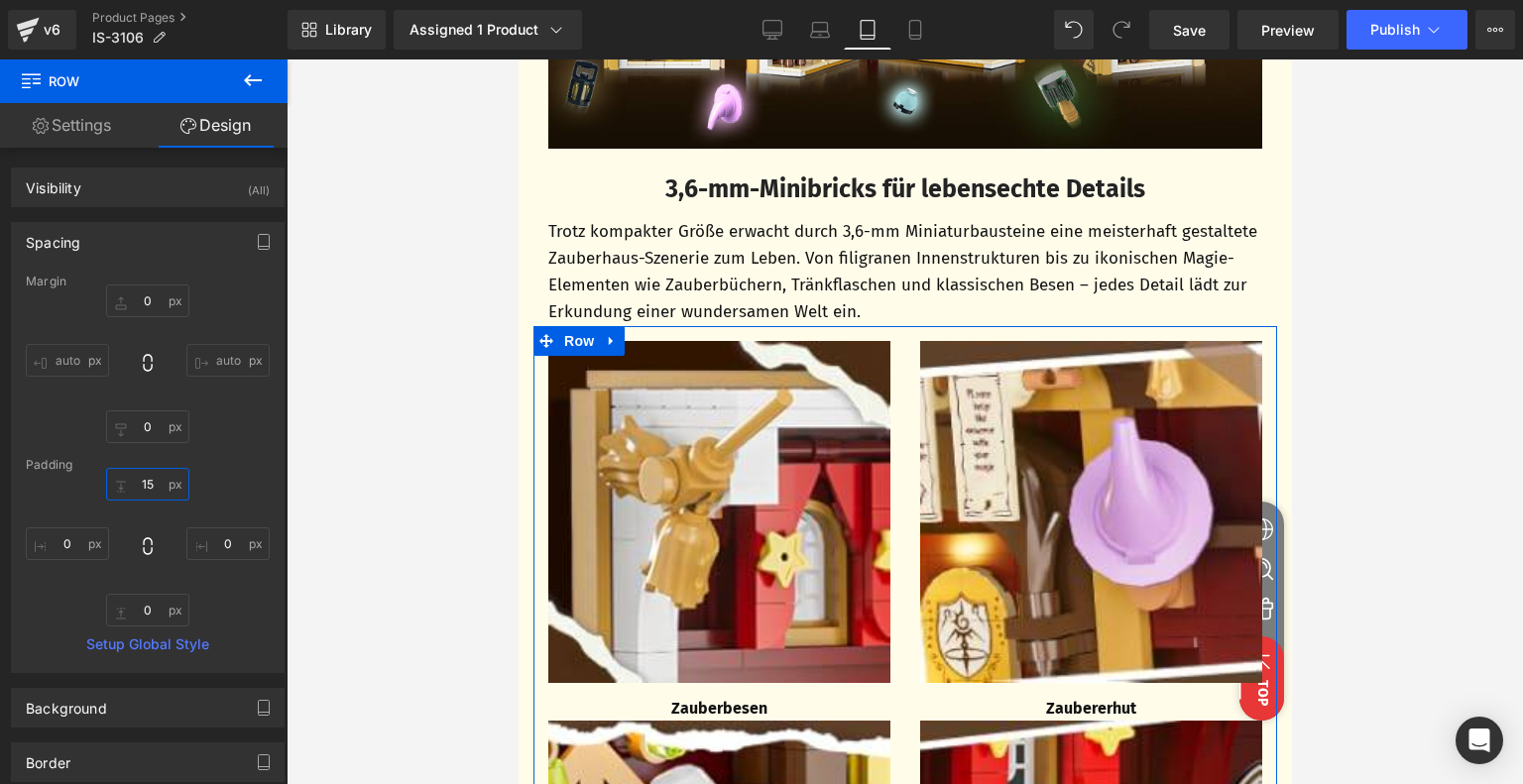 click on "15" at bounding box center (148, 484) 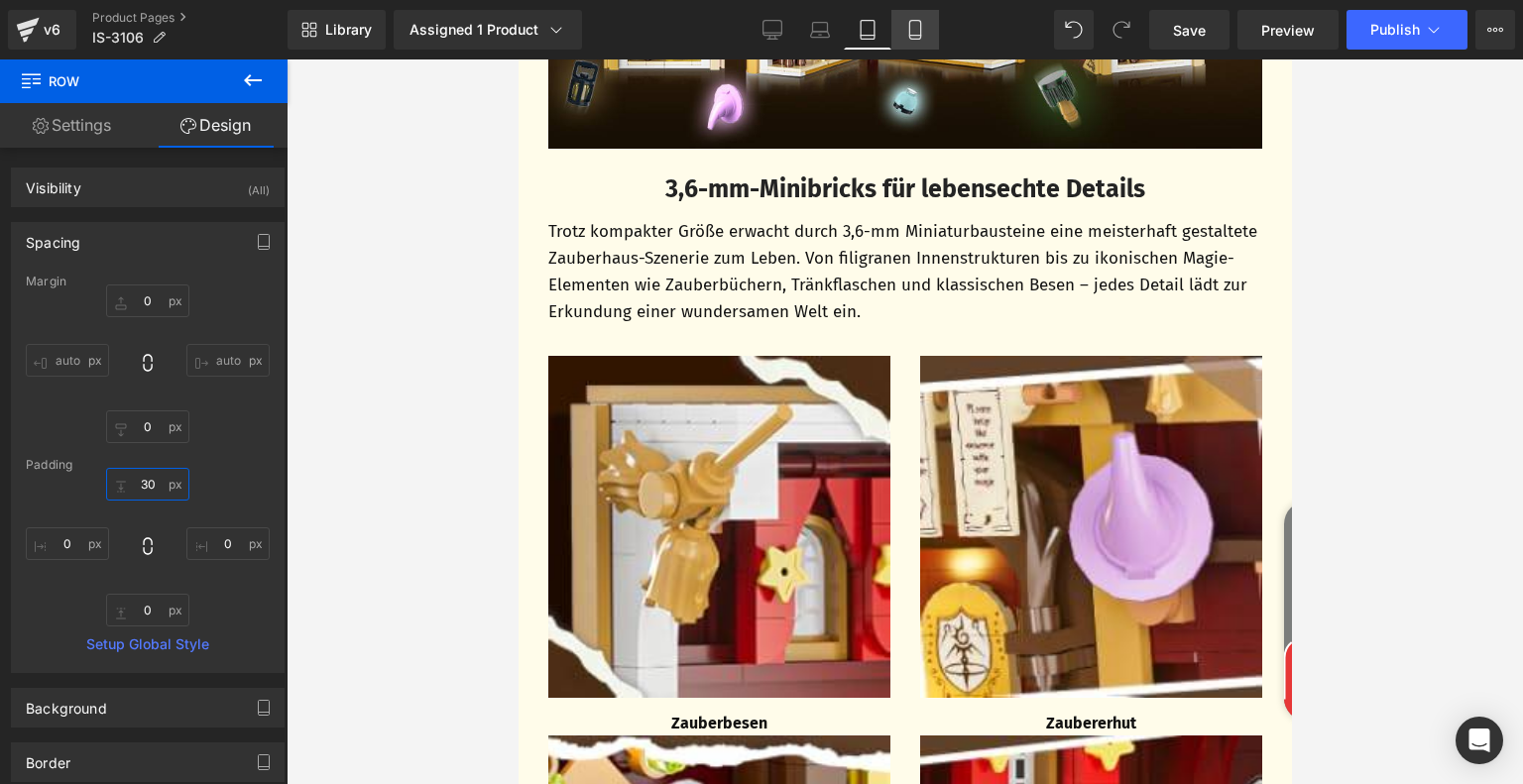 type on "30" 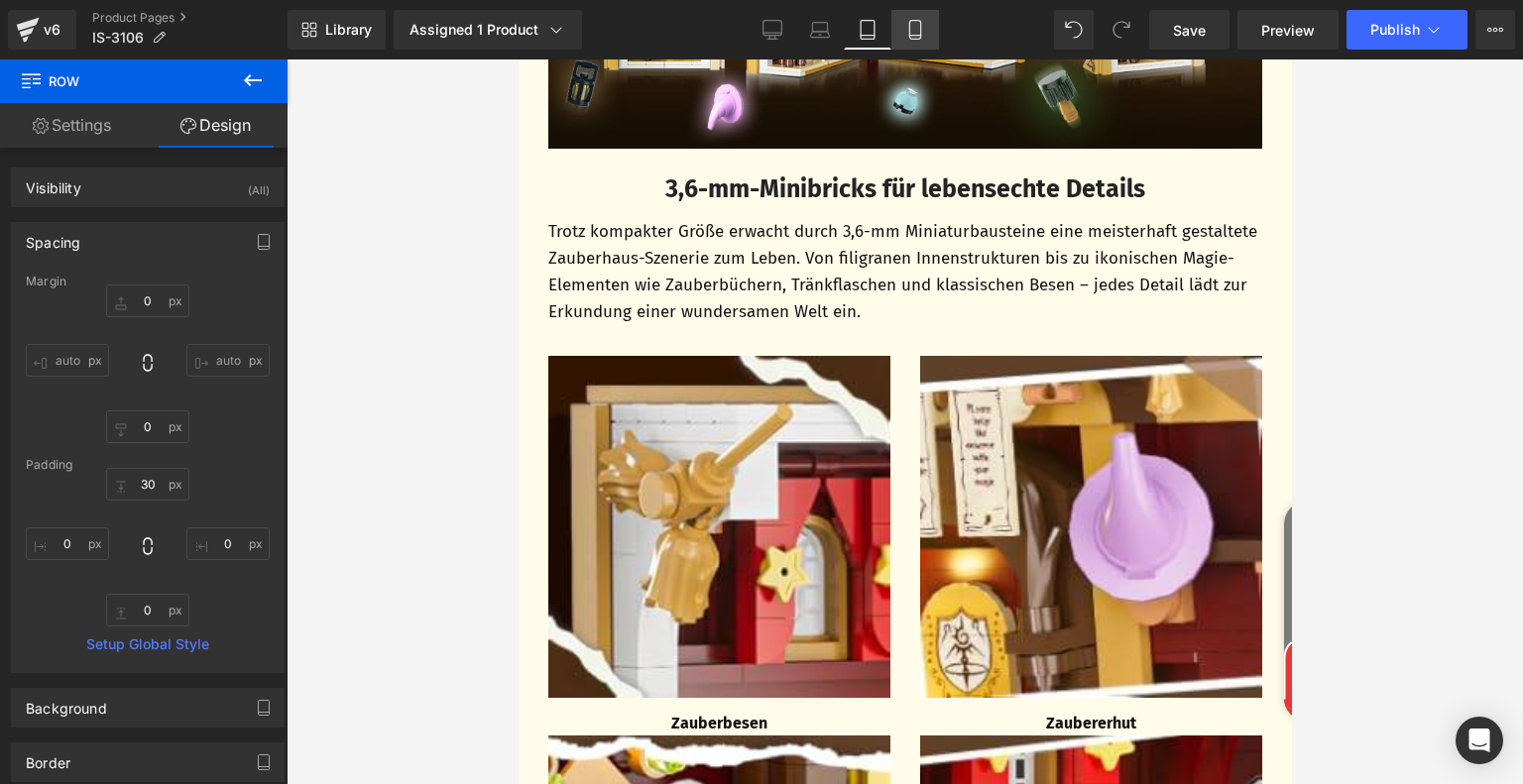 click 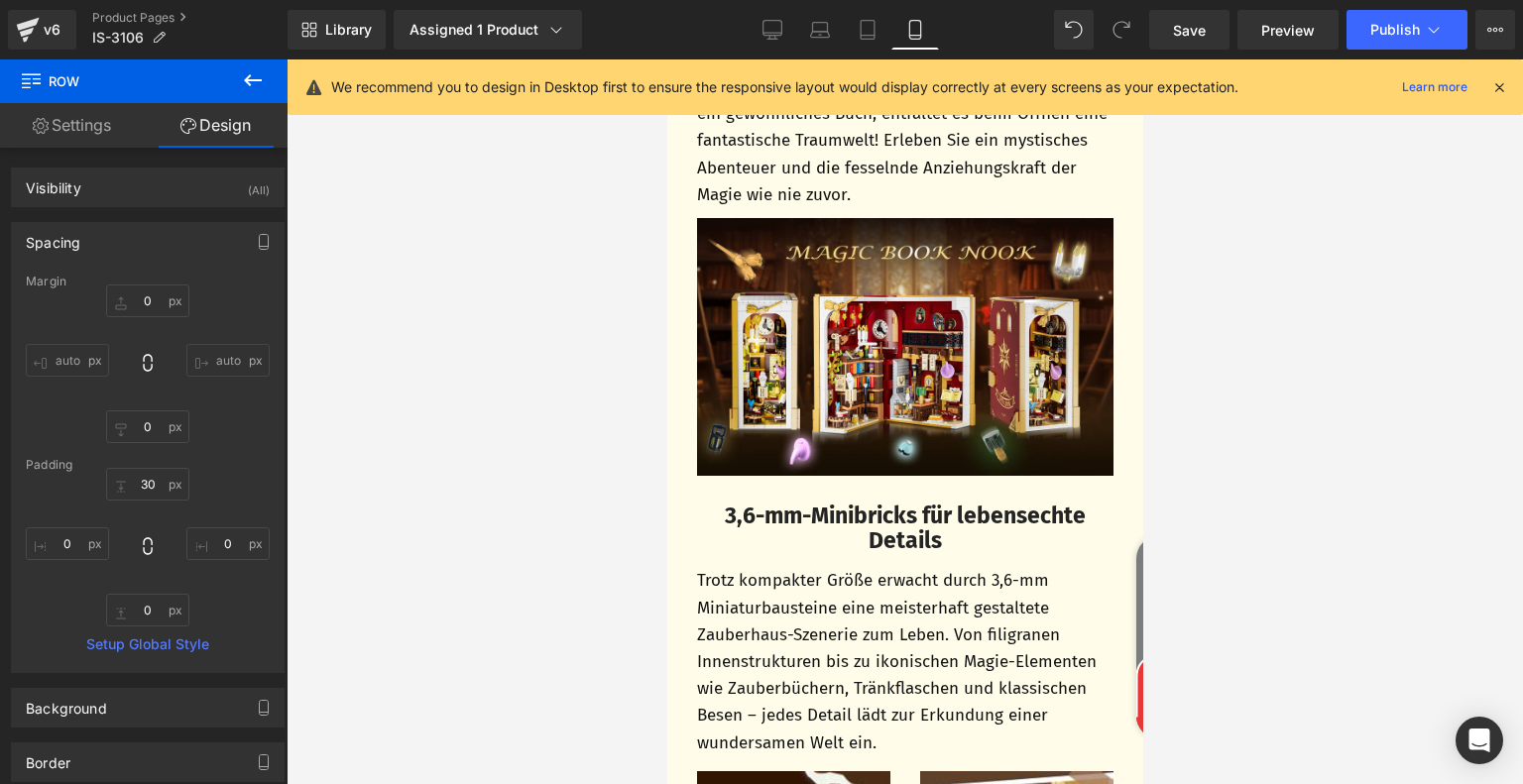 type on "0" 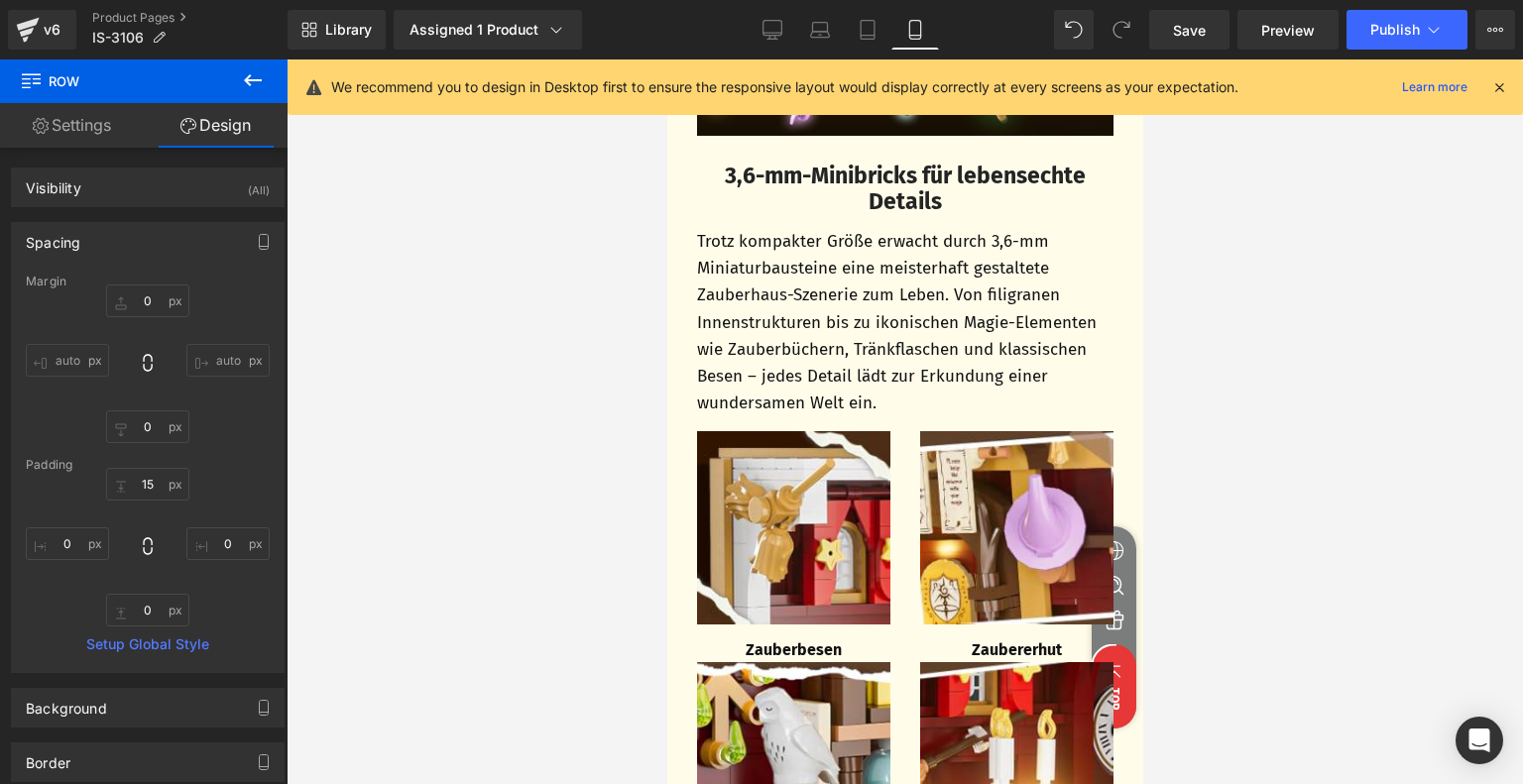 scroll, scrollTop: 2379, scrollLeft: 0, axis: vertical 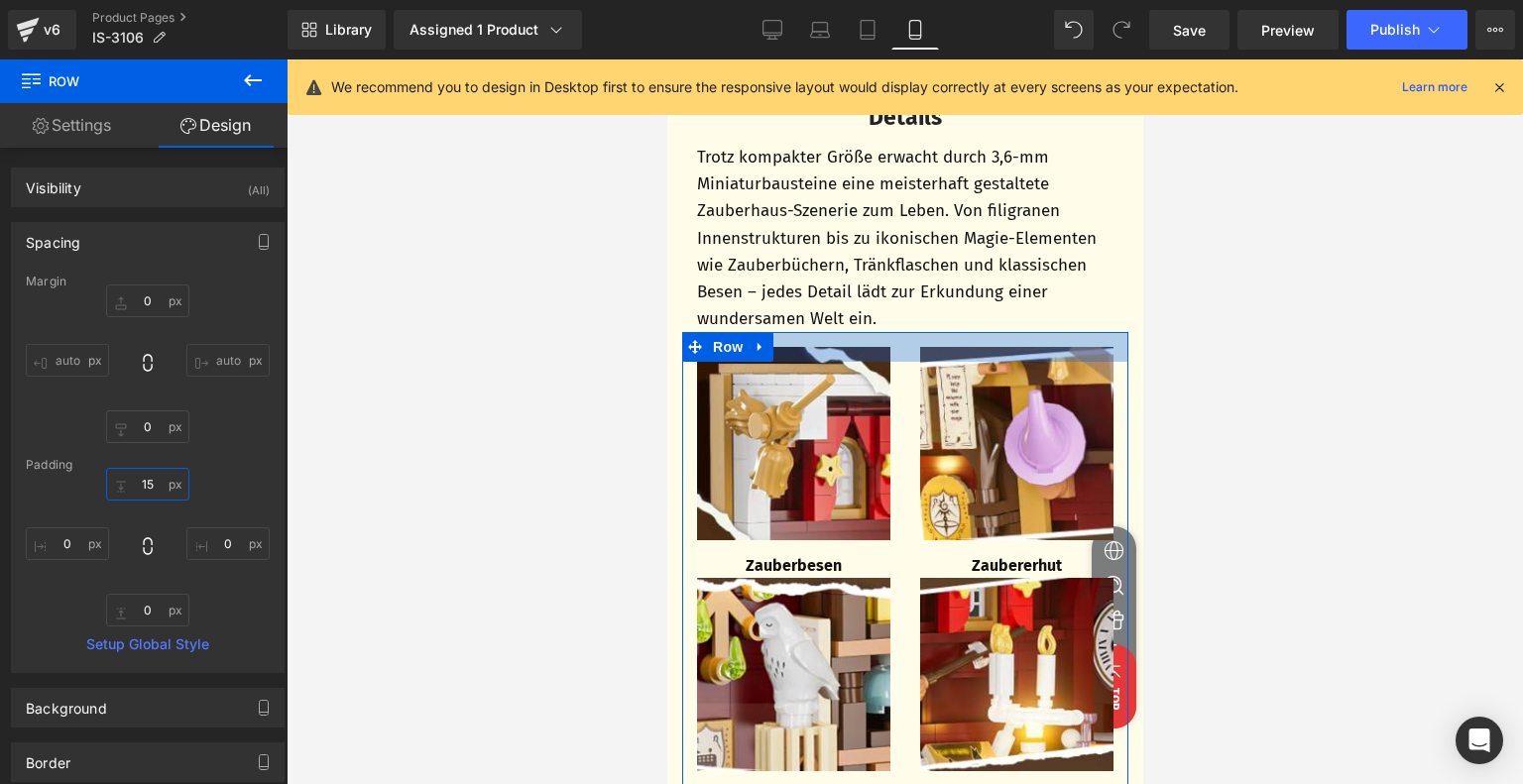 click on "15" at bounding box center (148, 484) 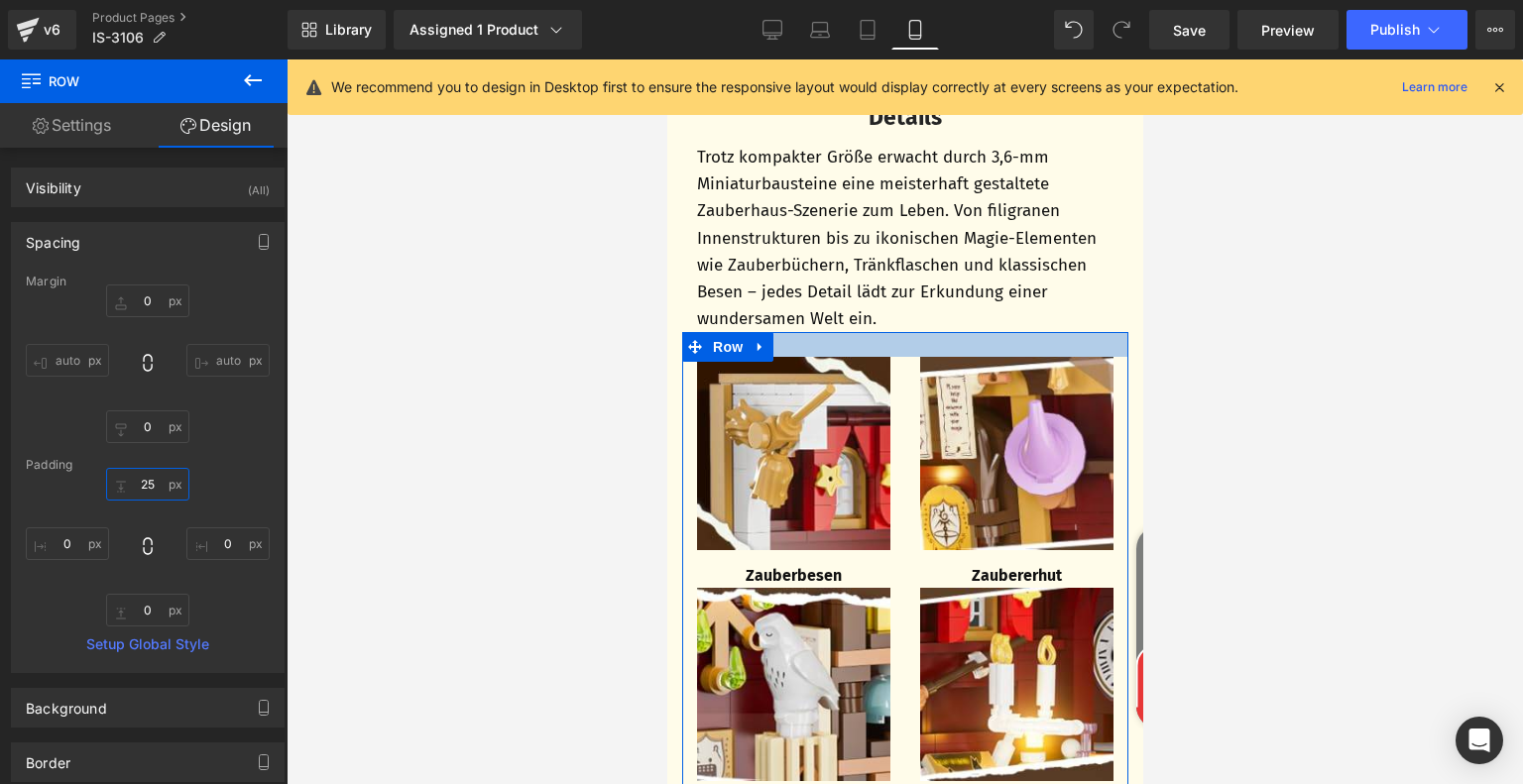 click on "25" at bounding box center [148, 484] 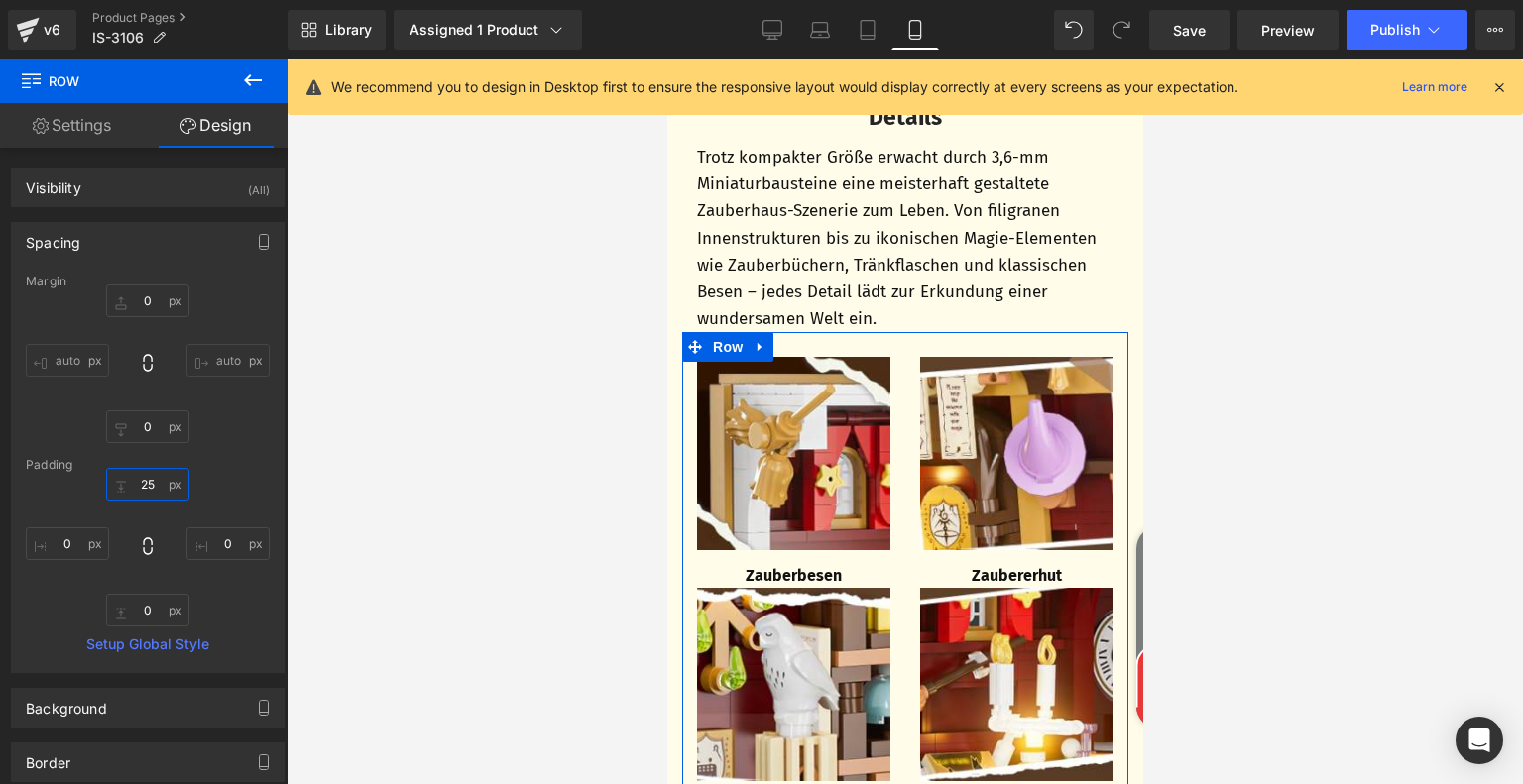 click on "25" at bounding box center [148, 484] 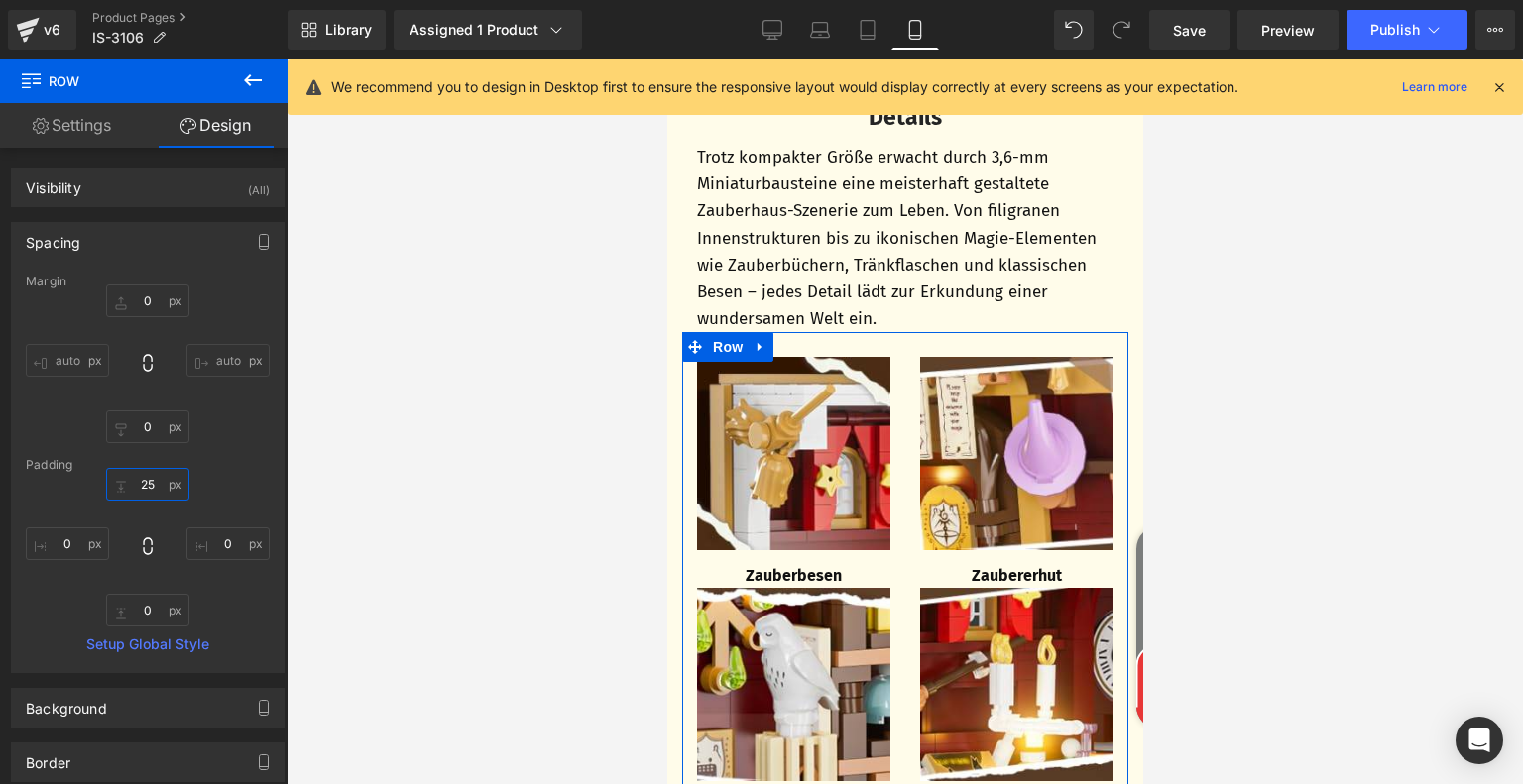drag, startPoint x: 139, startPoint y: 481, endPoint x: 158, endPoint y: 481, distance: 19 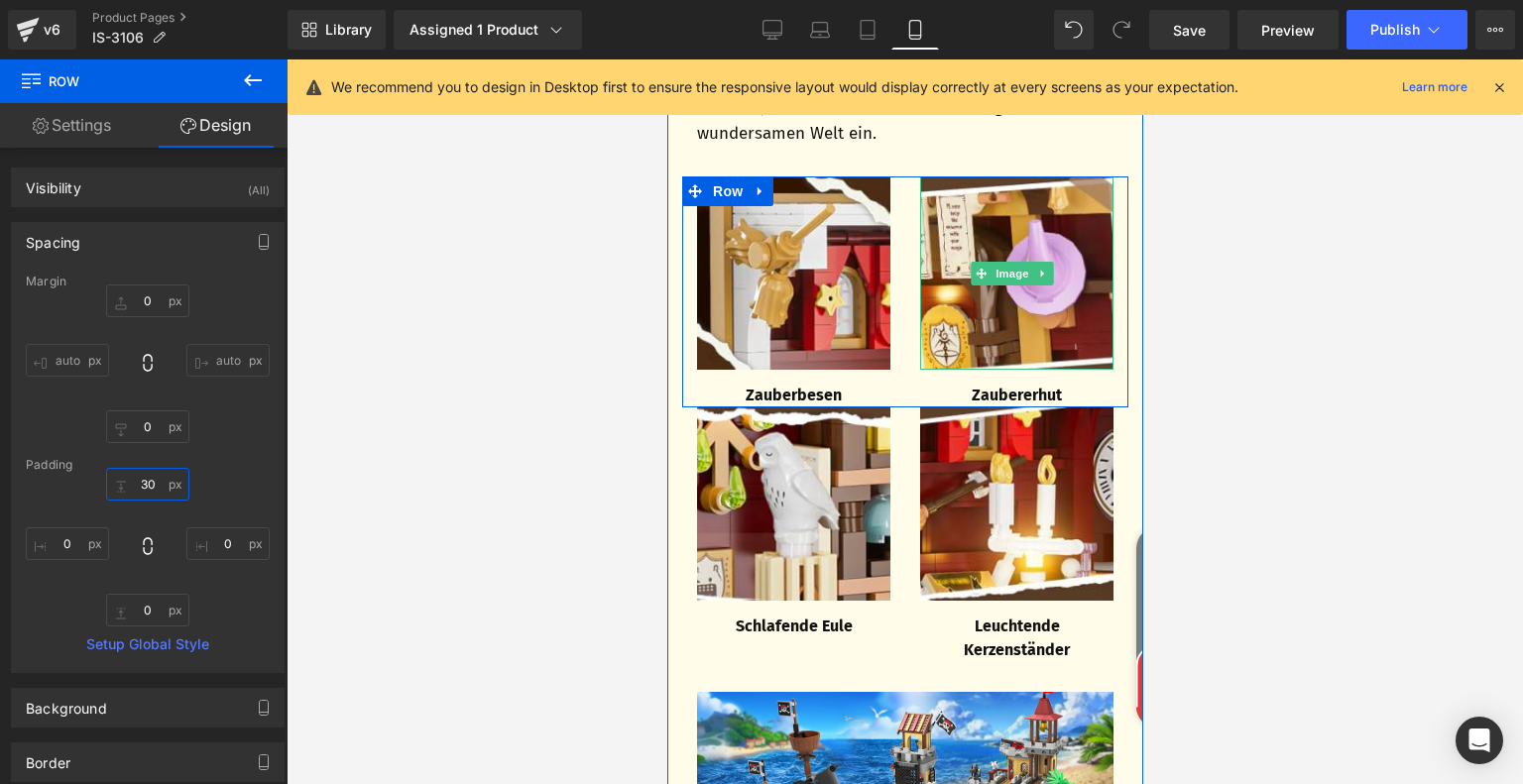 scroll, scrollTop: 2775, scrollLeft: 0, axis: vertical 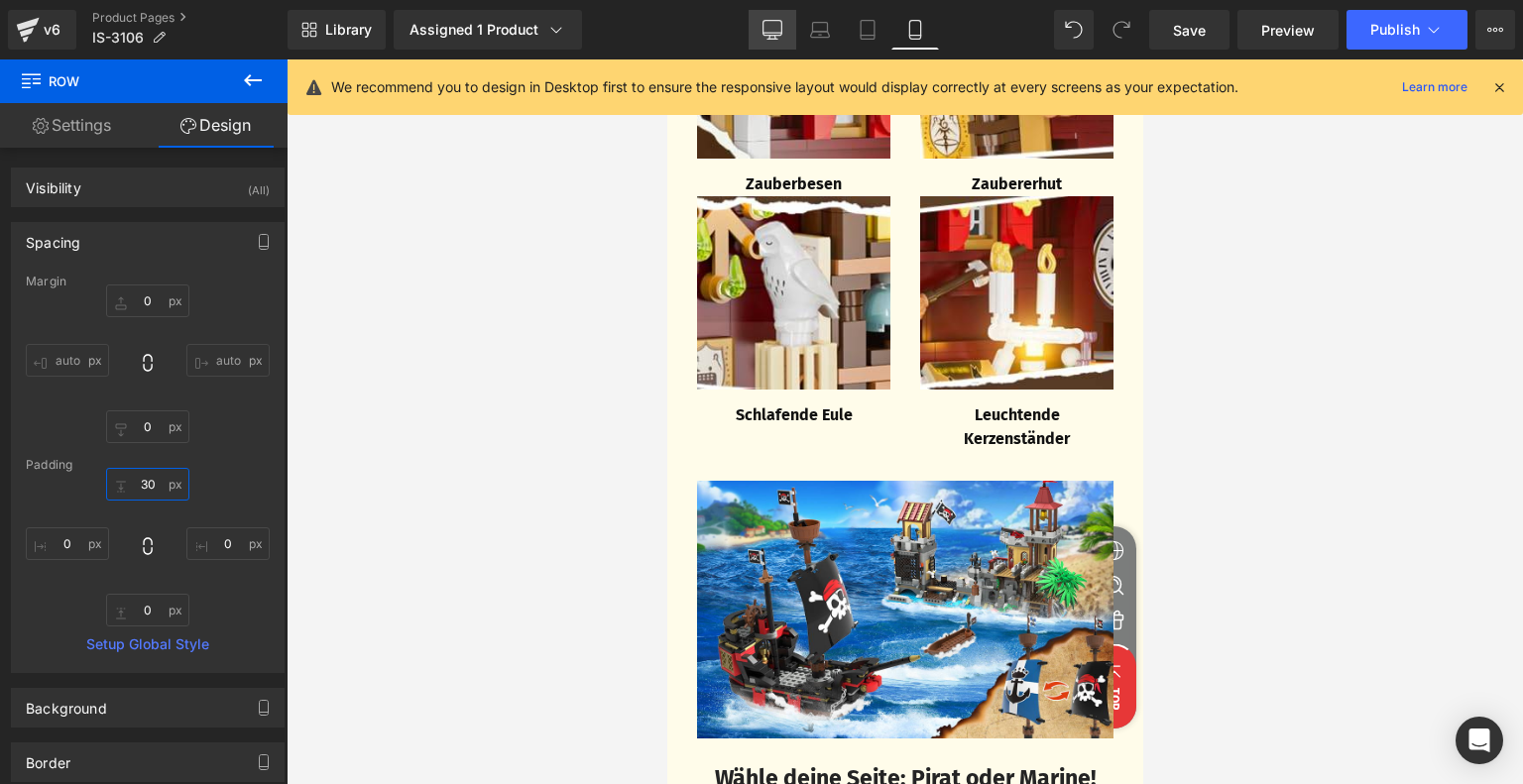 type on "30" 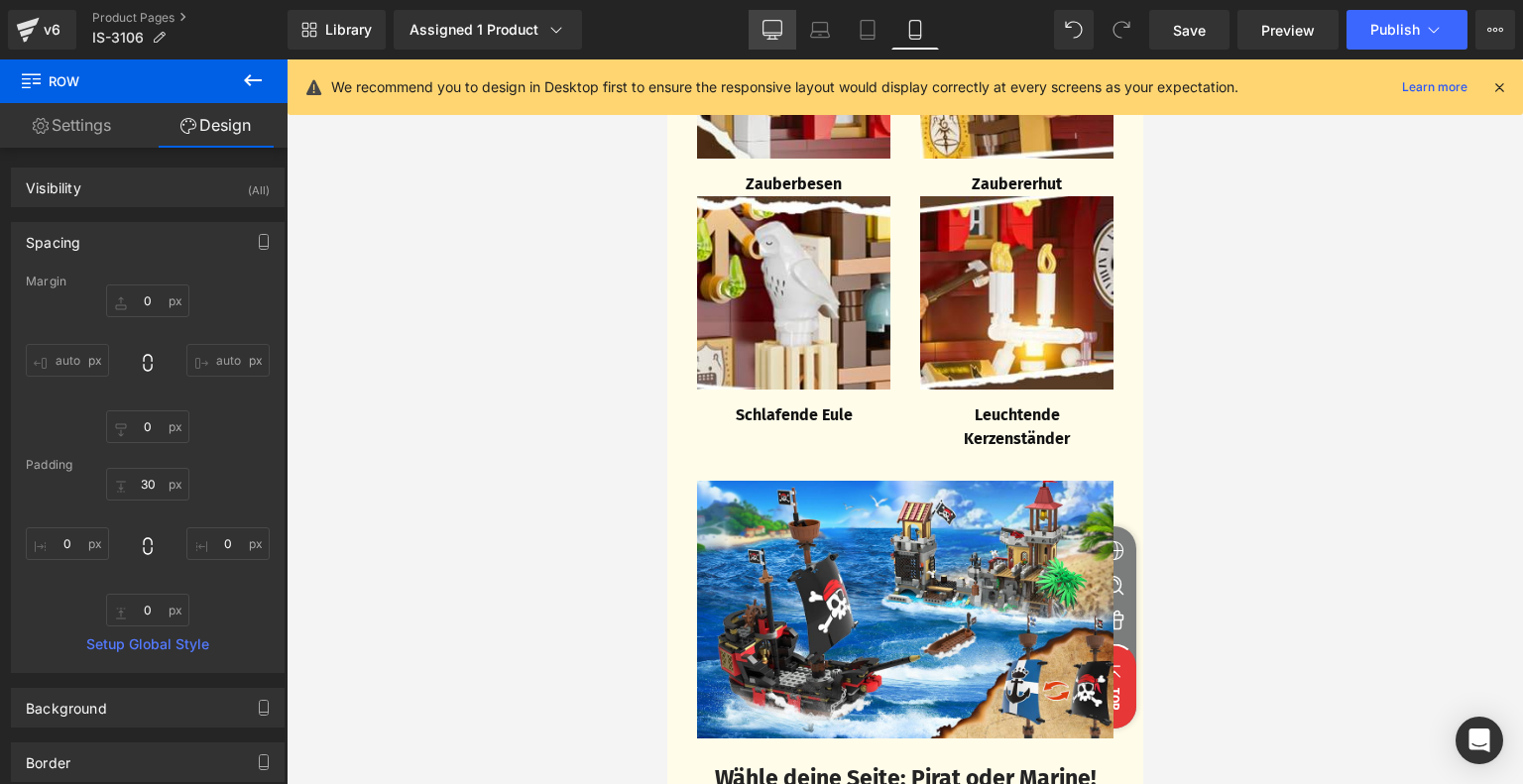 click 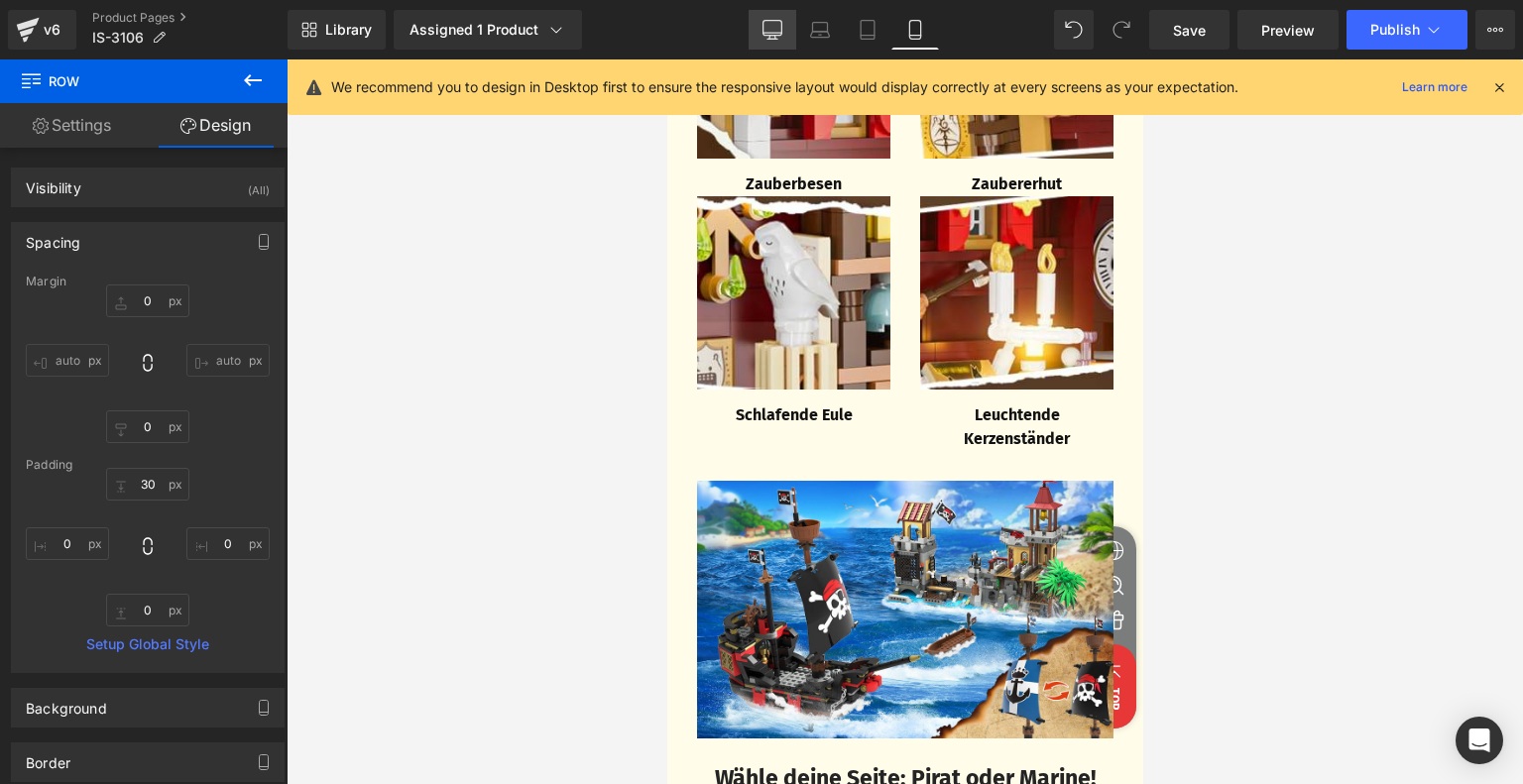 type on "0" 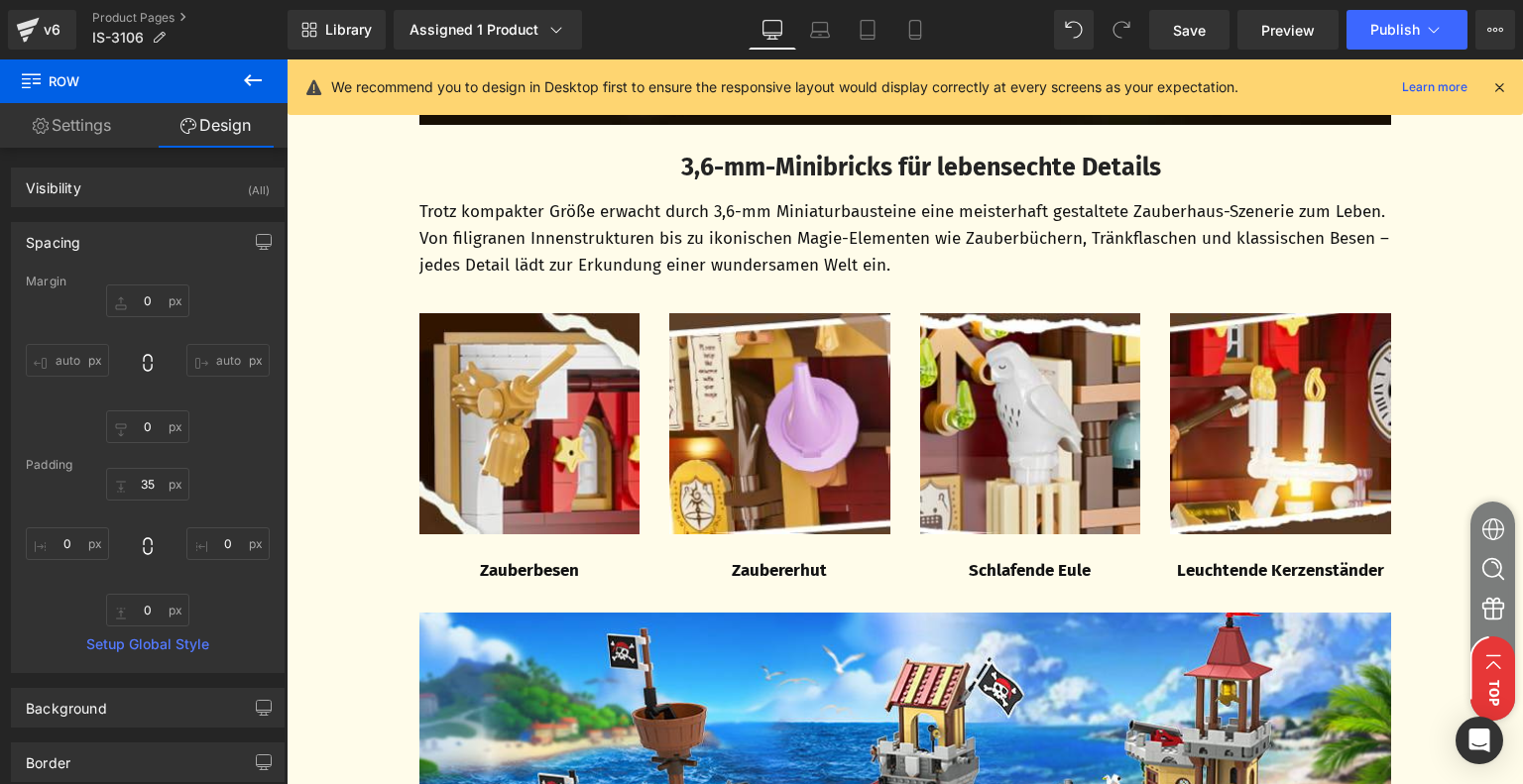 scroll, scrollTop: 2464, scrollLeft: 0, axis: vertical 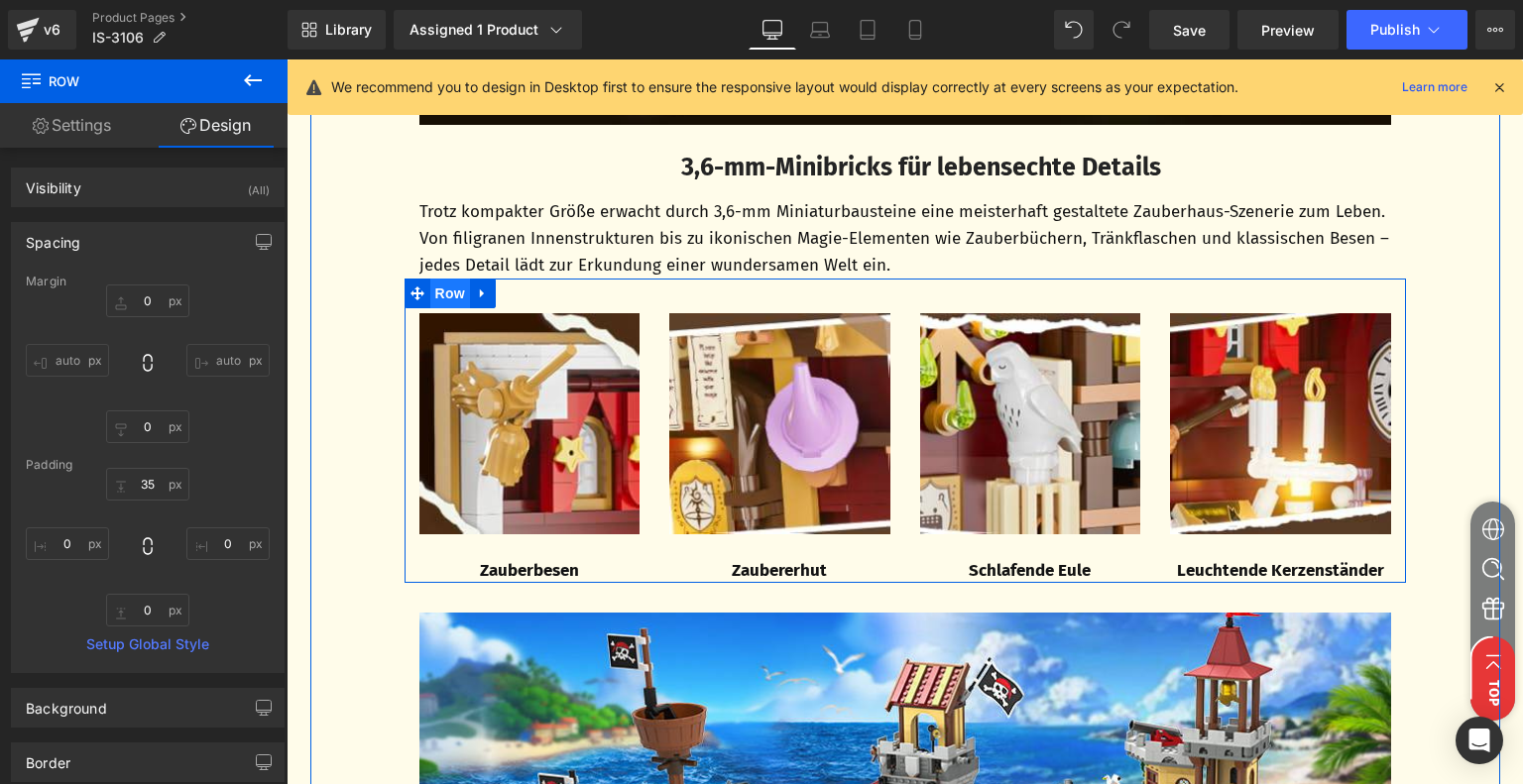 click on "Row" at bounding box center [450, 293] 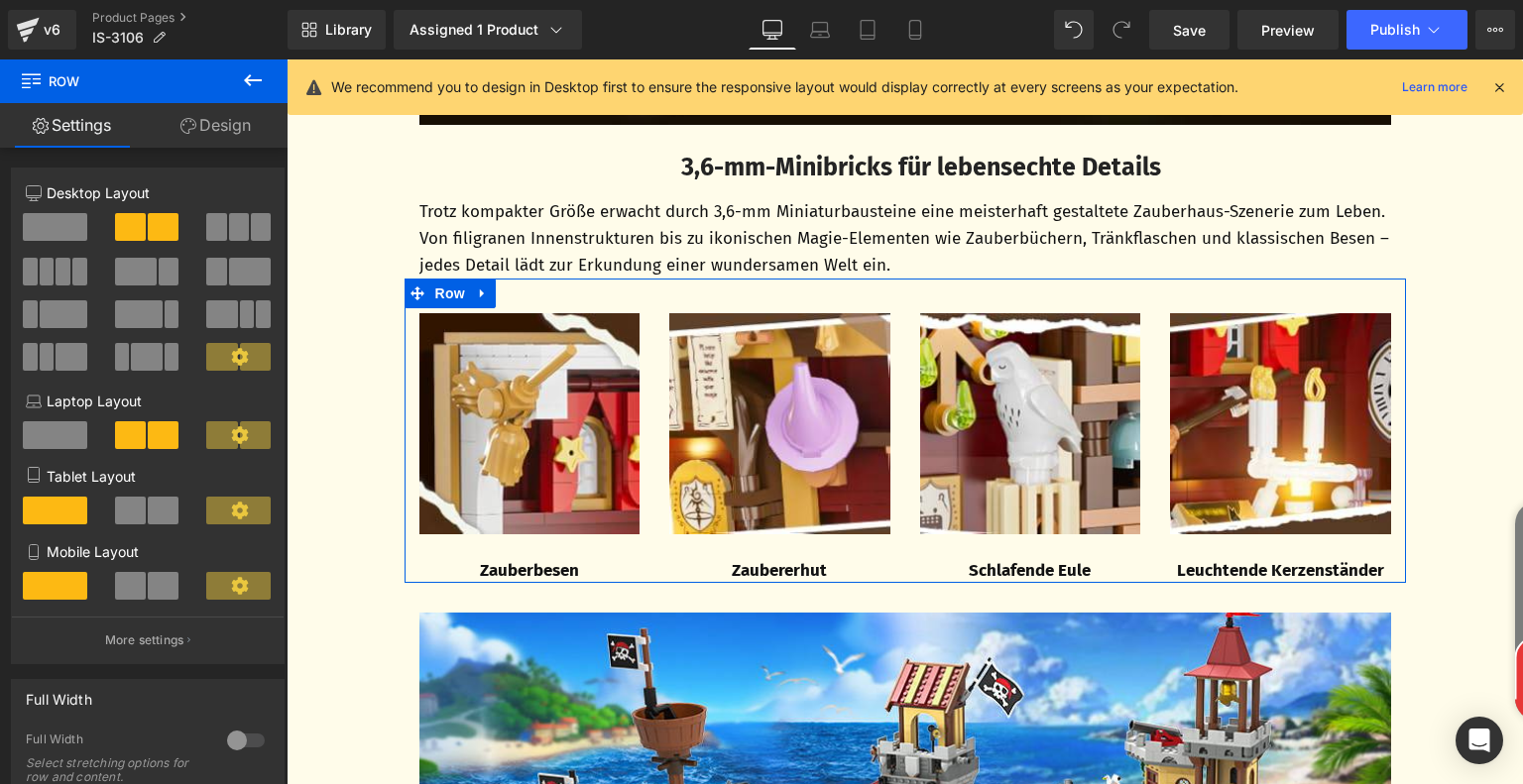 click at bounding box center (130, 510) 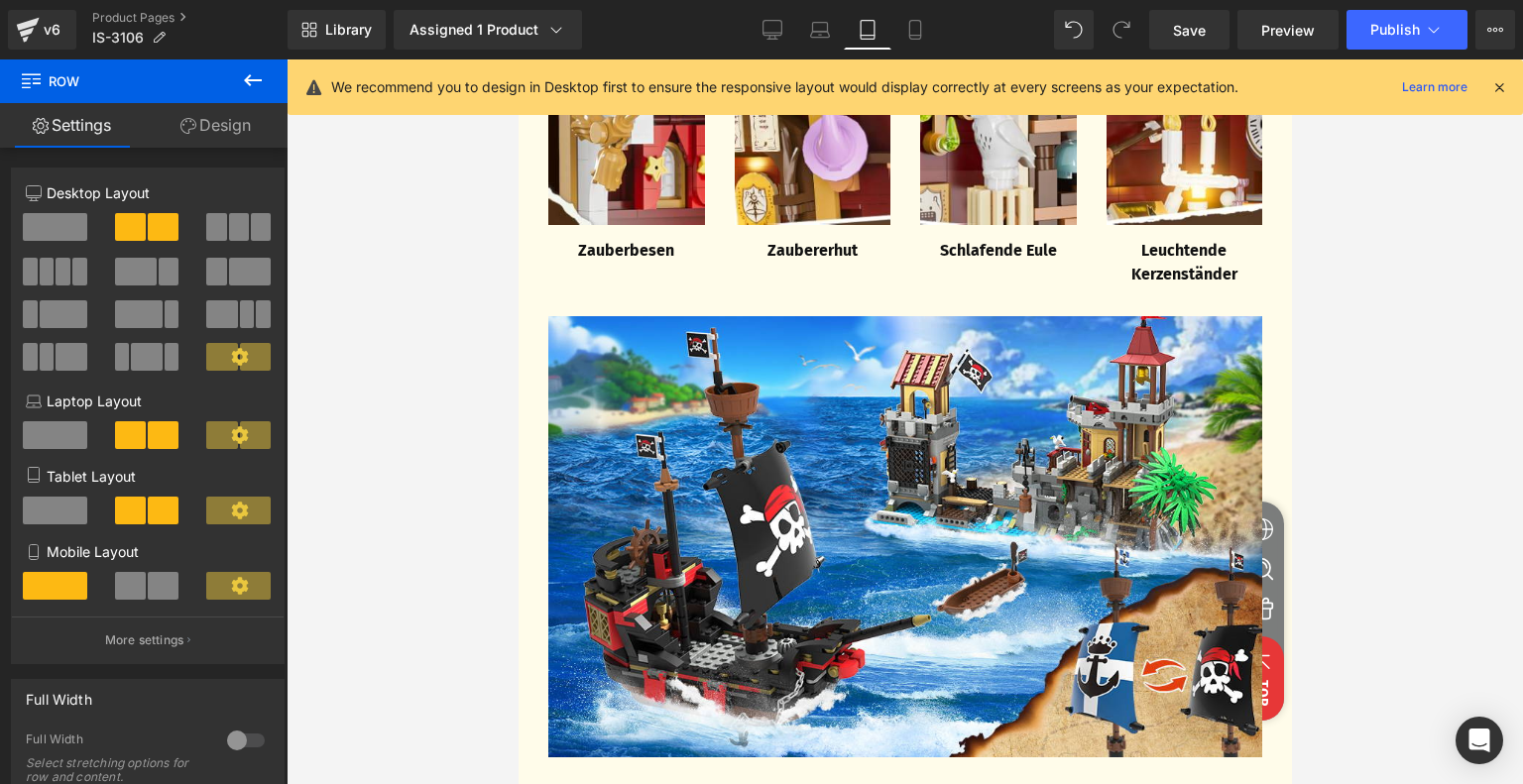 scroll, scrollTop: 1869, scrollLeft: 0, axis: vertical 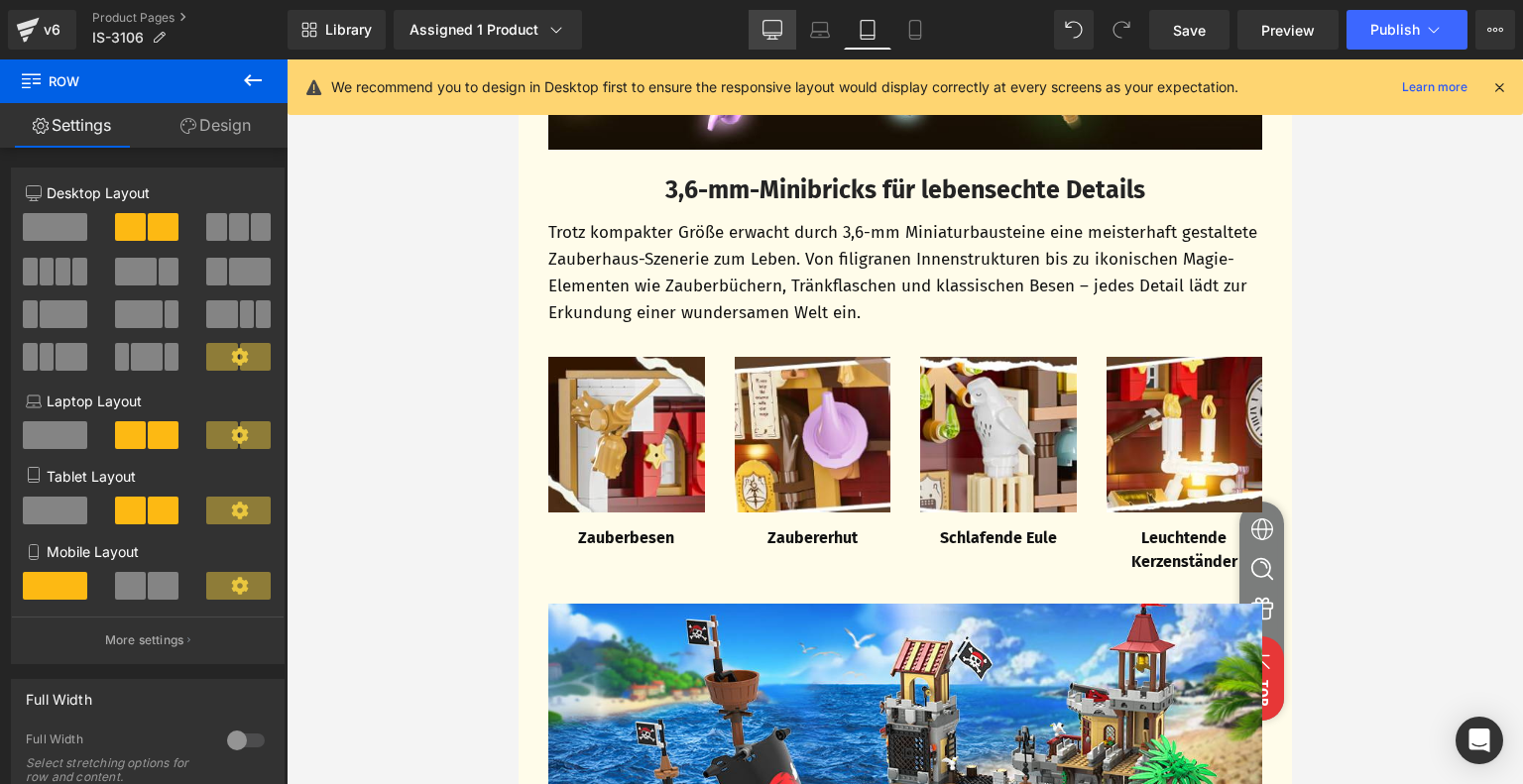 click on "Desktop" at bounding box center (772, 30) 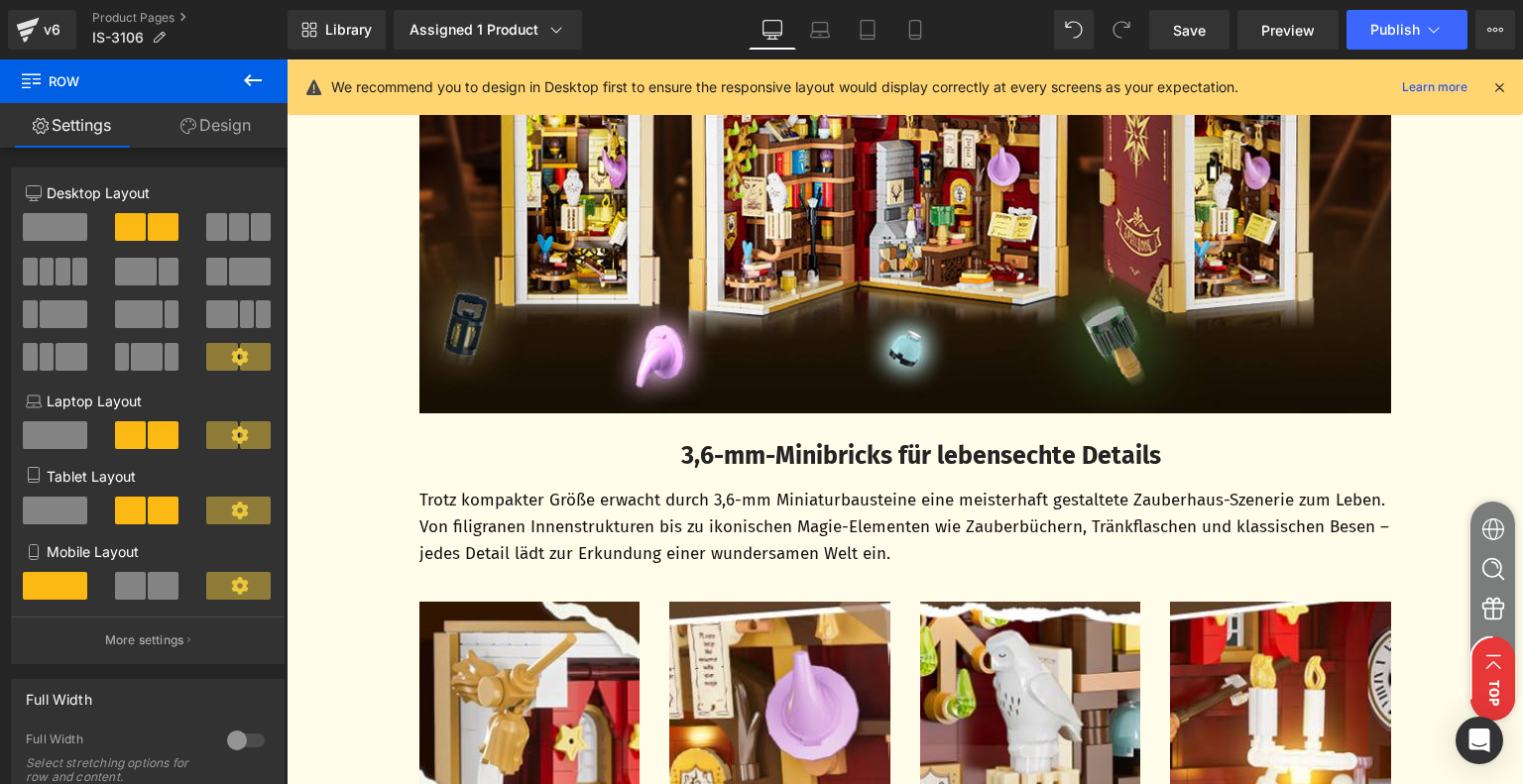 scroll, scrollTop: 2463, scrollLeft: 0, axis: vertical 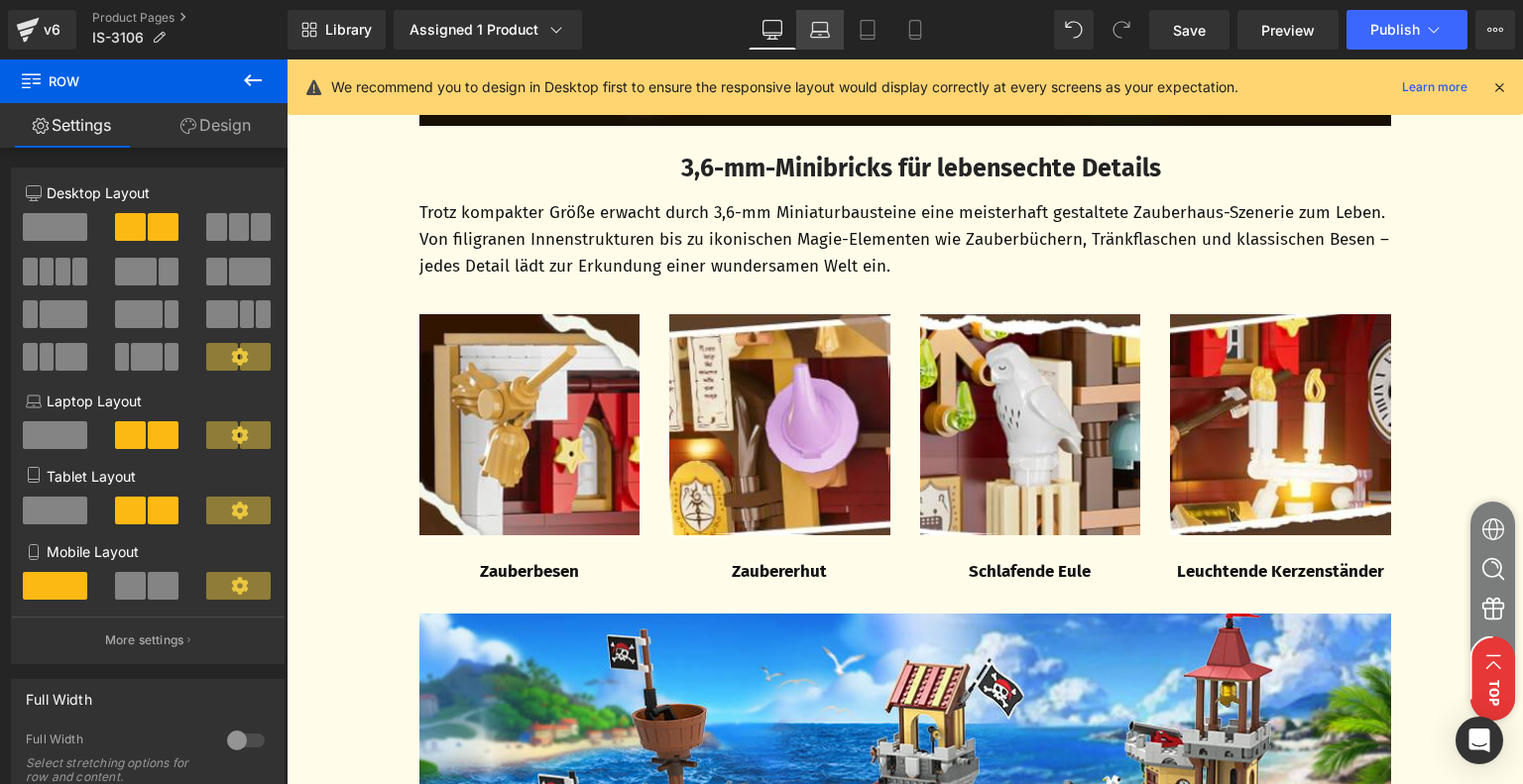 click 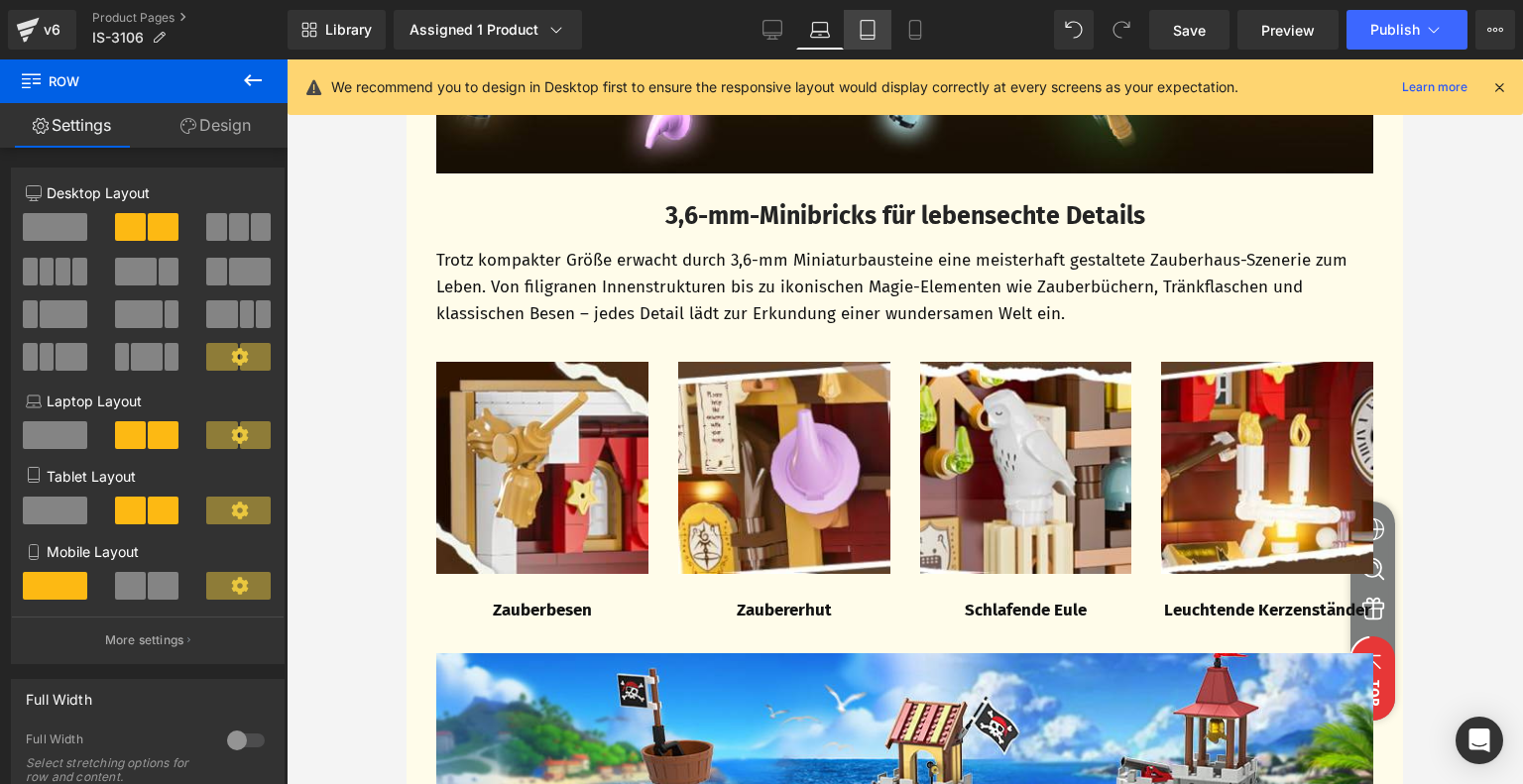 click 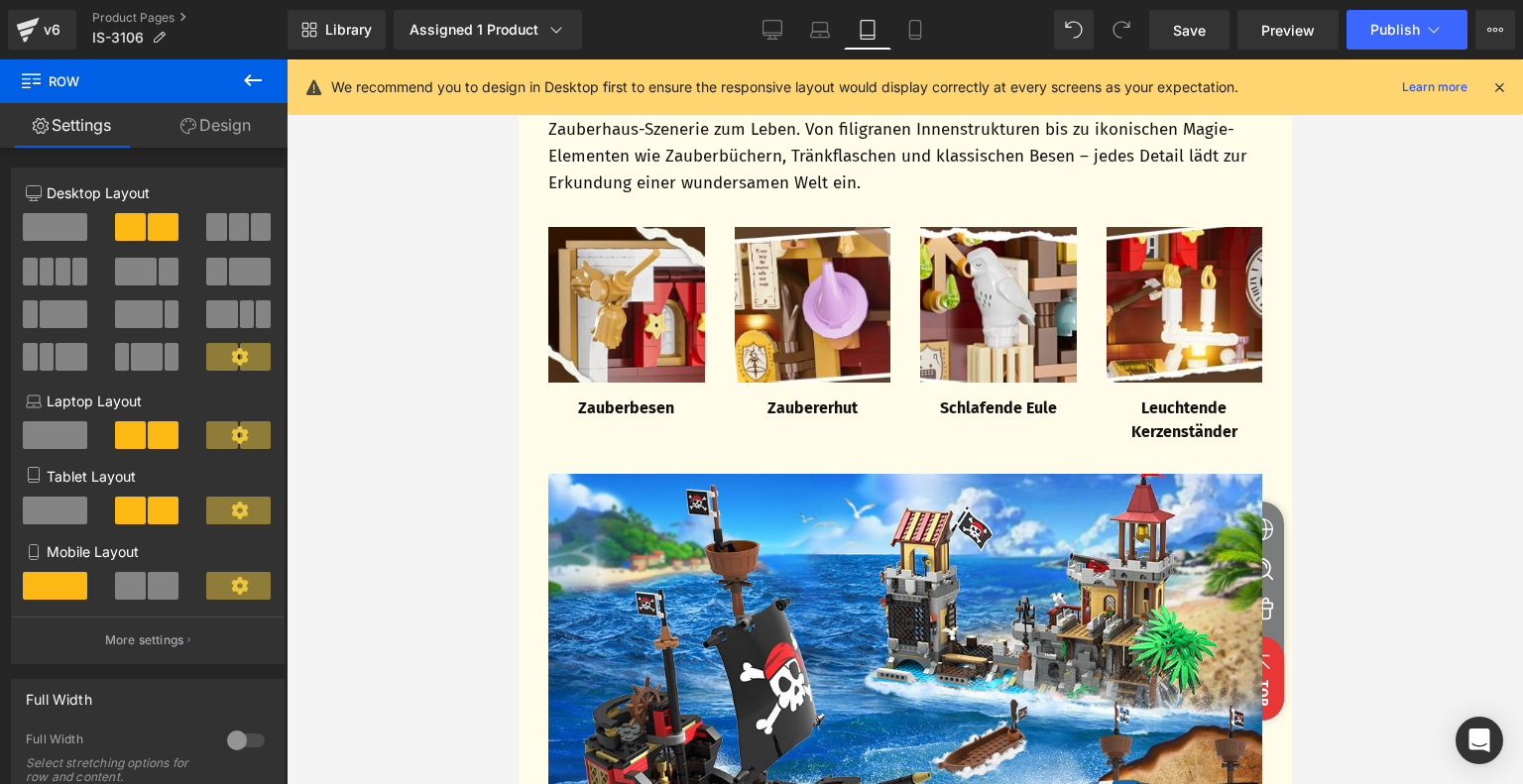 scroll, scrollTop: 1868, scrollLeft: 0, axis: vertical 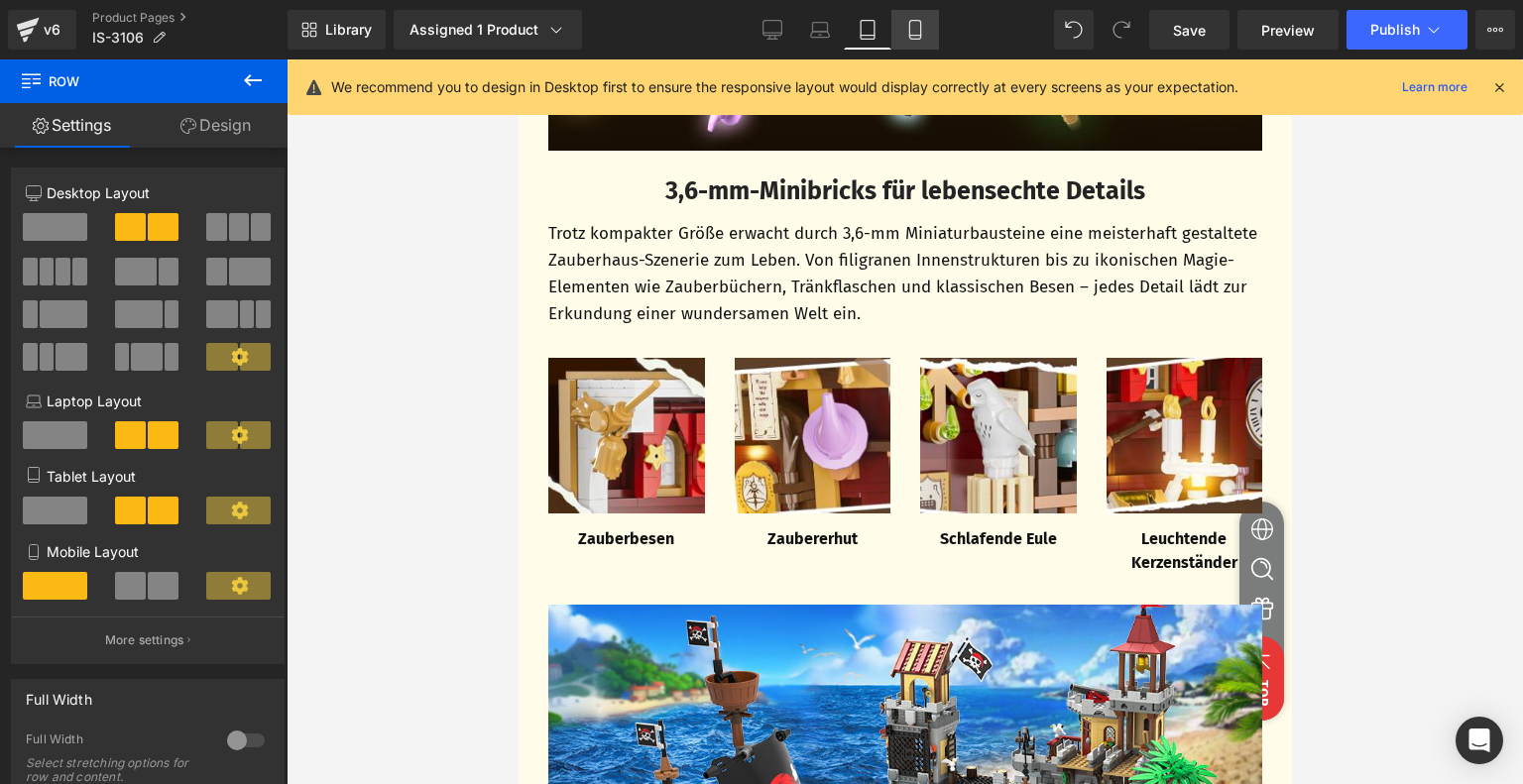 click 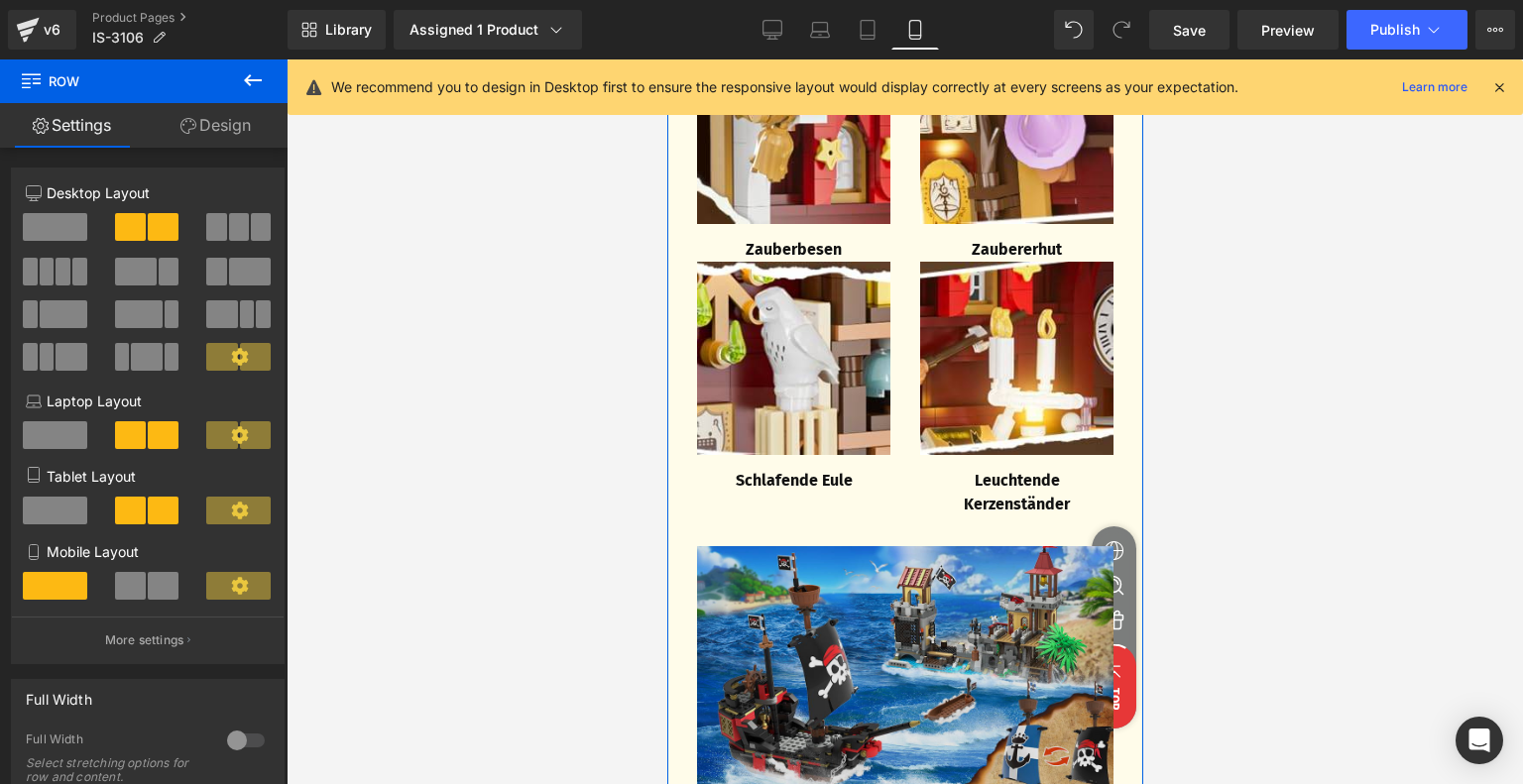 scroll, scrollTop: 2675, scrollLeft: 0, axis: vertical 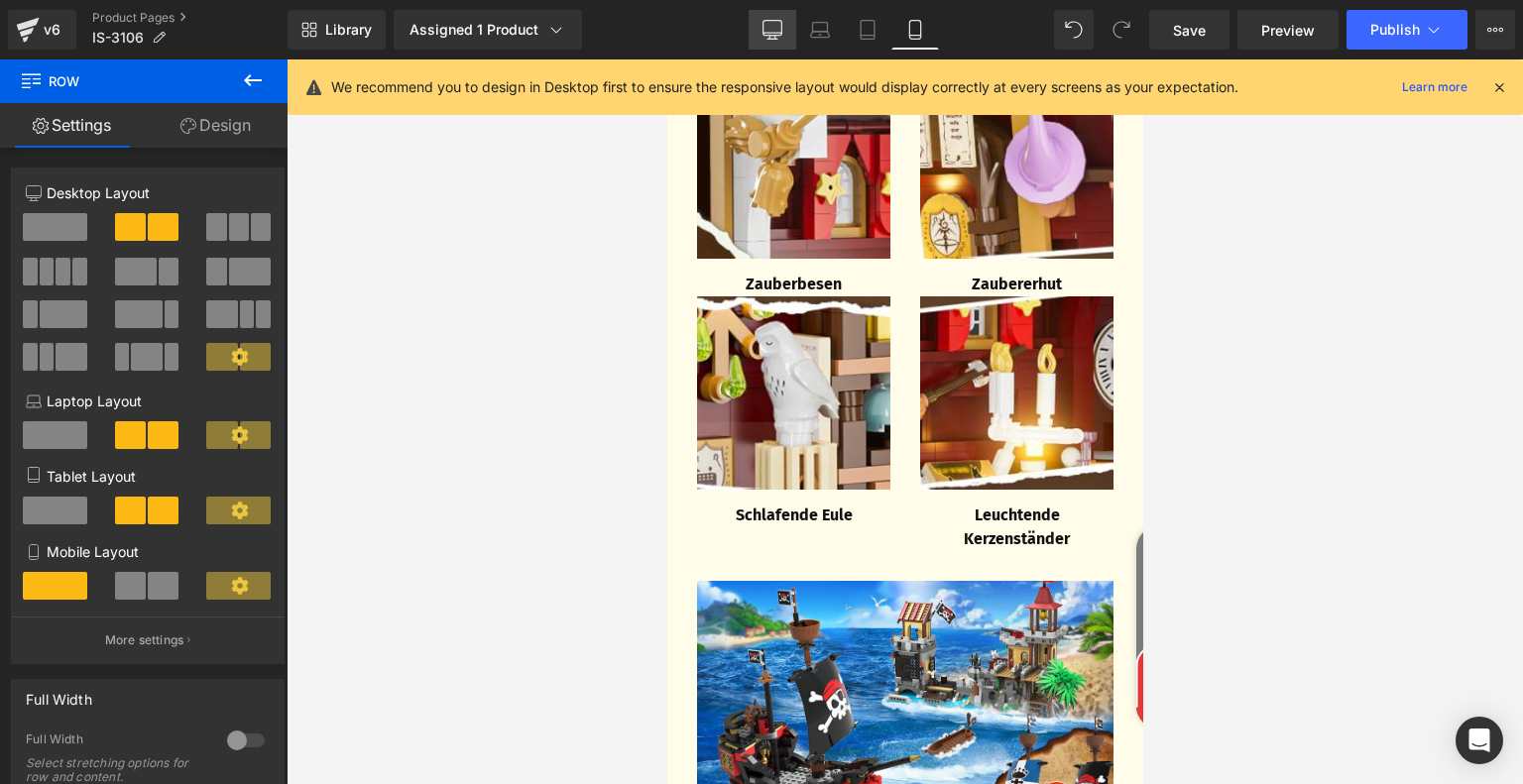 click 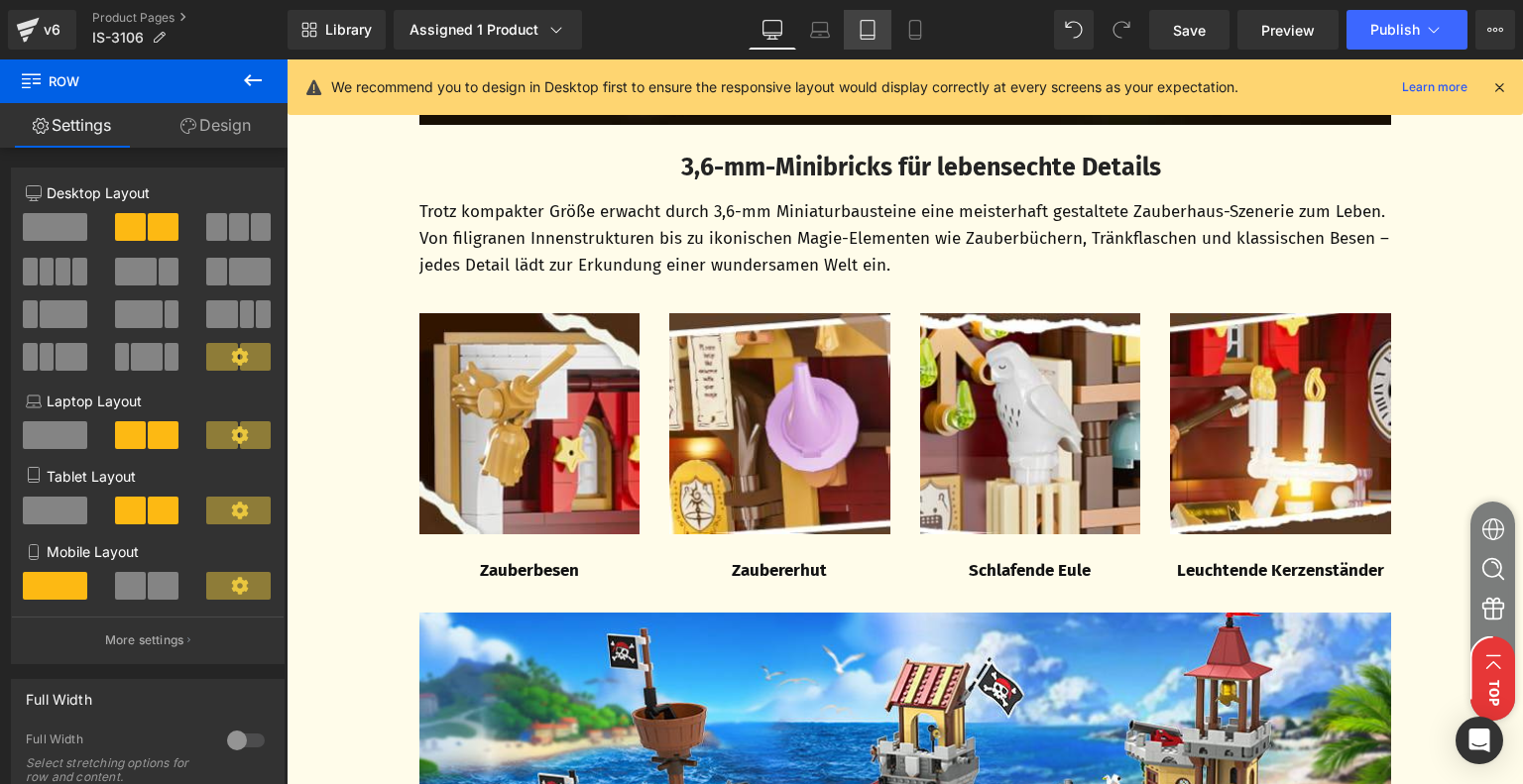 click on "Tablet" at bounding box center (868, 30) 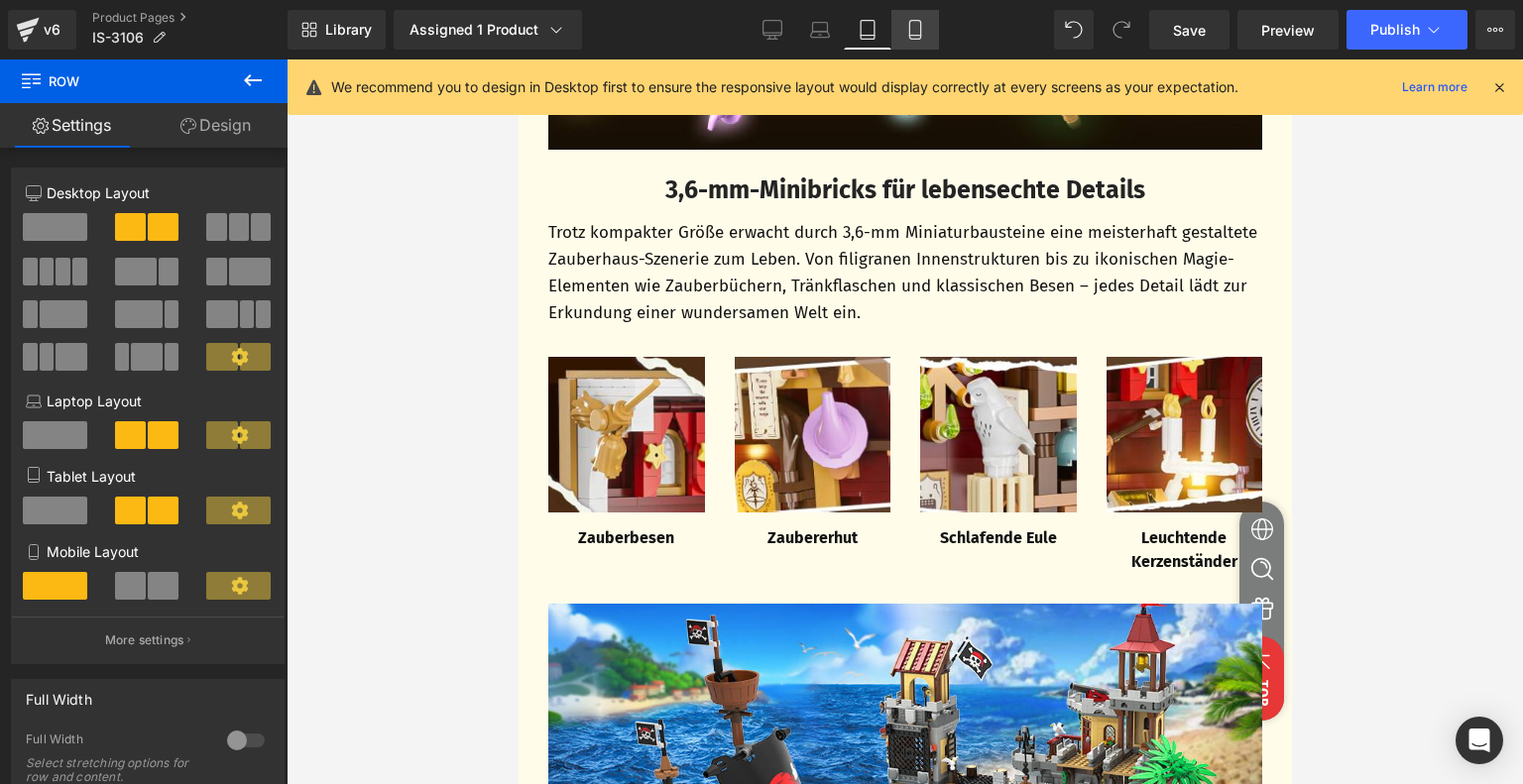 click 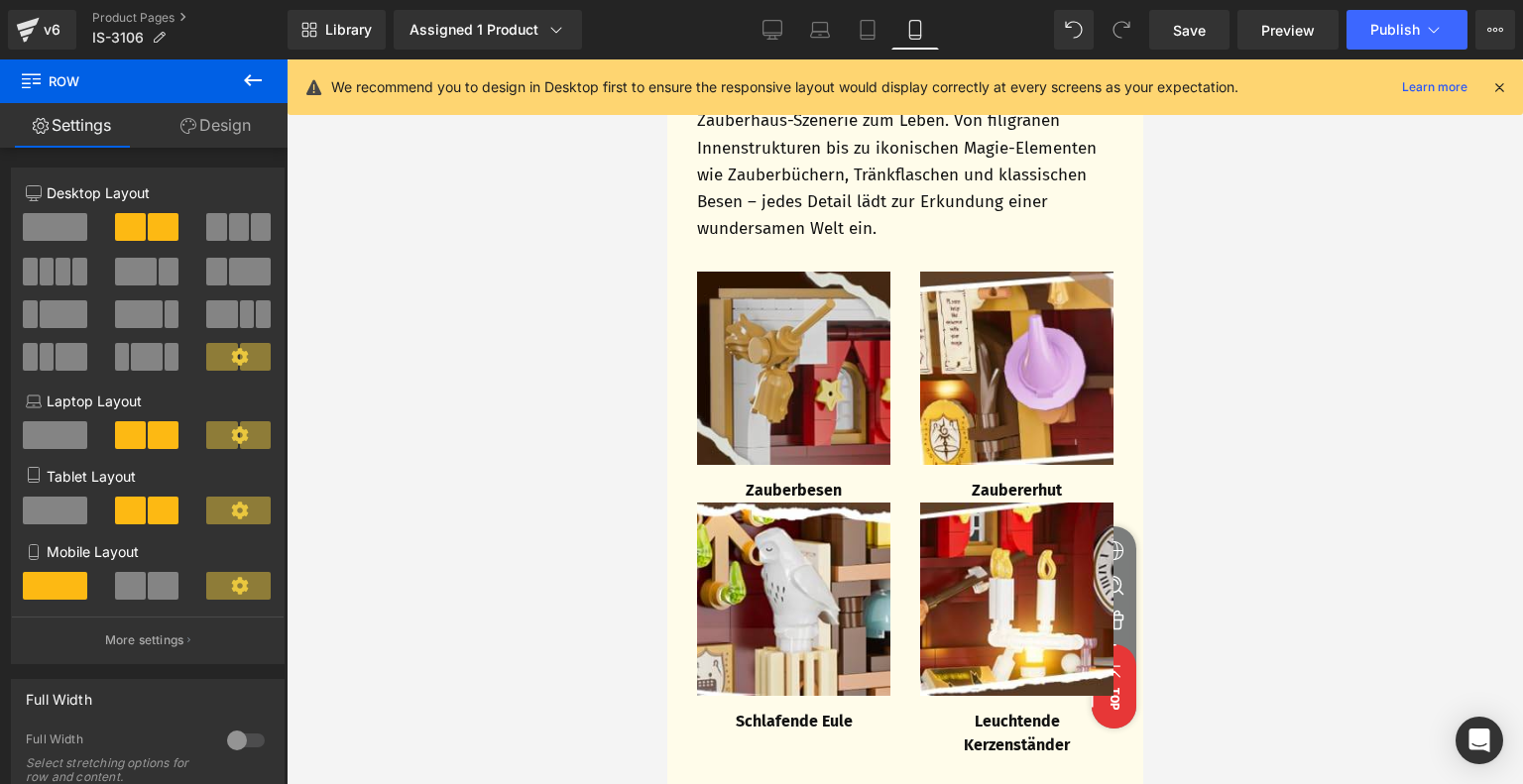 scroll, scrollTop: 2577, scrollLeft: 0, axis: vertical 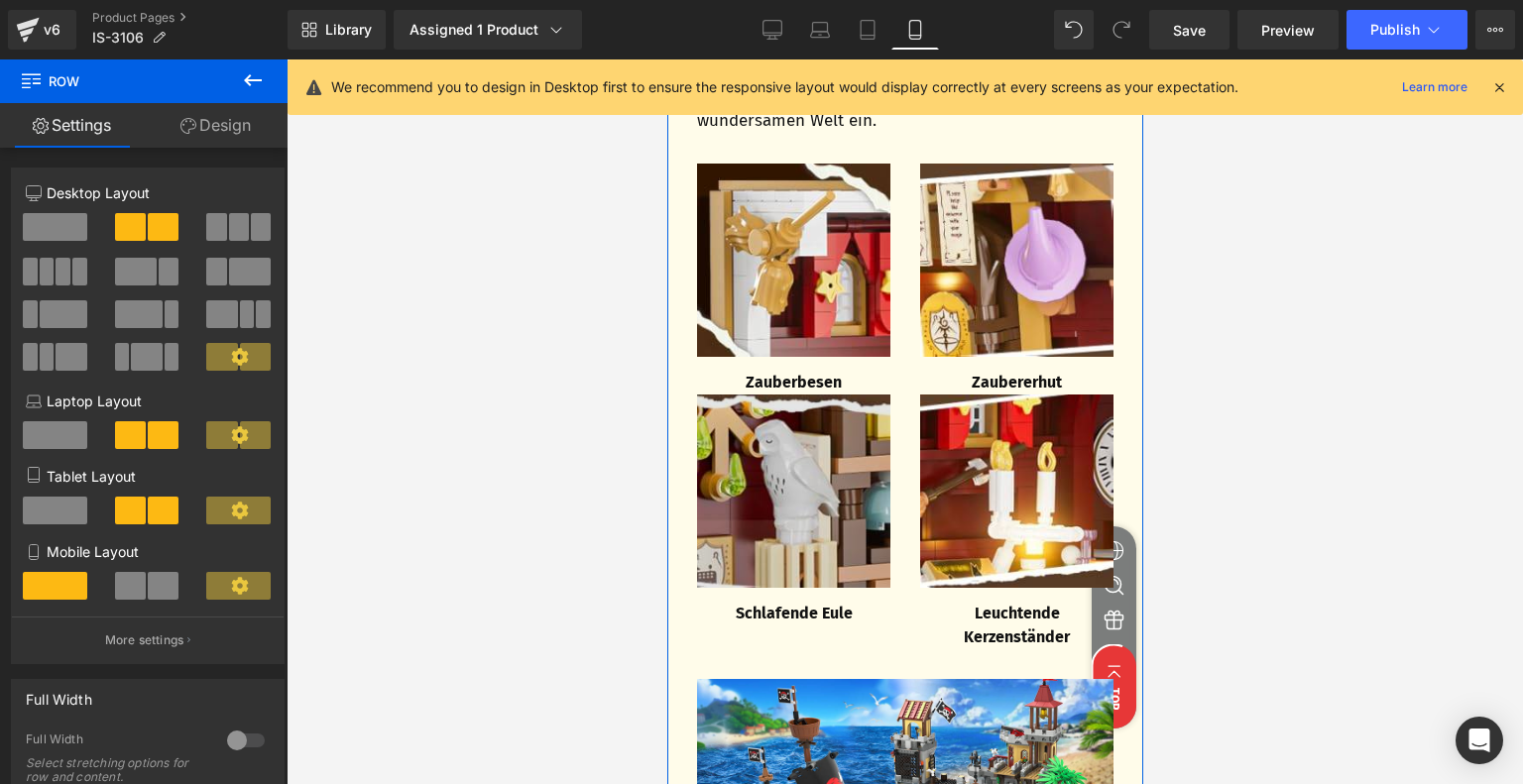 click at bounding box center (753, 409) 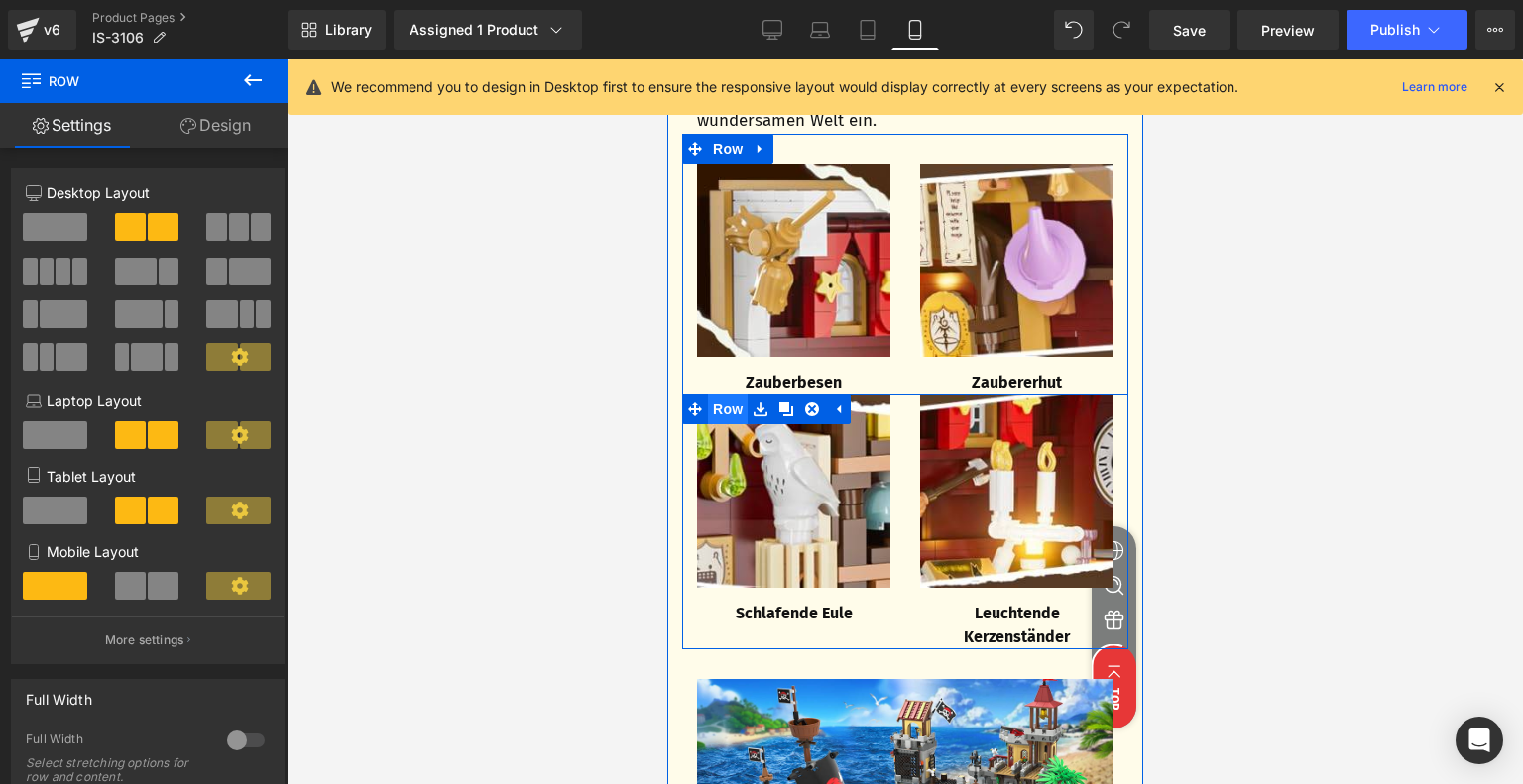 click on "Row" at bounding box center [727, 409] 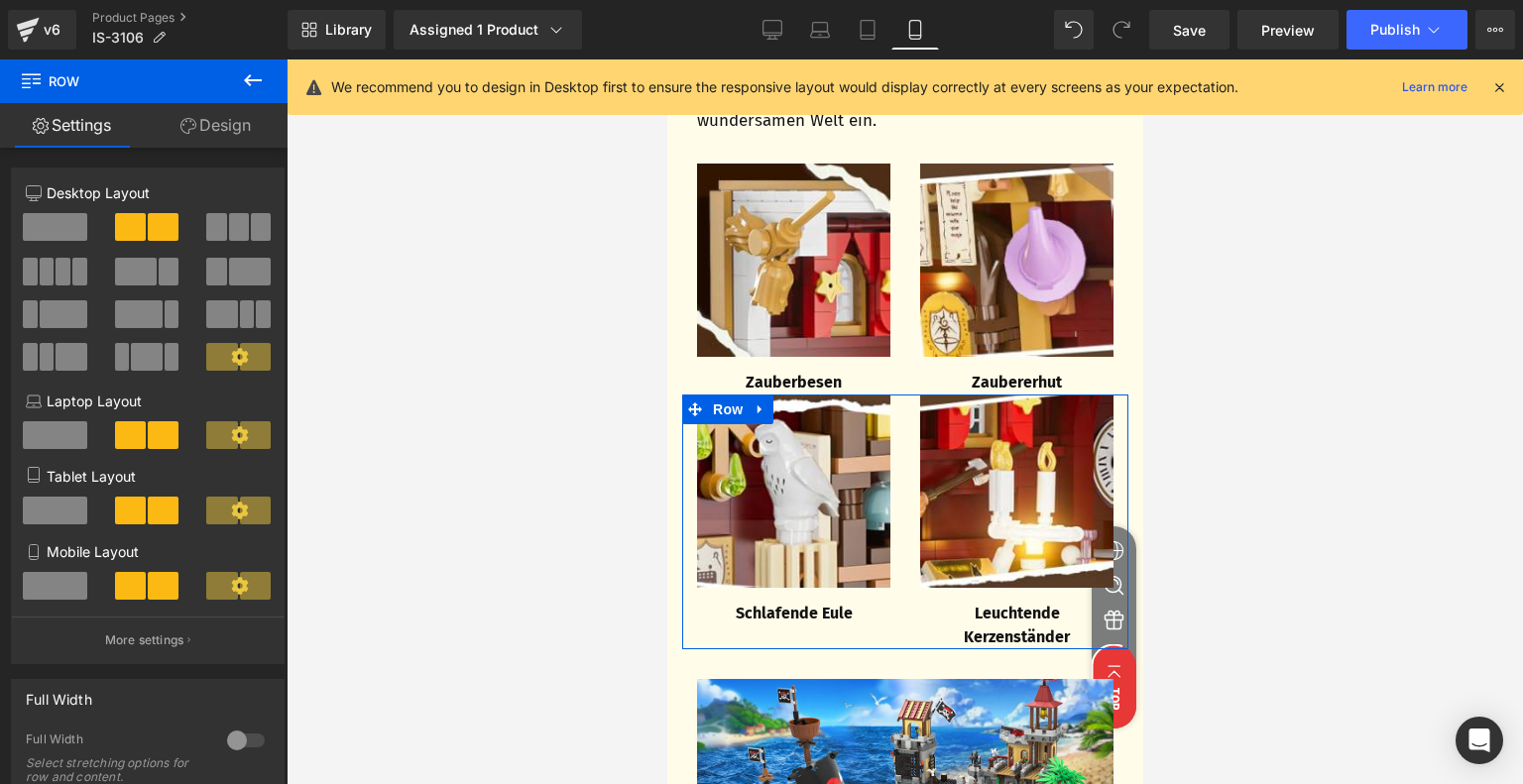 click on "Design" at bounding box center [215, 125] 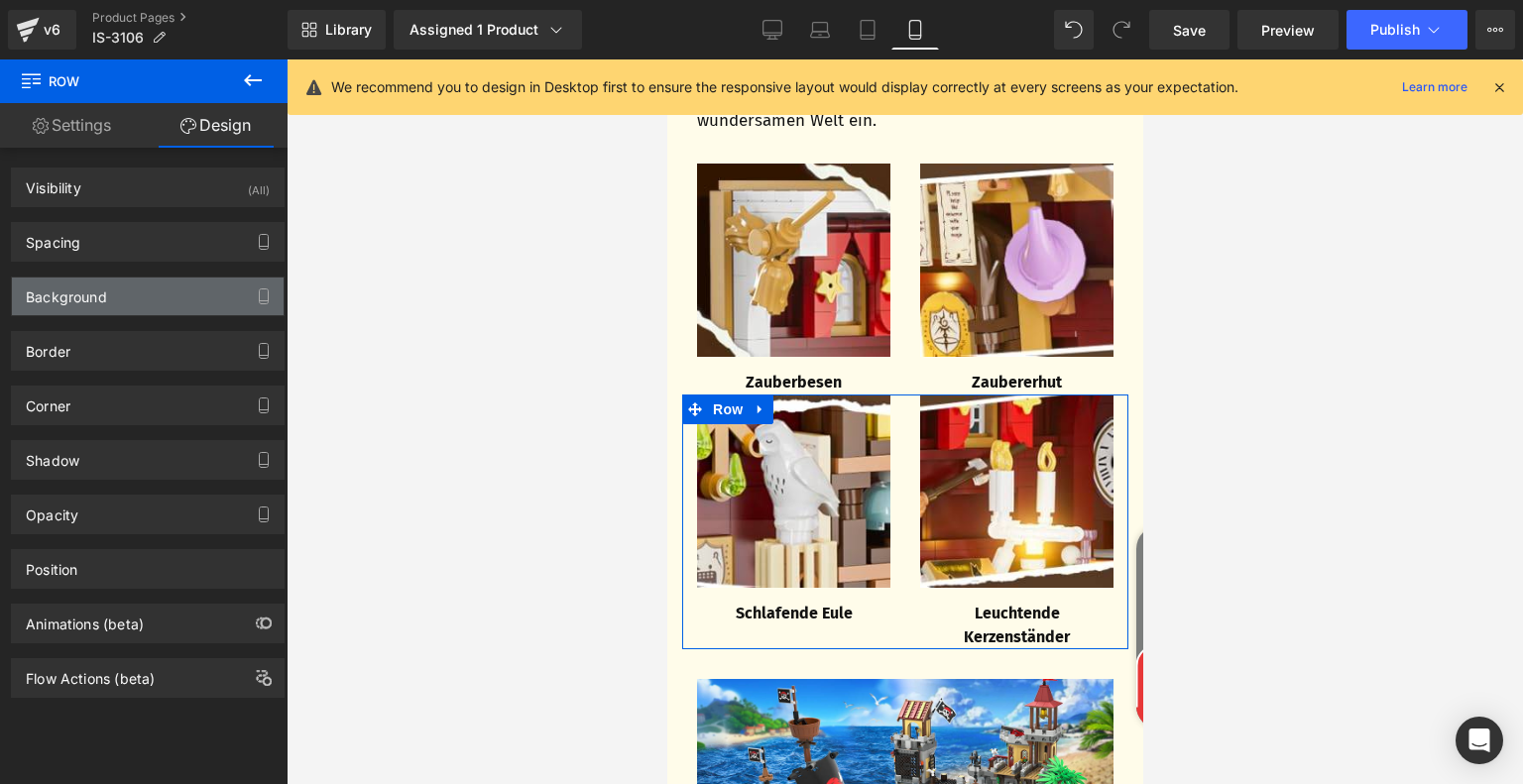 click on "Background" at bounding box center [148, 296] 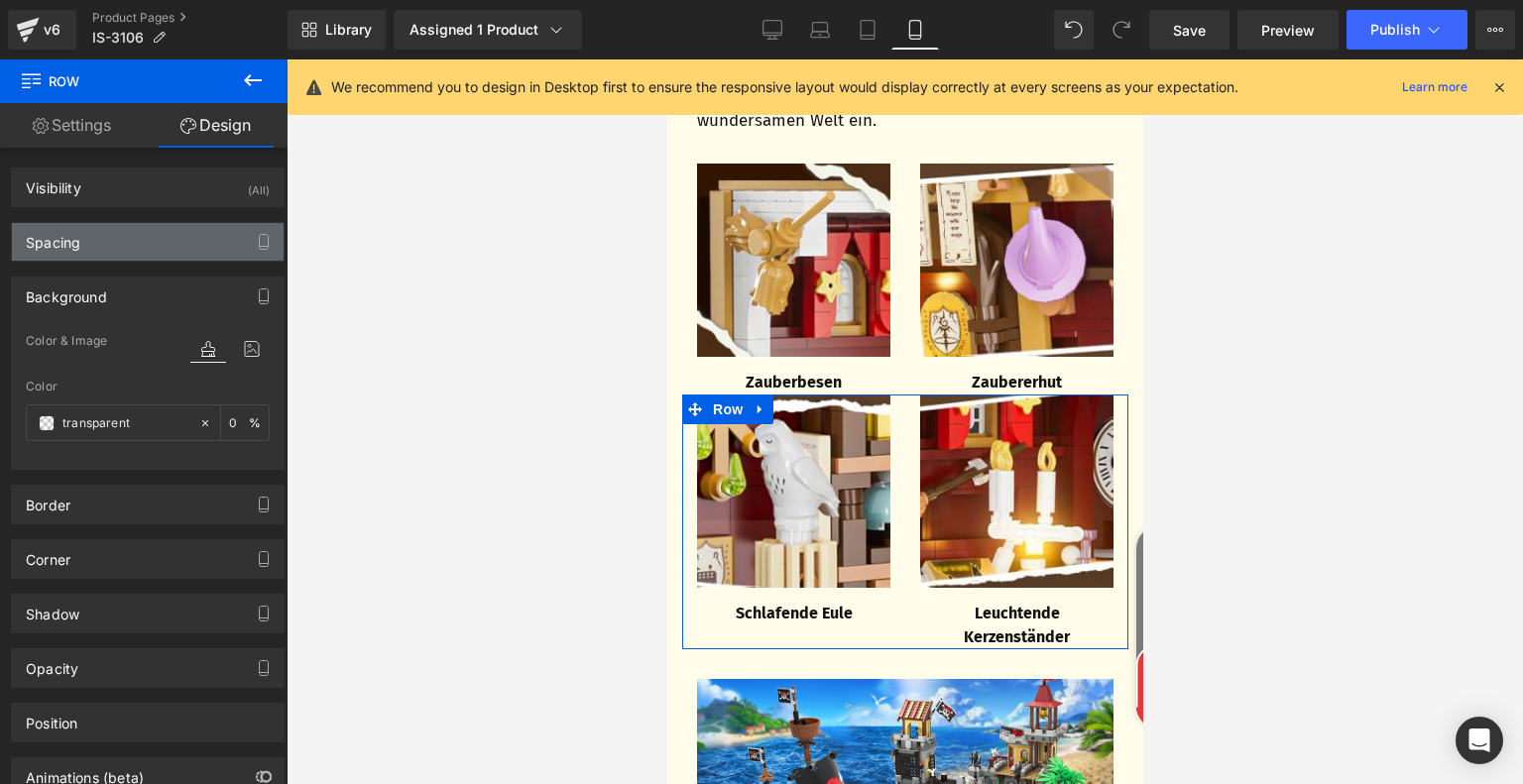 click on "Spacing" at bounding box center (148, 242) 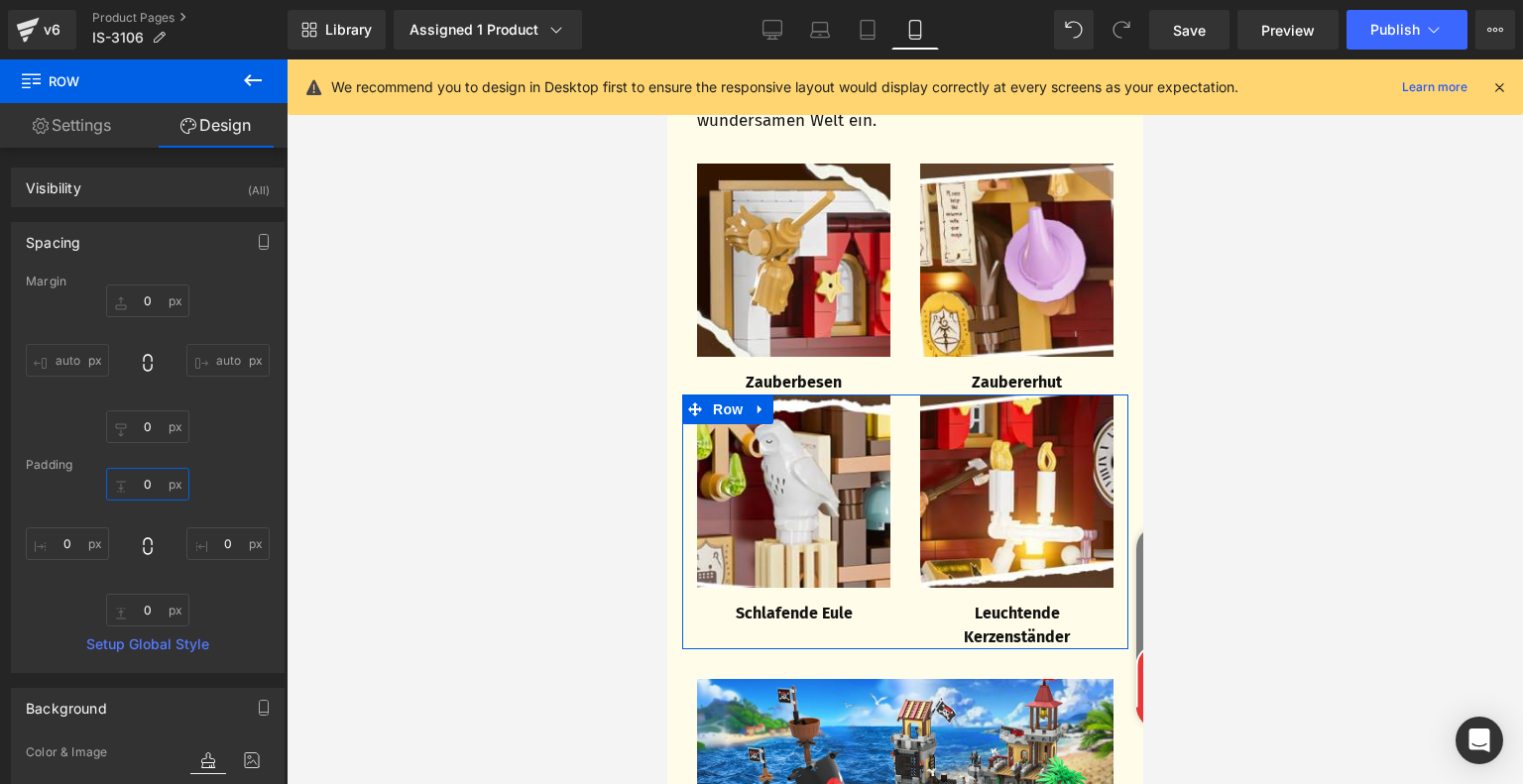 click on "0" at bounding box center (148, 484) 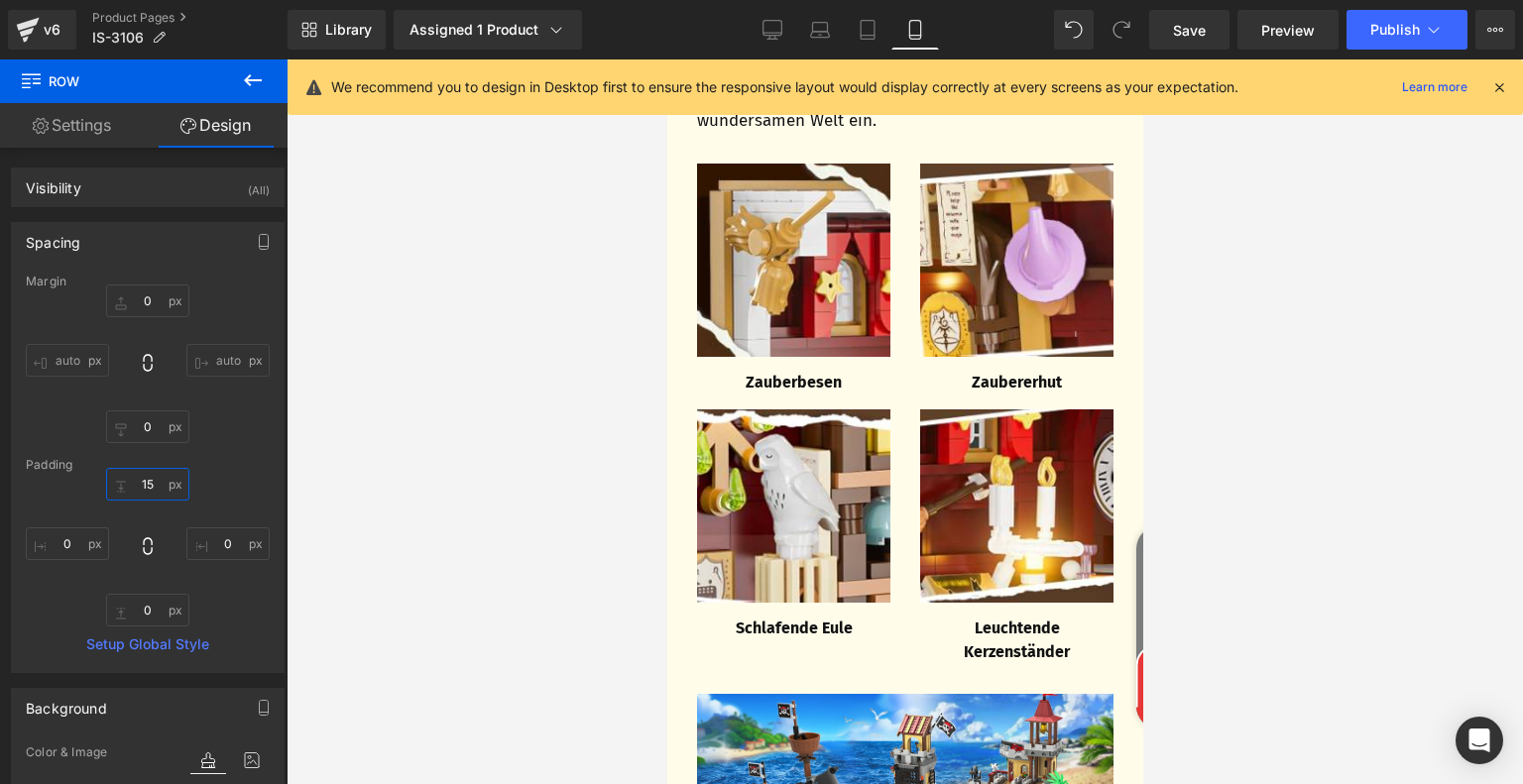 type on "15" 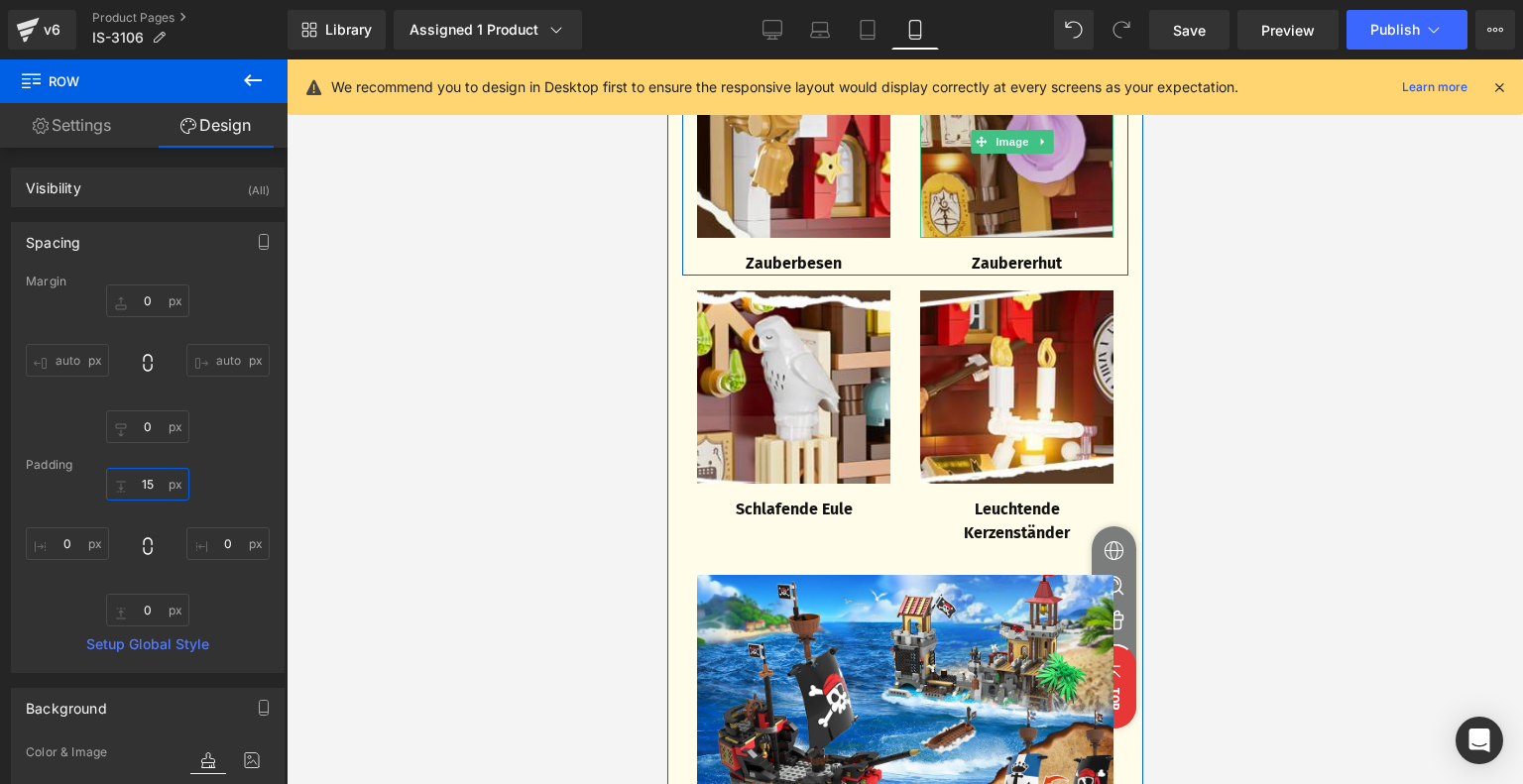 scroll, scrollTop: 2577, scrollLeft: 0, axis: vertical 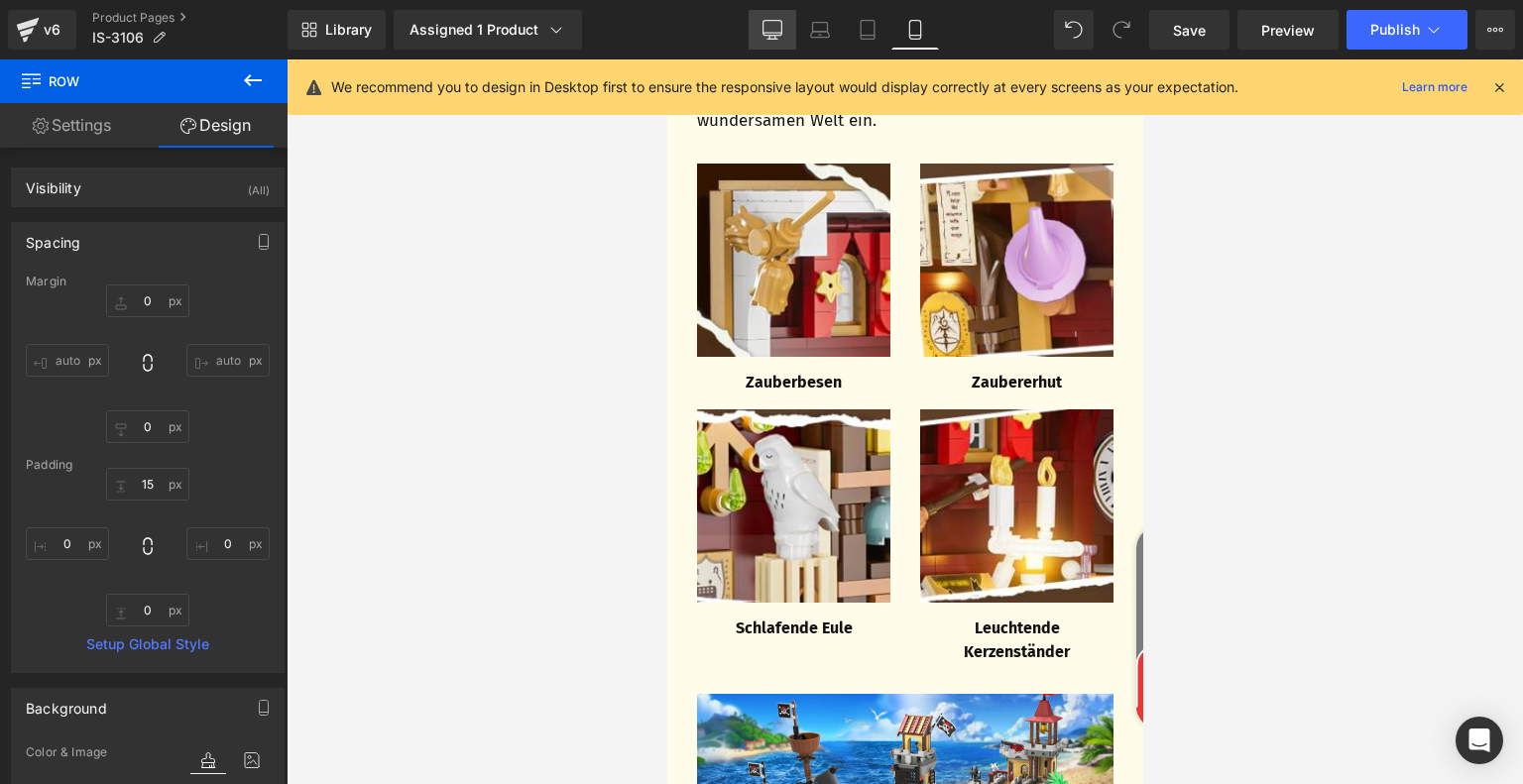 click 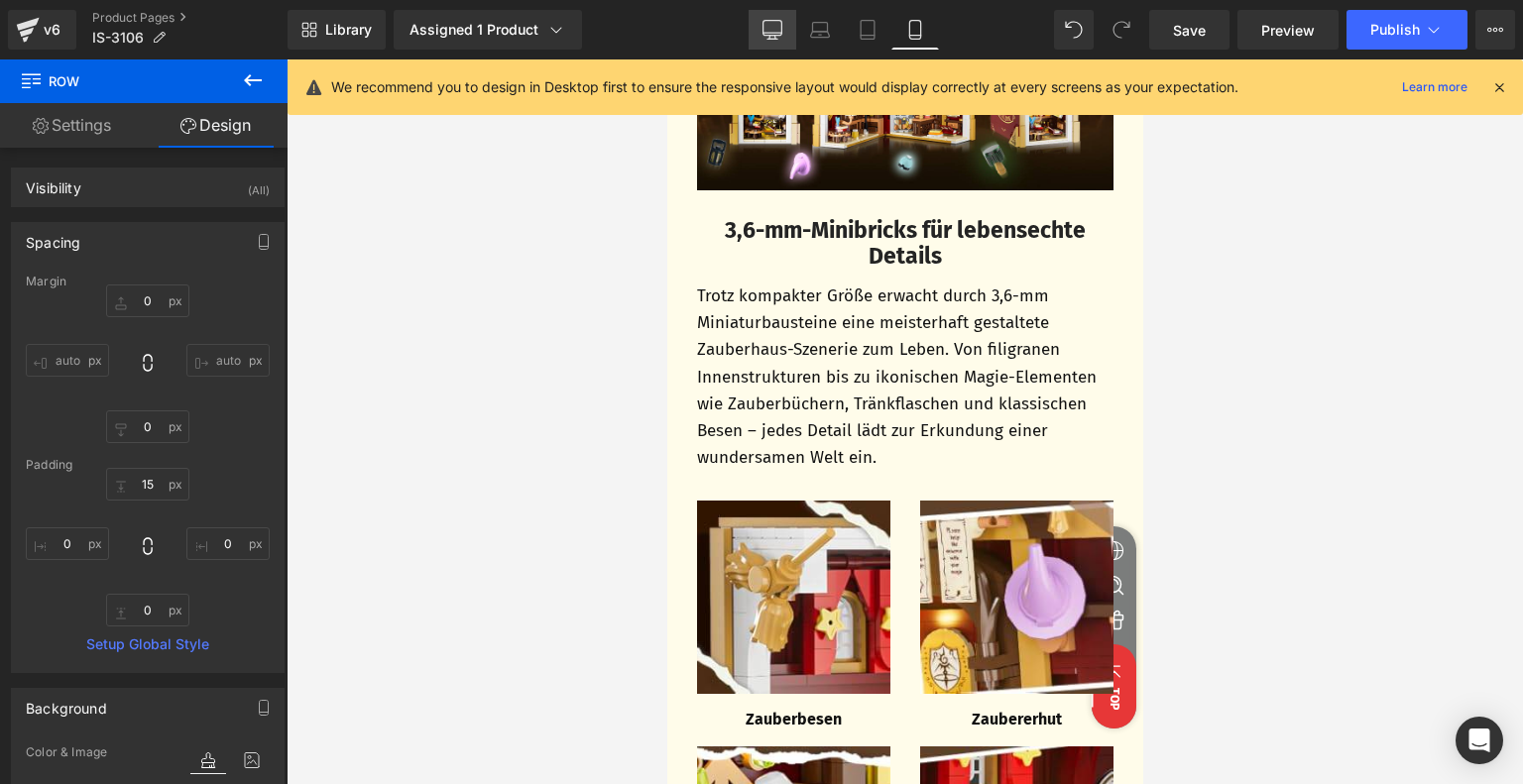 type on "0" 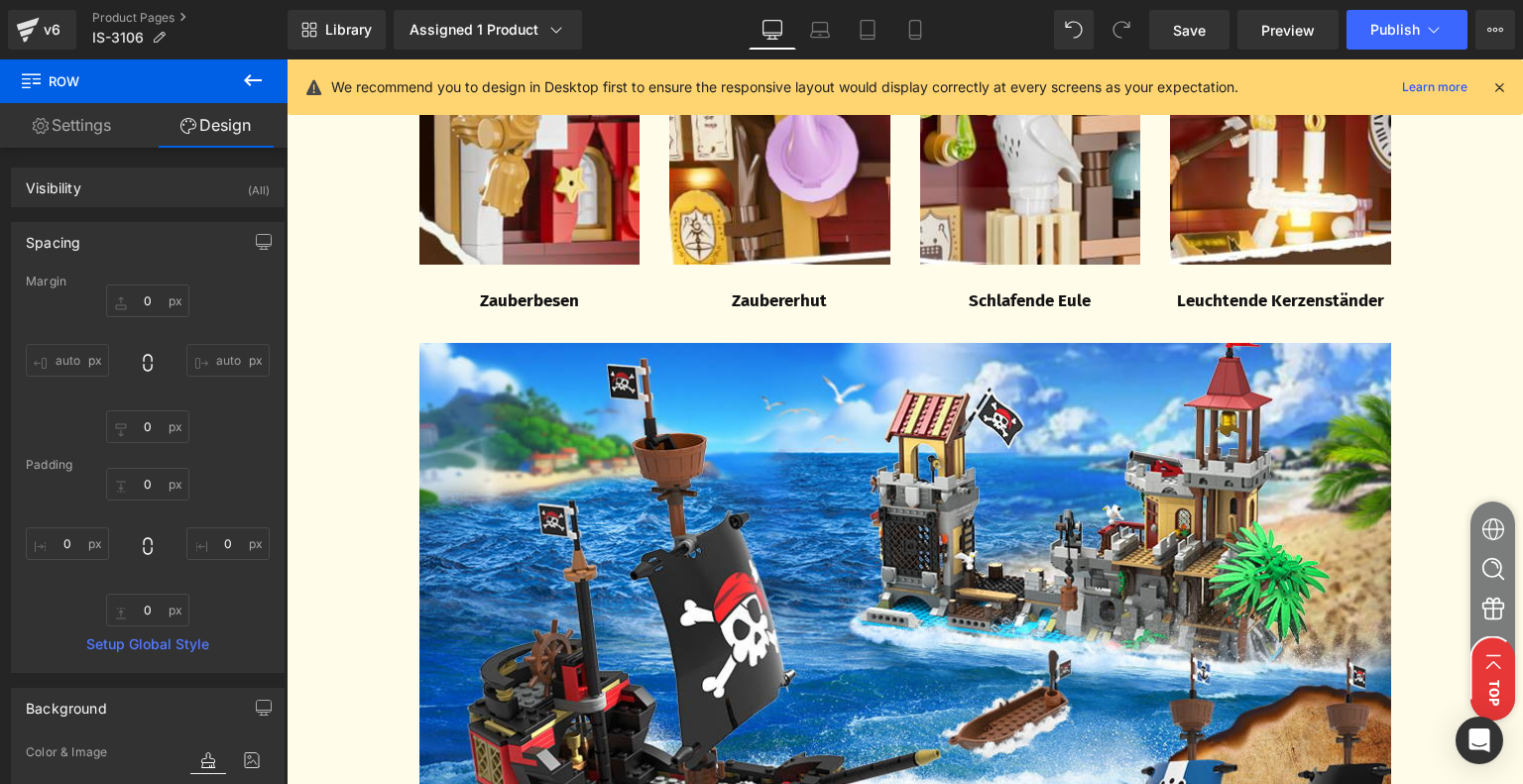 scroll, scrollTop: 2939, scrollLeft: 0, axis: vertical 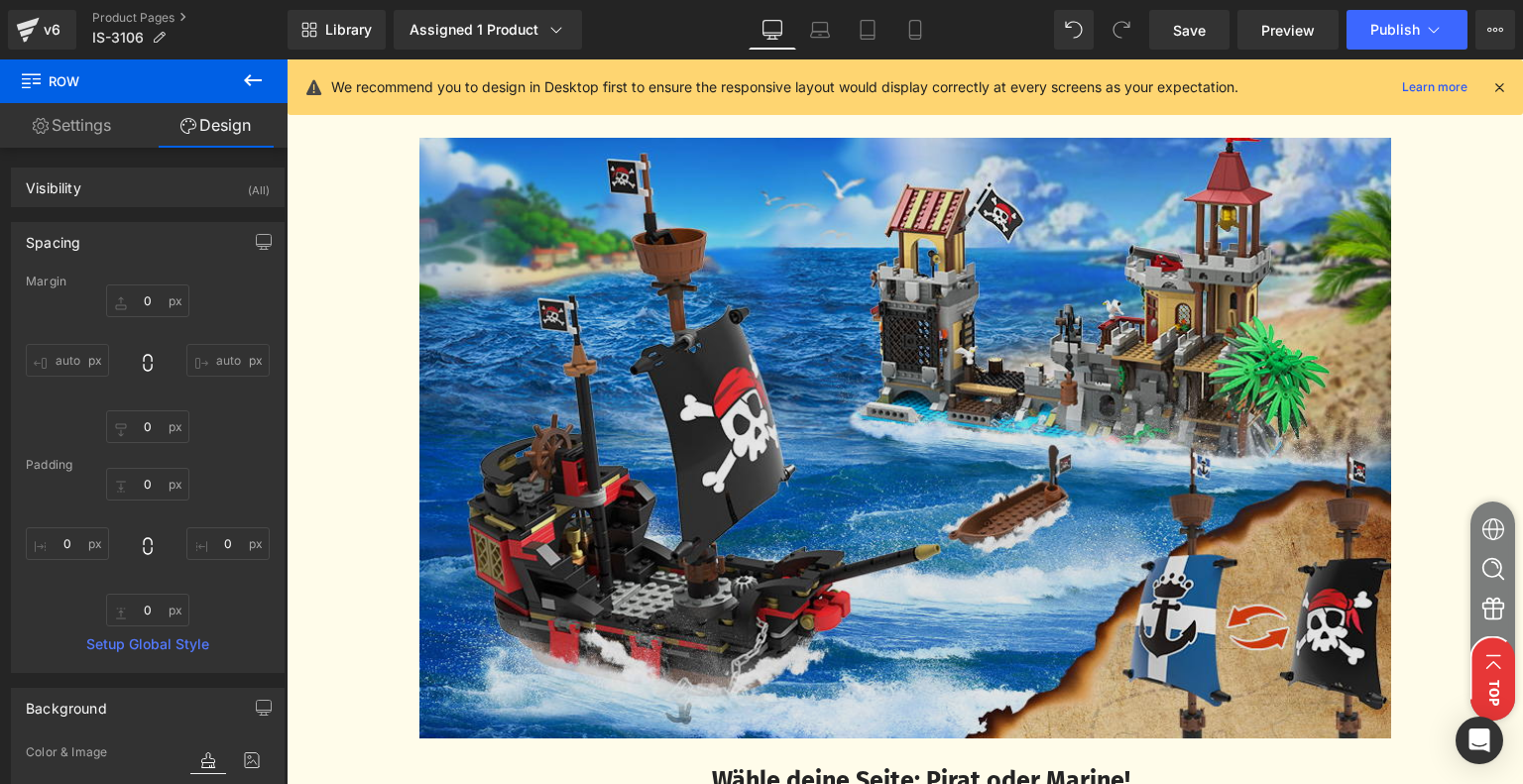 click at bounding box center [905, 438] 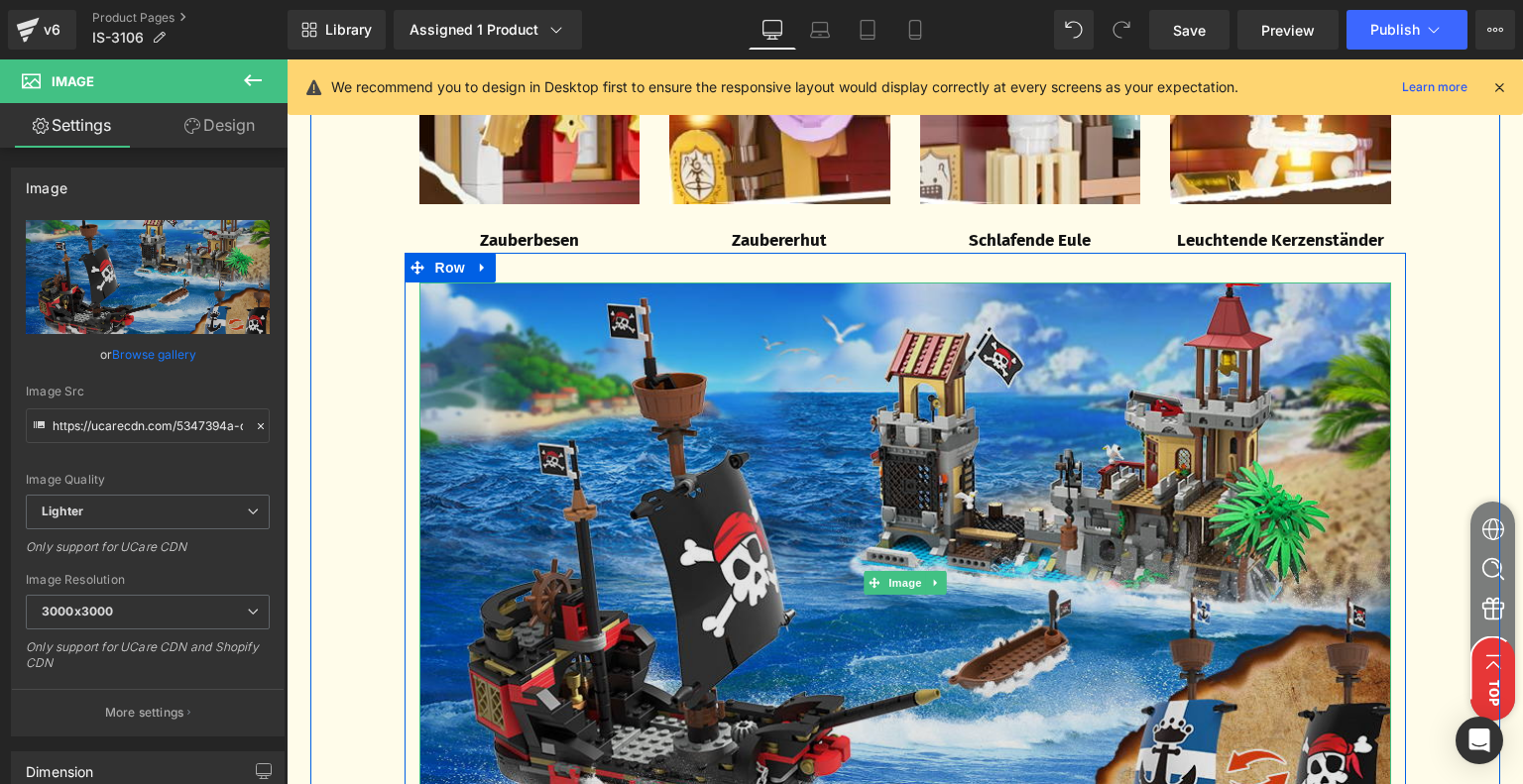 scroll, scrollTop: 2542, scrollLeft: 0, axis: vertical 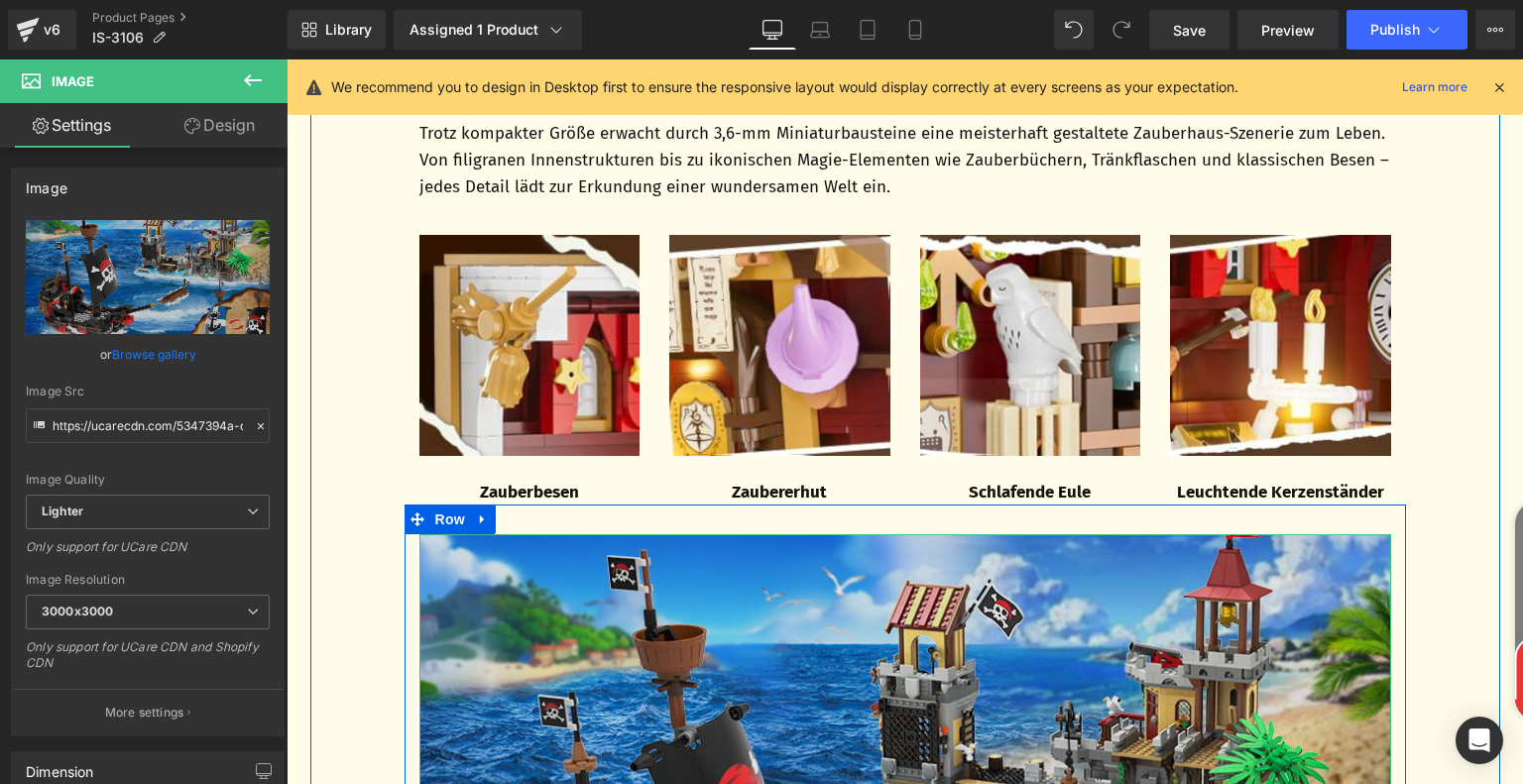 click at bounding box center (905, 835) 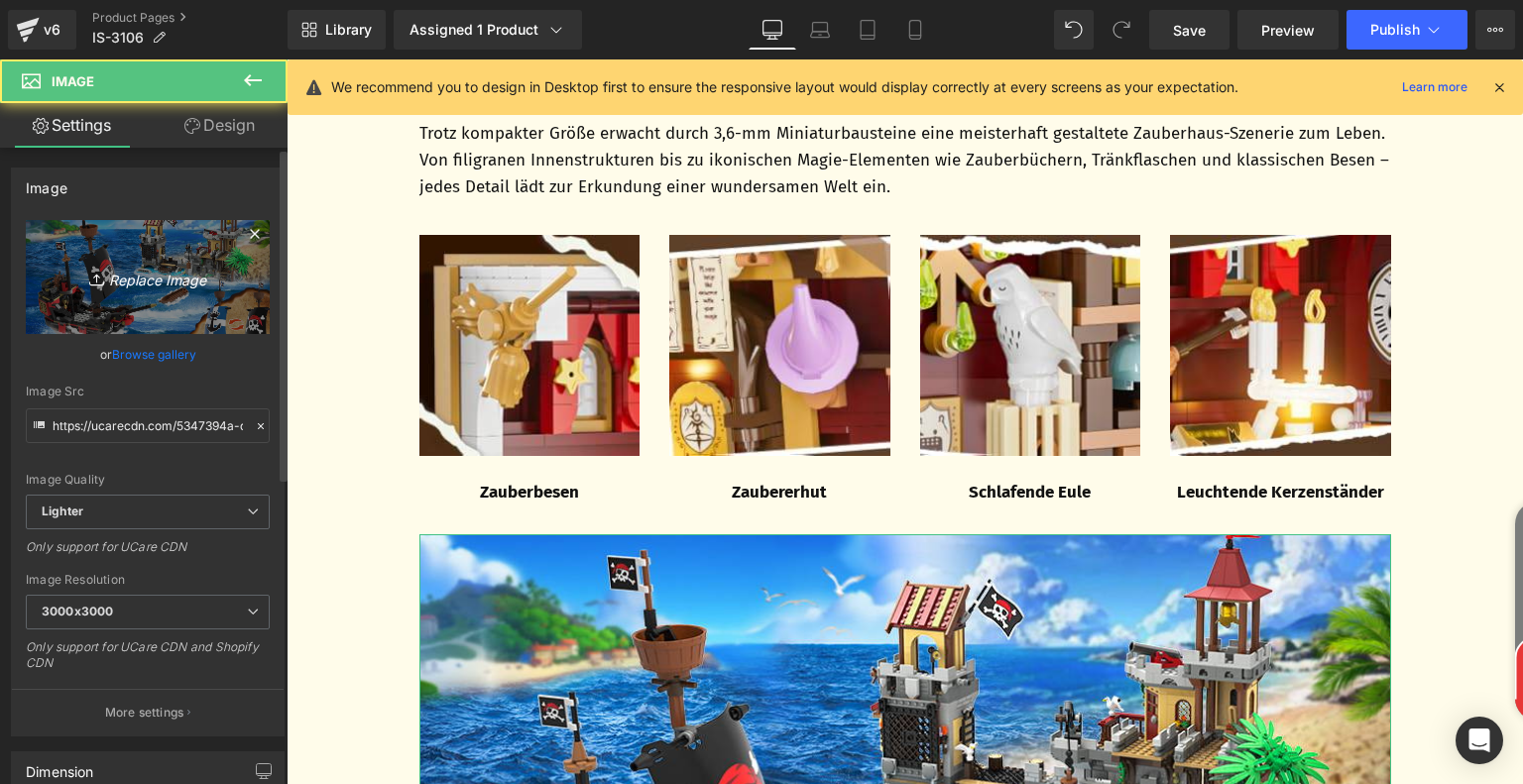 click on "Replace Image" at bounding box center [148, 277] 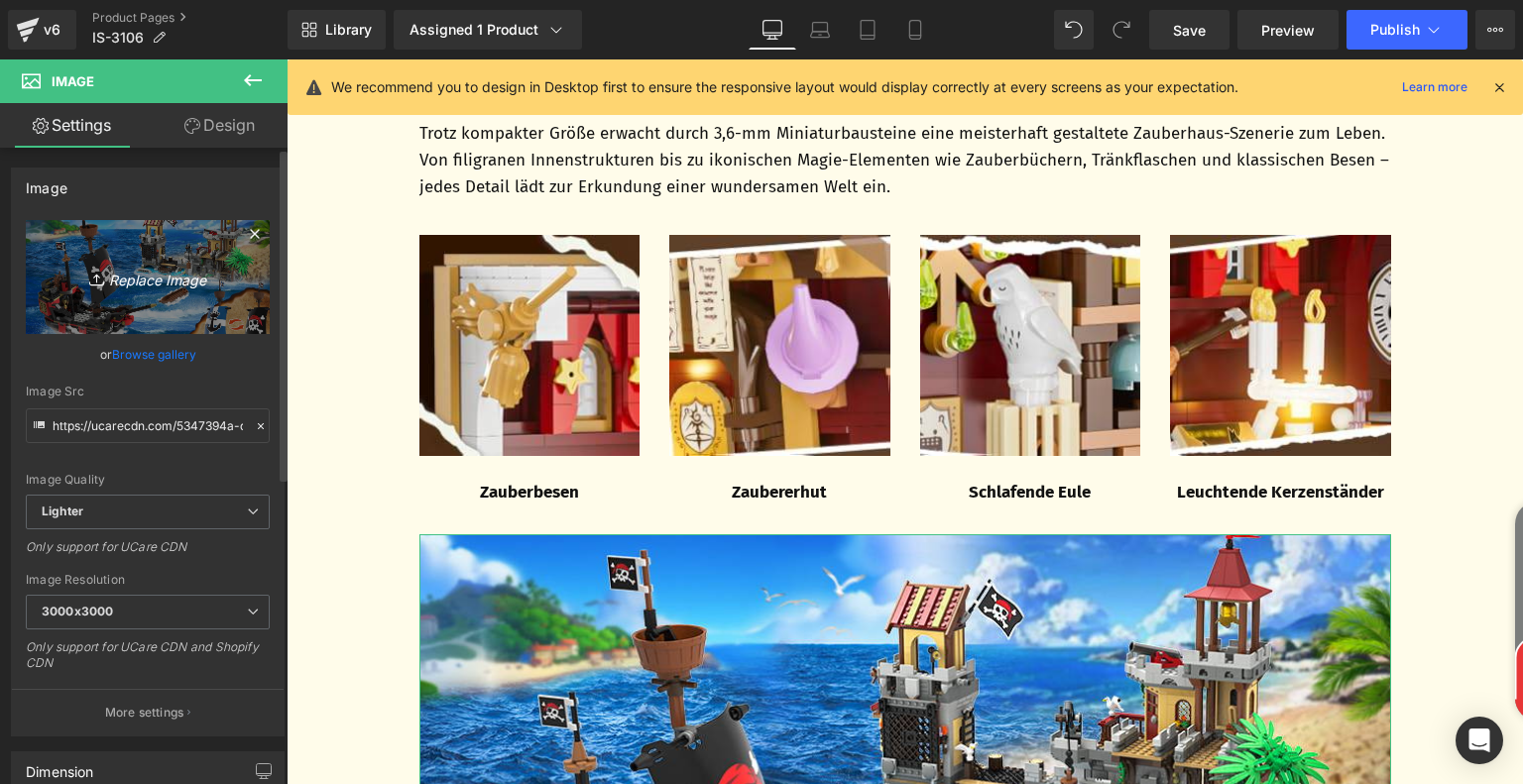 type on "C:\fakepath\0b9fbe60-3b89-40e5-b651-0455b31de3d8.__CR0,0,970,600_PT0_SX970_V1___.jpg" 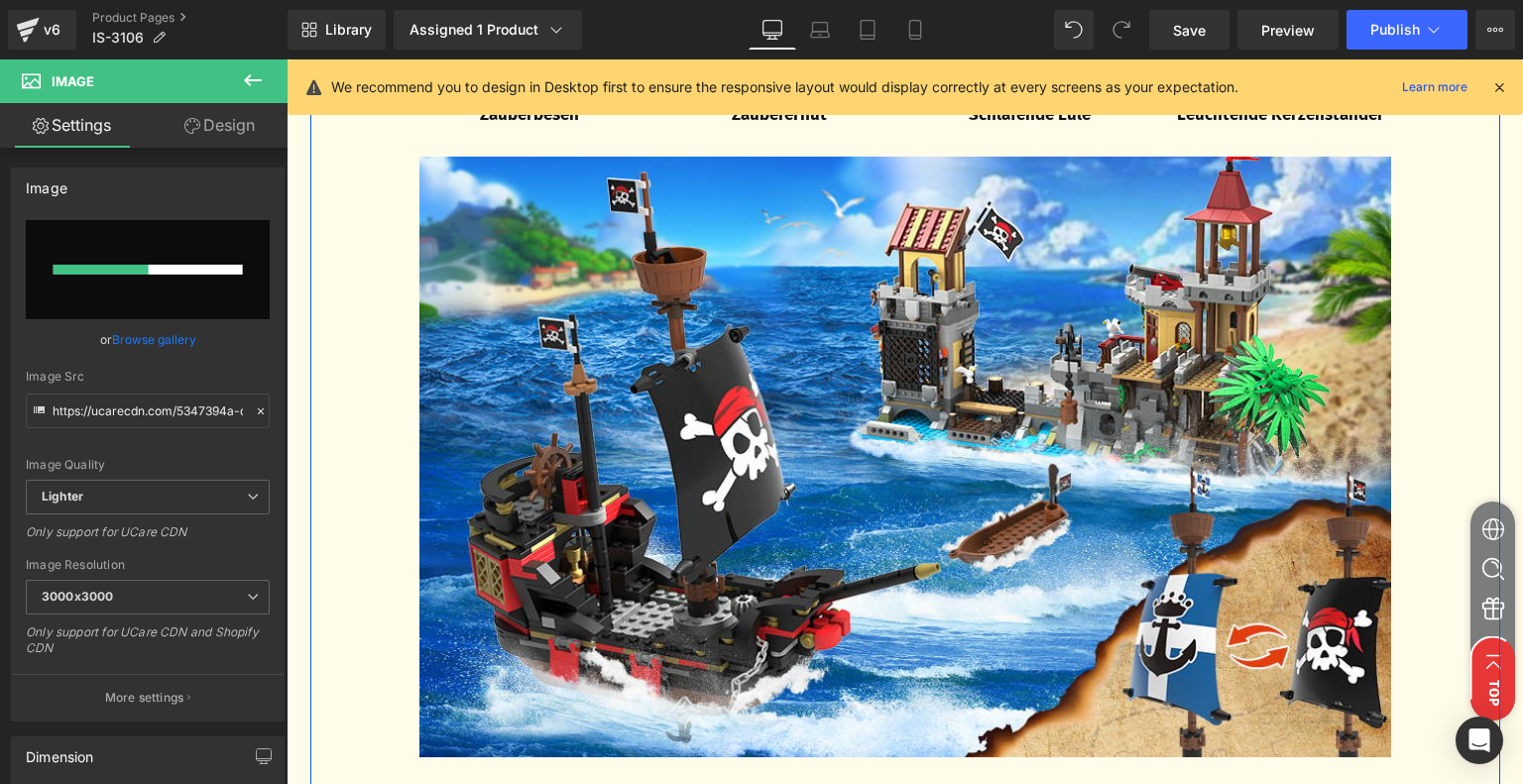 scroll, scrollTop: 2939, scrollLeft: 0, axis: vertical 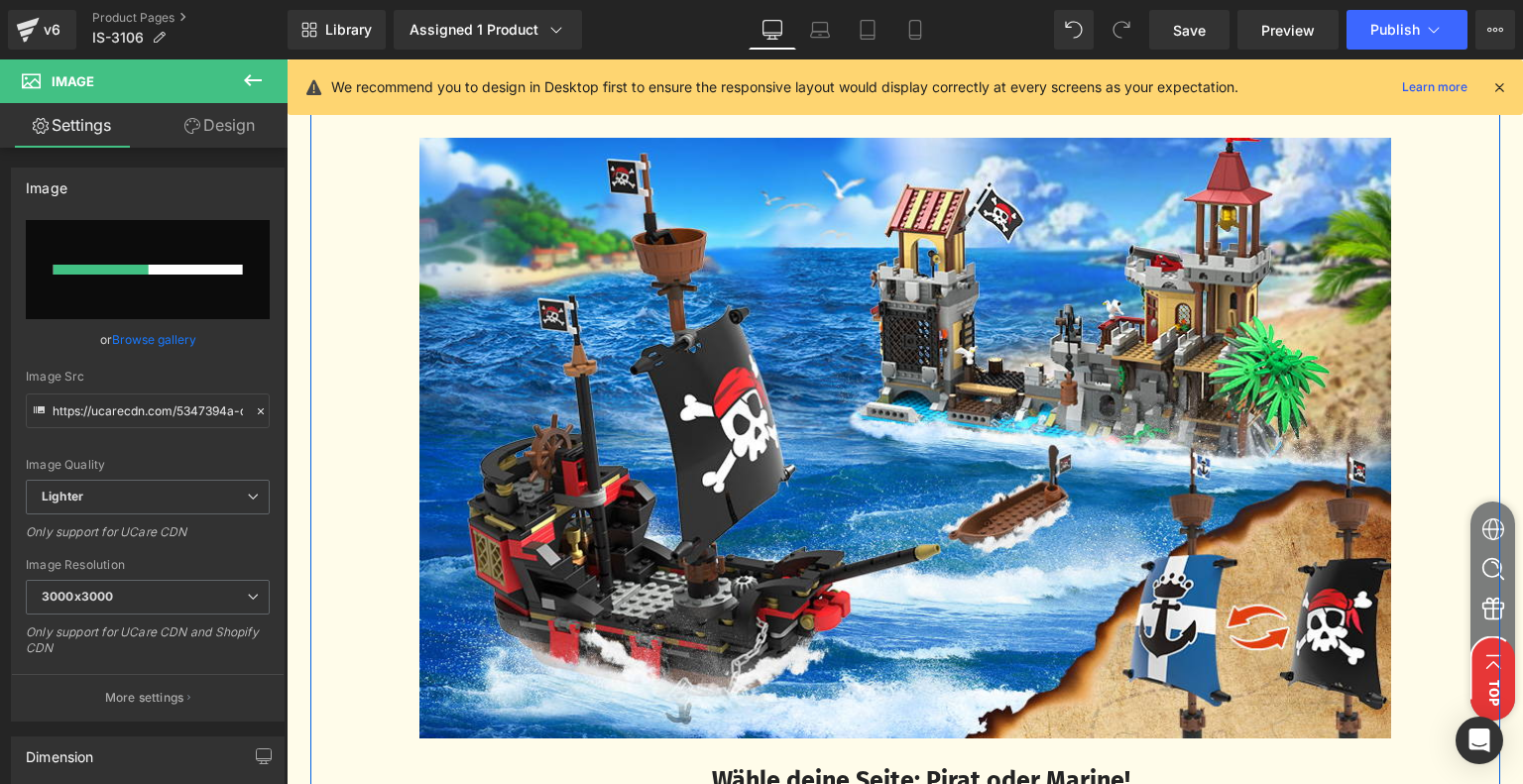 type 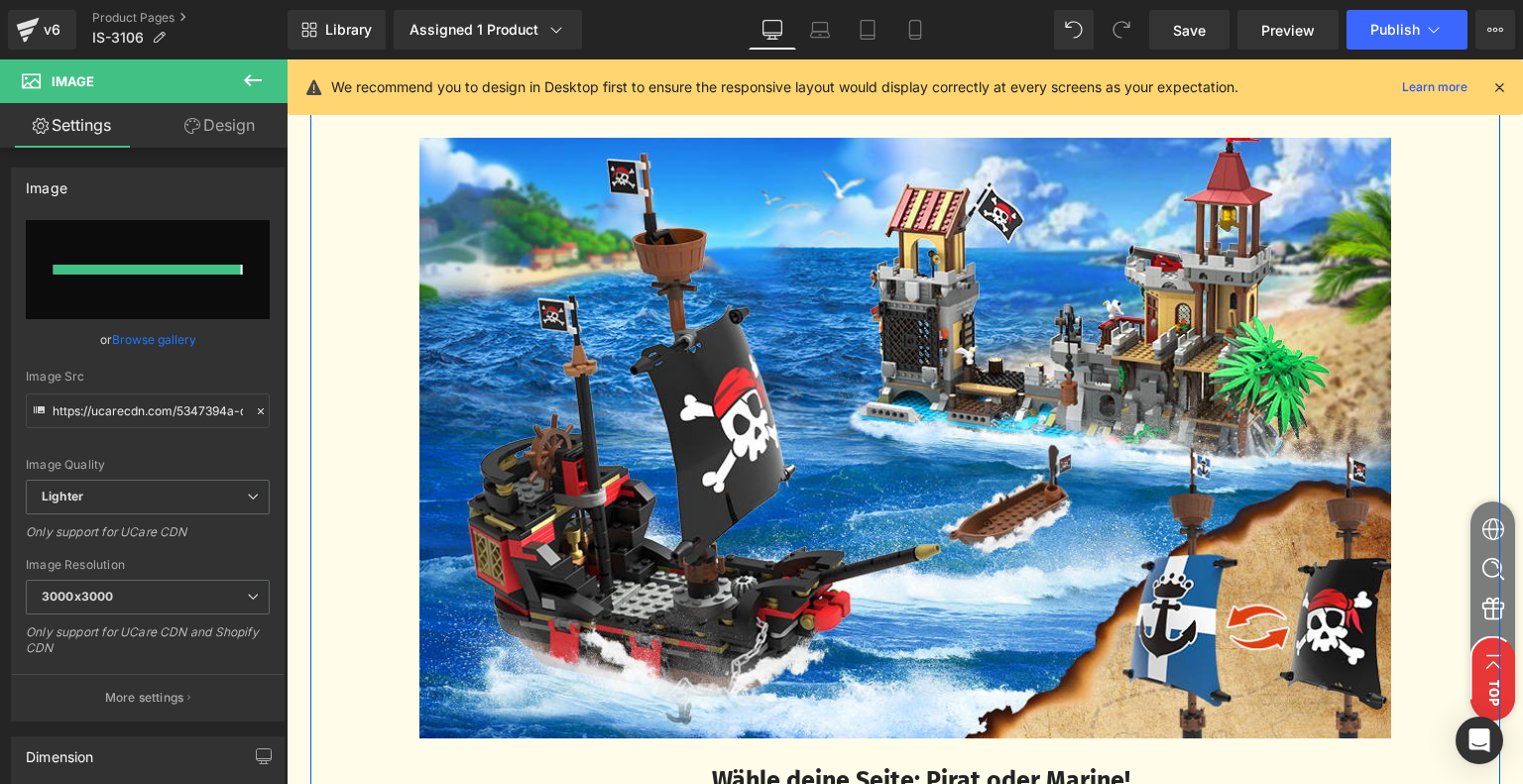 type on "https://ucarecdn.com/260410a7-20d5-42c4-8556-e869e5023be5/-/format/auto/-/preview/3000x3000/-/quality/lighter/0b9fbe60-3b89-40e5-b651-0455b31de3d8.__CR0,0,970,600_PT0_SX970_V1___.jpg" 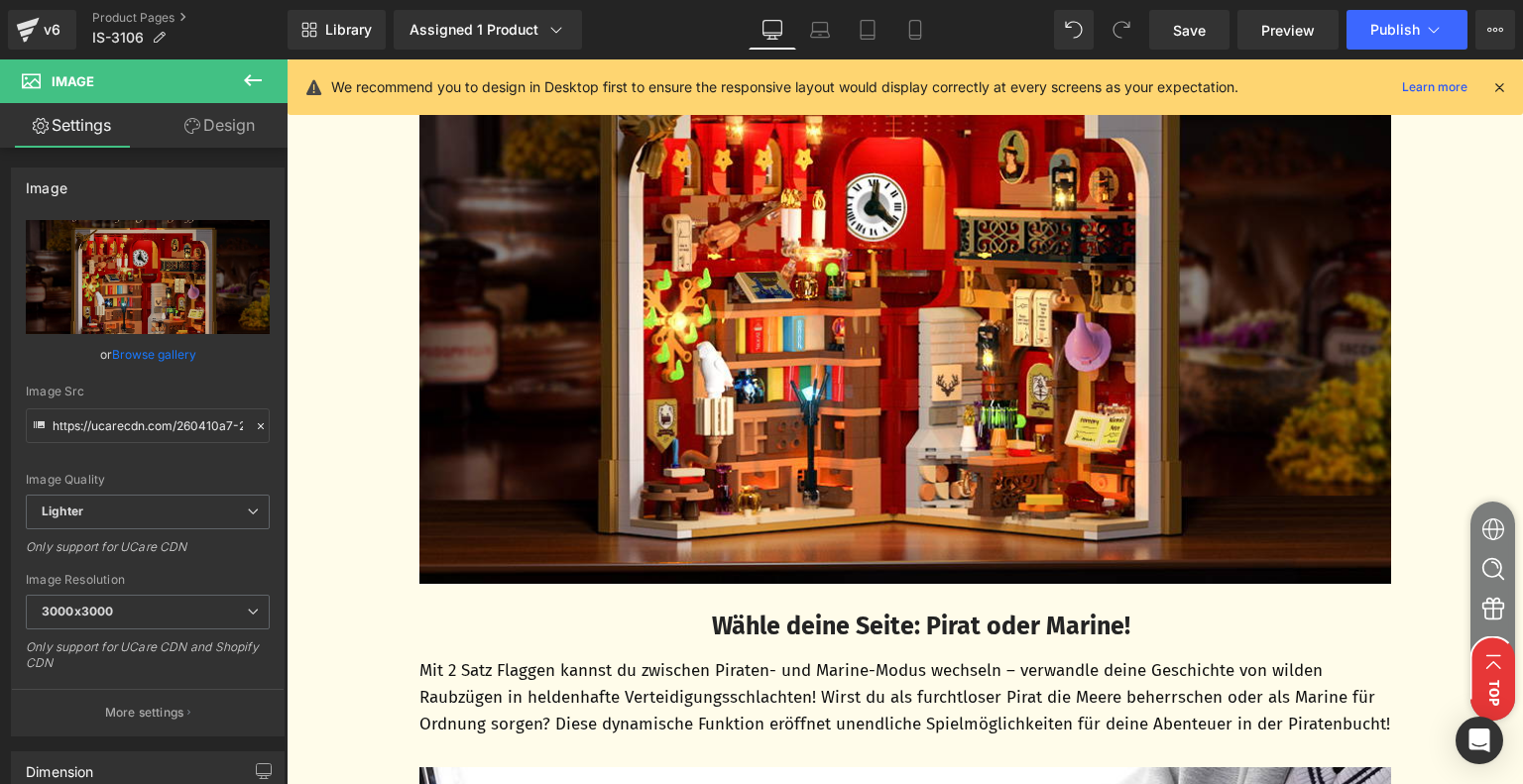 scroll, scrollTop: 3335, scrollLeft: 0, axis: vertical 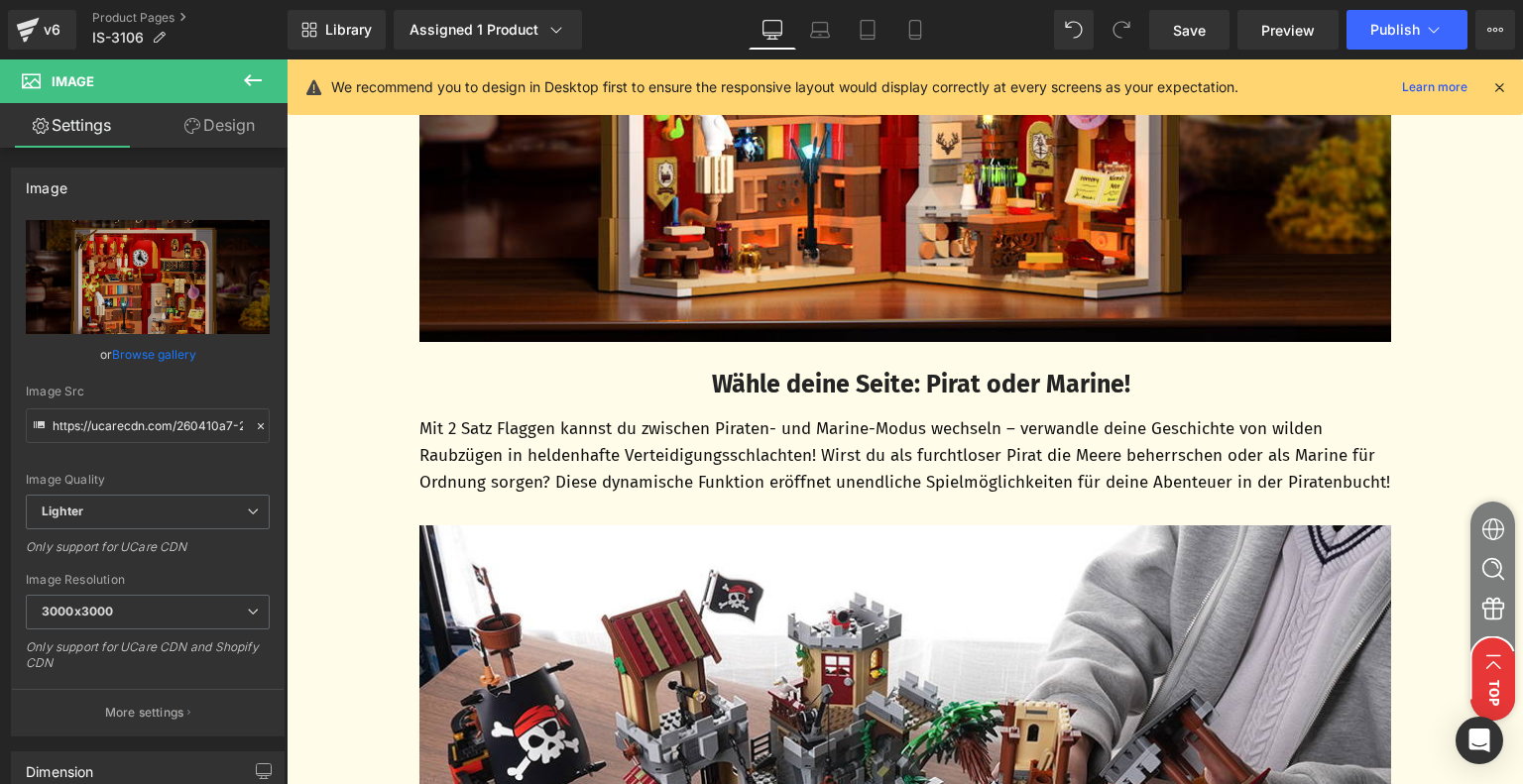 click on "Wähle deine Seite: Pirat oder Marine!" at bounding box center (921, 385) 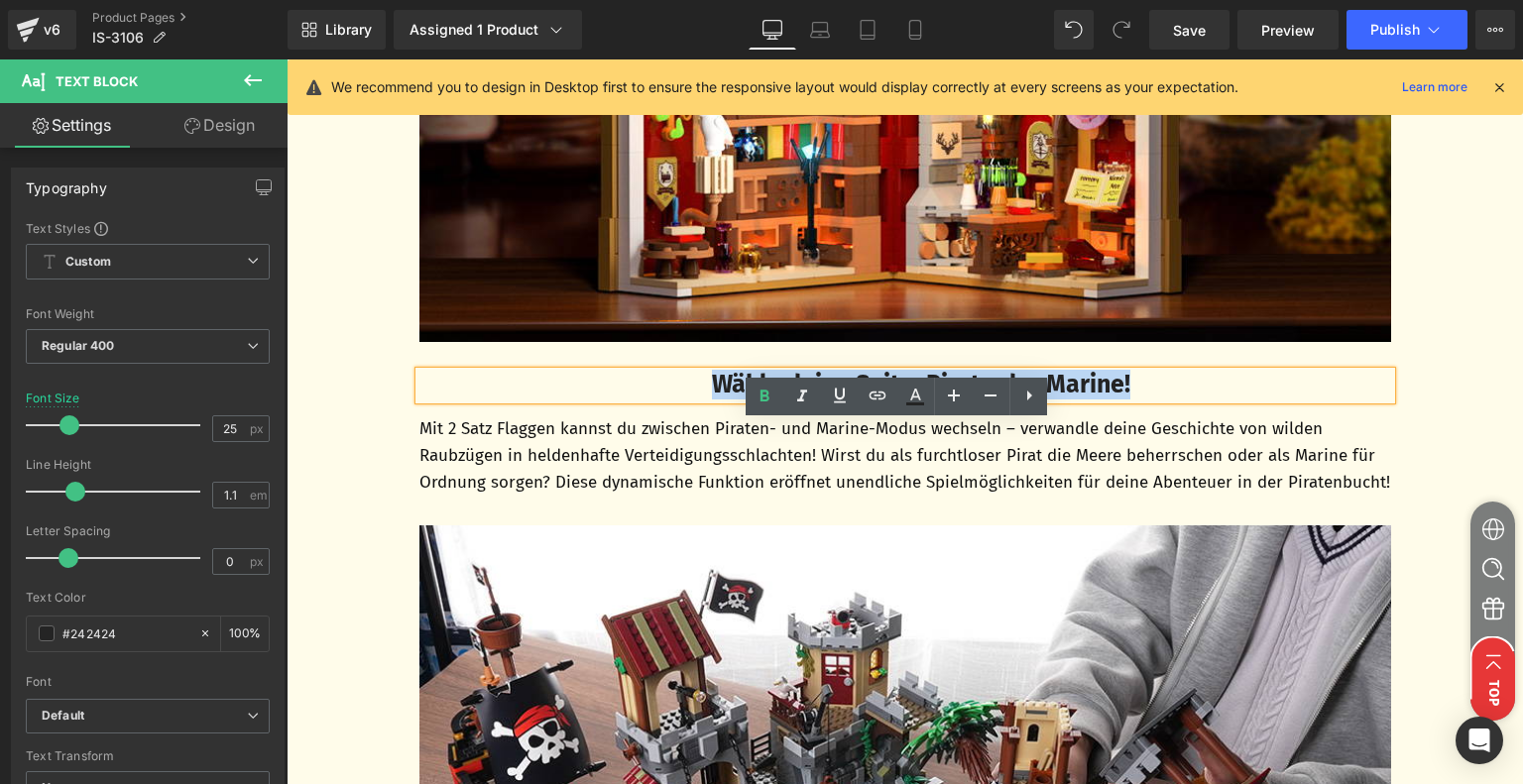 drag, startPoint x: 690, startPoint y: 436, endPoint x: 1149, endPoint y: 435, distance: 459.00109 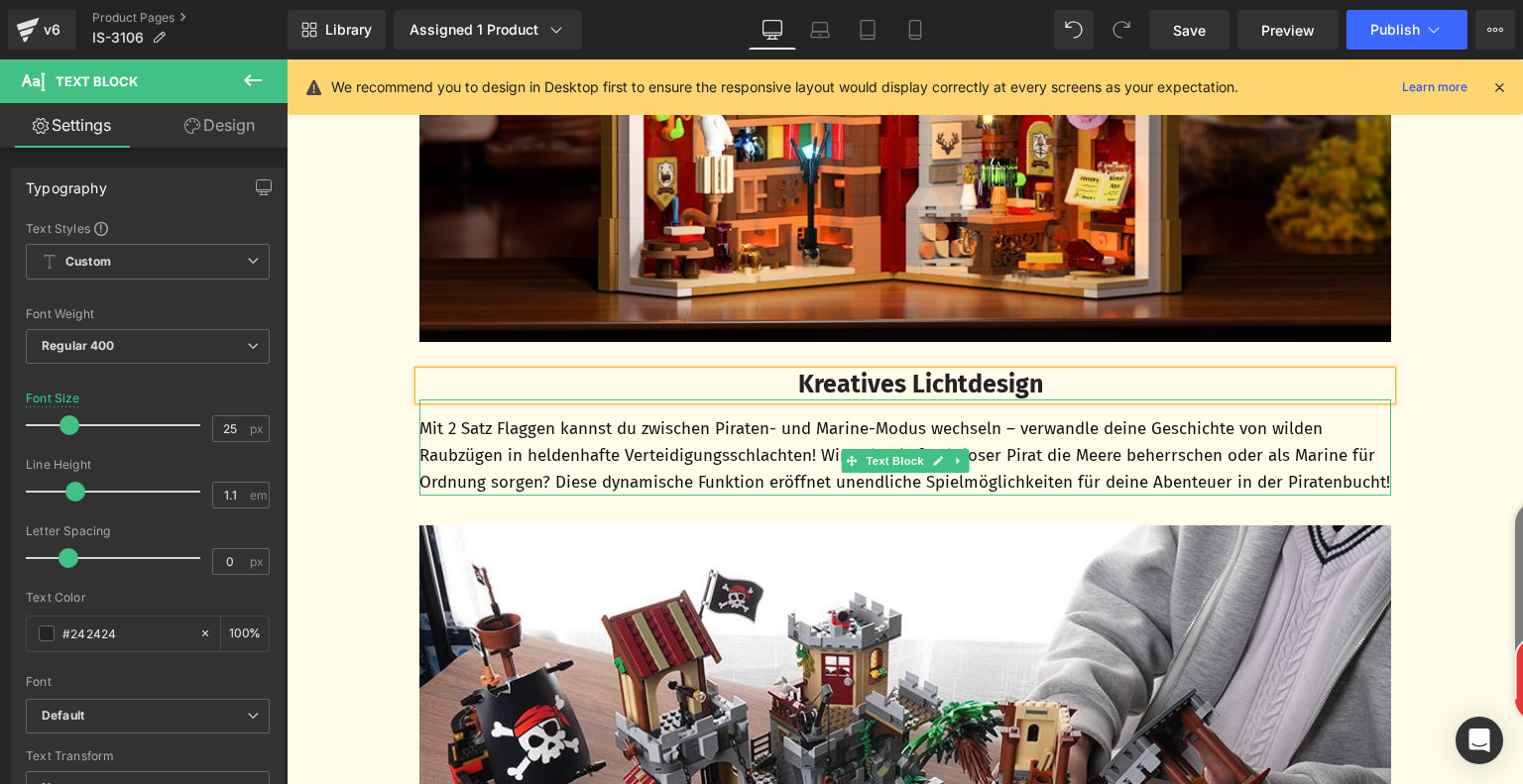 click on "Mit 2 Satz Flaggen kannst du zwischen Piraten- und Marine-Modus wechseln – verwandle deine Geschichte von wilden Raubzügen in heldenhafte Verteidigungsschlachten! Wirst du als furchtloser Pirat die Meere beherrschen oder als Marine für Ordnung sorgen? Diese dynamische Funktion eröffnet unendliche Spielmöglichkeiten für deine Abenteuer in der Piratenbucht!" at bounding box center [905, 456] 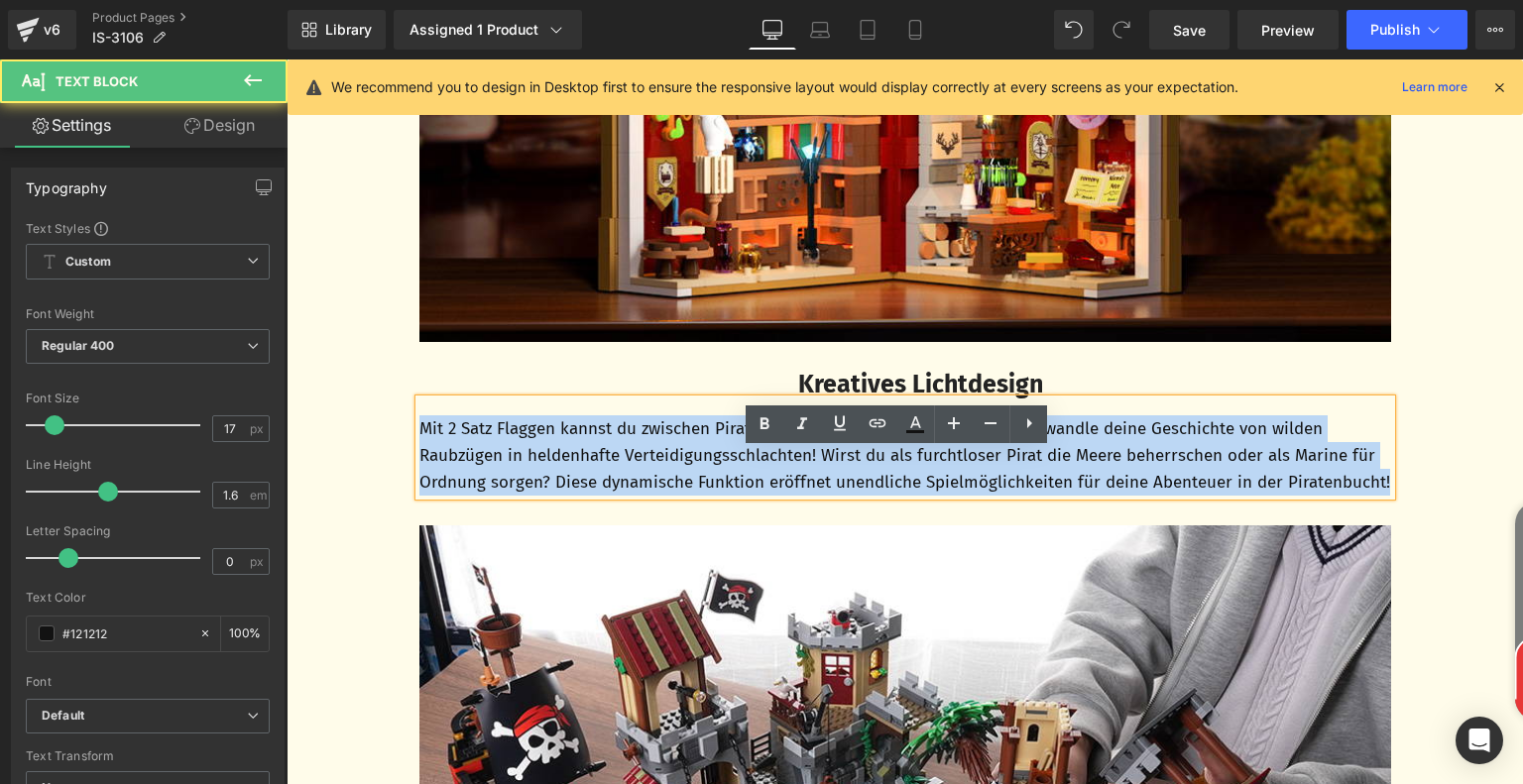 drag, startPoint x: 416, startPoint y: 481, endPoint x: 581, endPoint y: 562, distance: 183.80968 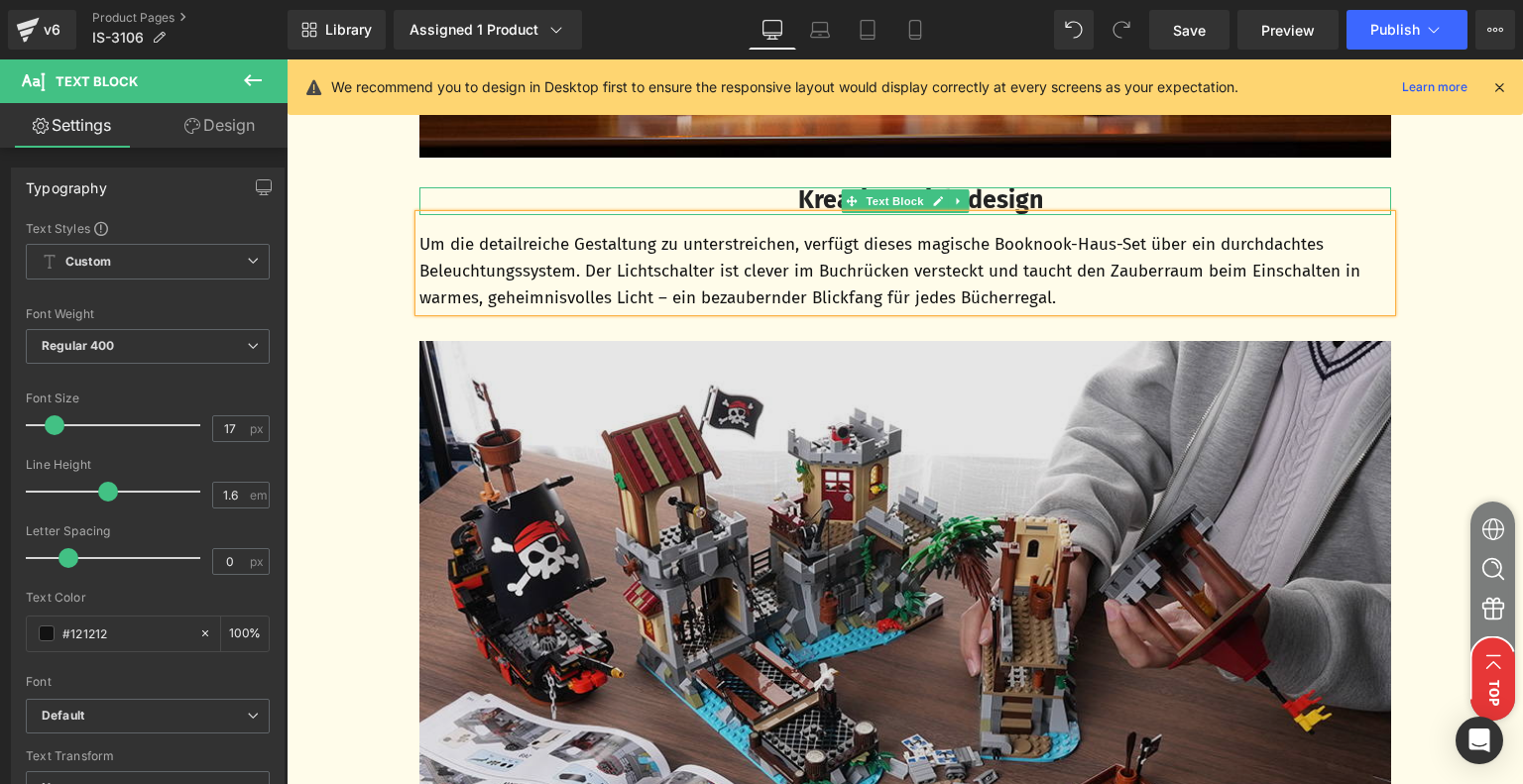 scroll, scrollTop: 3732, scrollLeft: 0, axis: vertical 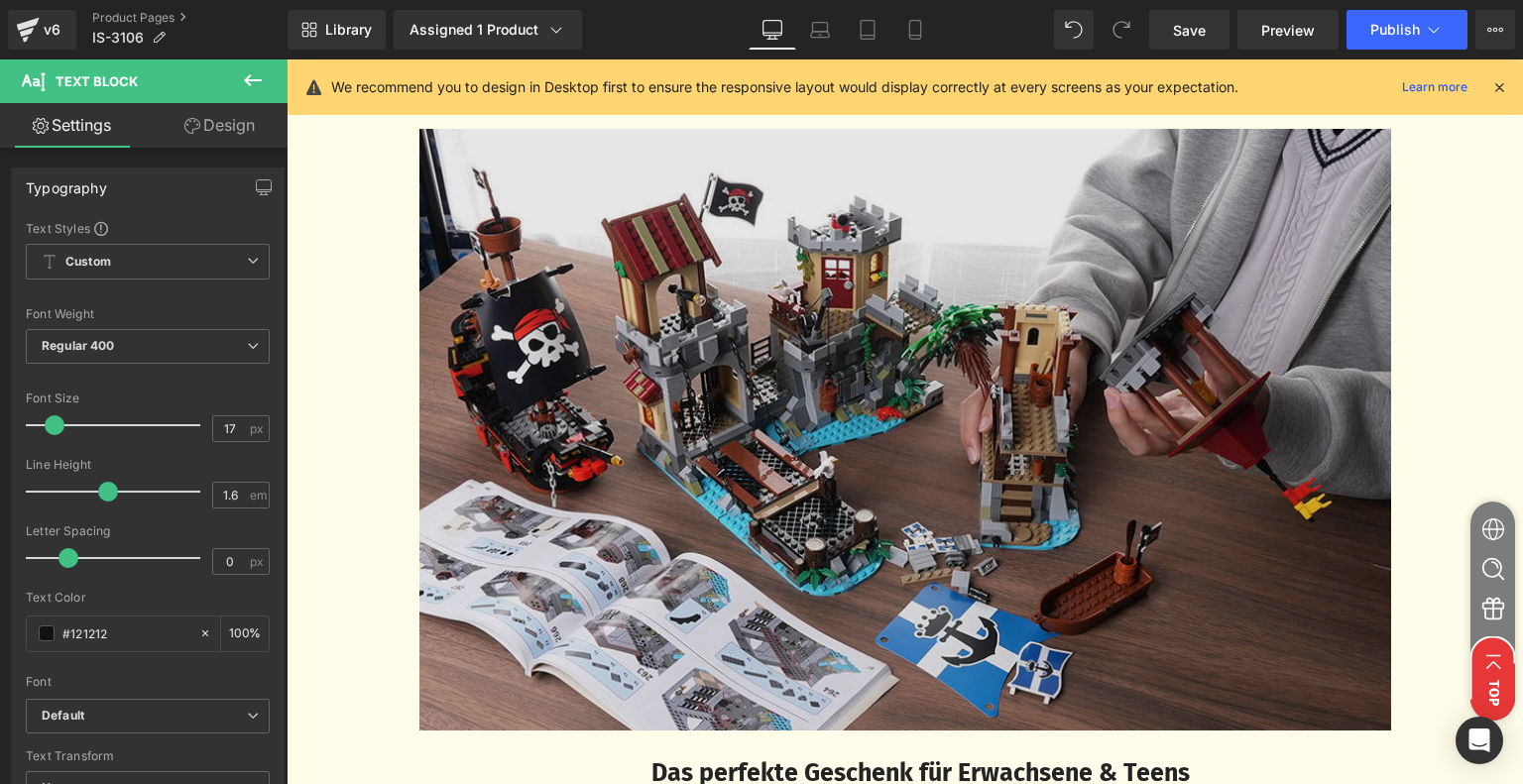 click at bounding box center [905, 429] 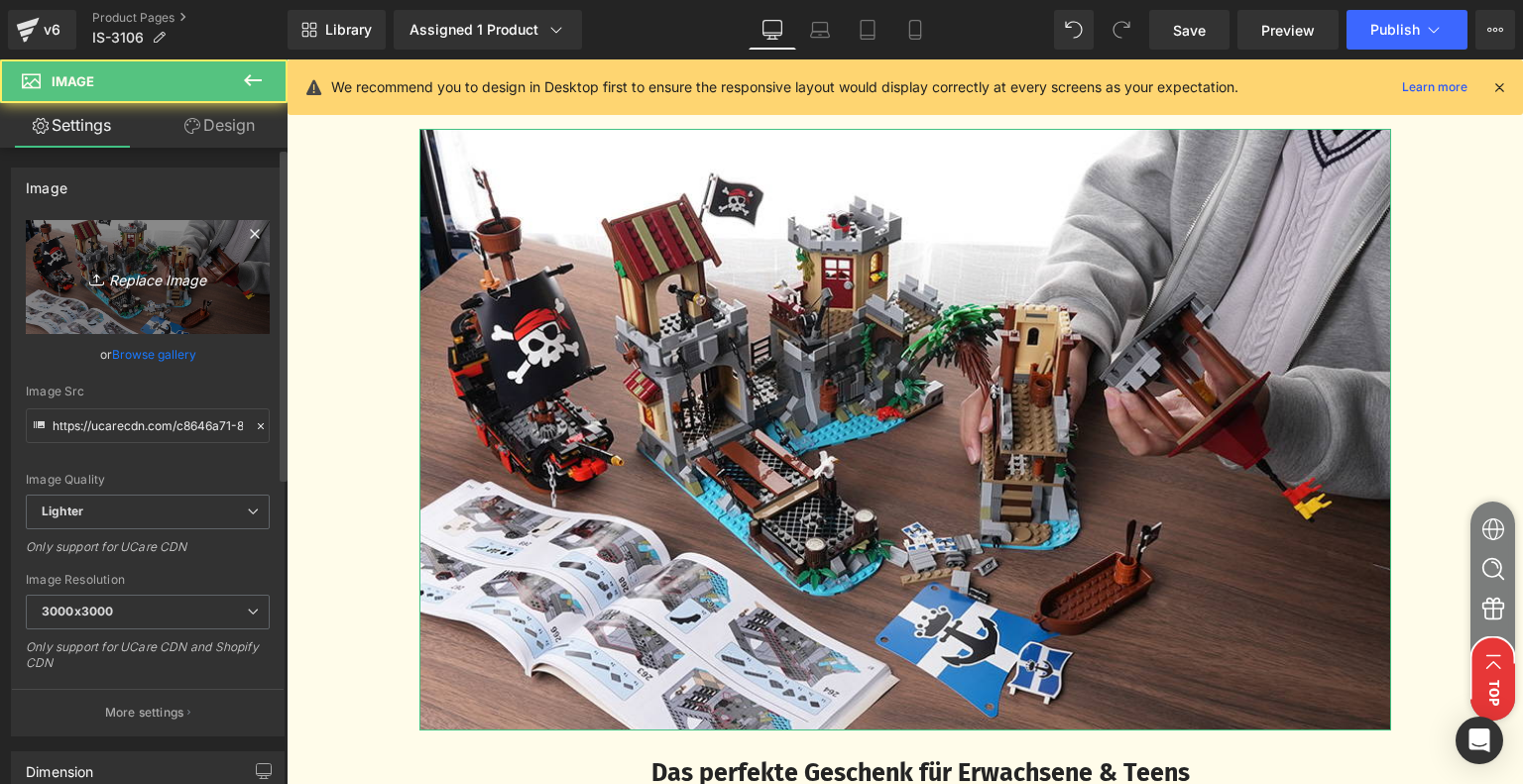 click on "Replace Image" at bounding box center (148, 277) 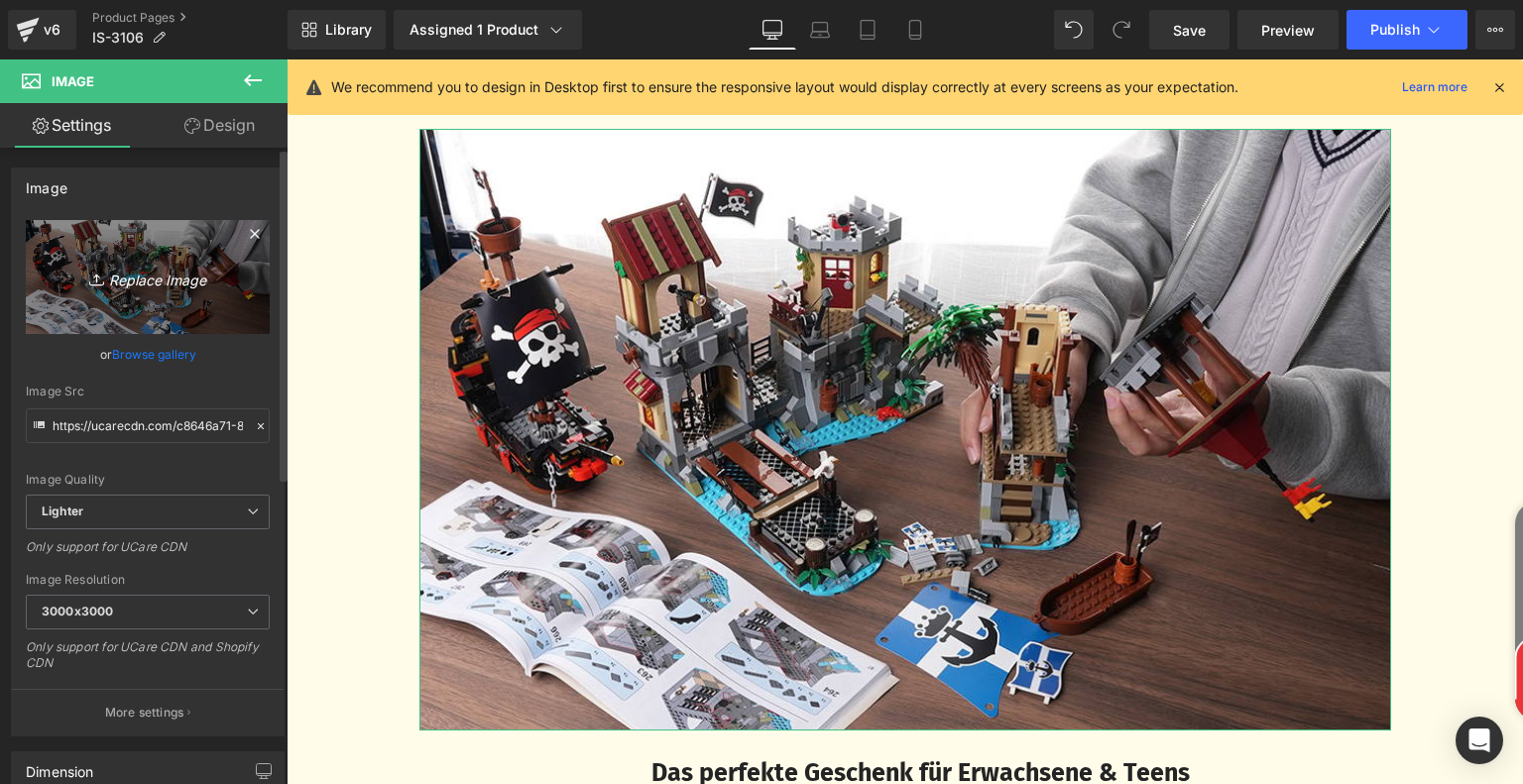 type on "C:\fakepath\c609aa6b-e25f-4ce8-b904-a44182b8f3e5.__CR0,0,970,600_PT0_SX970_V1___.jpg" 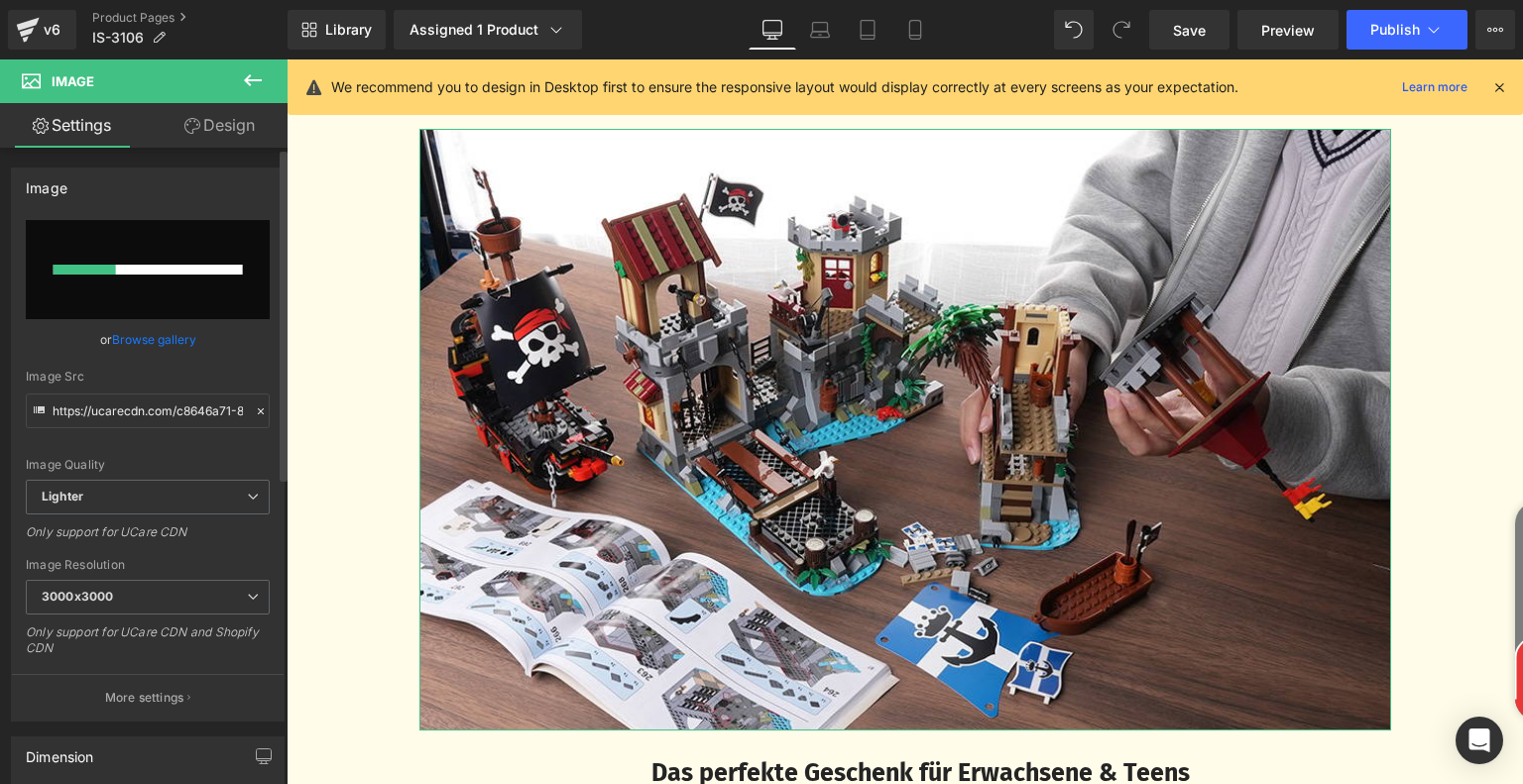 type 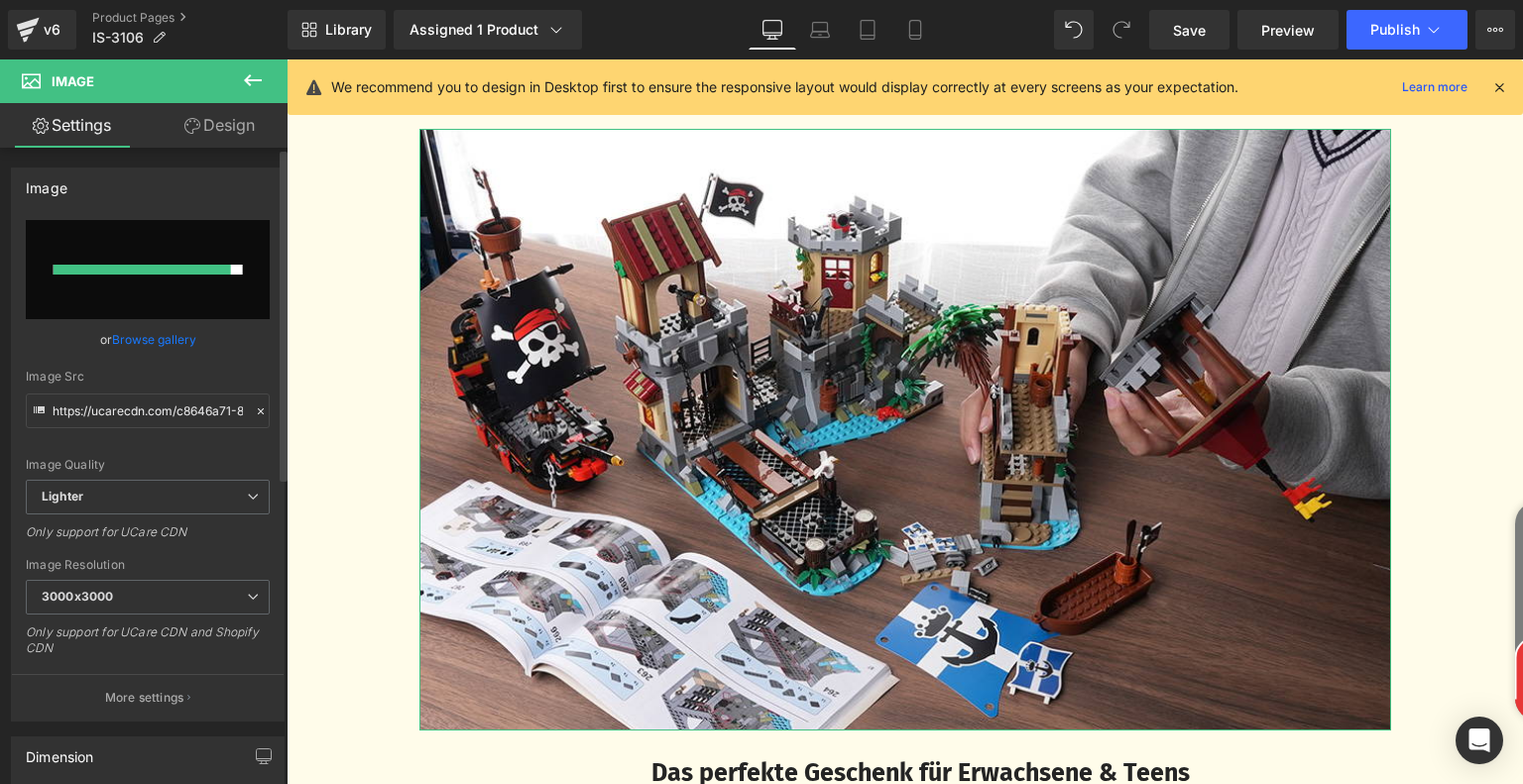 type on "https://ucarecdn.com/02788232-de7b-4c05-9650-d8c030d42dc5/-/format/auto/-/preview/3000x3000/-/quality/lighter/c609aa6b-e25f-4ce8-b904-a44182b8f3e5.__CR0,0,970,600_PT0_SX970_V1___.jpg" 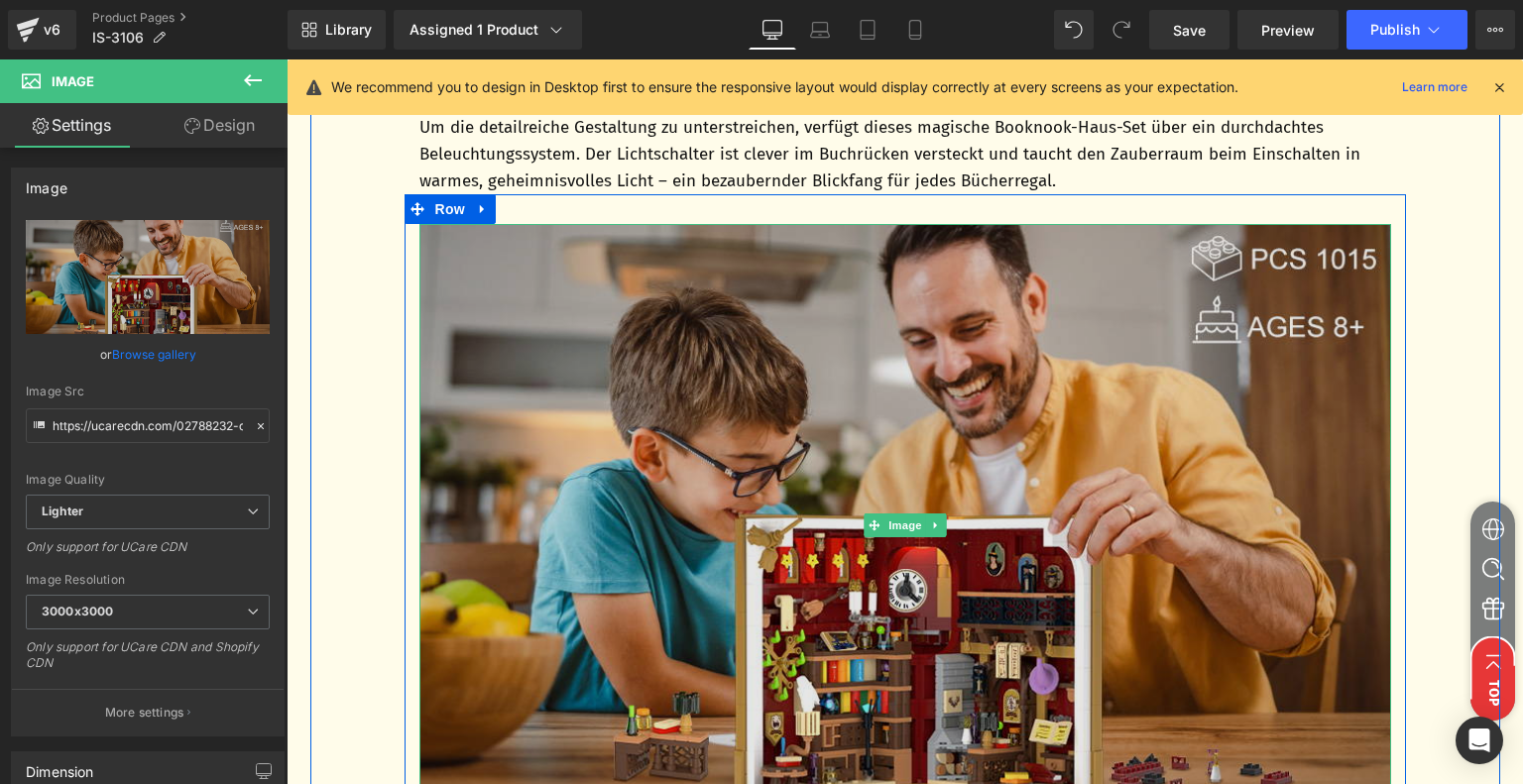 scroll, scrollTop: 3633, scrollLeft: 0, axis: vertical 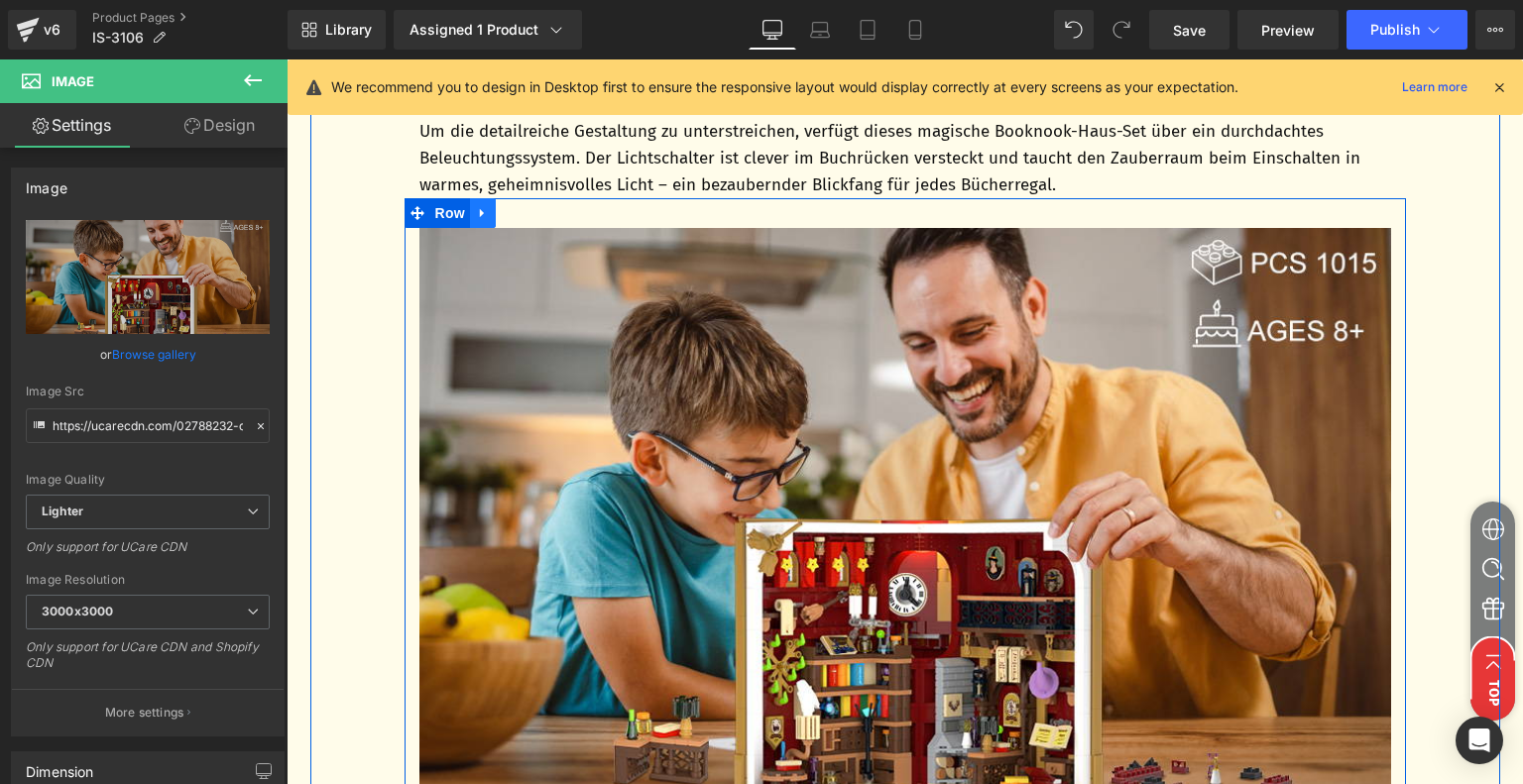 click 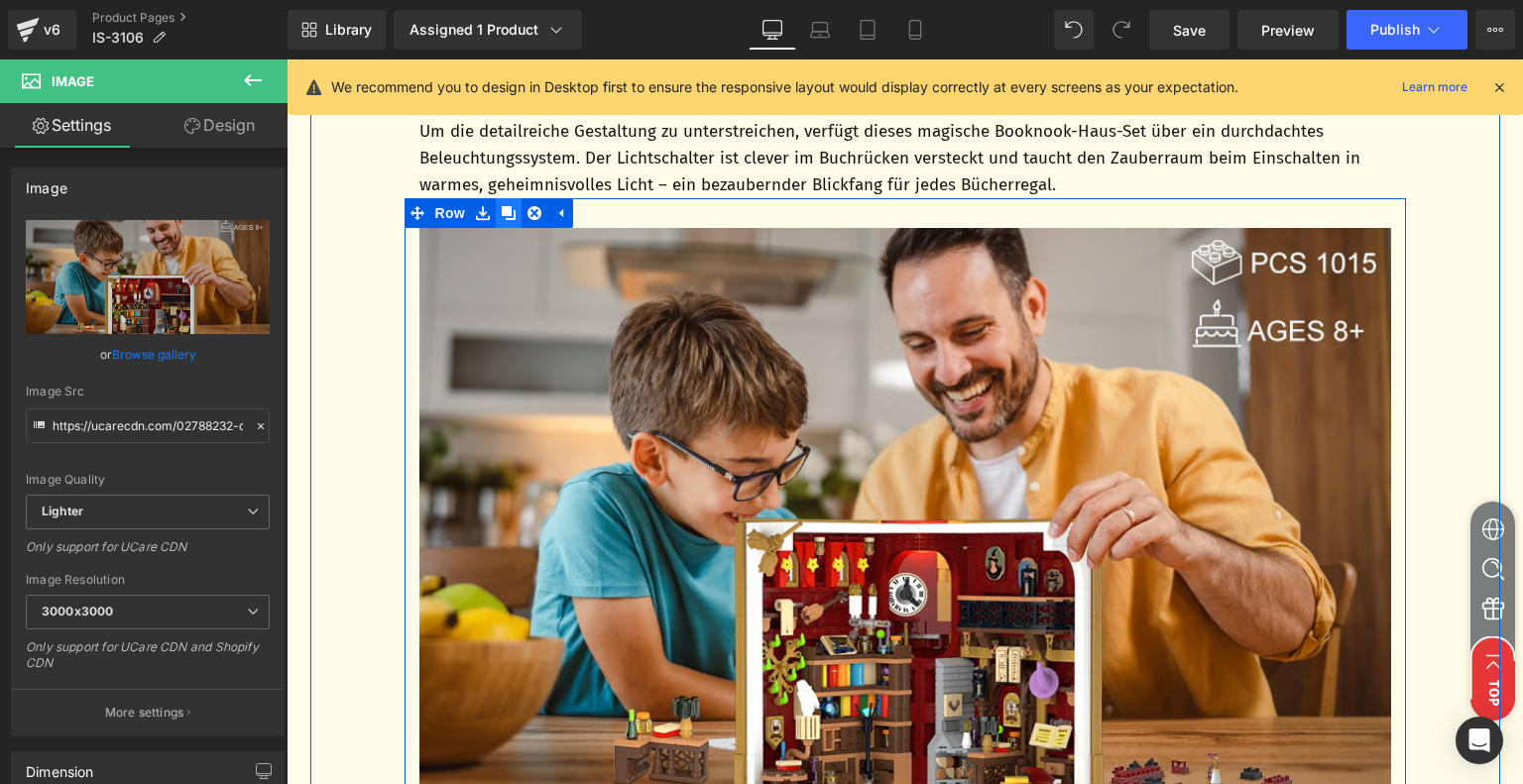 click 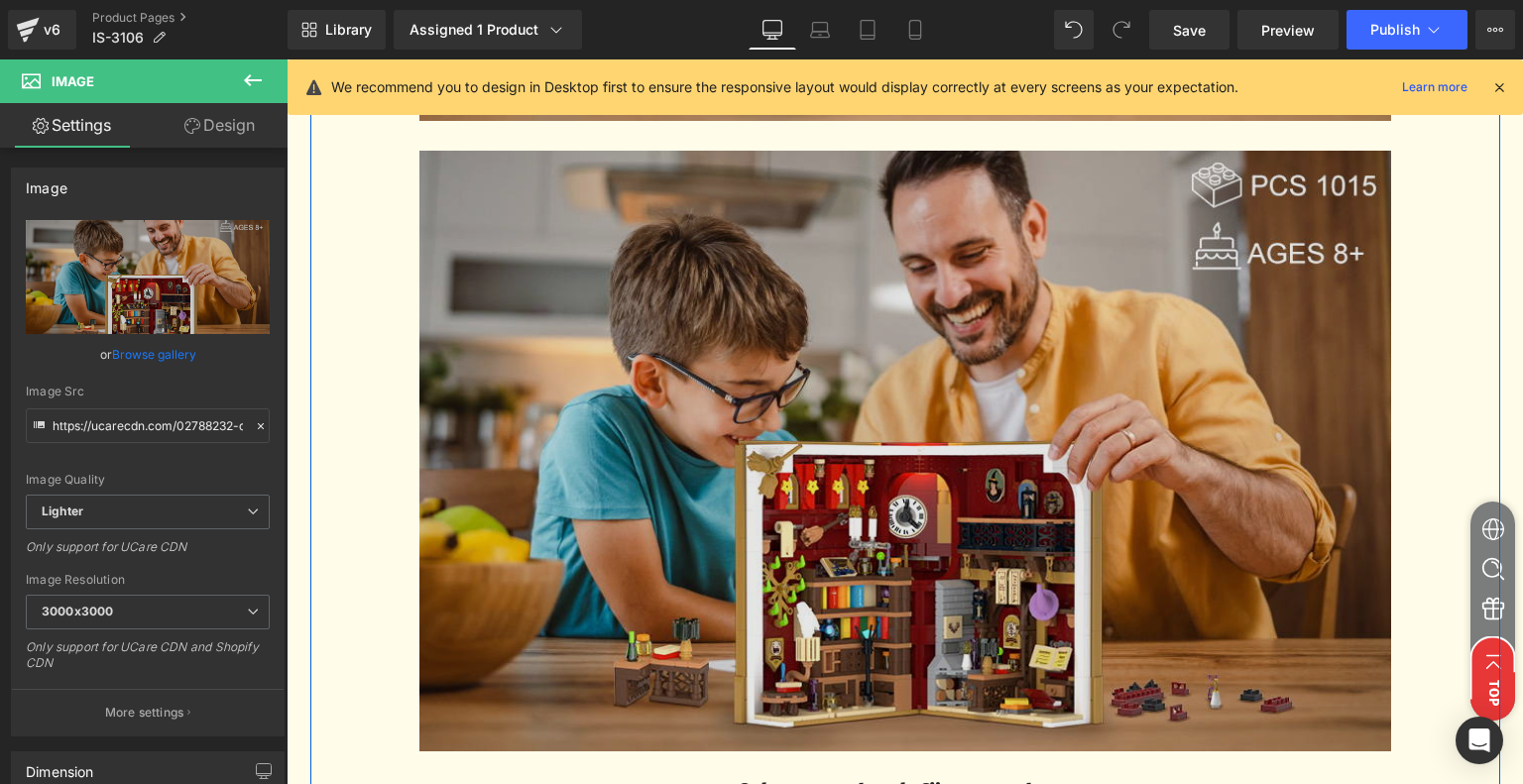 scroll, scrollTop: 4374, scrollLeft: 0, axis: vertical 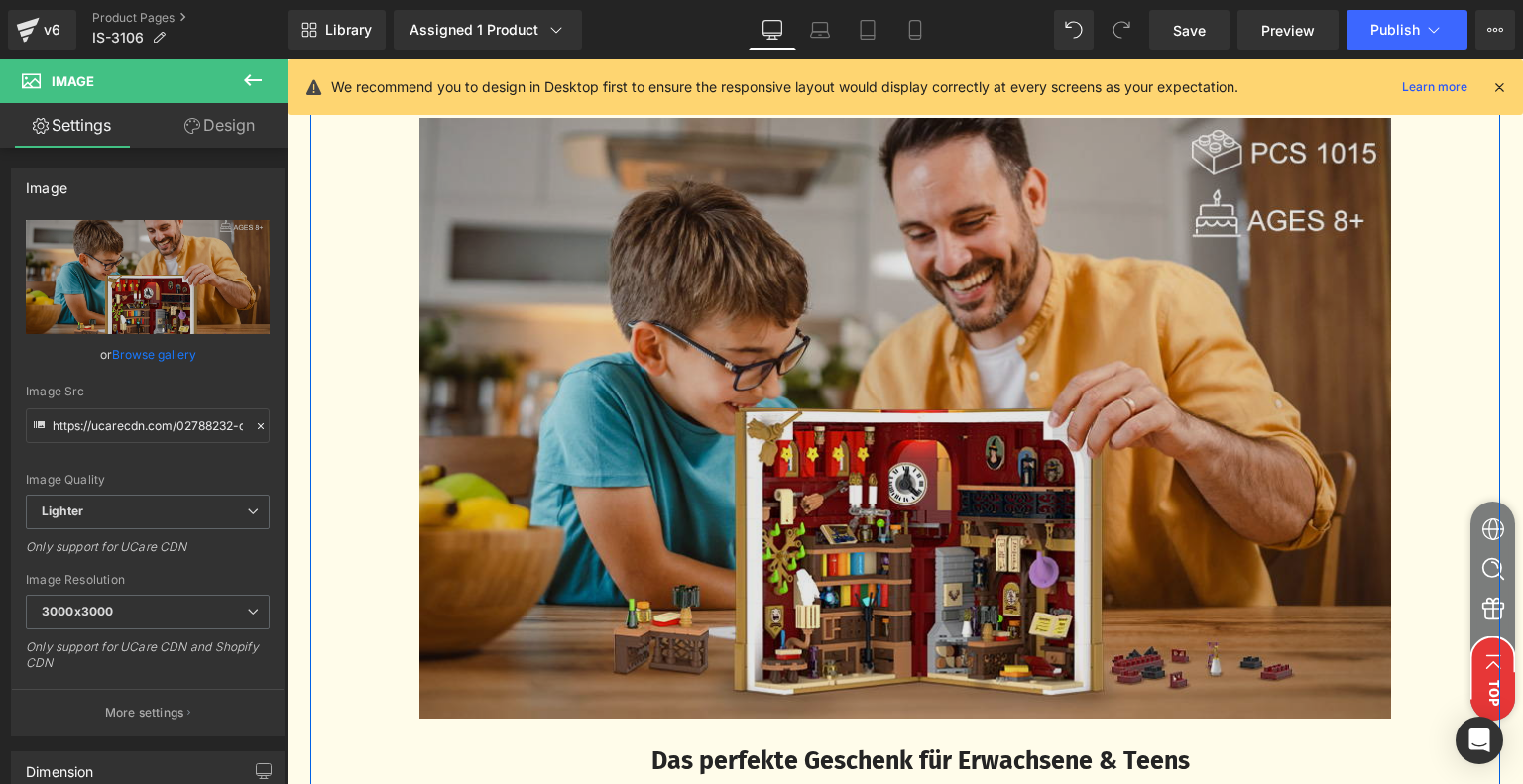click at bounding box center (905, 418) 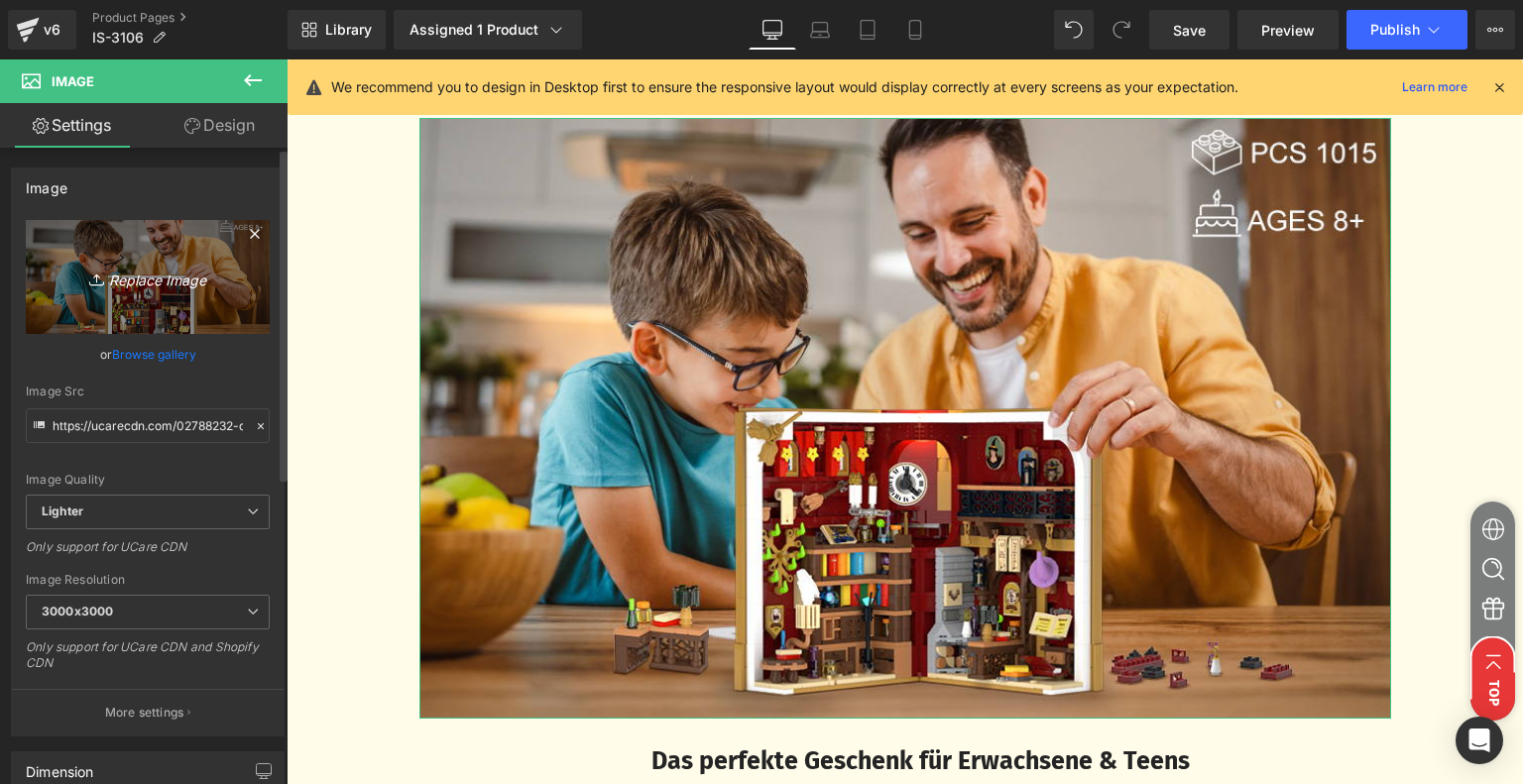 click on "Replace Image" at bounding box center [148, 277] 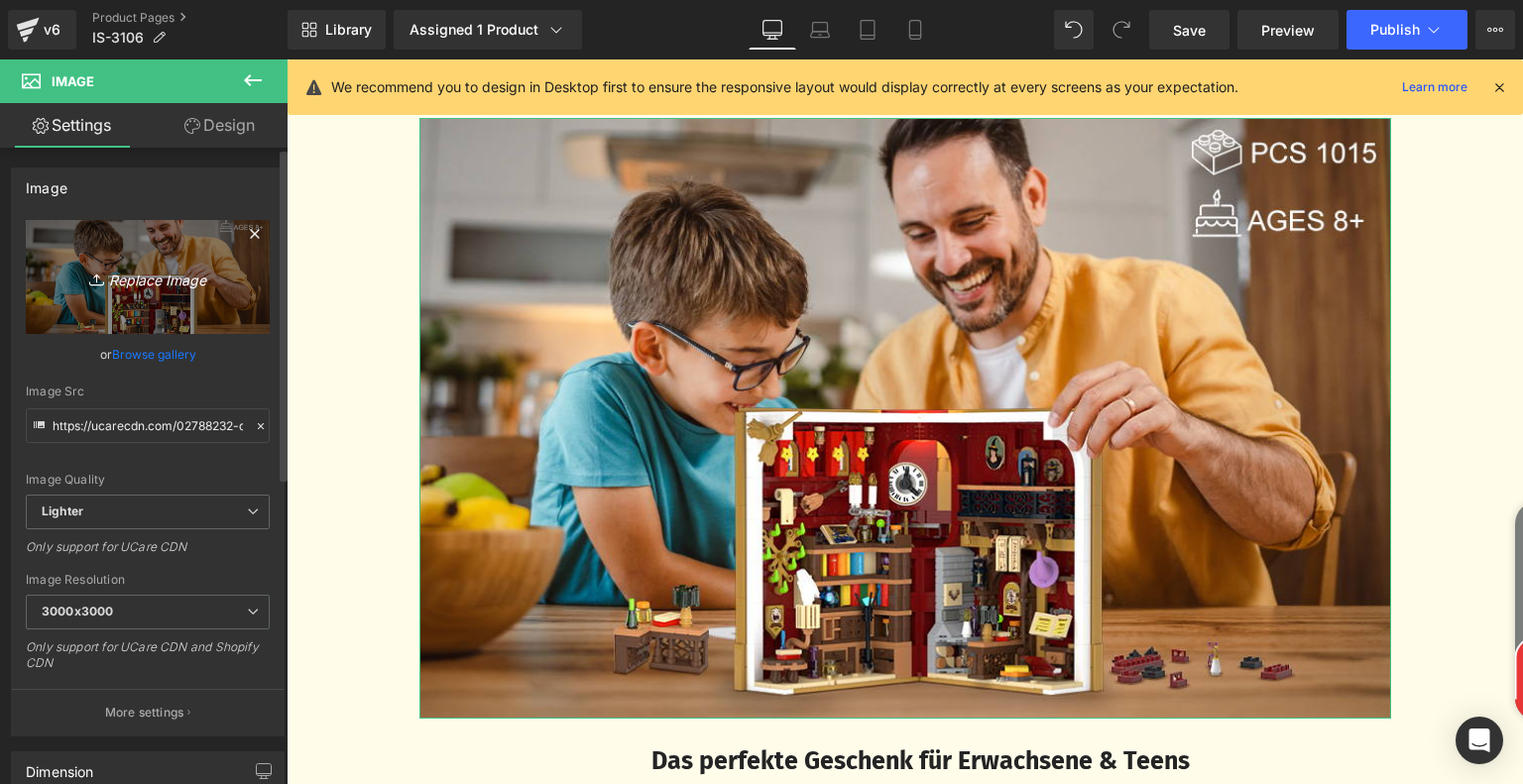 type on "C:\fakepath\0b9fbe60-3b89-40e5-b651-0455b31de3d8.__CR0,0,970,600_PT0_SX970_V1___.jpg" 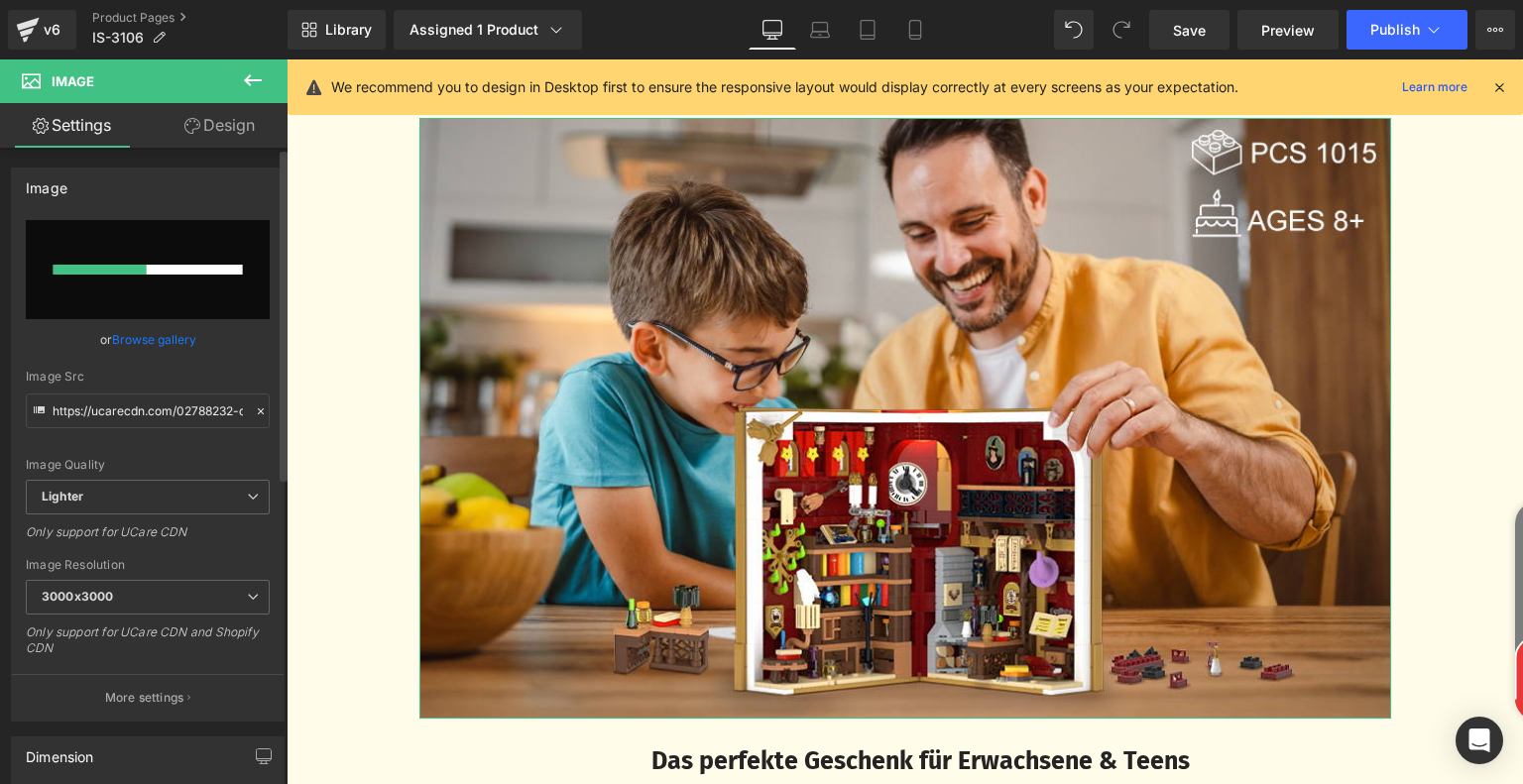type 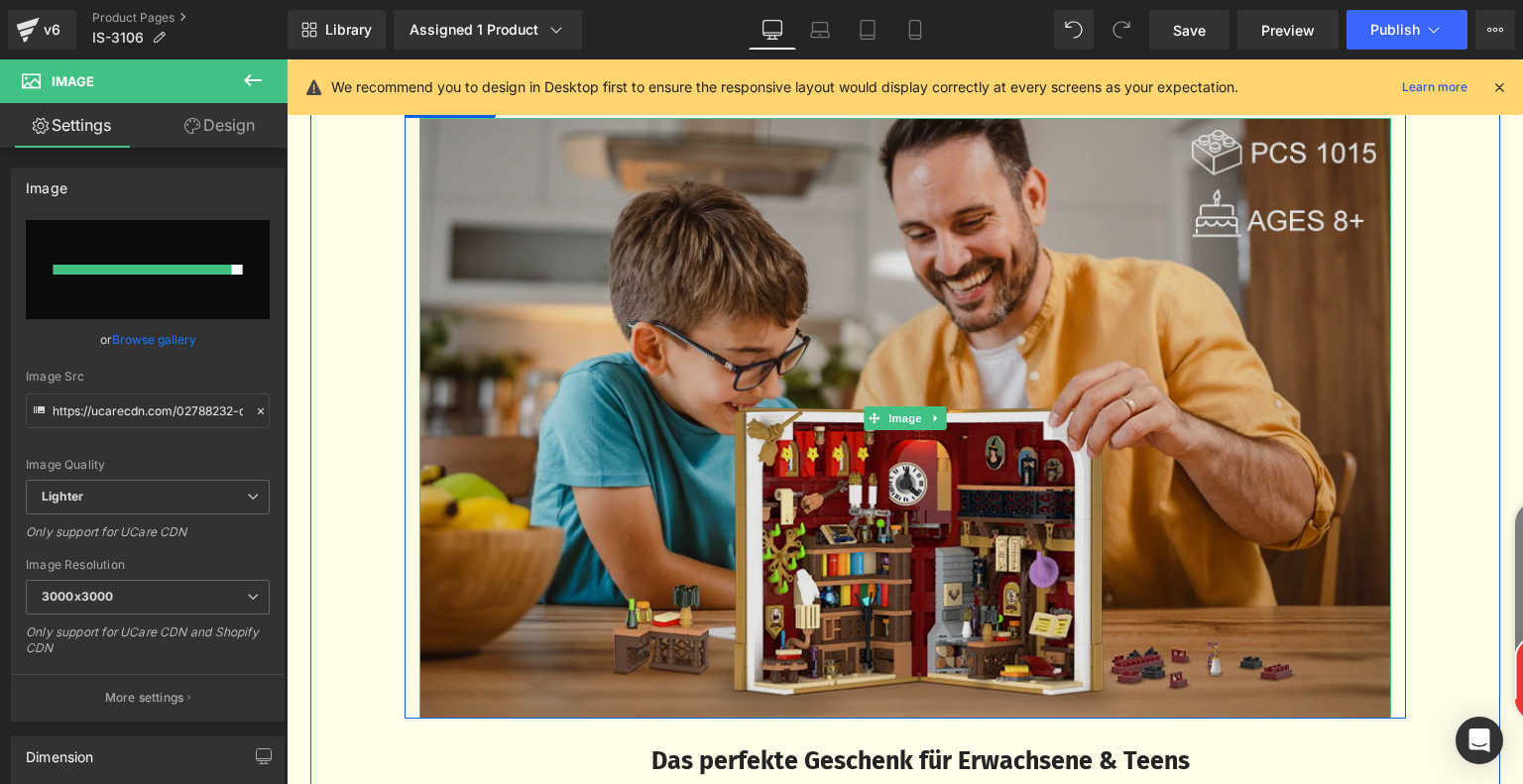 type on "https://ucarecdn.com/be40feb9-2418-4141-8884-d9d615a47407/-/format/auto/-/preview/3000x3000/-/quality/lighter/0b9fbe60-3b89-40e5-b651-0455b31de3d8.__CR0,0,970,600_PT0_SX970_V1___.jpg" 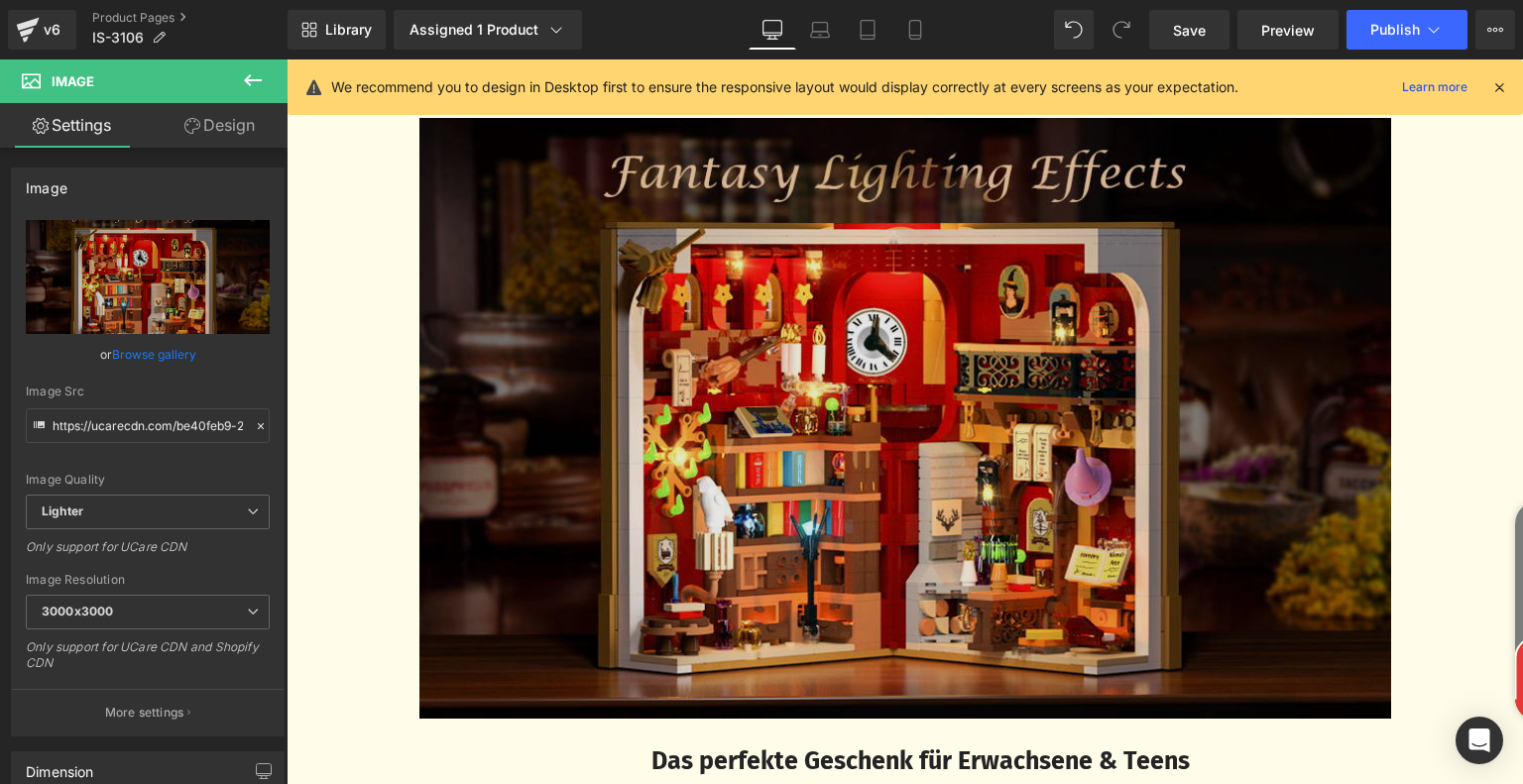 click at bounding box center (905, 418) 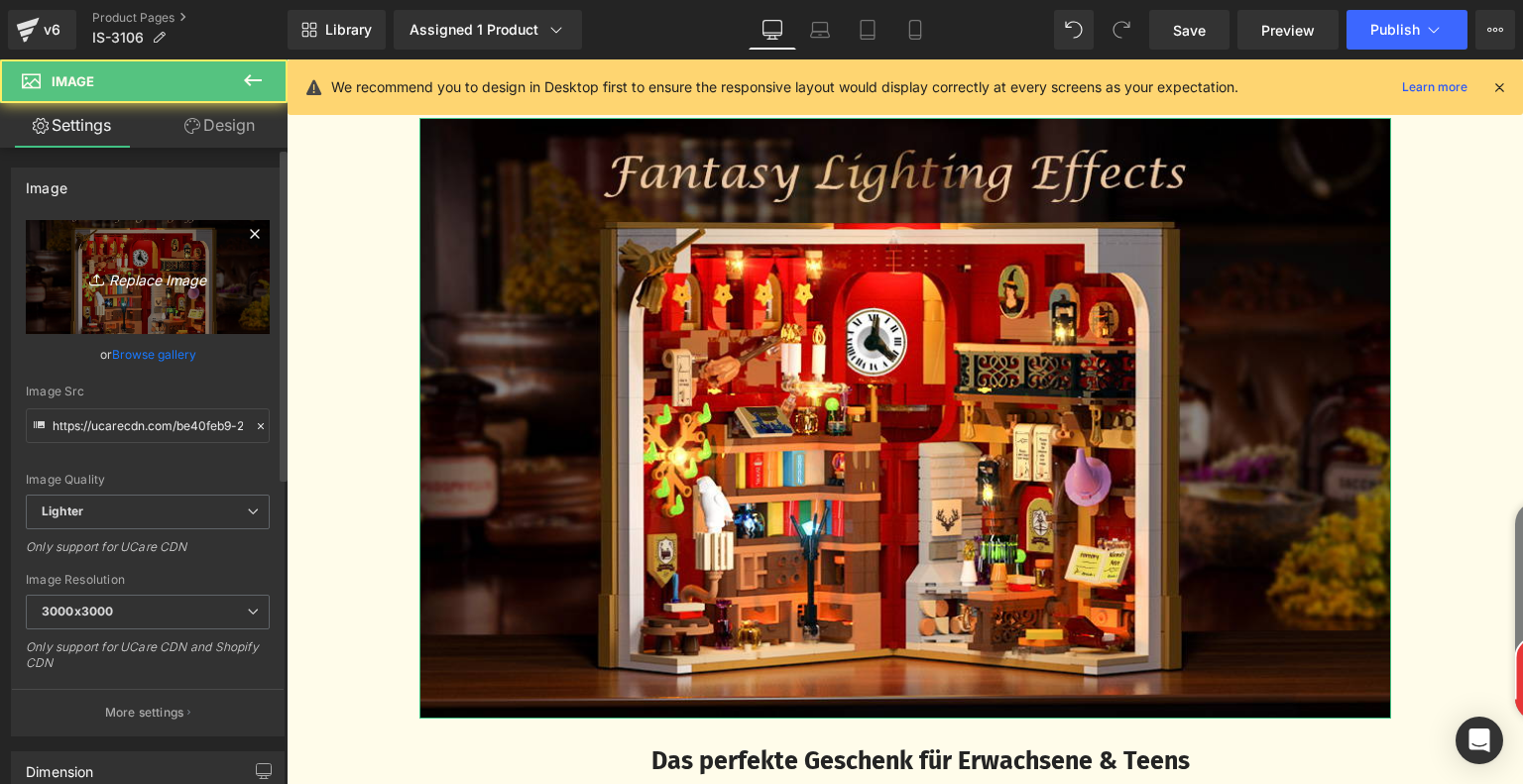 click on "Replace Image" at bounding box center [148, 277] 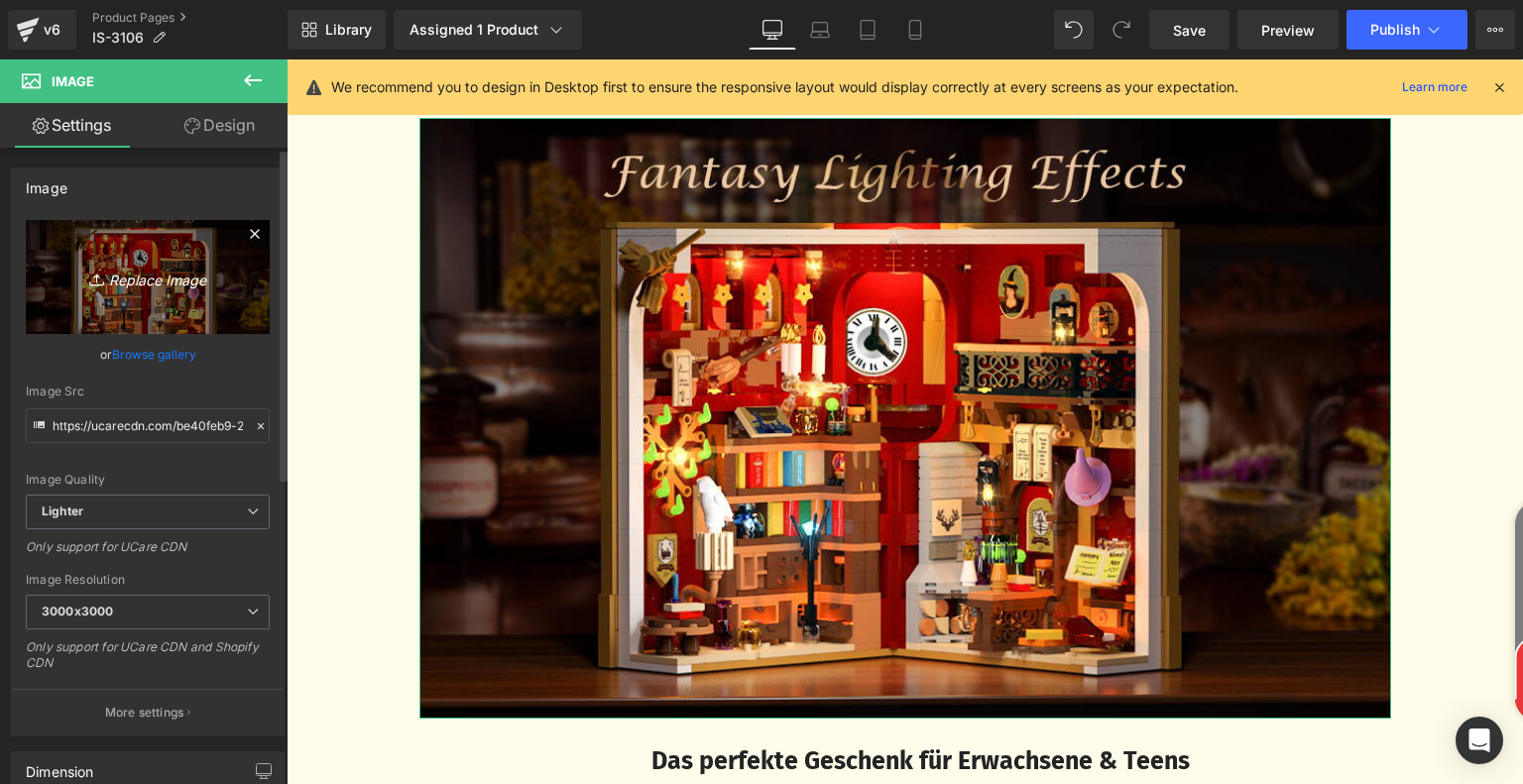 type on "C:\fakepath\a23be50e-0ac0-467f-924f-0d915aff1f6a.__CR0,0,970,600_PT0_SX970_V1___.jpg" 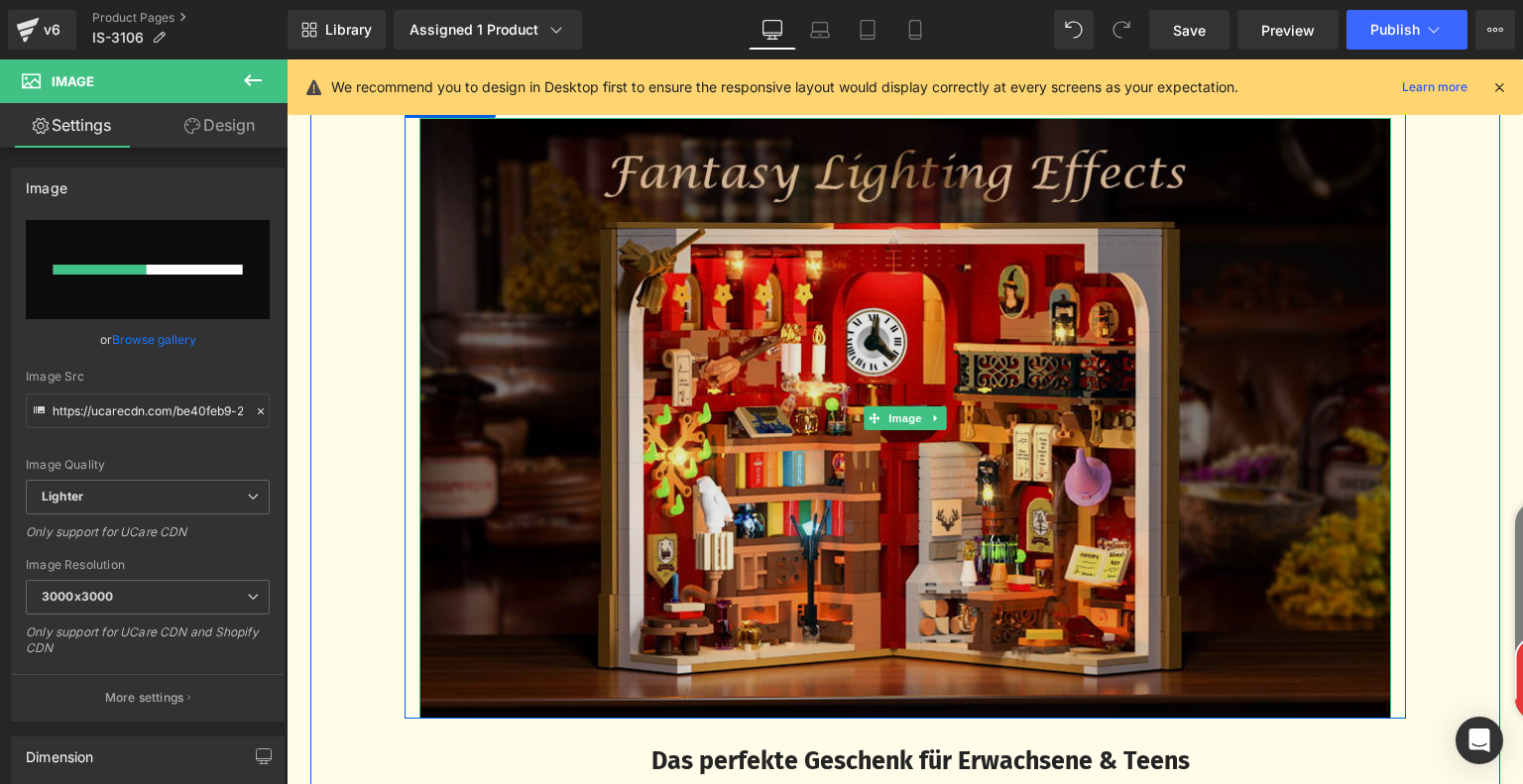 type 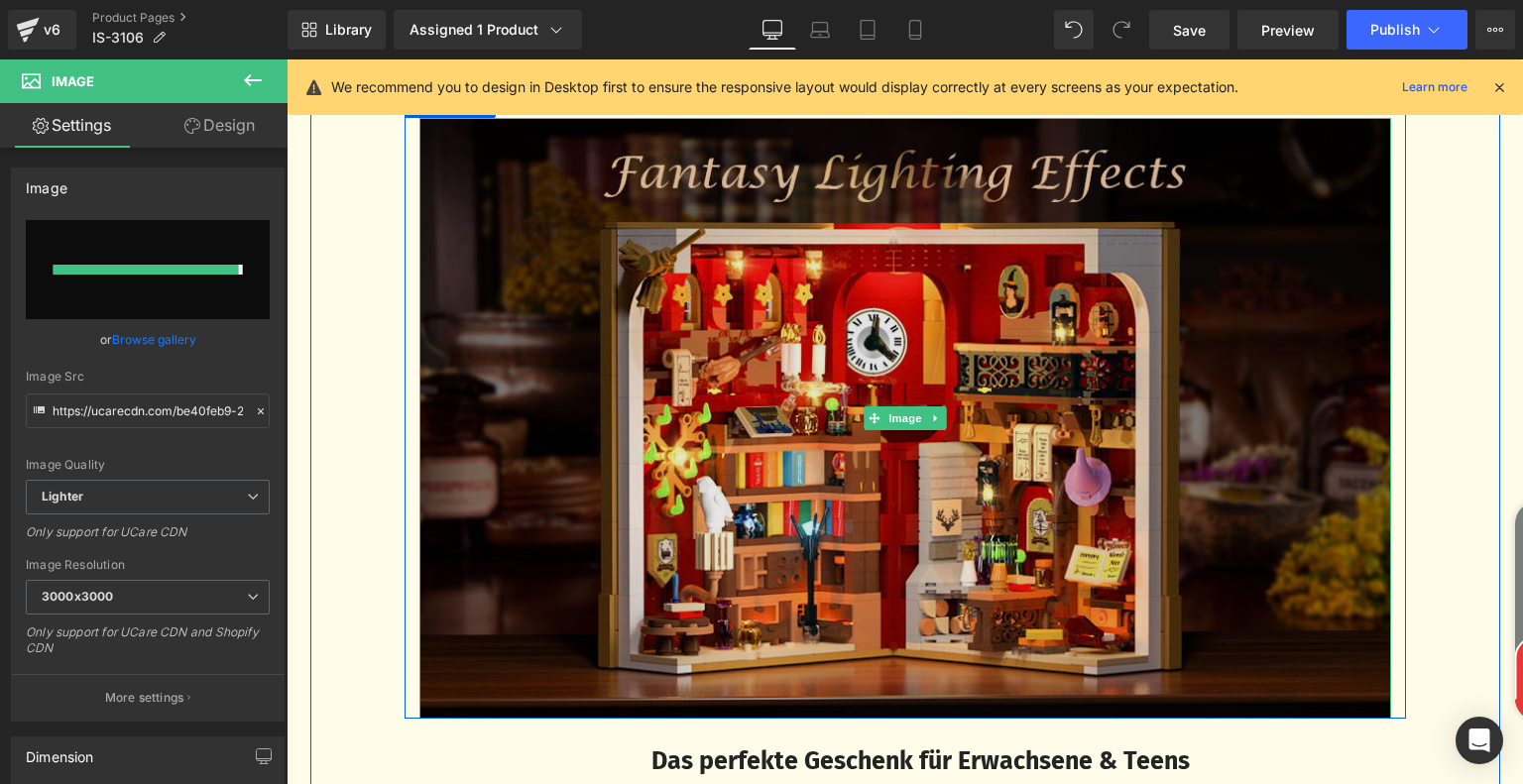 type on "https://ucarecdn.com/f9602b27-8f65-4195-8693-30b8e5c63248/-/format/auto/-/preview/3000x3000/-/quality/lighter/a23be50e-0ac0-467f-924f-0d915aff1f6a.__CR0,0,970,600_PT0_SX970_V1___.jpg" 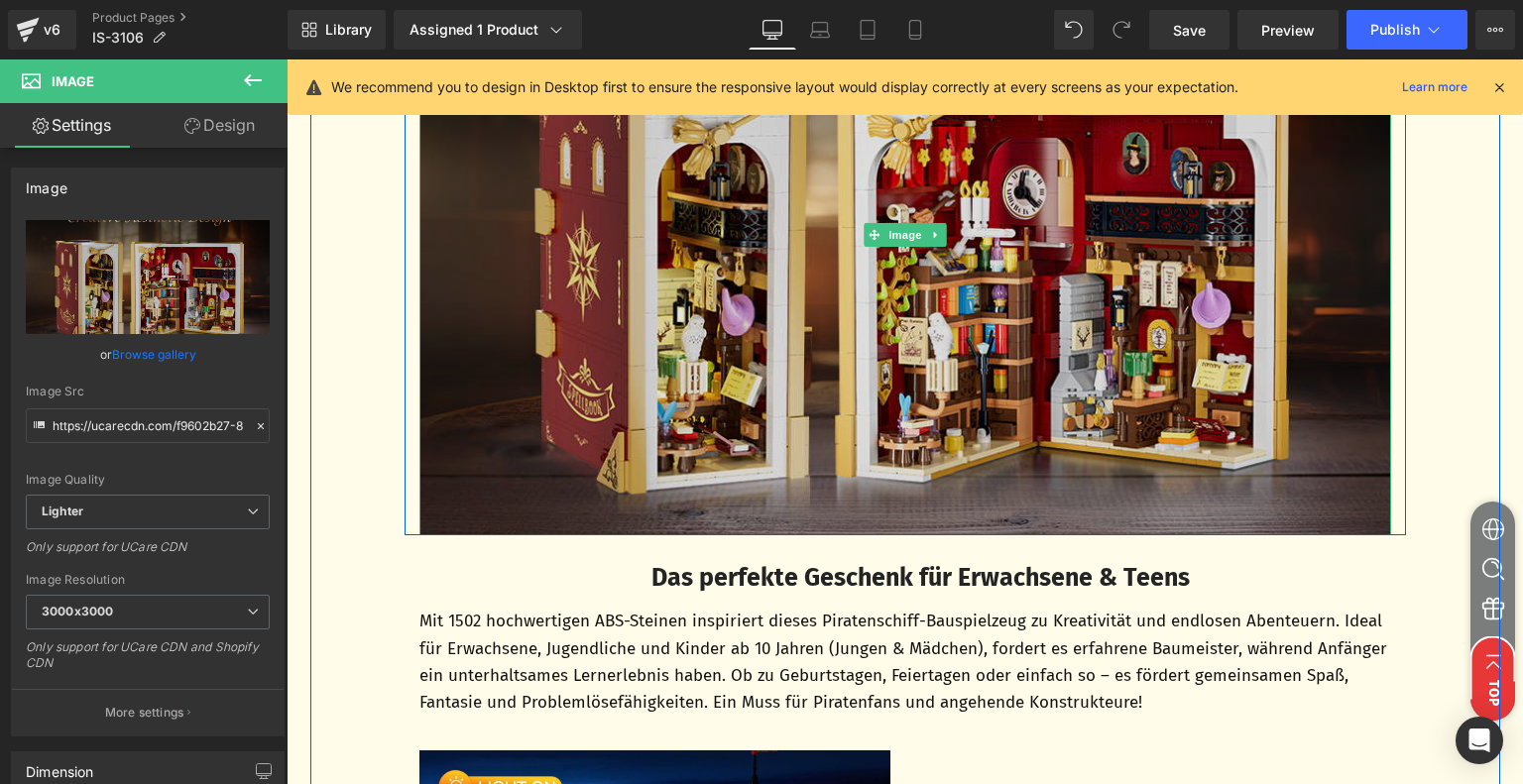 scroll, scrollTop: 4770, scrollLeft: 0, axis: vertical 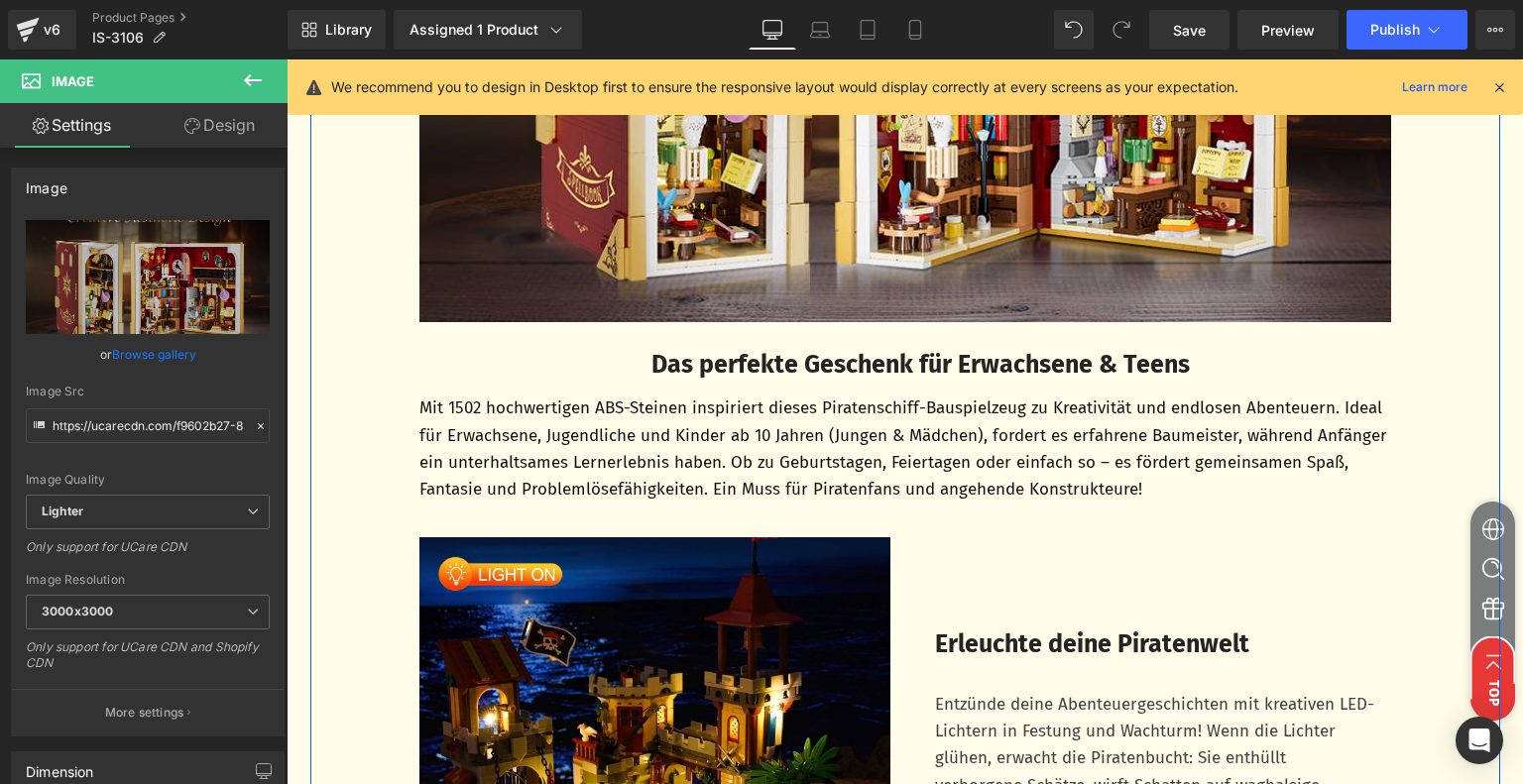 click on "Das perfekte Geschenk für Erwachsene & Teens" at bounding box center [920, 365] 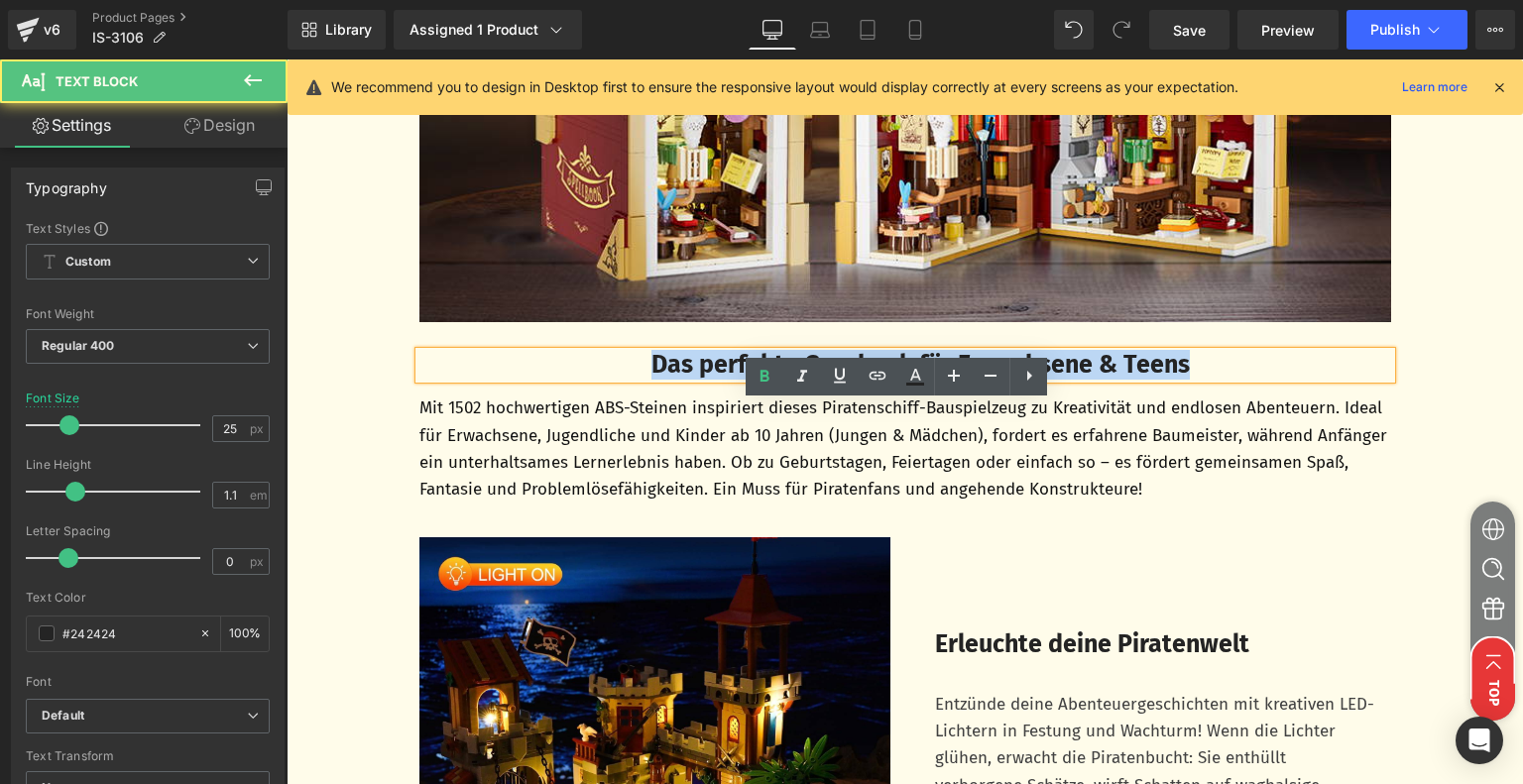 drag, startPoint x: 631, startPoint y: 417, endPoint x: 1214, endPoint y: 428, distance: 583.1038 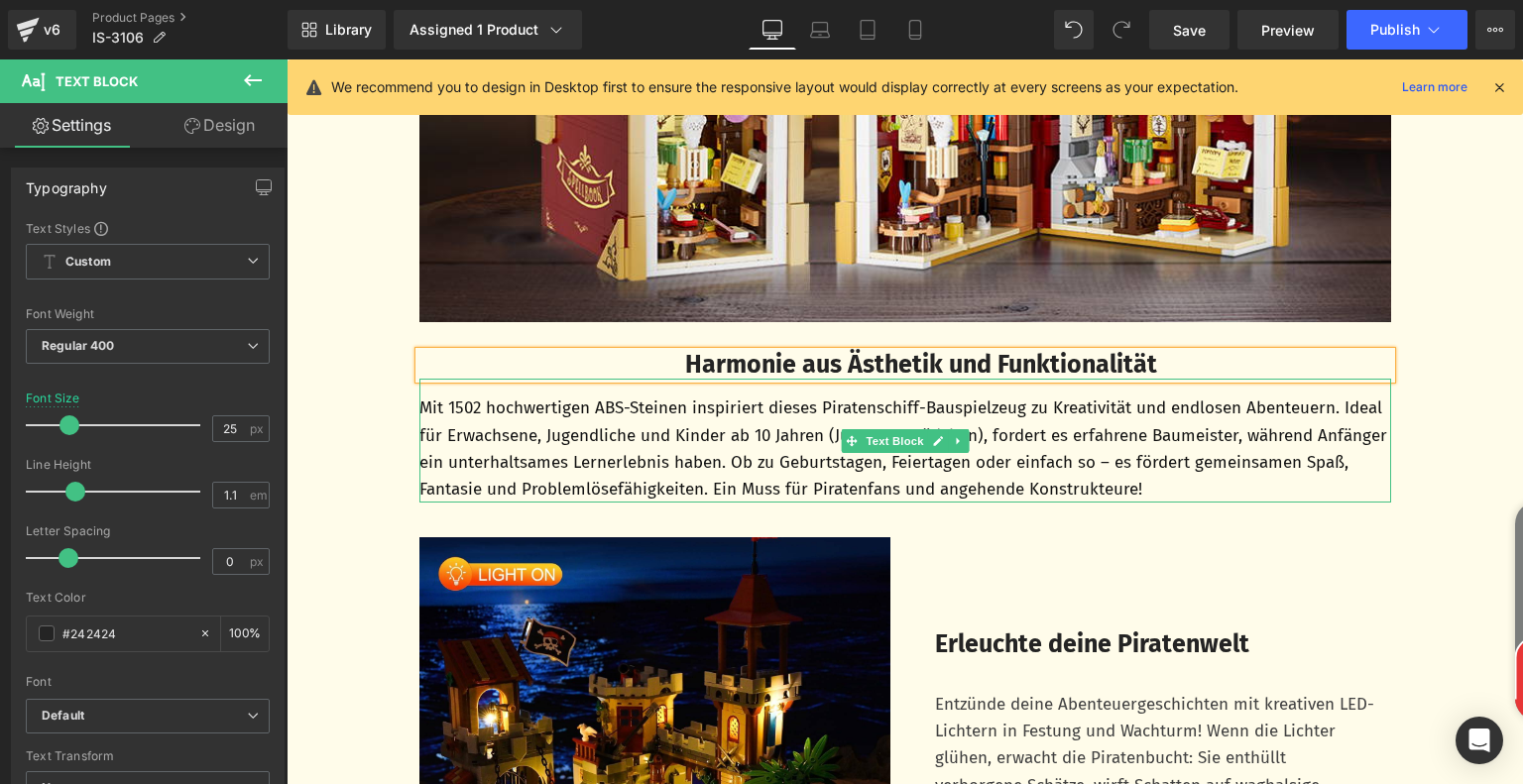 click on "Mit 1502 hochwertigen ABS-Steinen inspiriert dieses Piratenschiff-Bauspielzeug zu Kreativität und endlosen Abenteuern. Ideal für Erwachsene, Jugendliche und Kinder ab 10 Jahren (Jungen & Mädchen), fordert es erfahrene Baumeister, während Anfänger ein unterhaltsames Lernerlebnis haben. Ob zu Geburtstagen, Feiertagen oder einfach so – es fördert gemeinsamen Spaß, Fantasie und Problemlösefähigkeiten. Ein Muss für Piratenfans und angehende Konstrukteure!" at bounding box center [905, 448] 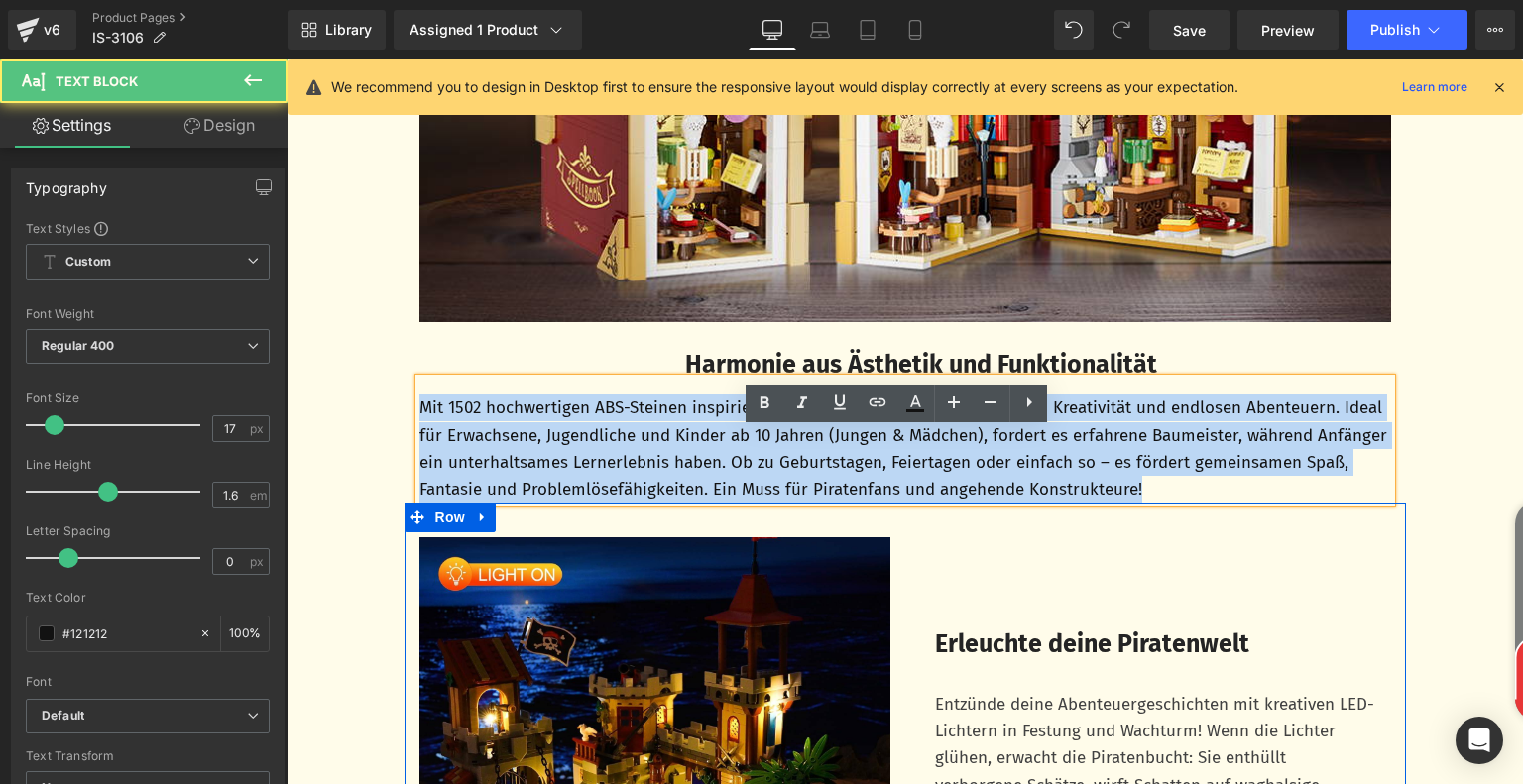 drag, startPoint x: 415, startPoint y: 462, endPoint x: 1277, endPoint y: 564, distance: 868.0138 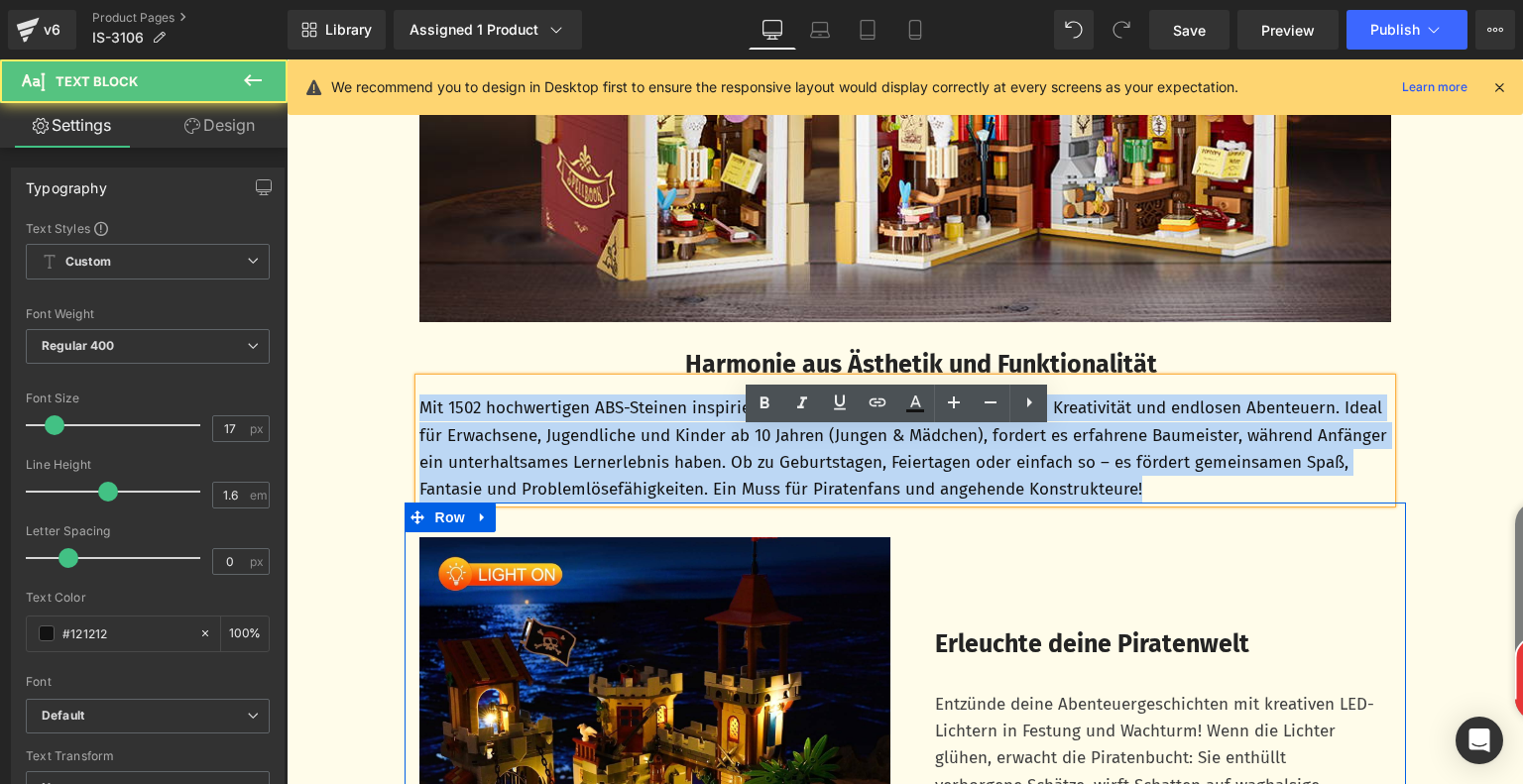 click on "Image         Row         Magic Booknook Bauset Text Block         Tauchen Sie ein in die verzauberte Welt dieses magischen Buchstützen-Bausteinsets, wo sich die Wunder der Magie und der Charme von Büchern auf wundersame Weise verbinden. Auf den ersten Blick ein gewöhnliches Buch, entfaltet es beim Öffnen eine fantastische Traumwelt! Erleben Sie ein mystisches Abenteuer und die fesselnde Anziehungskraft der Magie wie nie zuvor. Text Block         Row         Image         Row         3,6-mm-Minibricks für lebensechte Details Text Block         Trotz kompakter Größe erwacht durch 3,6-mm Miniaturbausteine eine meisterhaft gestaltete Zauberhaus-Szenerie zum Leben. Von filigranen Innenstrukturen bis zu ikonischen Magie-Elementen wie Zauberbüchern, Tränkflaschen und klassischen Besen – jedes Detail lädt zur Erkundung einer wundersamen Welt ein. Text Block         Row         Image         Zauberbesen Text Block         Image         Zaubererhut Text Block         Row         Image         Text Block" at bounding box center [905, -489] 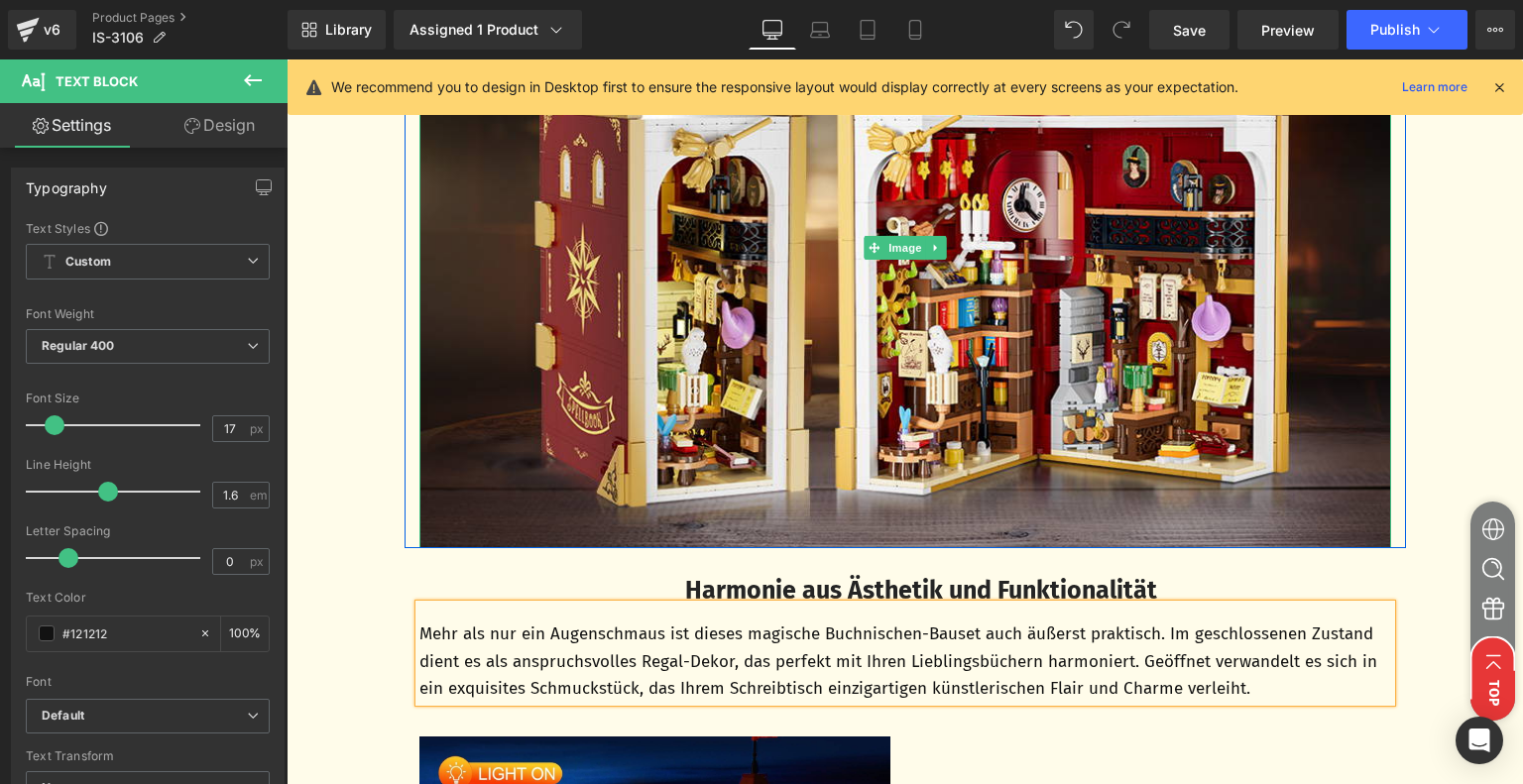 scroll, scrollTop: 4770, scrollLeft: 0, axis: vertical 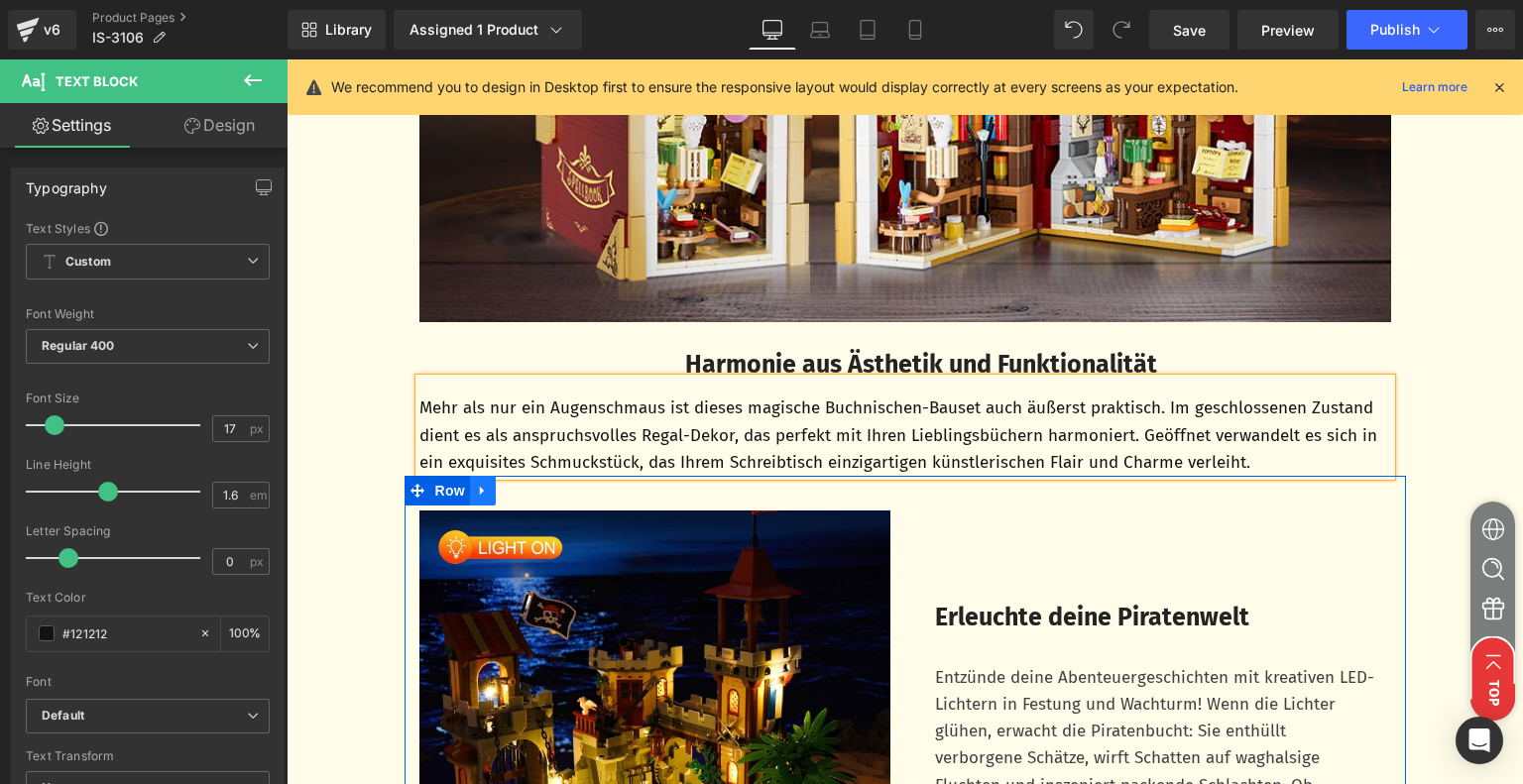 click 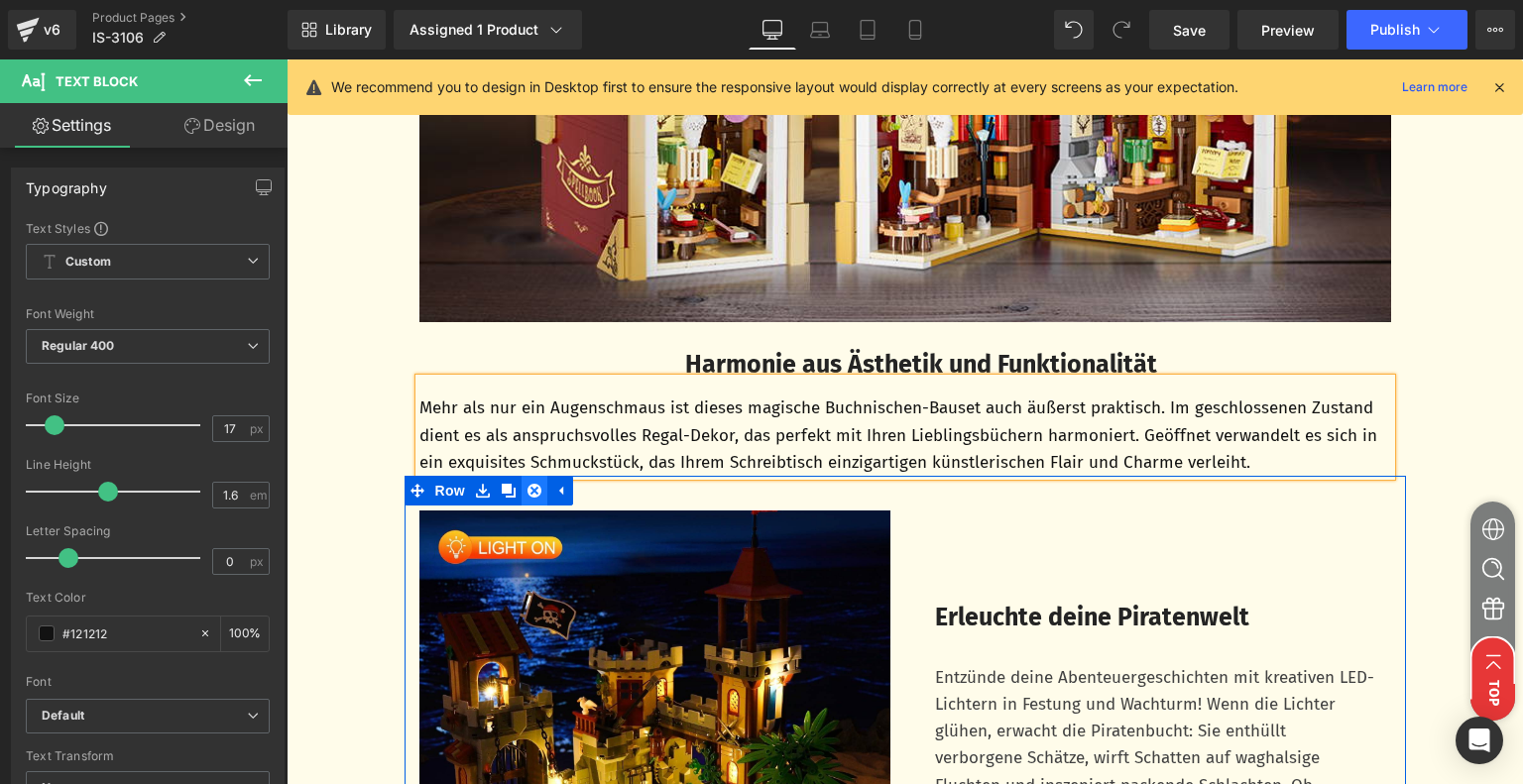 click 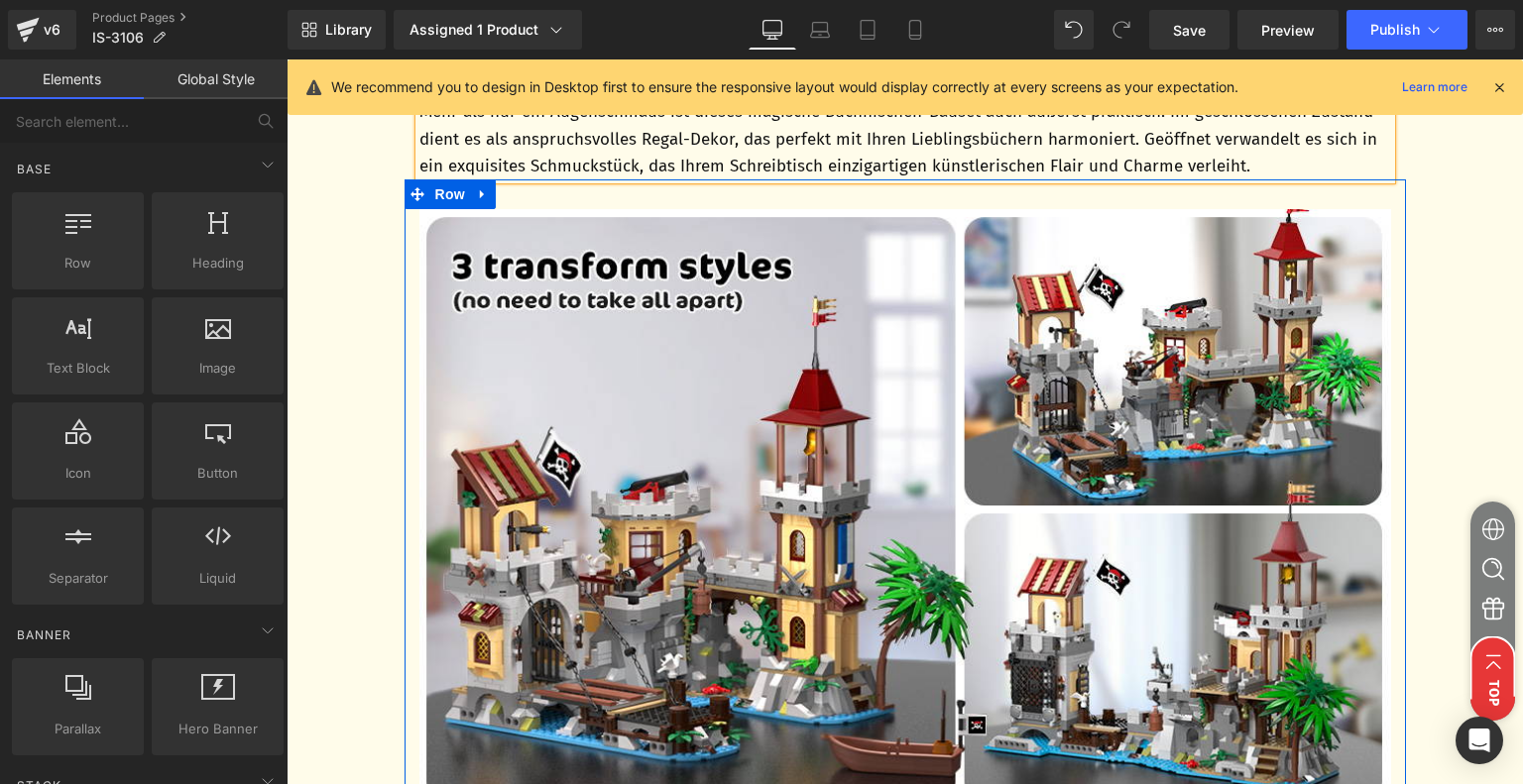 scroll, scrollTop: 5068, scrollLeft: 0, axis: vertical 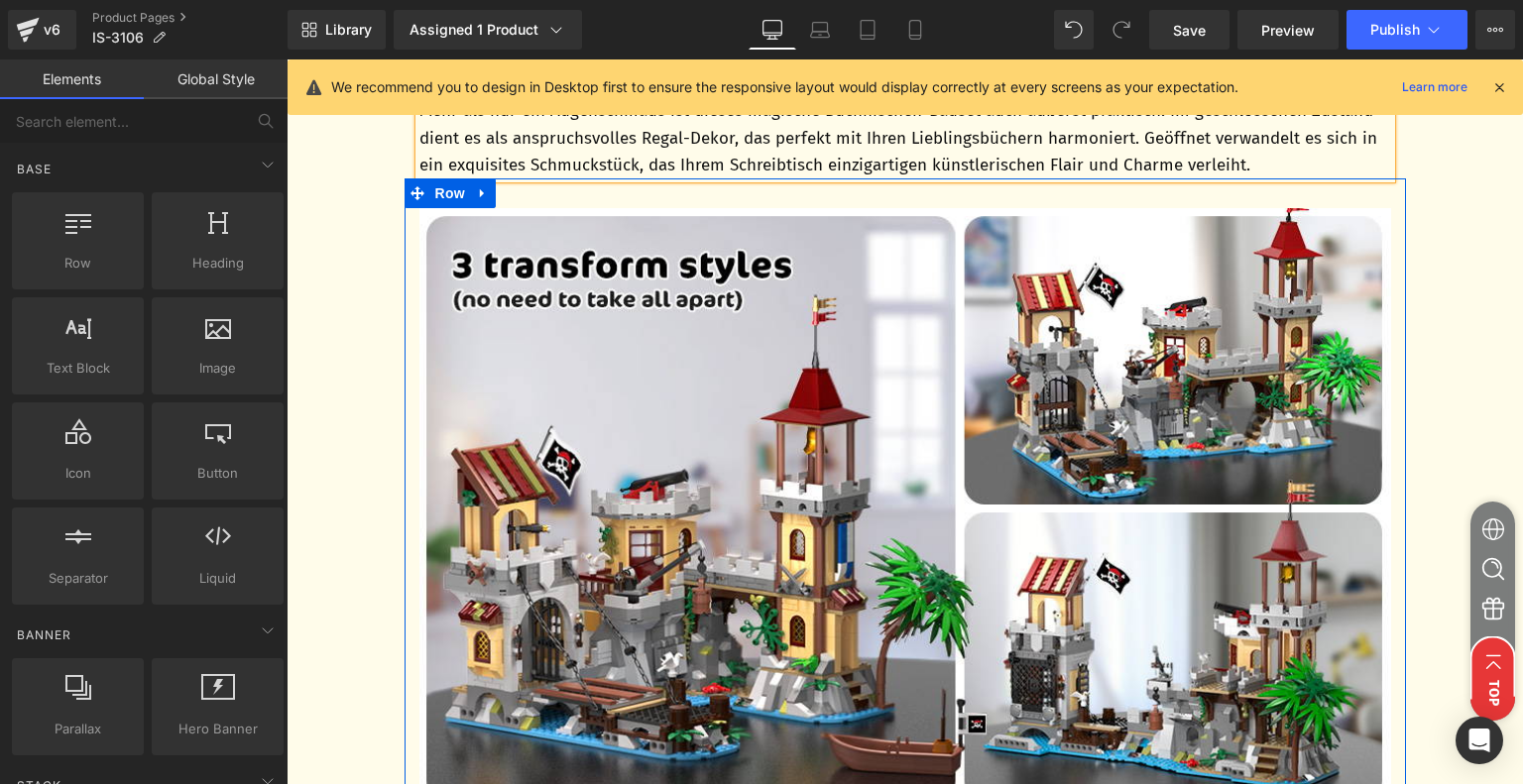 click at bounding box center [905, 508] 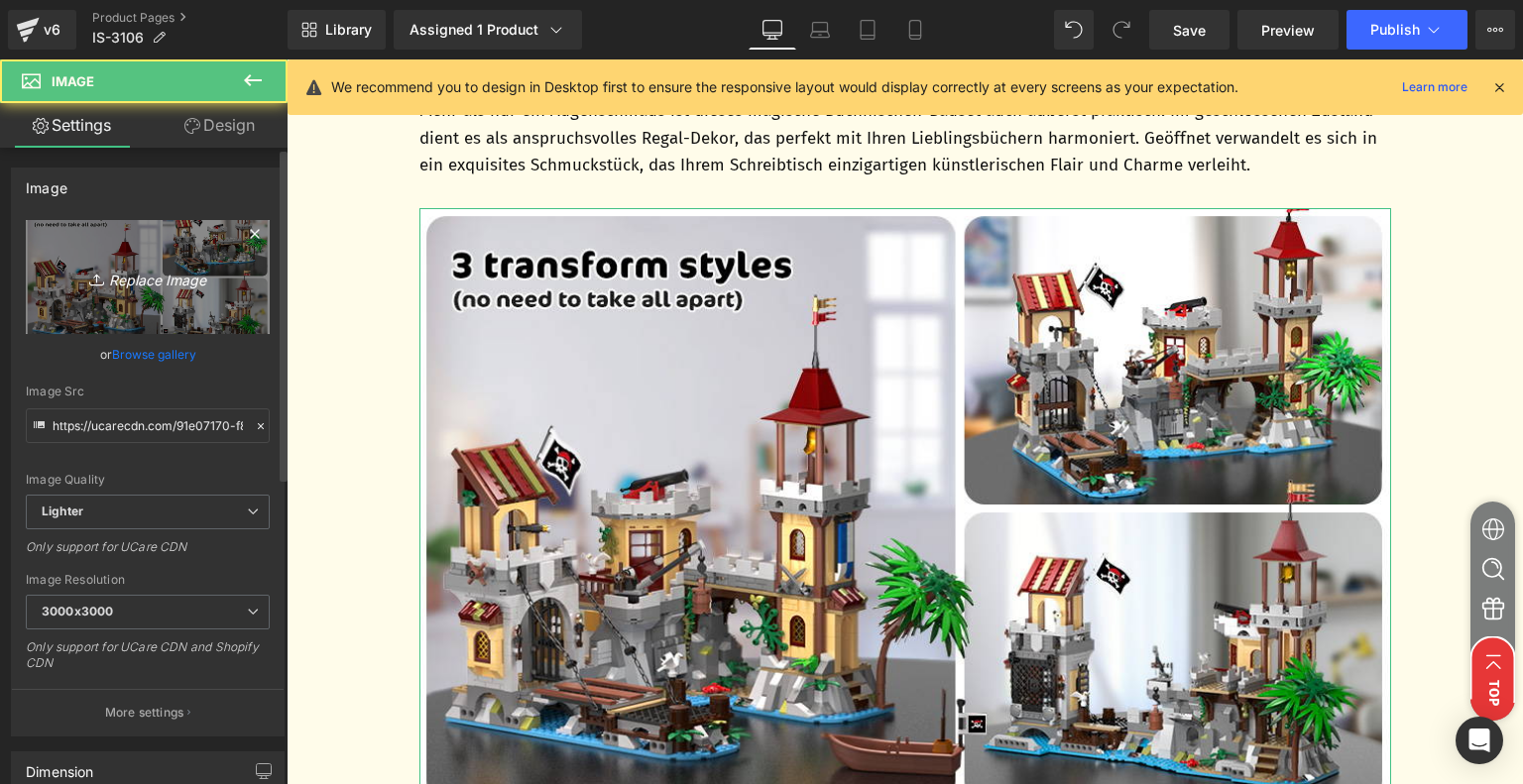 click on "Replace Image" at bounding box center [148, 277] 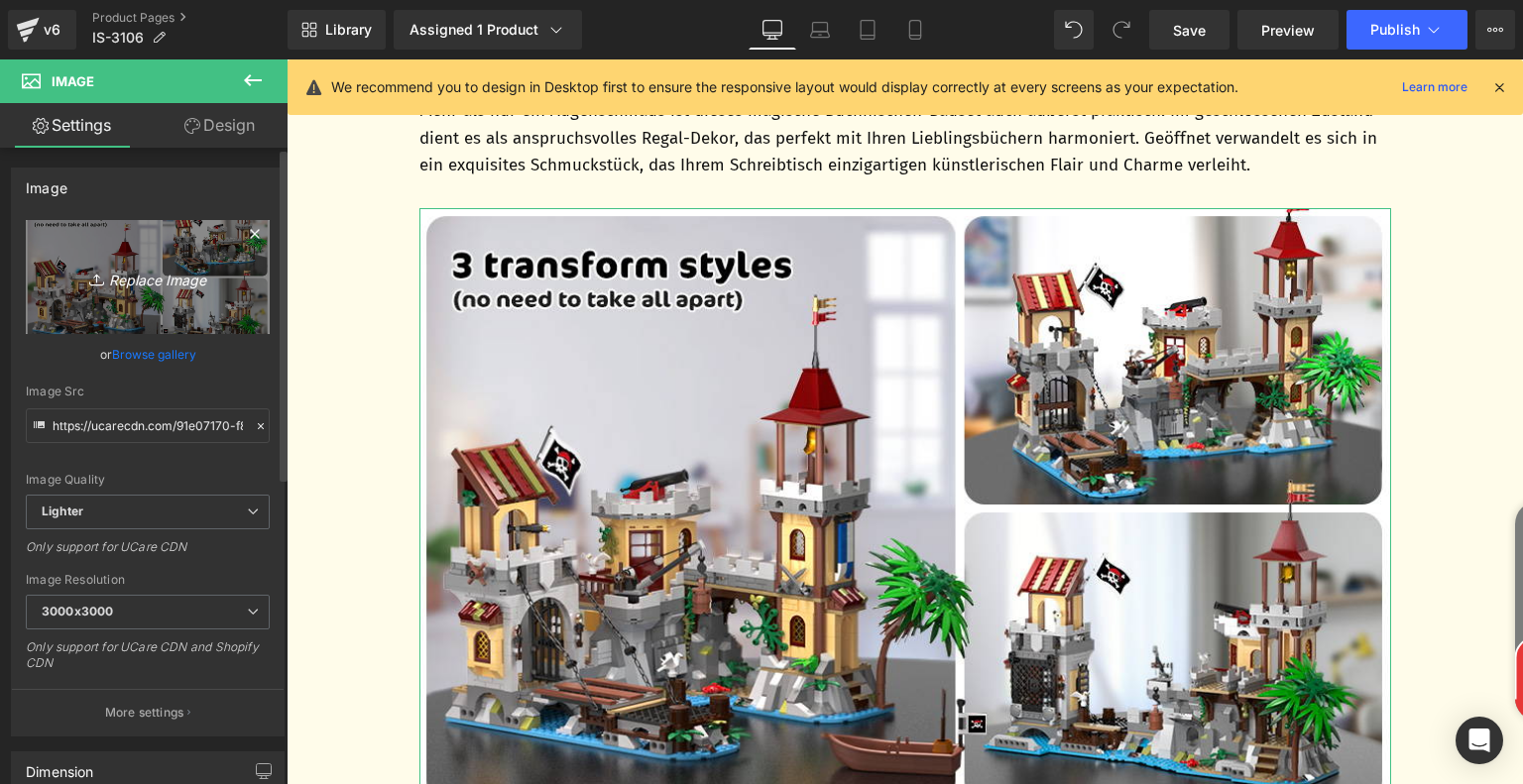 type on "C:\fakepath\ebb8371e-ddf4-4a8a-b670-16d2fc6505e1.__CR0,0,970,600_PT0_SX970_V1___.jpg" 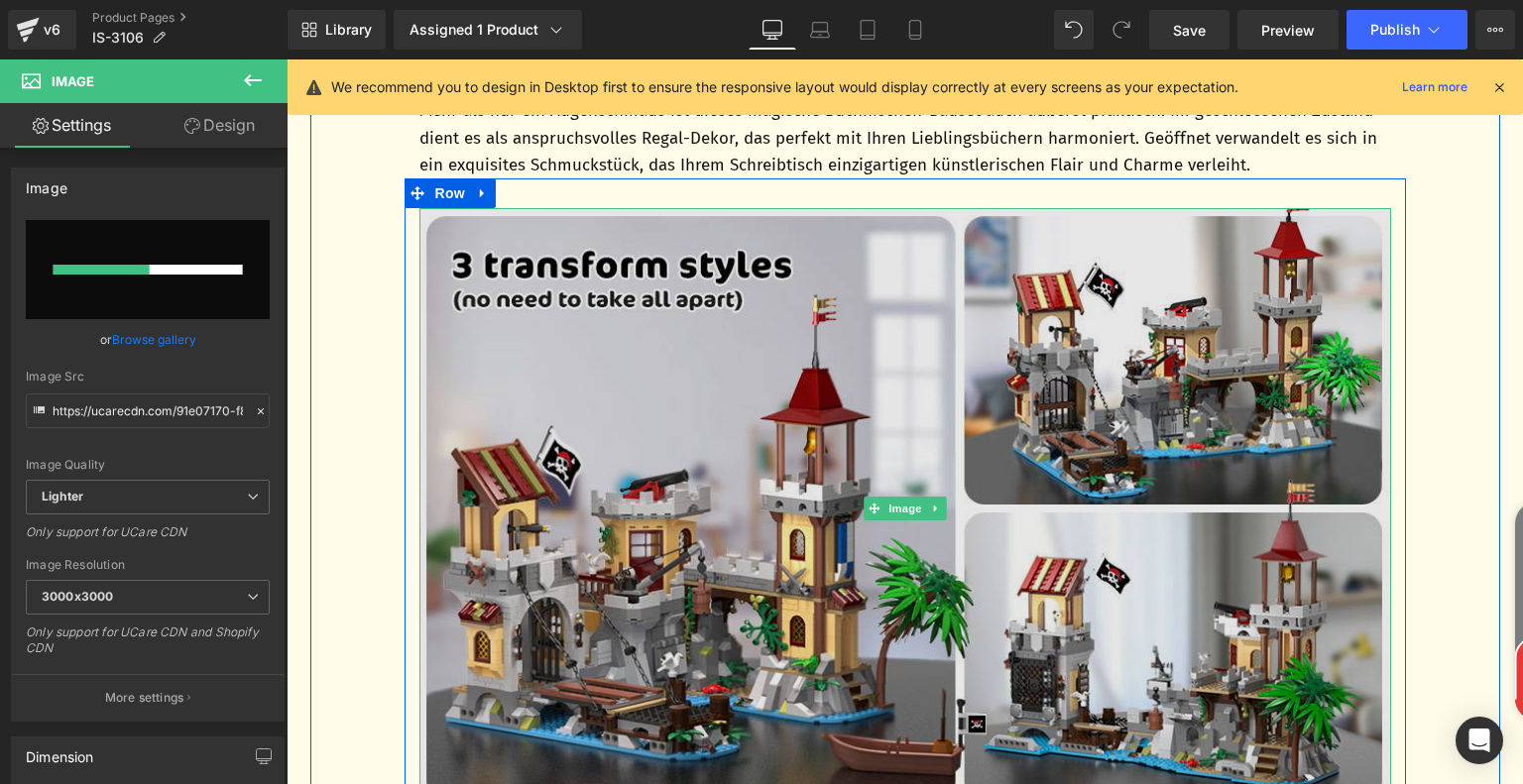 type 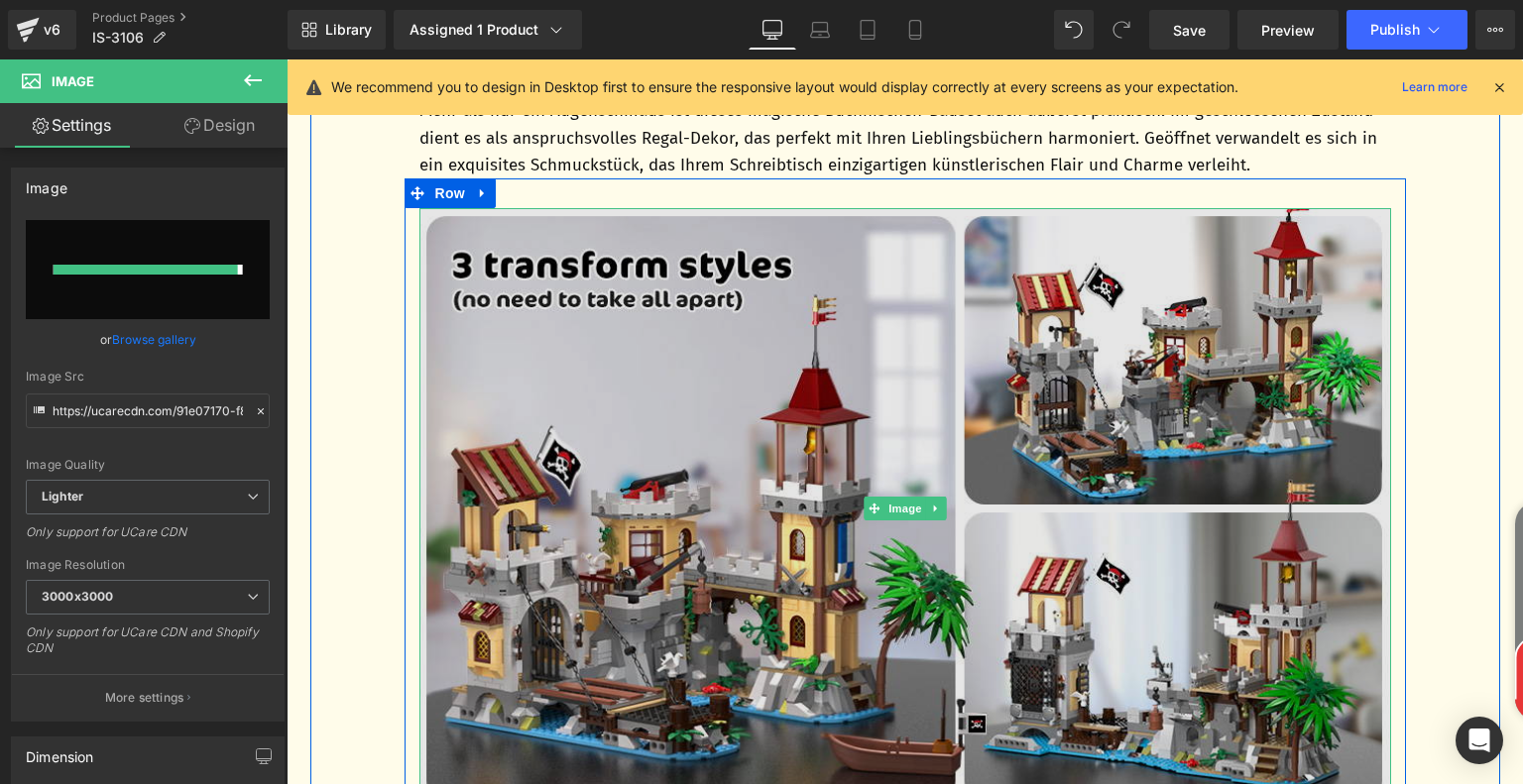 type on "https://ucarecdn.com/376f759e-a308-4585-95d6-66dff97dbbe4/-/format/auto/-/preview/3000x3000/-/quality/lighter/ebb8371e-ddf4-4a8a-b670-16d2fc6505e1.__CR0,0,970,600_PT0_SX970_V1___.jpg" 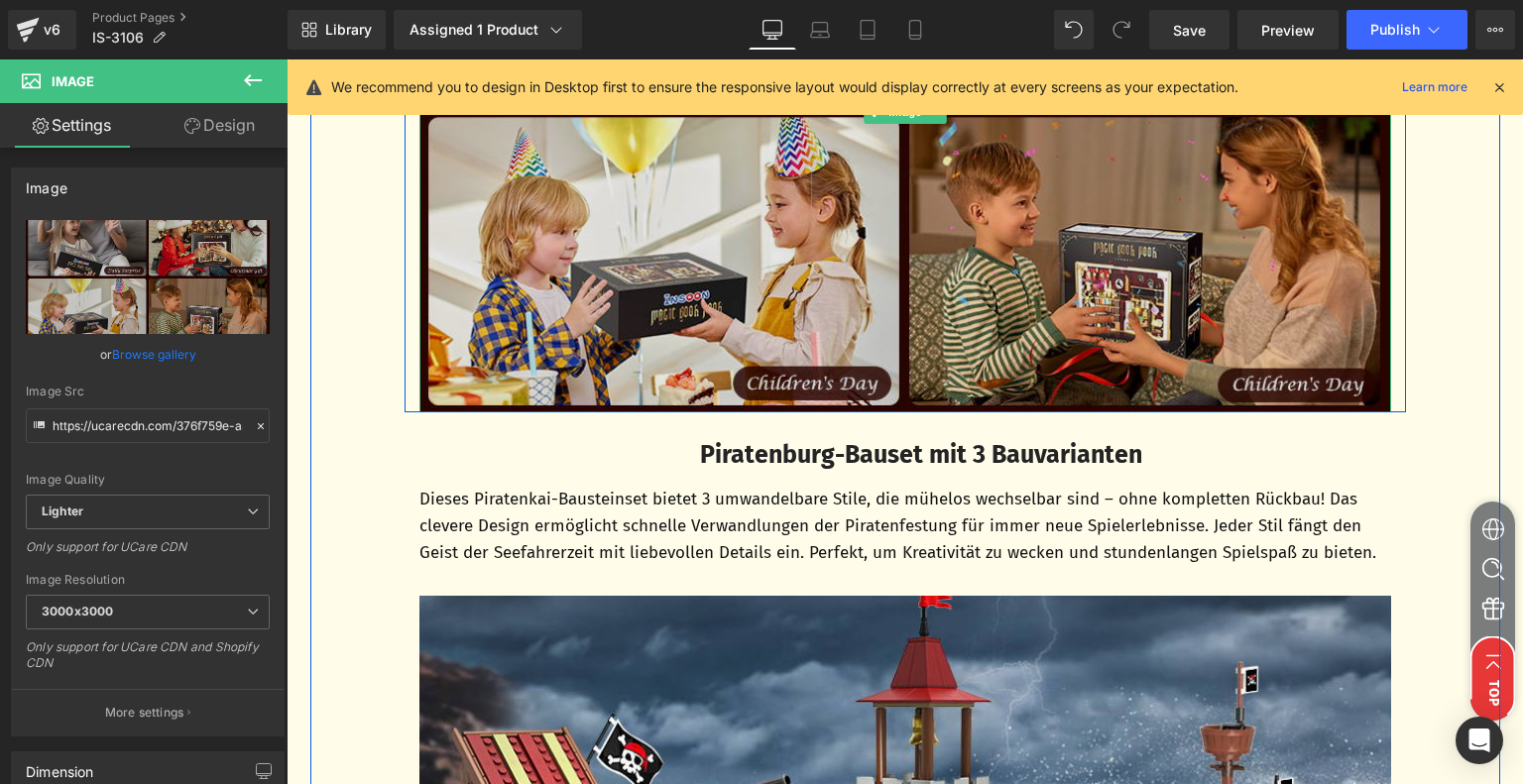 scroll, scrollTop: 5662, scrollLeft: 0, axis: vertical 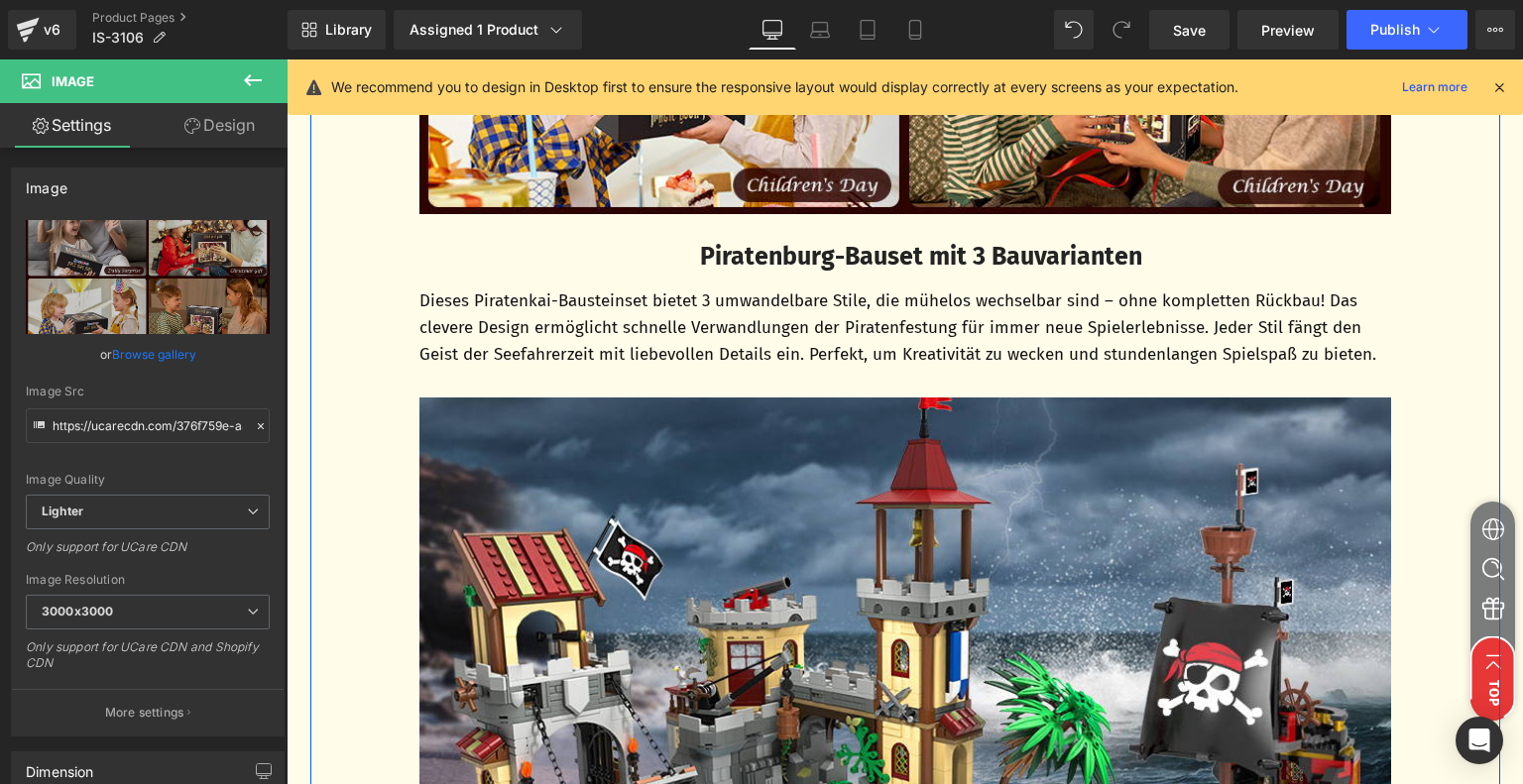 click on "Piratenburg-Bauset mit 3 Bauvarianten" at bounding box center (921, 257) 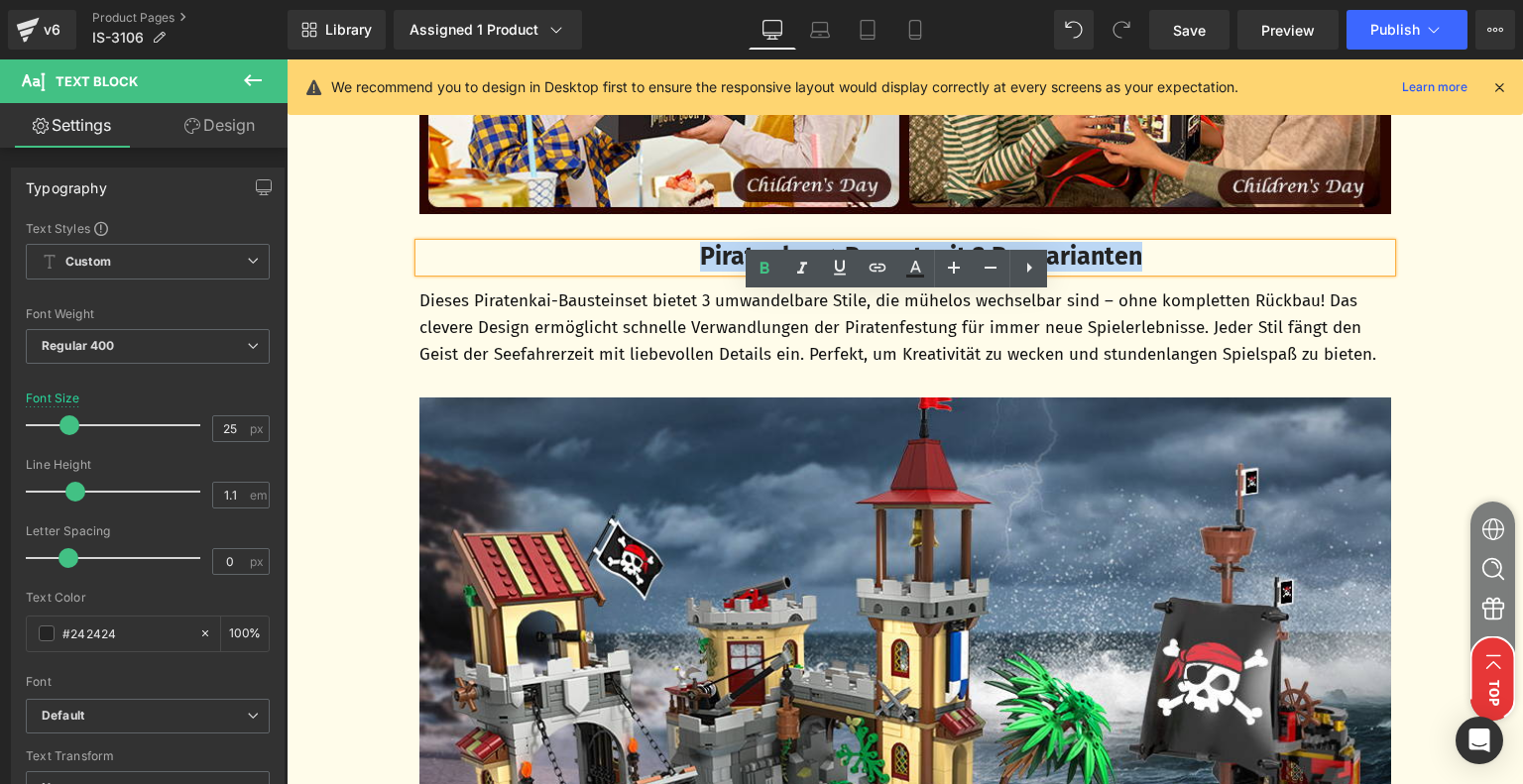 drag, startPoint x: 674, startPoint y: 308, endPoint x: 1153, endPoint y: 308, distance: 479 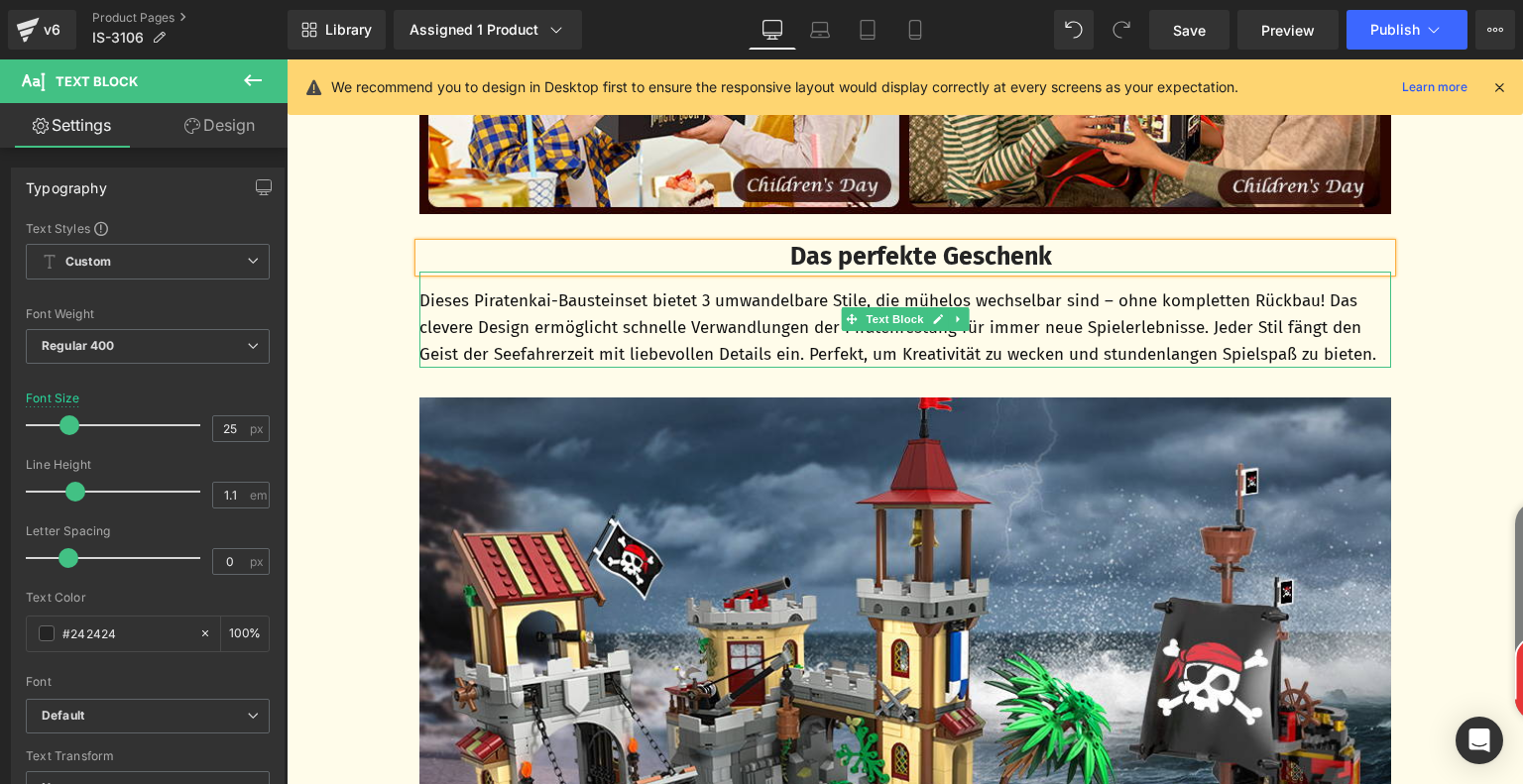 click on "Dieses Piratenkai-Bausteinset bietet 3 umwandelbare Stile, die mühelos wechselbar sind – ohne kompletten Rückbau! Das clevere Design ermöglicht schnelle Verwandlungen der Piratenfestung für immer neue Spielerlebnisse. Jeder Stil fängt den Geist der Seefahrerzeit mit liebevollen Details ein. Perfekt, um Kreativität zu wecken und stundenlangen Spielspaß zu bieten." at bounding box center [905, 328] 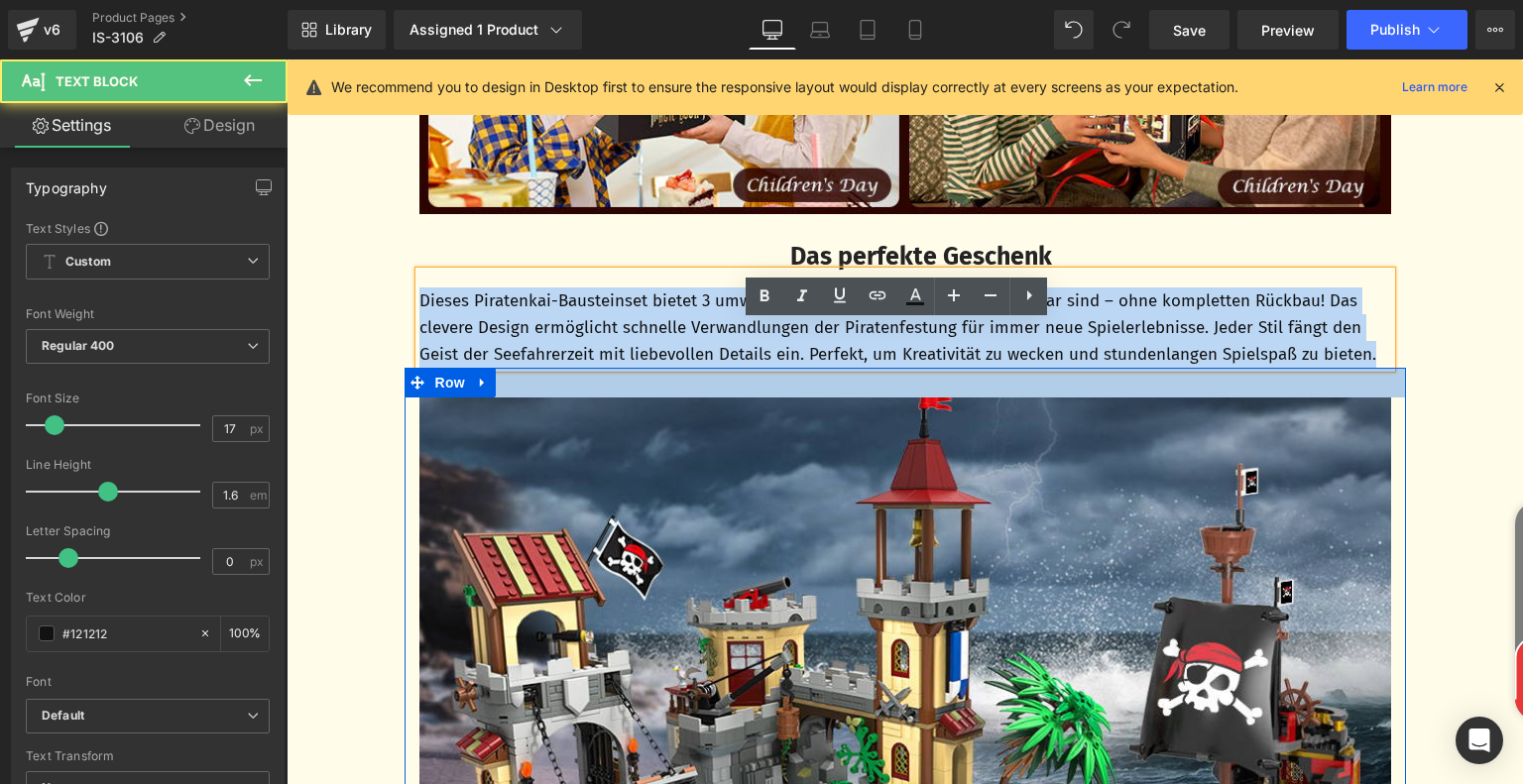 drag, startPoint x: 414, startPoint y: 352, endPoint x: 1390, endPoint y: 419, distance: 978.297 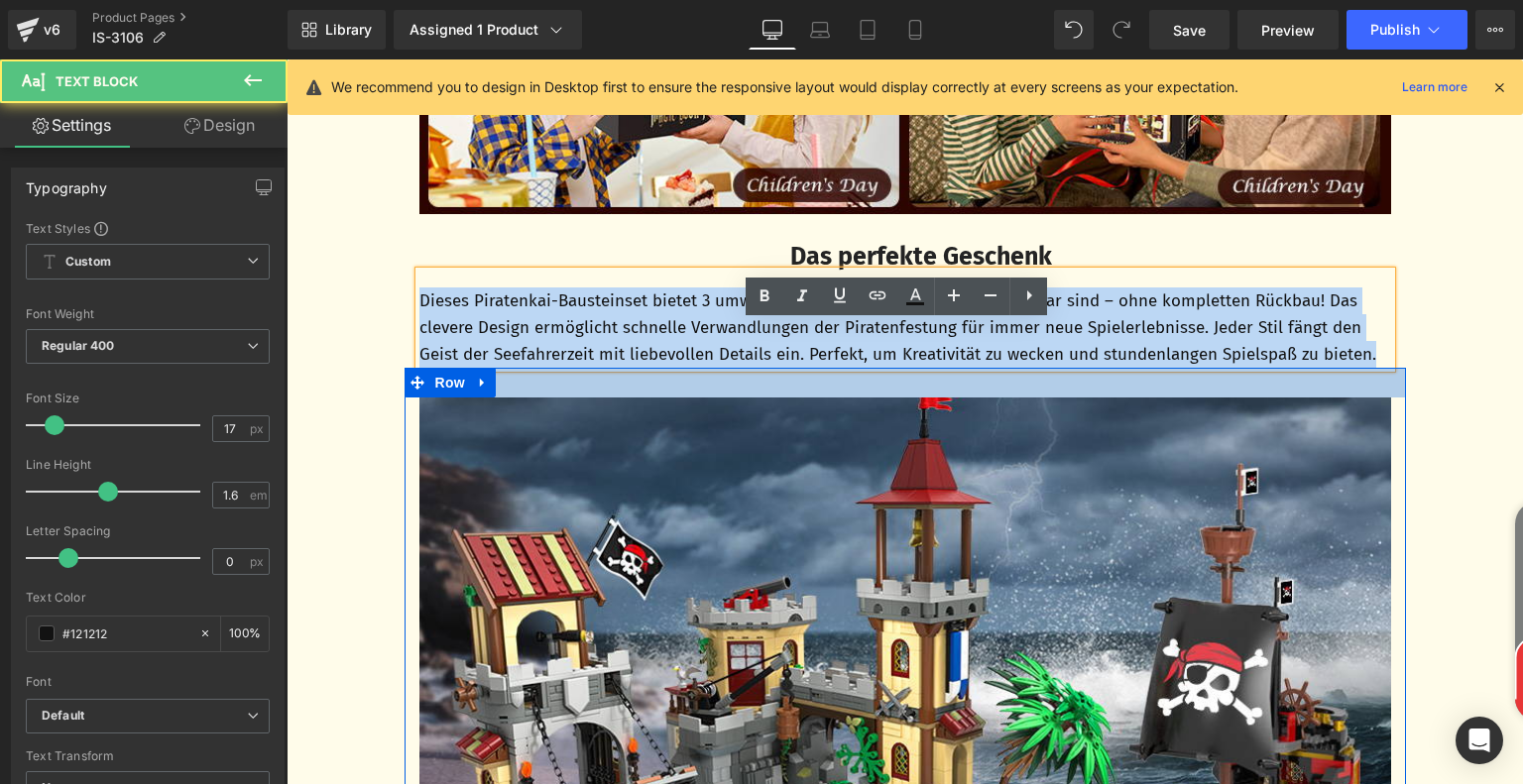 click on "Image         Row         Magic Booknook Bauset Text Block         Tauchen Sie ein in die verzauberte Welt dieses magischen Buchstützen-Bausteinsets, wo sich die Wunder der Magie und der Charme von Büchern auf wundersame Weise verbinden. Auf den ersten Blick ein gewöhnliches Buch, entfaltet es beim Öffnen eine fantastische Traumwelt! Erleben Sie ein mystisches Abenteuer und die fesselnde Anziehungskraft der Magie wie nie zuvor. Text Block         Row         Image         Row         3,6-mm-Minibricks für lebensechte Details Text Block         Trotz kompakter Größe erwacht durch 3,6-mm Miniaturbausteine eine meisterhaft gestaltete Zauberhaus-Szenerie zum Leben. Von filigranen Innenstrukturen bis zu ikonischen Magie-Elementen wie Zauberbüchern, Tränkflaschen und klassischen Besen – jedes Detail lädt zur Erkundung einer wundersamen Welt ein. Text Block         Row         Image         Zauberbesen Text Block         Image         Zaubererhut Text Block         Row         Image         Text Block" at bounding box center (905, -1654) 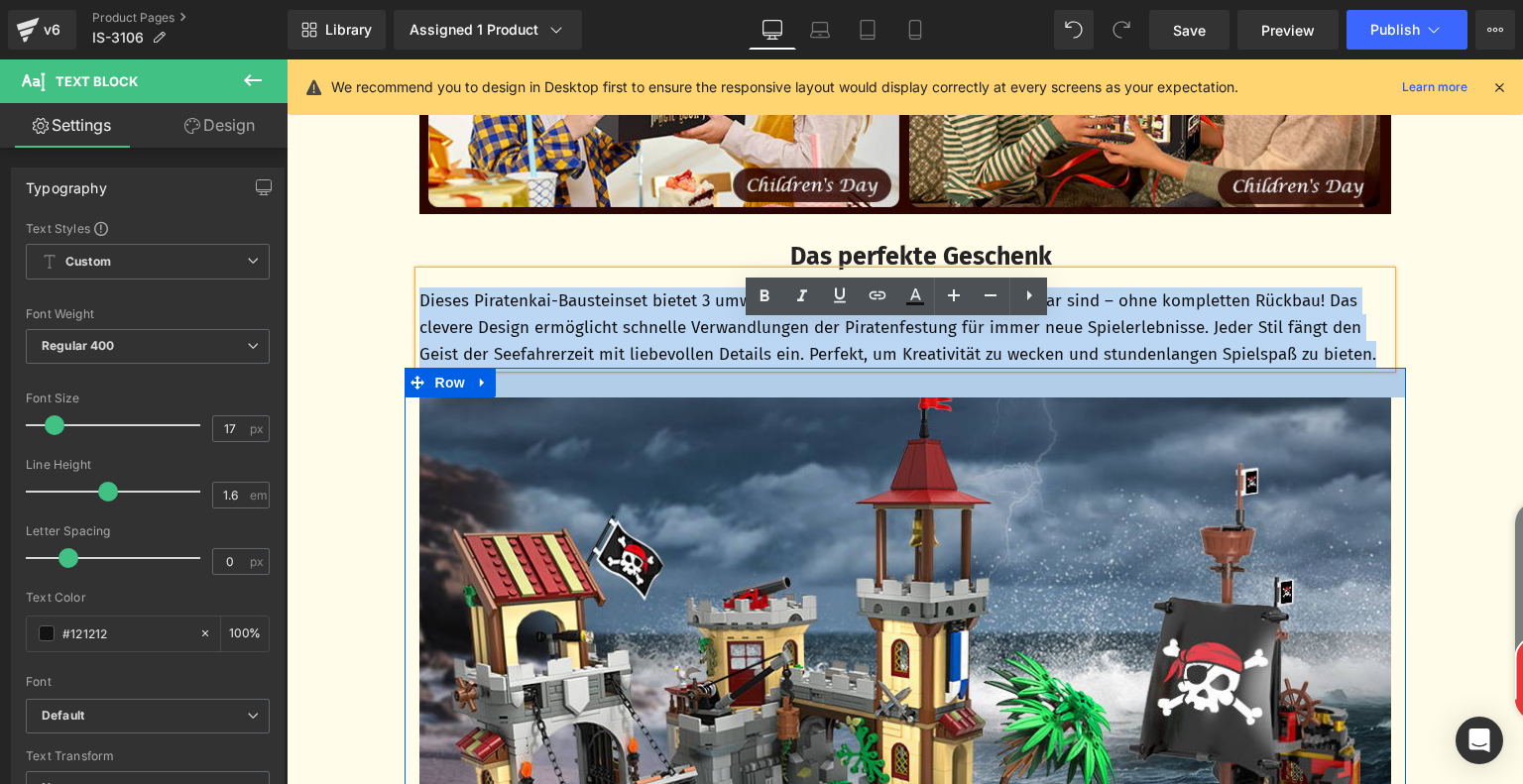 paste 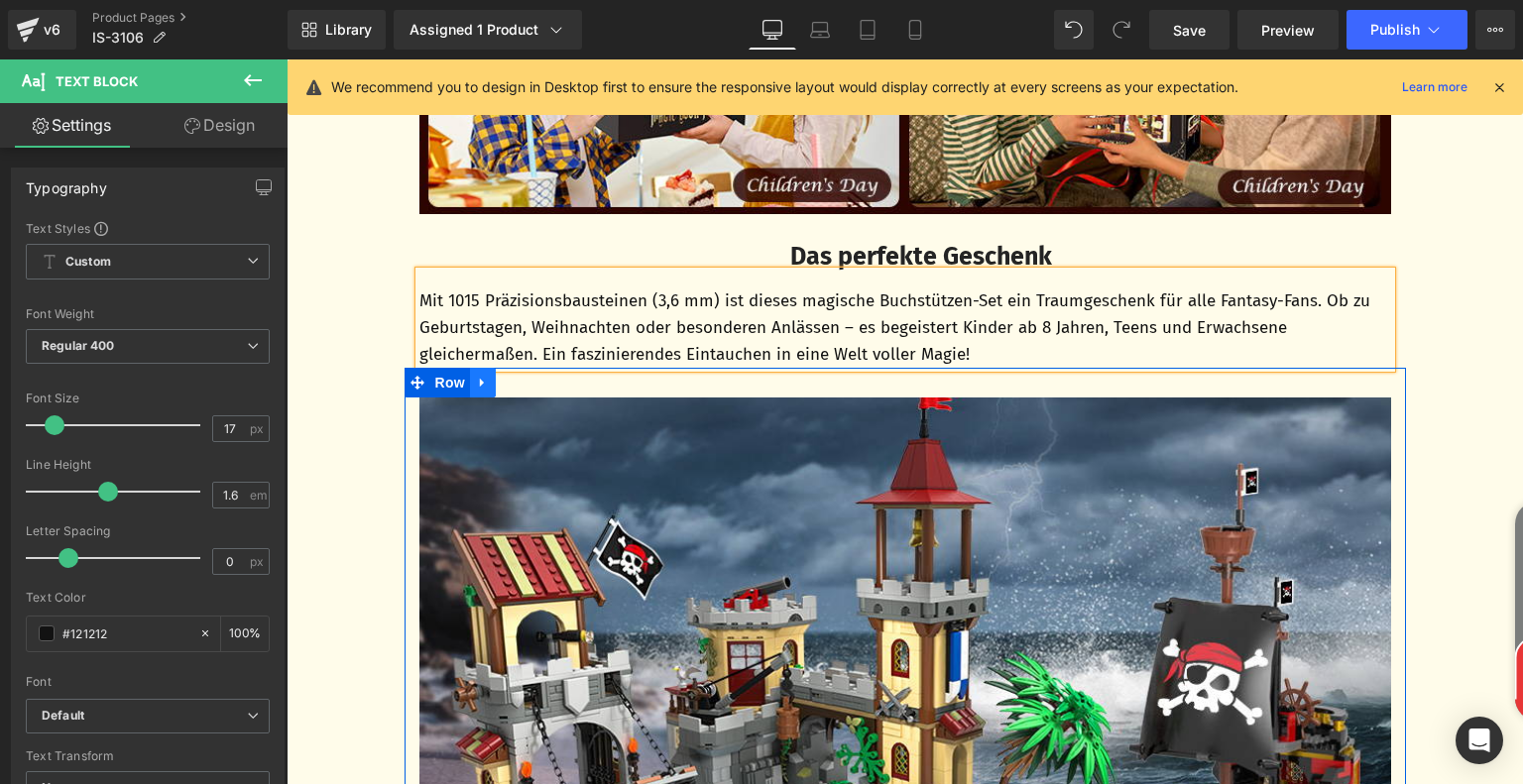 click 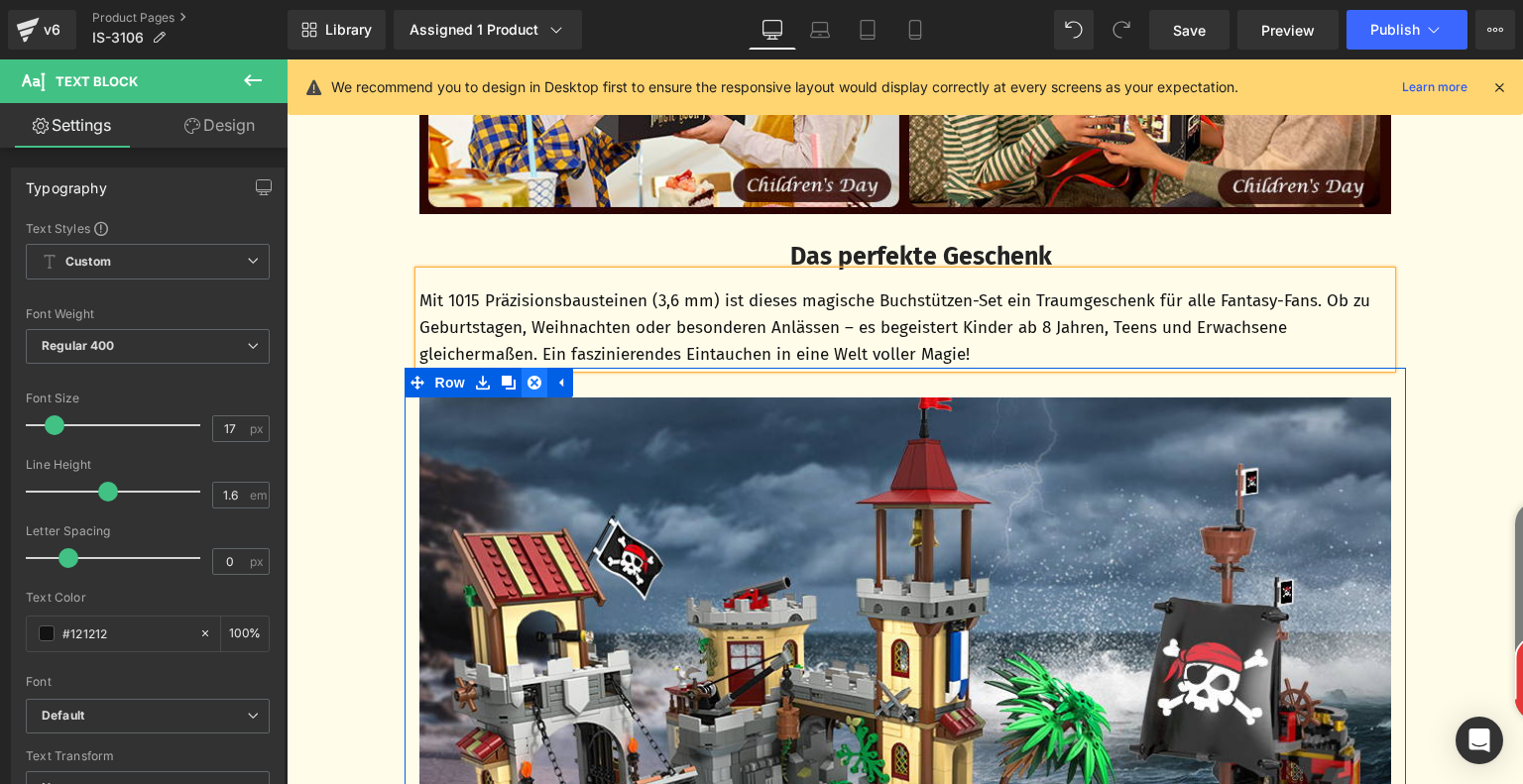 click 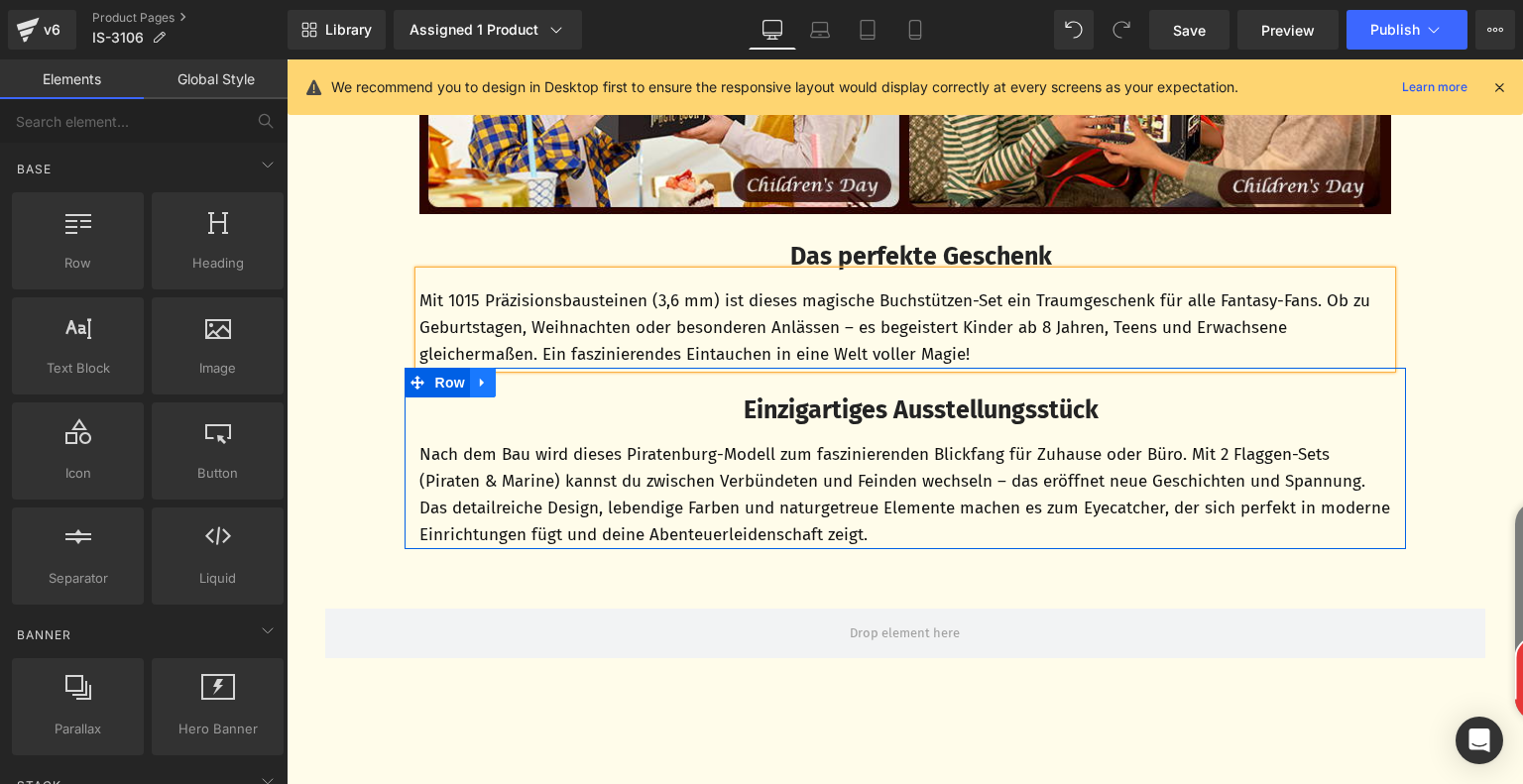 click 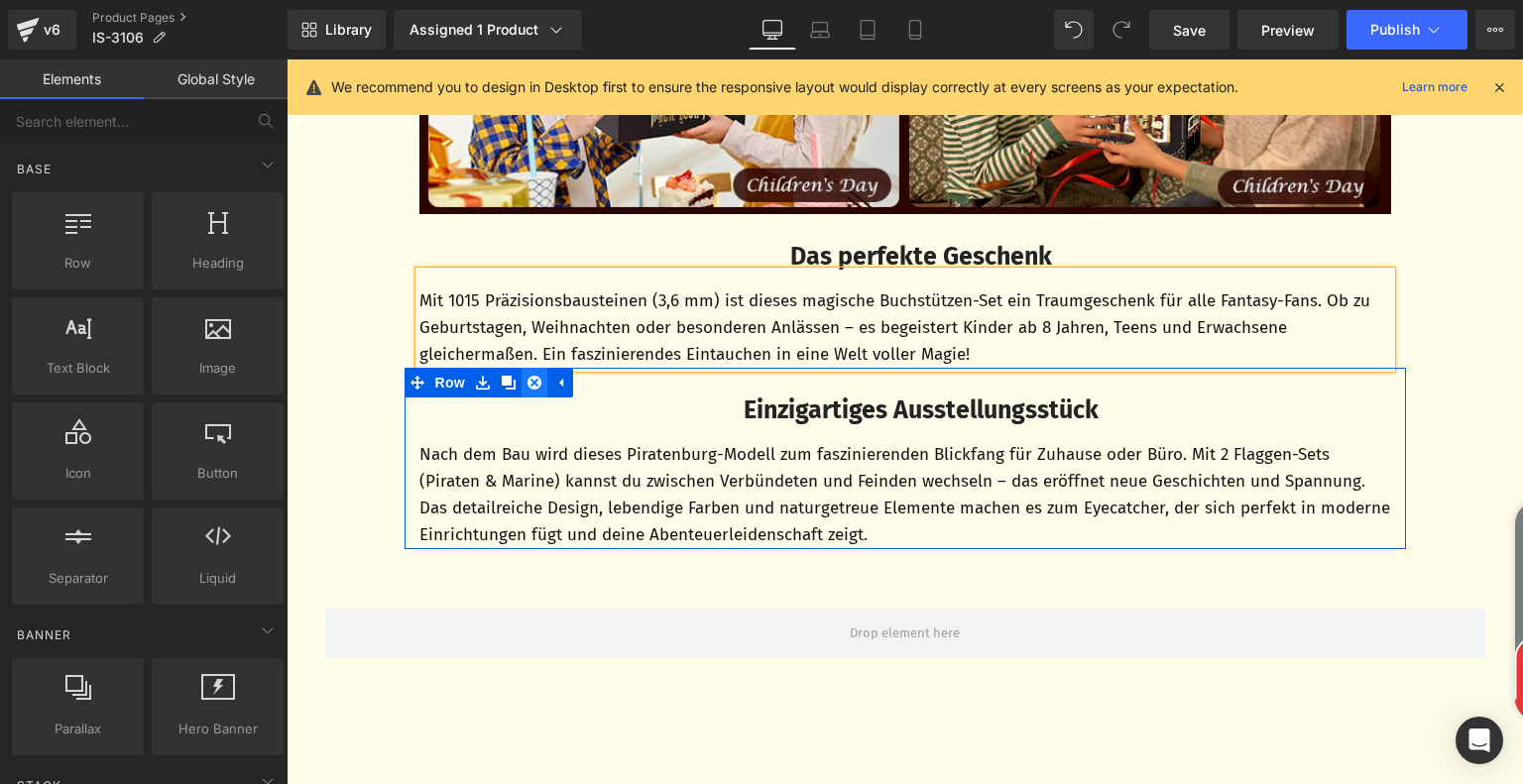 click 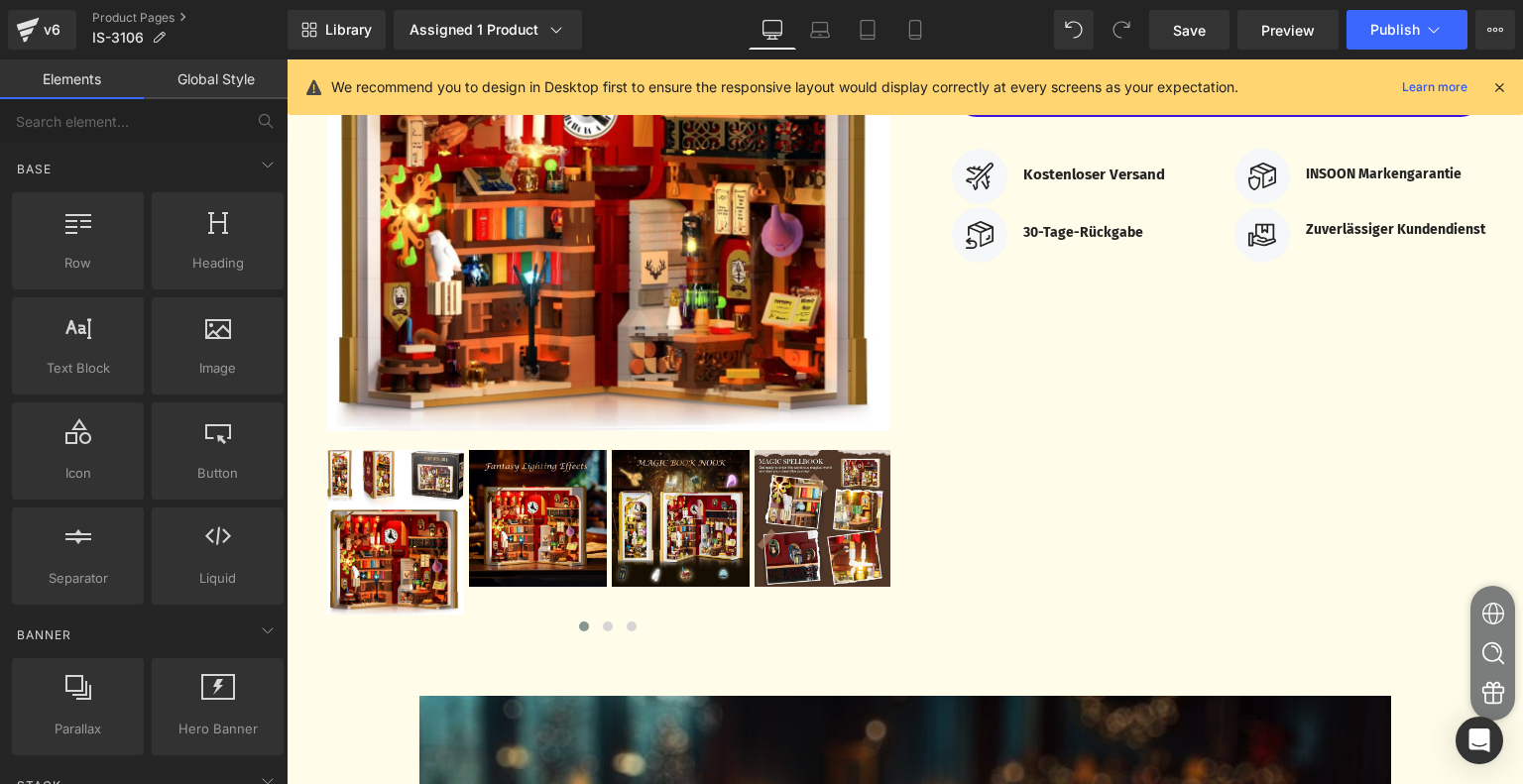 scroll, scrollTop: 112, scrollLeft: 0, axis: vertical 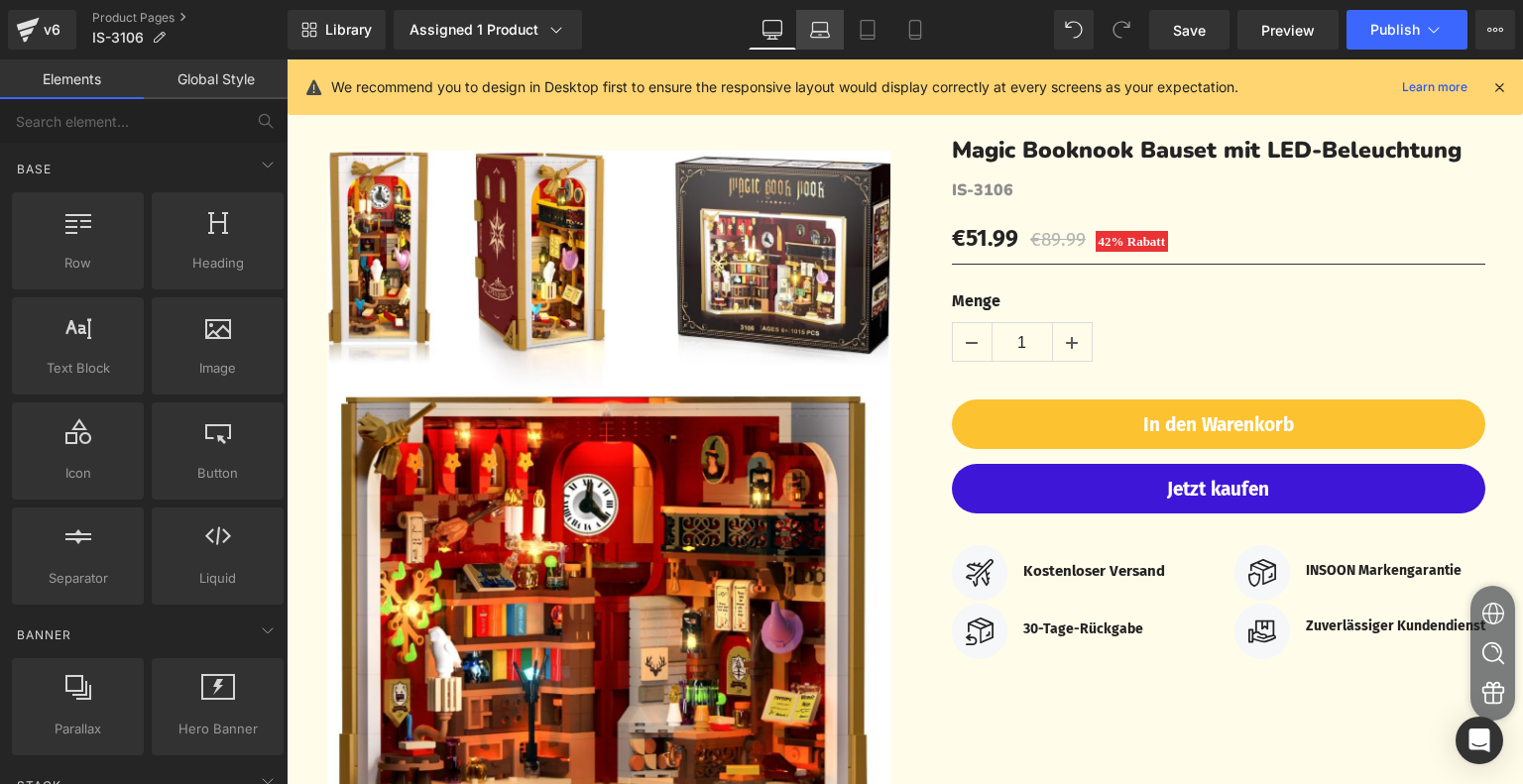 click 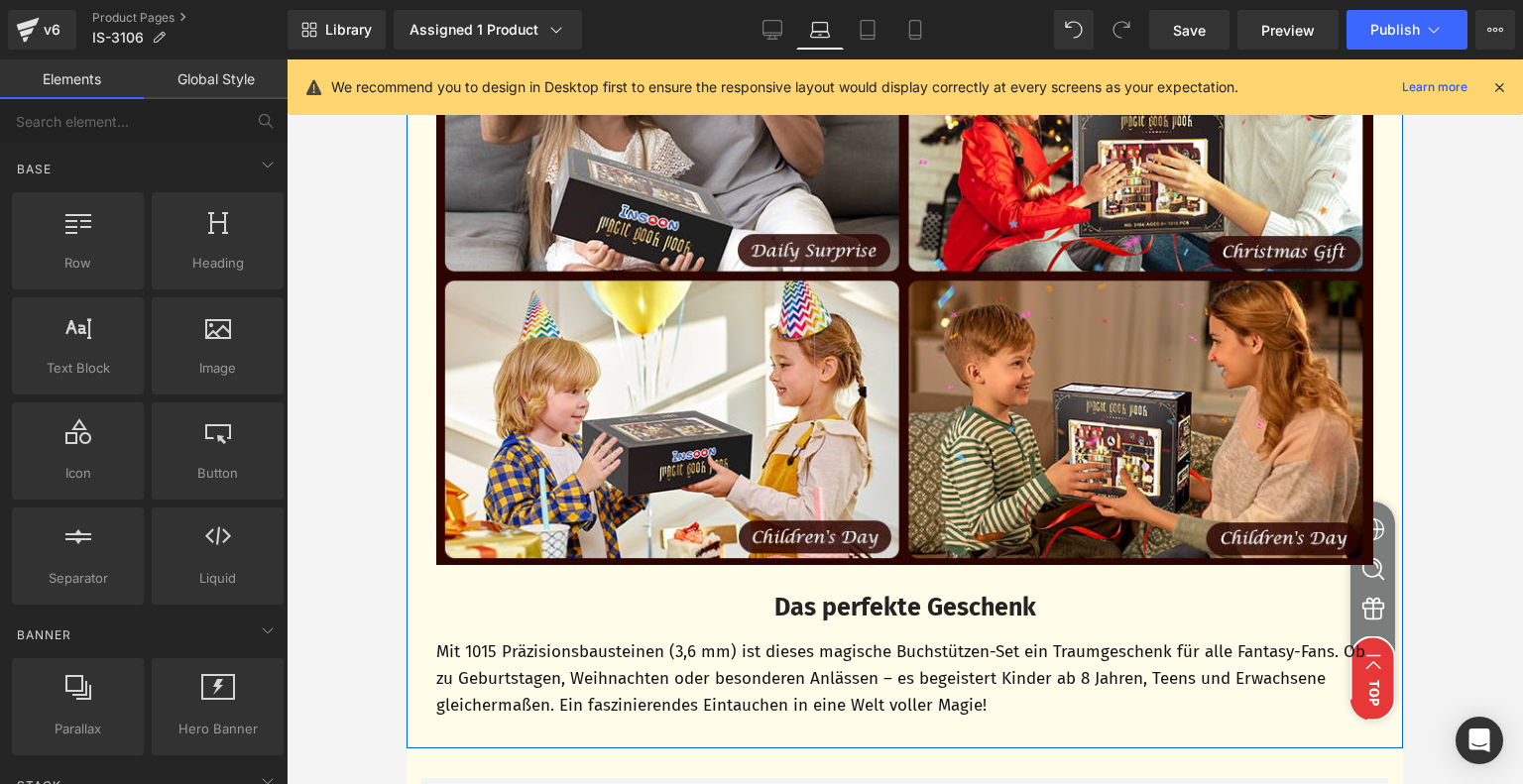 scroll, scrollTop: 5463, scrollLeft: 0, axis: vertical 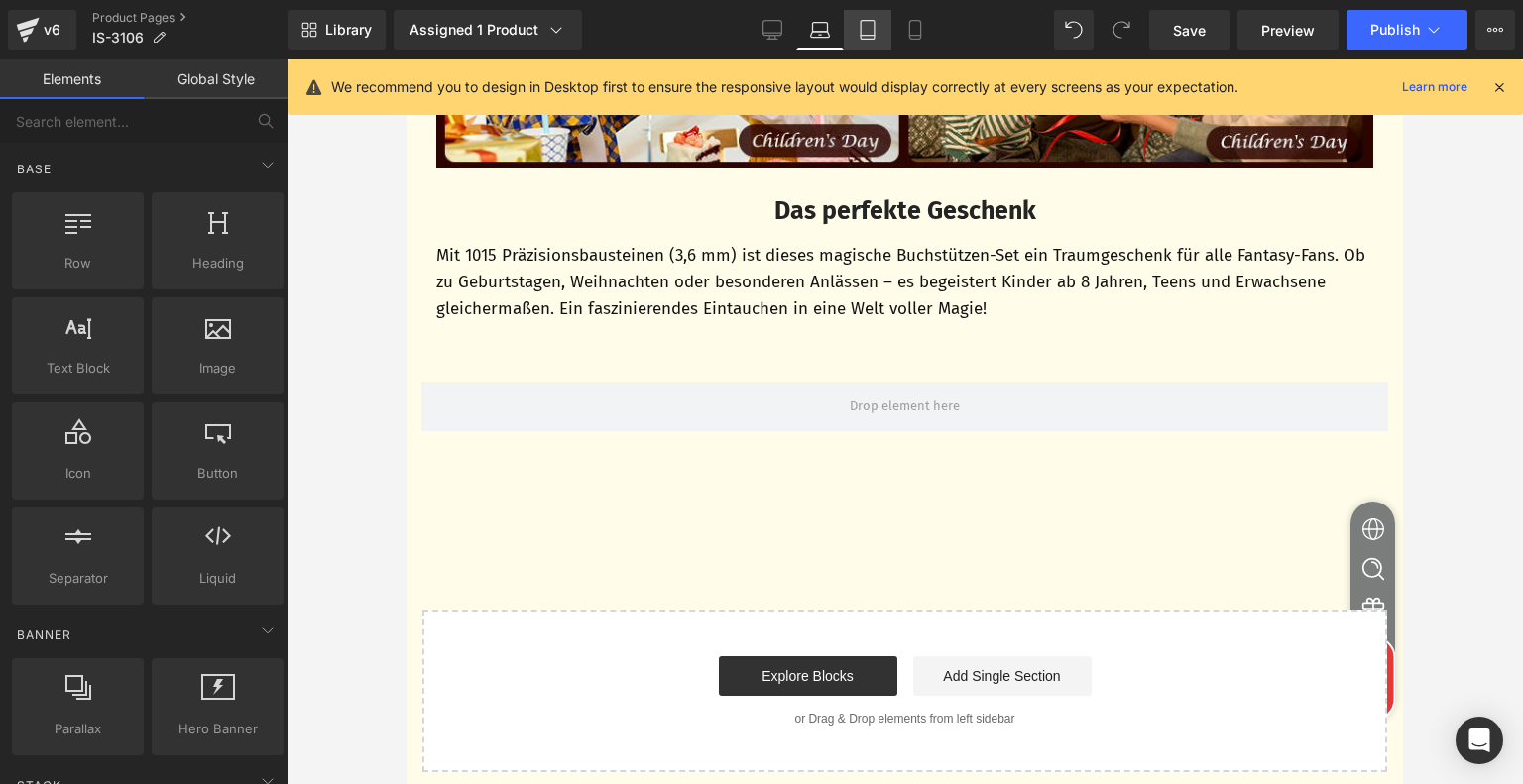 click on "Tablet" at bounding box center [868, 30] 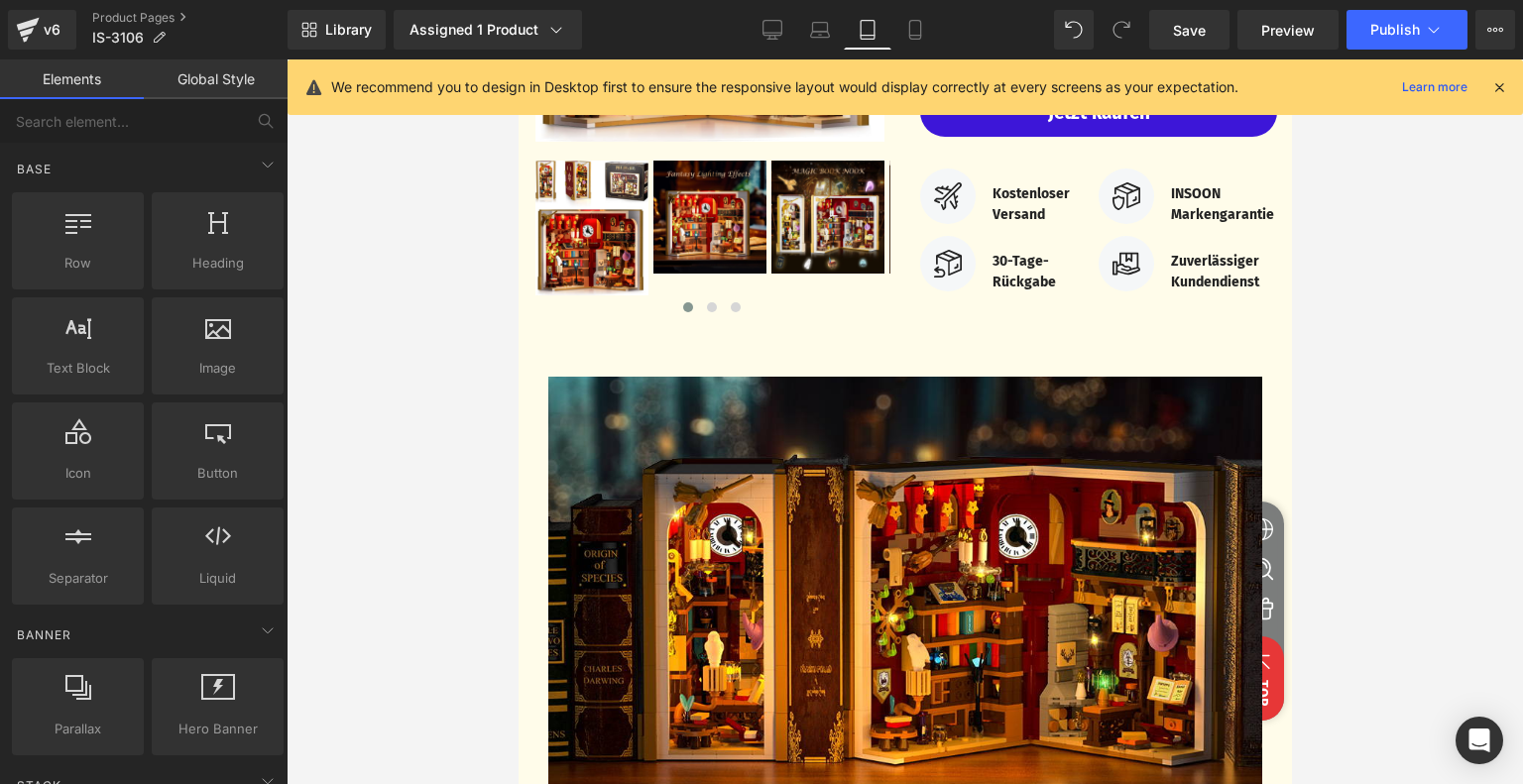 scroll, scrollTop: 229, scrollLeft: 0, axis: vertical 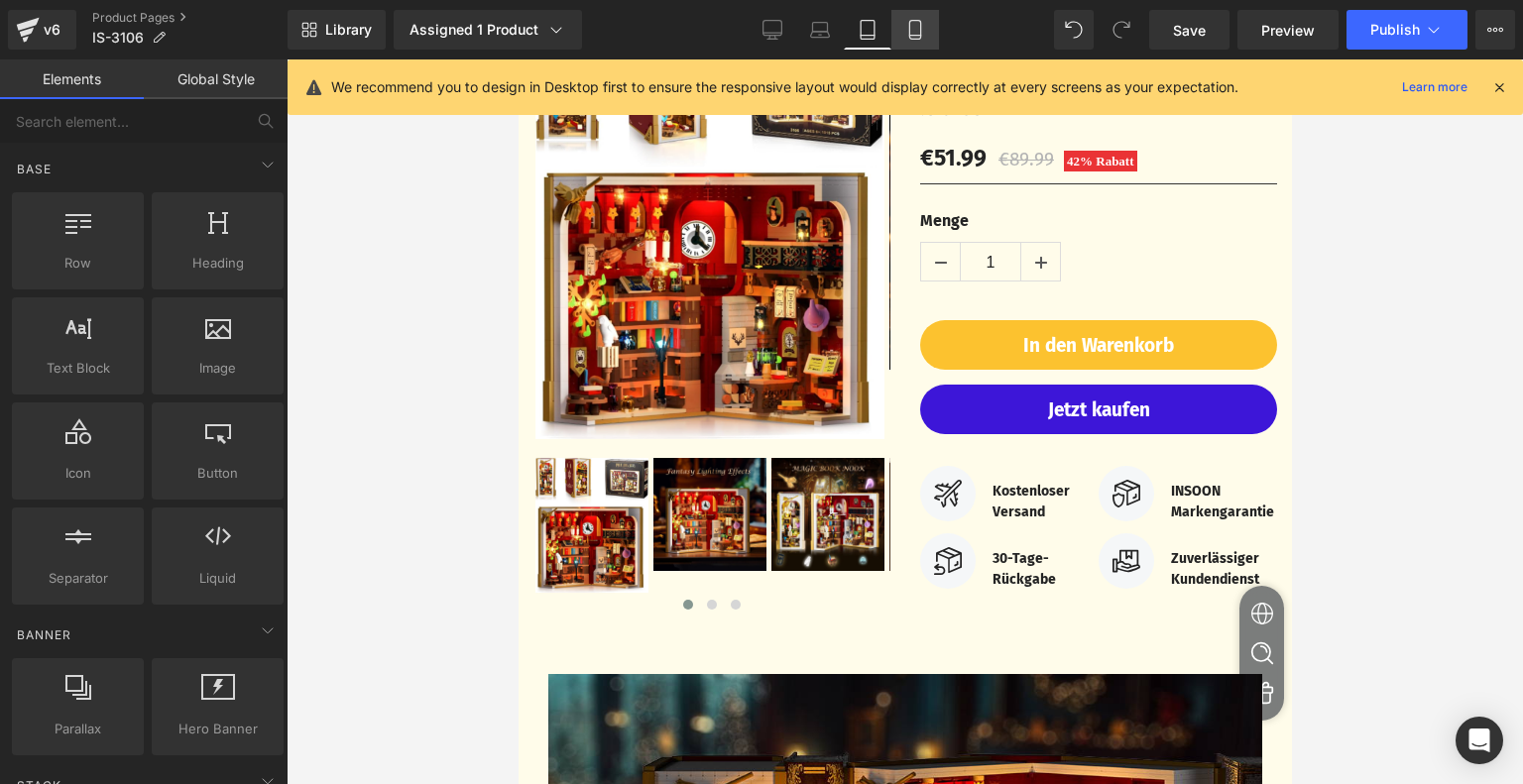 click on "Mobile" at bounding box center [915, 30] 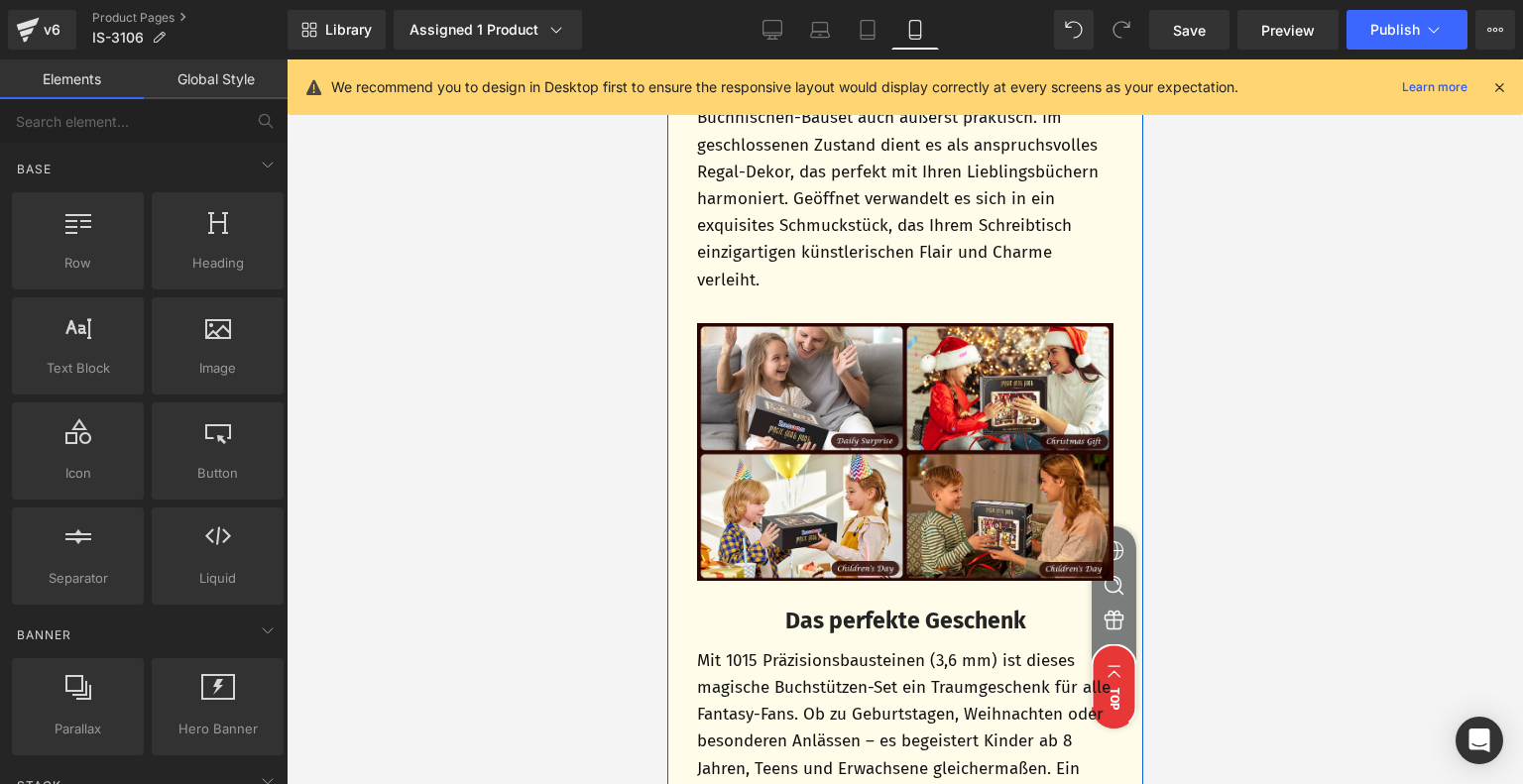 scroll, scrollTop: 4635, scrollLeft: 0, axis: vertical 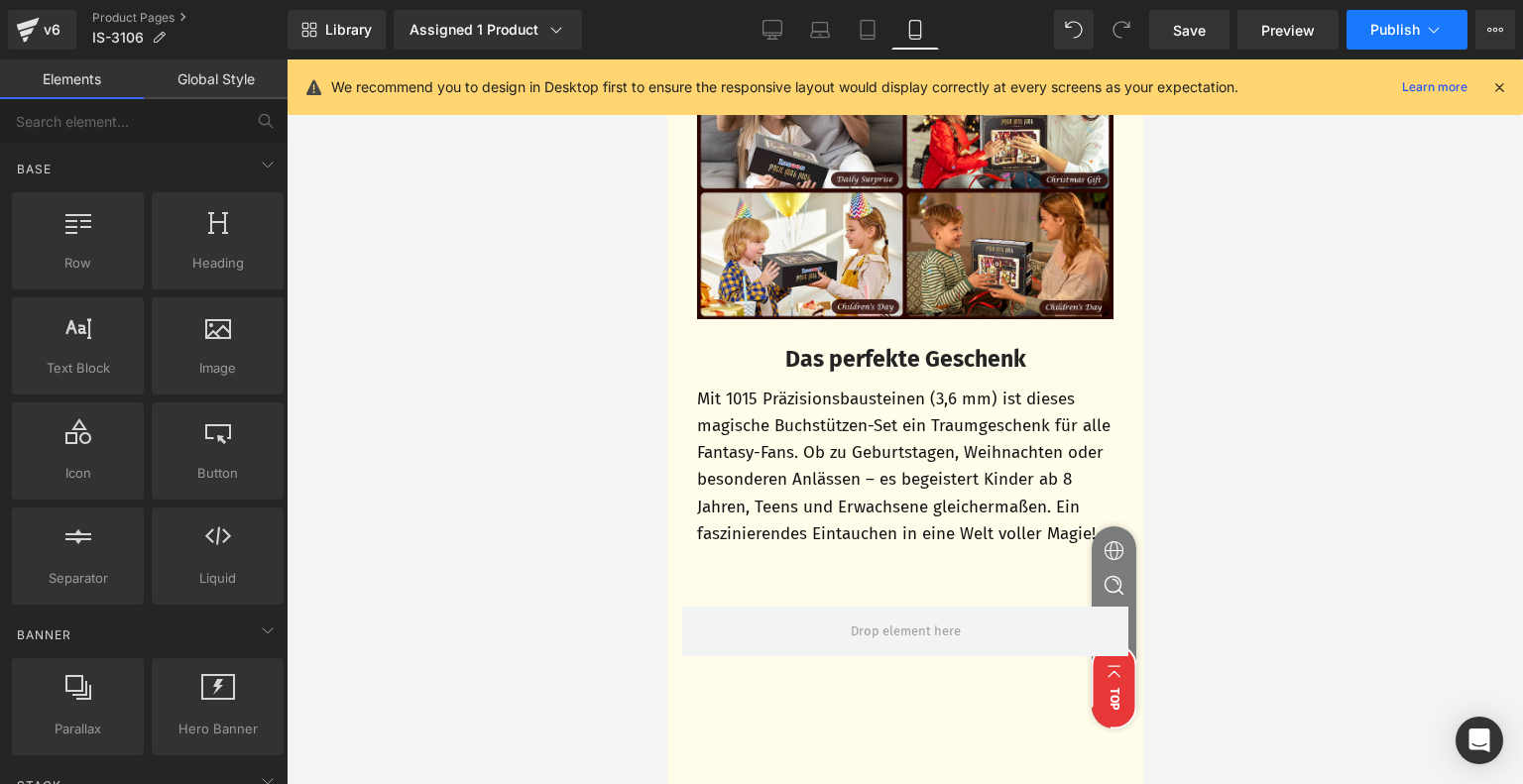 click on "Publish" at bounding box center (1407, 30) 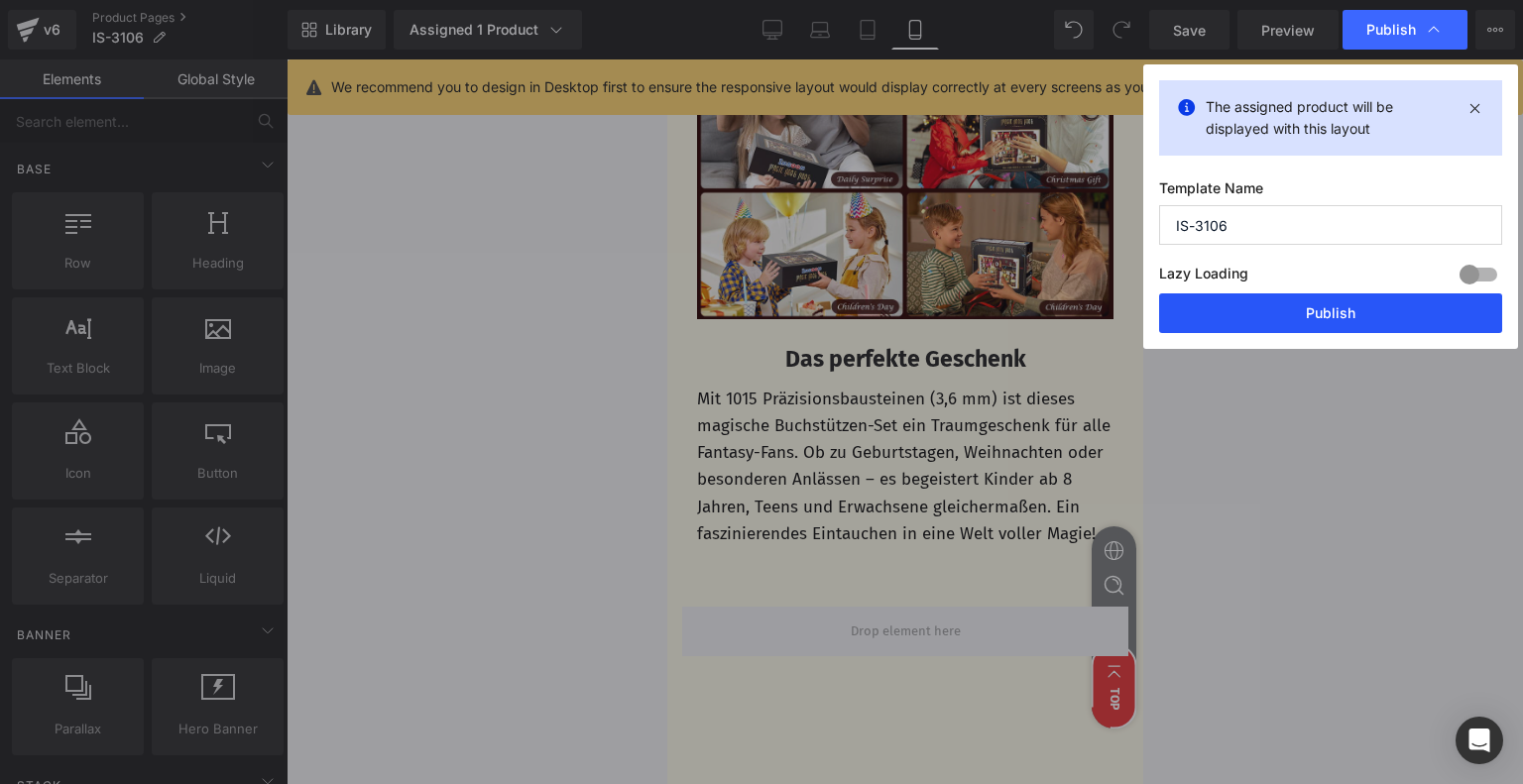 click on "Publish" at bounding box center (1331, 313) 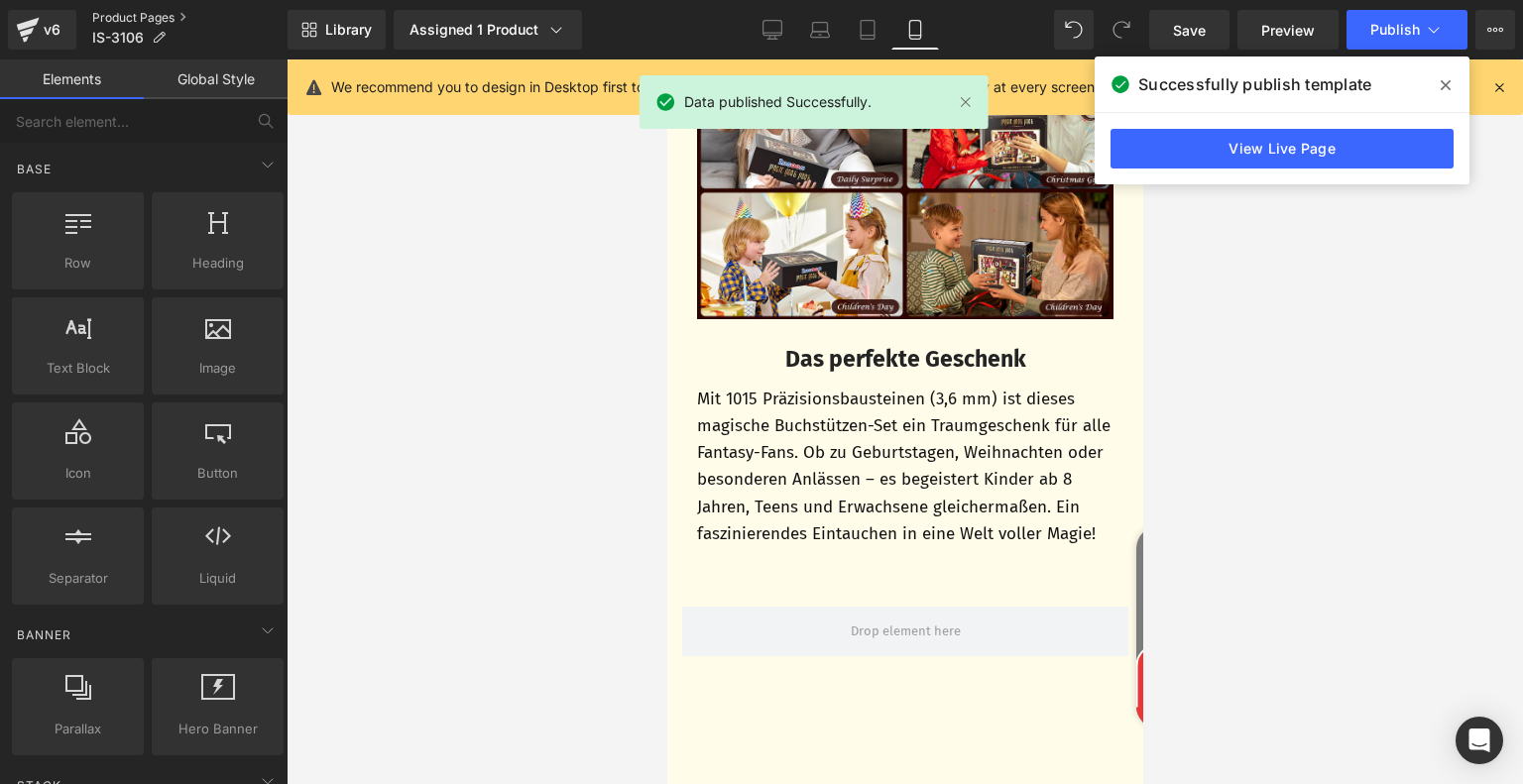 click on "Product Pages" at bounding box center [189, 18] 